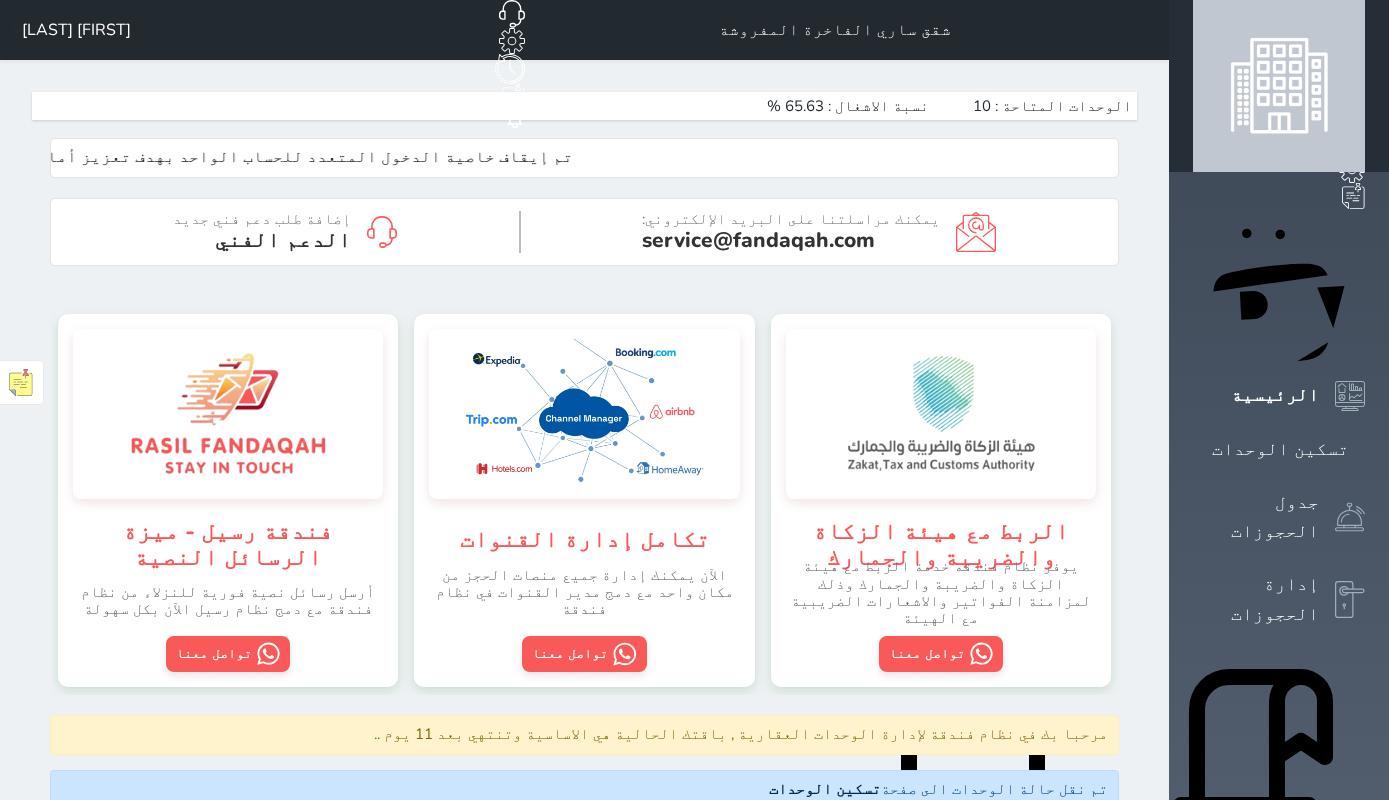 scroll, scrollTop: 0, scrollLeft: 0, axis: both 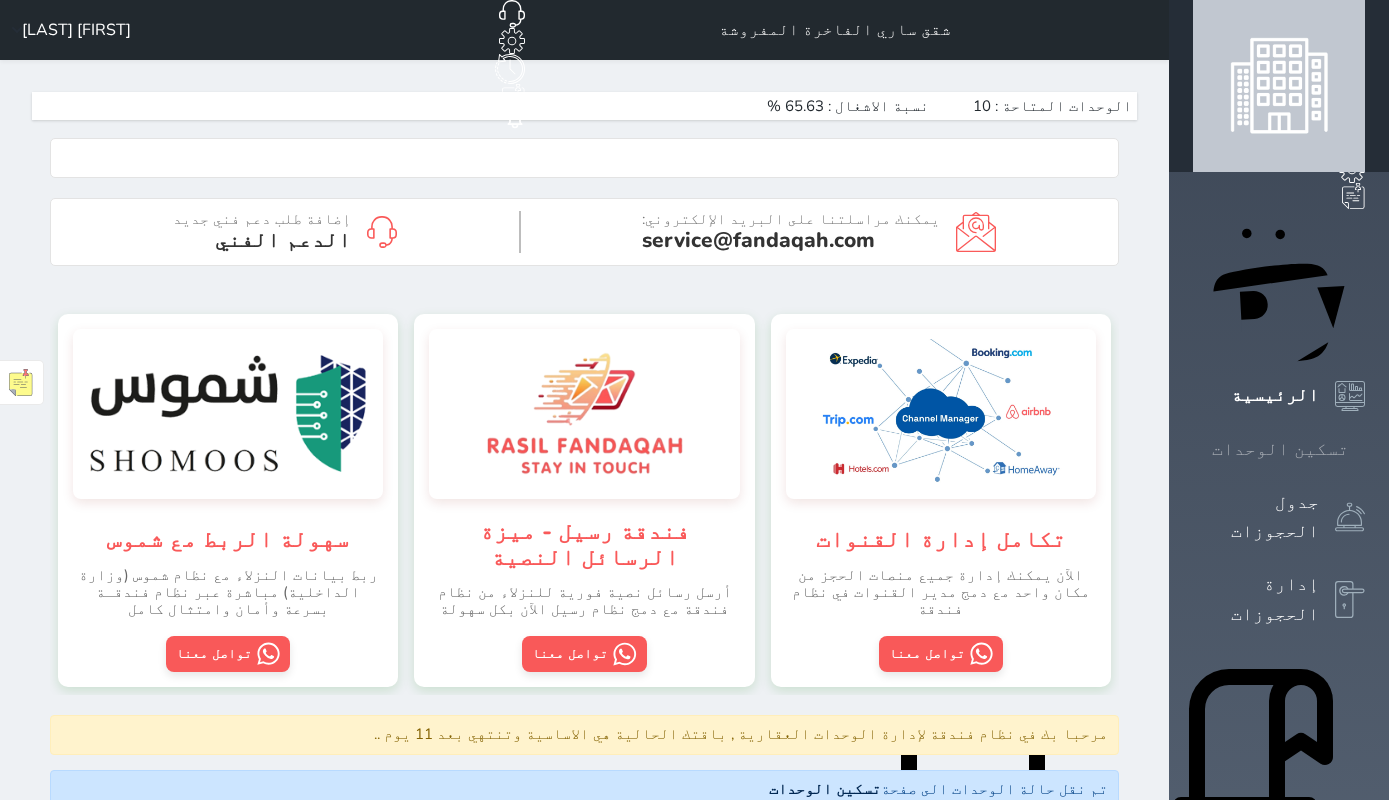 click on "تسكين الوحدات" at bounding box center [1280, 449] 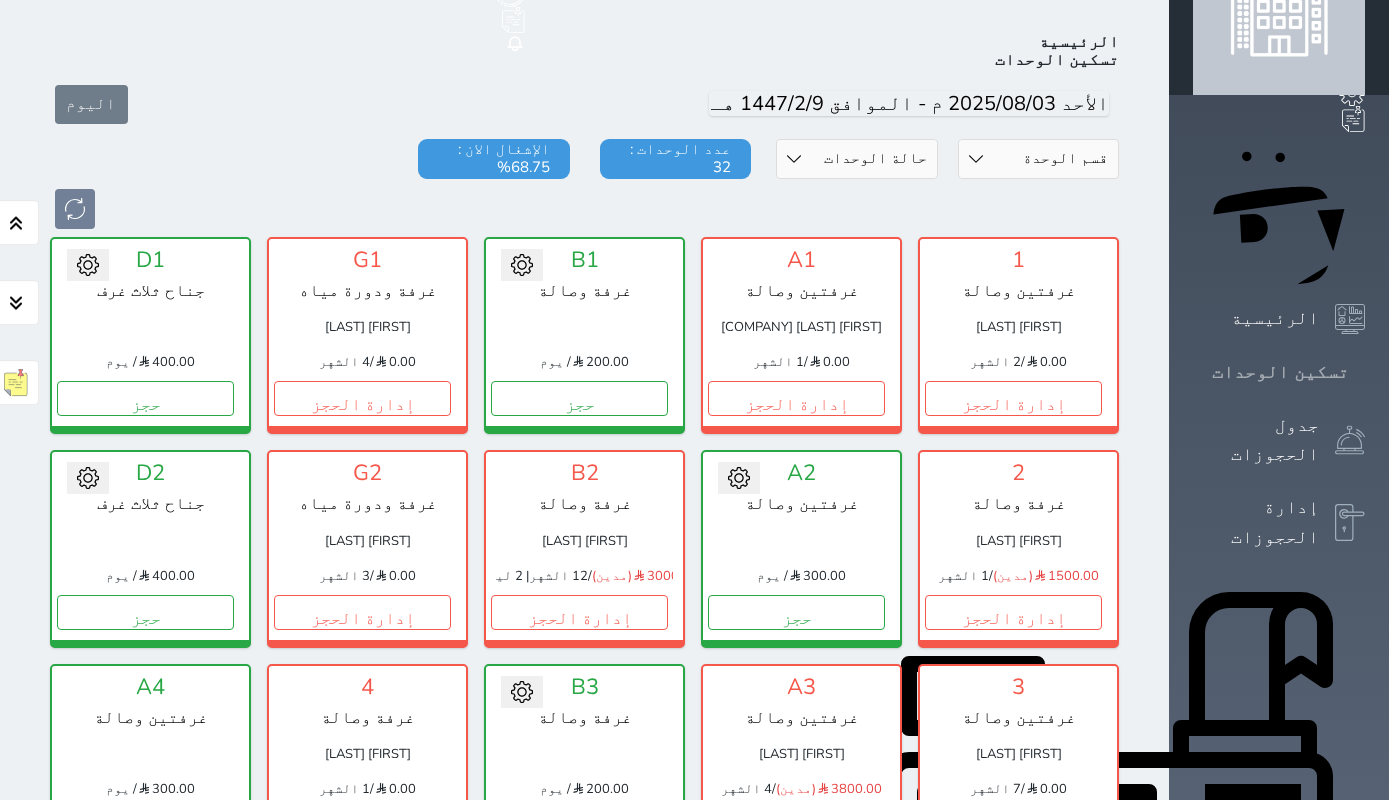 scroll, scrollTop: 78, scrollLeft: 0, axis: vertical 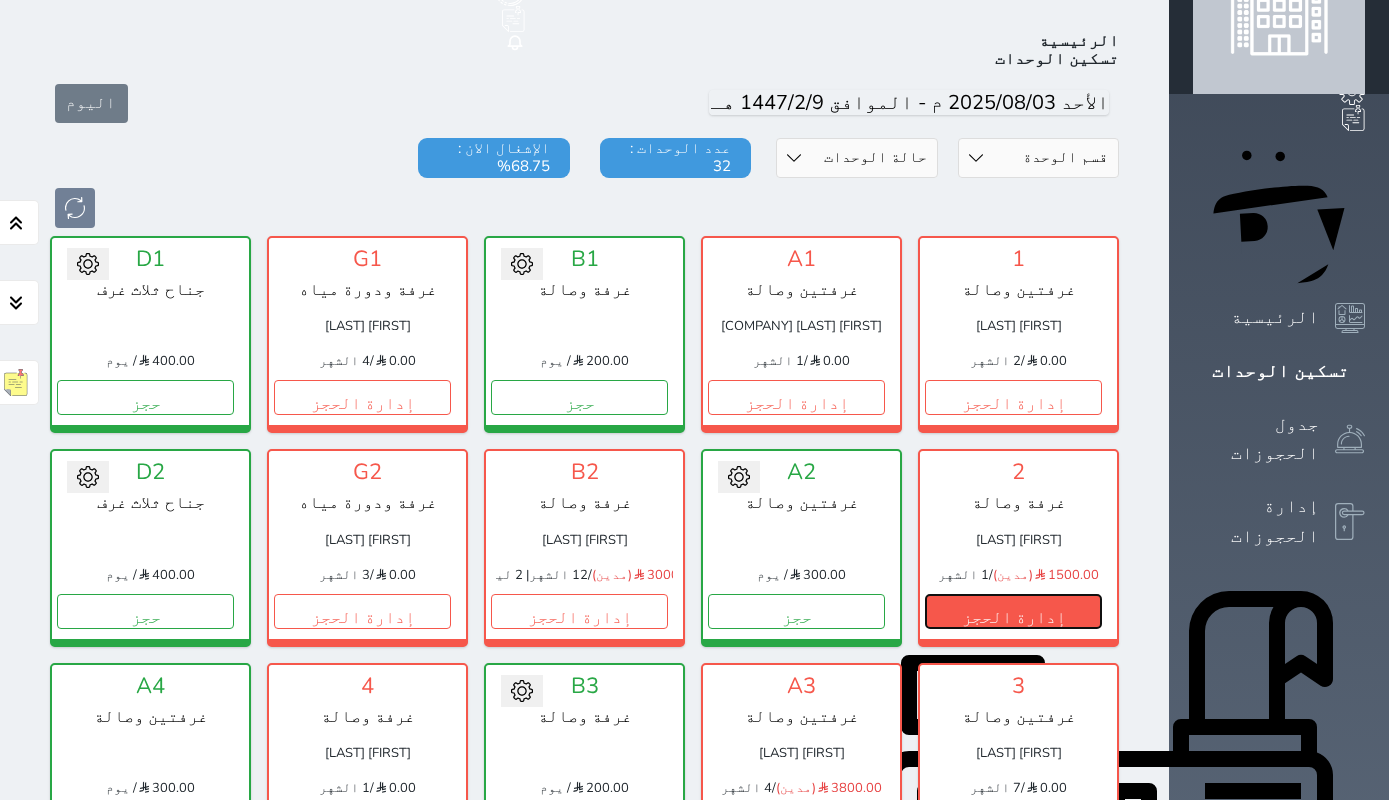 click on "إدارة الحجز" at bounding box center [1013, 611] 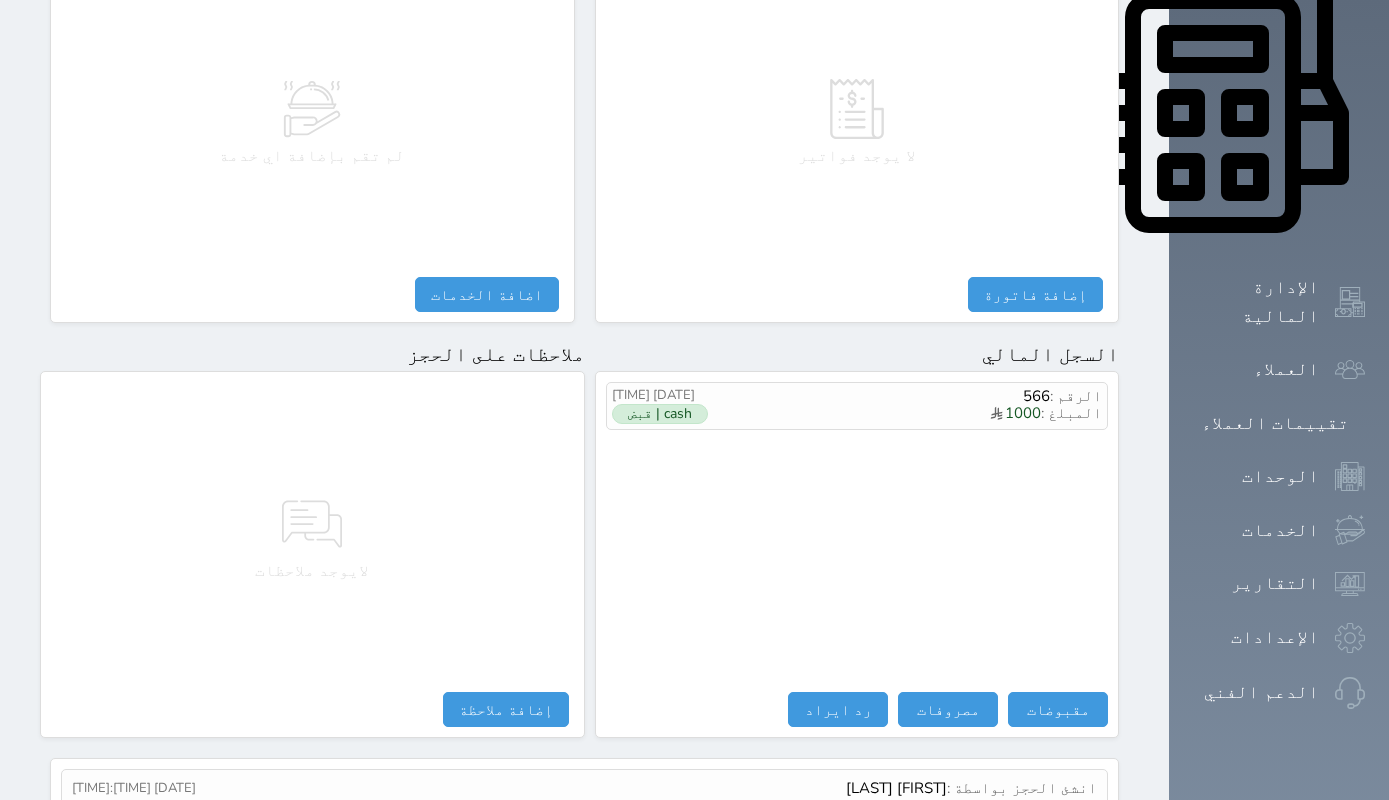 scroll, scrollTop: 924, scrollLeft: 0, axis: vertical 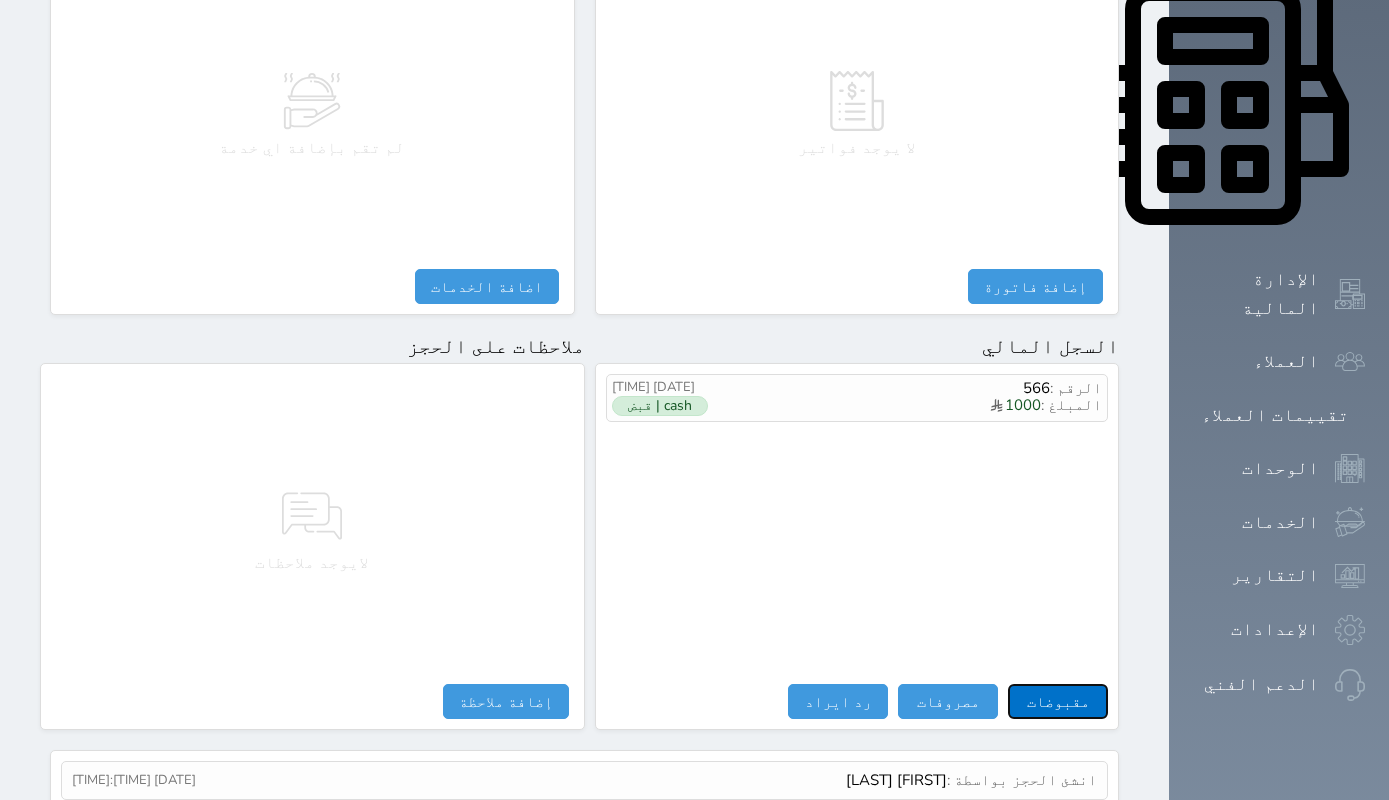 click on "مقبوضات" at bounding box center (1058, 701) 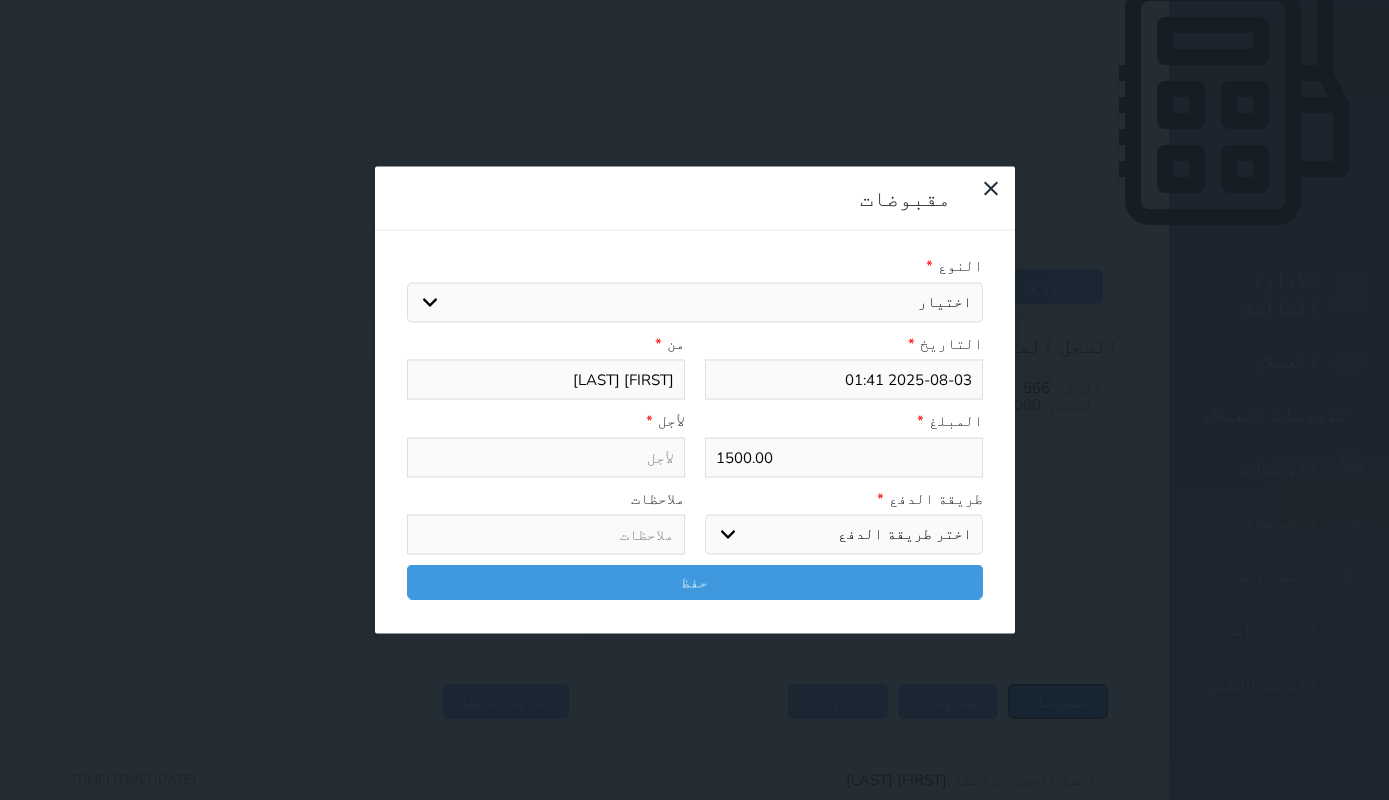 select 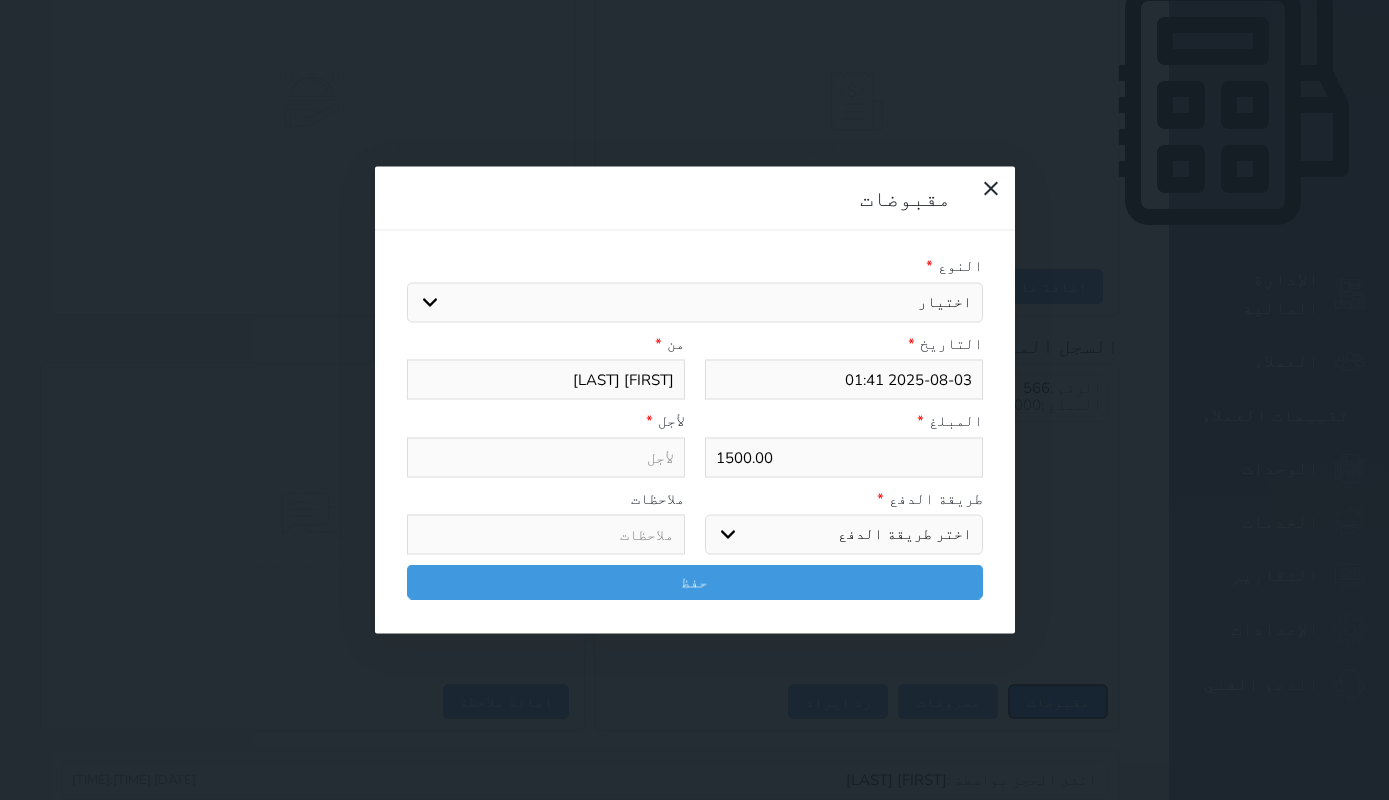 select 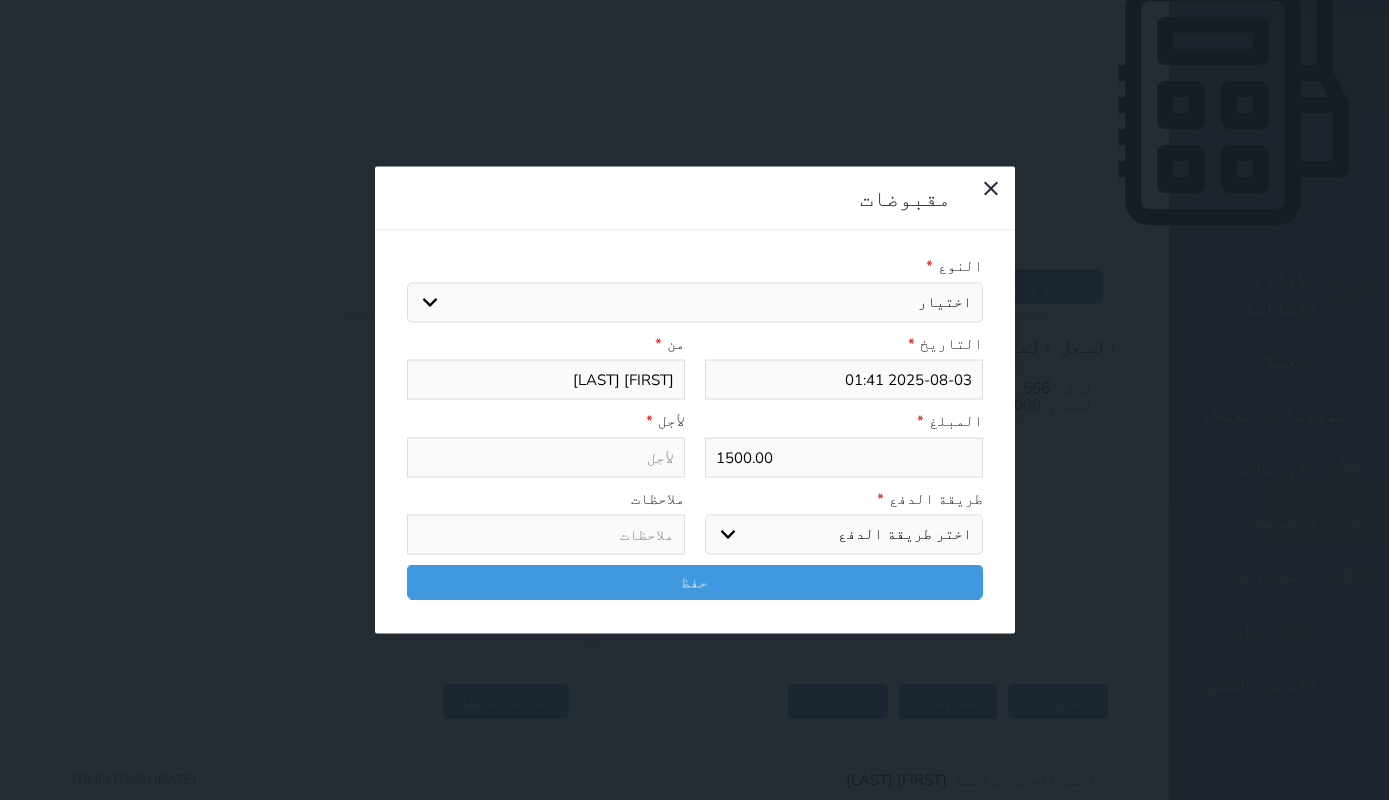 click on "اختيار   مقبوضات عامة قيمة إيجار فواتير تامين عربون لا ينطبق آخر مغسلة واي فاي - الإنترنت مواقف السيارات طعام الأغذية والمشروبات مشروبات المشروبات الباردة المشروبات الساخنة الإفطار غداء عشاء مخبز و كعك حمام سباحة الصالة الرياضية سبا و خدمات الجمال اختيار وإسقاط (خدمات النقل) ميني بار كابل - تلفزيون سرير إضافي تصفيف الشعر التسوق خدمات الجولات السياحية المنظمة خدمات الدليل السياحي" at bounding box center [695, 302] 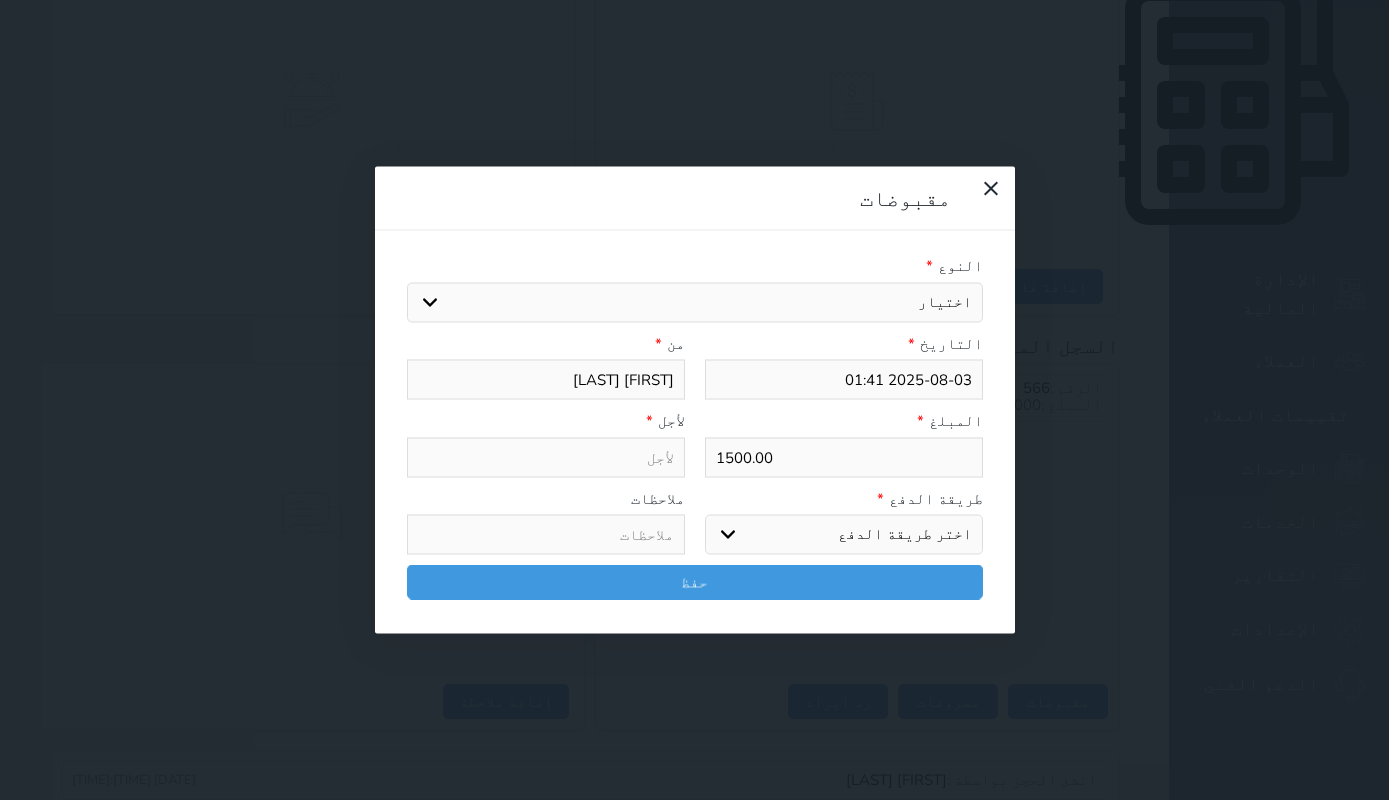 select on "[NUMBER]" 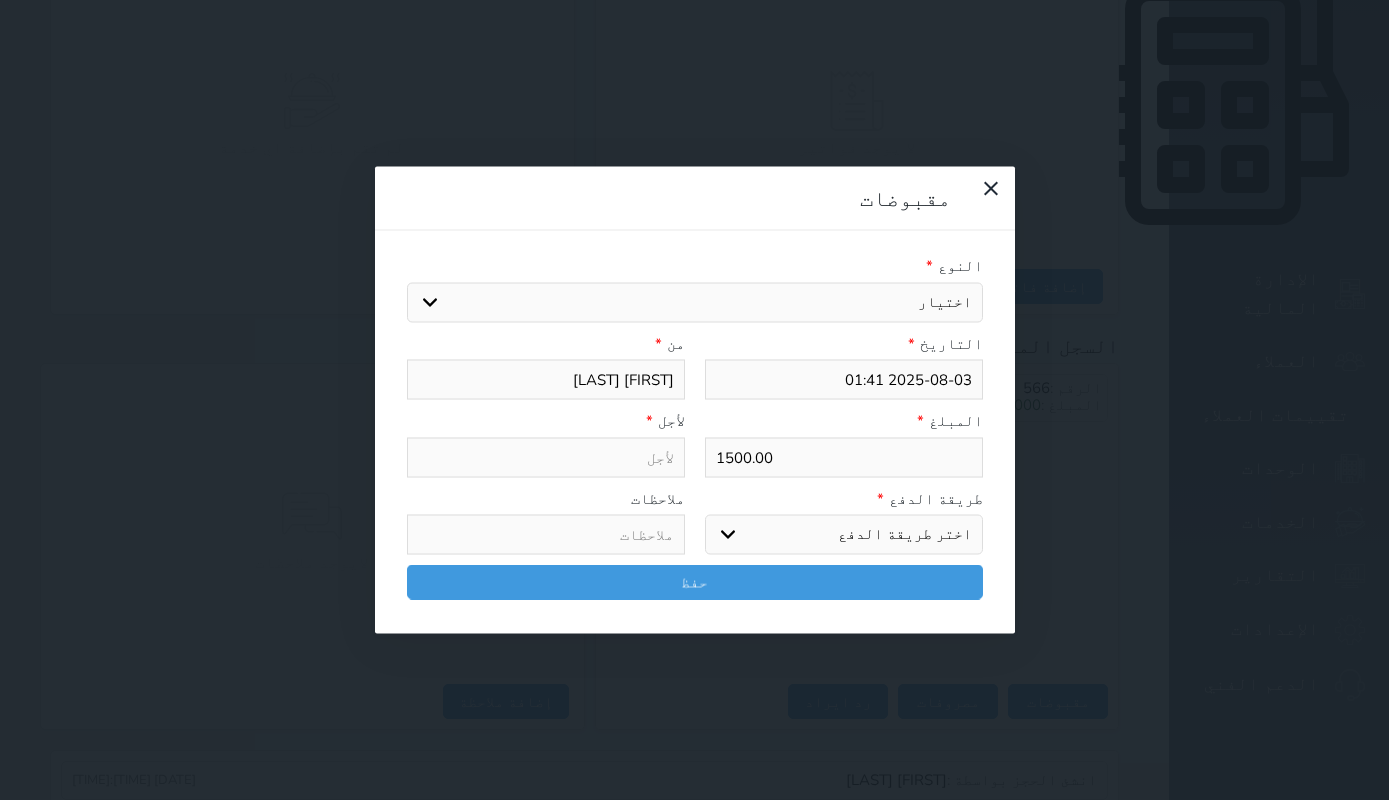 click on "قيمة إيجار" at bounding box center [0, 0] 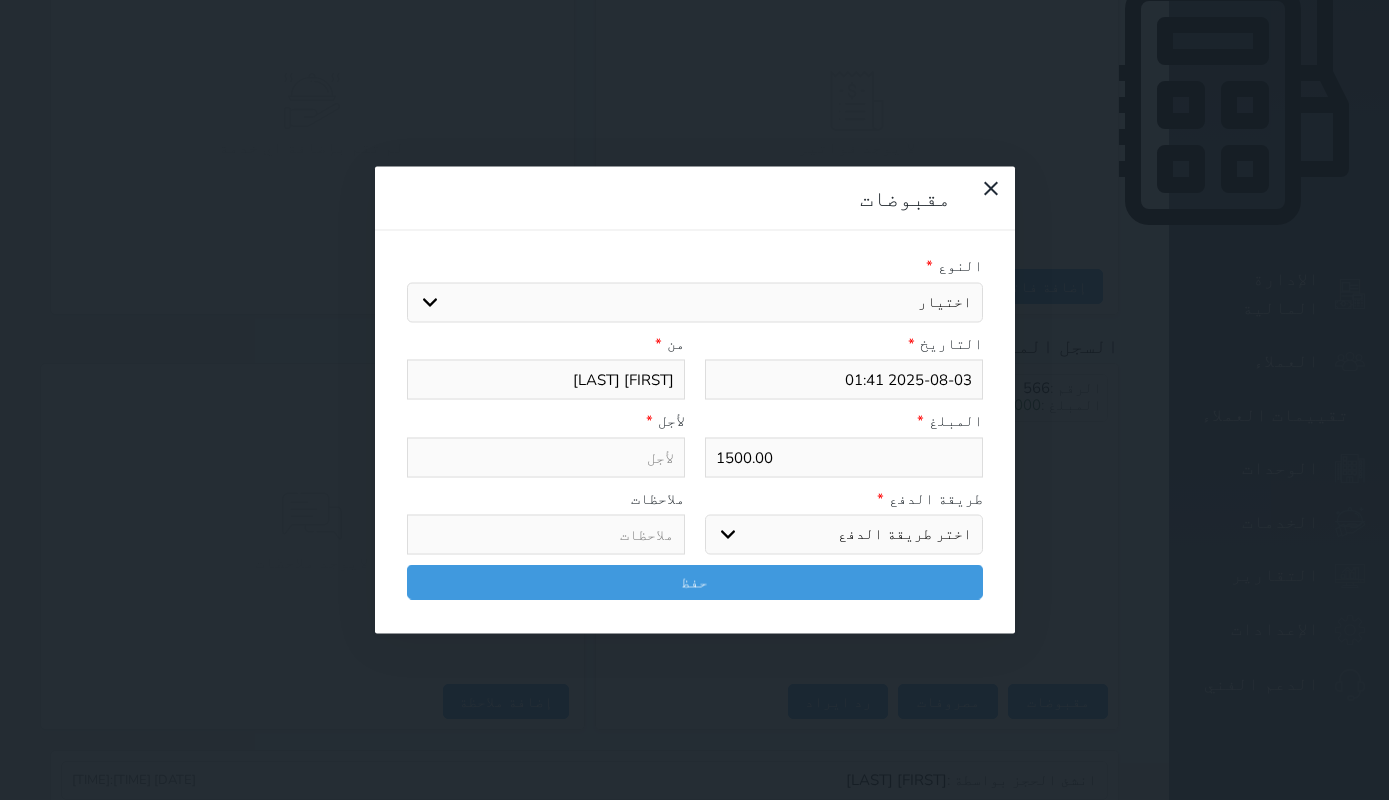 select 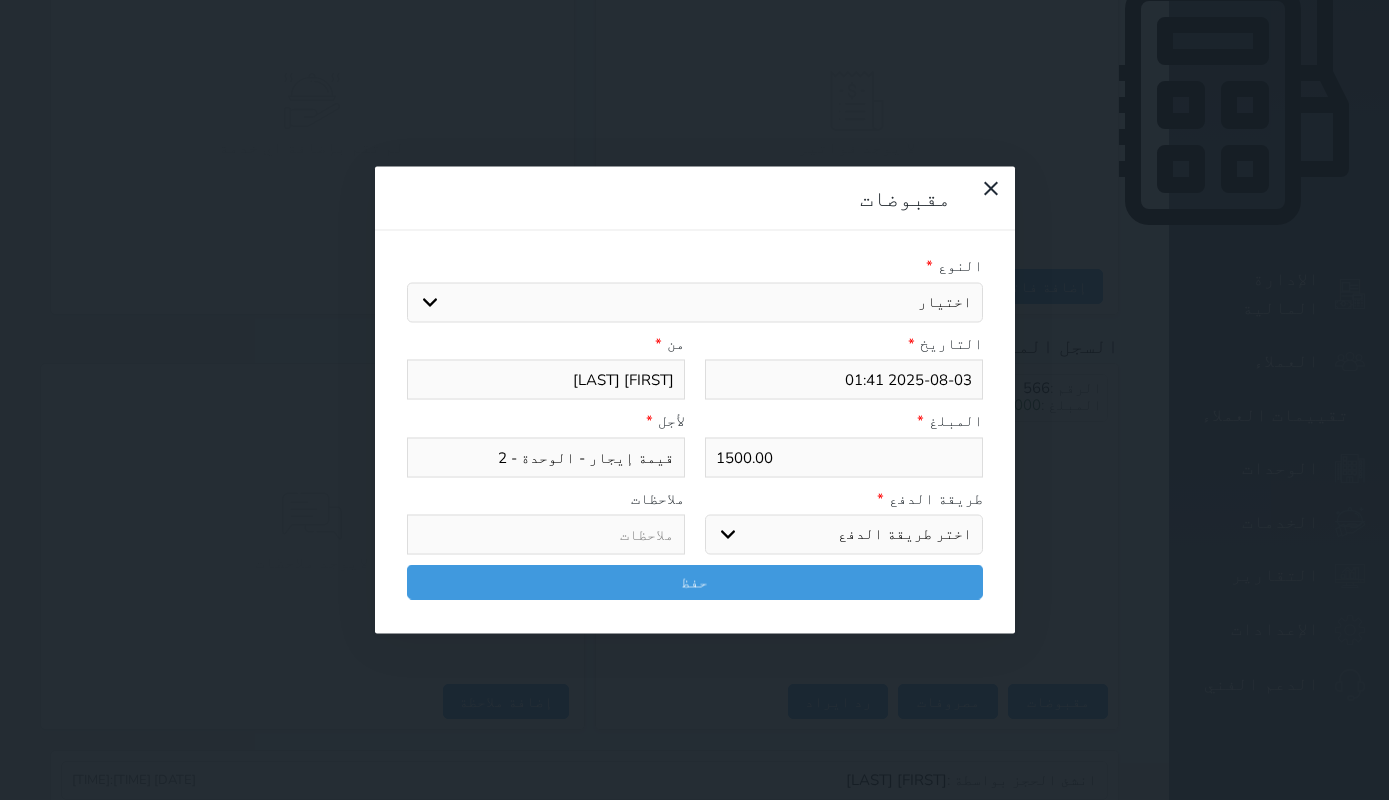 click on "طريقة الدفع *   اختر طريقة الدفع   دفع نقدى   تحويل بنكى   مدى   بطاقة ائتمان   آجل   ملاحظات" at bounding box center [695, 526] 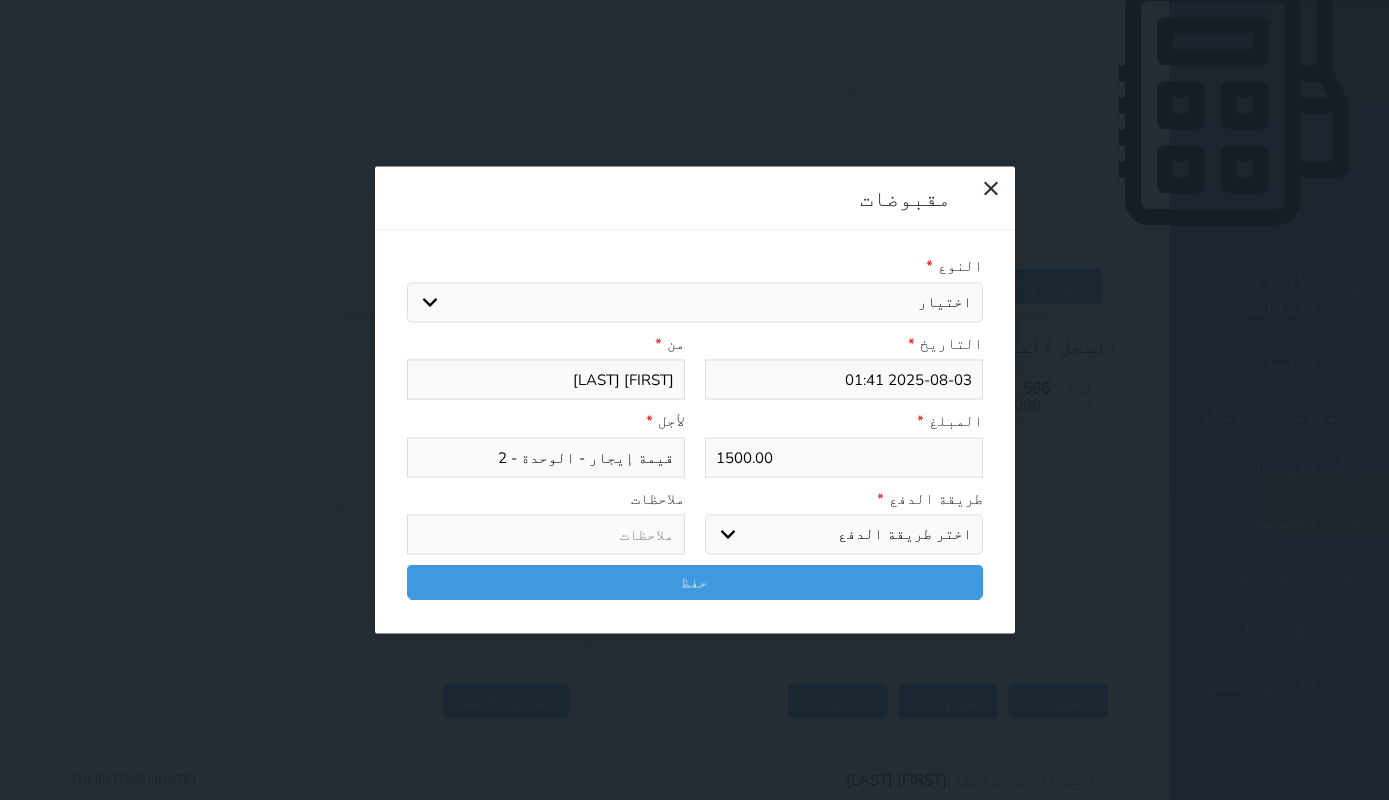 click on "اختر طريقة الدفع   دفع نقدى   تحويل بنكى   مدى   بطاقة ائتمان   آجل" at bounding box center [844, 535] 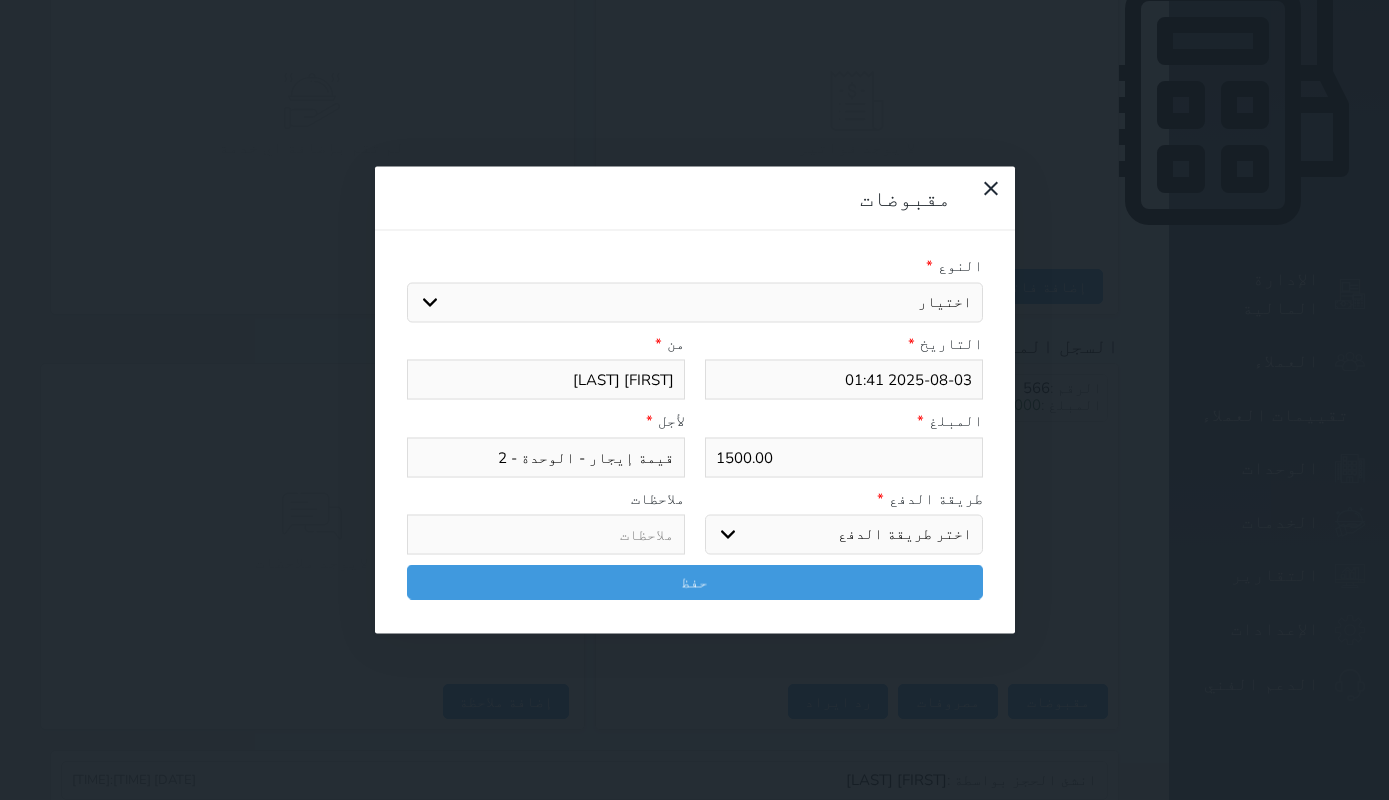 select on "cash" 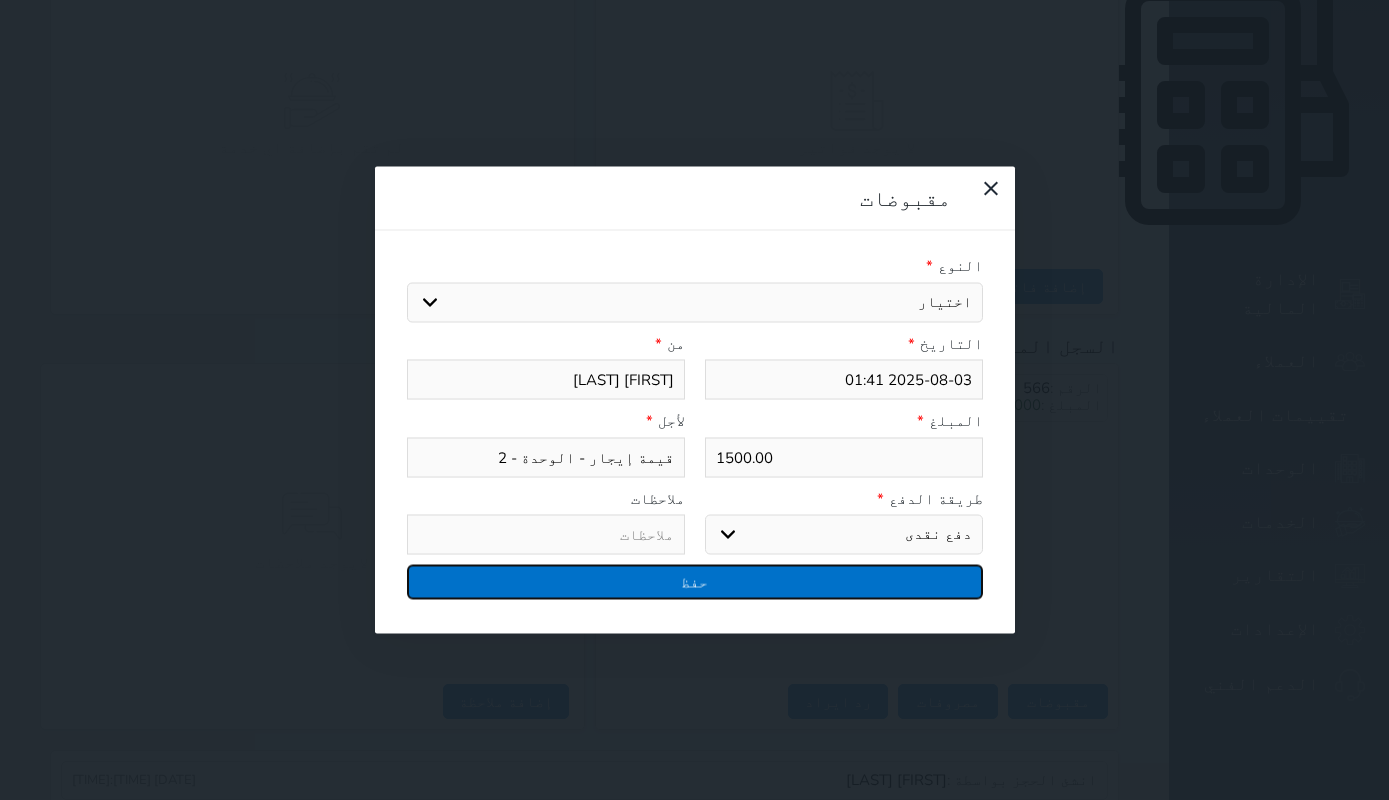 click on "حفظ" at bounding box center [695, 582] 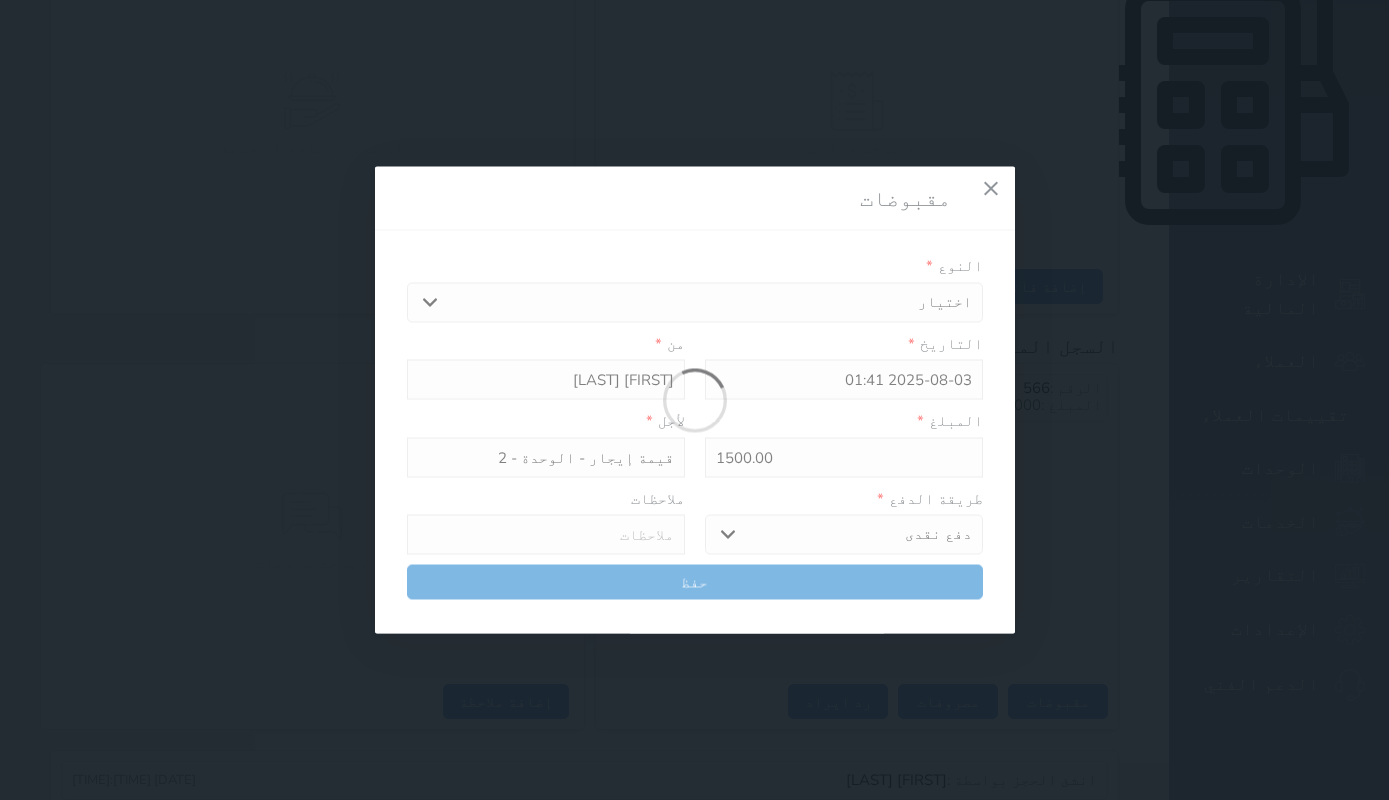 select 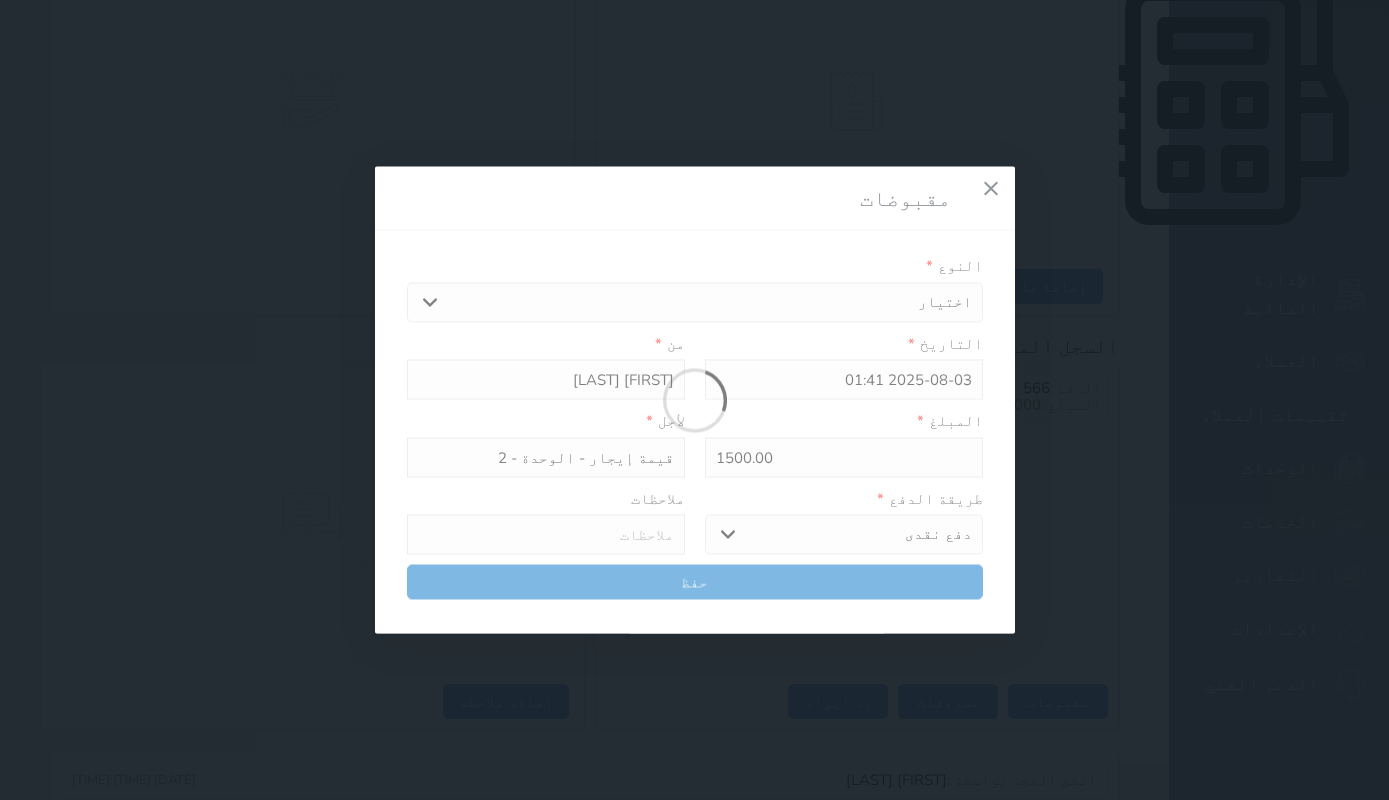 type 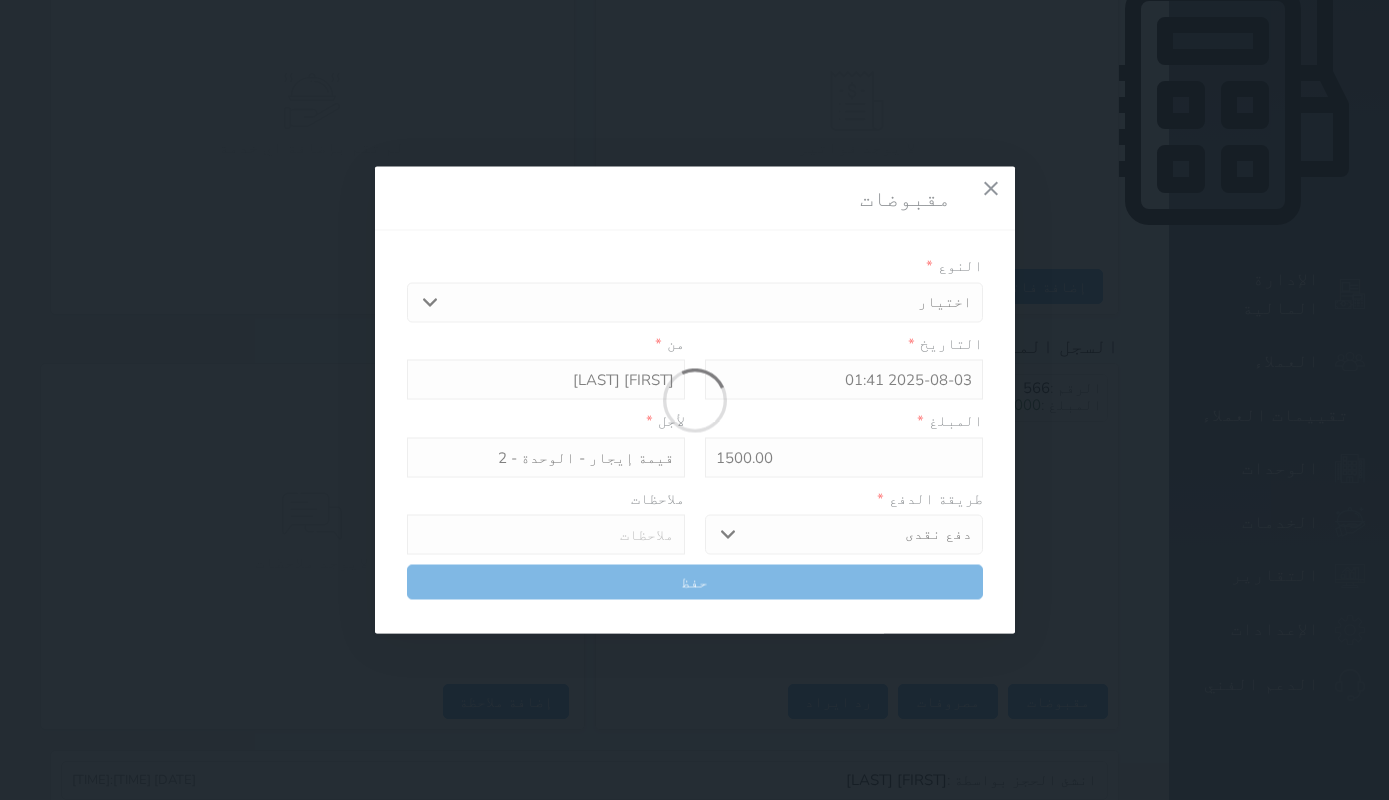 type on "0" 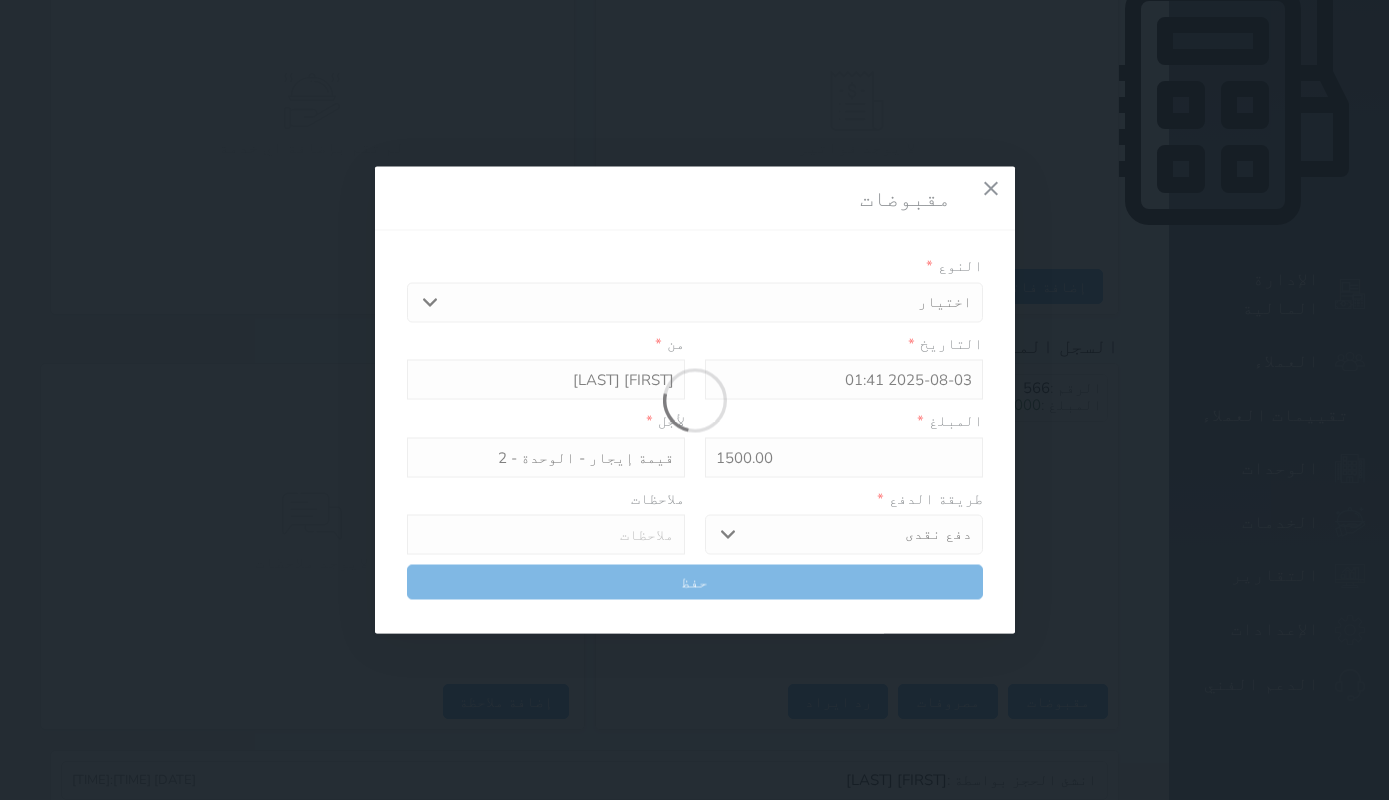 select 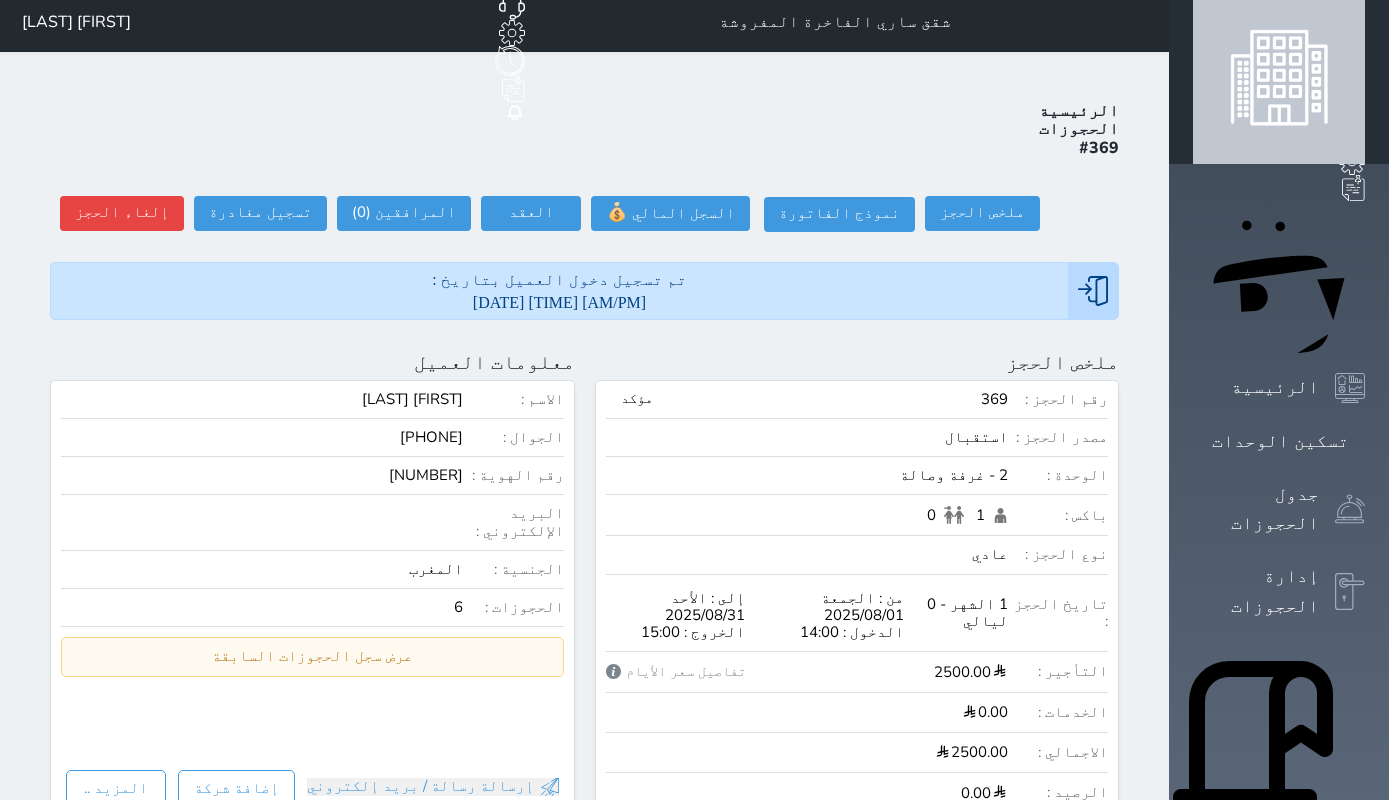 scroll, scrollTop: 7, scrollLeft: 0, axis: vertical 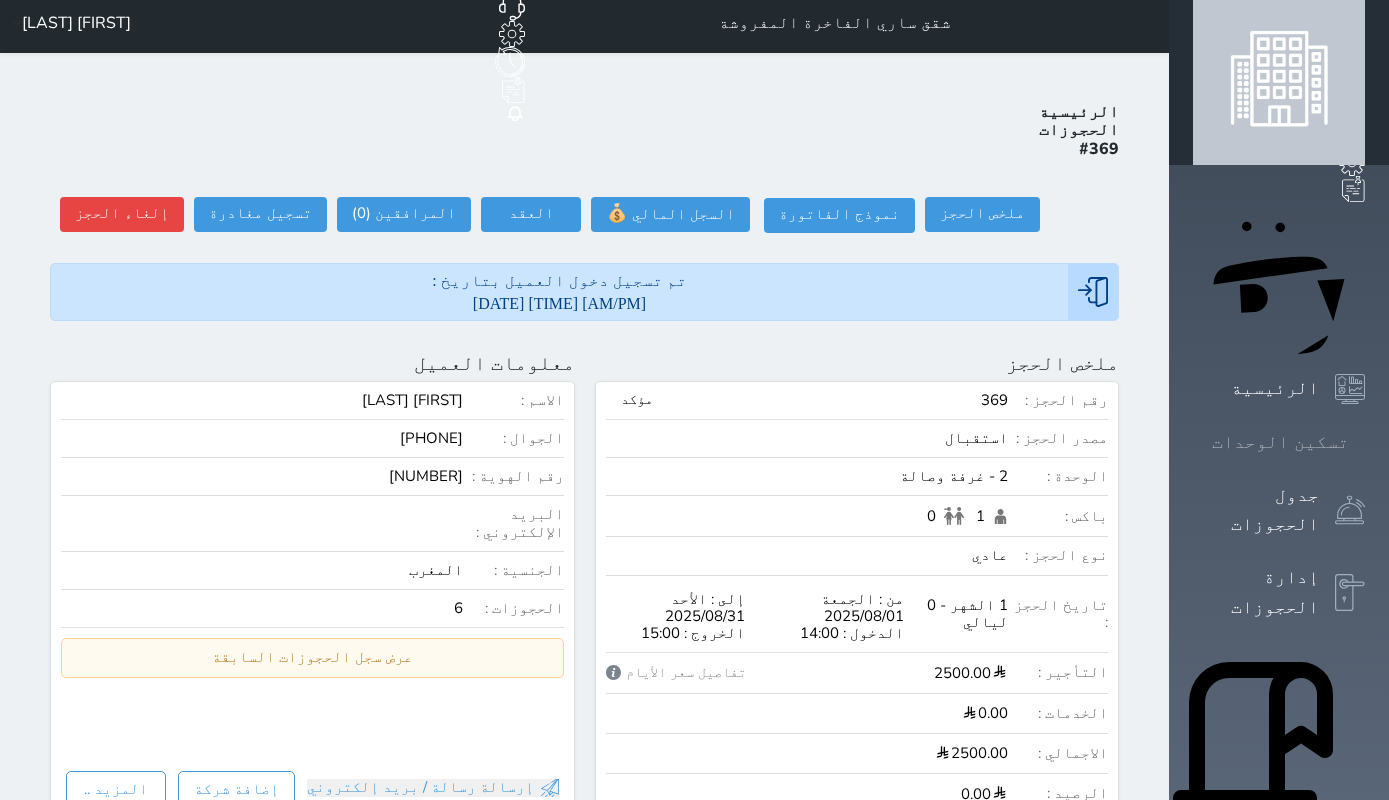 click on "تسكين الوحدات" at bounding box center (1280, 442) 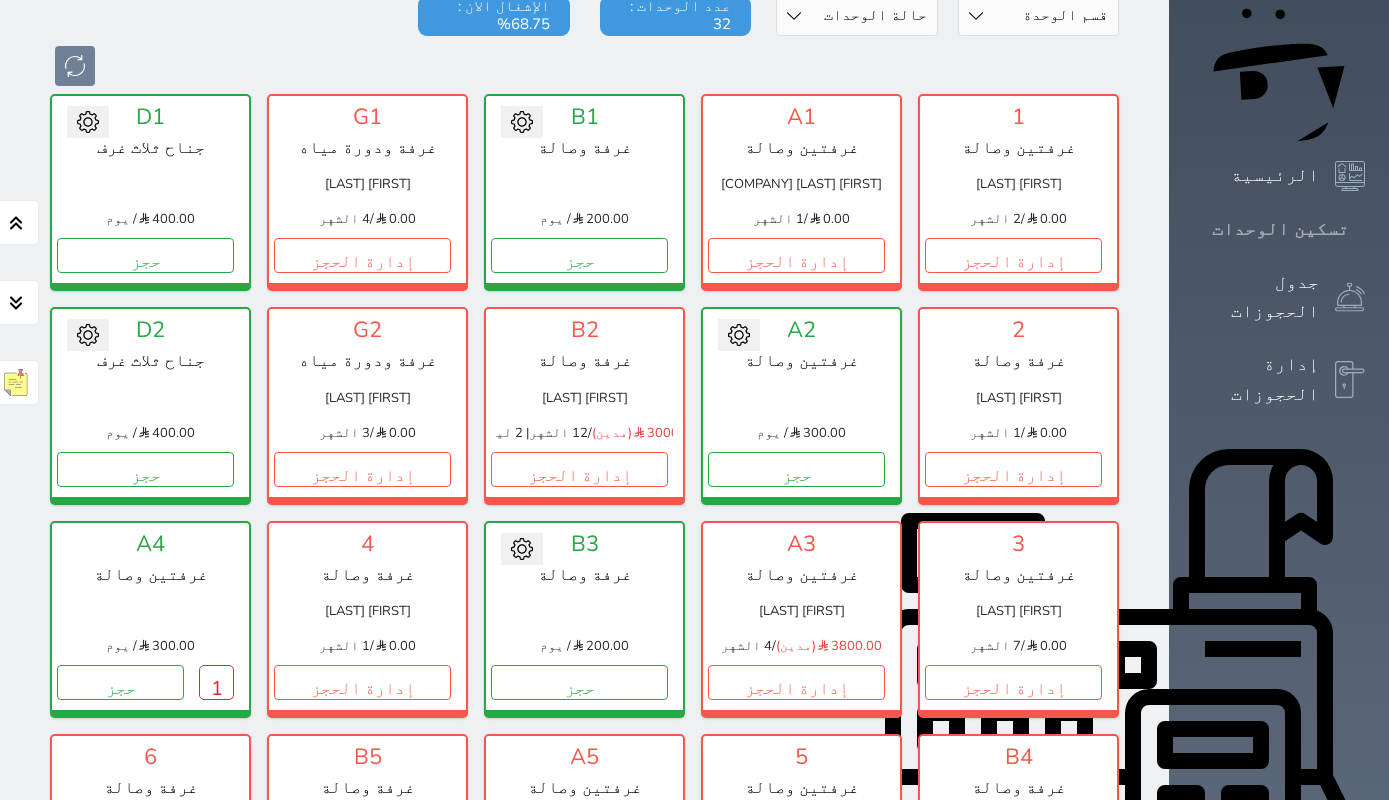 scroll, scrollTop: 218, scrollLeft: 0, axis: vertical 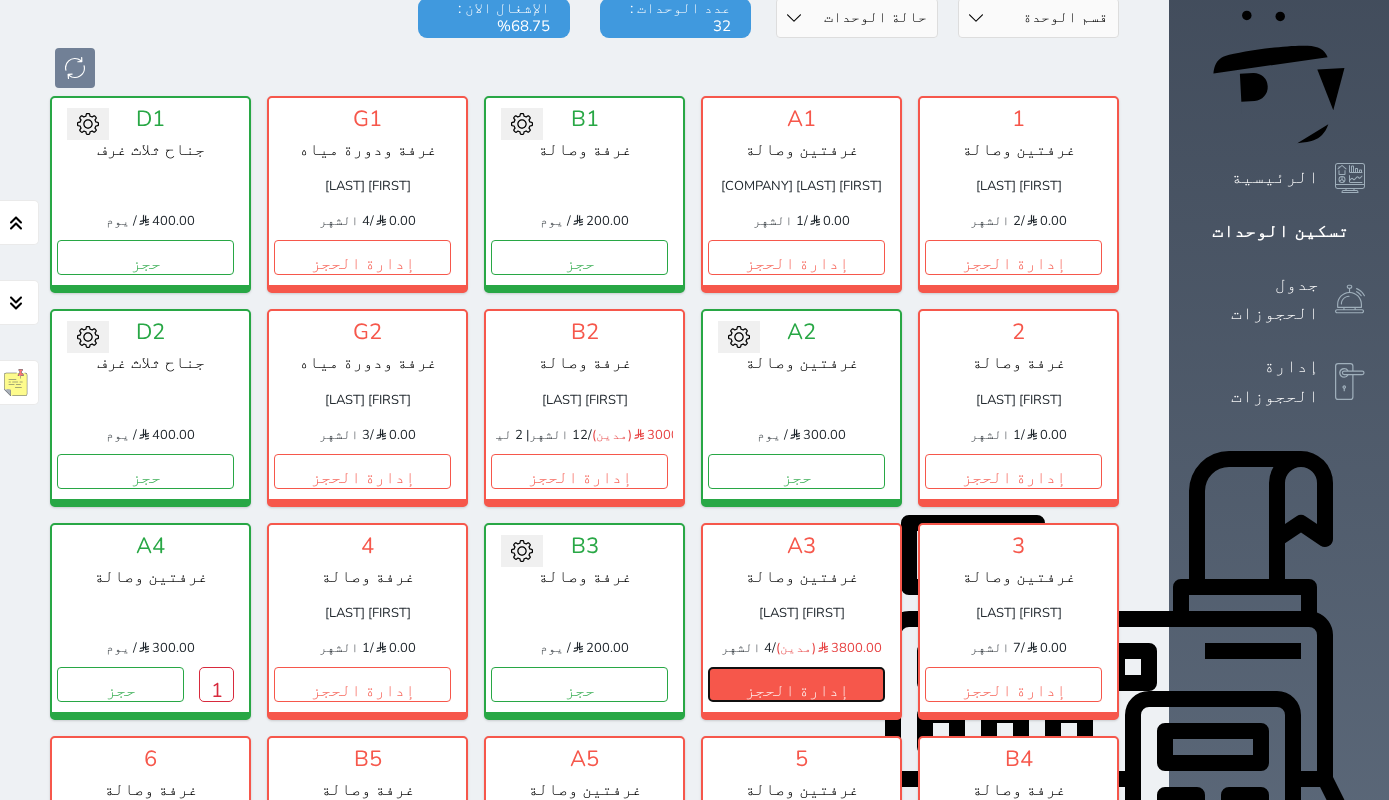 click on "إدارة الحجز" at bounding box center [796, 684] 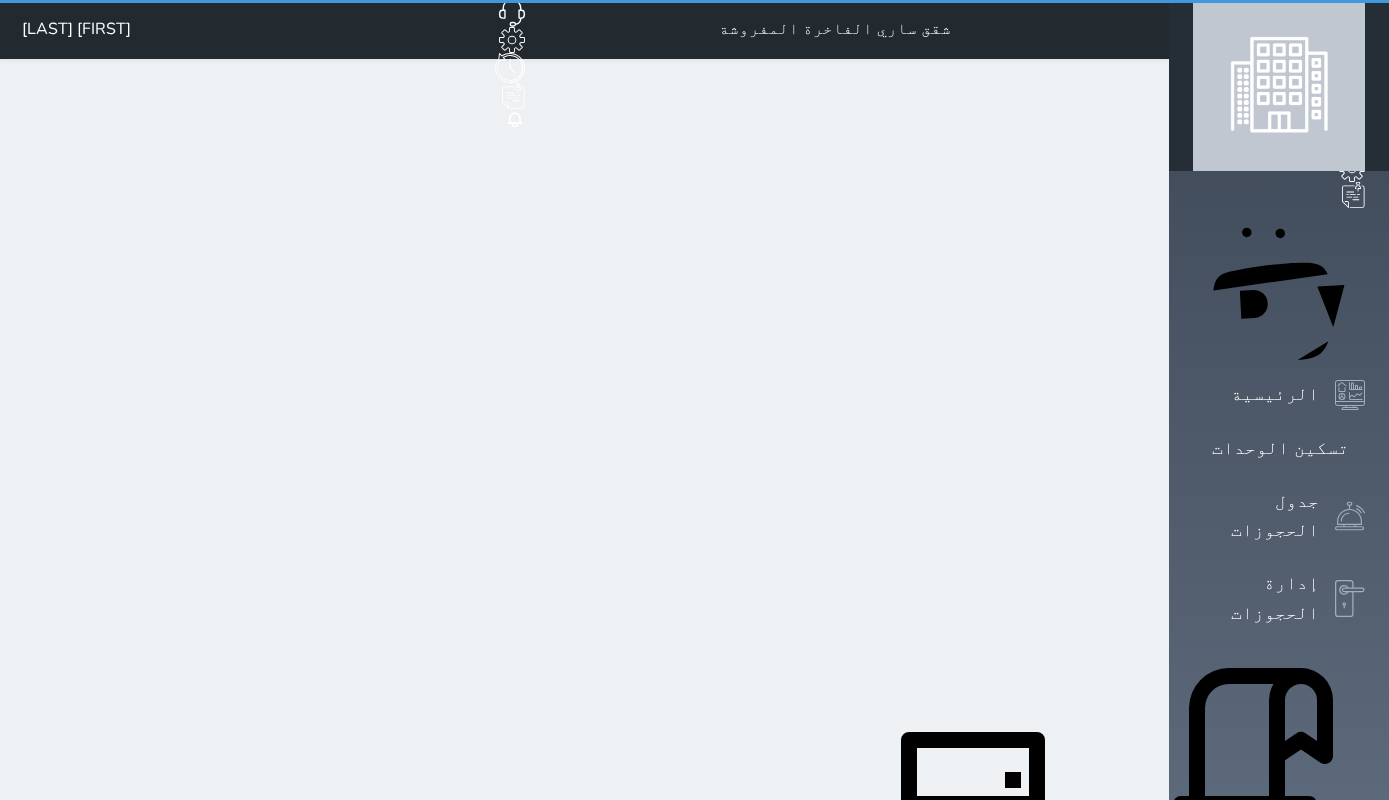 scroll, scrollTop: 0, scrollLeft: 0, axis: both 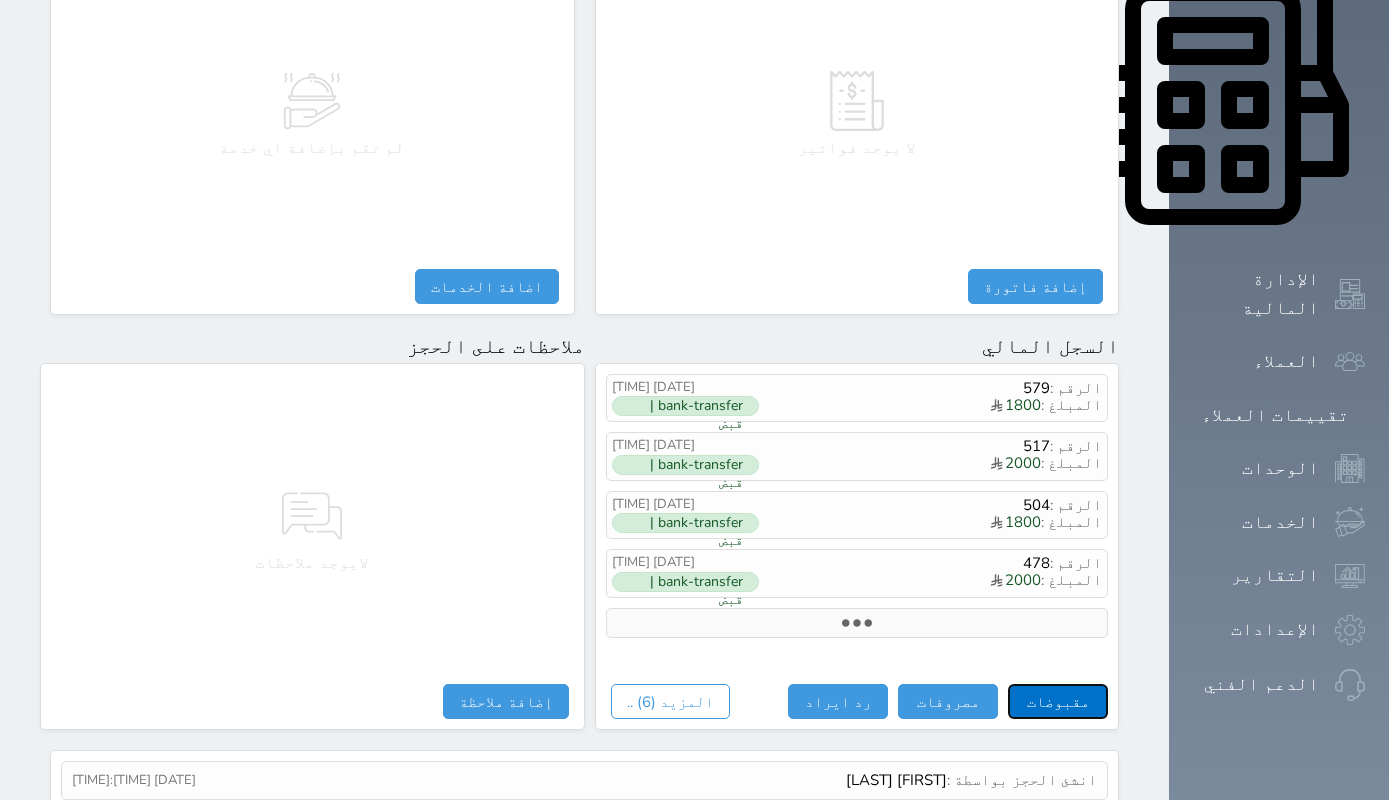 click on "مقبوضات" at bounding box center [1058, 701] 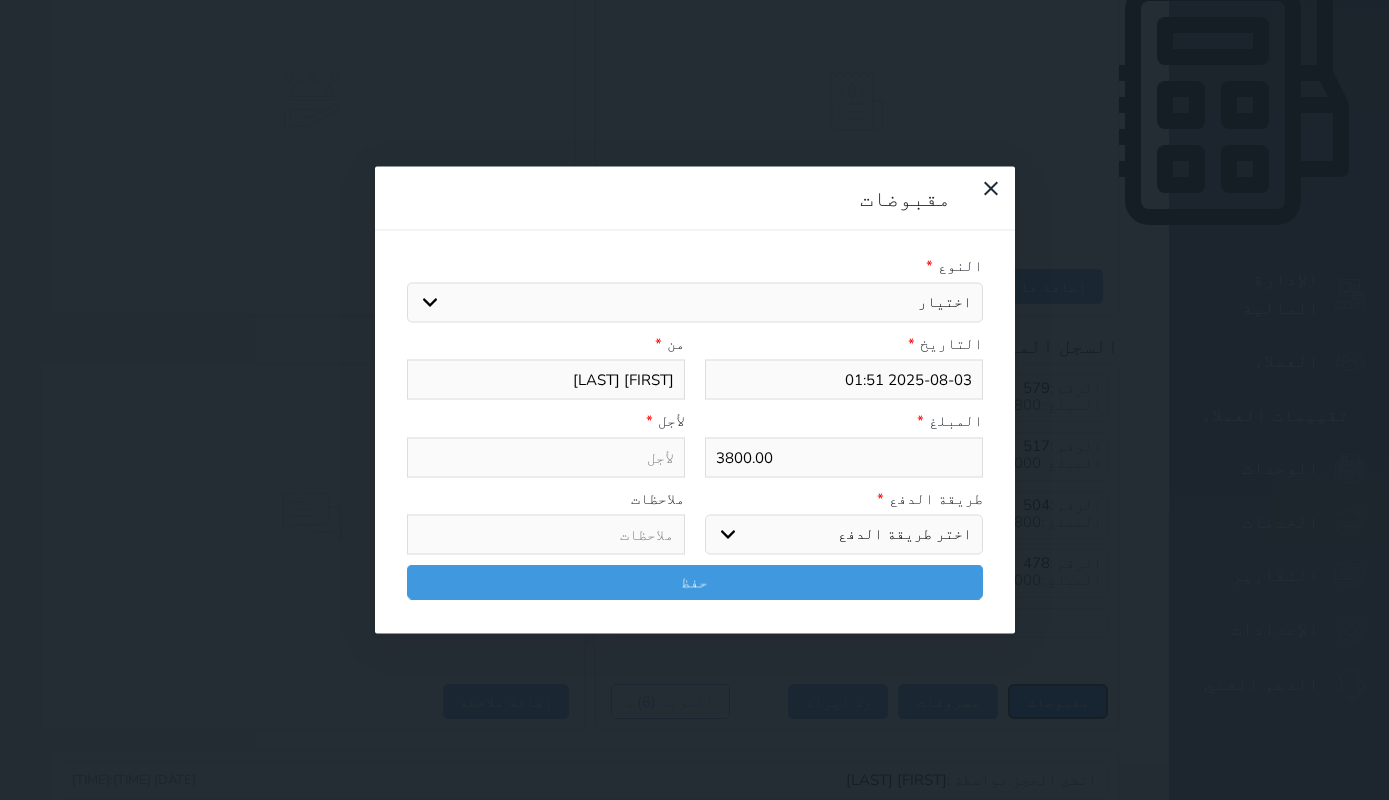 select 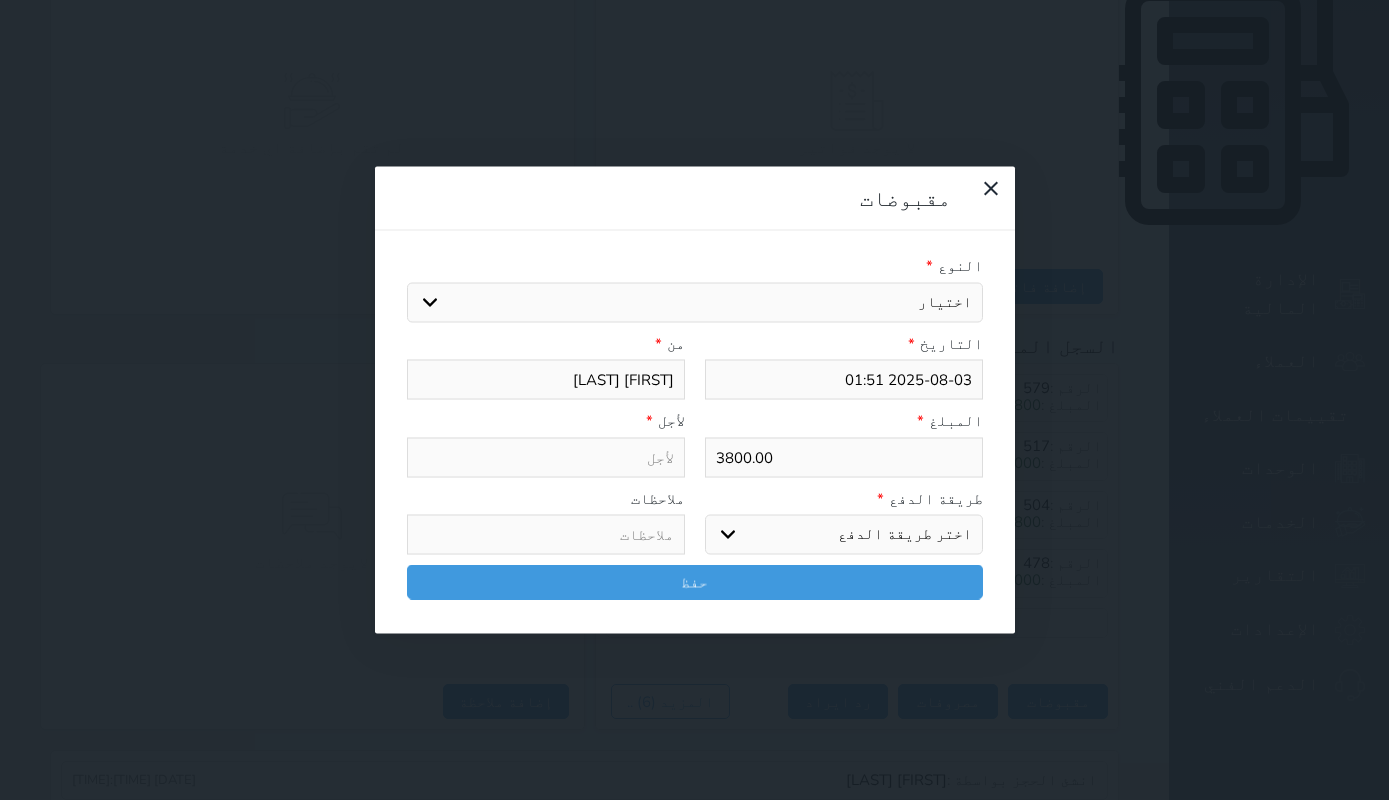 click on "اختيار   مقبوضات عامة قيمة إيجار فواتير تامين عربون لا ينطبق آخر مغسلة واي فاي - الإنترنت مواقف السيارات طعام الأغذية والمشروبات مشروبات المشروبات الباردة المشروبات الساخنة الإفطار غداء عشاء مخبز و كعك حمام سباحة الصالة الرياضية سبا و خدمات الجمال اختيار وإسقاط (خدمات النقل) ميني بار كابل - تلفزيون سرير إضافي تصفيف الشعر التسوق خدمات الجولات السياحية المنظمة خدمات الدليل السياحي" at bounding box center [695, 302] 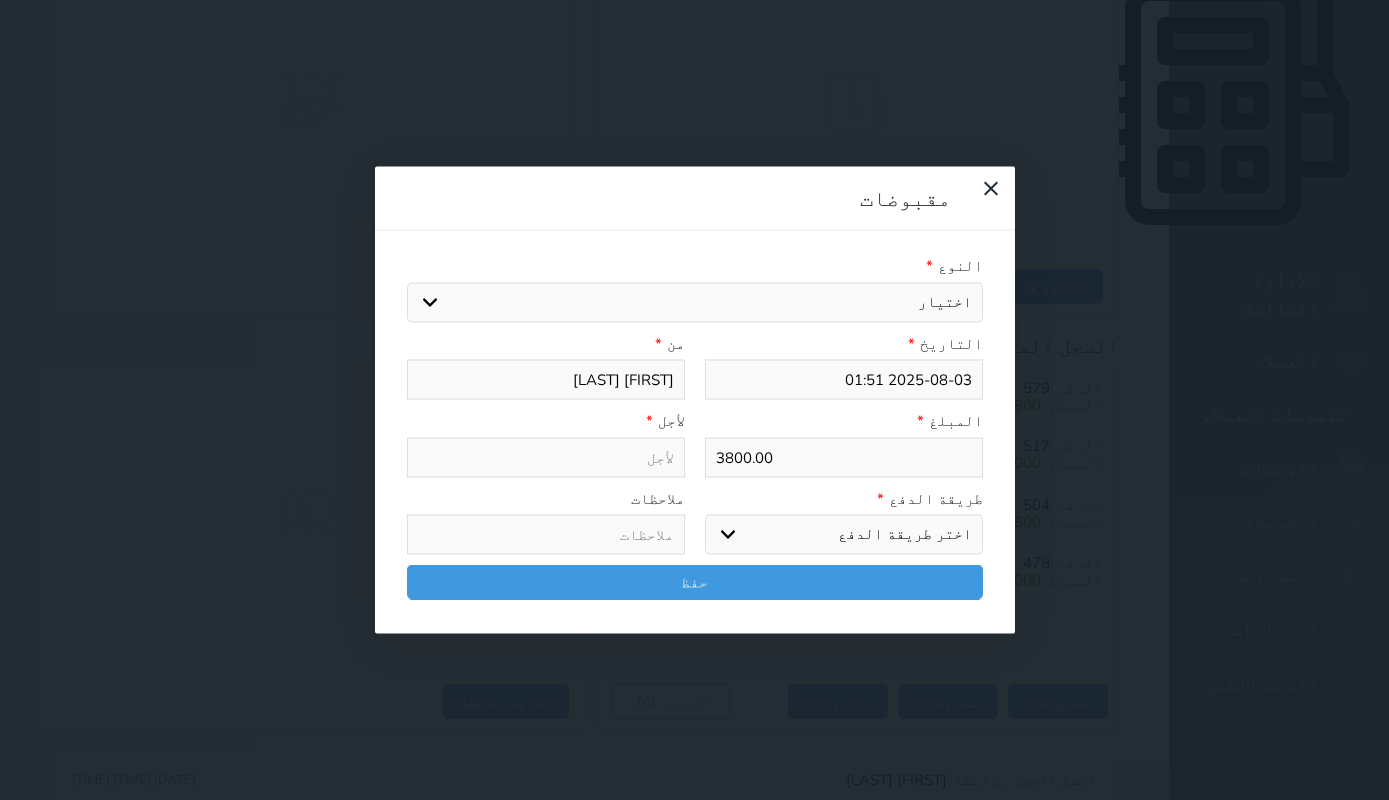 select on "[NUMBER]" 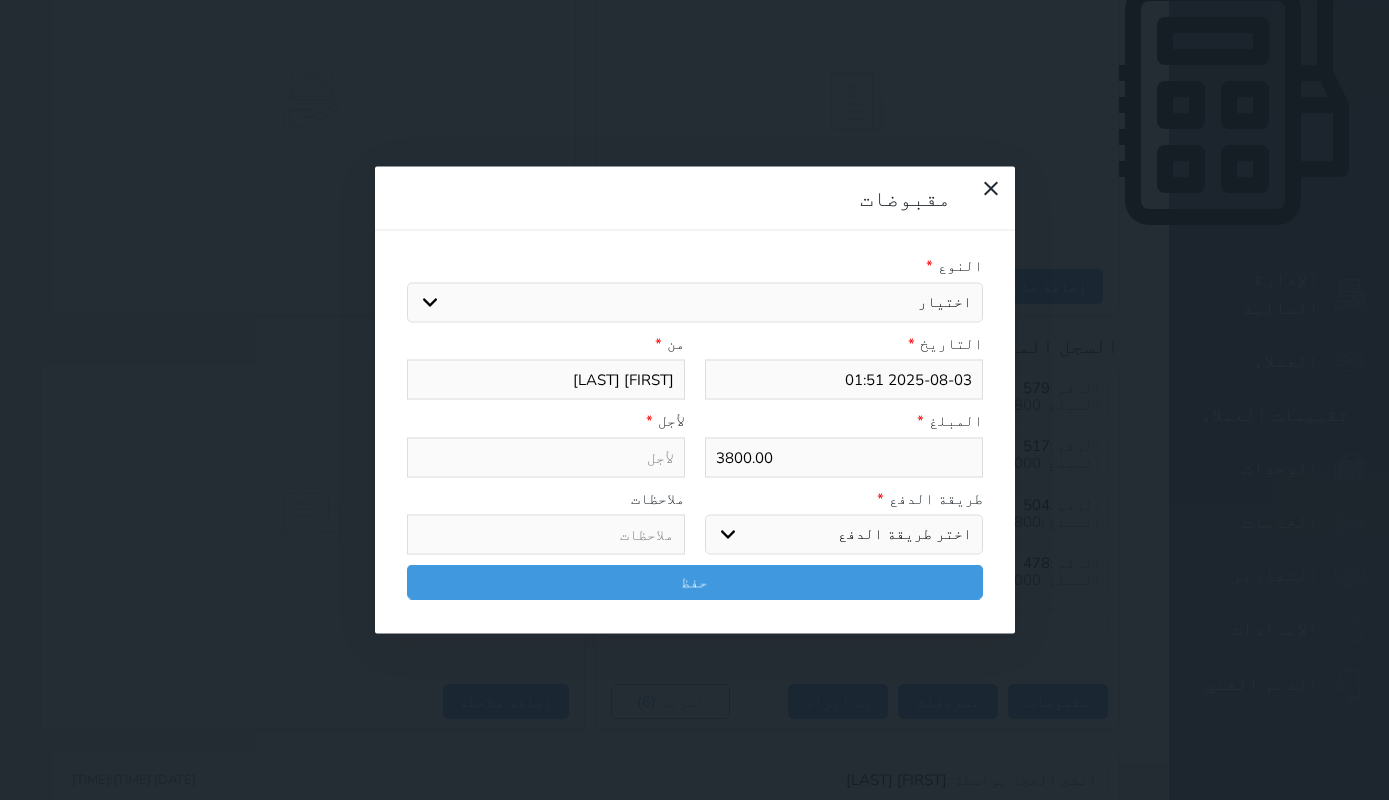 select 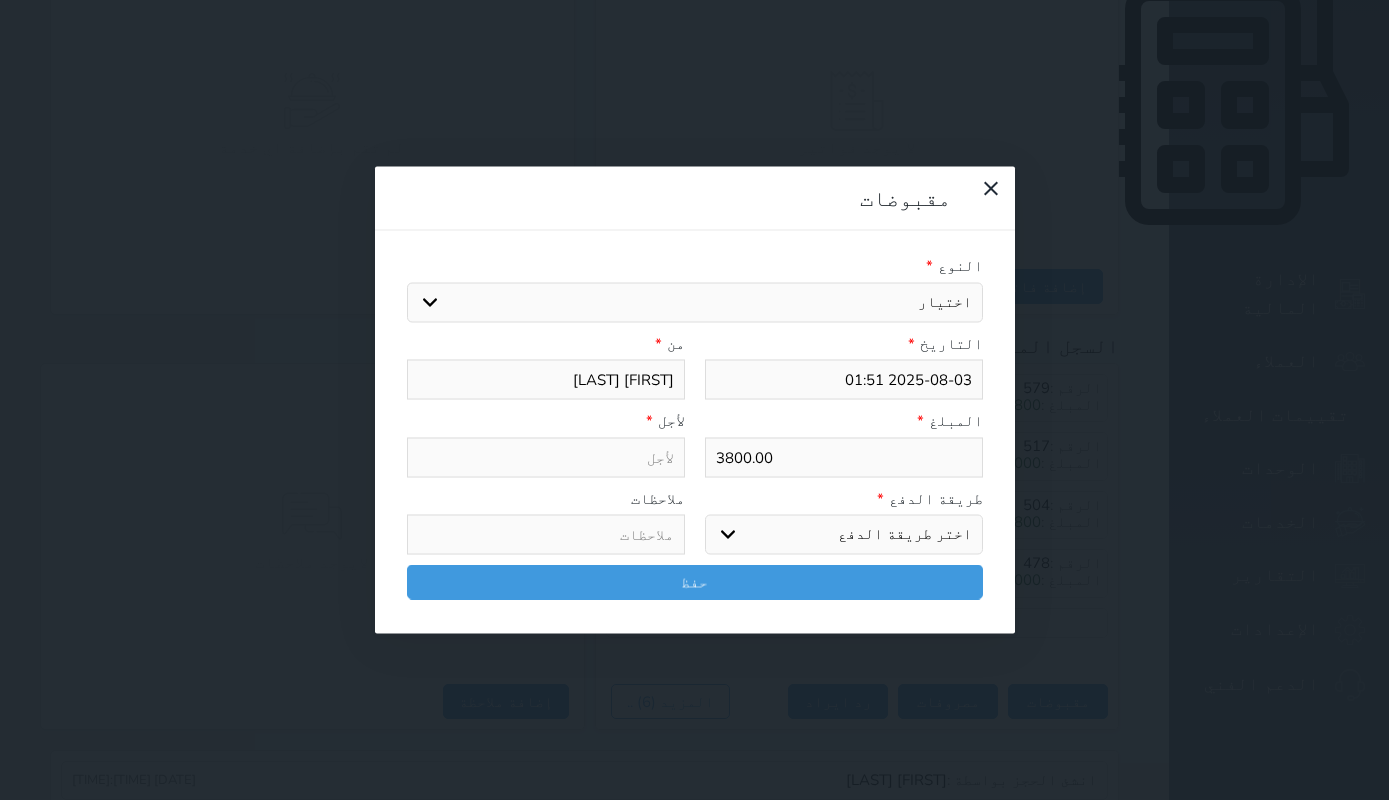 type on "قيمة إيجار - الوحدة - A3" 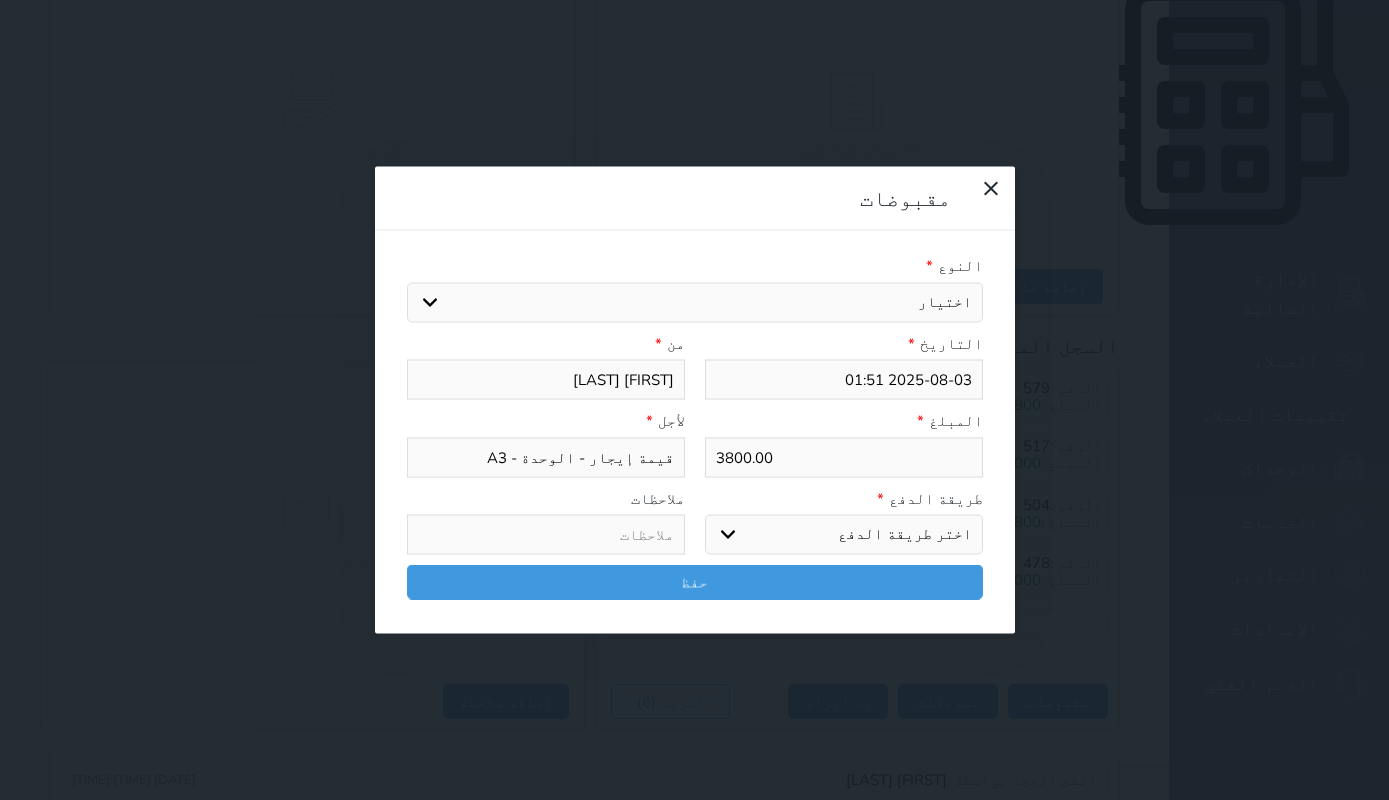 click on "3800.00" at bounding box center (844, 457) 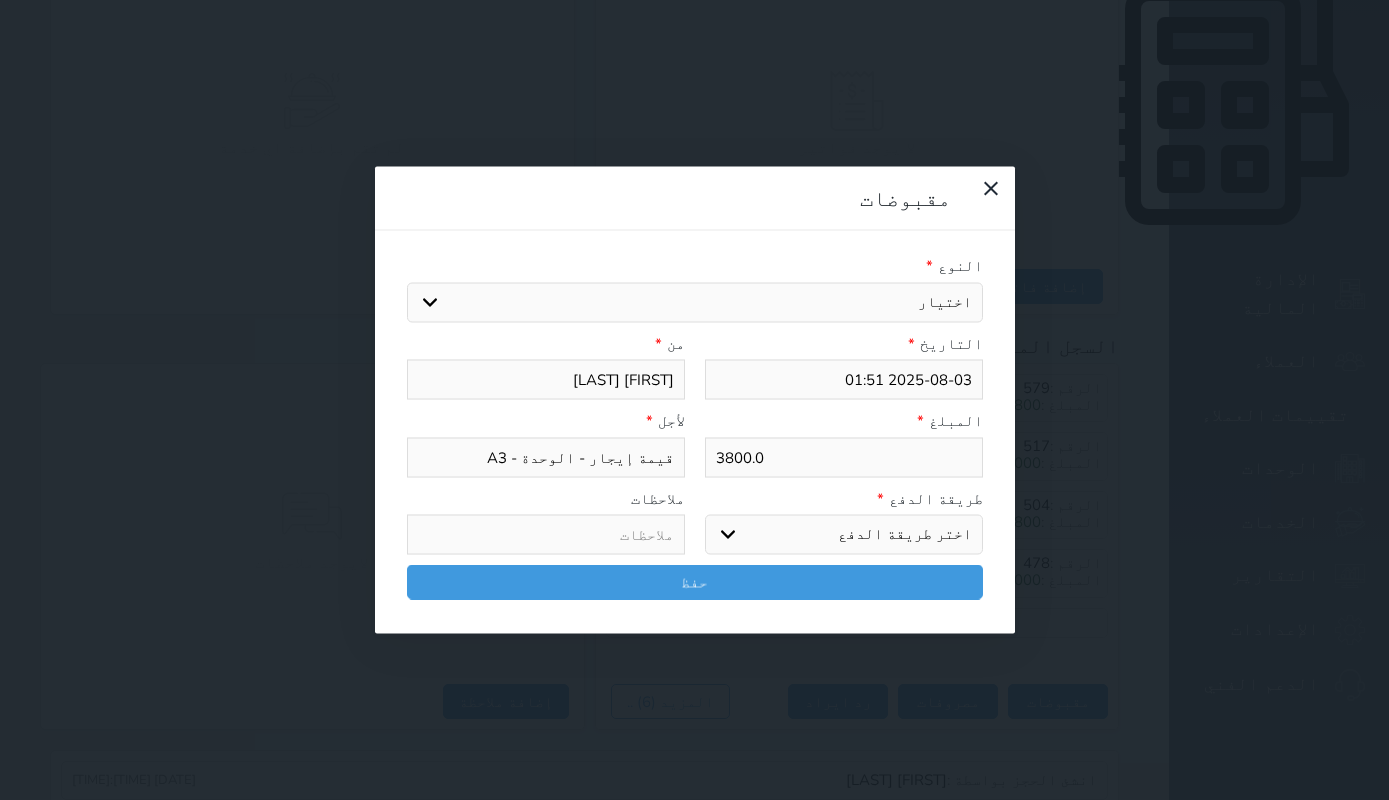 type on "3800." 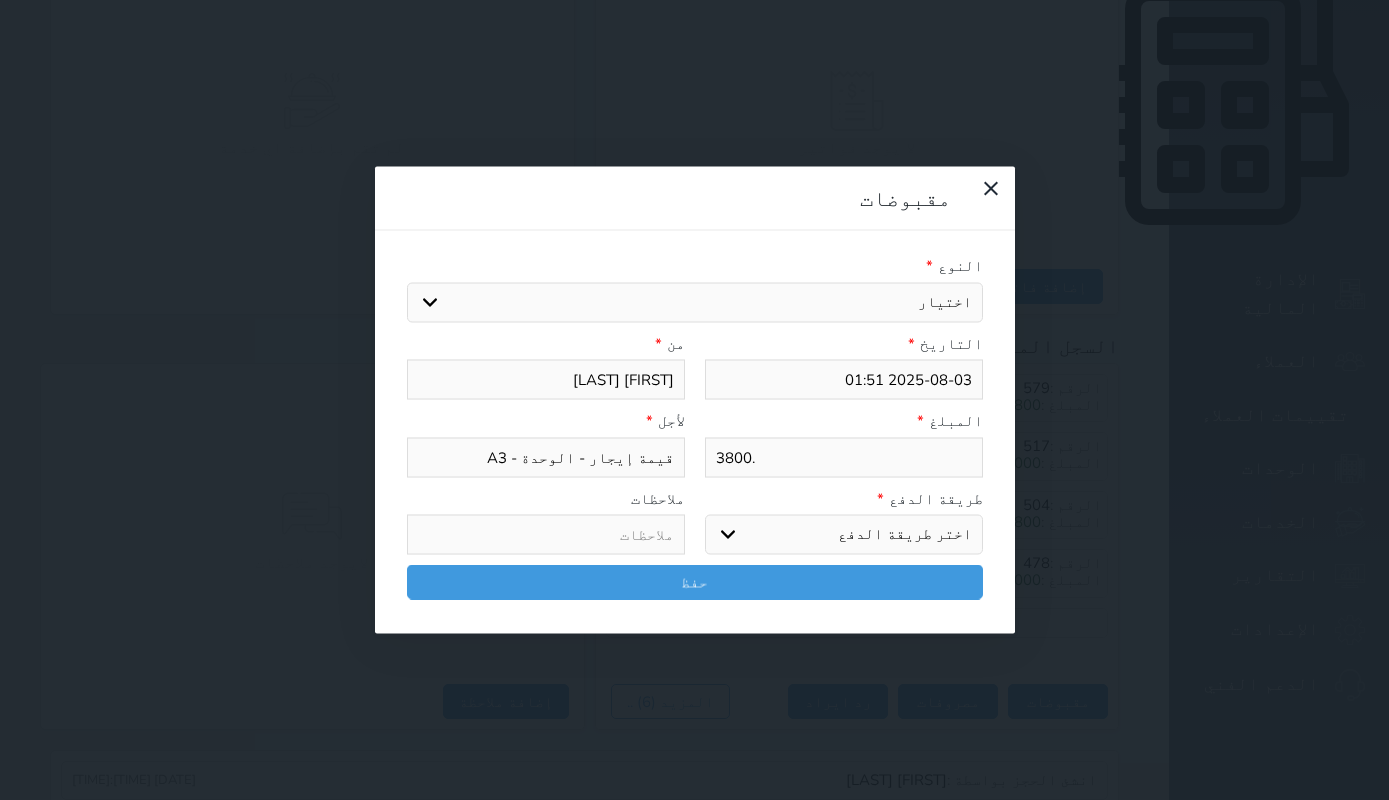 type on "3800" 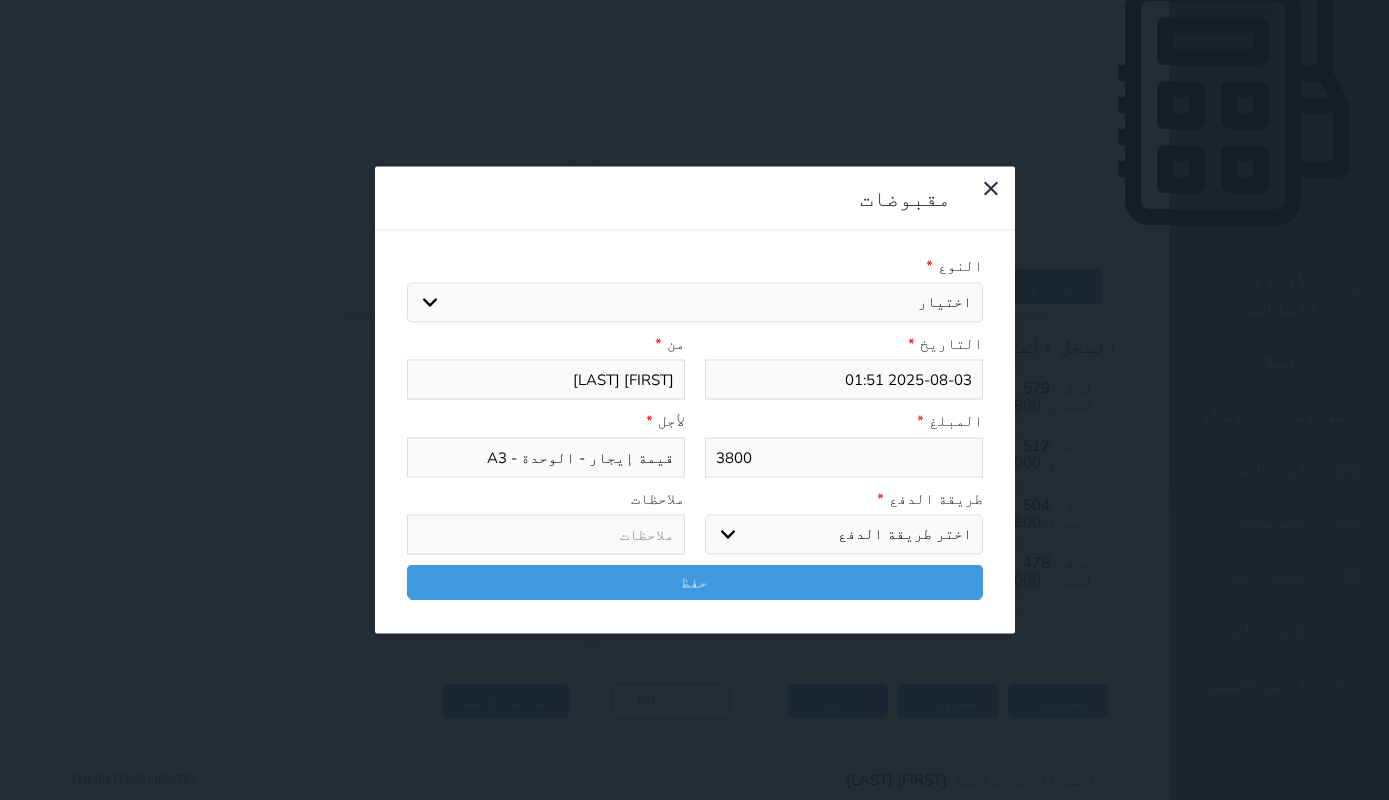 type on "380" 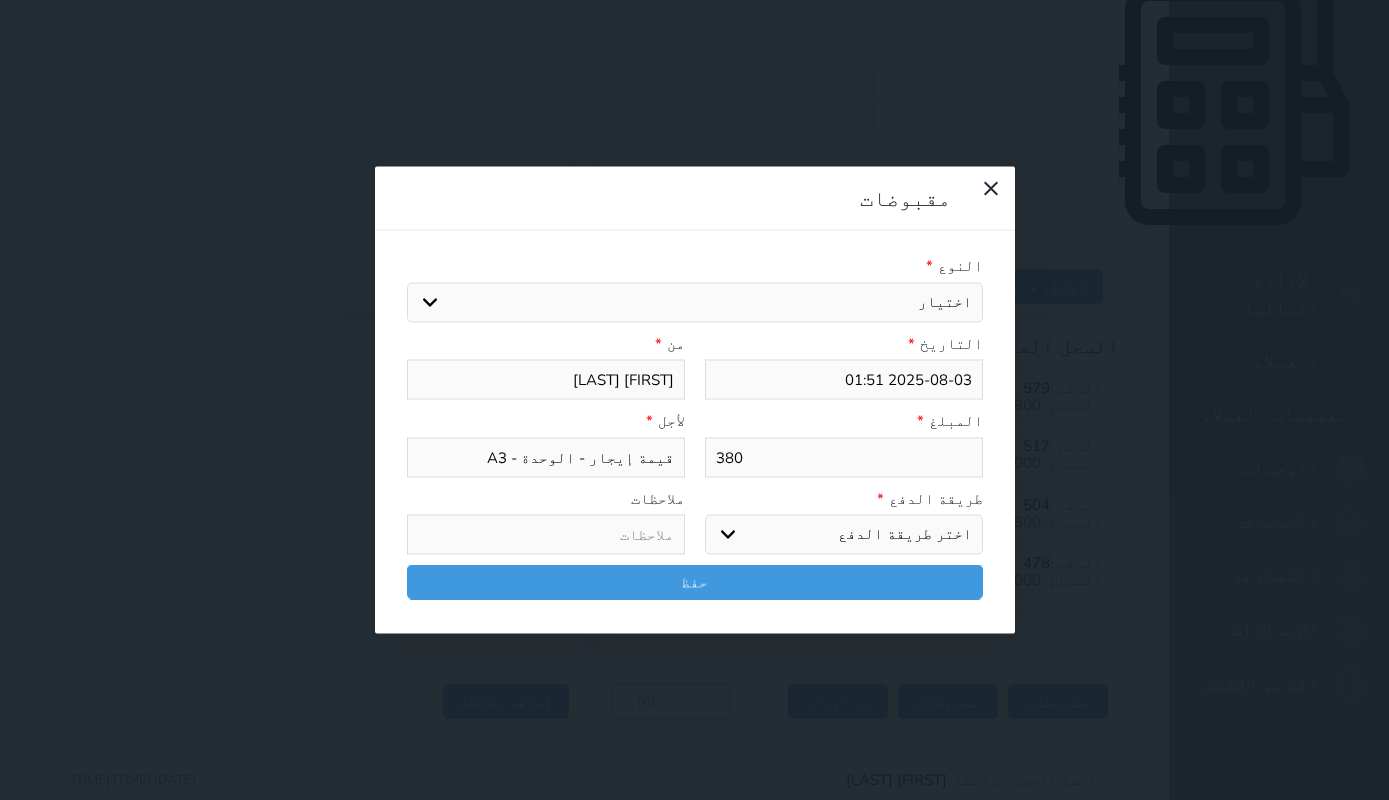 type on "38" 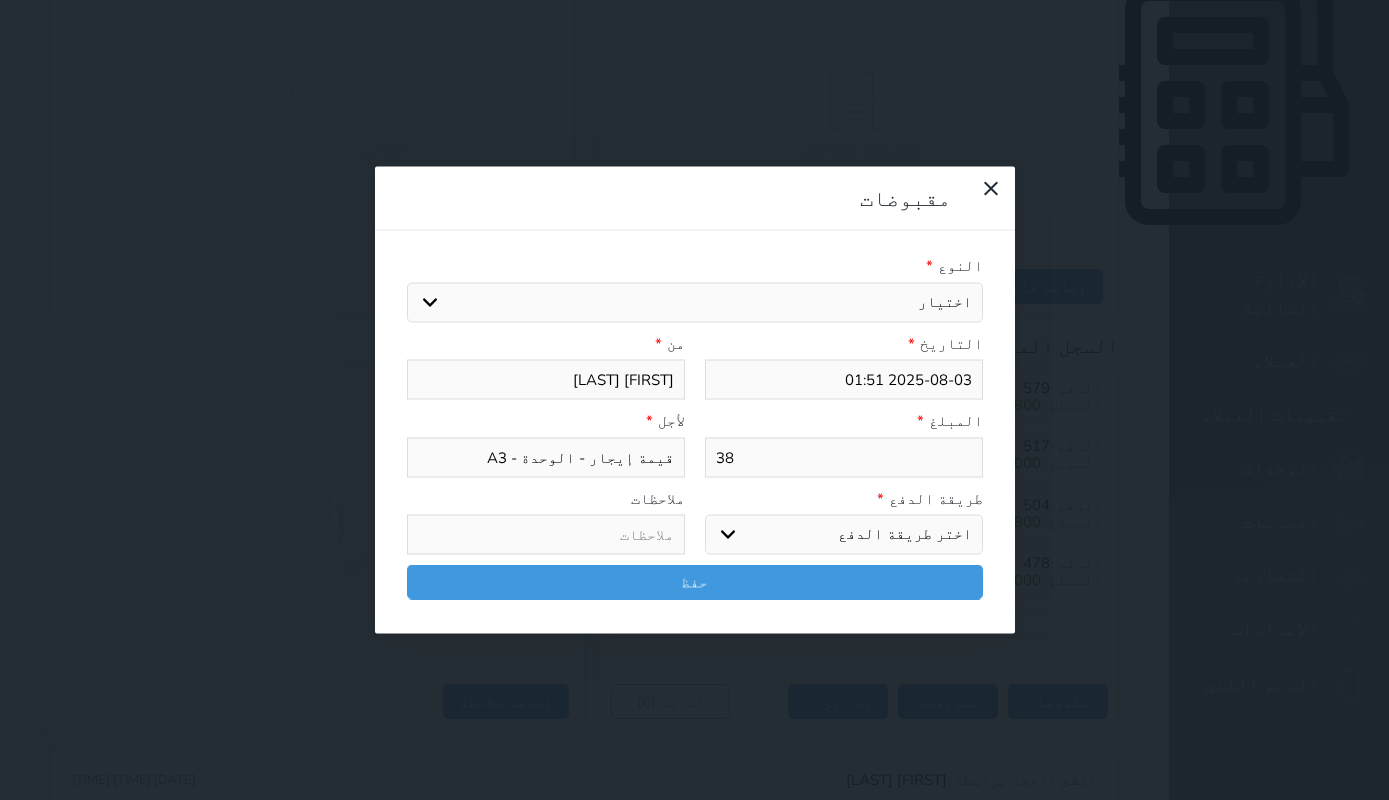 type on "3" 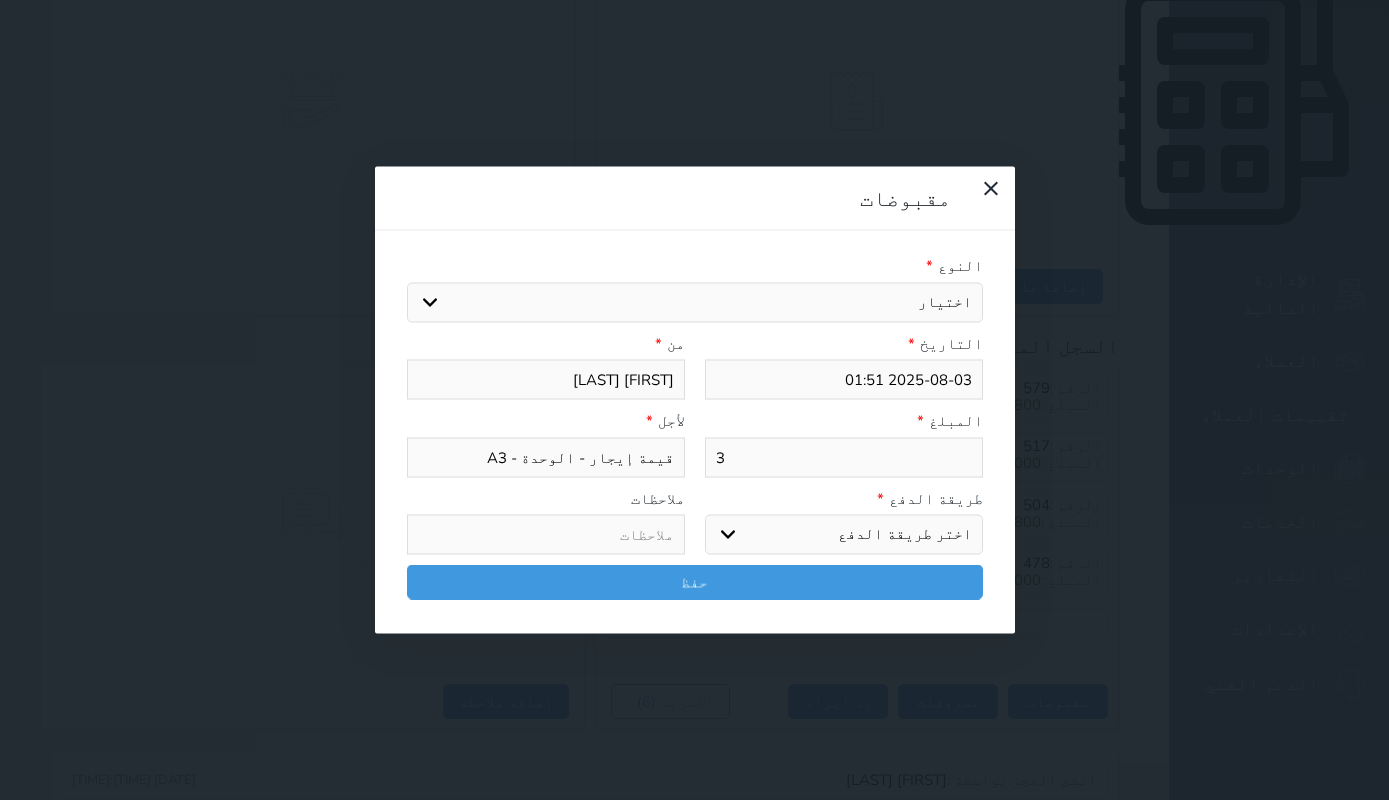 type 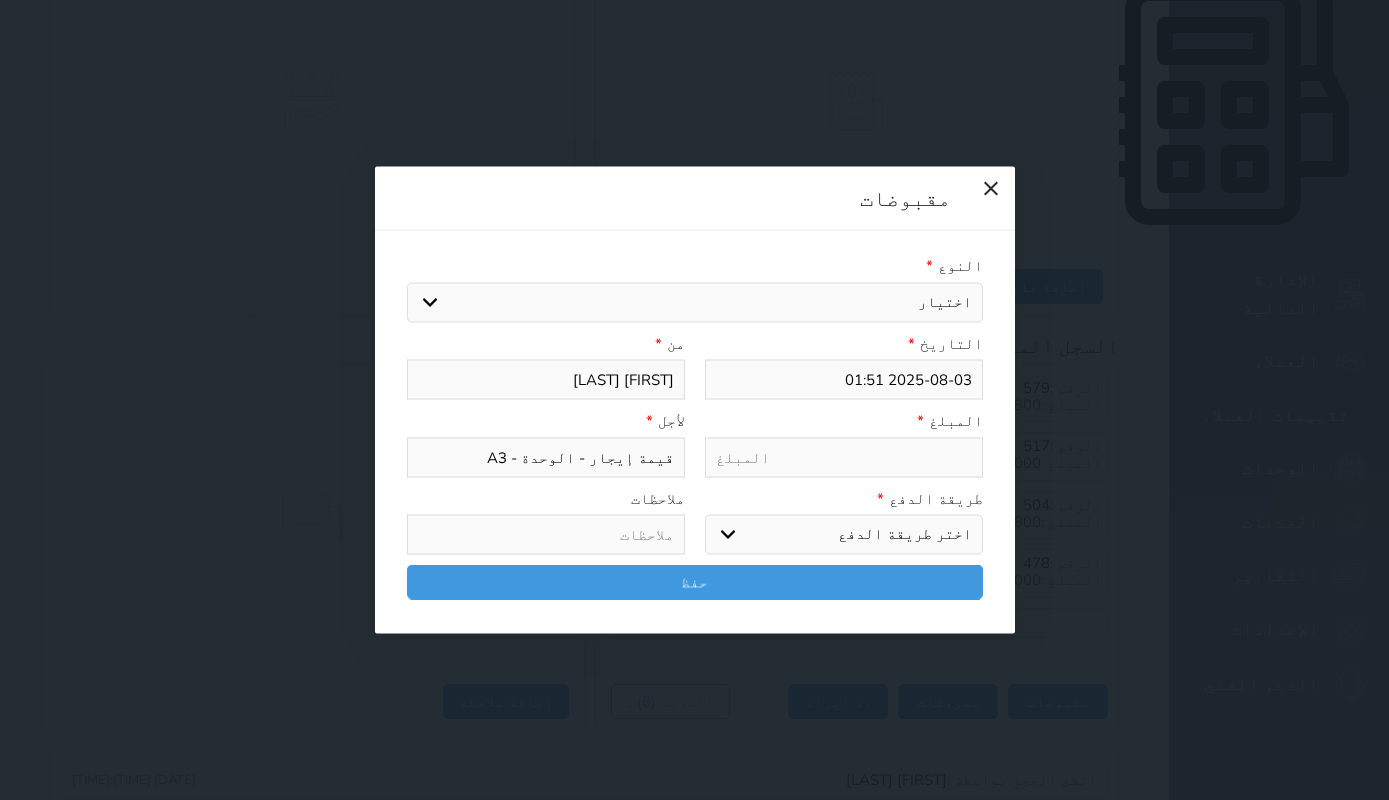 select 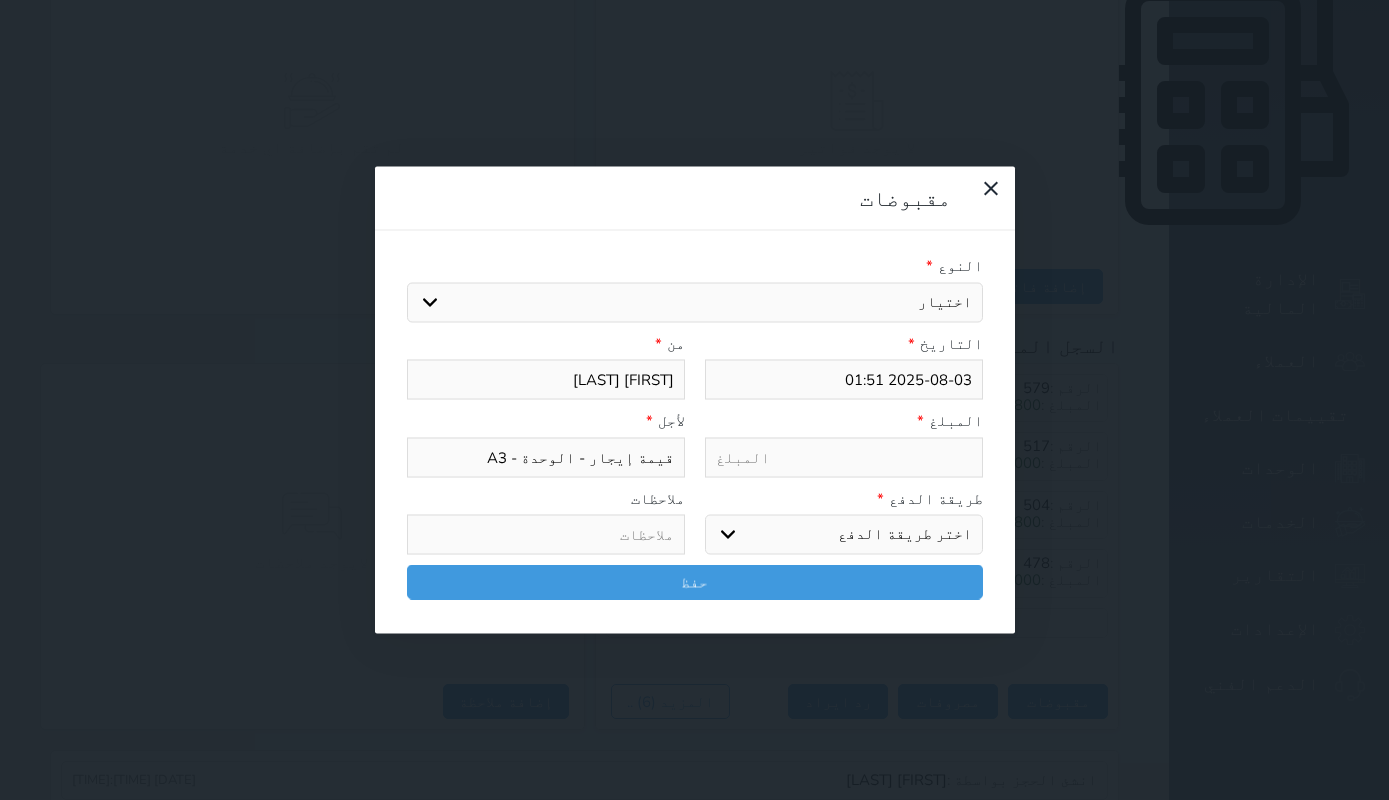 type on "2" 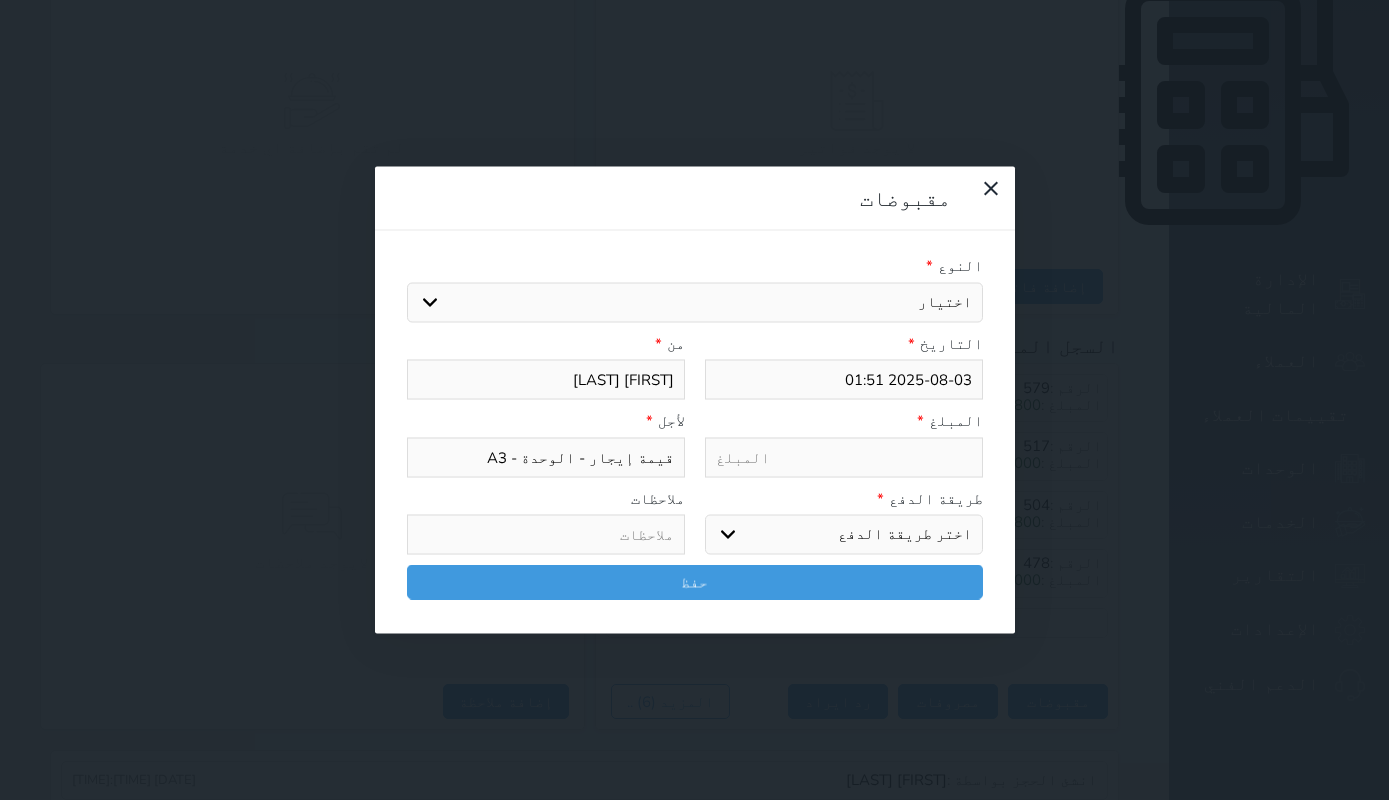 select 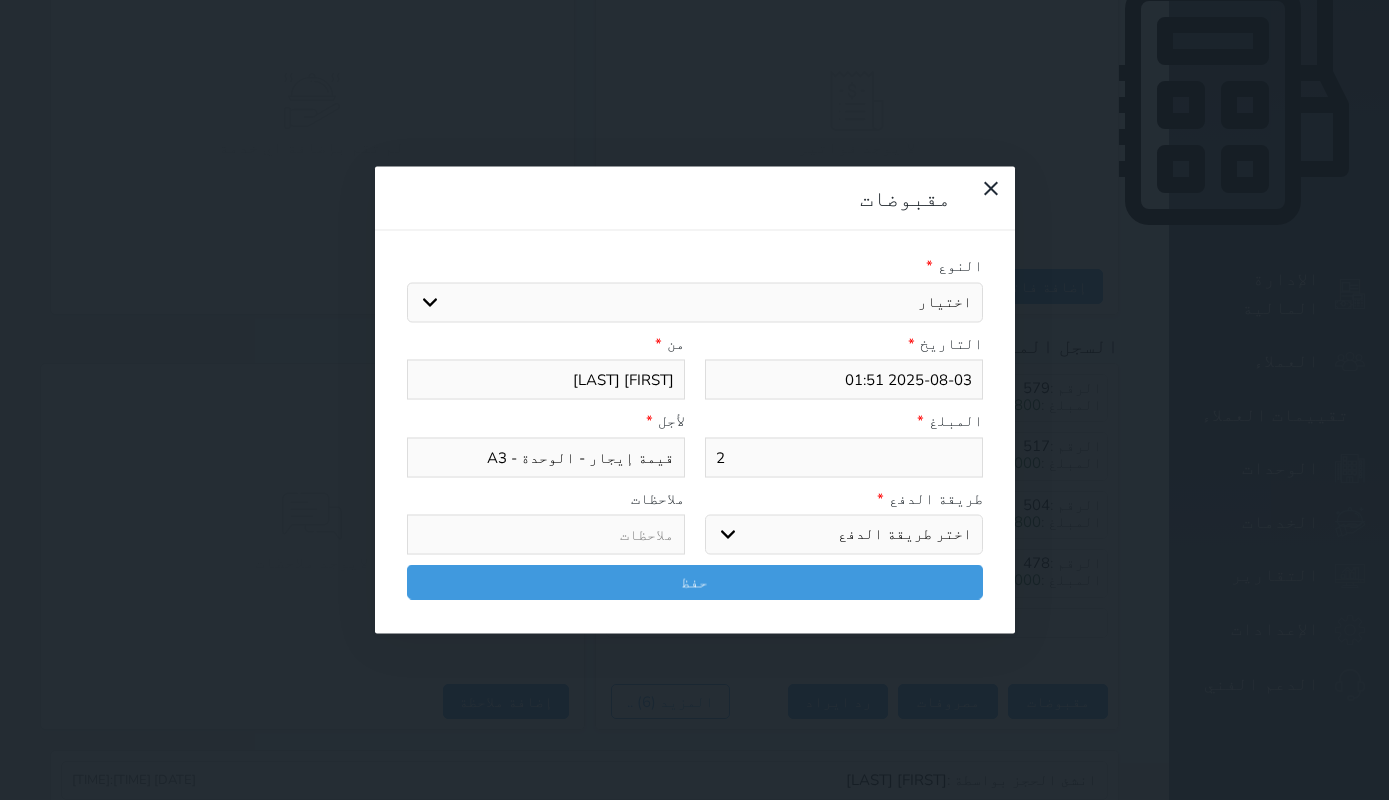type on "20" 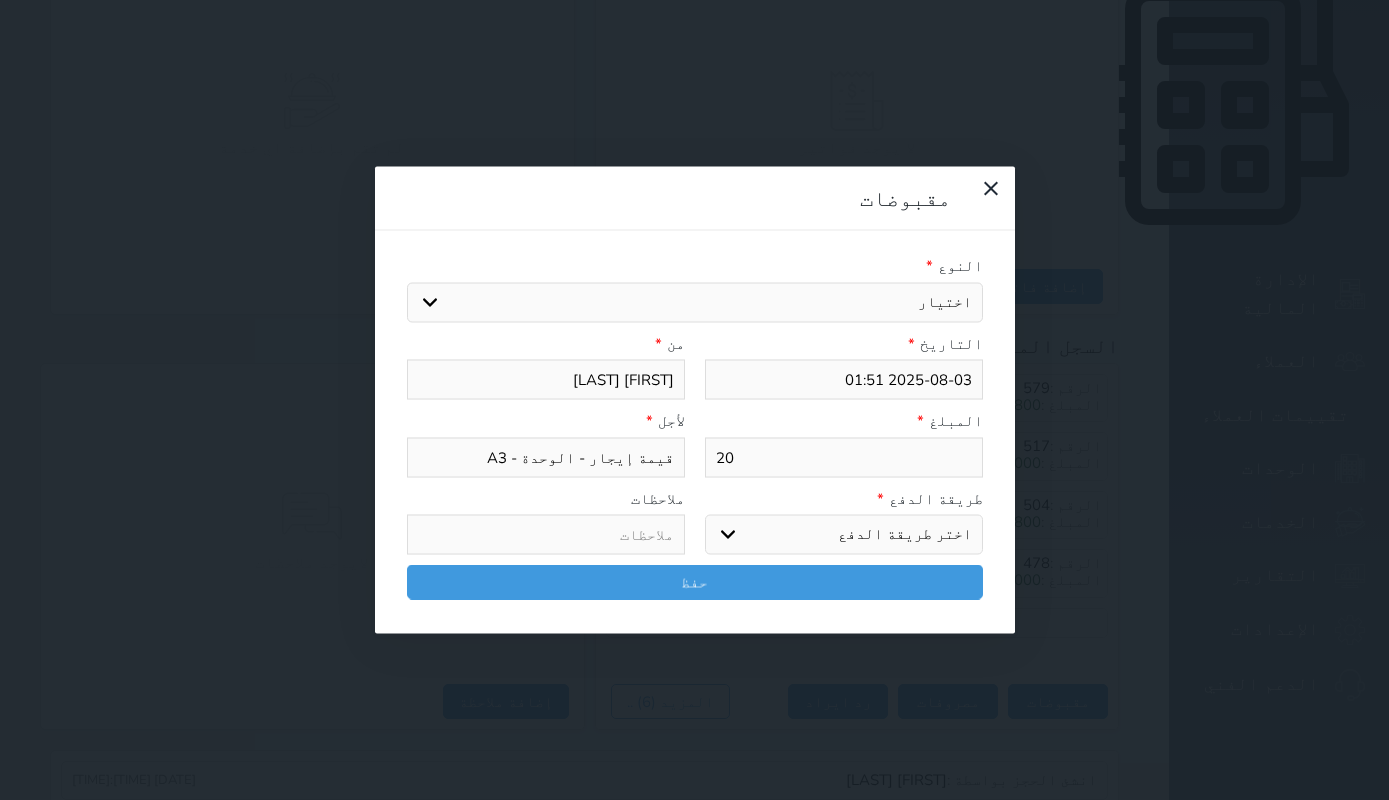 type on "200" 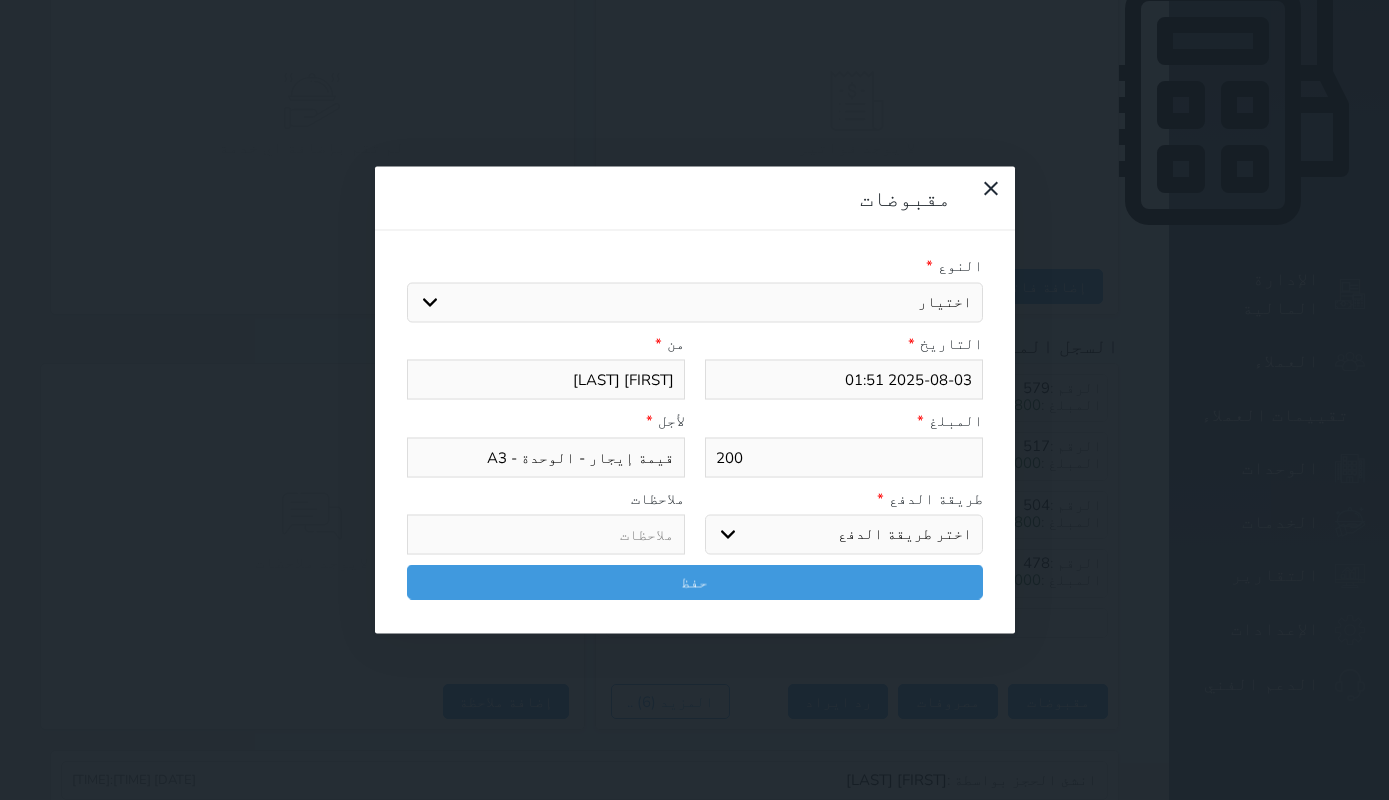 type on "2000" 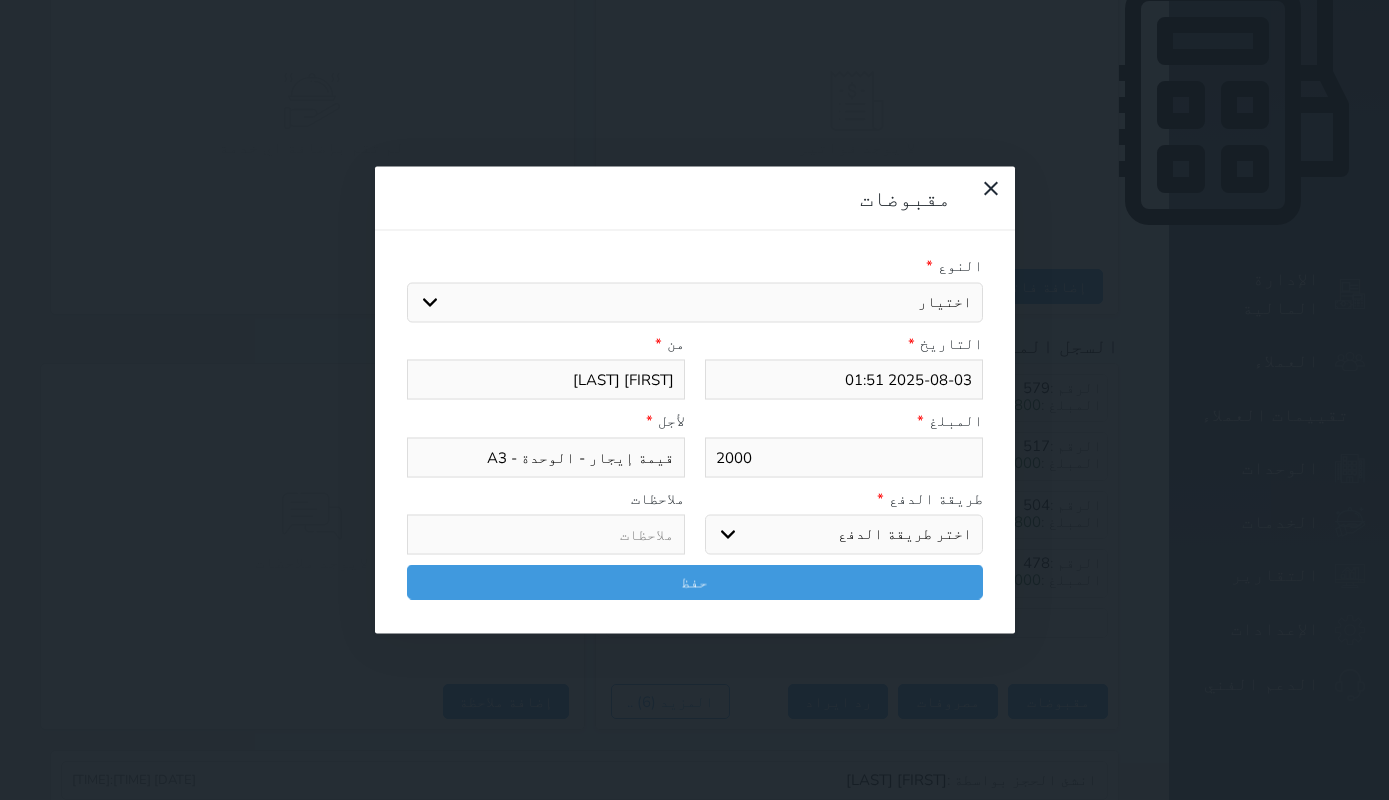 select 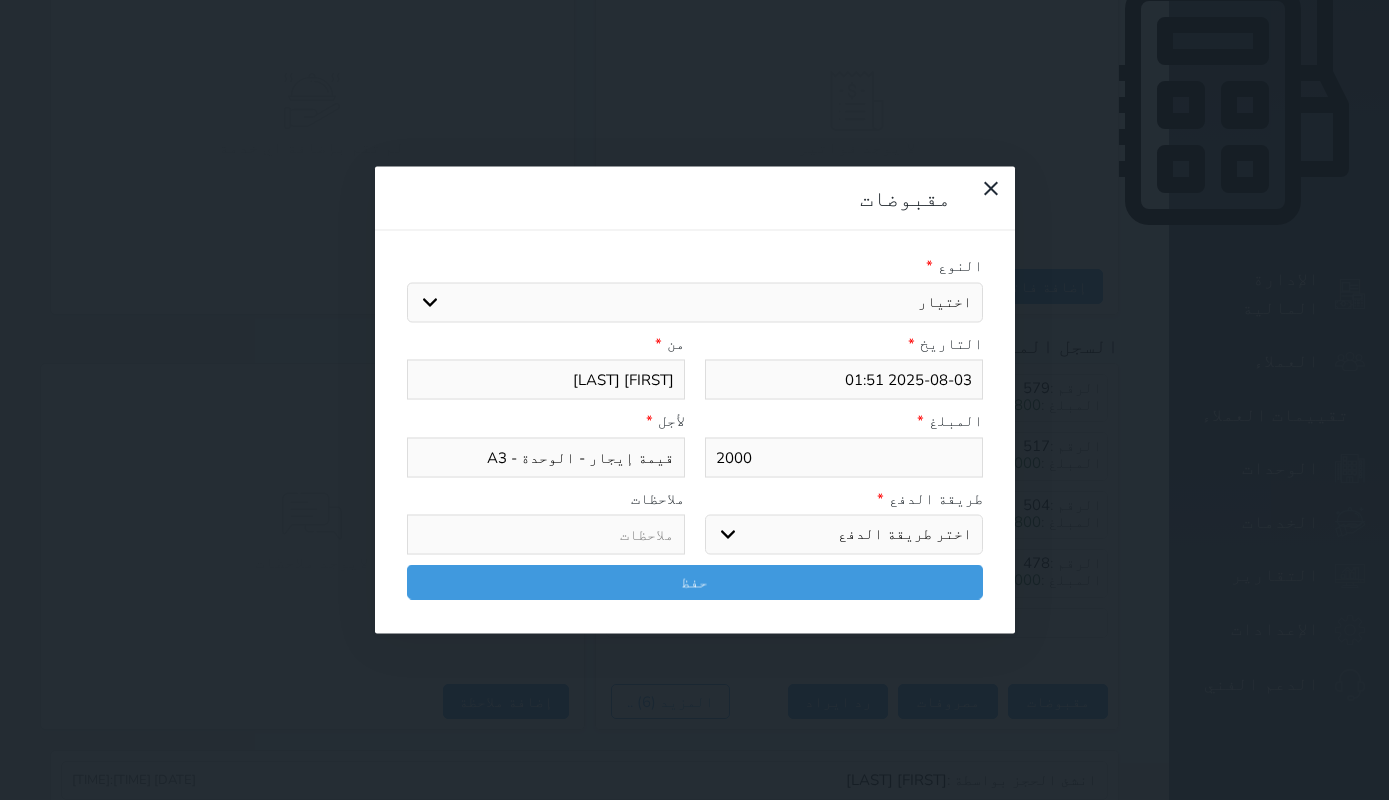 click on "اختر طريقة الدفع   دفع نقدى   تحويل بنكى   مدى   بطاقة ائتمان   آجل" at bounding box center [844, 535] 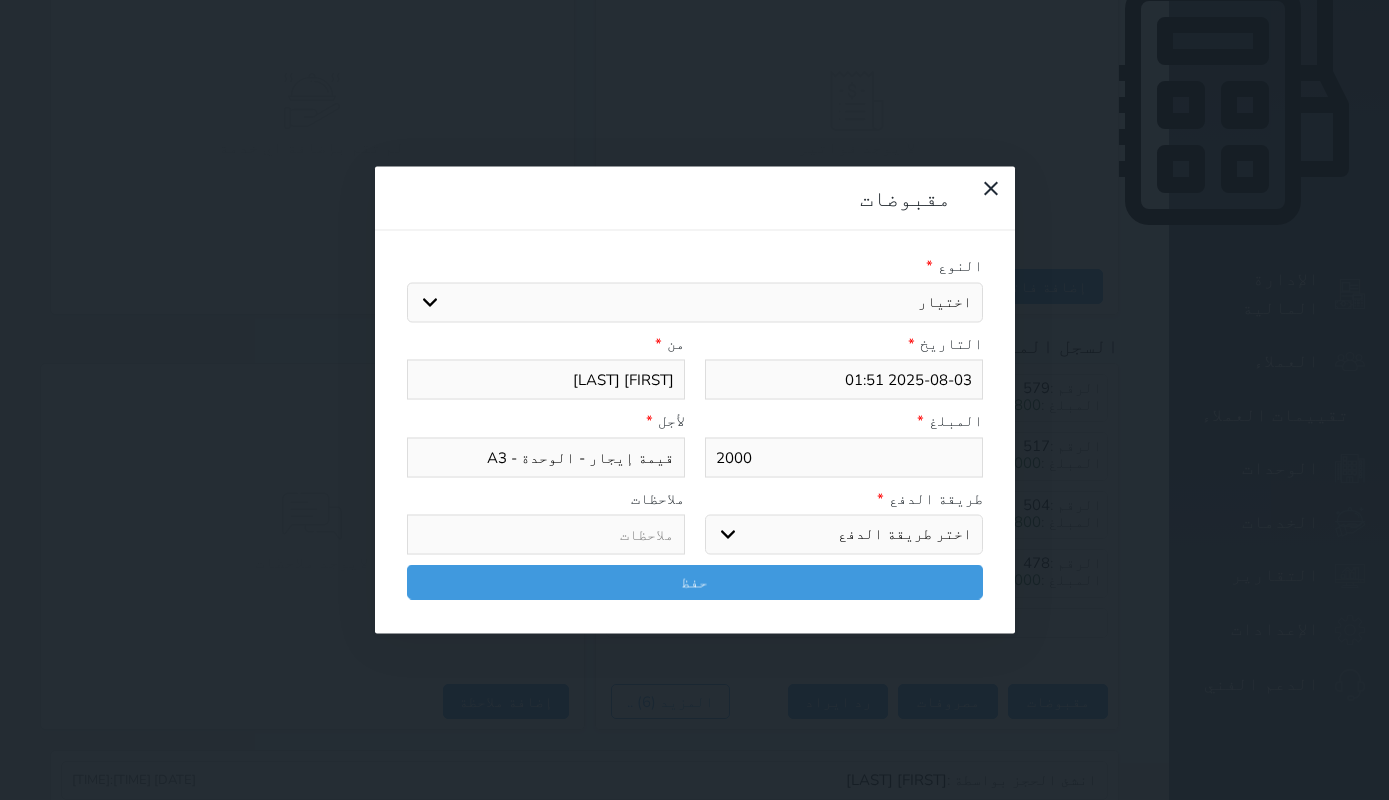 select on "bank-transfer" 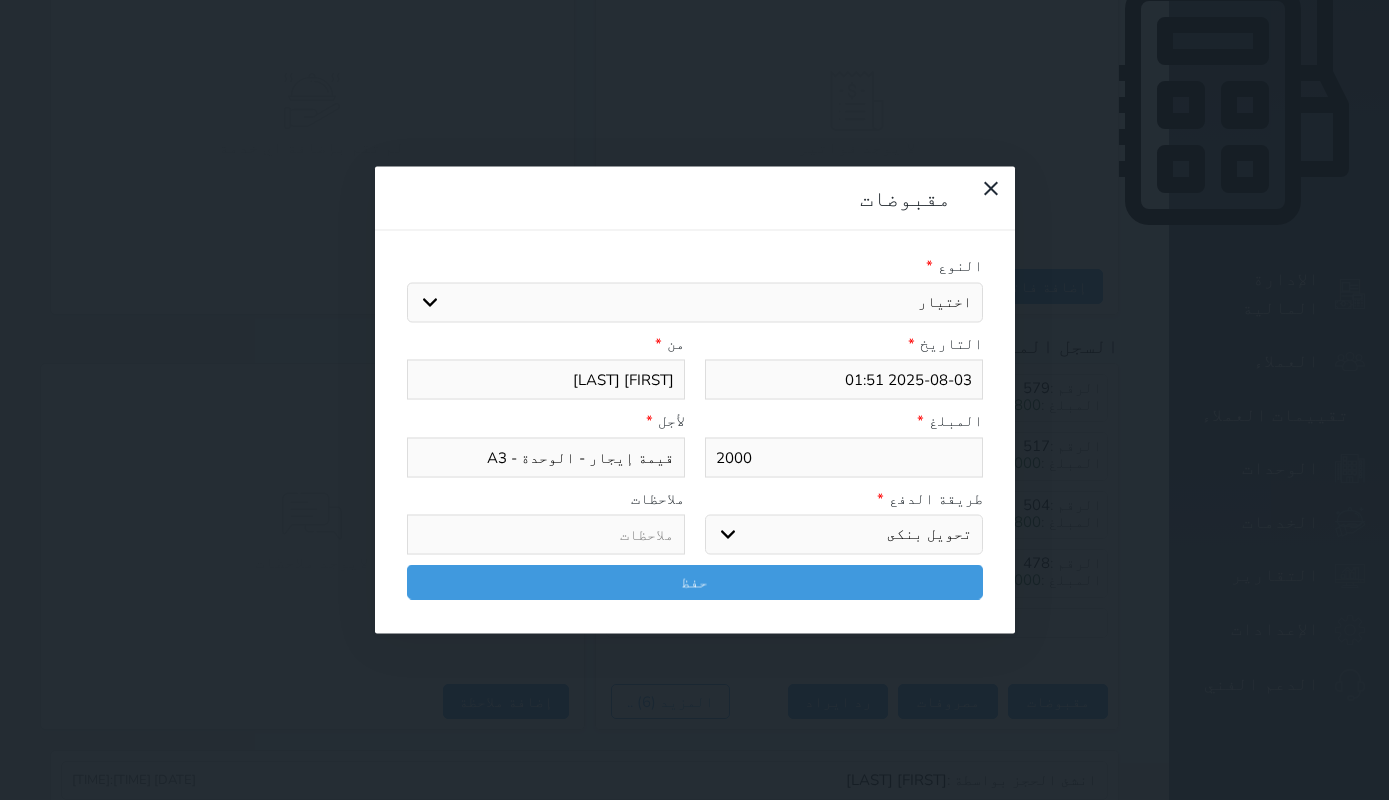 click on "تحويل بنكى" at bounding box center [0, 0] 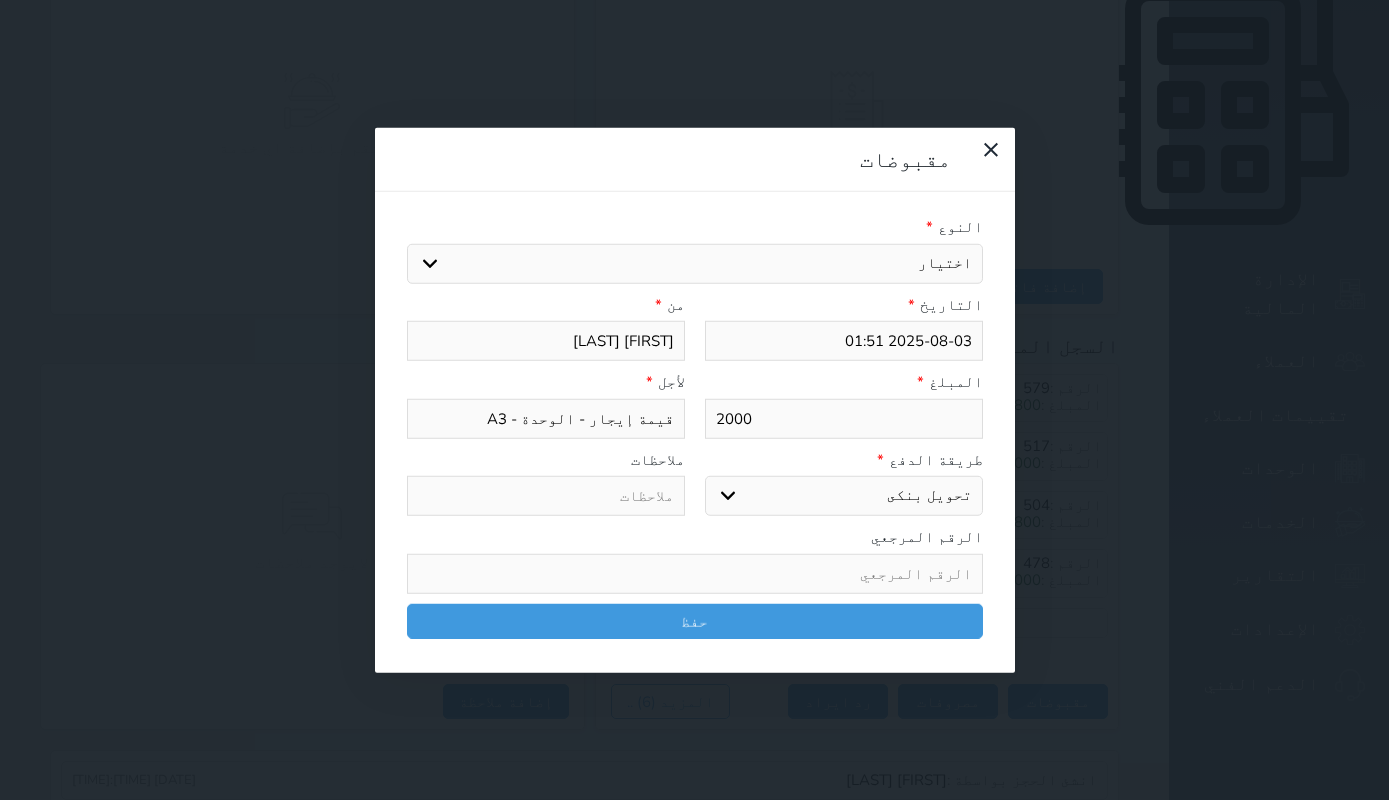 click on "2025-08-03 01:51" at bounding box center (844, 341) 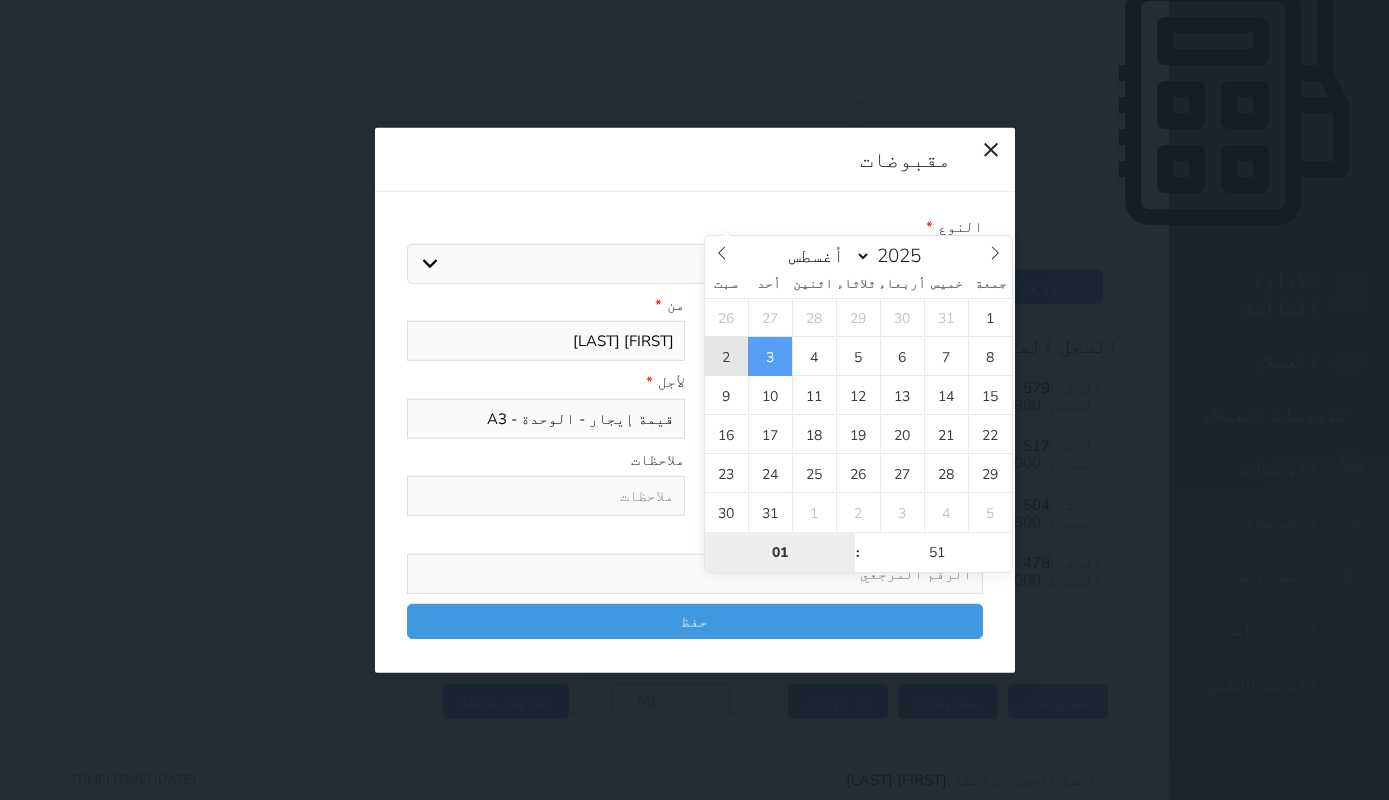 type on "2025-08-02 01:51" 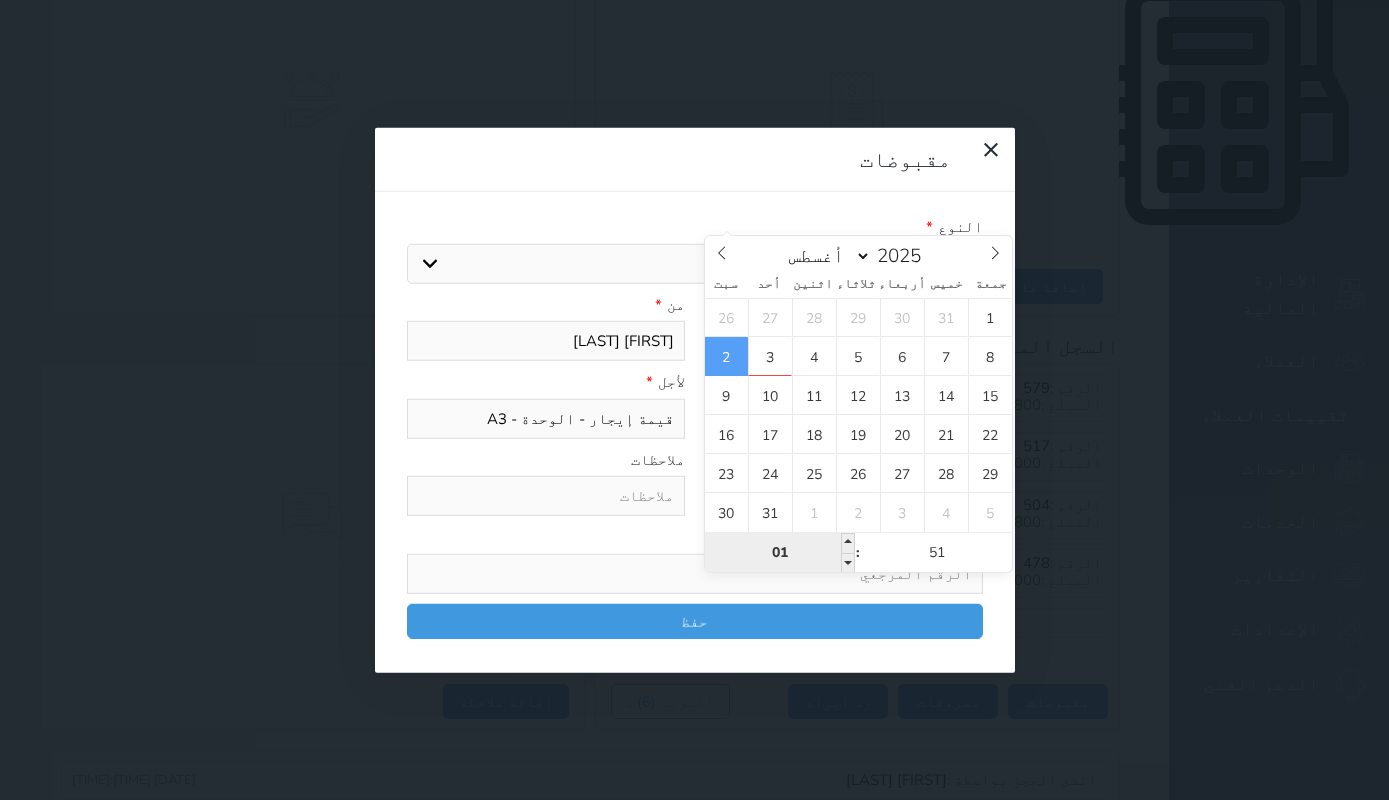 click on "01" at bounding box center (780, 553) 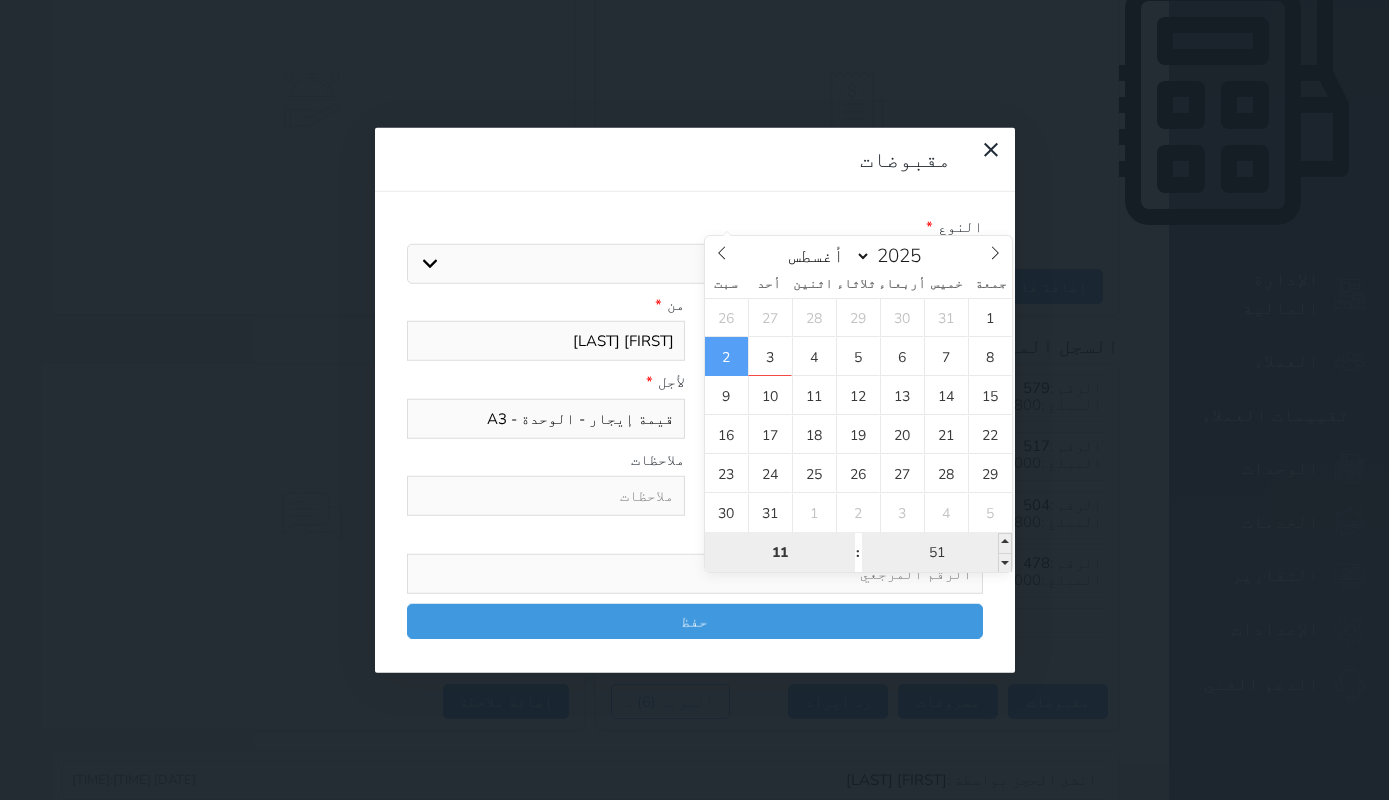 type on "11" 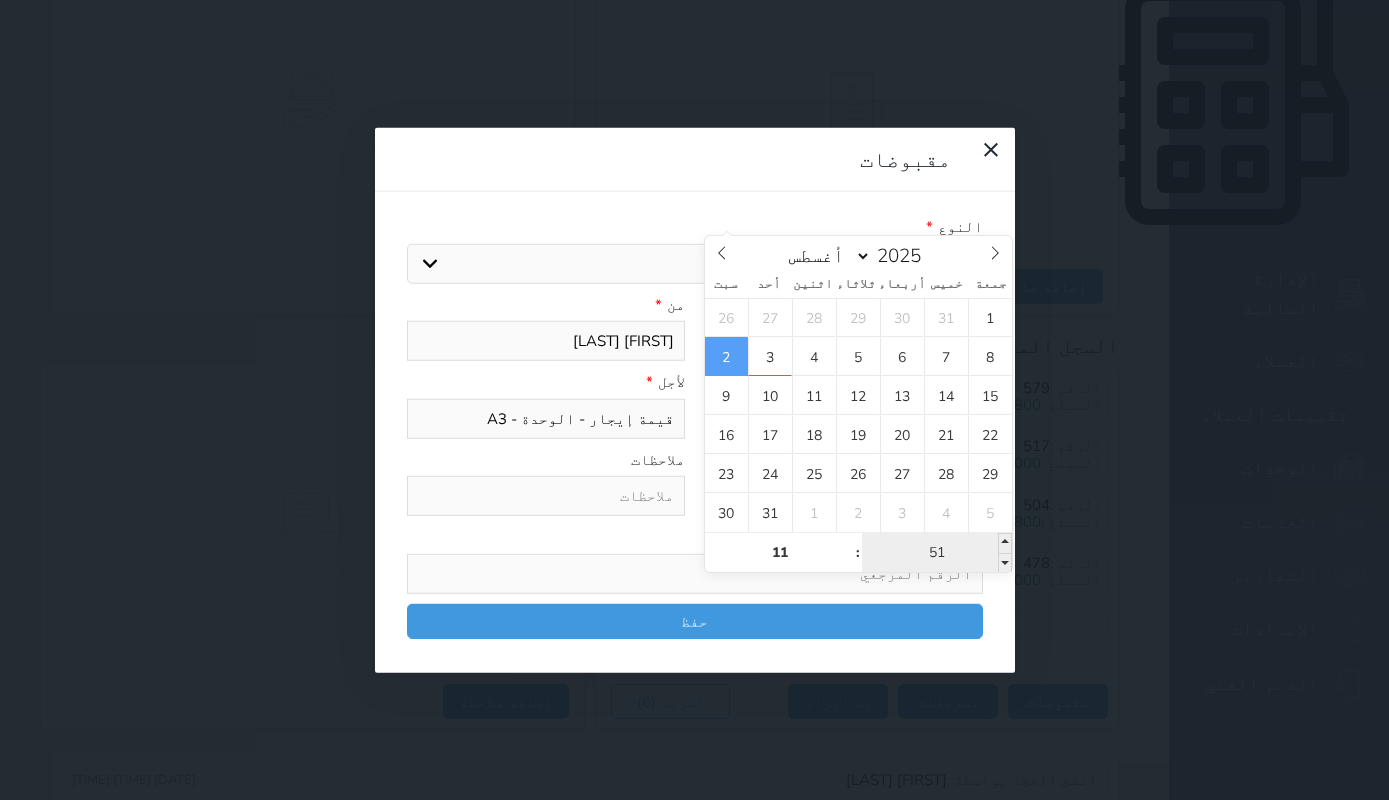 click on "51" at bounding box center (937, 553) 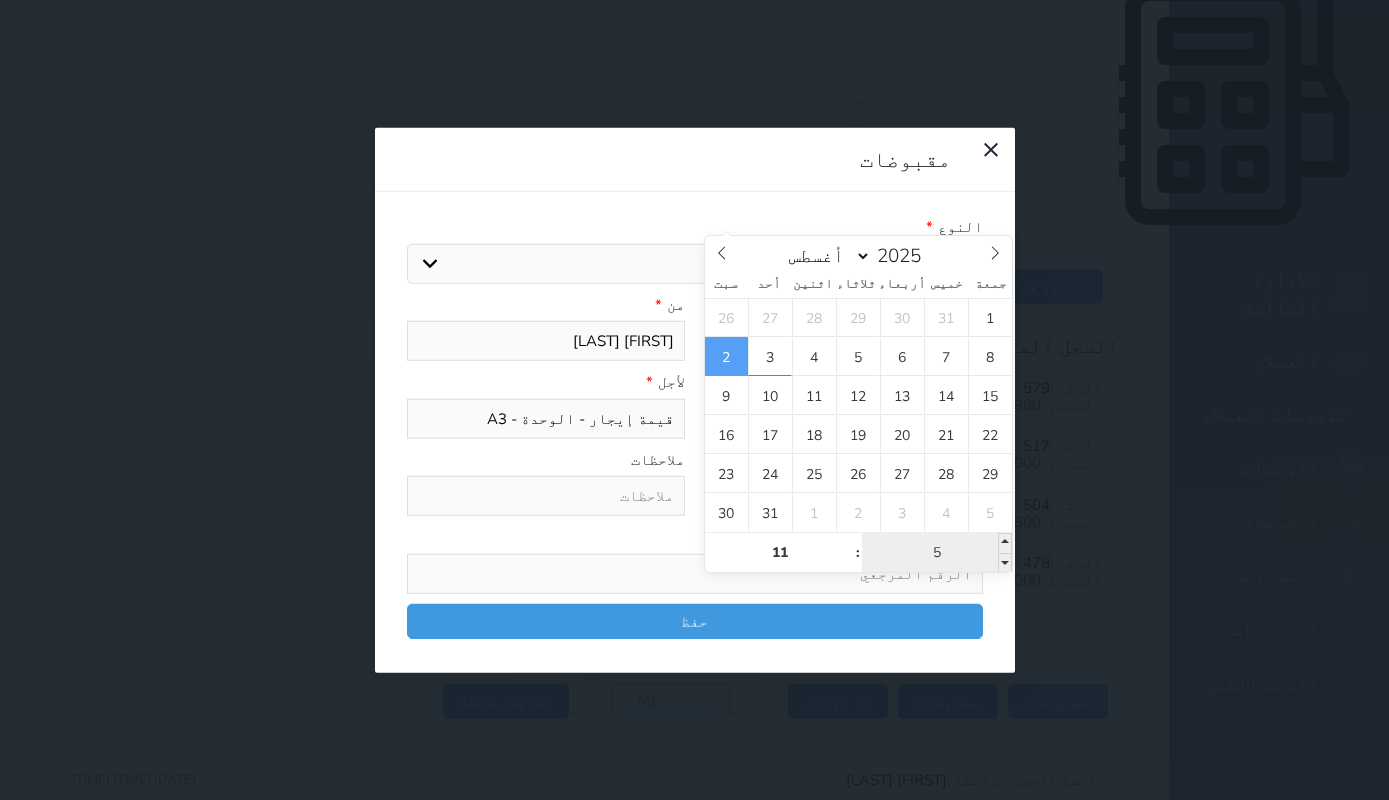 type on "59" 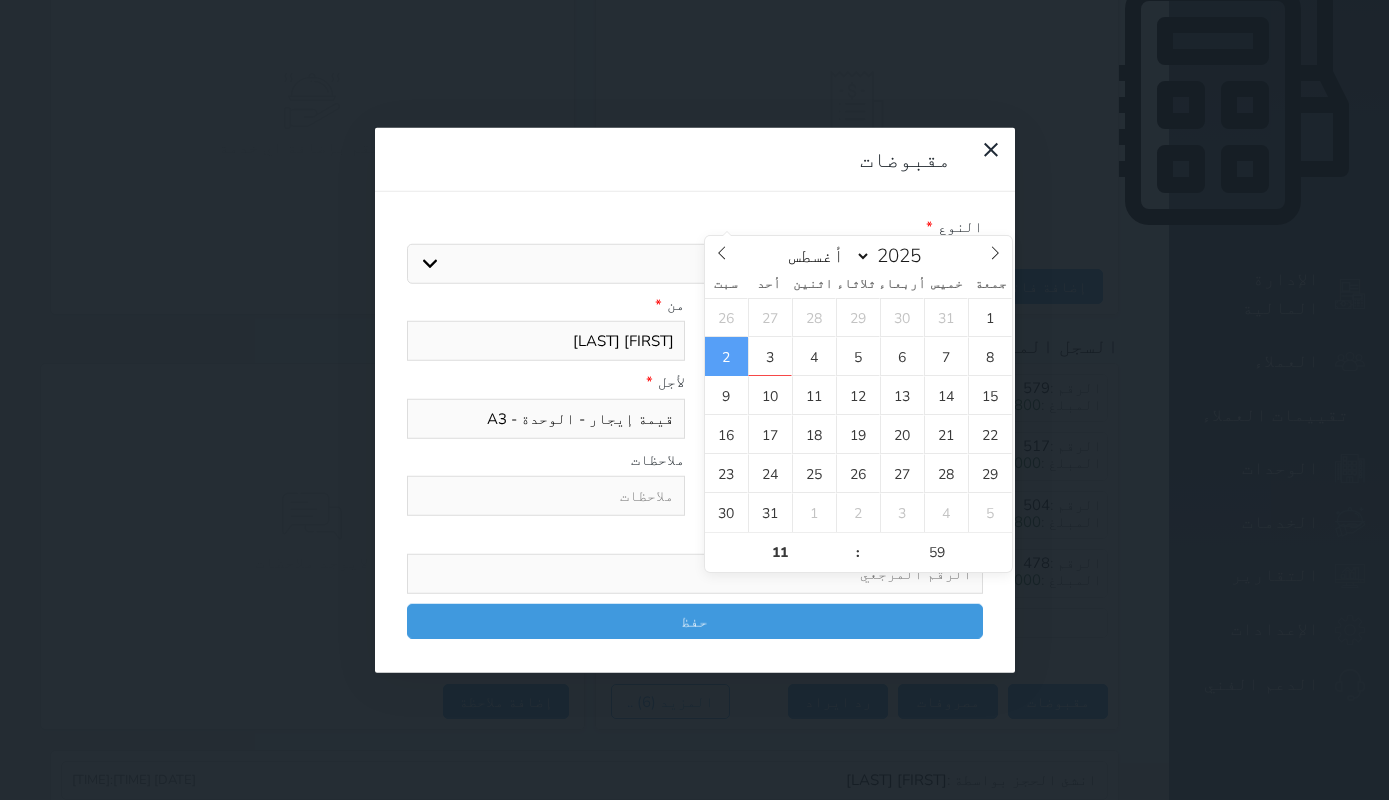 click on "الرقم المرجعي" at bounding box center [695, 560] 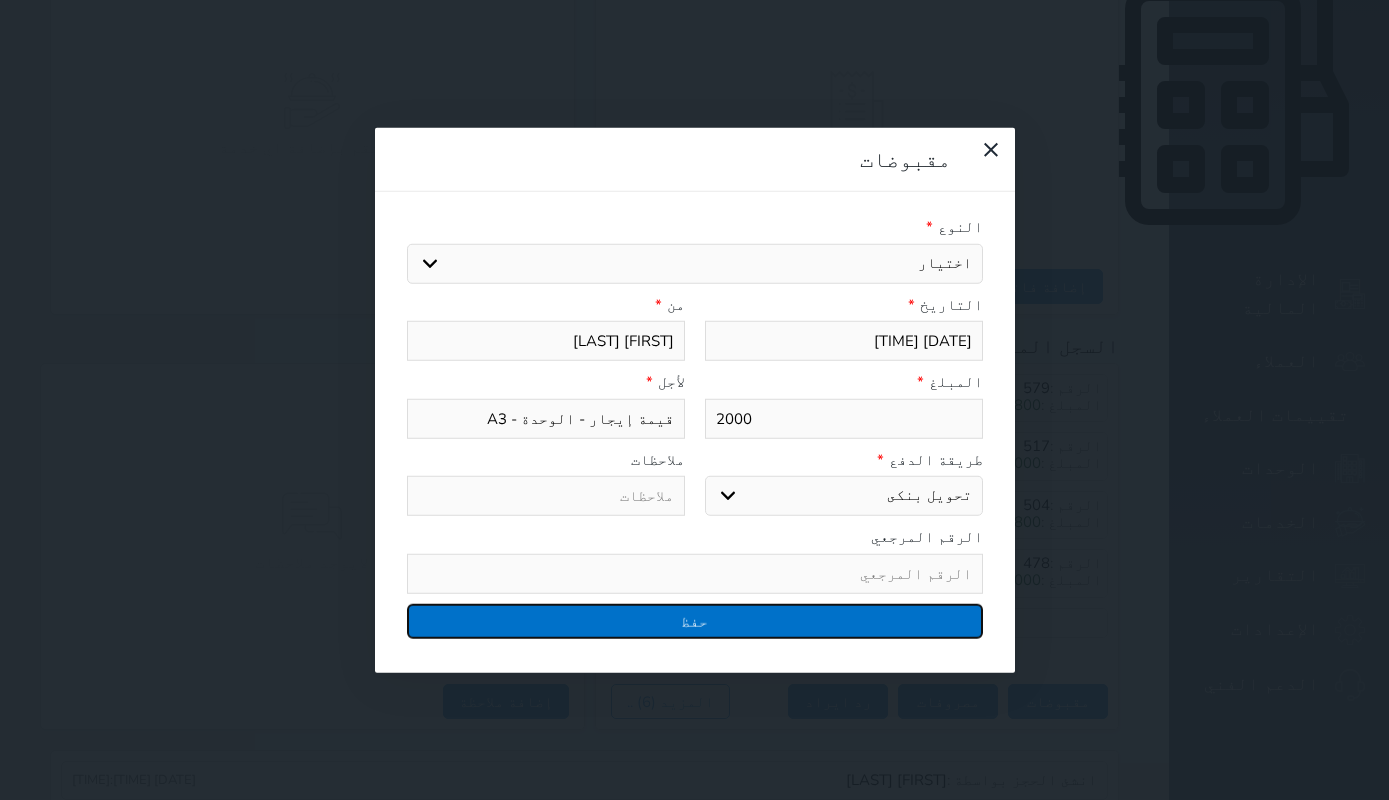 click on "حفظ" at bounding box center (695, 620) 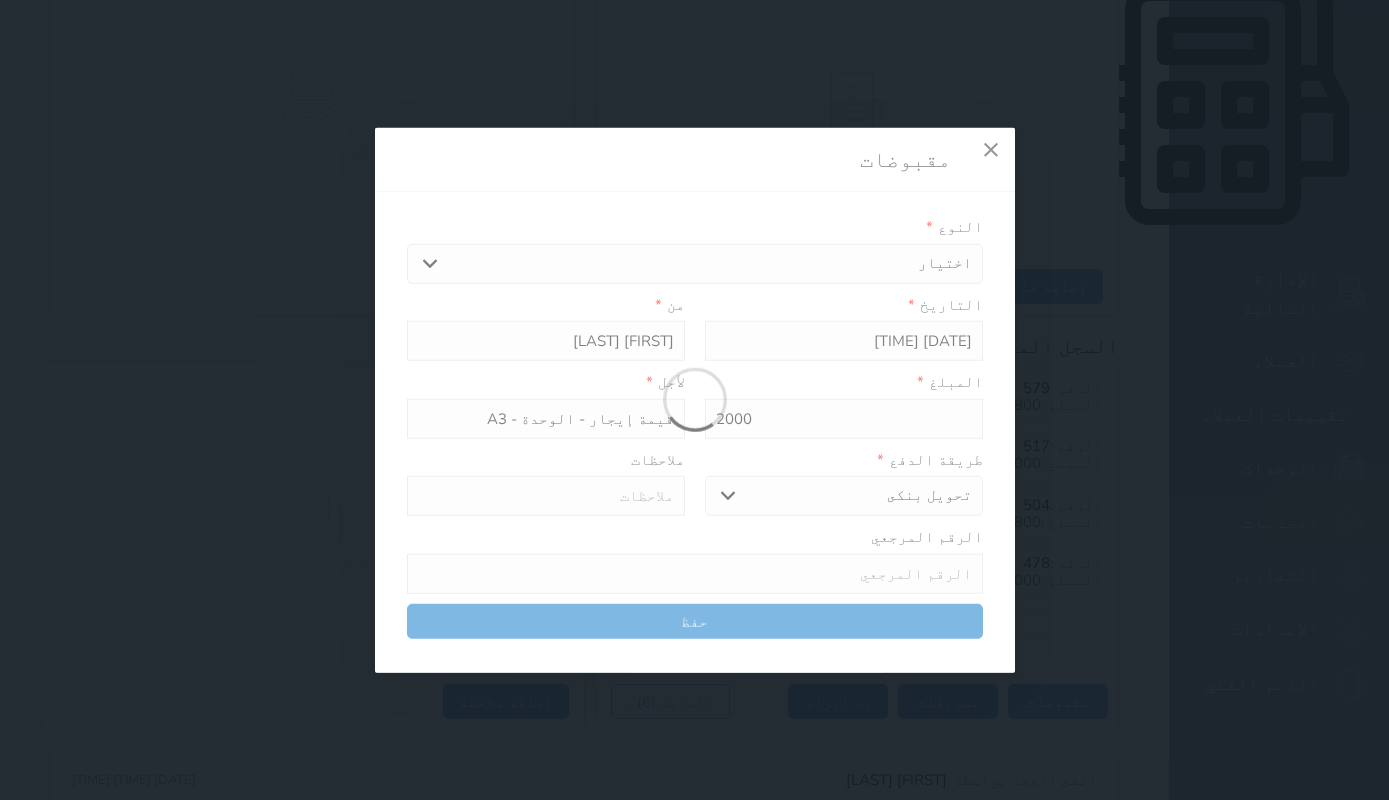 select 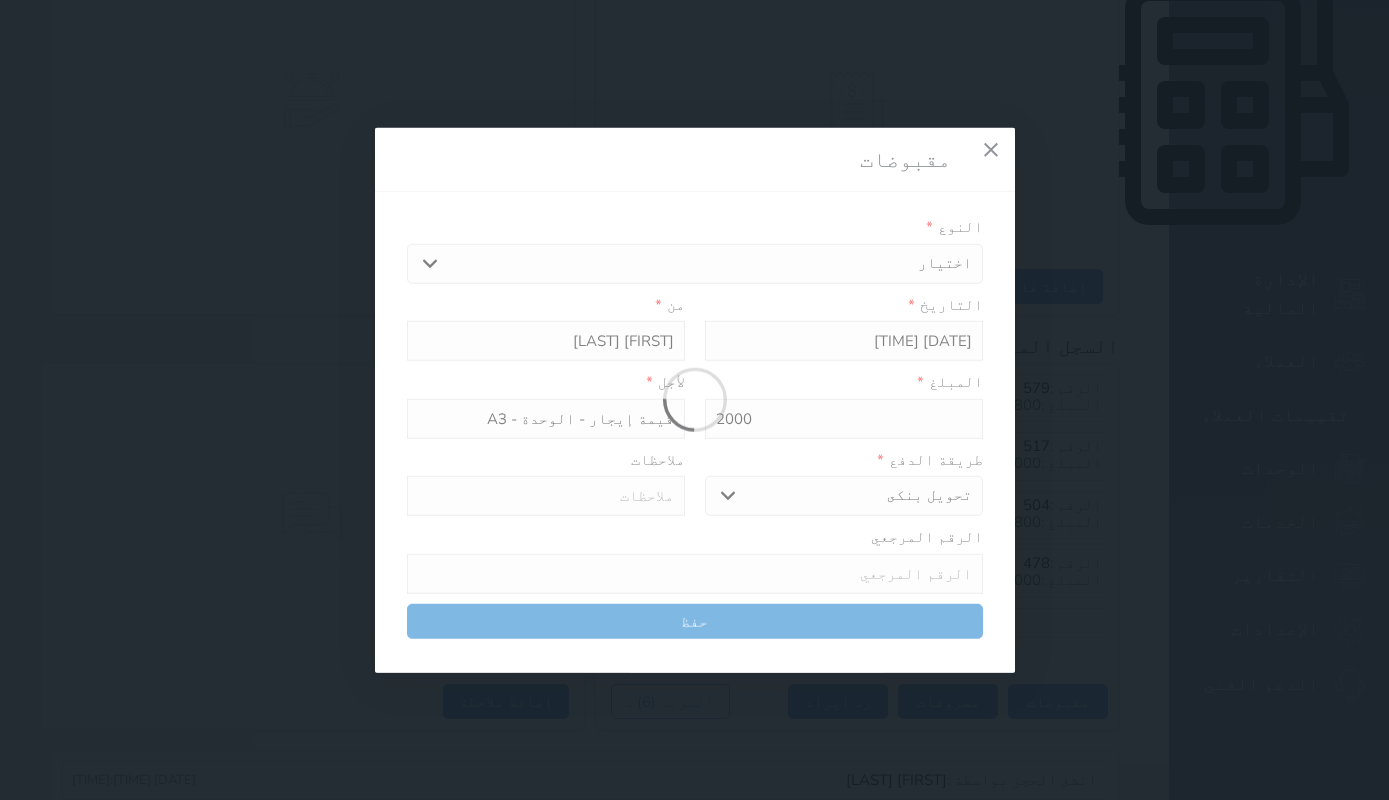 type 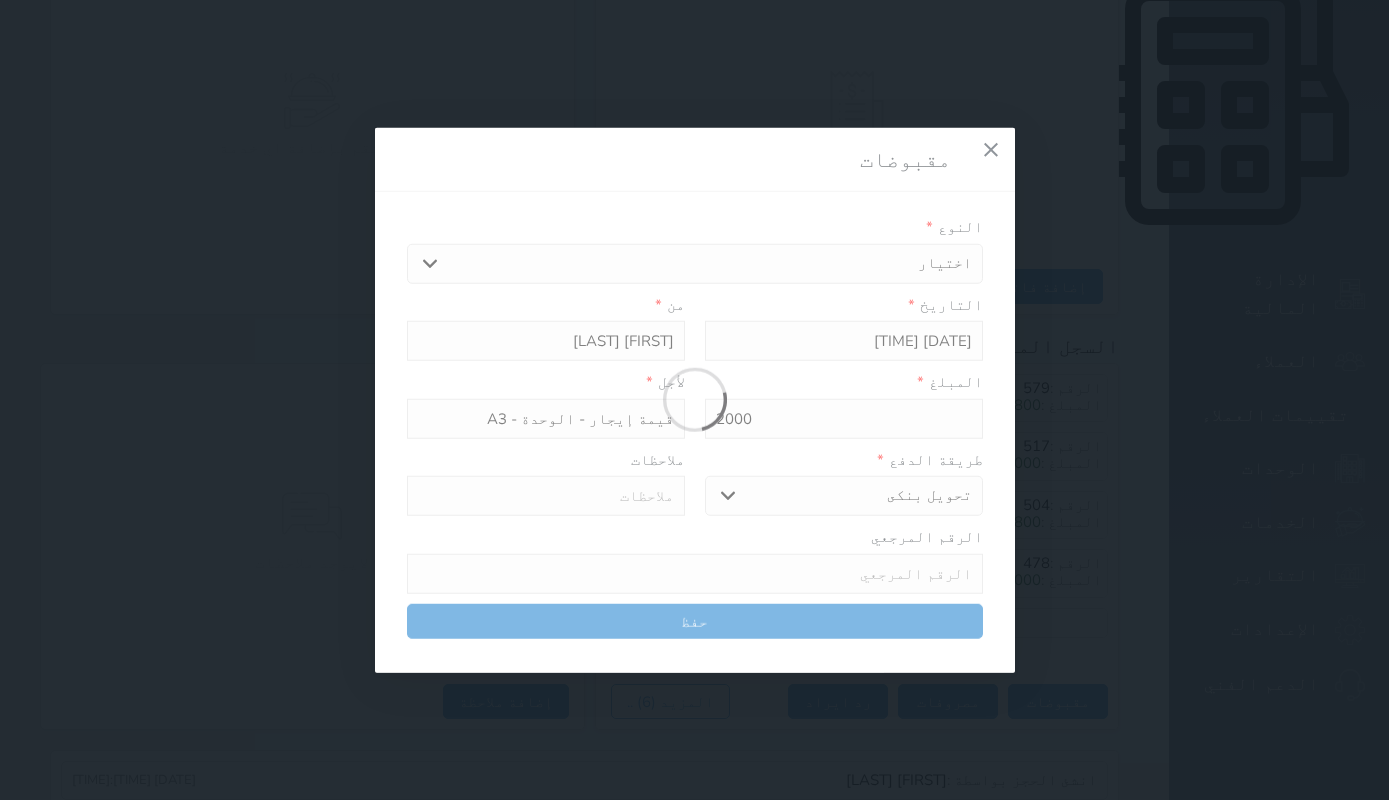 type on "0" 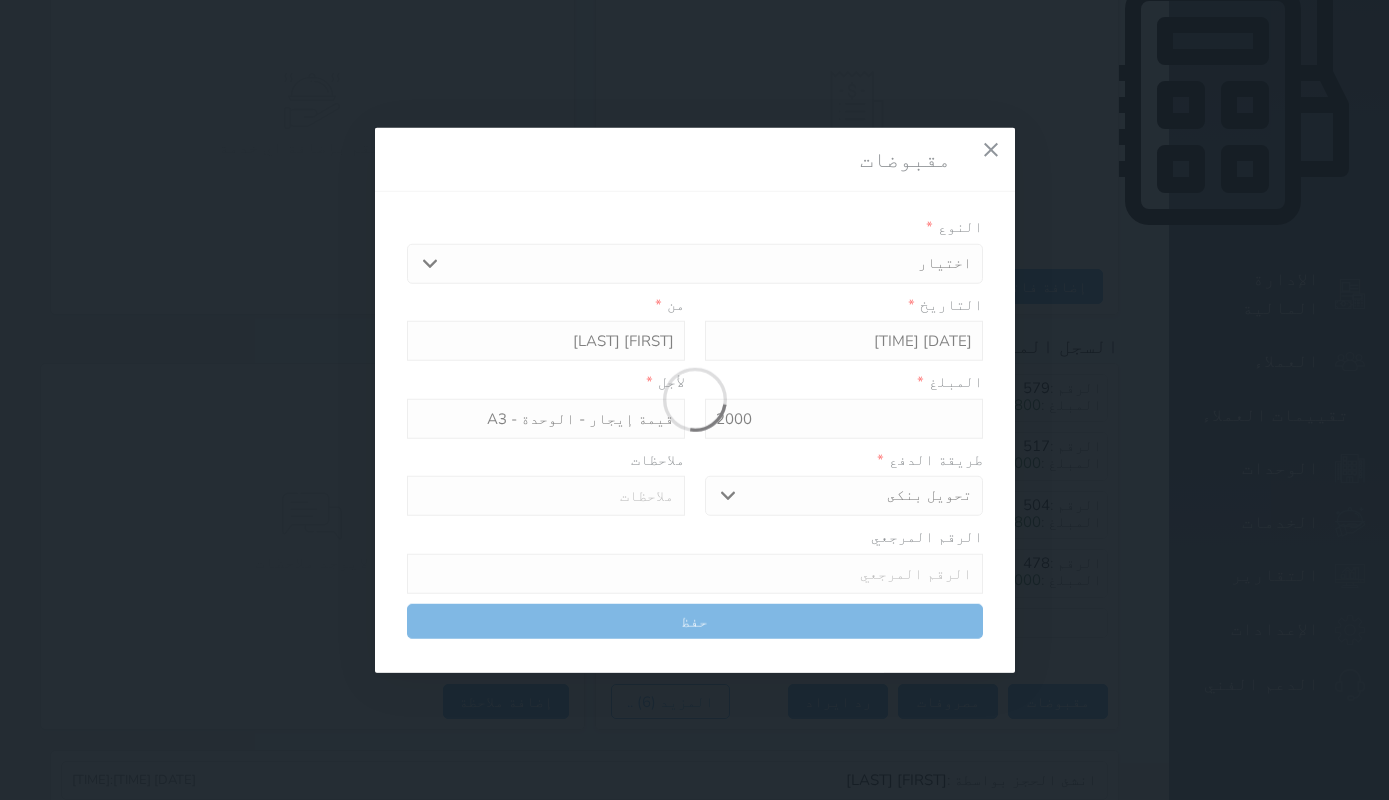 select 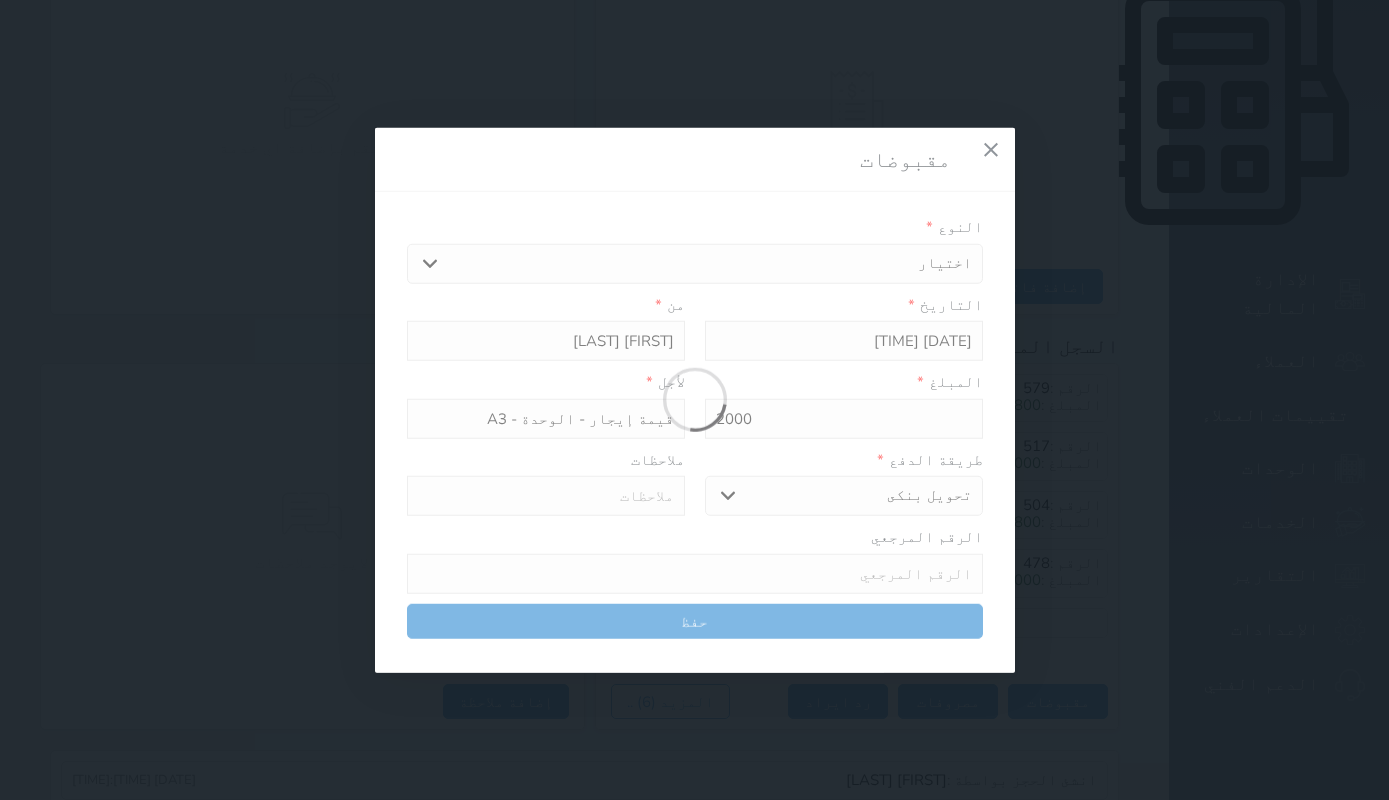 type on "0" 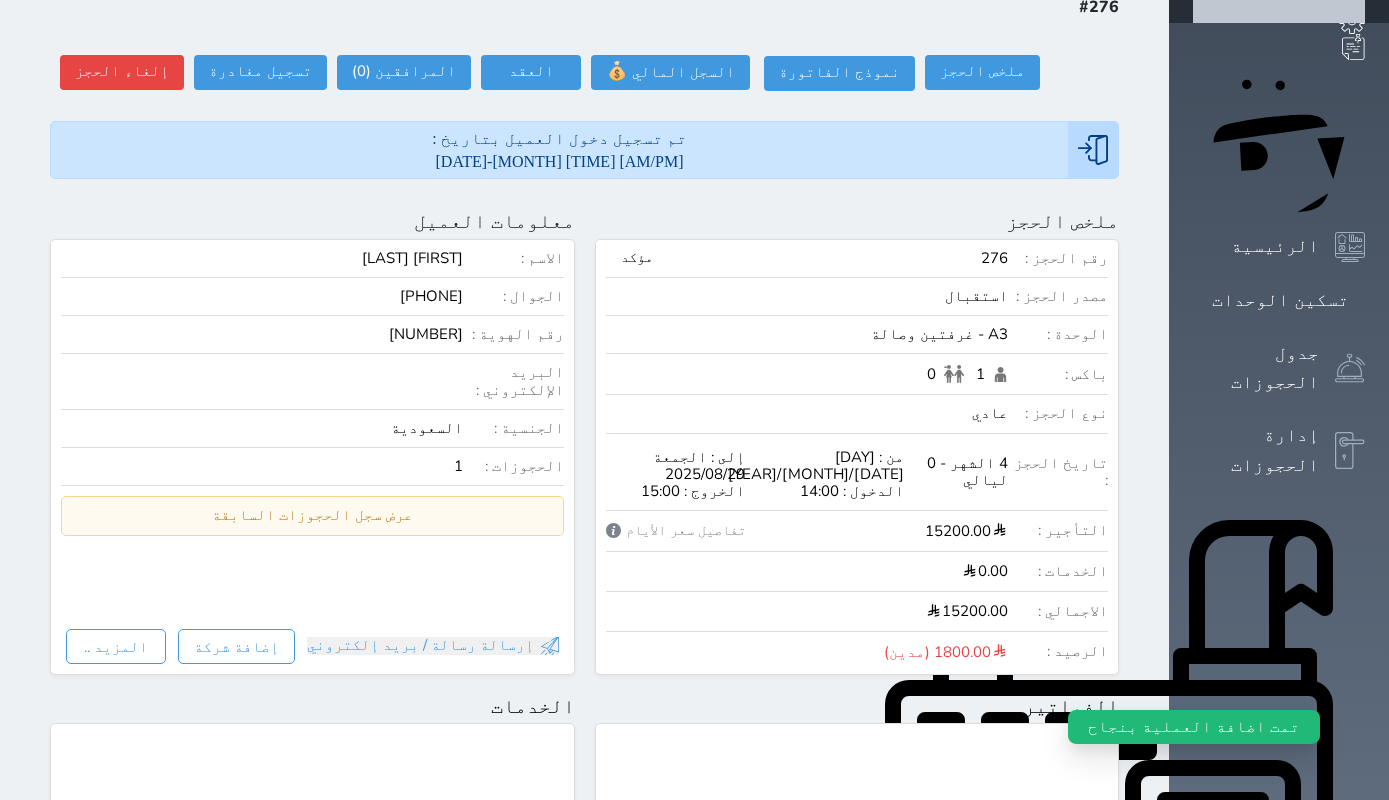 scroll, scrollTop: 136, scrollLeft: 0, axis: vertical 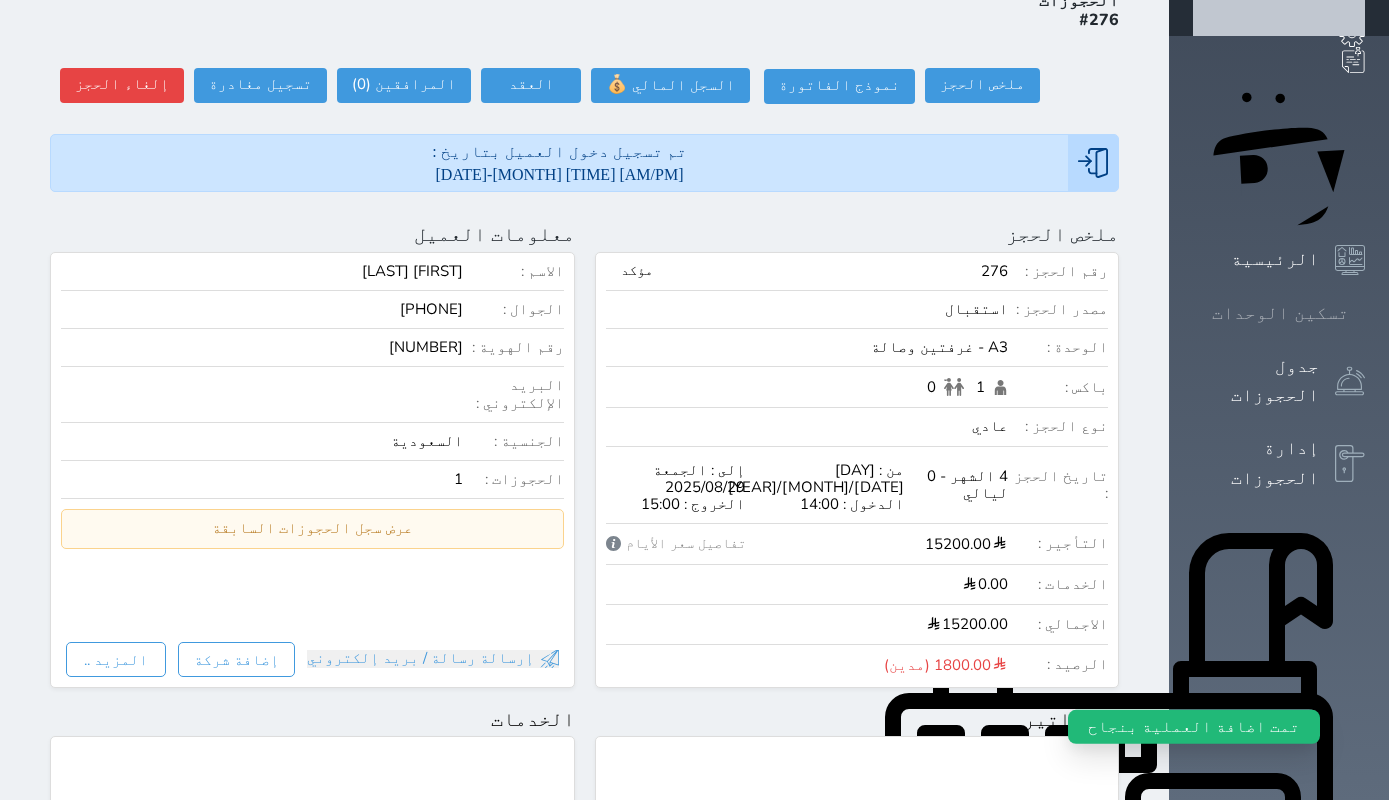 click on "تسكين الوحدات" at bounding box center [1280, 313] 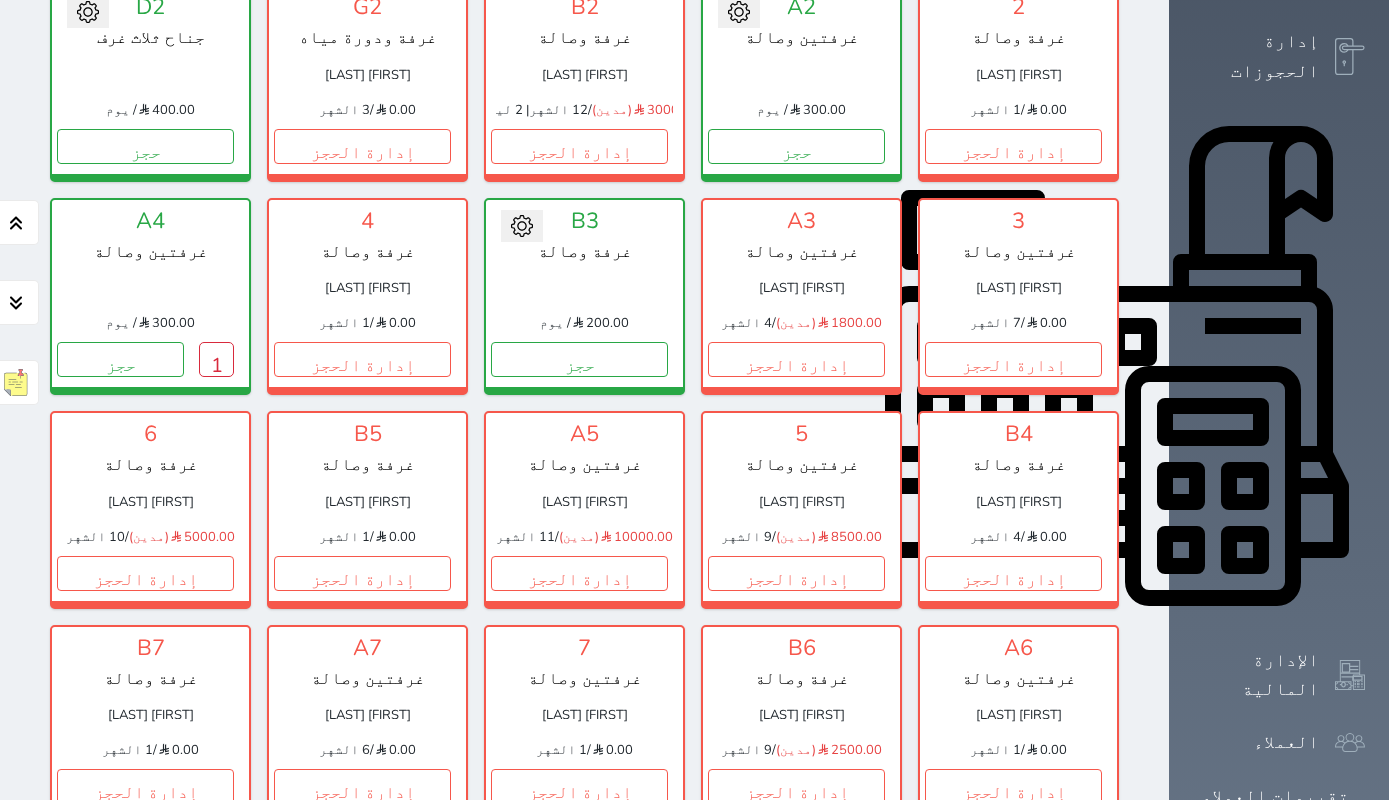 scroll, scrollTop: 541, scrollLeft: 0, axis: vertical 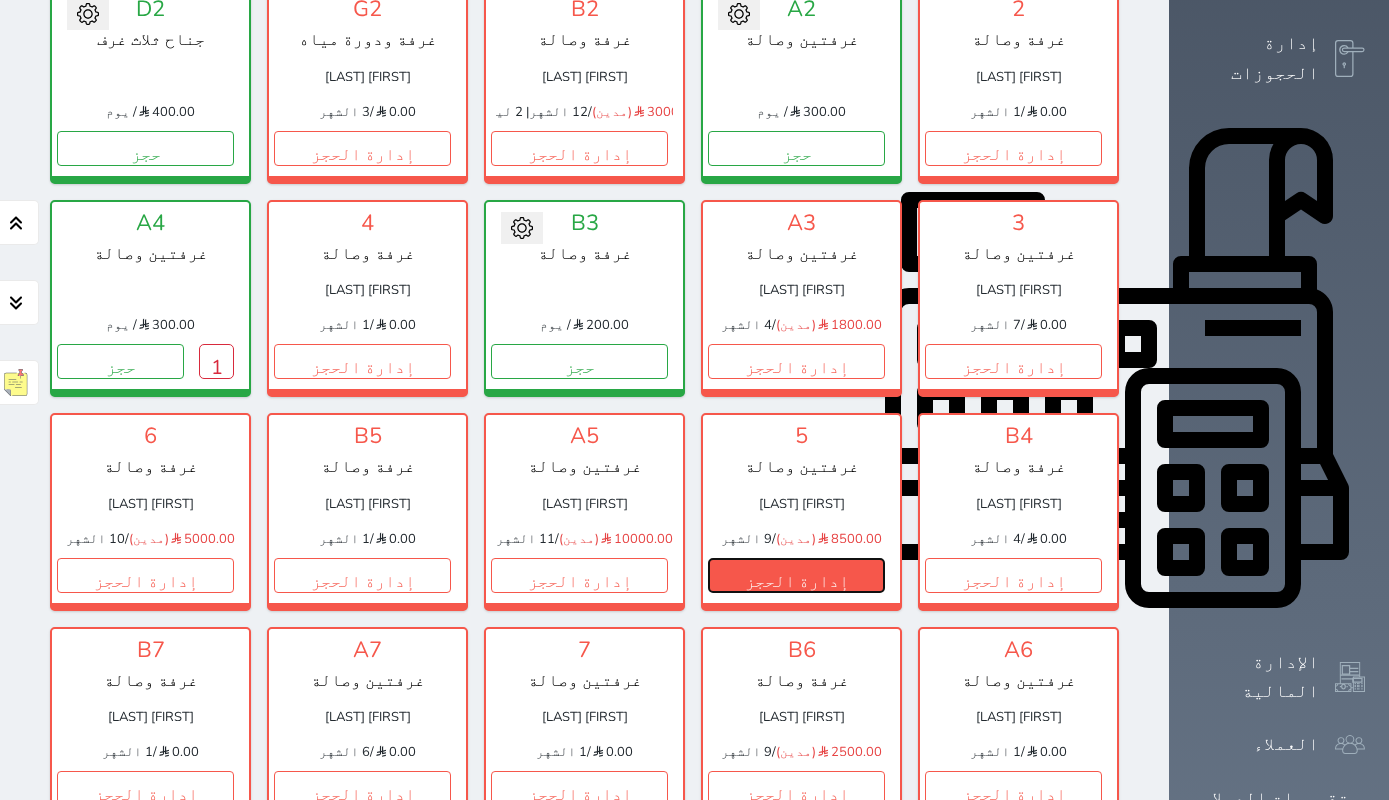 click on "إدارة الحجز" at bounding box center (796, 575) 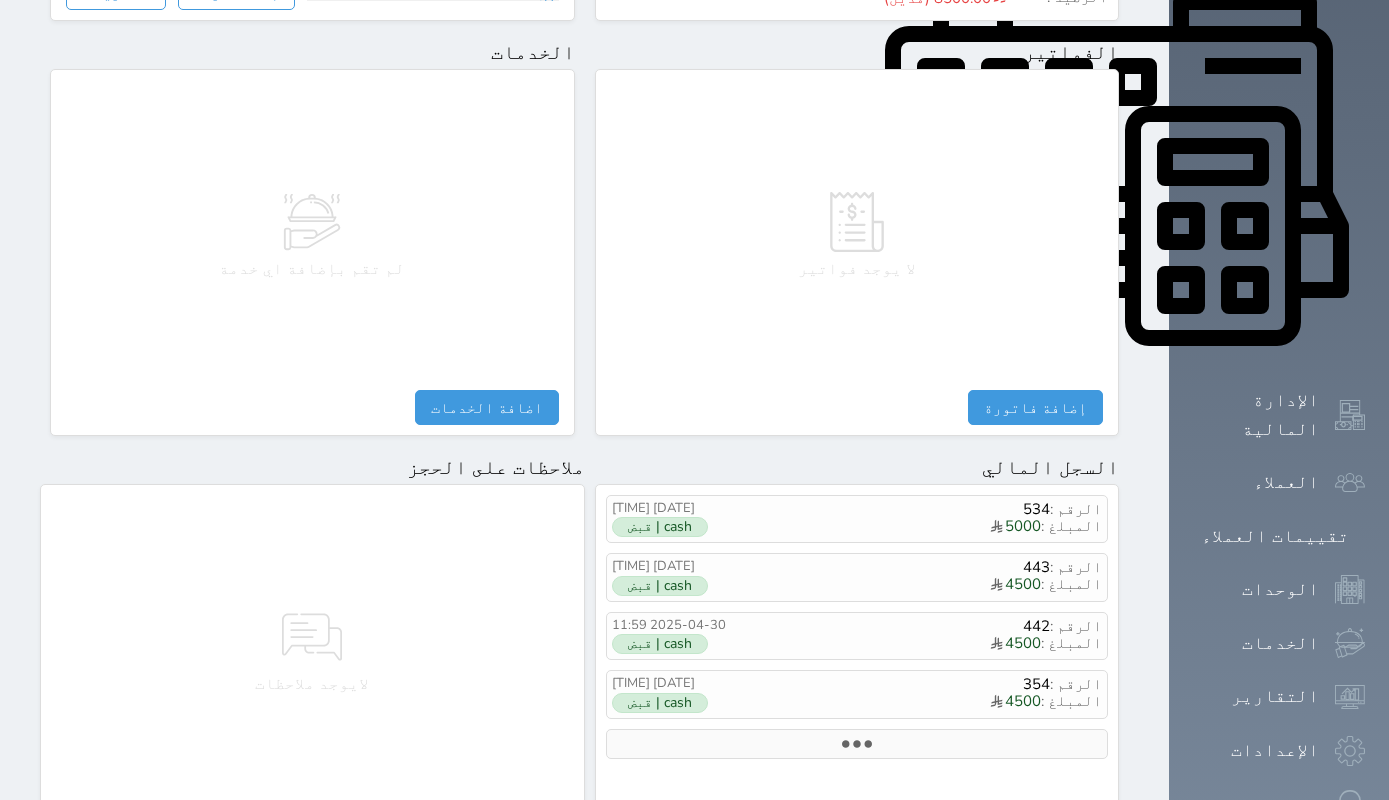 scroll, scrollTop: 926, scrollLeft: 0, axis: vertical 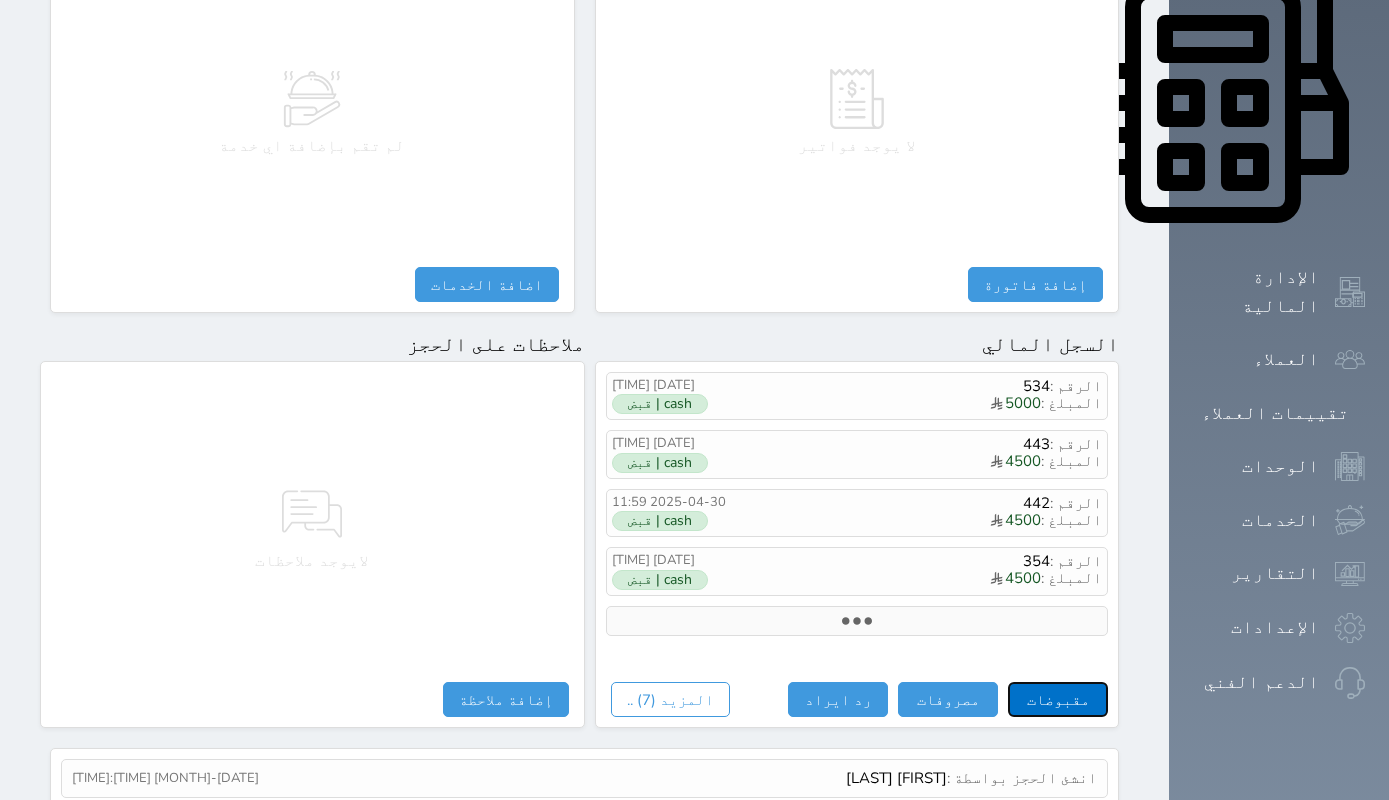 click on "مقبوضات" at bounding box center [1058, 699] 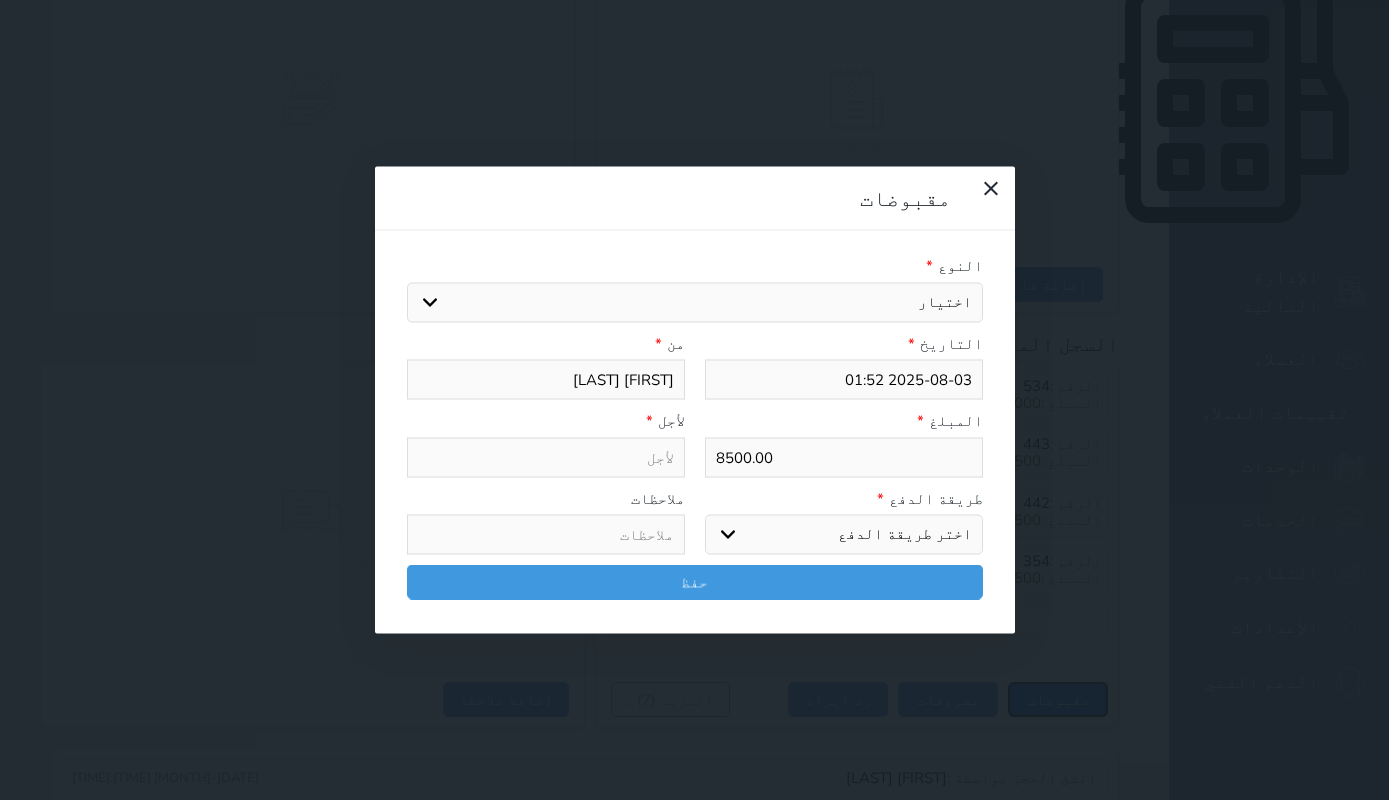 select 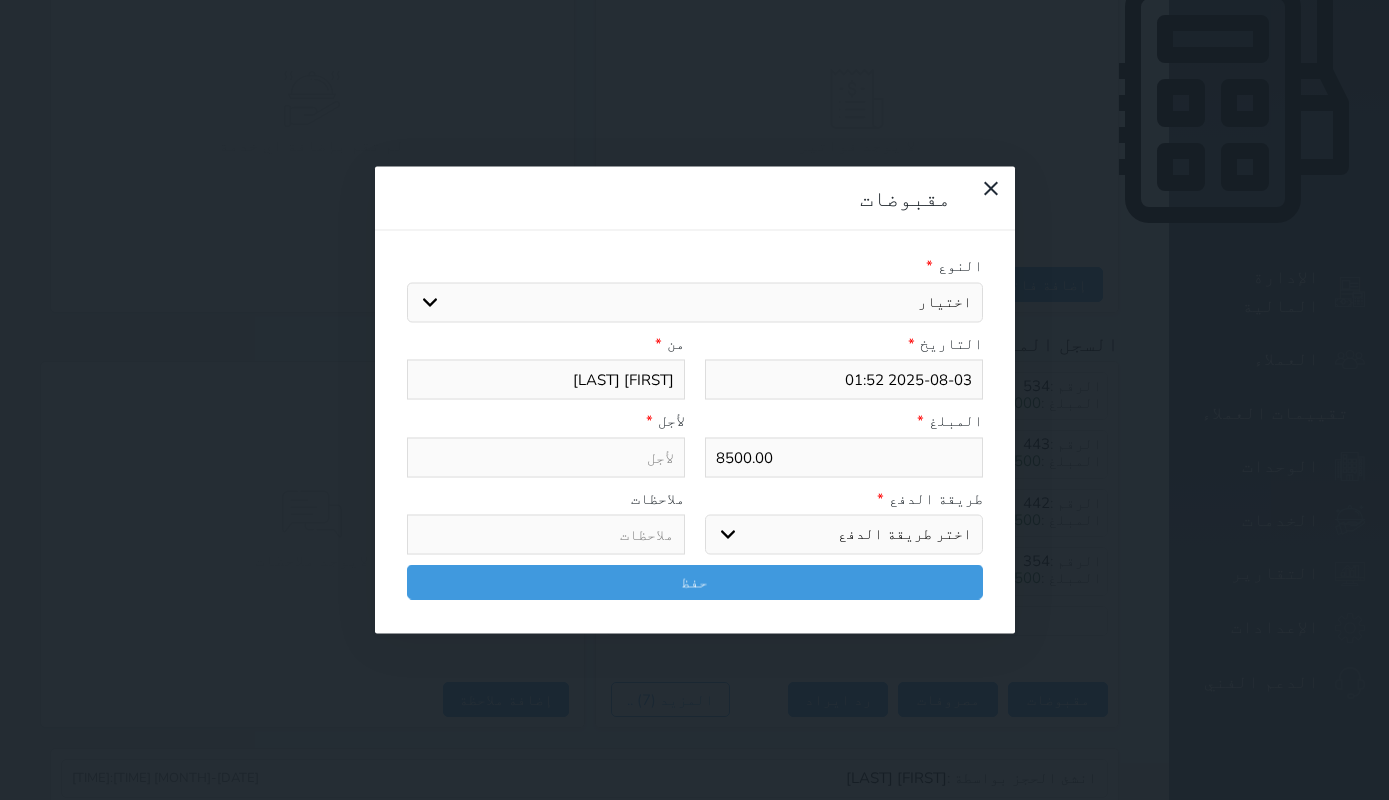 click on "اختيار   مقبوضات عامة قيمة إيجار فواتير تامين عربون لا ينطبق آخر مغسلة واي فاي - الإنترنت مواقف السيارات طعام الأغذية والمشروبات مشروبات المشروبات الباردة المشروبات الساخنة الإفطار غداء عشاء مخبز و كعك حمام سباحة الصالة الرياضية سبا و خدمات الجمال اختيار وإسقاط (خدمات النقل) ميني بار كابل - تلفزيون سرير إضافي تصفيف الشعر التسوق خدمات الجولات السياحية المنظمة خدمات الدليل السياحي" at bounding box center (695, 302) 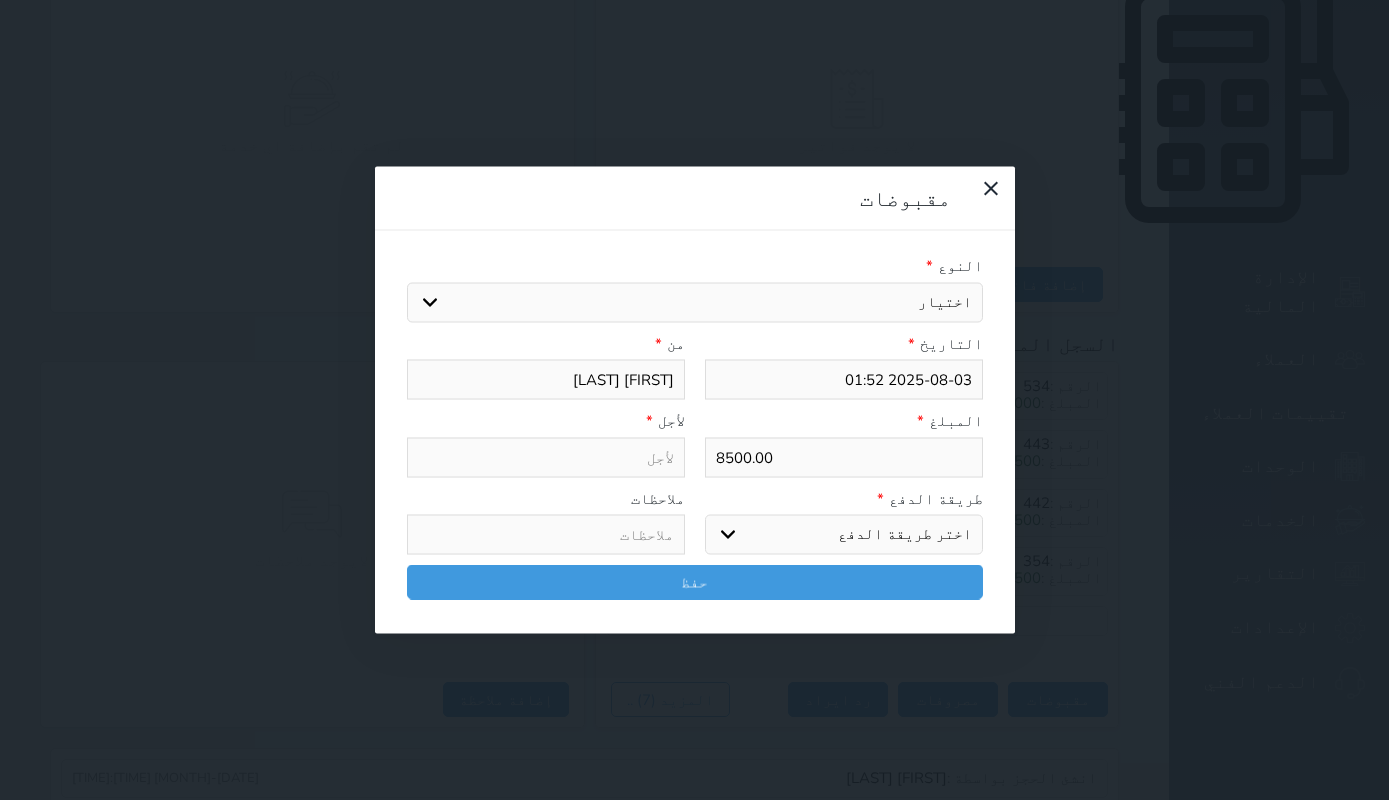 select on "[NUMBER]" 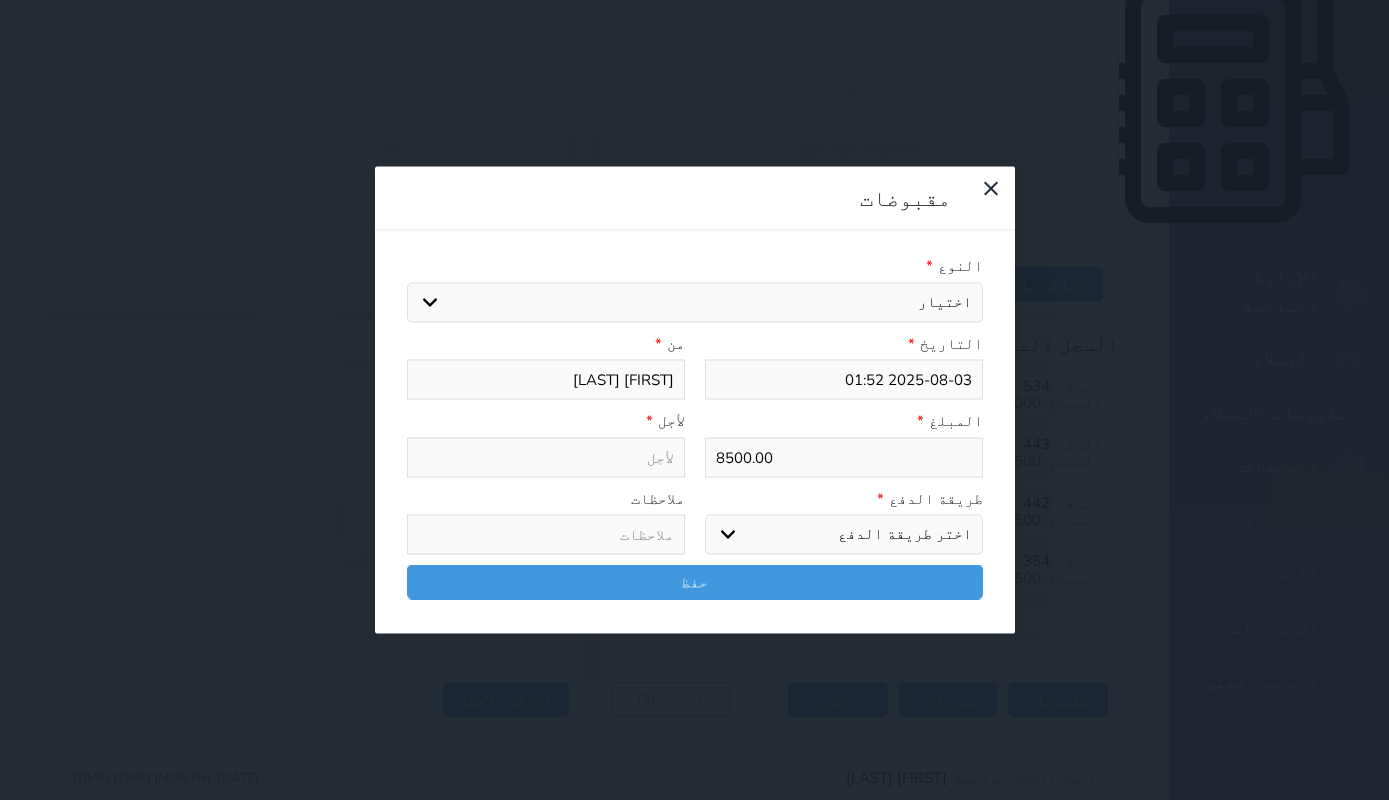select 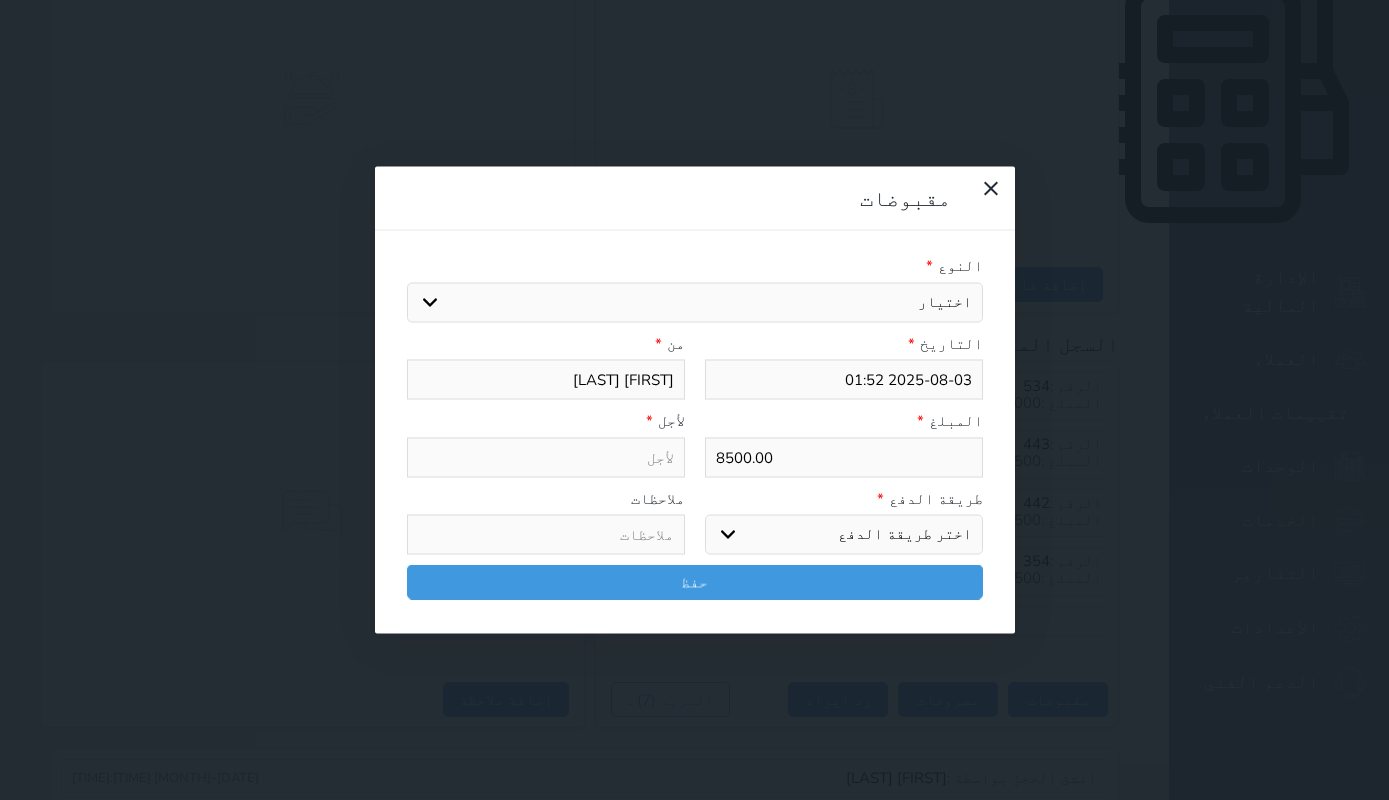 type on "قيمة إيجار - الوحدة - 5" 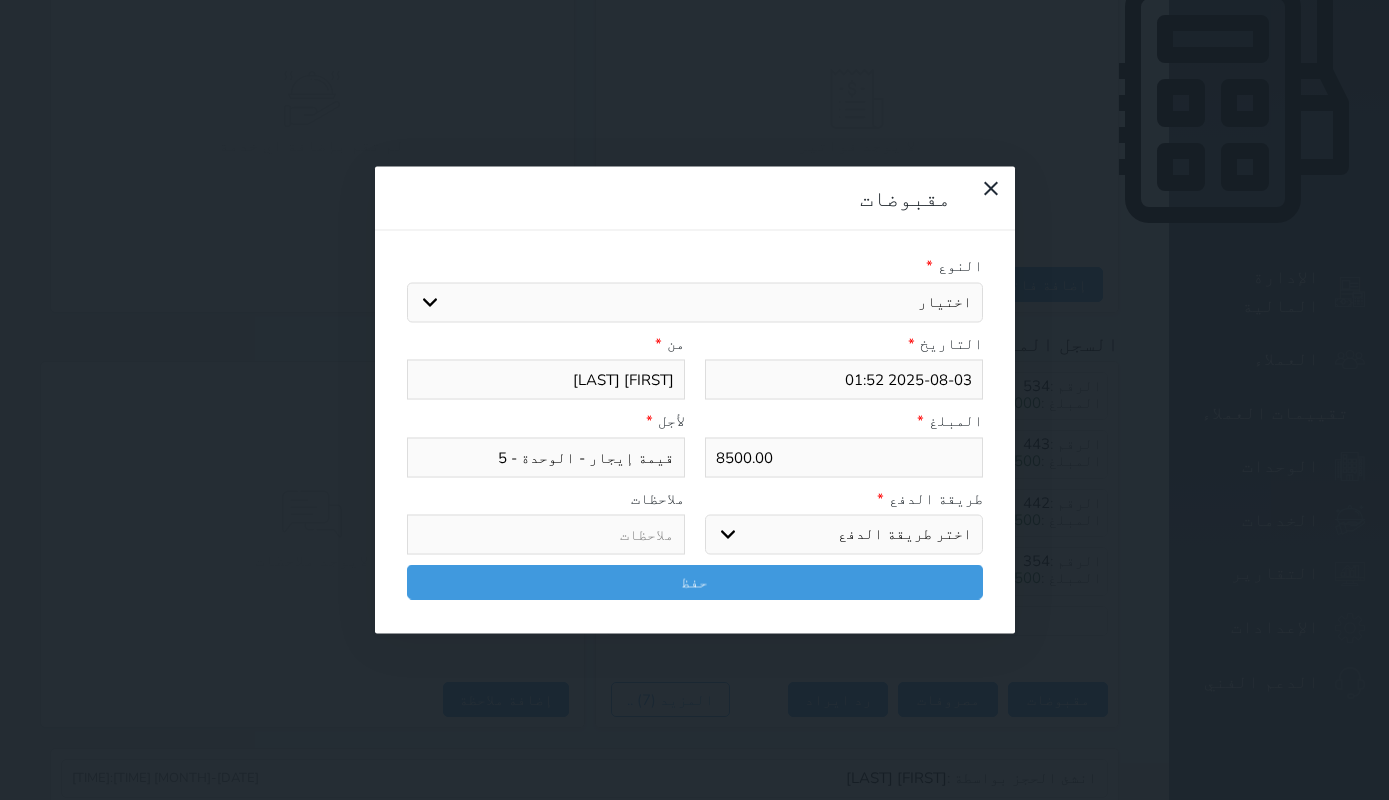 click on "8500.00" at bounding box center (844, 457) 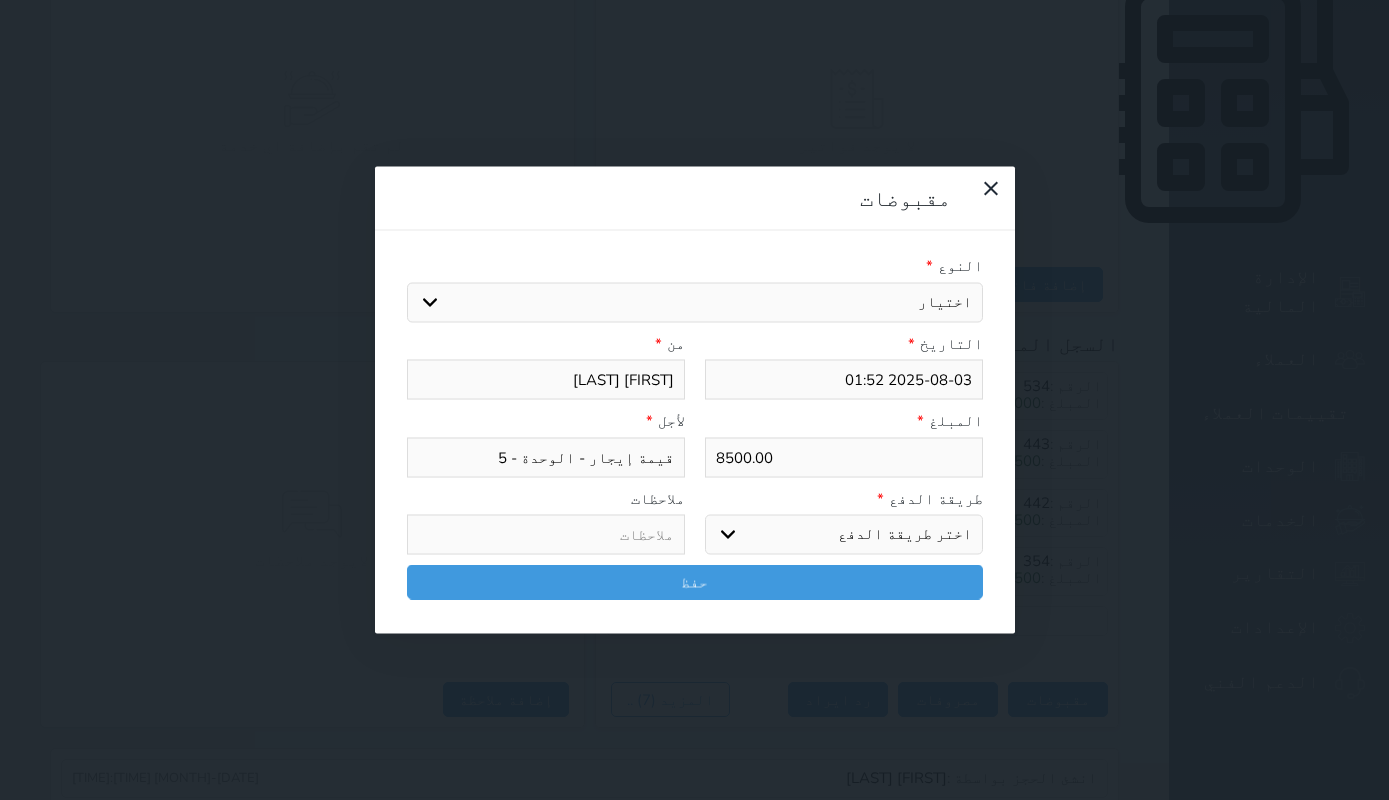 type on "8500.0" 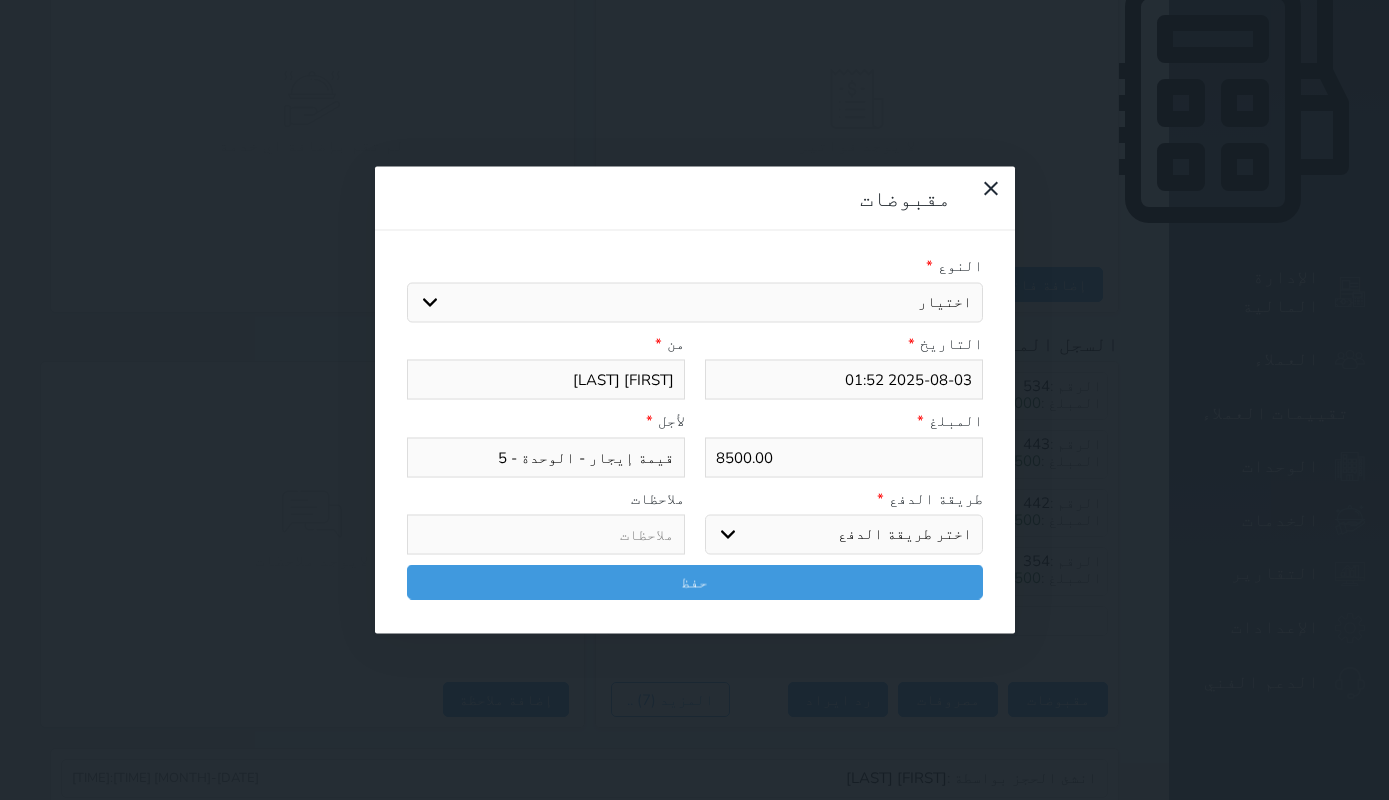 select 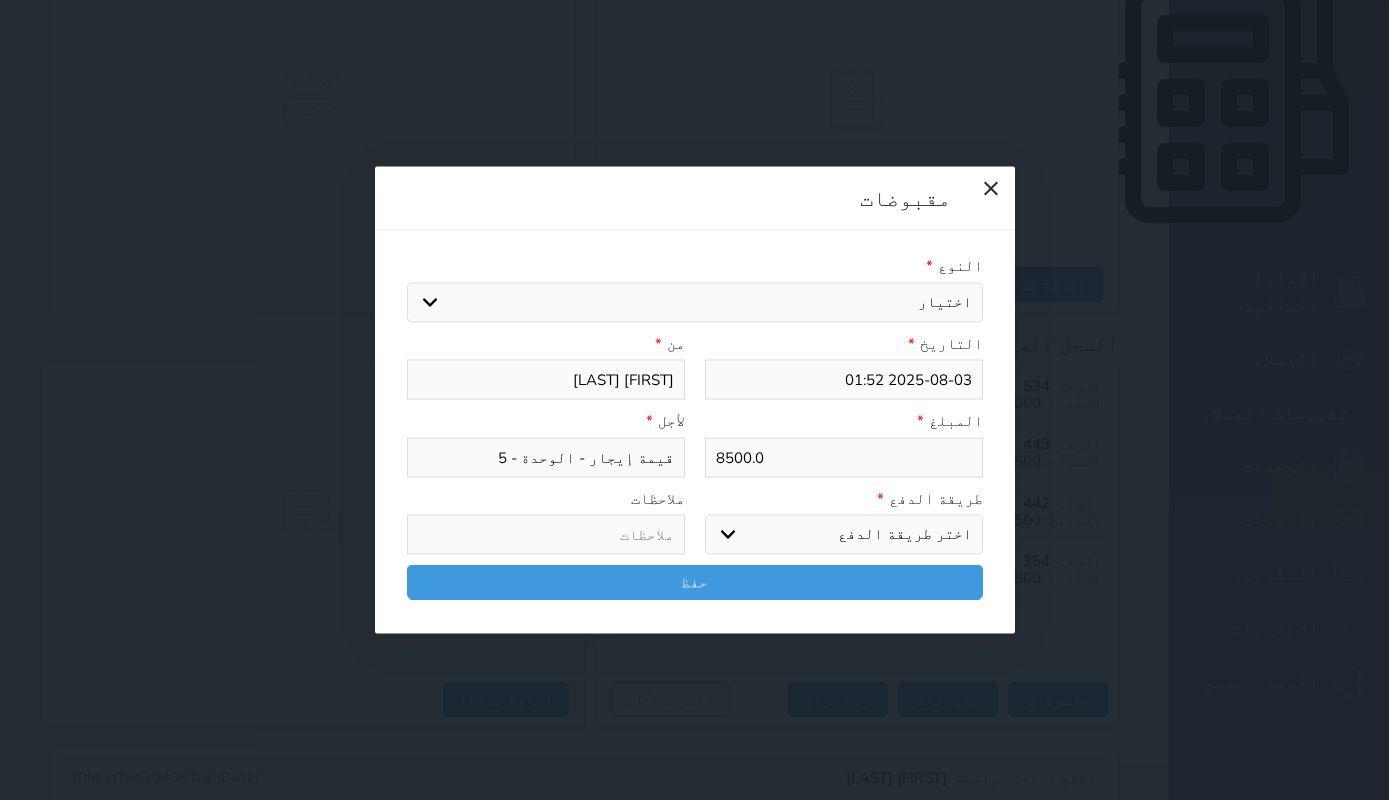 type on "8500." 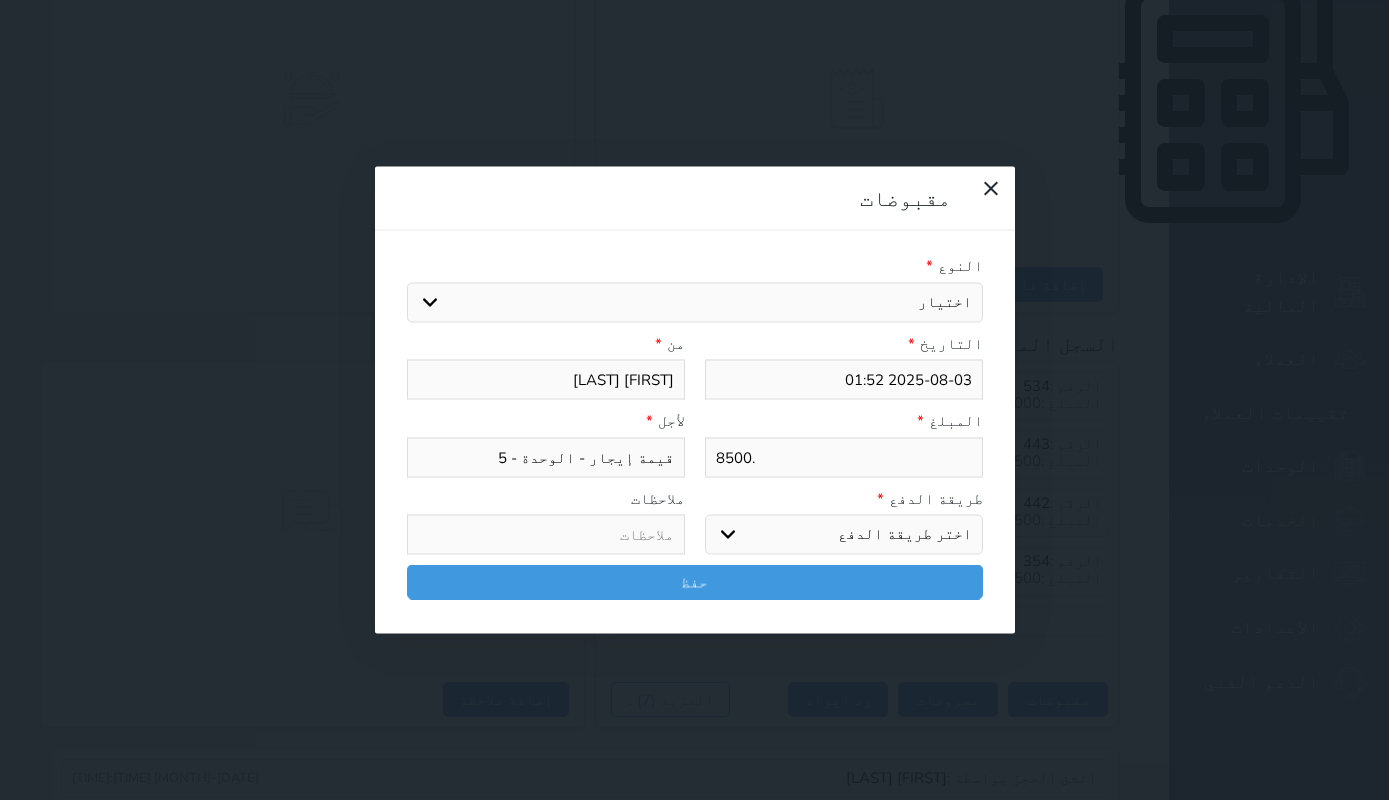 type on "[NUMBER]" 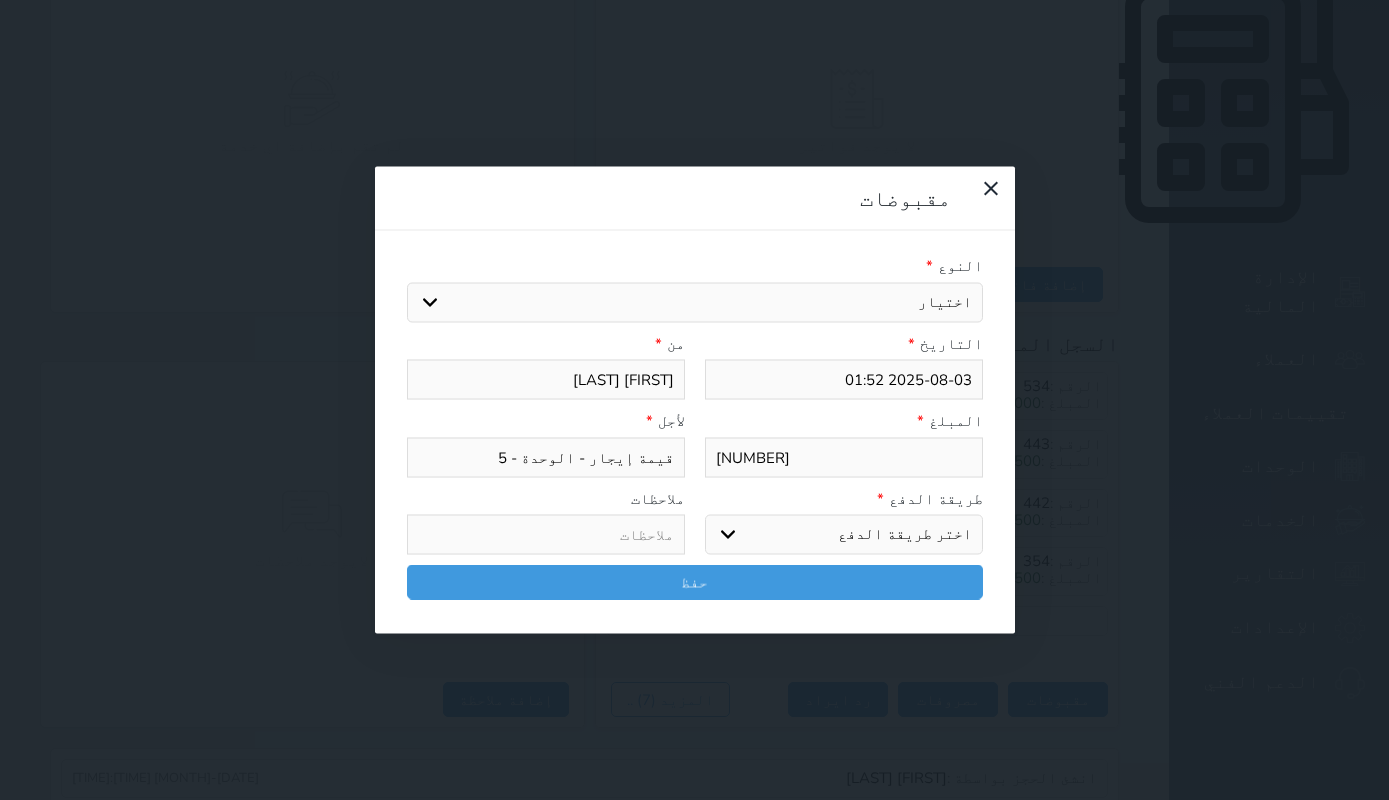 type on "850" 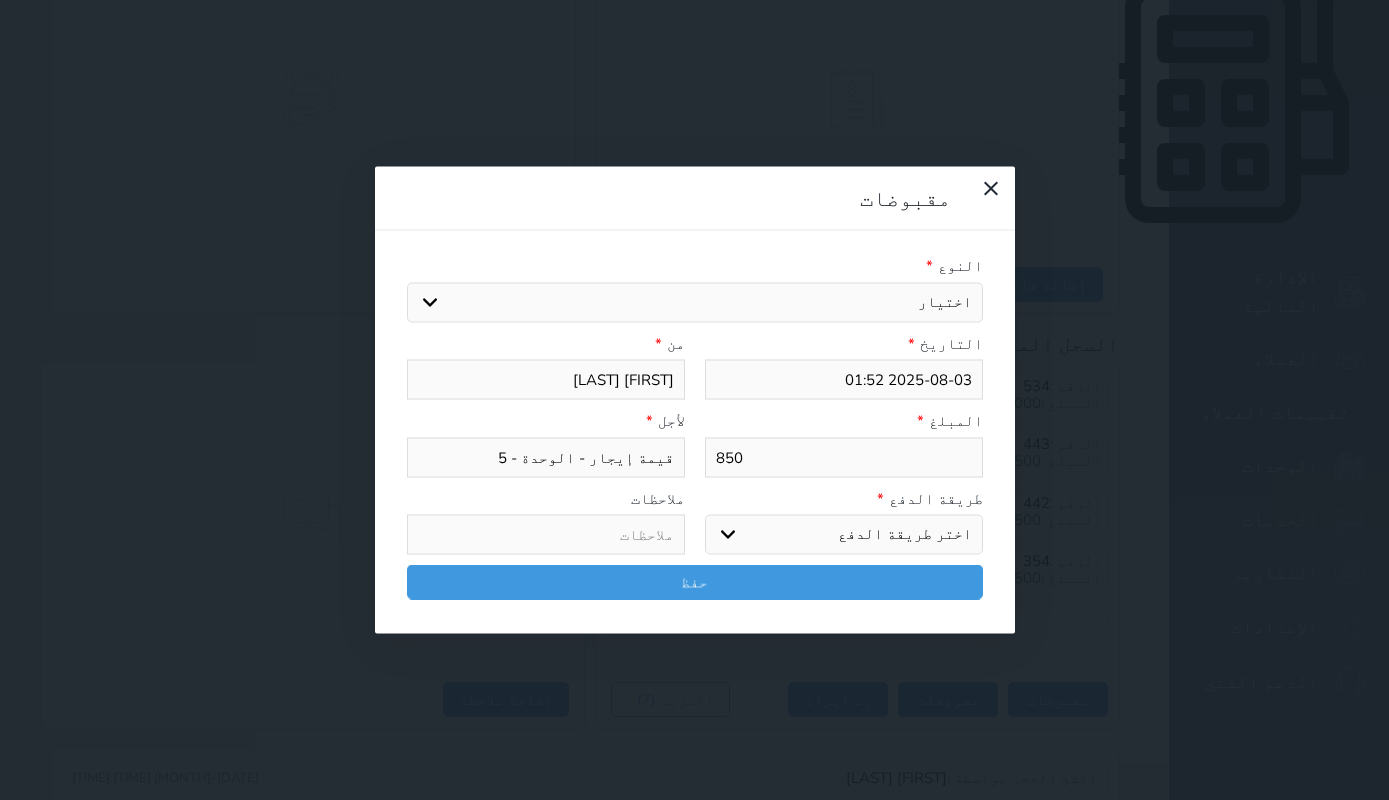 type on "85" 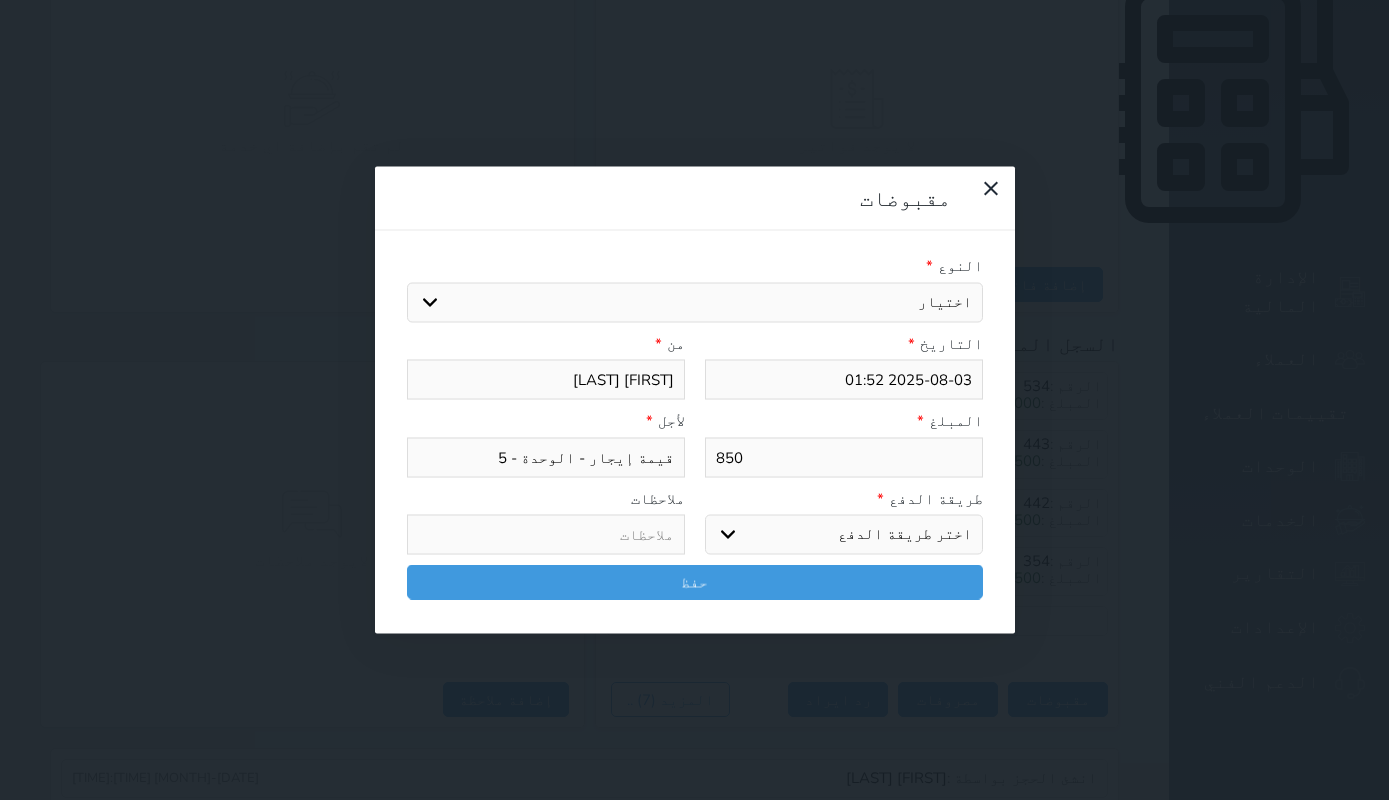 select 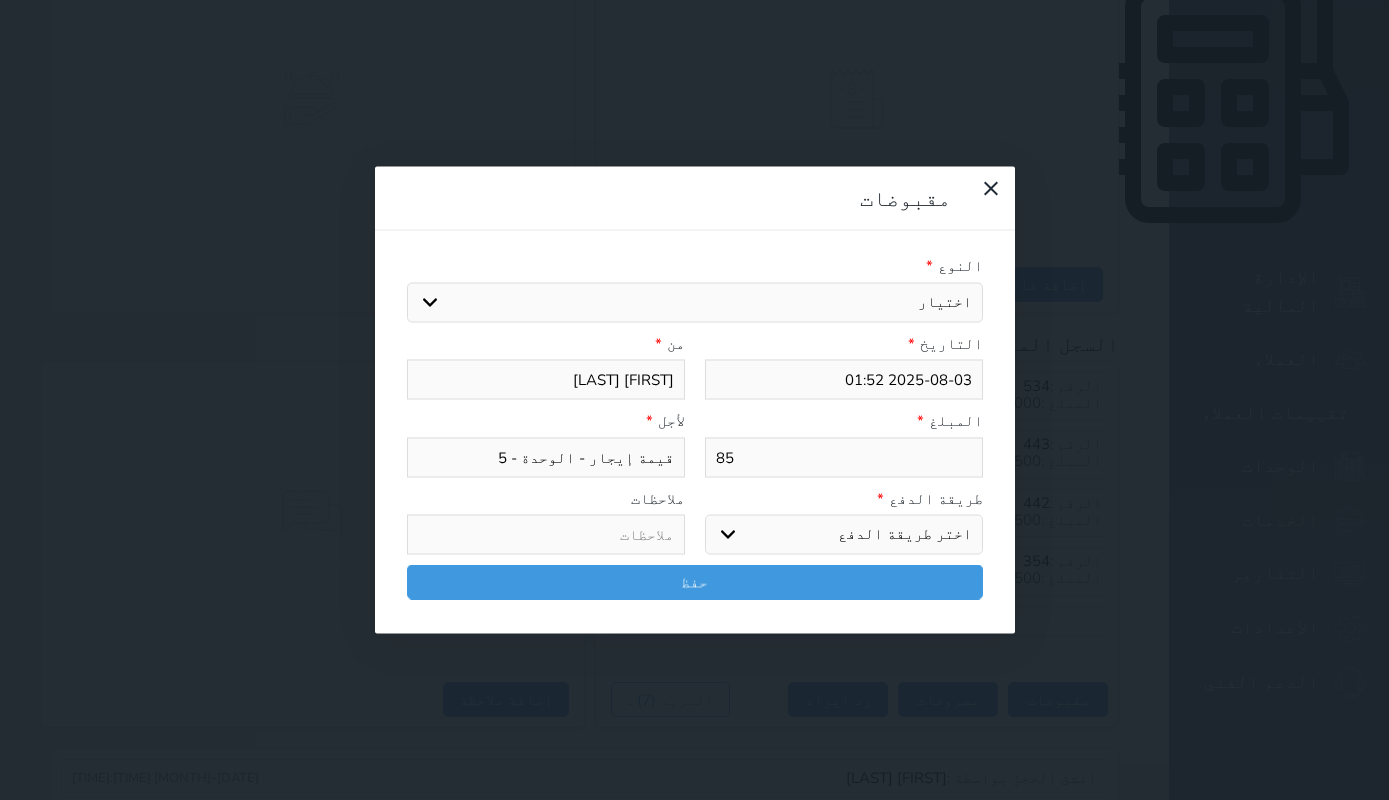 type on "8" 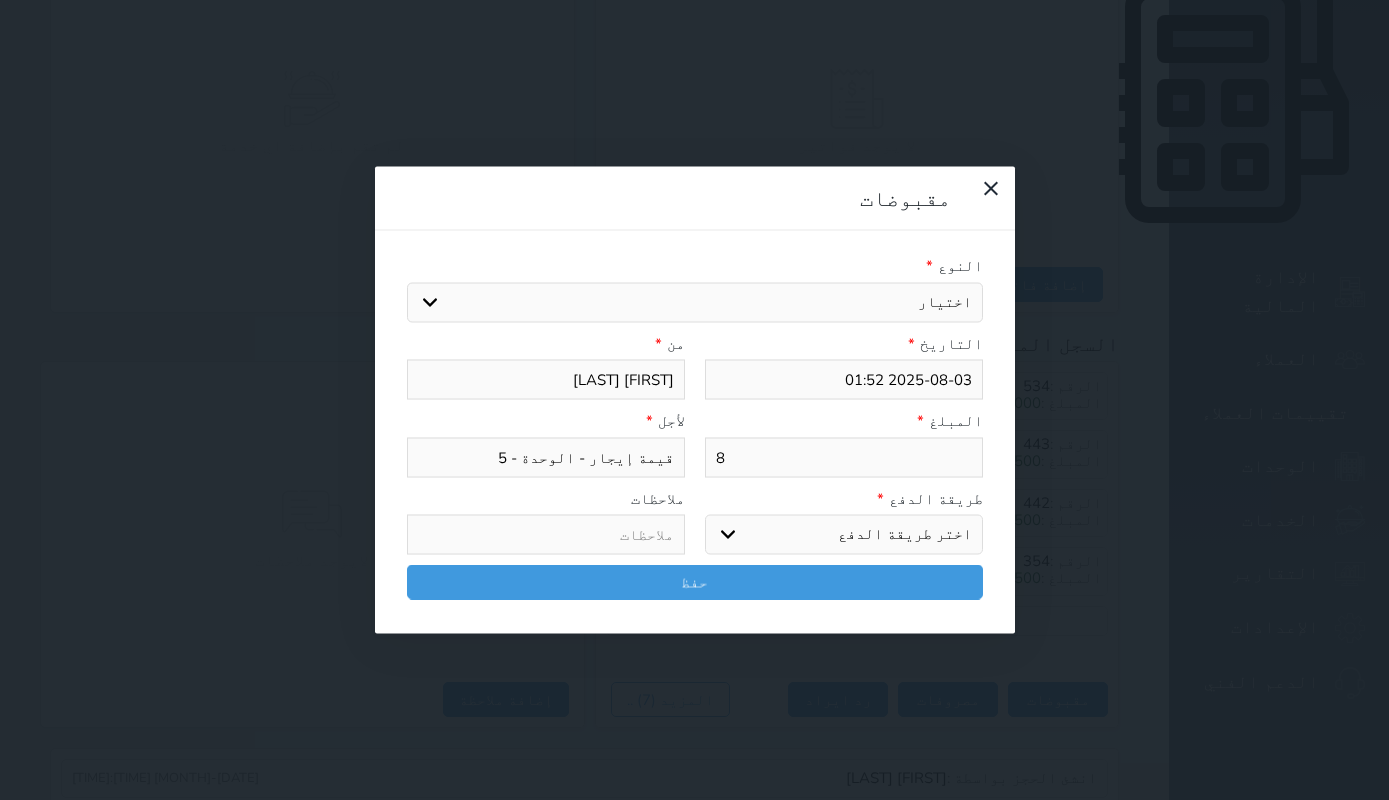 type 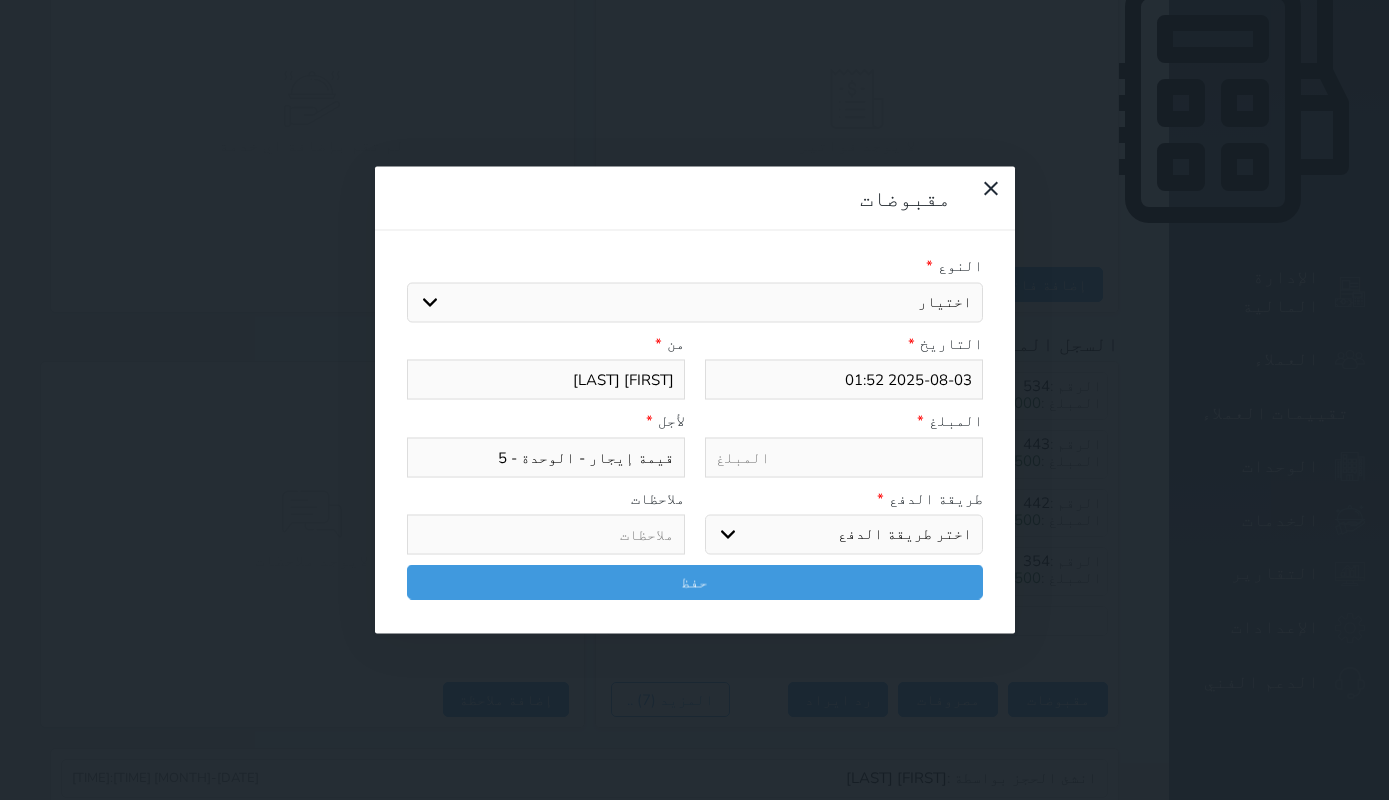type on "5" 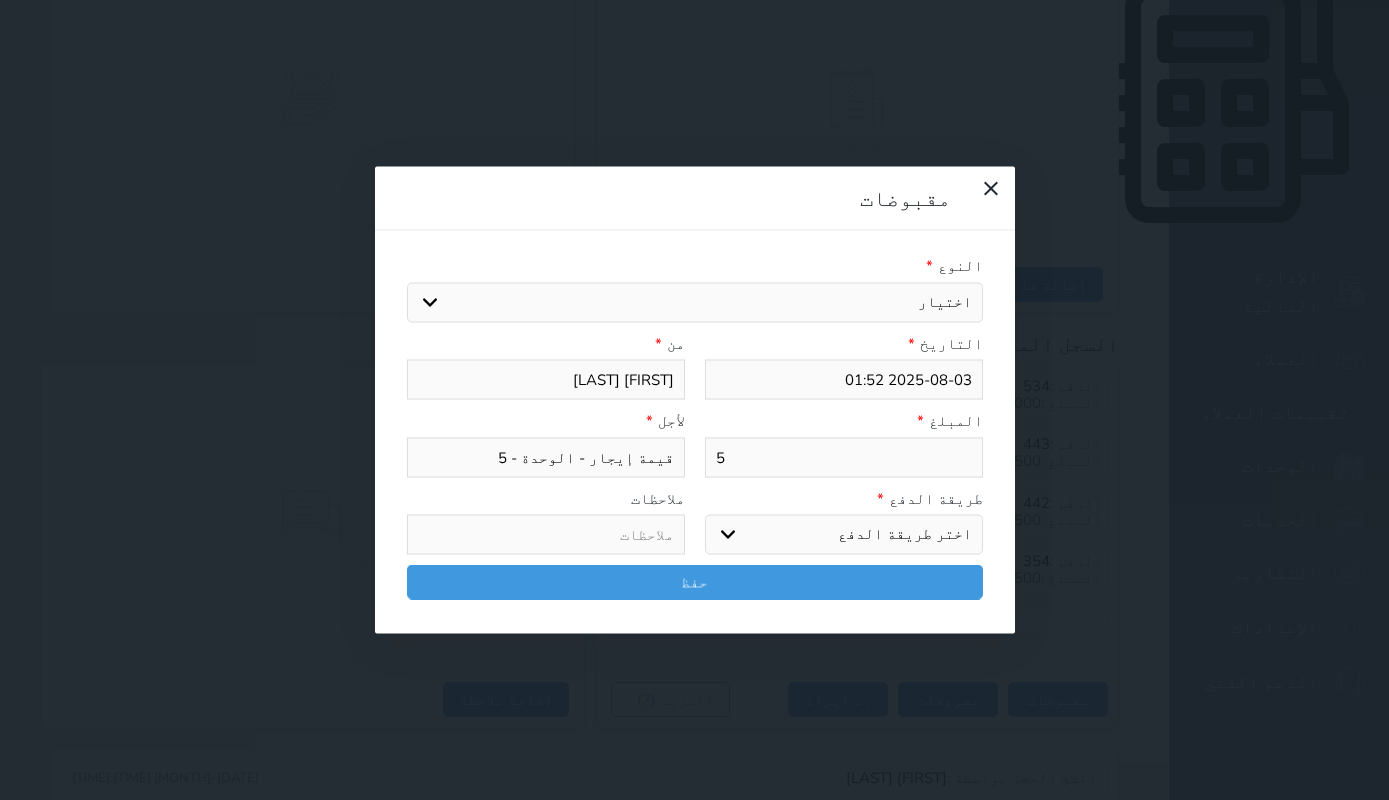 type on "50" 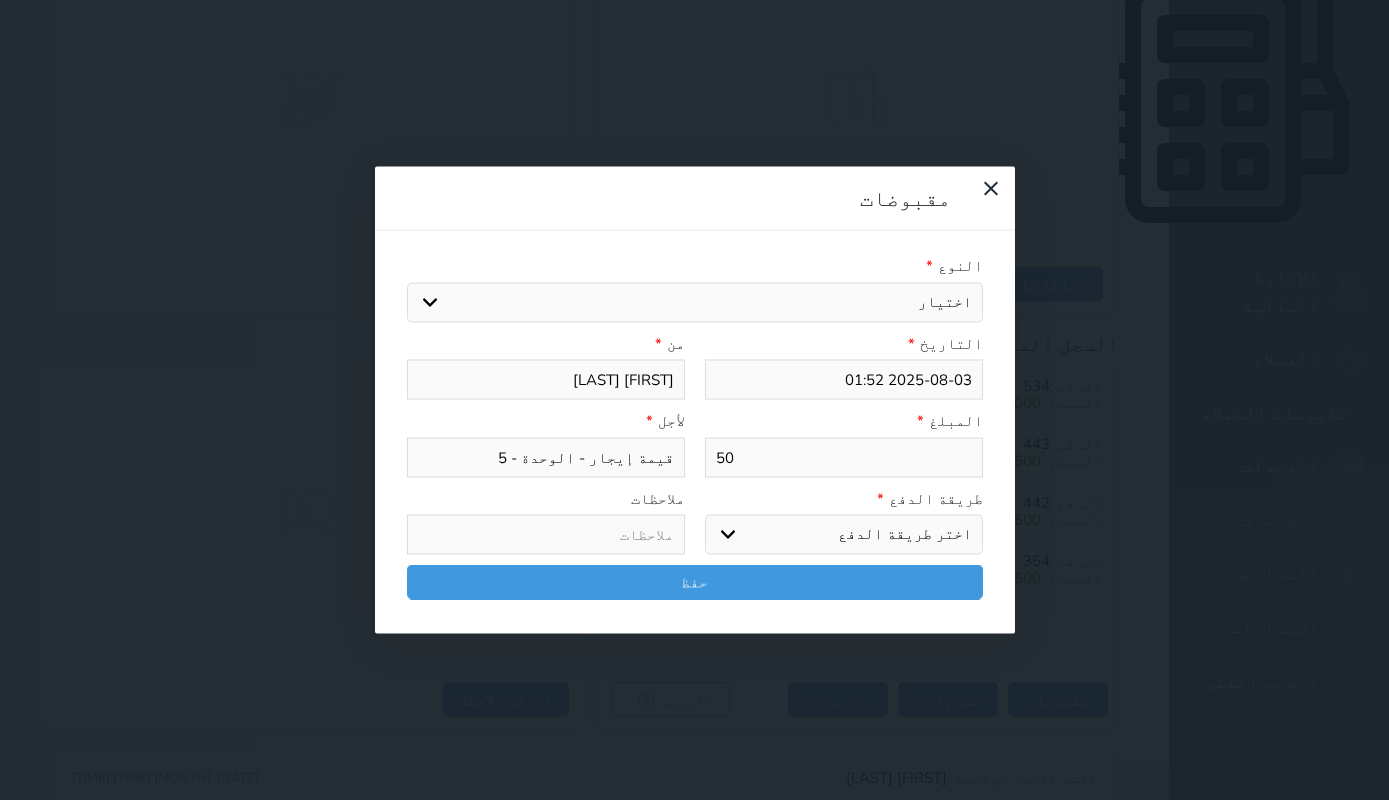 type on "500" 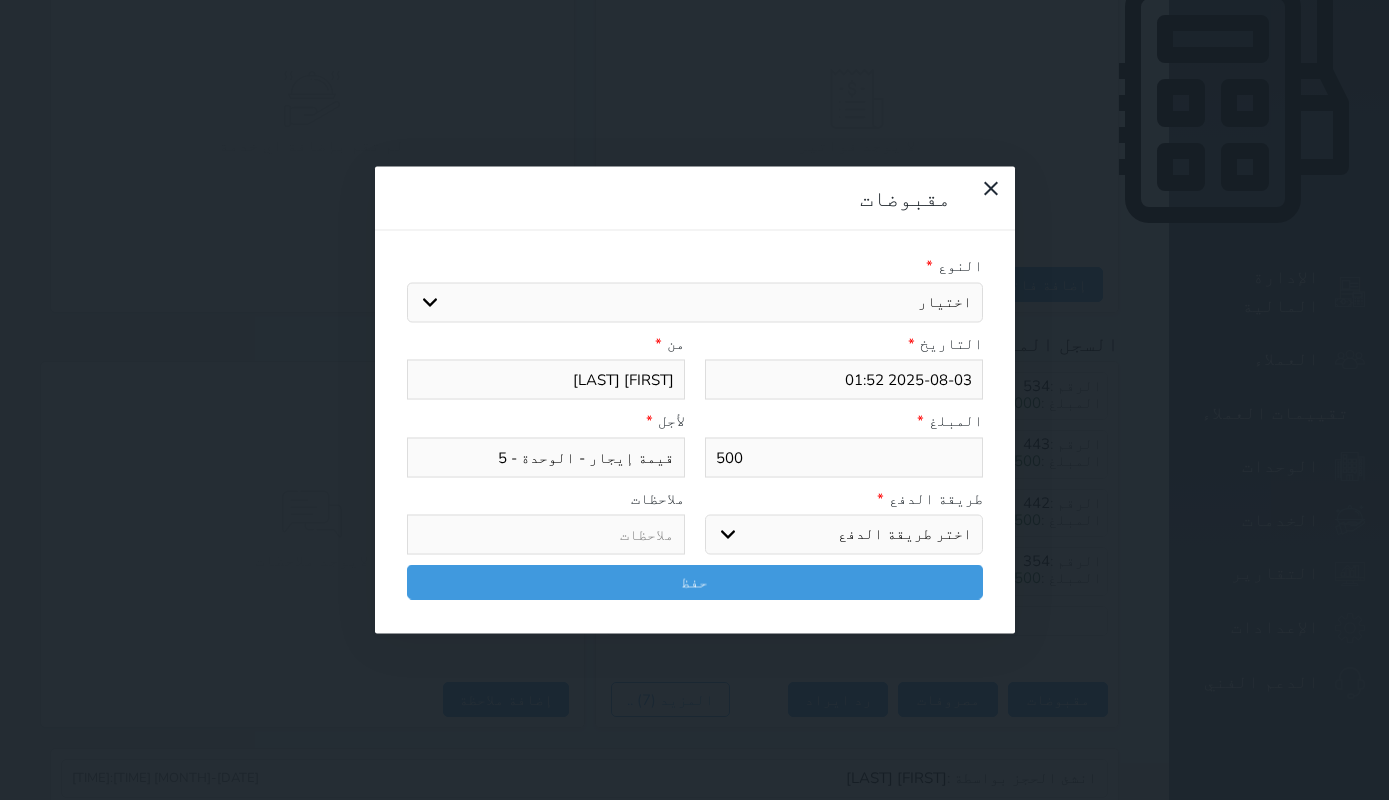 type on "5000" 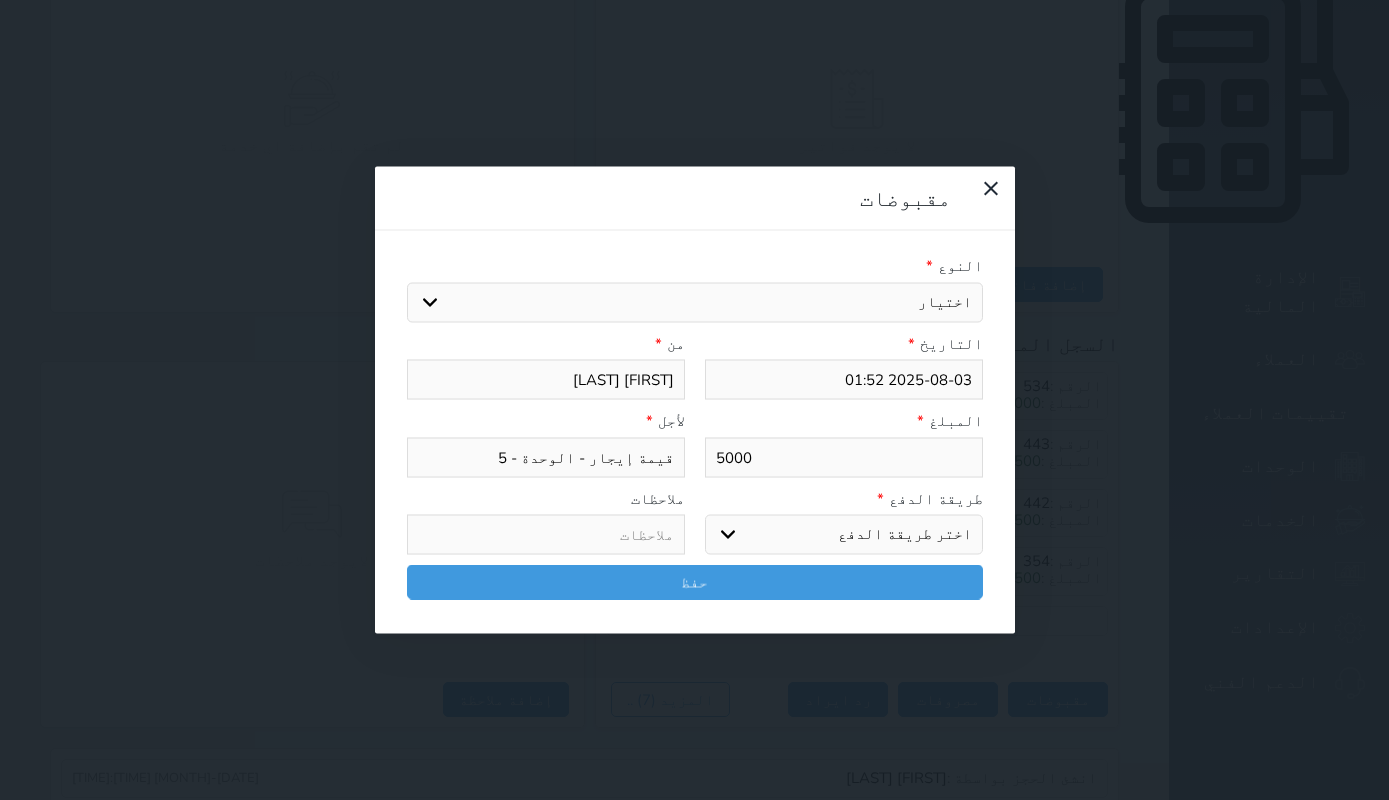 type on "5000" 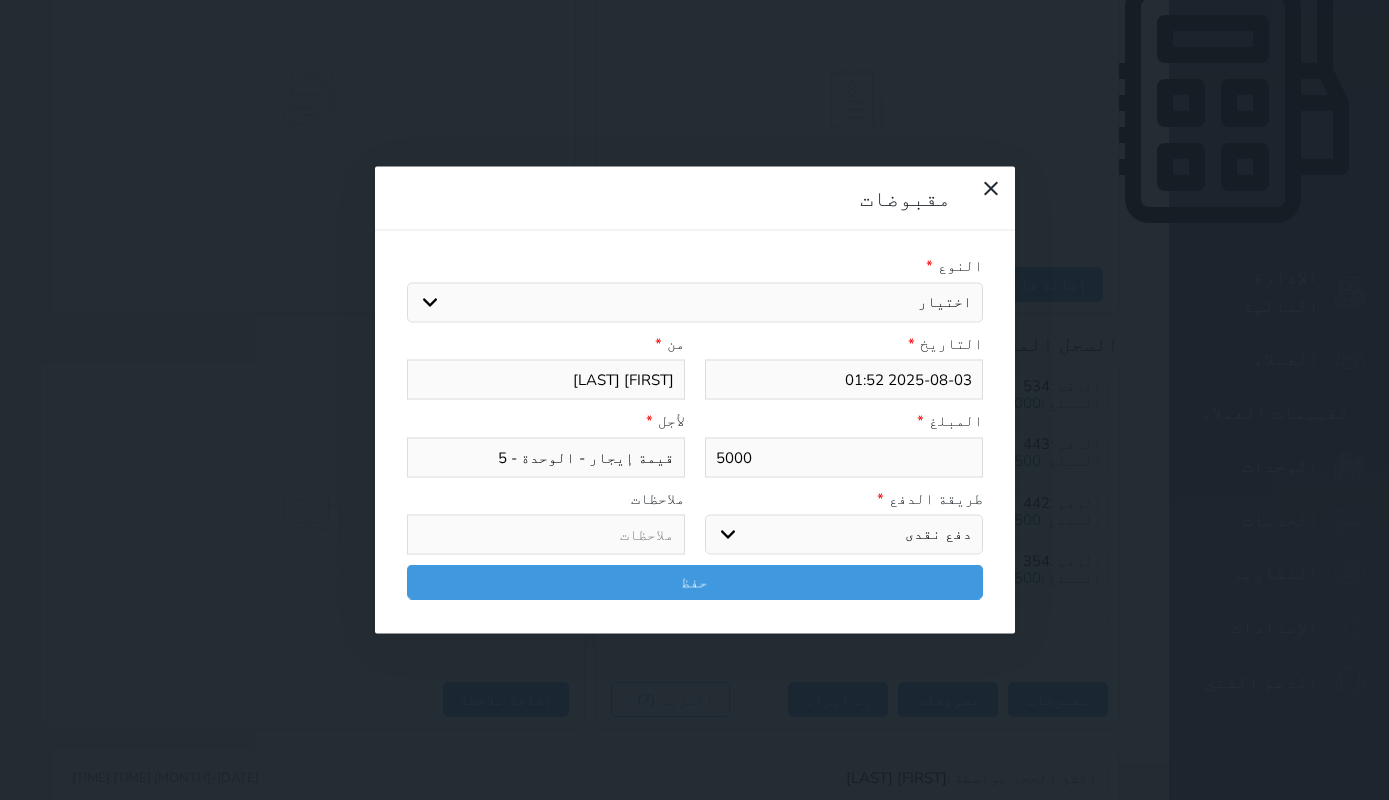 click on "دفع نقدى" at bounding box center (0, 0) 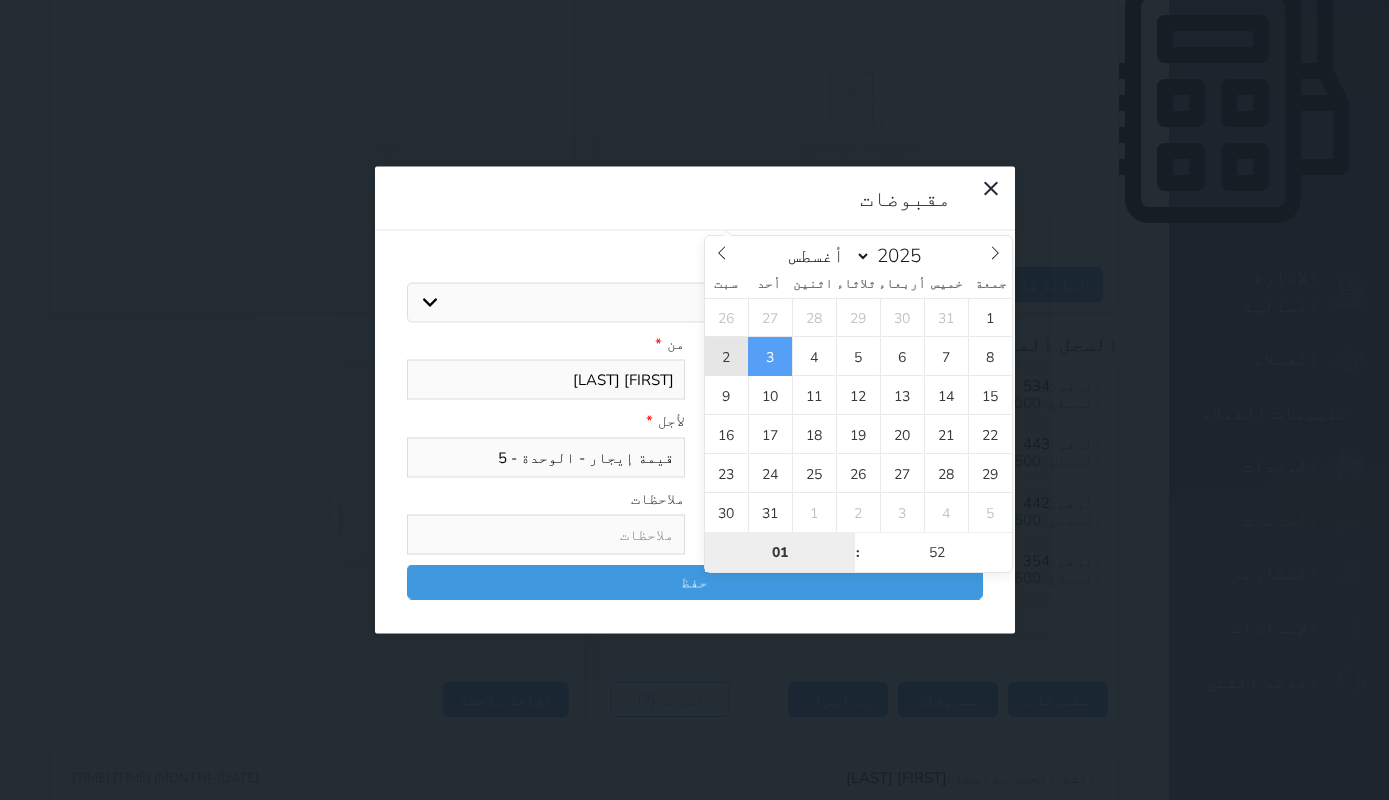 type on "2025-08-02 01:52" 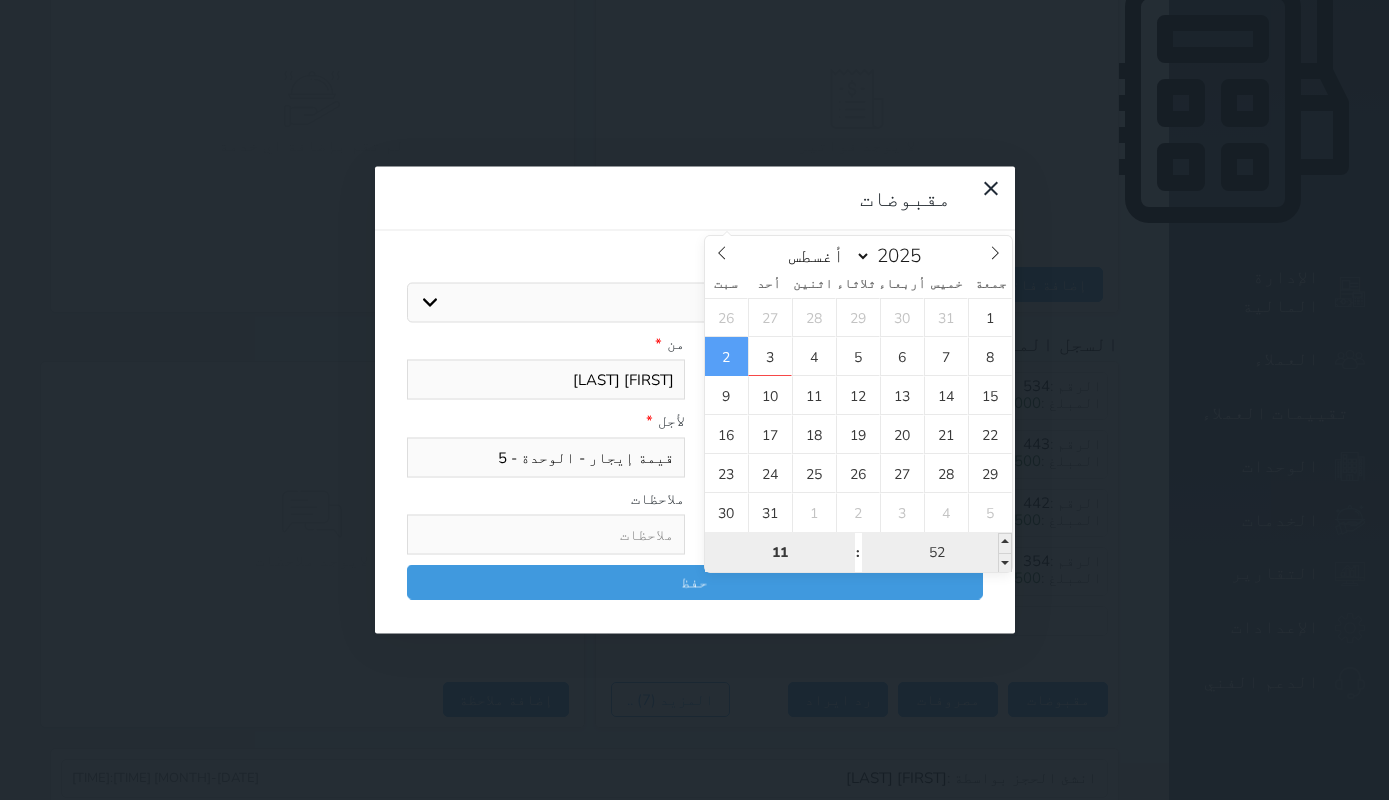 type on "11" 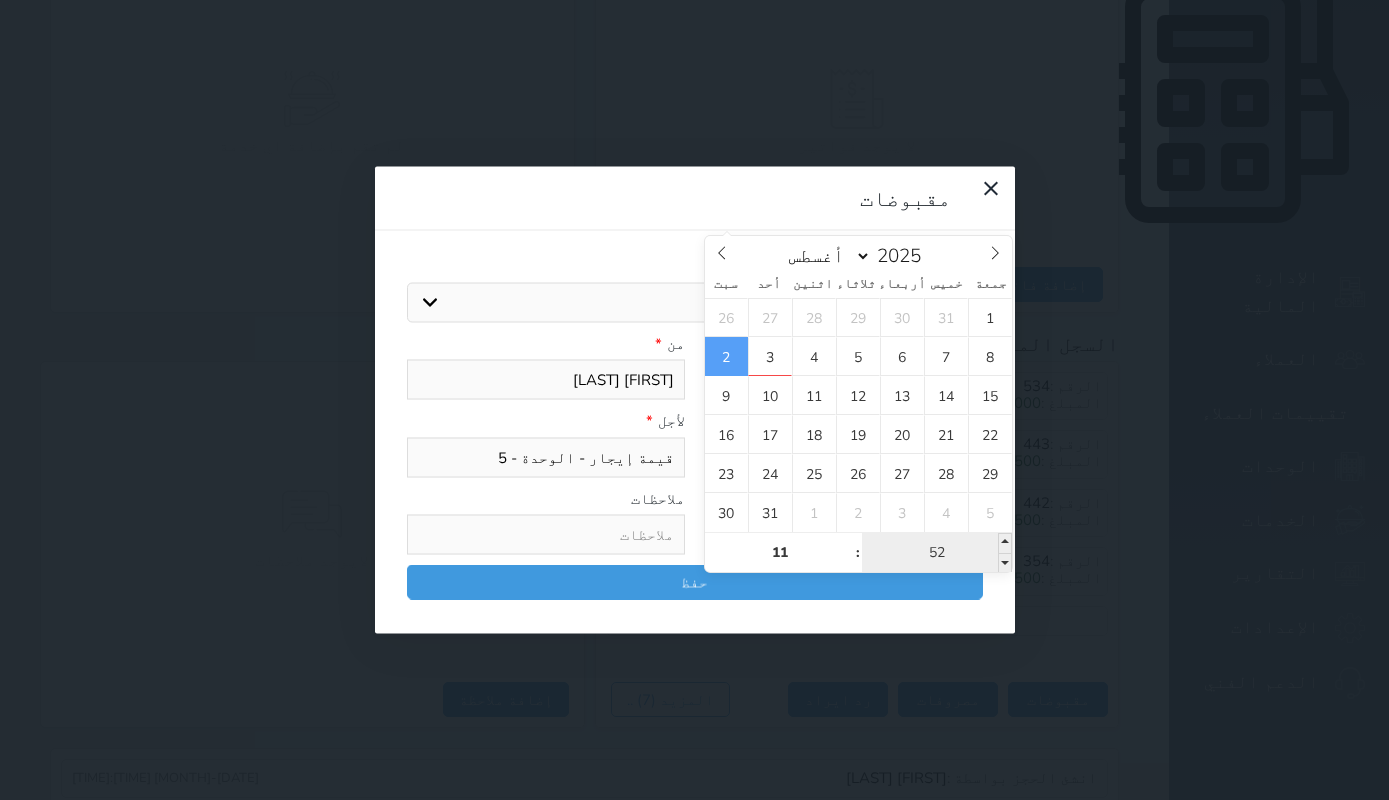 click on "52" at bounding box center [937, 553] 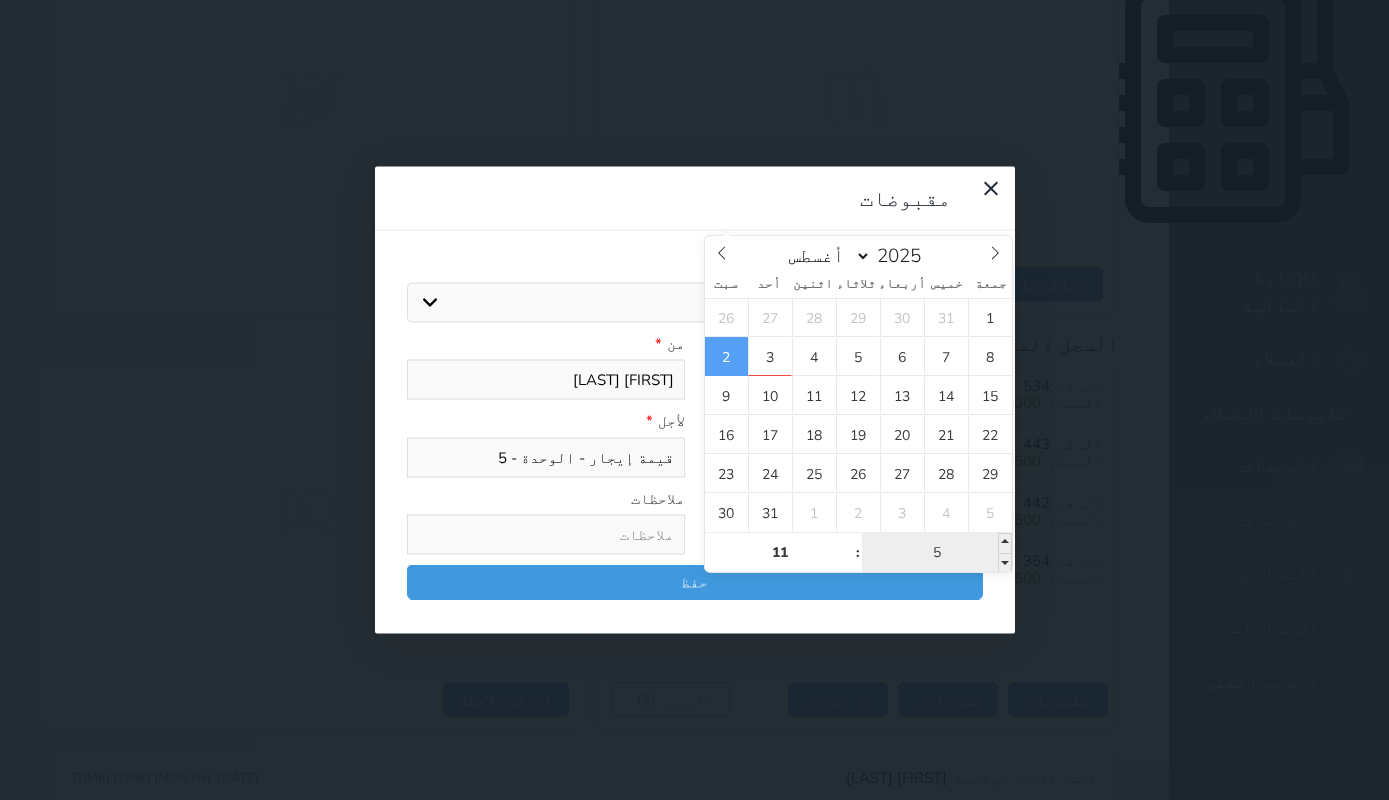 type on "59" 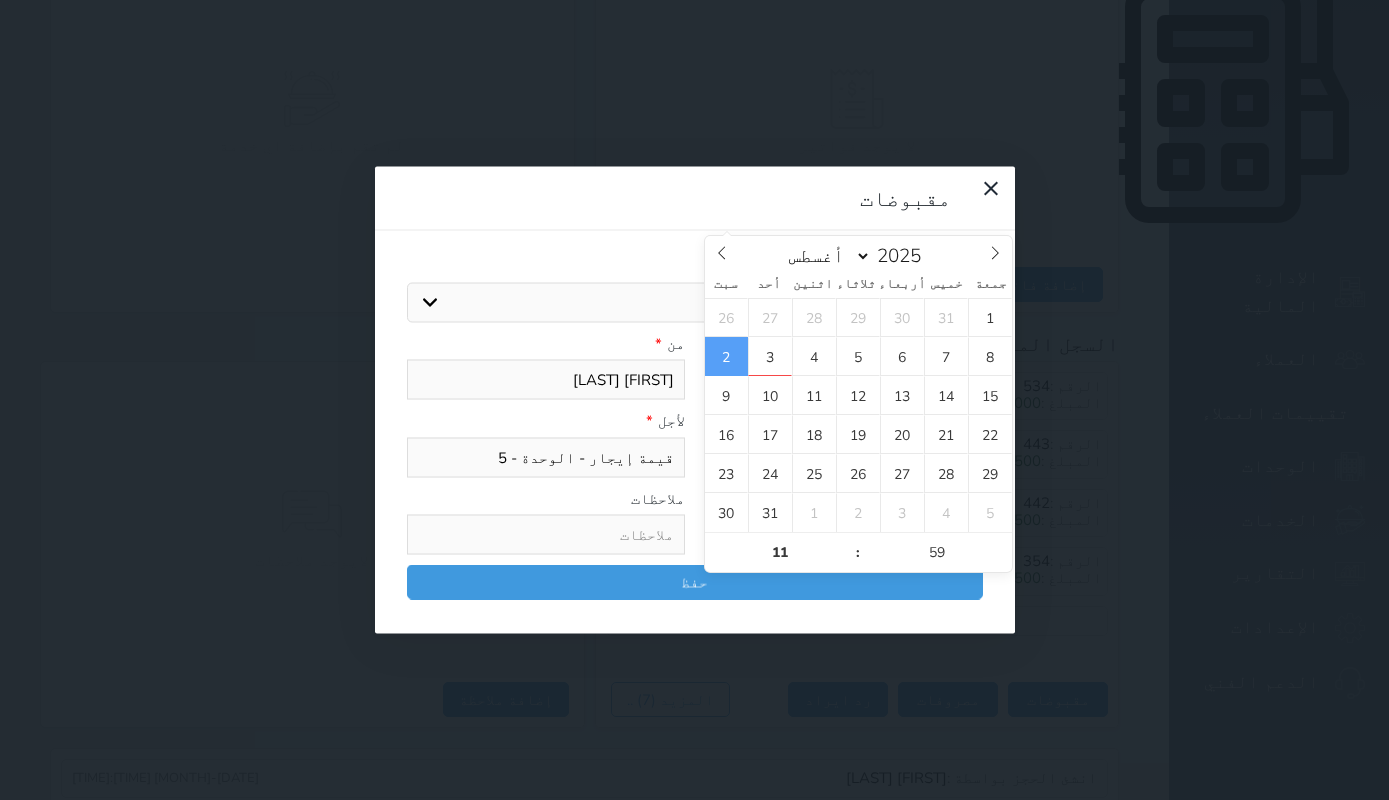 click on "ملاحظات" at bounding box center [546, 498] 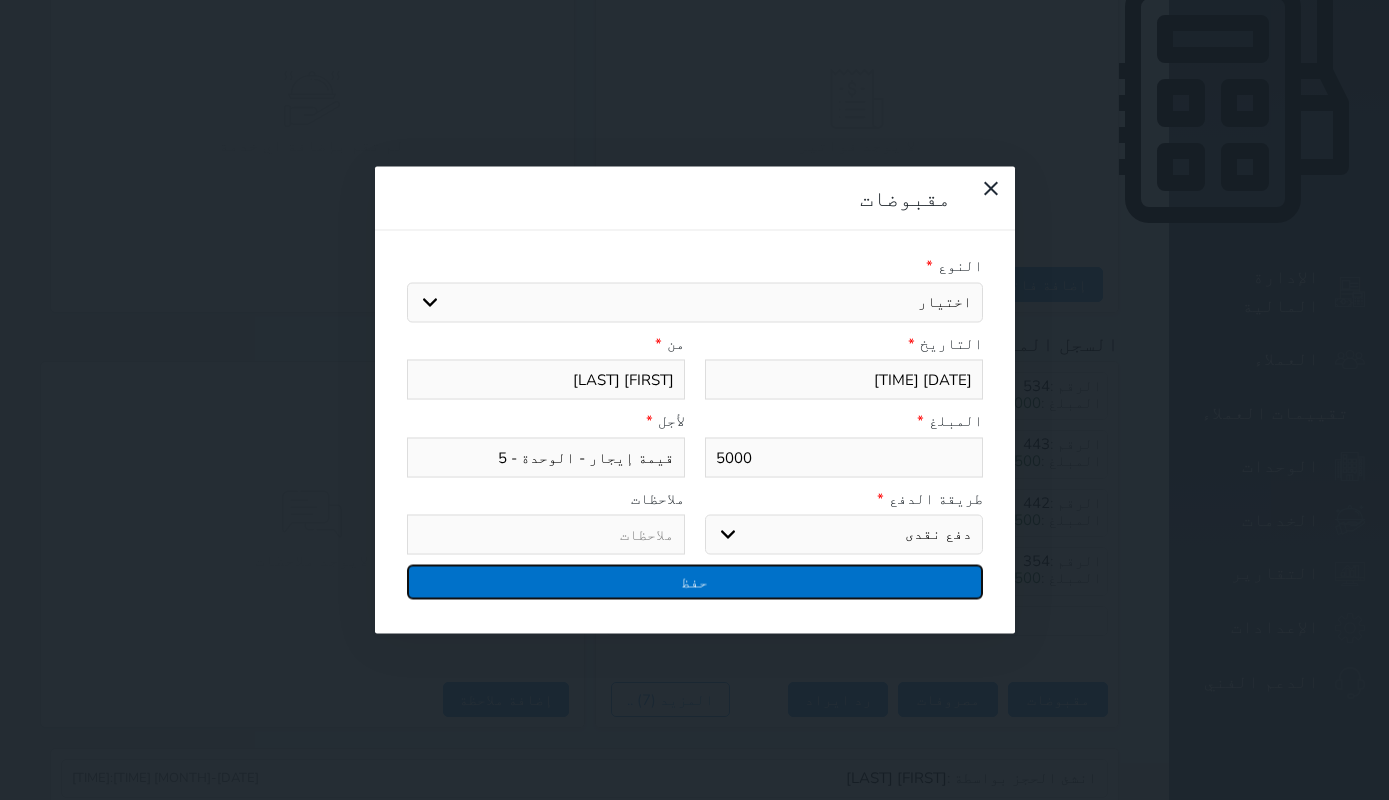 click on "حفظ" at bounding box center [695, 582] 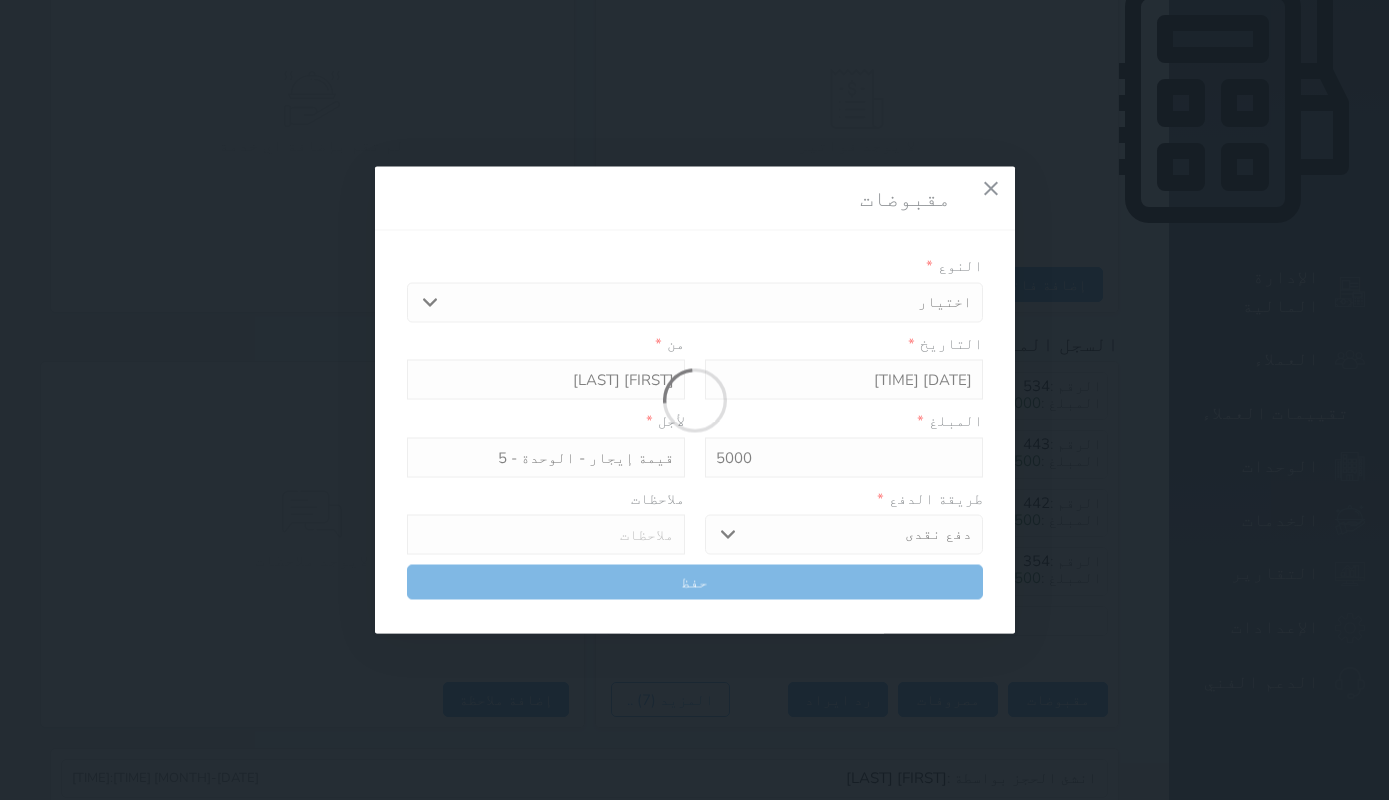 select 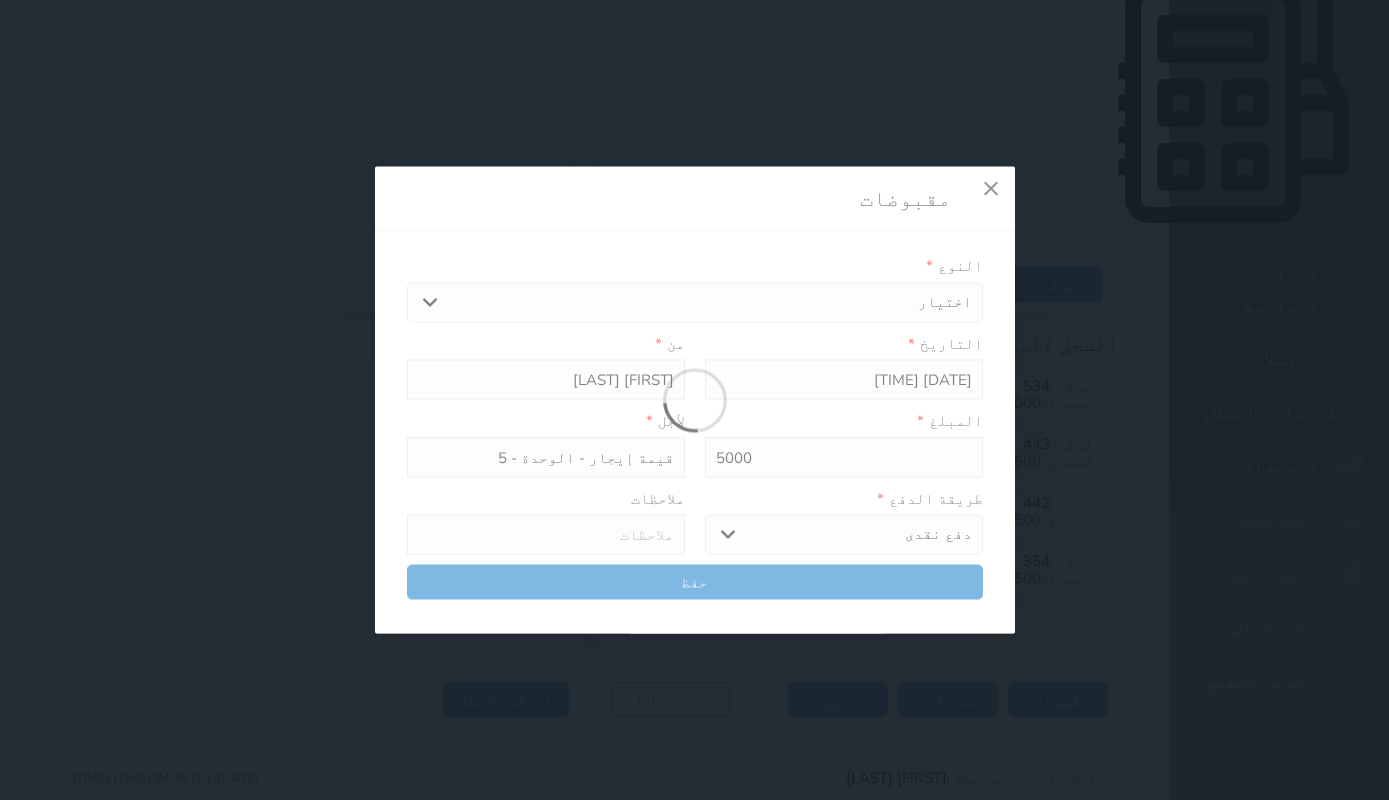 type 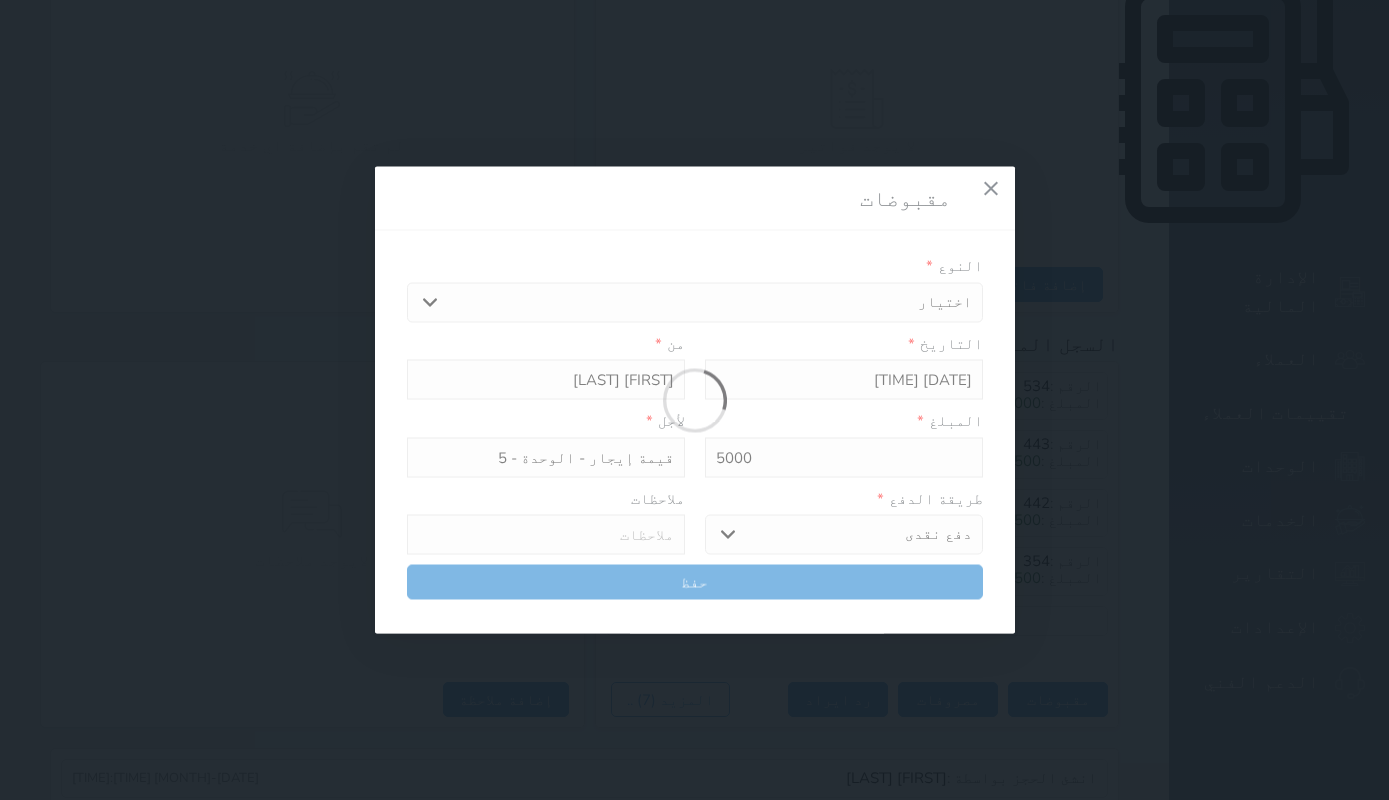 type on "0" 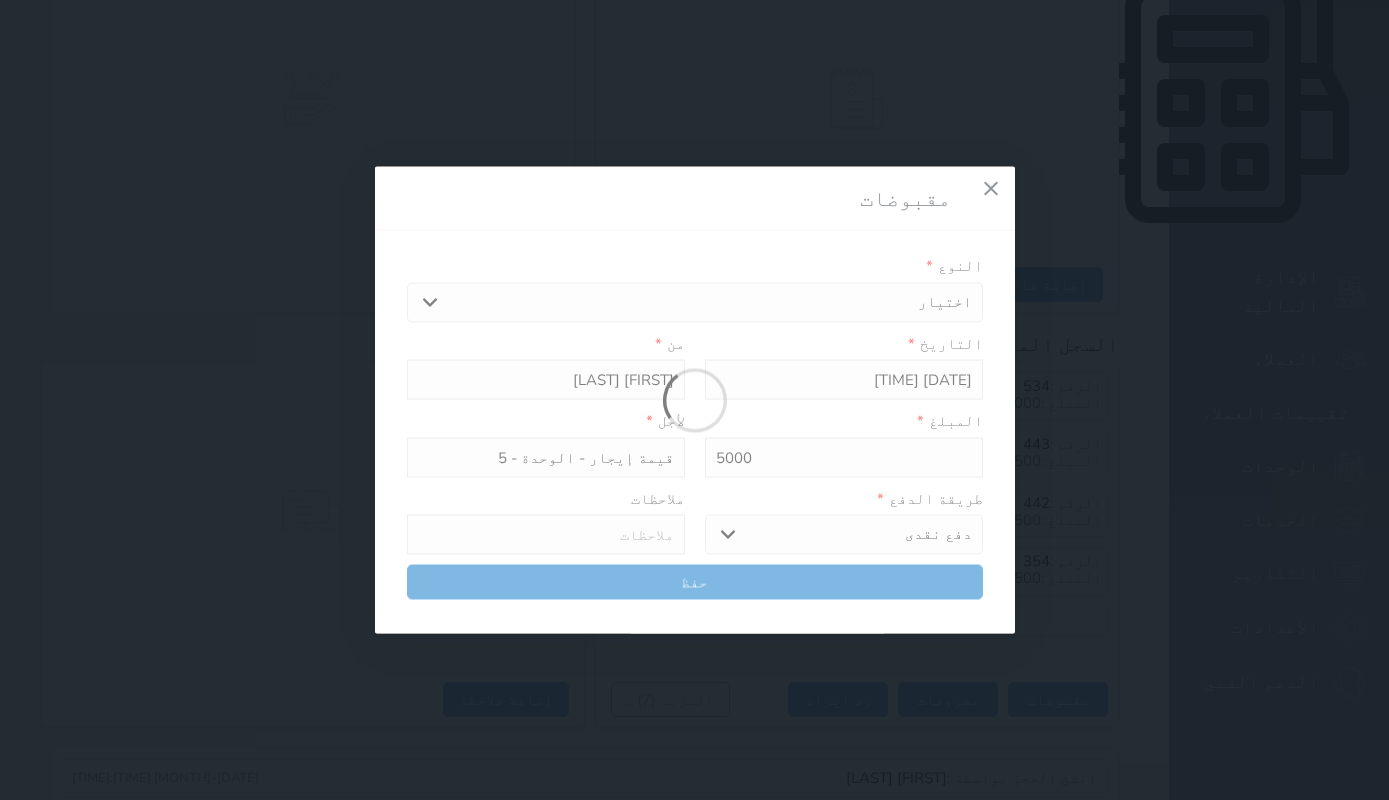 select 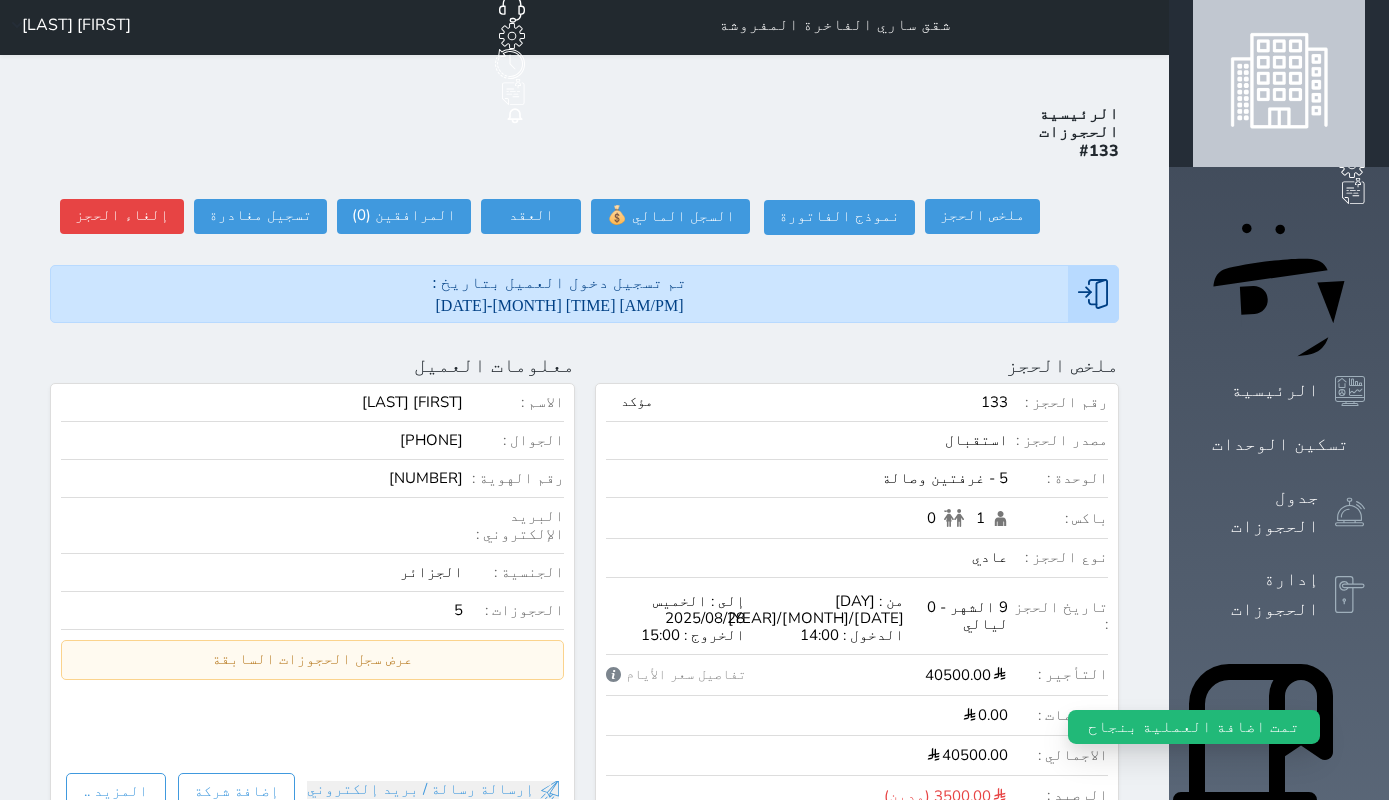 scroll, scrollTop: 0, scrollLeft: 0, axis: both 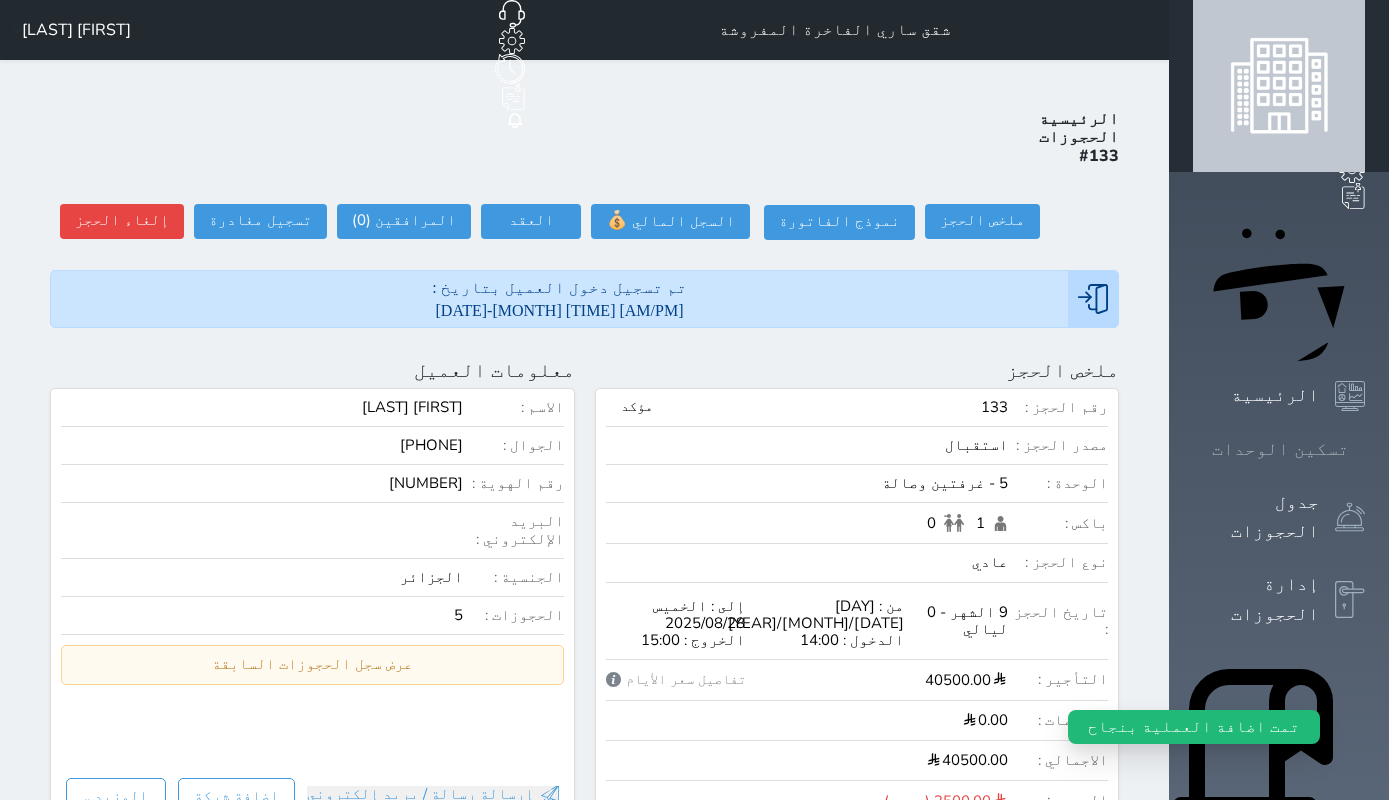 click on "تسكين الوحدات" at bounding box center [1280, 449] 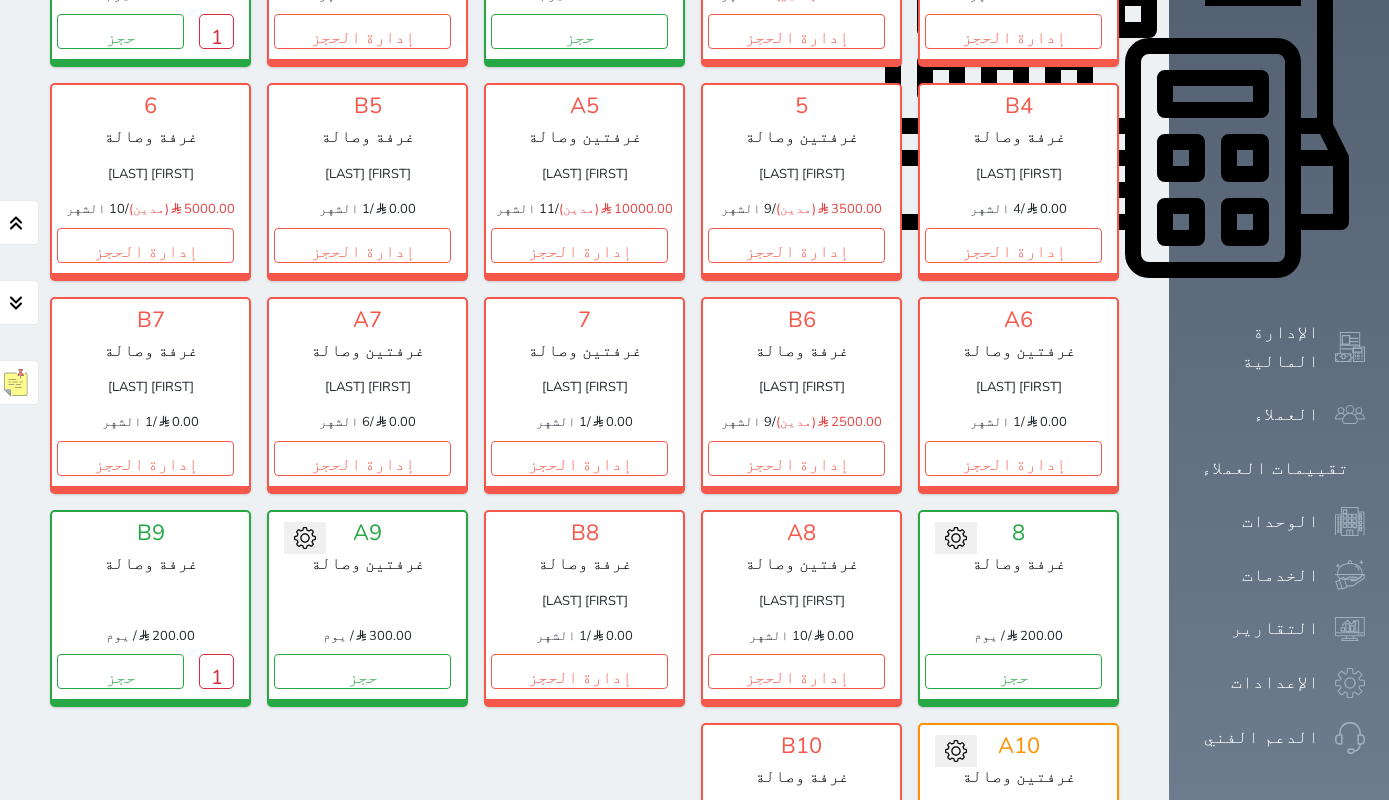 scroll, scrollTop: 873, scrollLeft: 0, axis: vertical 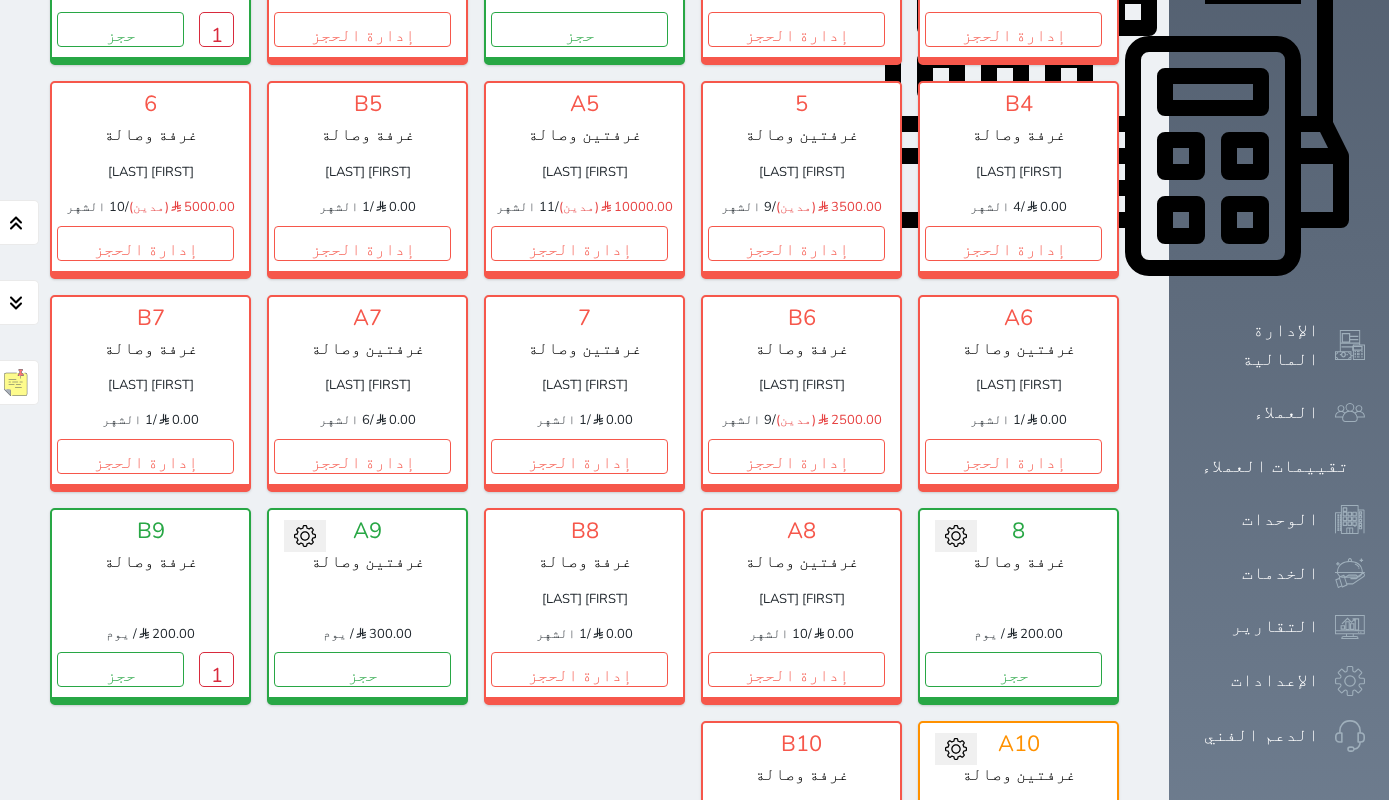 click 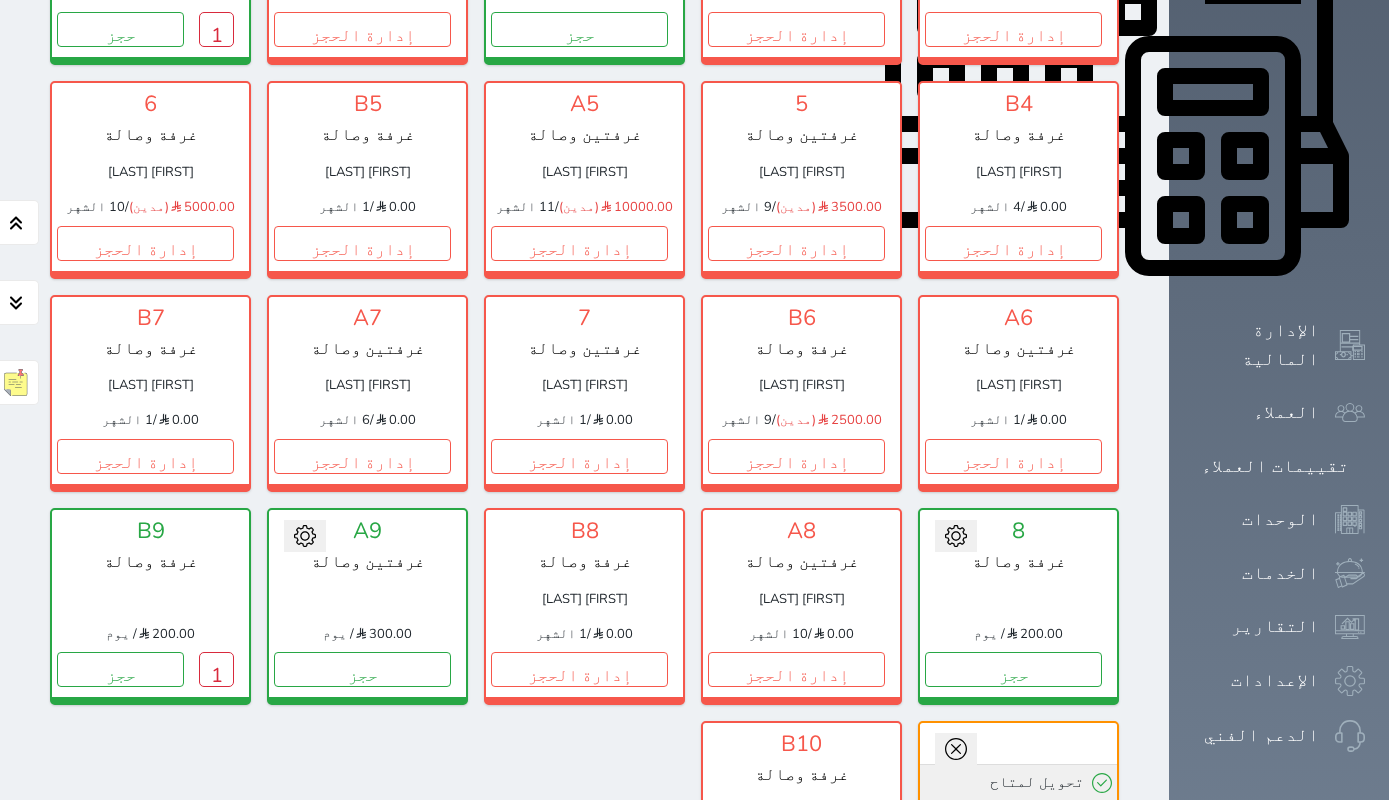 click 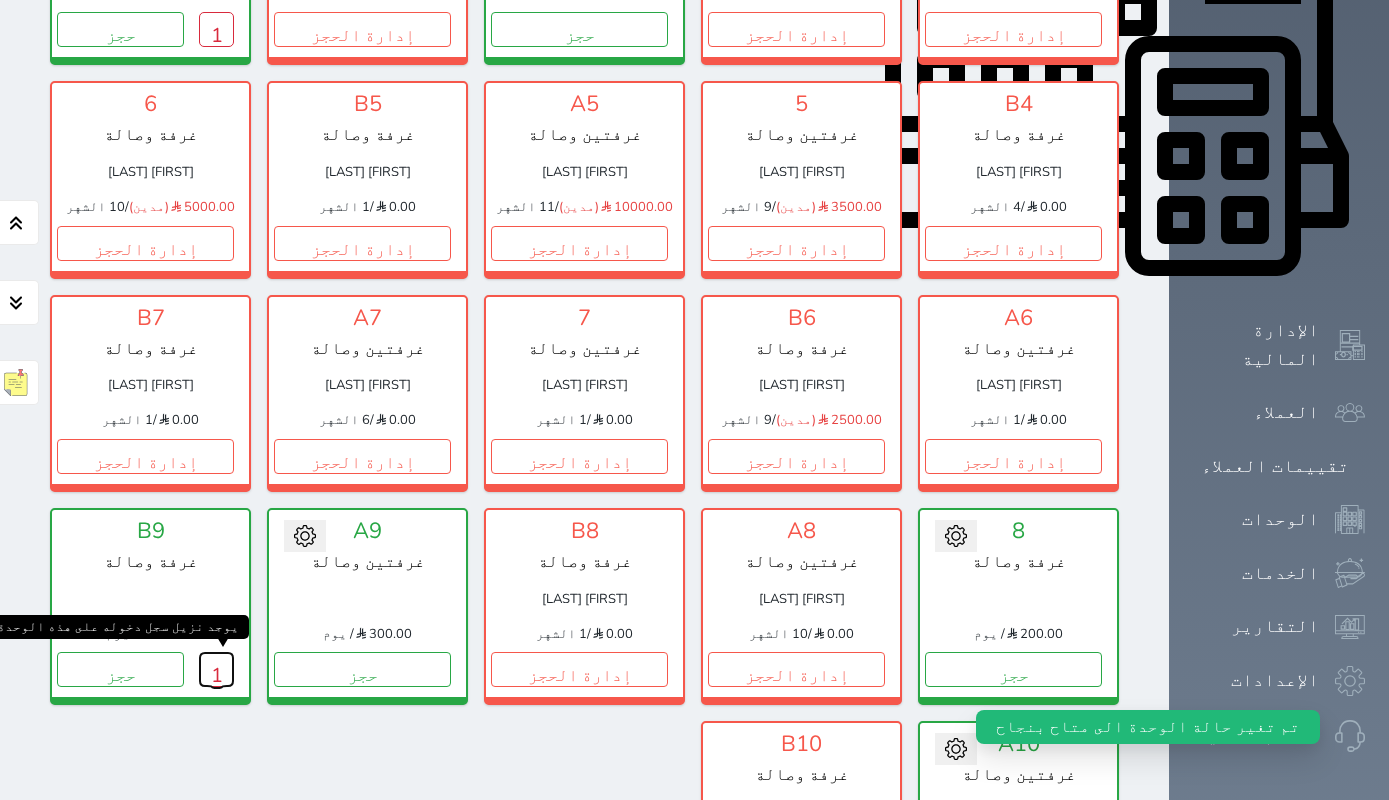 click on "1" at bounding box center [216, 669] 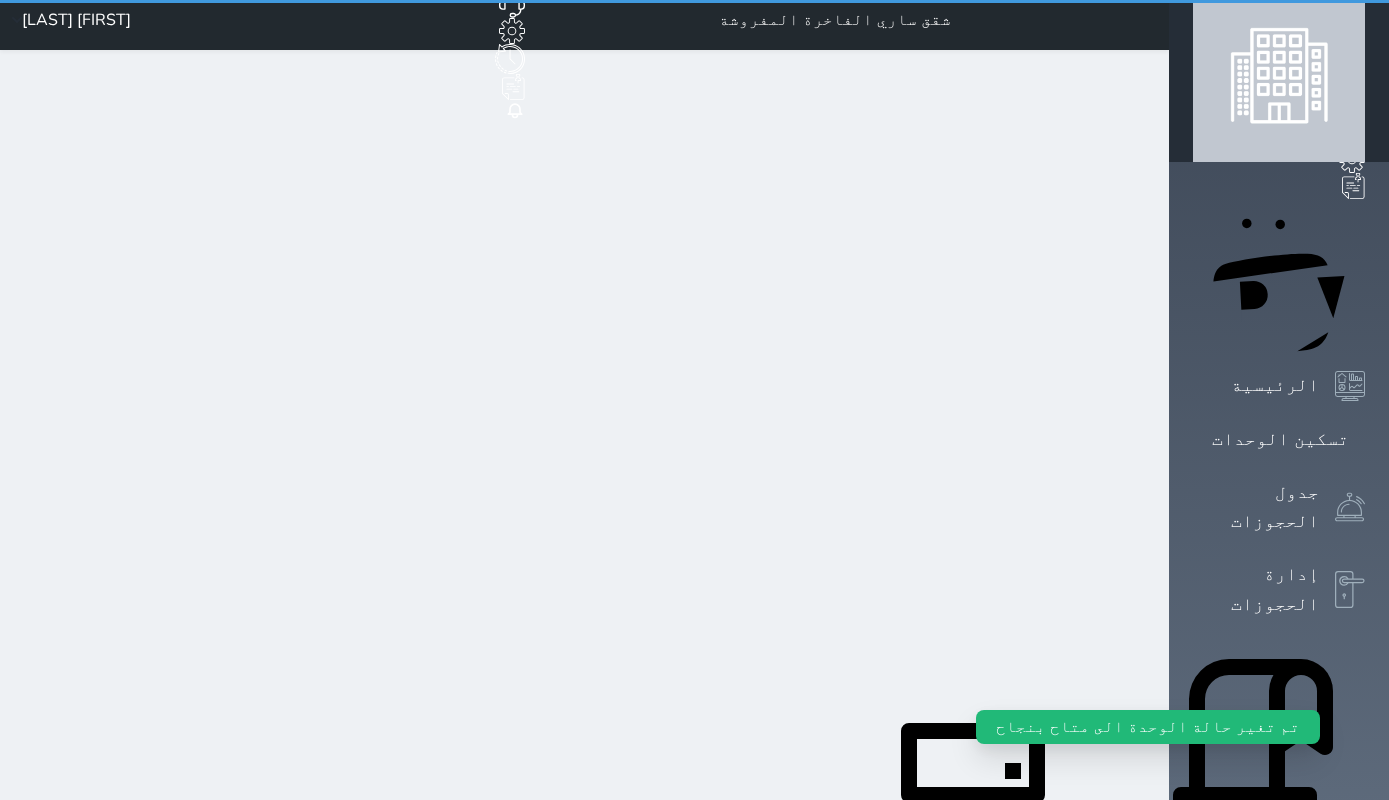 scroll, scrollTop: 0, scrollLeft: 0, axis: both 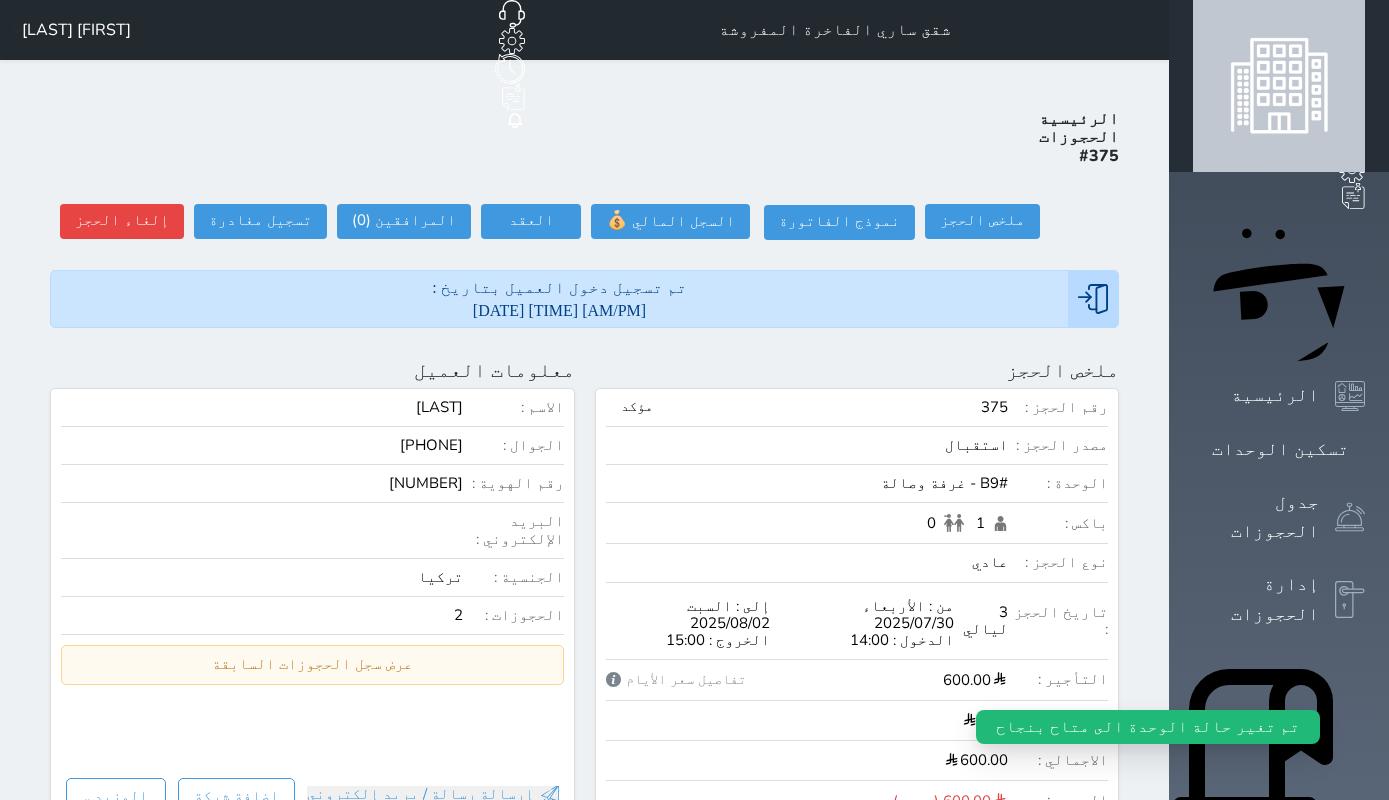 select 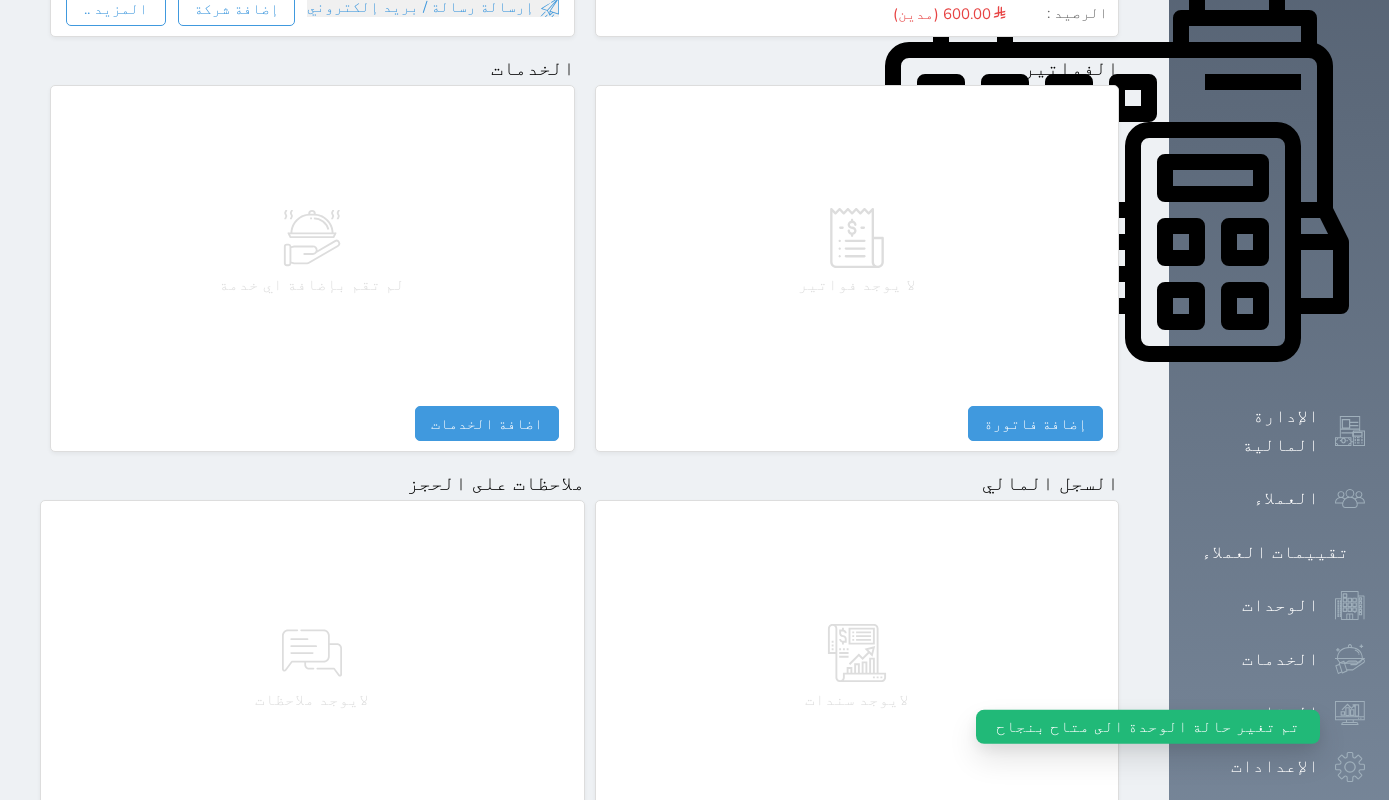 scroll, scrollTop: 926, scrollLeft: 0, axis: vertical 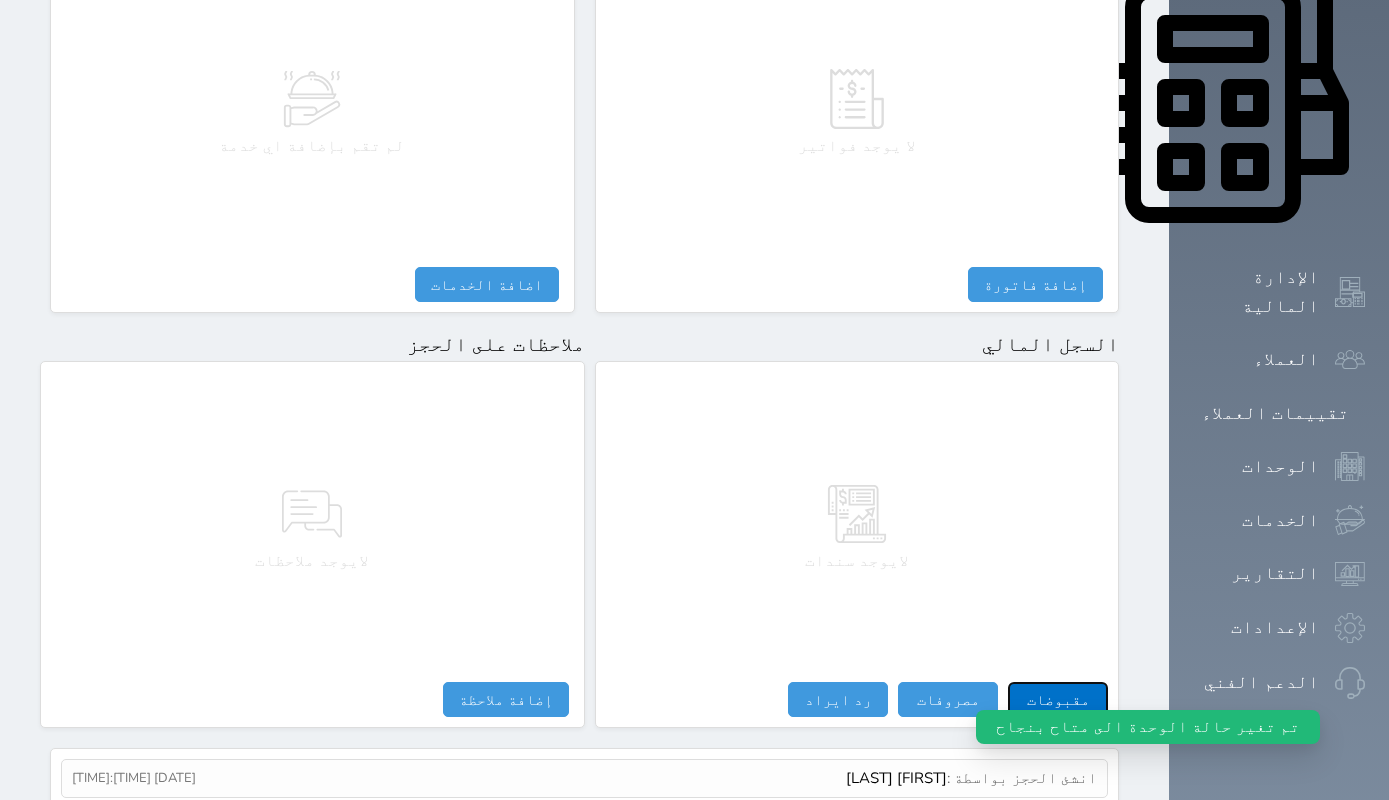 click on "مقبوضات" at bounding box center (1058, 699) 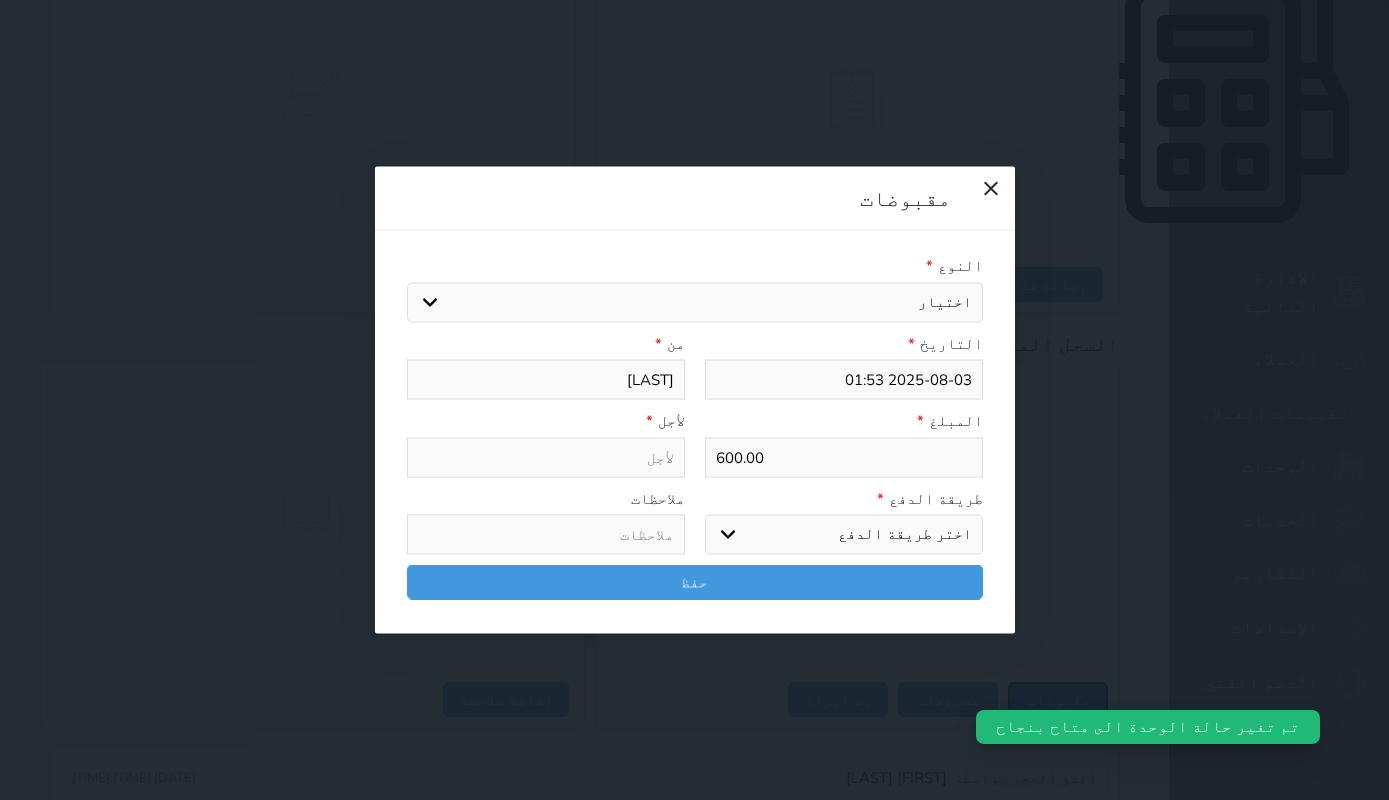 select 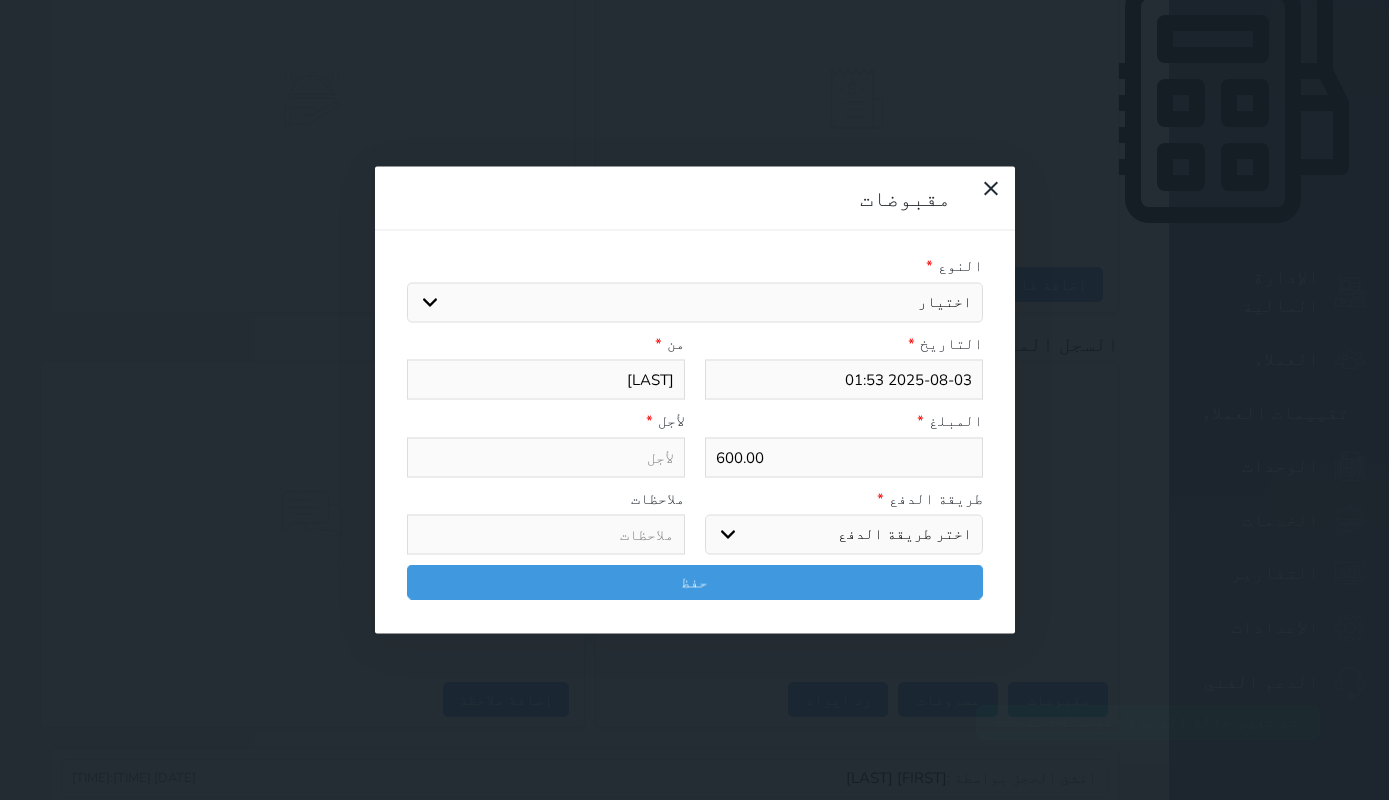 click on "اختيار   مقبوضات عامة قيمة إيجار فواتير تامين عربون لا ينطبق آخر مغسلة واي فاي - الإنترنت مواقف السيارات طعام الأغذية والمشروبات مشروبات المشروبات الباردة المشروبات الساخنة الإفطار غداء عشاء مخبز و كعك حمام سباحة الصالة الرياضية سبا و خدمات الجمال اختيار وإسقاط (خدمات النقل) ميني بار كابل - تلفزيون سرير إضافي تصفيف الشعر التسوق خدمات الجولات السياحية المنظمة خدمات الدليل السياحي" at bounding box center [695, 302] 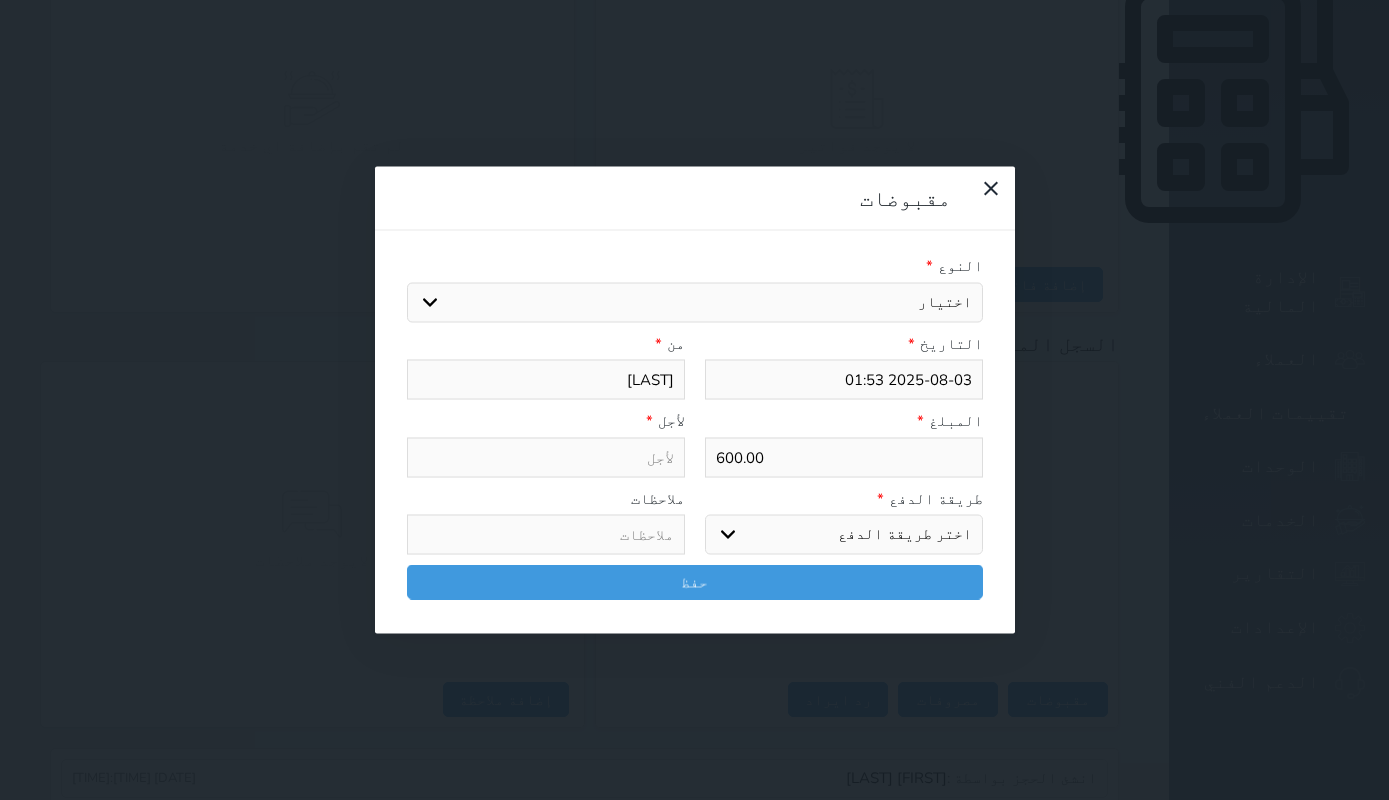select on "[NUMBER]" 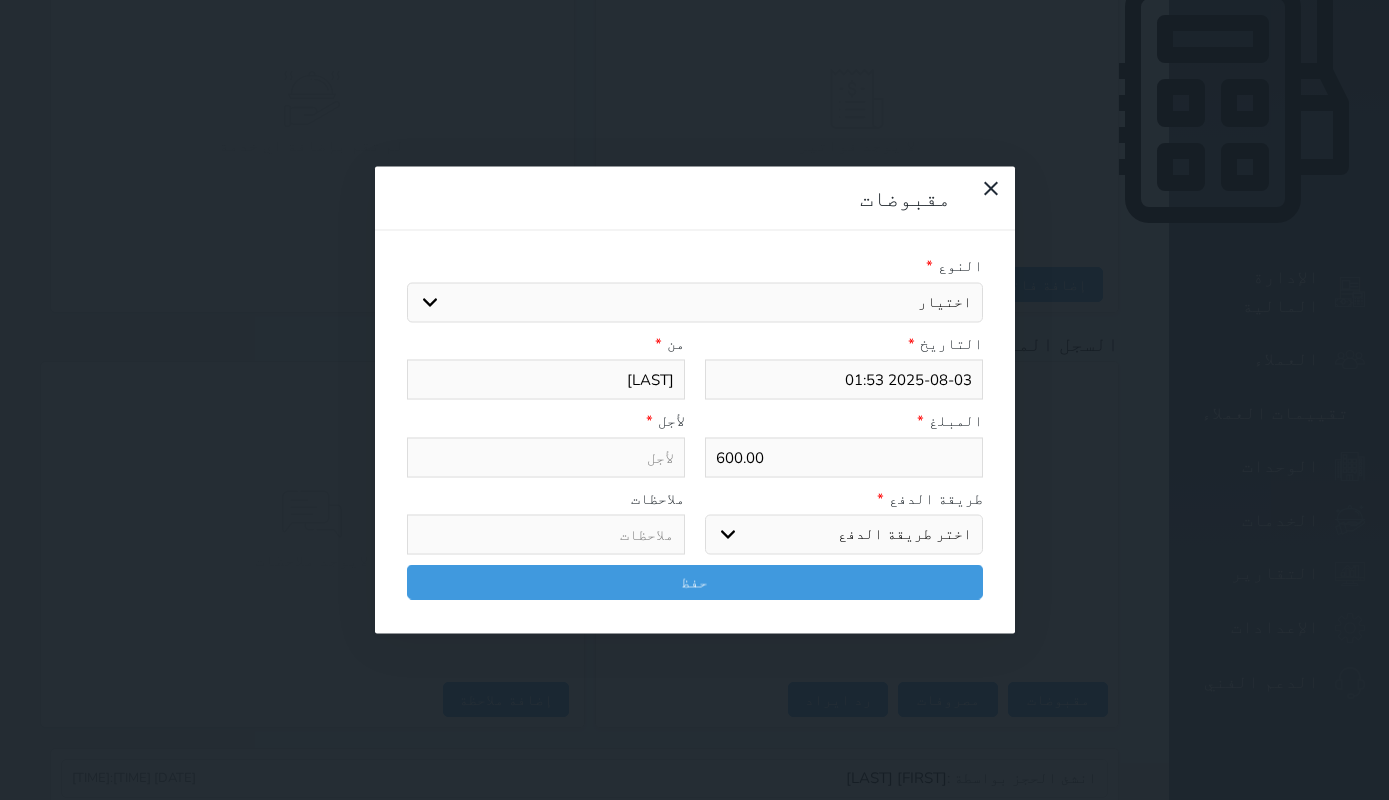 select 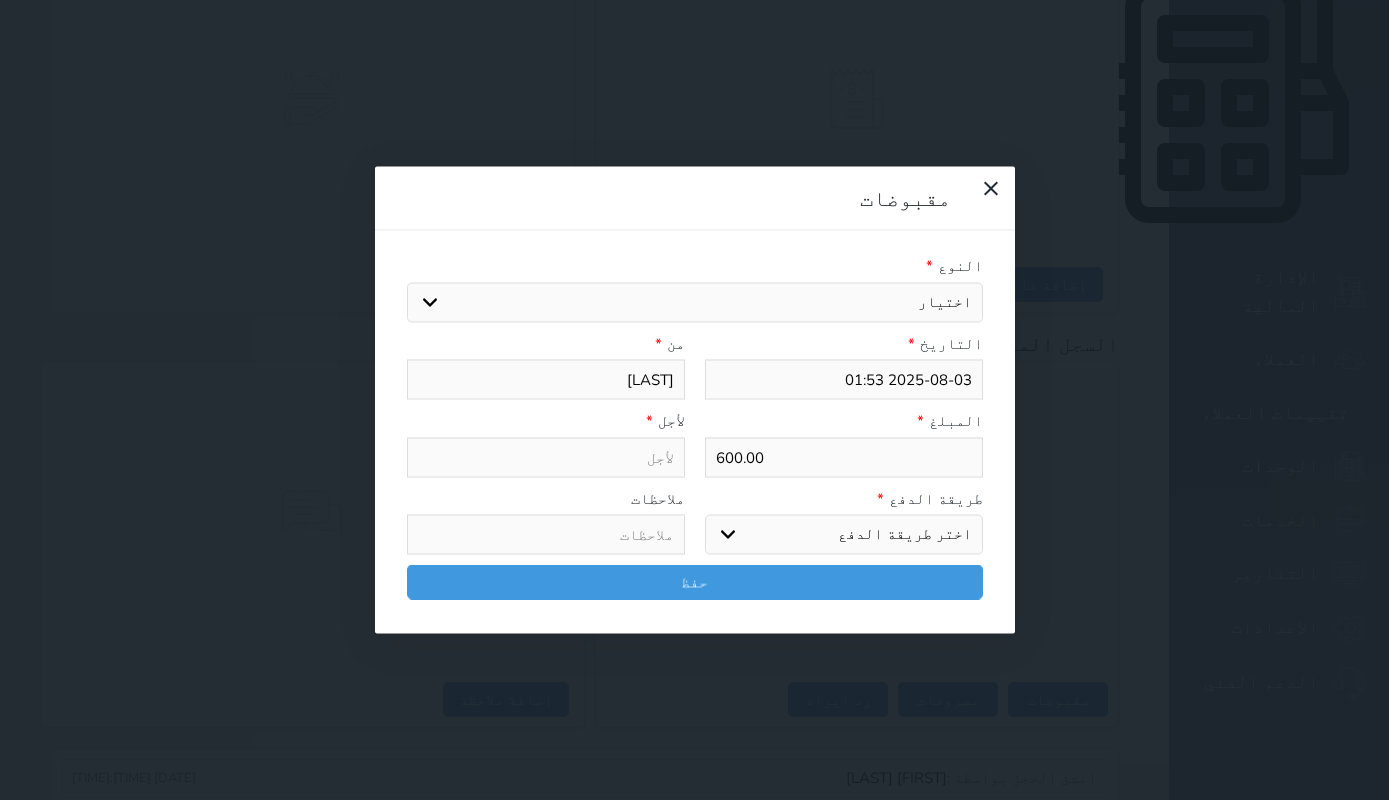type on "قيمة إيجار - الوحدة - B9" 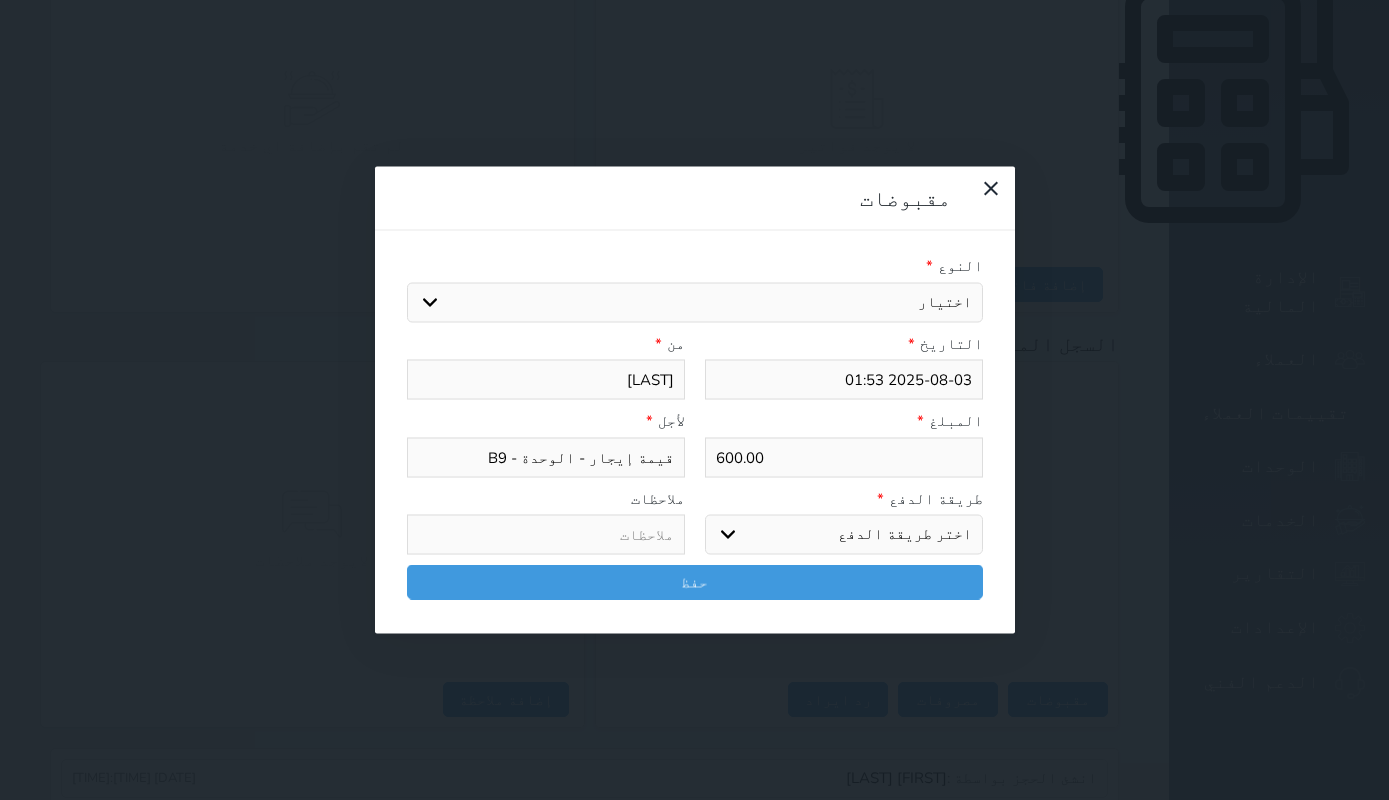 click on "طريقة الدفع *   اختر طريقة الدفع   دفع نقدى   تحويل بنكى   مدى   بطاقة ائتمان   آجل   ملاحظات" at bounding box center (695, 526) 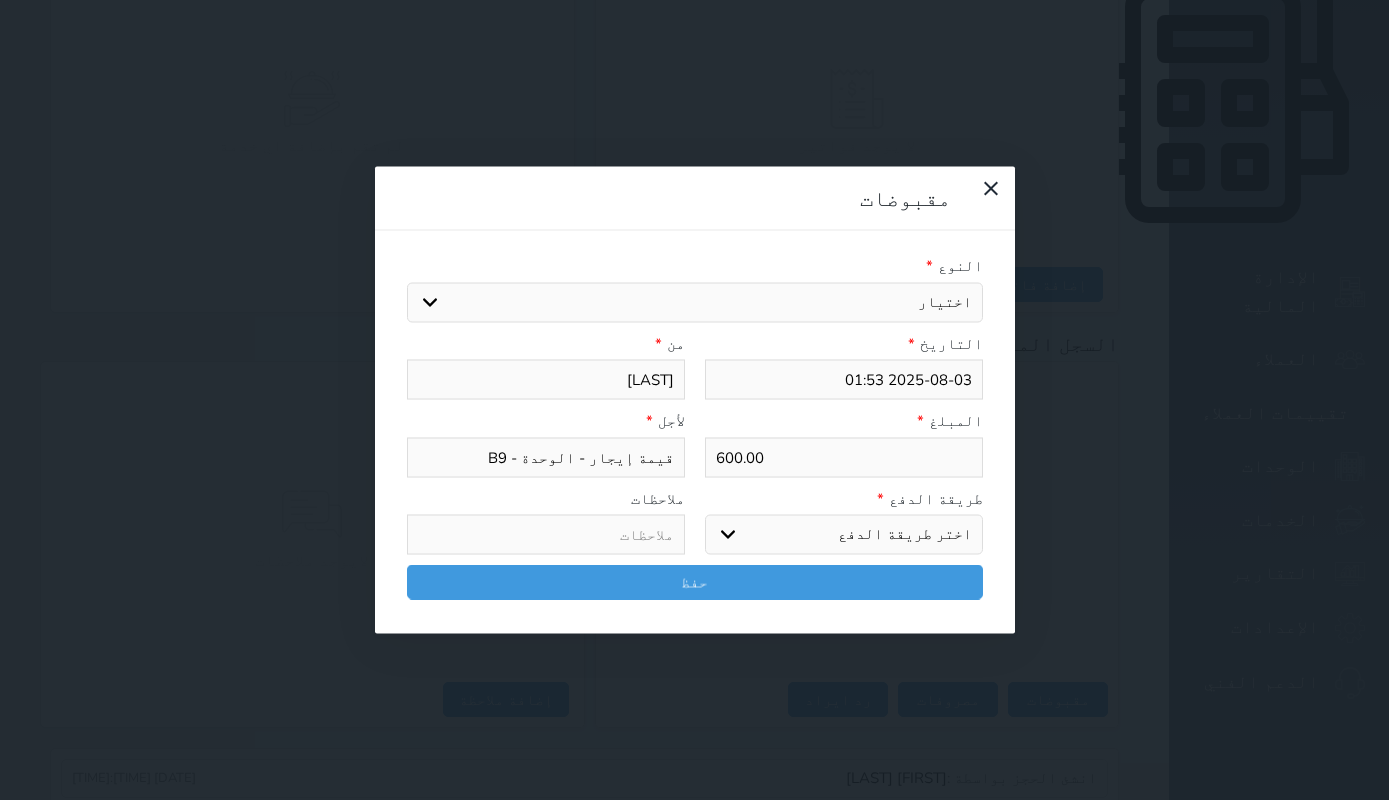 click on "اختر طريقة الدفع   دفع نقدى   تحويل بنكى   مدى   بطاقة ائتمان   آجل" at bounding box center (844, 535) 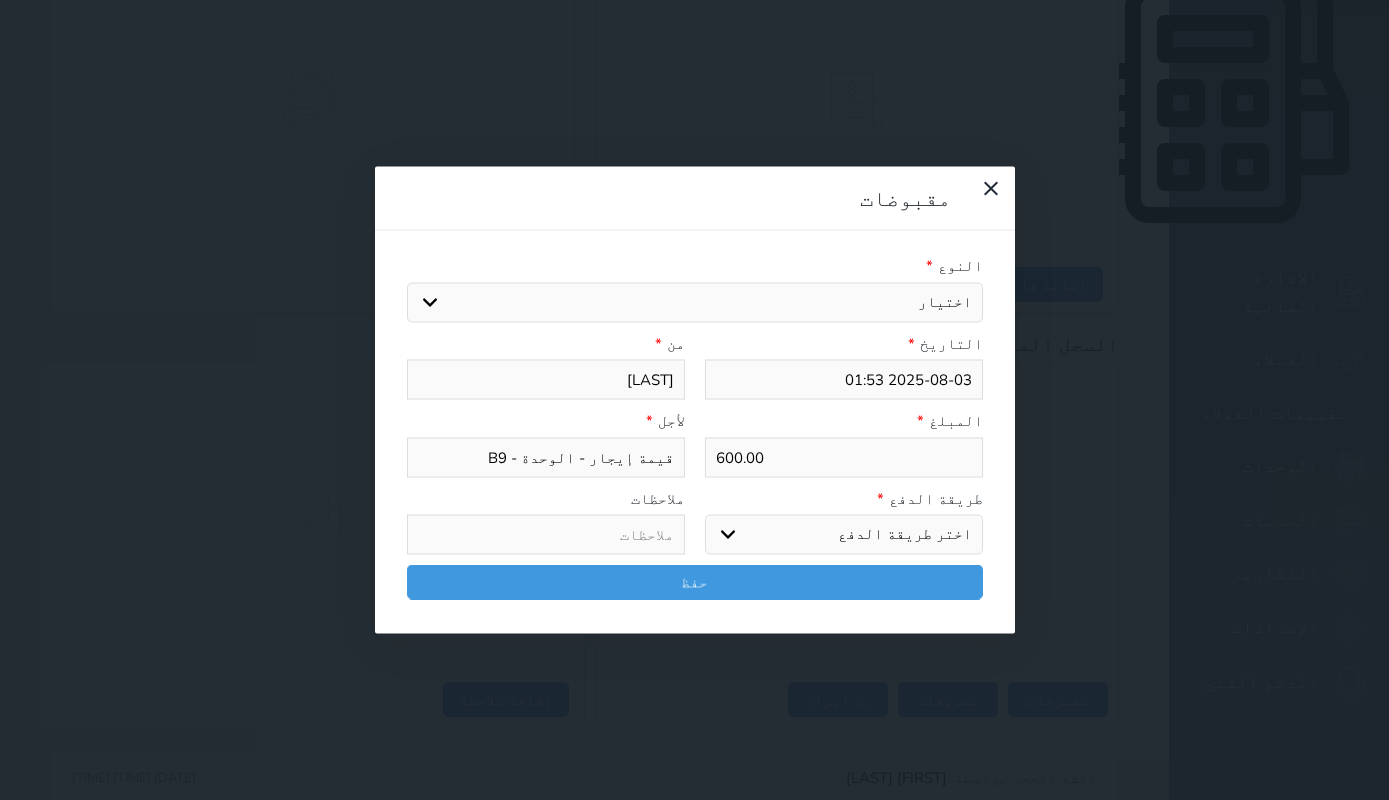 select on "cash" 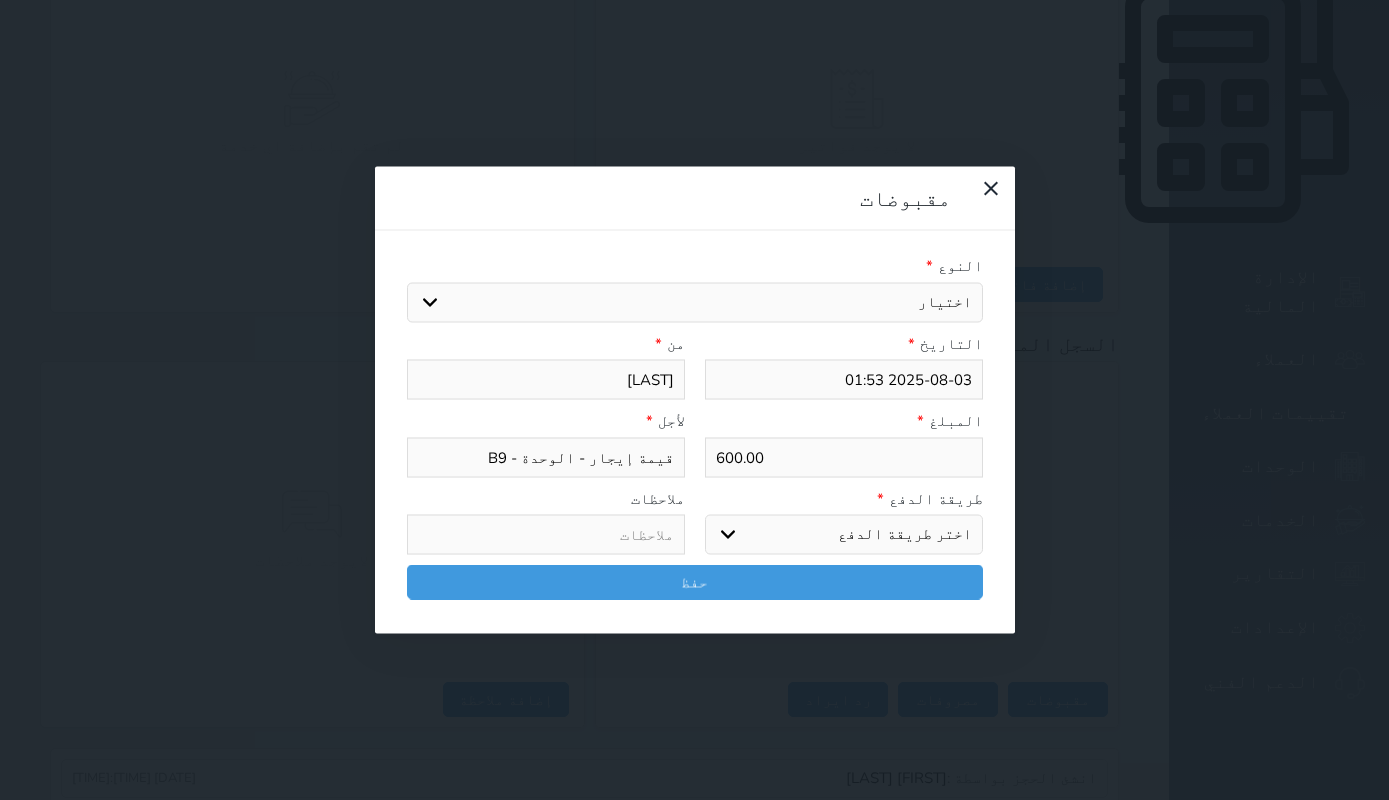 click on "دفع نقدى" at bounding box center (0, 0) 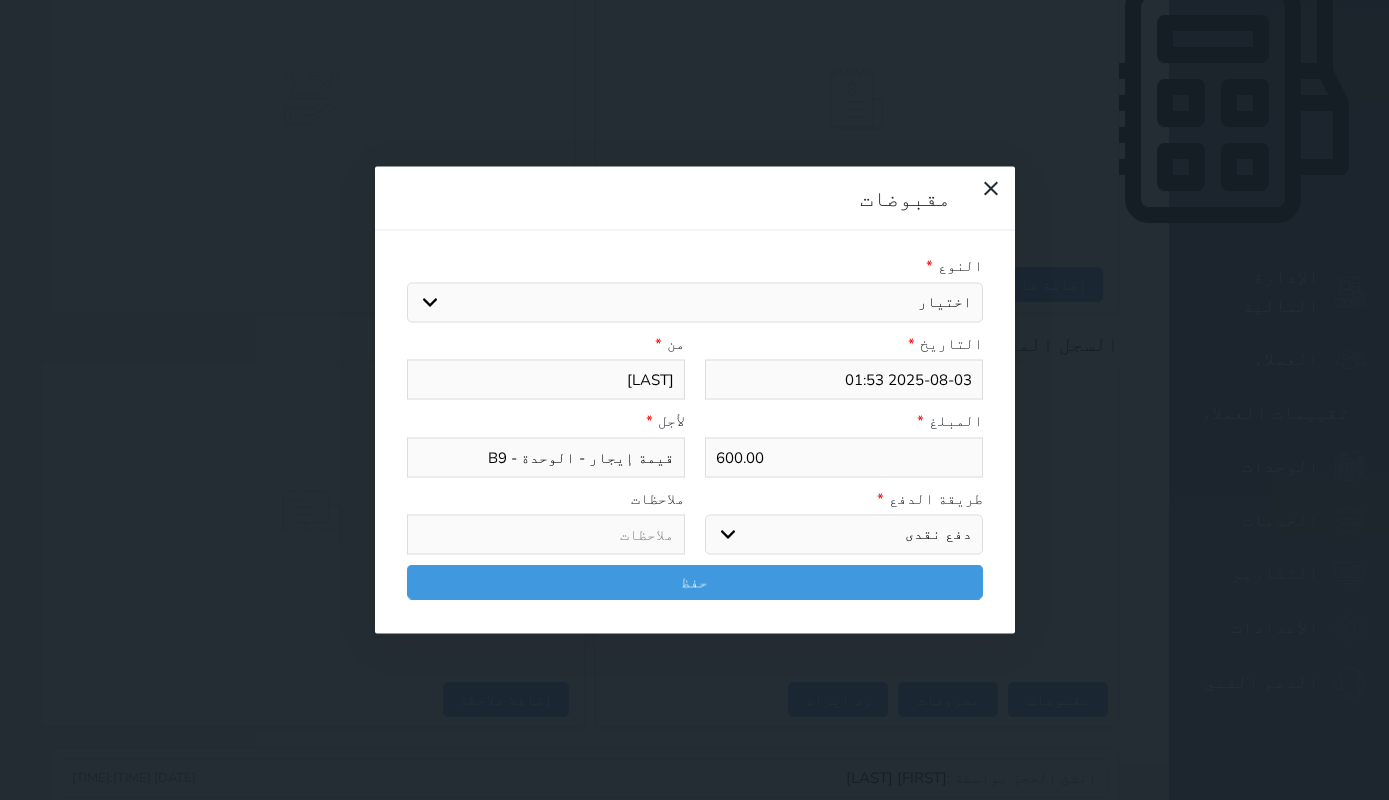 click on "2025-08-03 01:53" at bounding box center [844, 380] 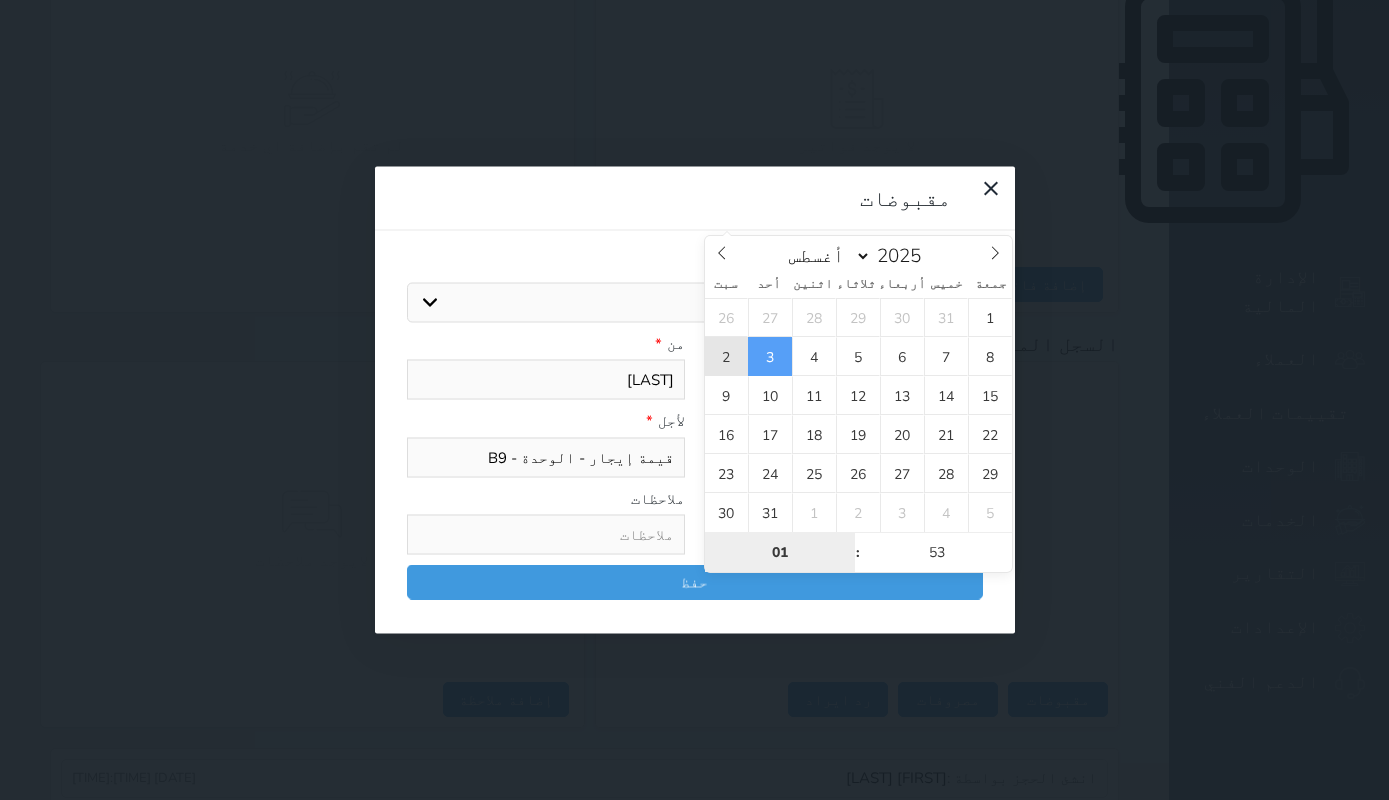 type on "2025-08-02 01:53" 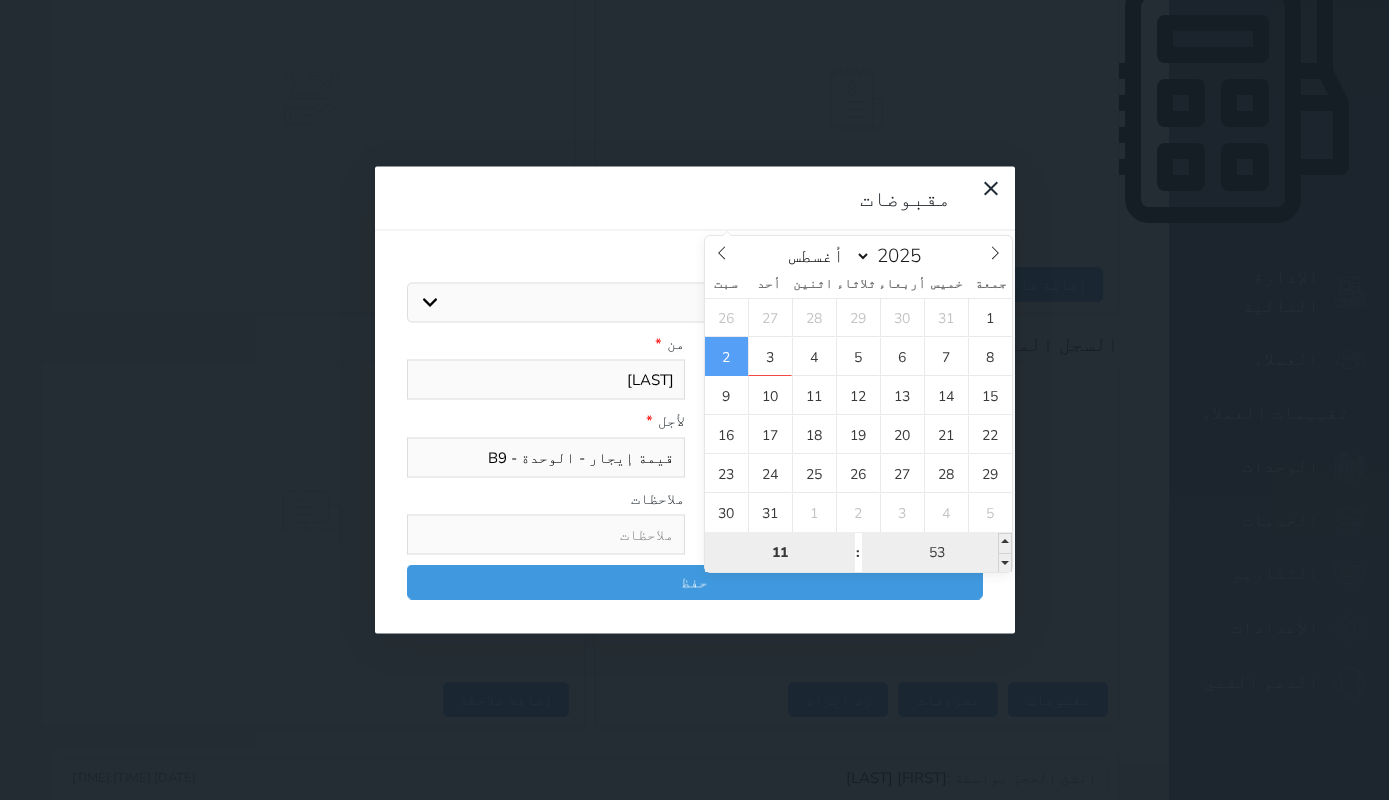 type on "11" 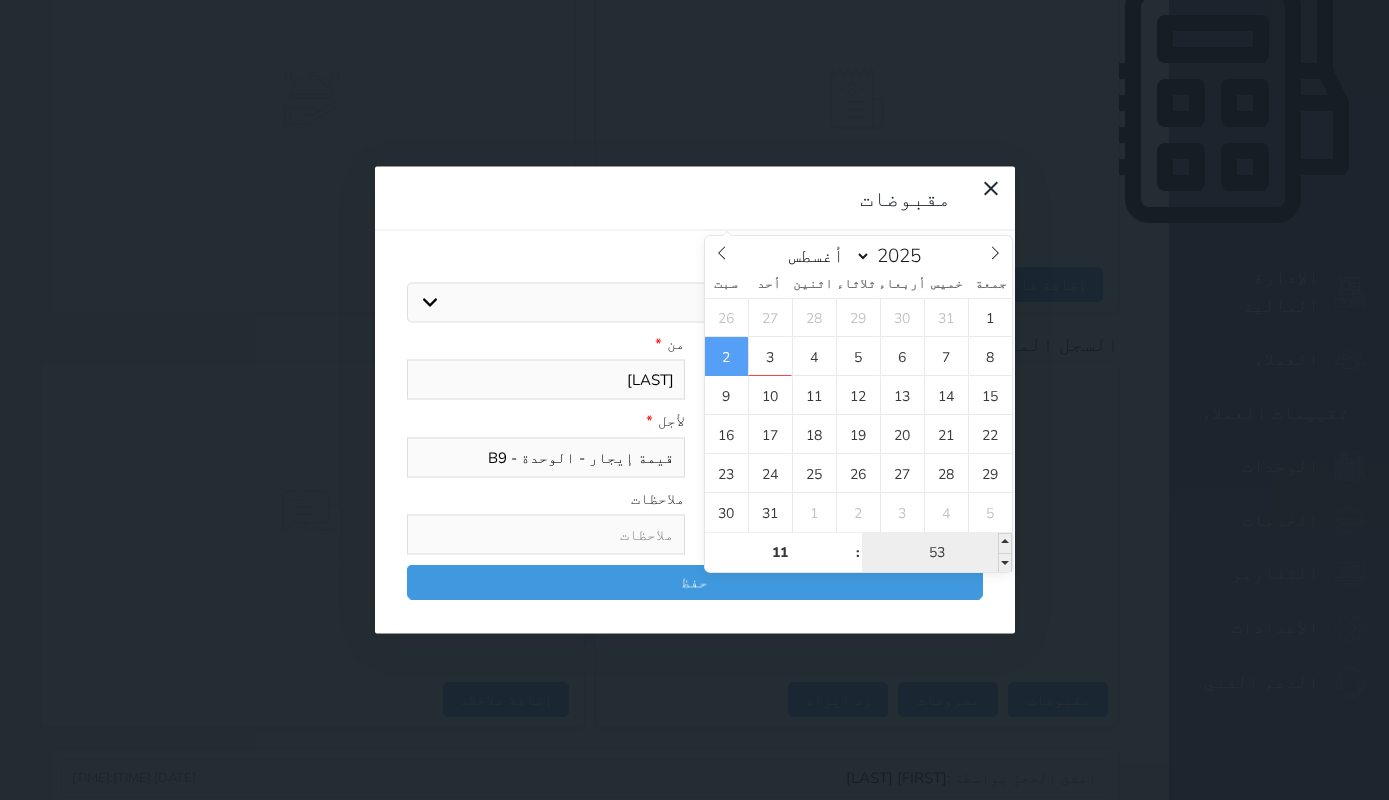 click on "53" at bounding box center (937, 553) 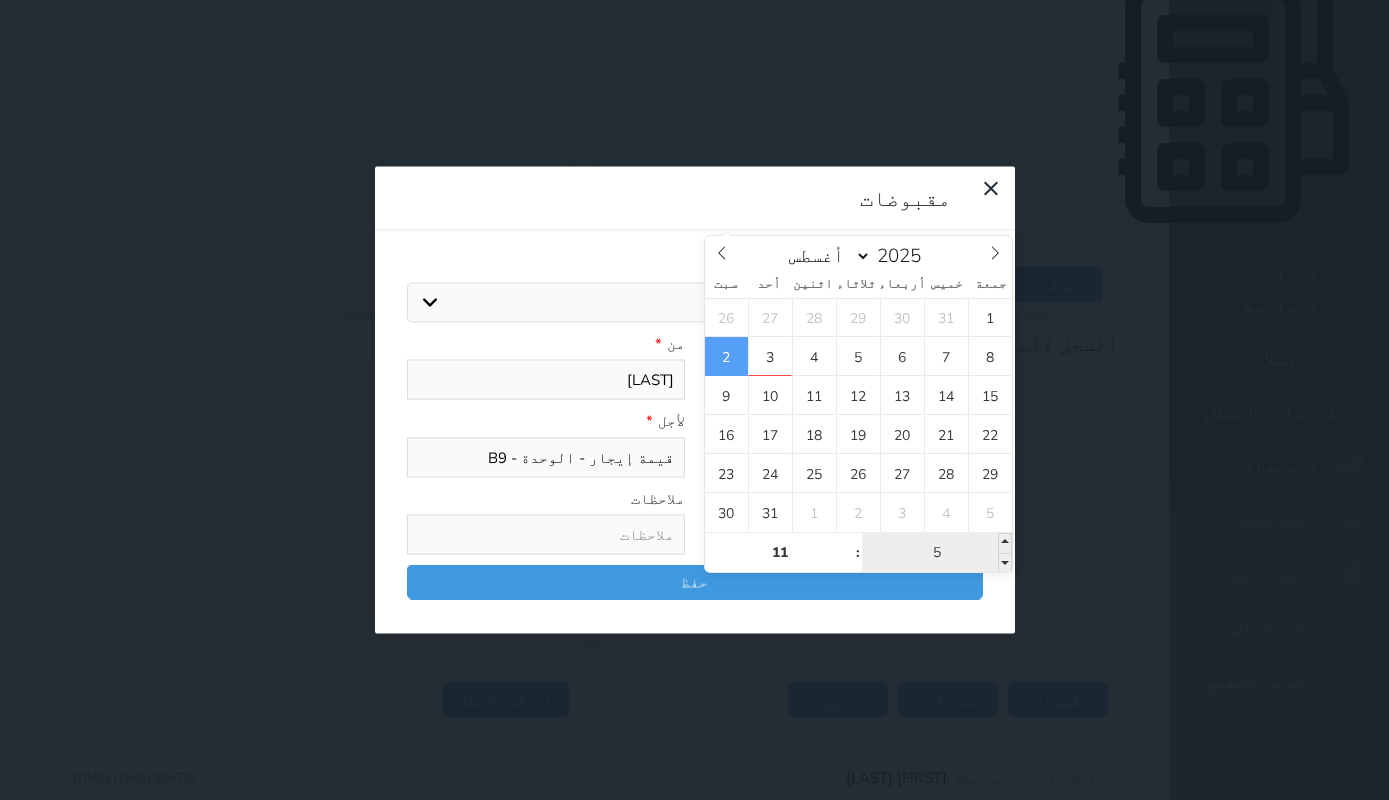 type on "59" 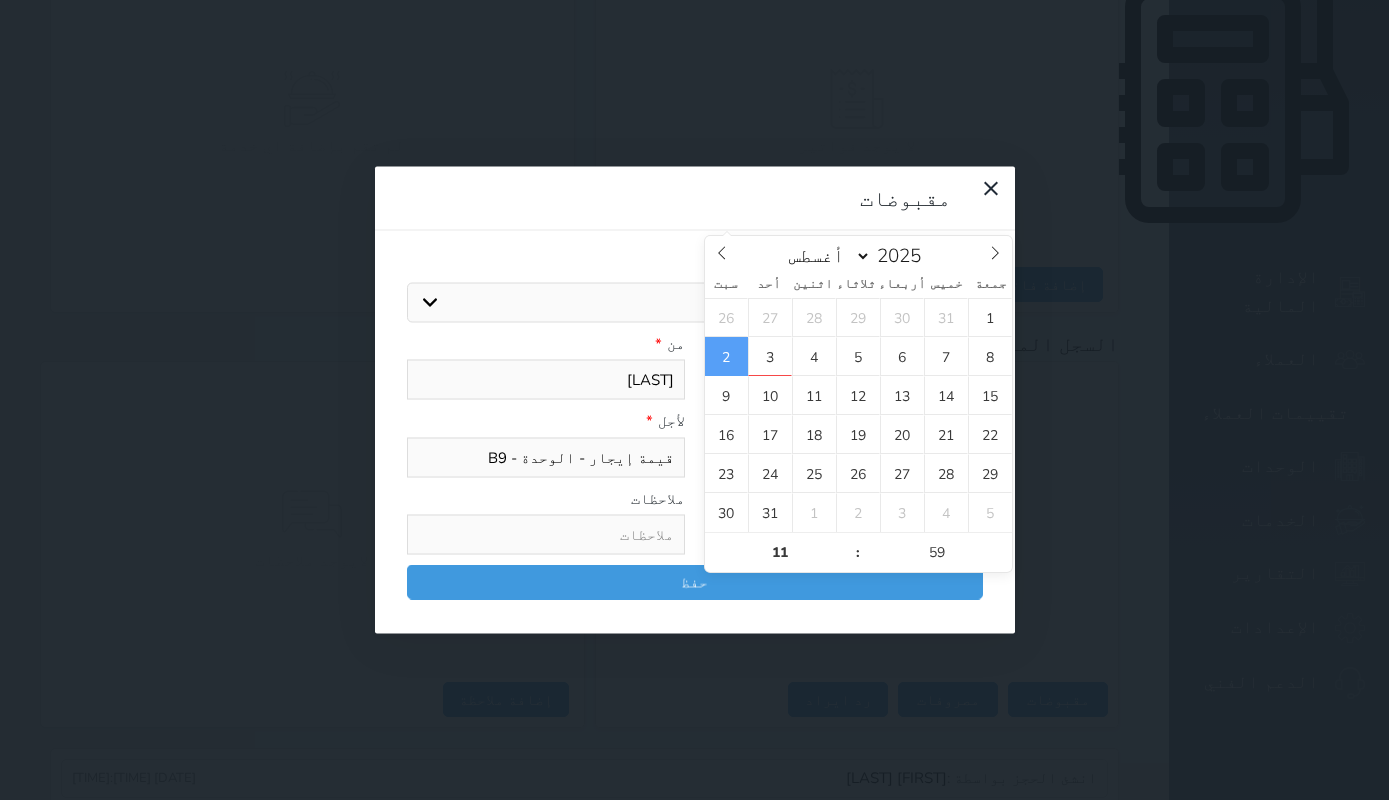 click on "ملاحظات" at bounding box center [546, 498] 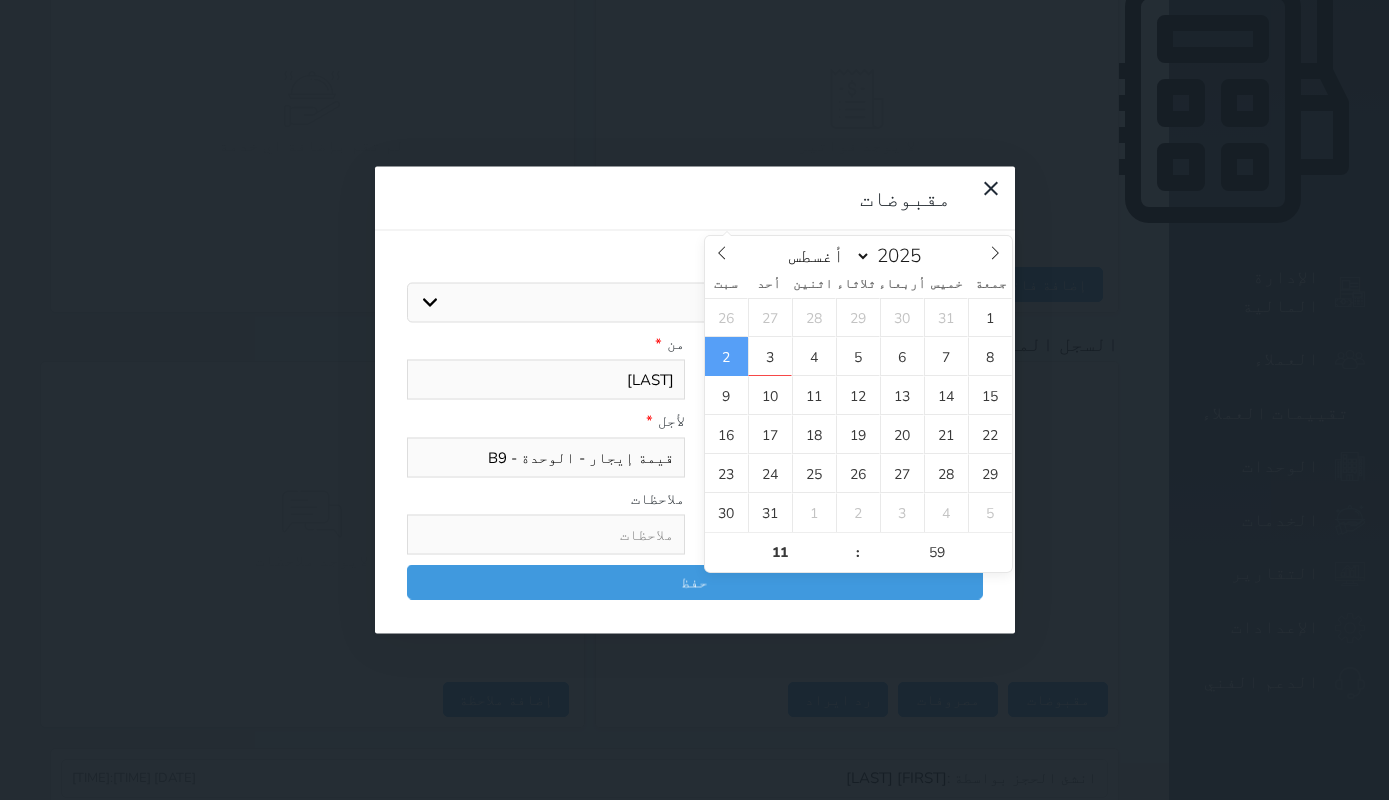 type on "[DATE] [TIME]" 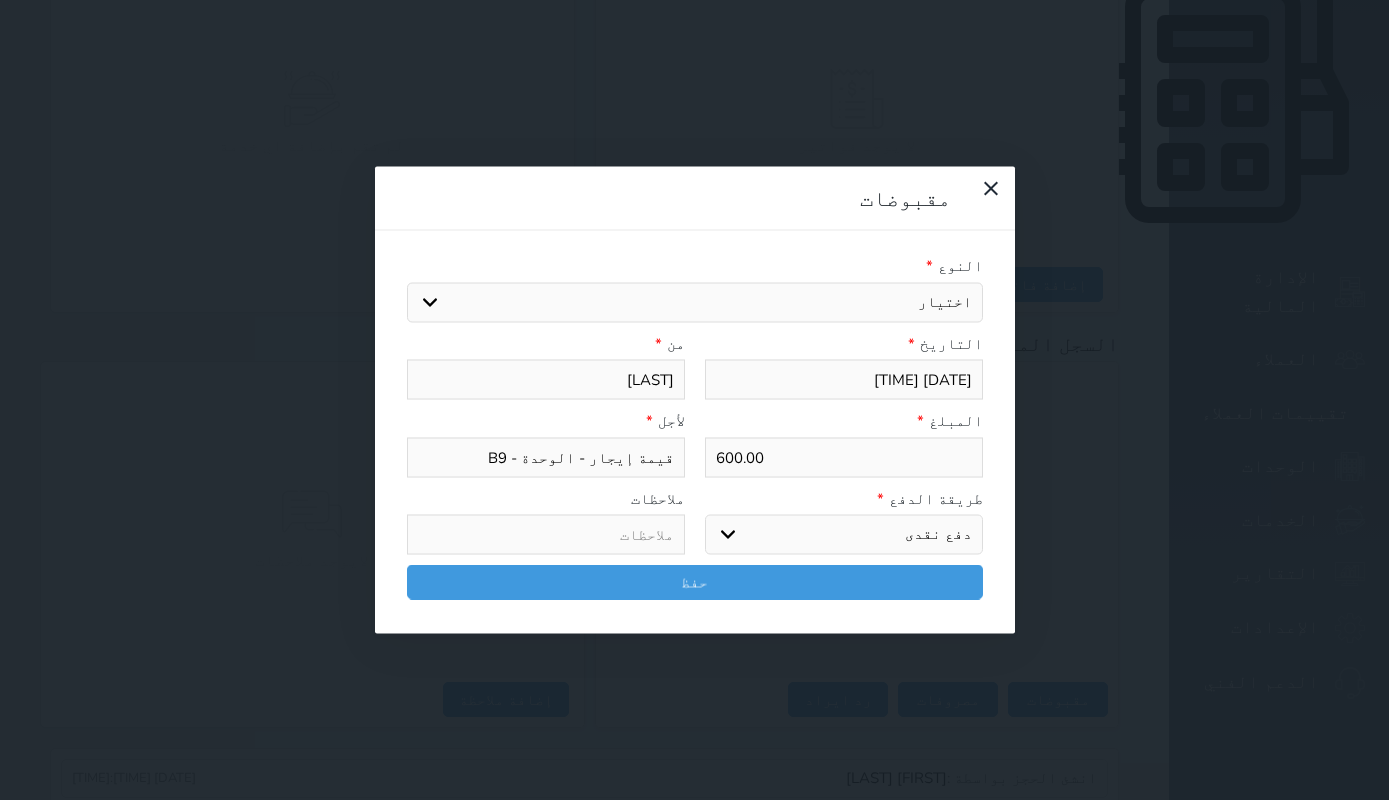 click on "النوع  *    اختيار   مقبوضات عامة قيمة إيجار فواتير تامين عربون لا ينطبق آخر مغسلة واي فاي - الإنترنت مواقف السيارات طعام الأغذية والمشروبات مشروبات المشروبات الباردة المشروبات الساخنة الإفطار غداء عشاء مخبز و كعك حمام سباحة الصالة الرياضية سبا و خدمات الجمال اختيار وإسقاط (خدمات النقل) ميني بار كابل - تلفزيون سرير إضافي تصفيف الشعر التسوق خدمات الجولات السياحية المنظمة خدمات الدليل السياحي   التاريخ *   [DATE] [TIME]   من *   [FIRST] [LAST]   المبلغ *   600.00   لأجل *   قيمة إيجار - الوحدة - B9   طريقة الدفع *   اختر طريقة الدفع   دفع نقدى   تحويل بنكى   مدى   بطاقة ائتمان   آجل" at bounding box center [695, 432] 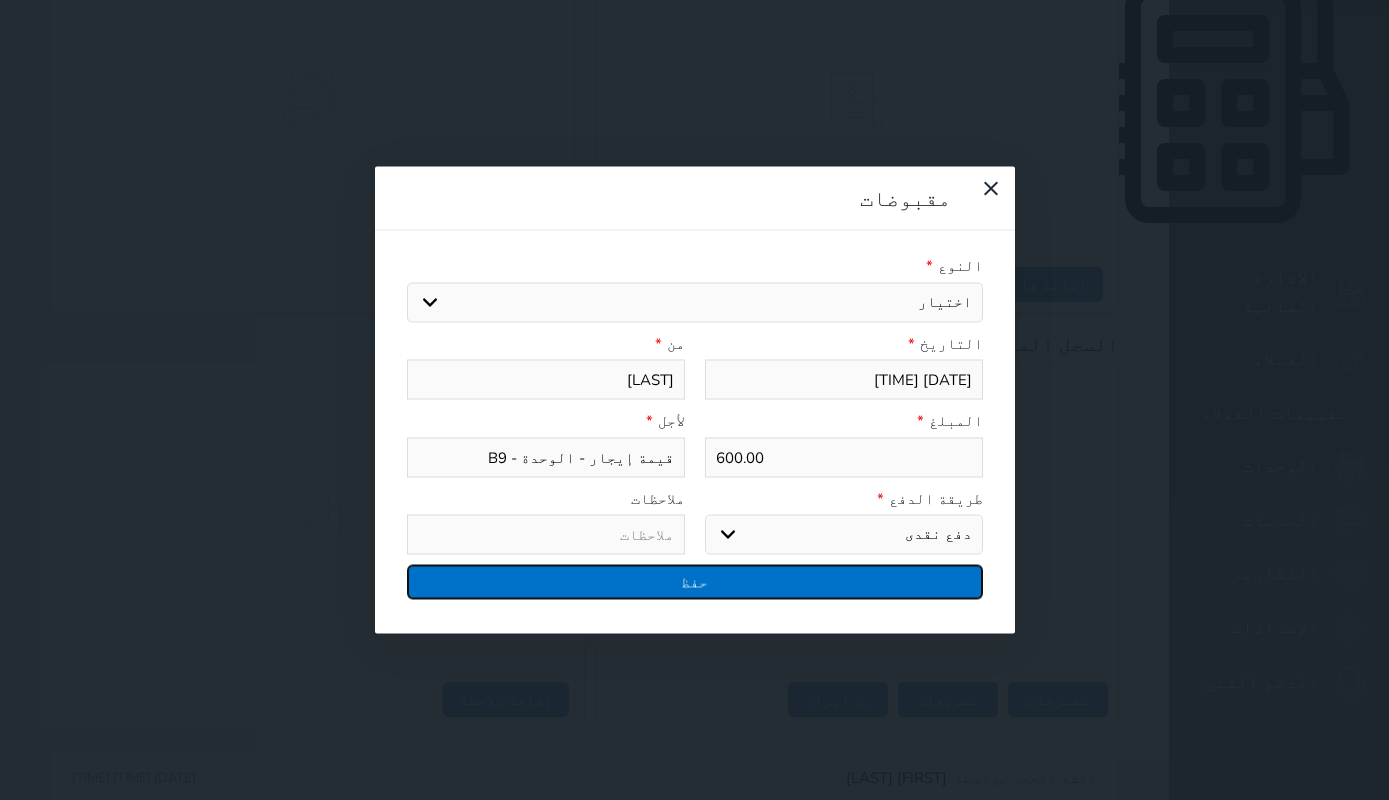 click on "حفظ" at bounding box center [695, 582] 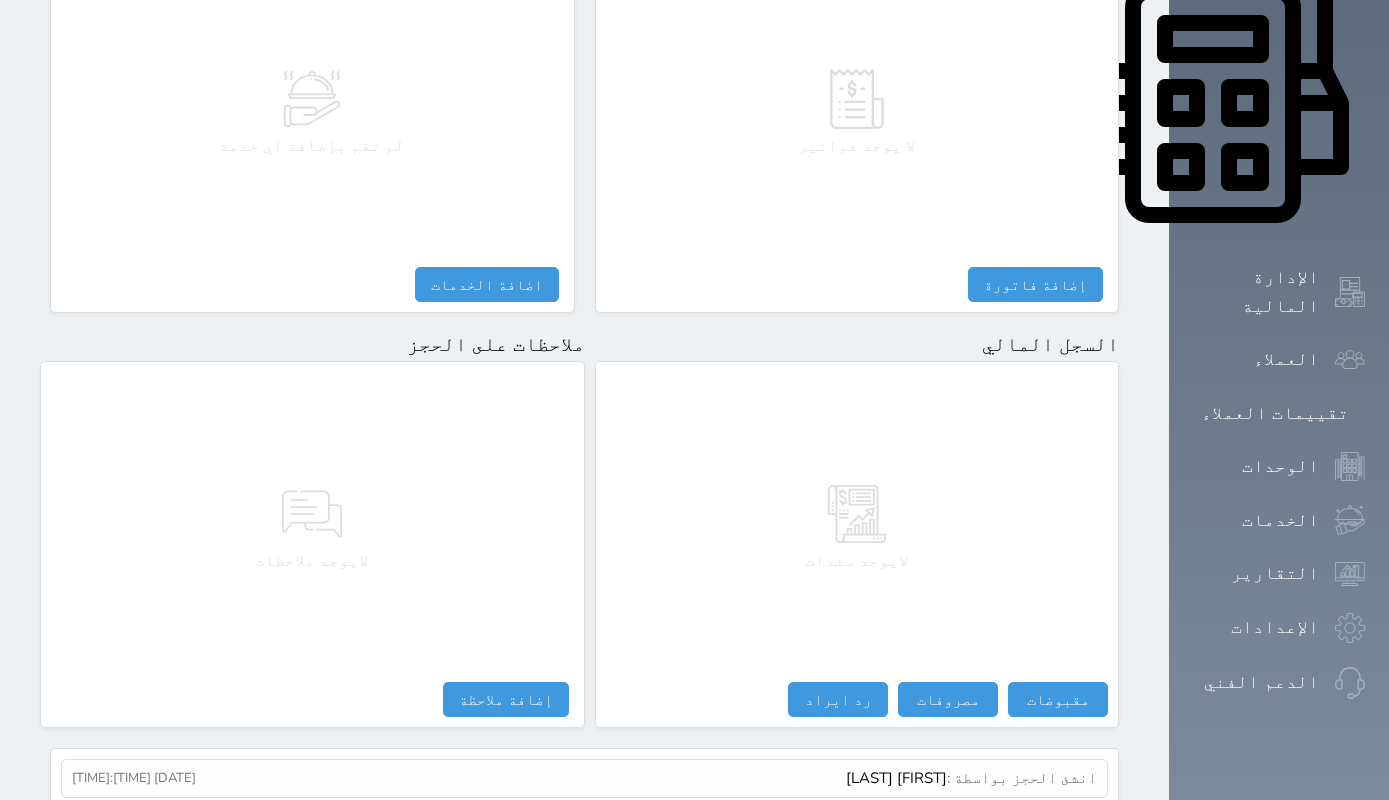 select 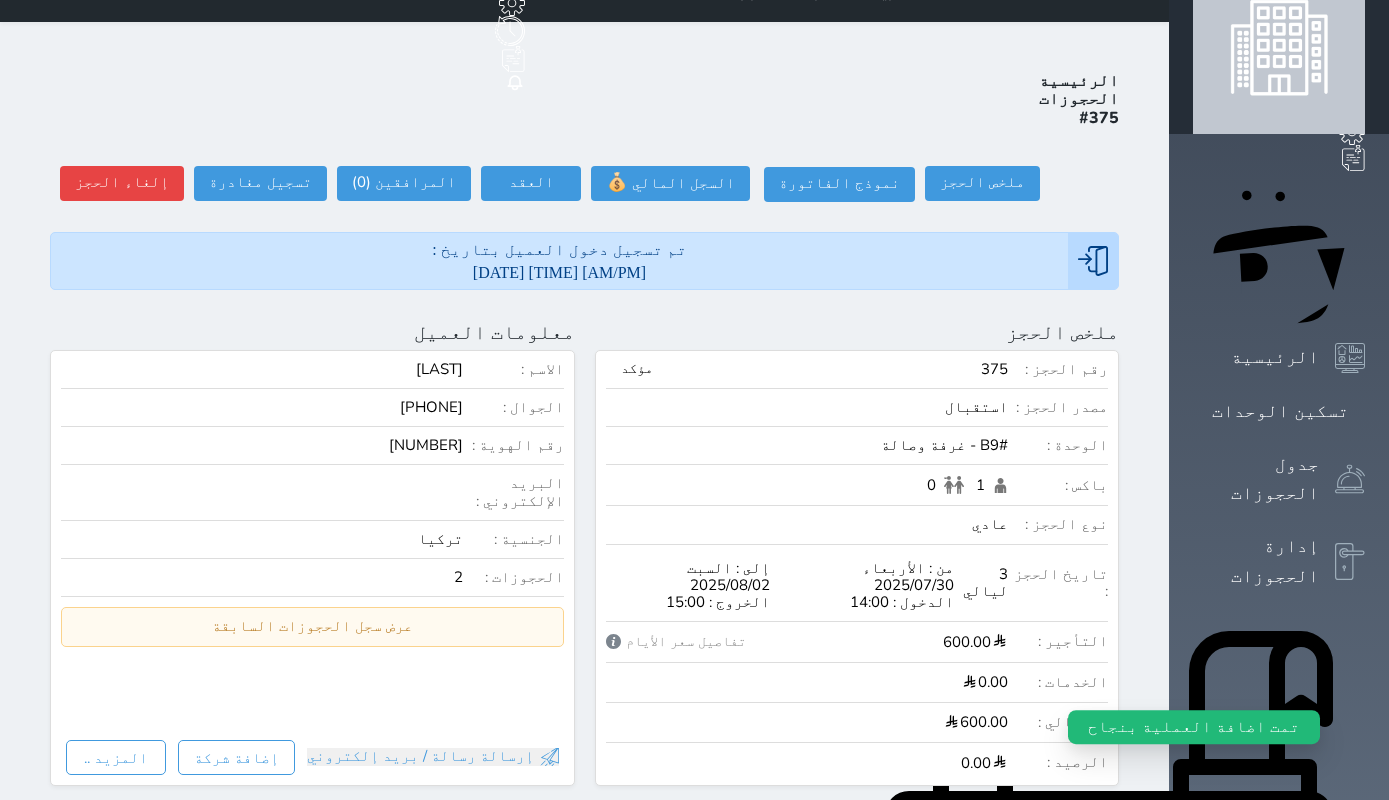 scroll, scrollTop: 0, scrollLeft: 0, axis: both 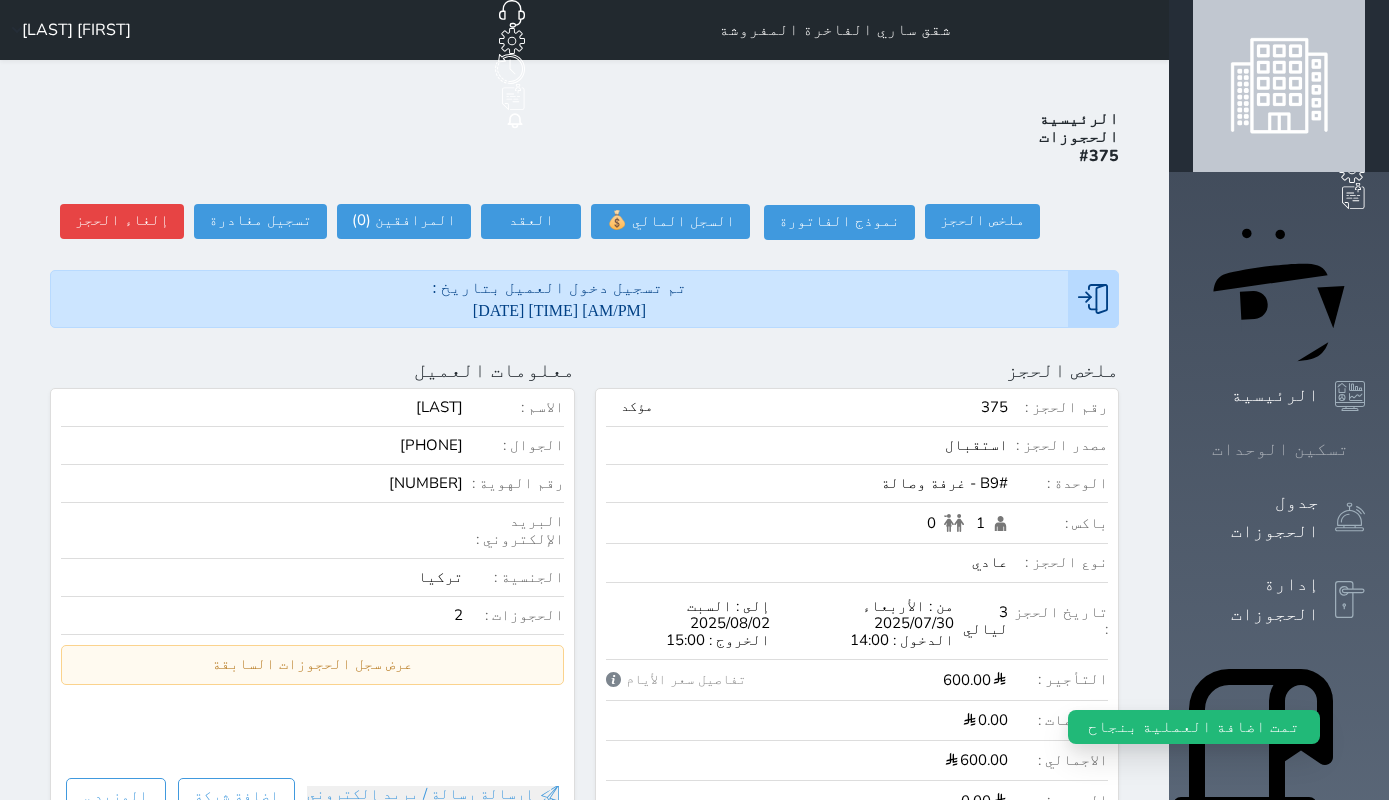 click on "تسكين الوحدات" at bounding box center (1280, 449) 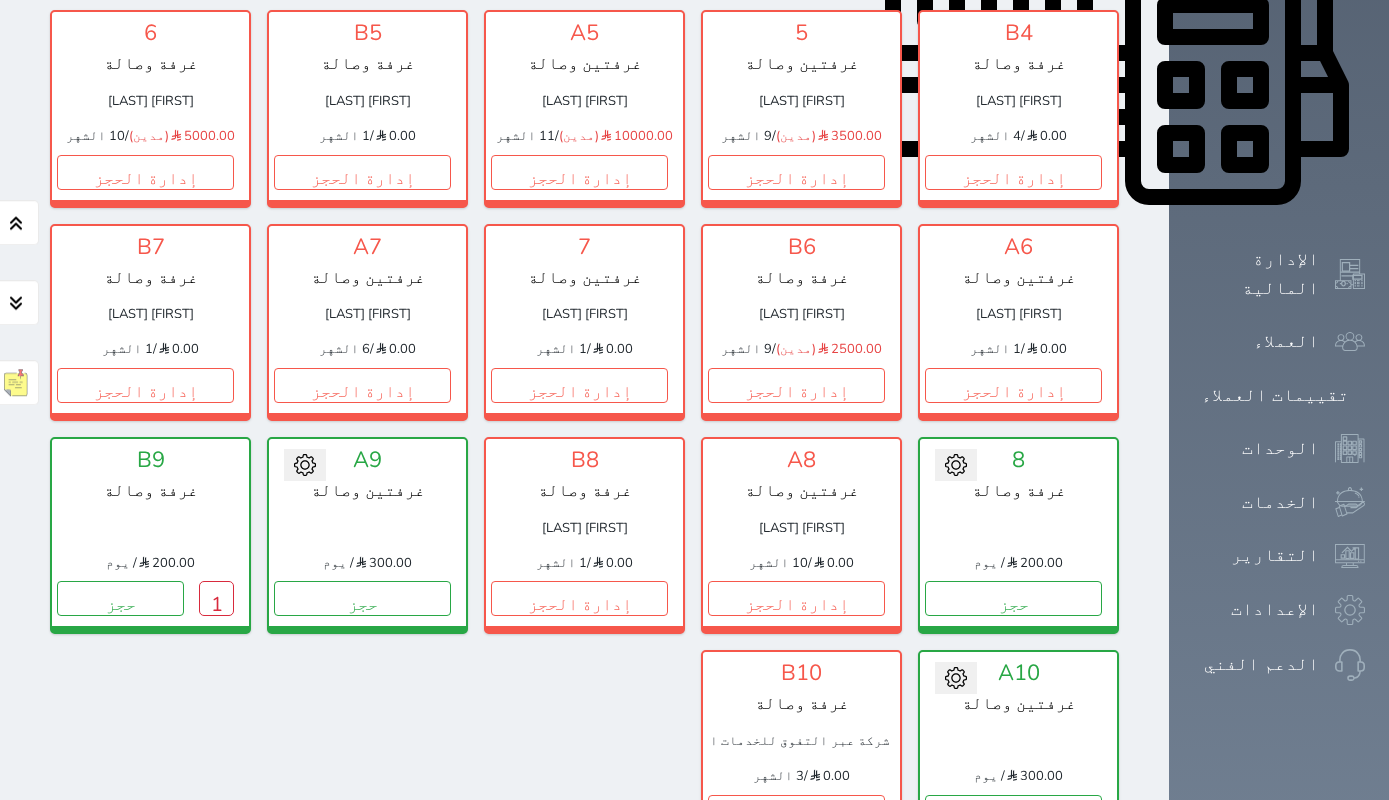 scroll, scrollTop: 945, scrollLeft: 0, axis: vertical 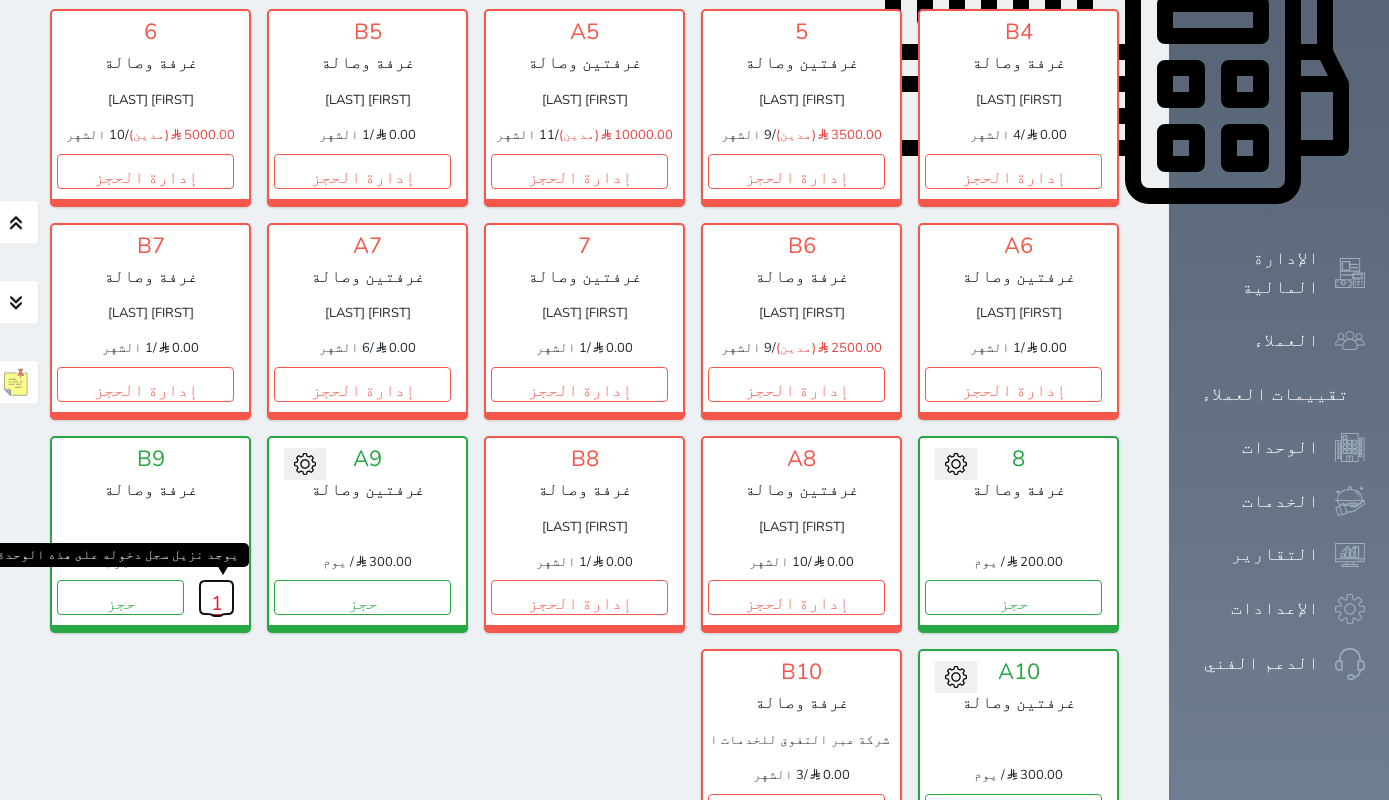 click on "1" at bounding box center (216, 597) 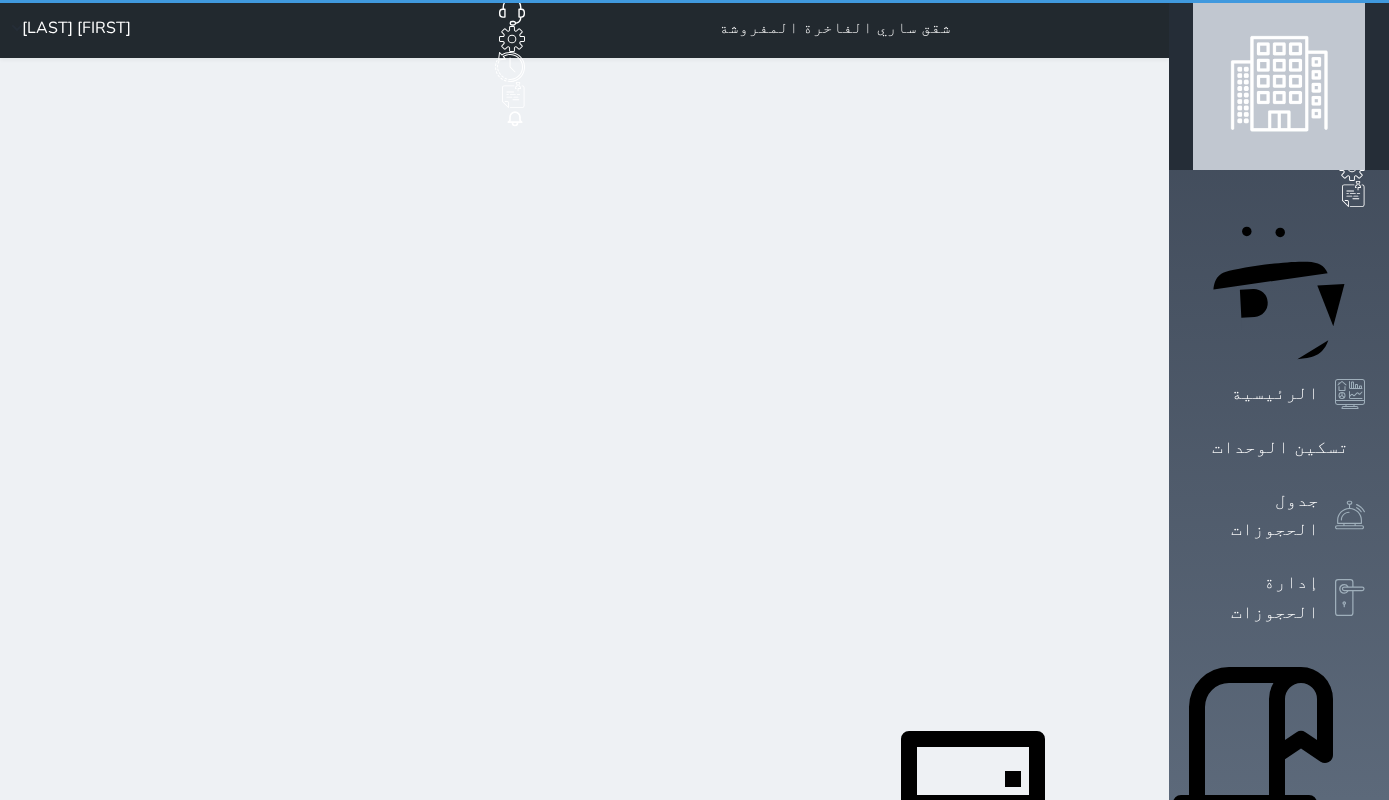 scroll, scrollTop: 0, scrollLeft: 0, axis: both 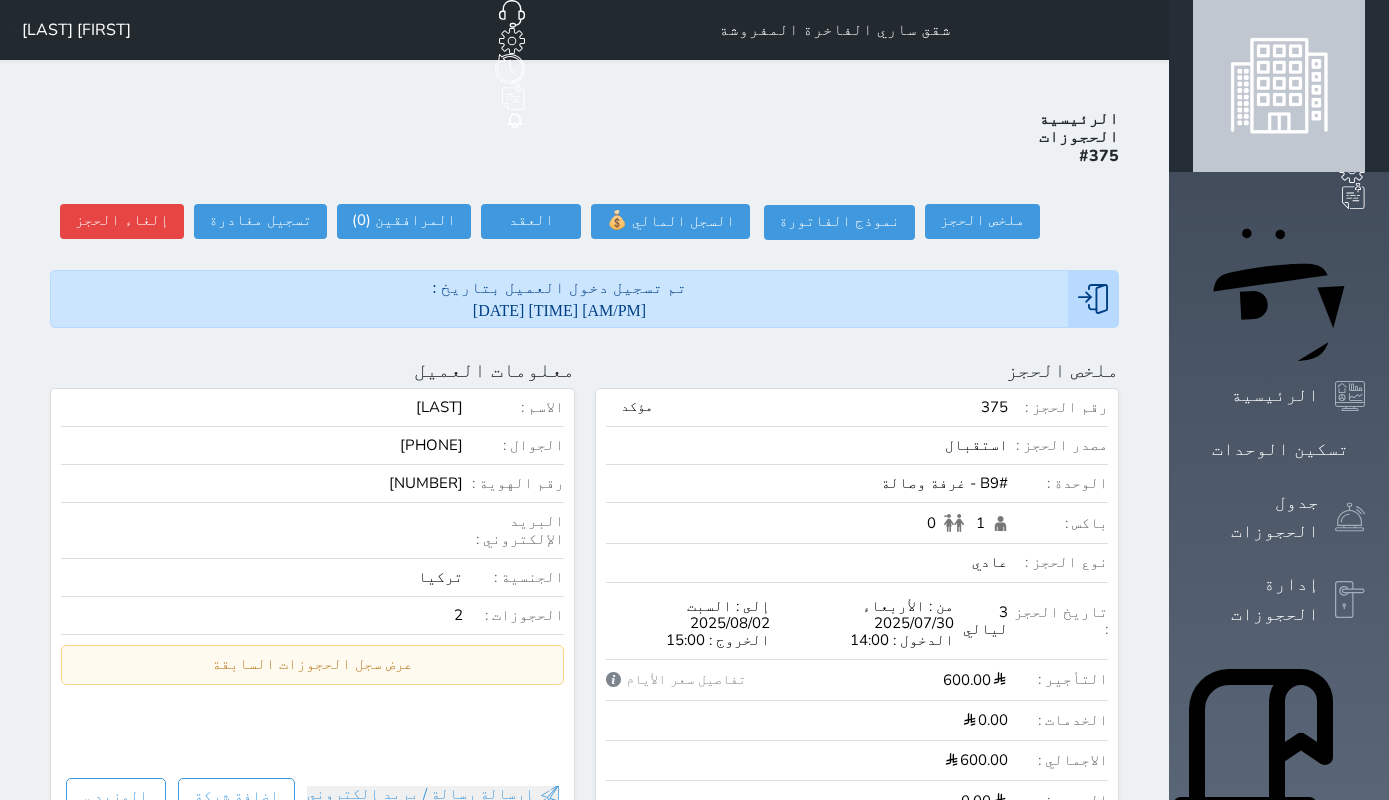 select 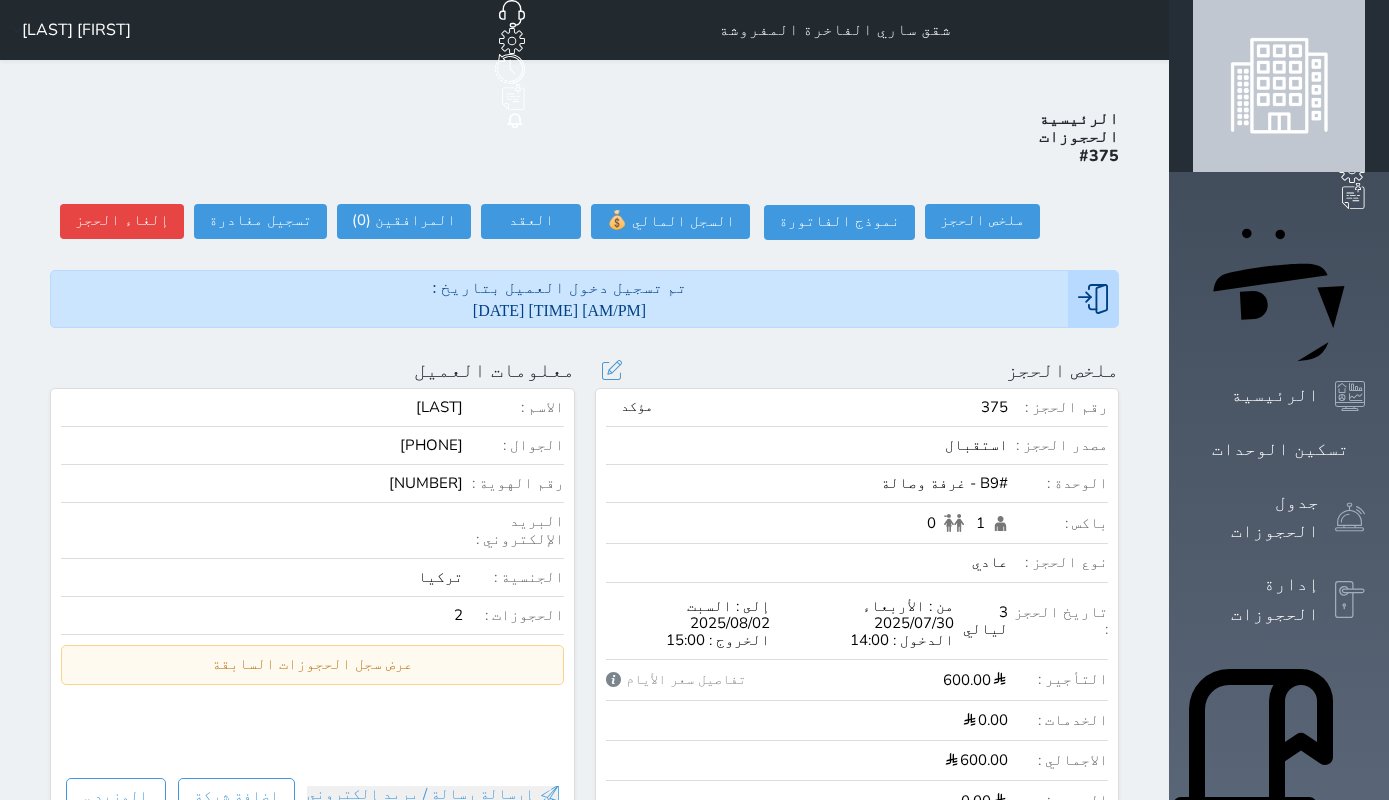 click on "مؤكد" at bounding box center (637, 407) 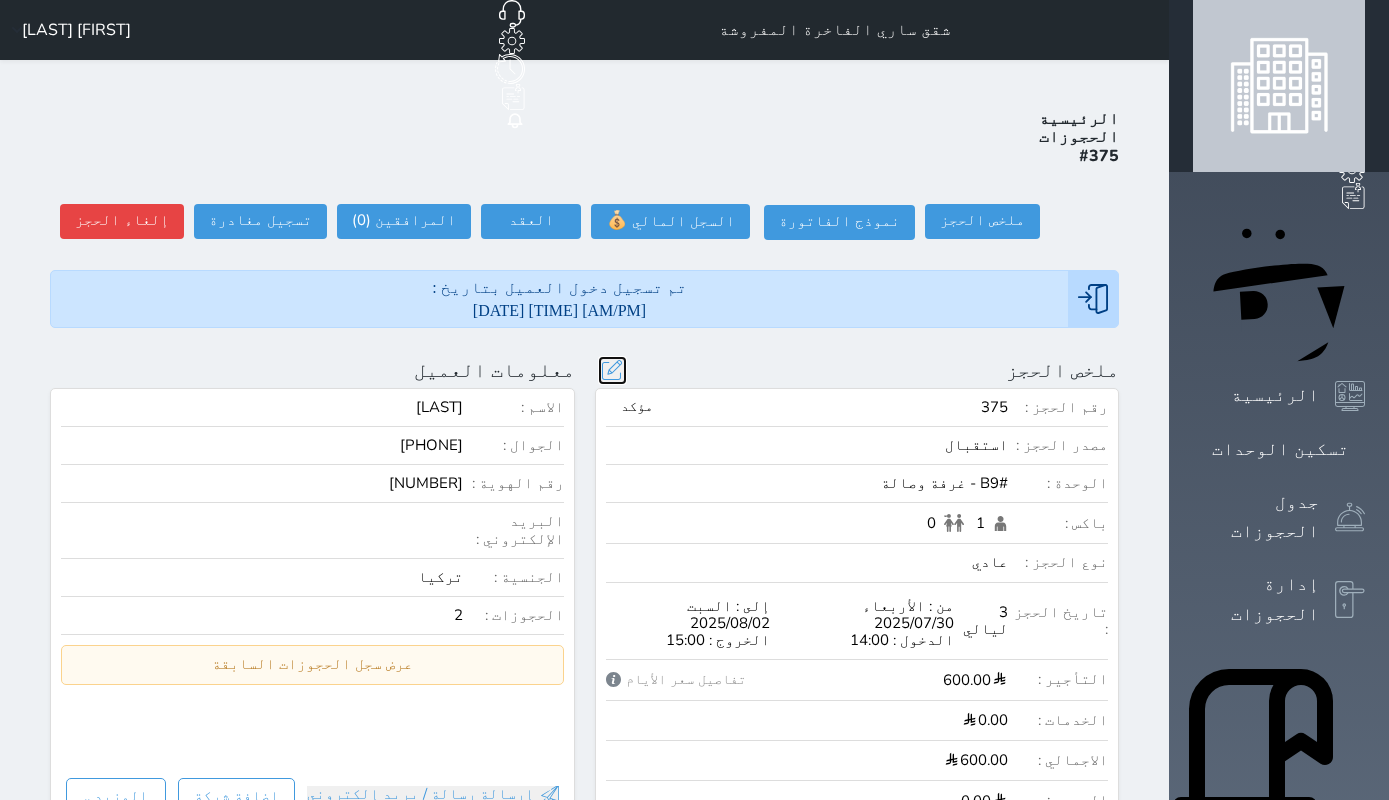 click at bounding box center (612, 370) 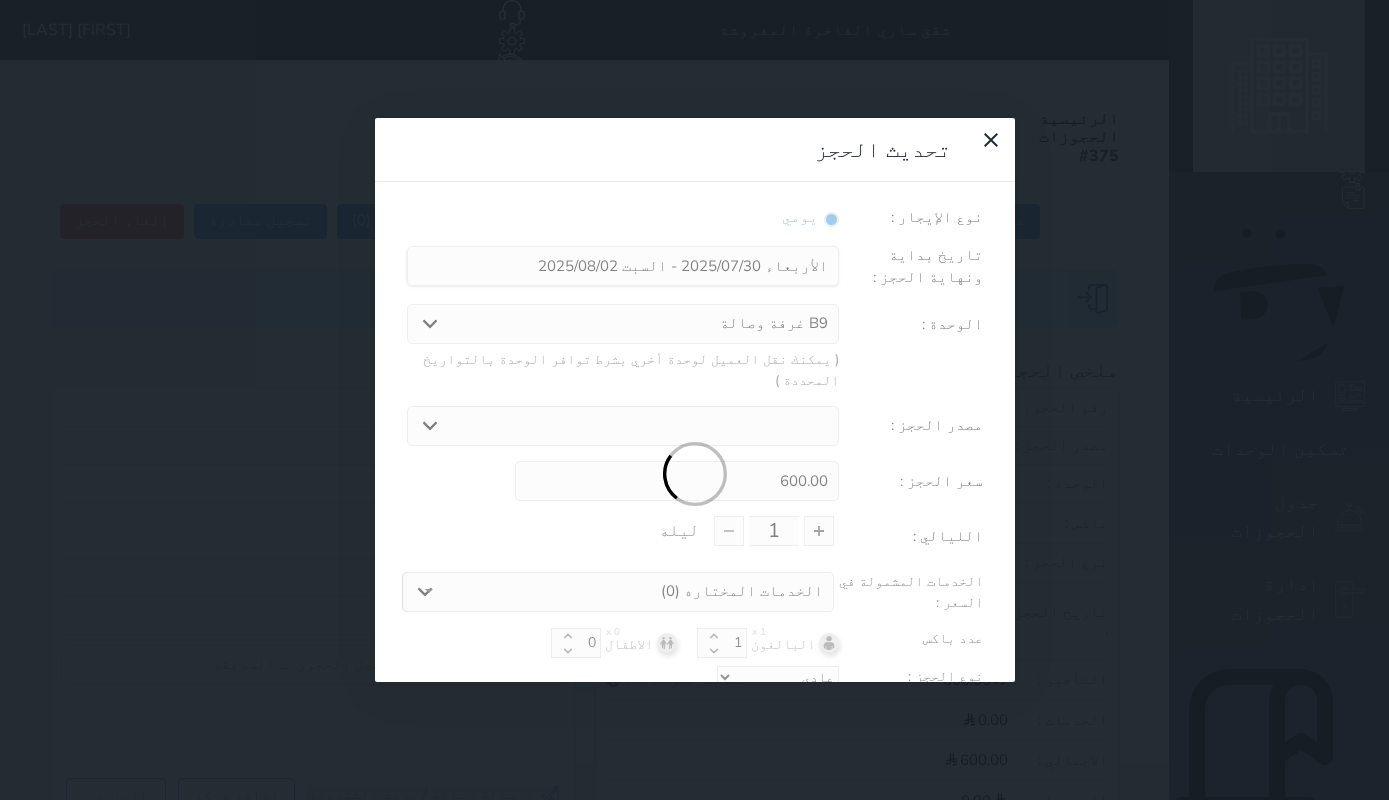 type on "3" 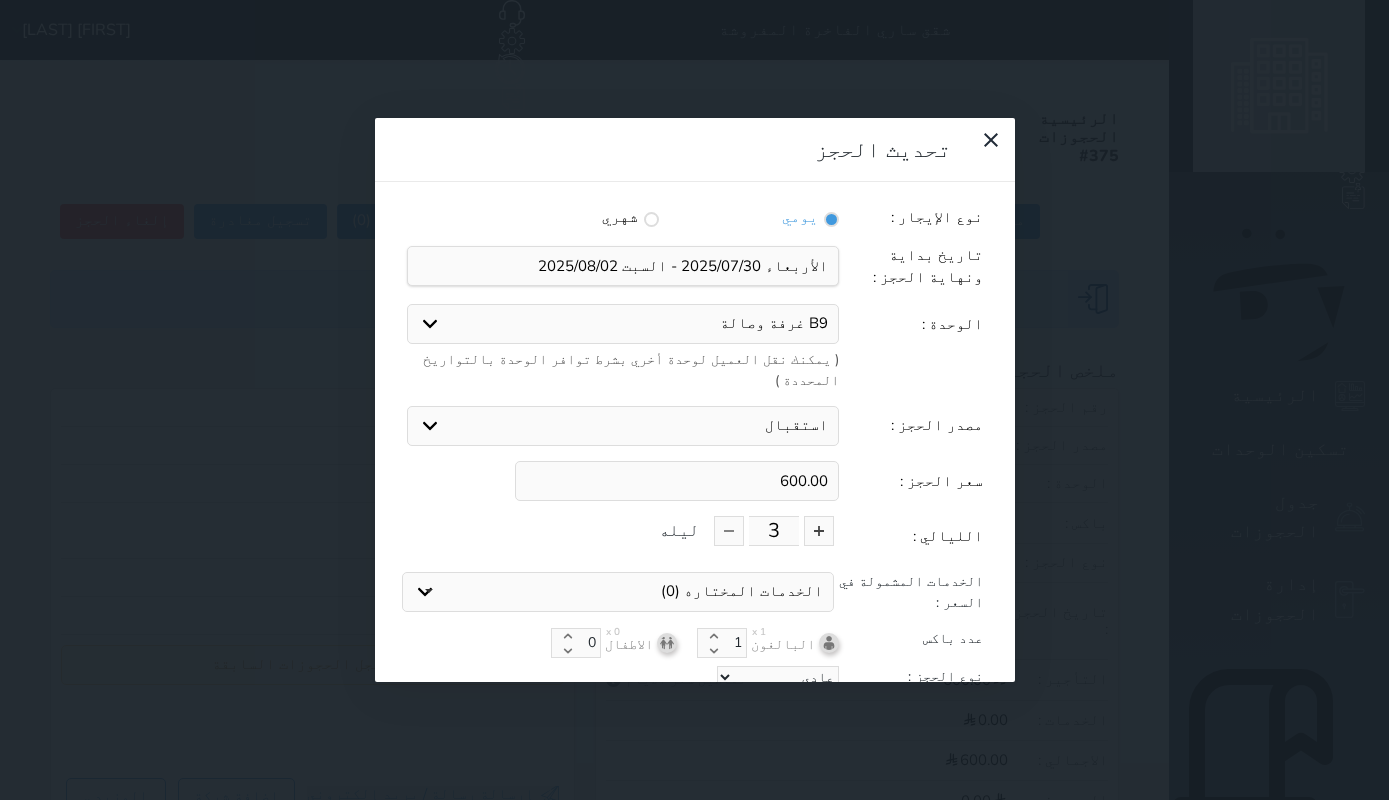 click on "B9 غرفة وصالة   B1 غرفة وصالة D1 جناح ثلاث غرف A2 غرفتين وصالة D2 جناح ثلاث غرف B3 غرفة وصالة 8 غرفة وصالة A9 غرفتين وصالة A10 غرفتين وصالة   ( يمكنك نقل العميل لوحدة أخري بشرط توافر الوحدة بالتواريخ المحددة )   مصدر الحجز :   استقبال الموقع الإلكتروني بوكينج المسافر اكسبيديا مواقع التواصل الإجتماعي اويو اخرى     سعر الحجز :   600.00         الليالي :     3     ليله    الخدمات المشمولة في السعر :   الخدمات المختاره (0)  تحديد الكل  ×  فطار   عدد باكس           البالغون   x 1   1                             الاطفال   x 0   0               نوع الحجز :" at bounding box center (623, 347) 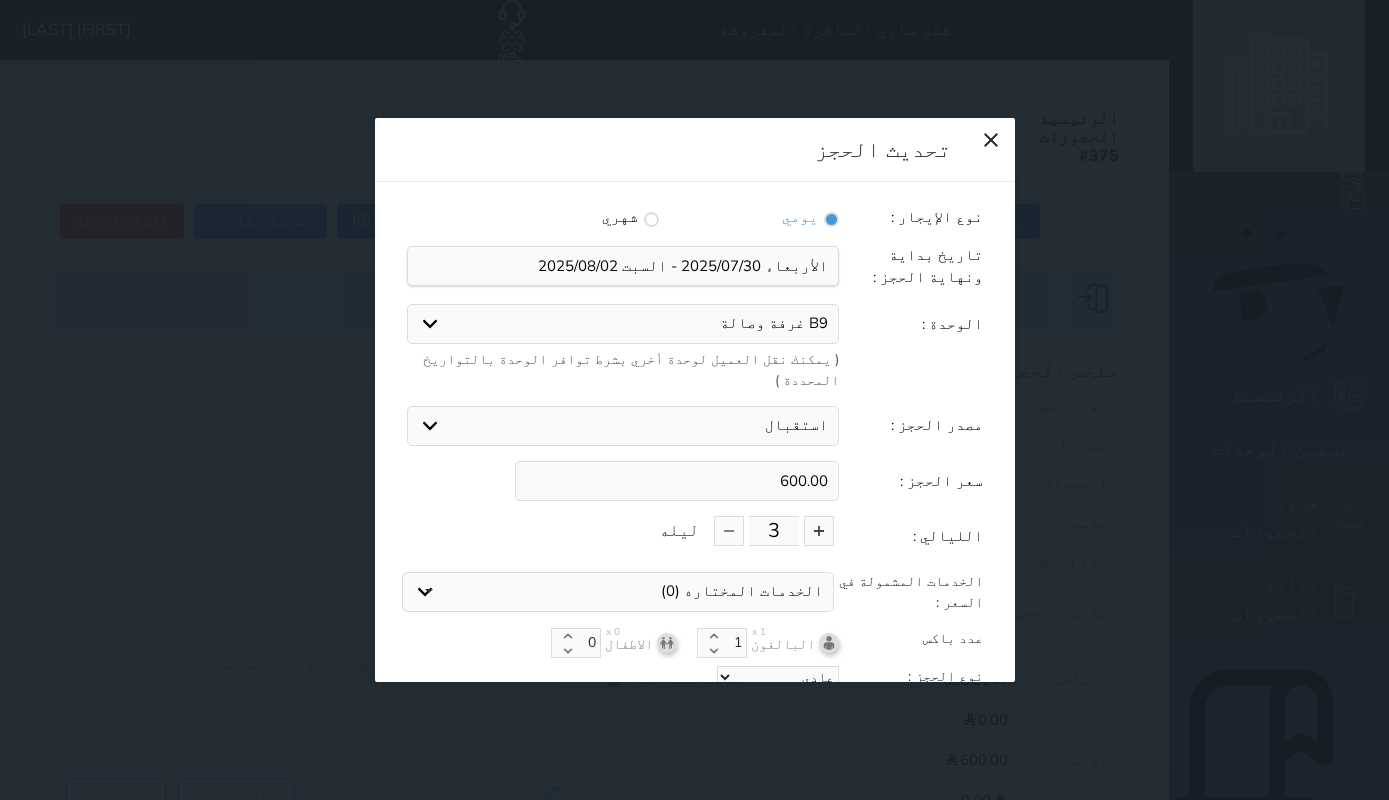 click on "B9 غرفة وصالة   B1 غرفة وصالة D1 جناح ثلاث غرف A2 غرفتين وصالة D2 جناح ثلاث غرف B3 غرفة وصالة 8 غرفة وصالة A9 غرفتين وصالة A10 غرفتين وصالة" at bounding box center [623, 324] 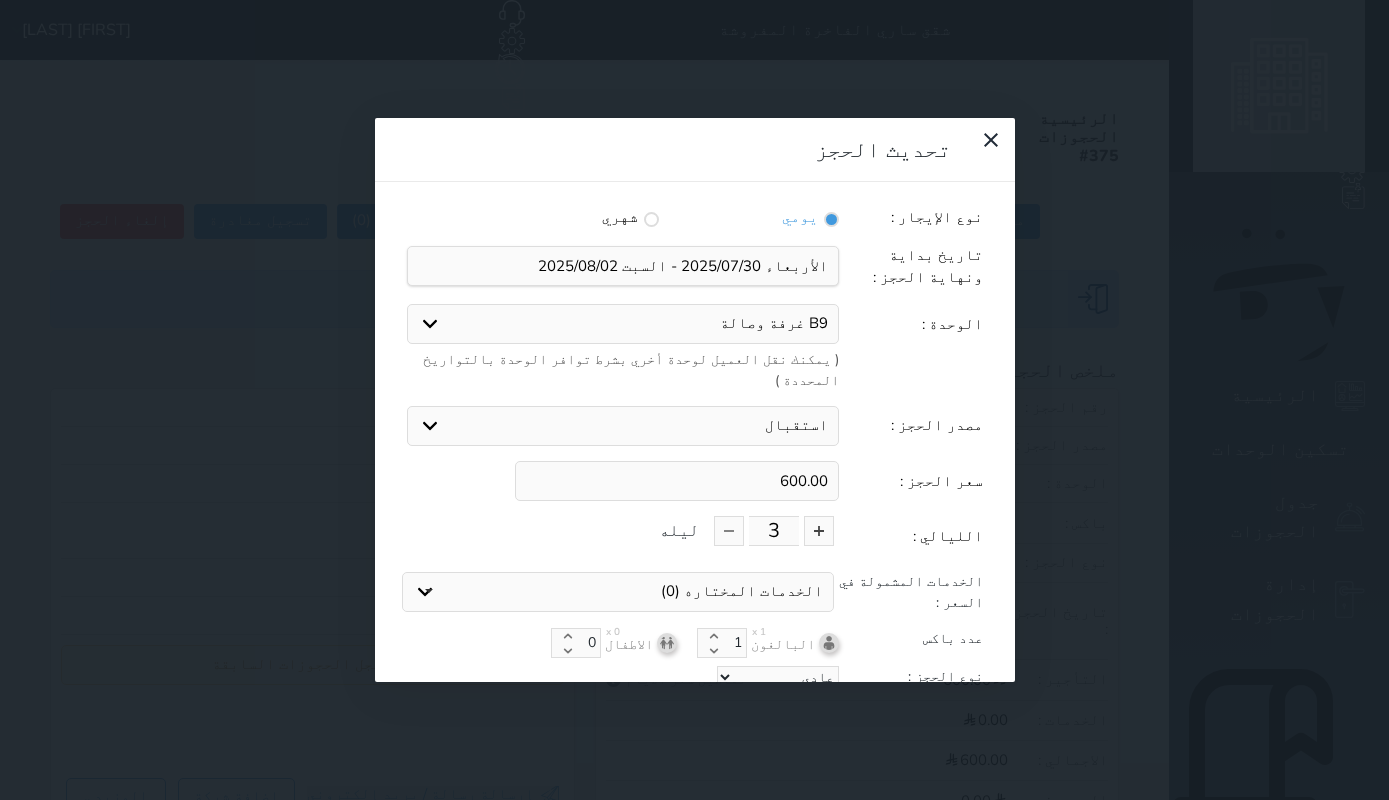 click on "نوع الإيجار :     يومي     شهري   تاريخ بداية ونهاية الحجز :     الوحدة :   B9 غرفة وصالة   B1 غرفة وصالة D1 جناح ثلاث غرف A2 غرفتين وصالة D2 جناح ثلاث غرف B3 غرفة وصالة 8 غرفة وصالة A9 غرفتين وصالة A10 غرفتين وصالة   ( يمكنك نقل العميل لوحدة أخري بشرط توافر الوحدة بالتواريخ المحددة )   مصدر الحجز :   استقبال الموقع الإلكتروني بوكينج المسافر اكسبيديا مواقع التواصل الإجتماعي اويو اخرى     سعر الحجز :   600.00         الليالي :     3     ليله    الخدمات المشمولة في السعر :   الخدمات المختاره (0)  تحديد الكل  ×  فطار   عدد باكس           البالغون   x 1   1                             الاطفال   x 0   0               نوع الحجز :" at bounding box center [695, 474] 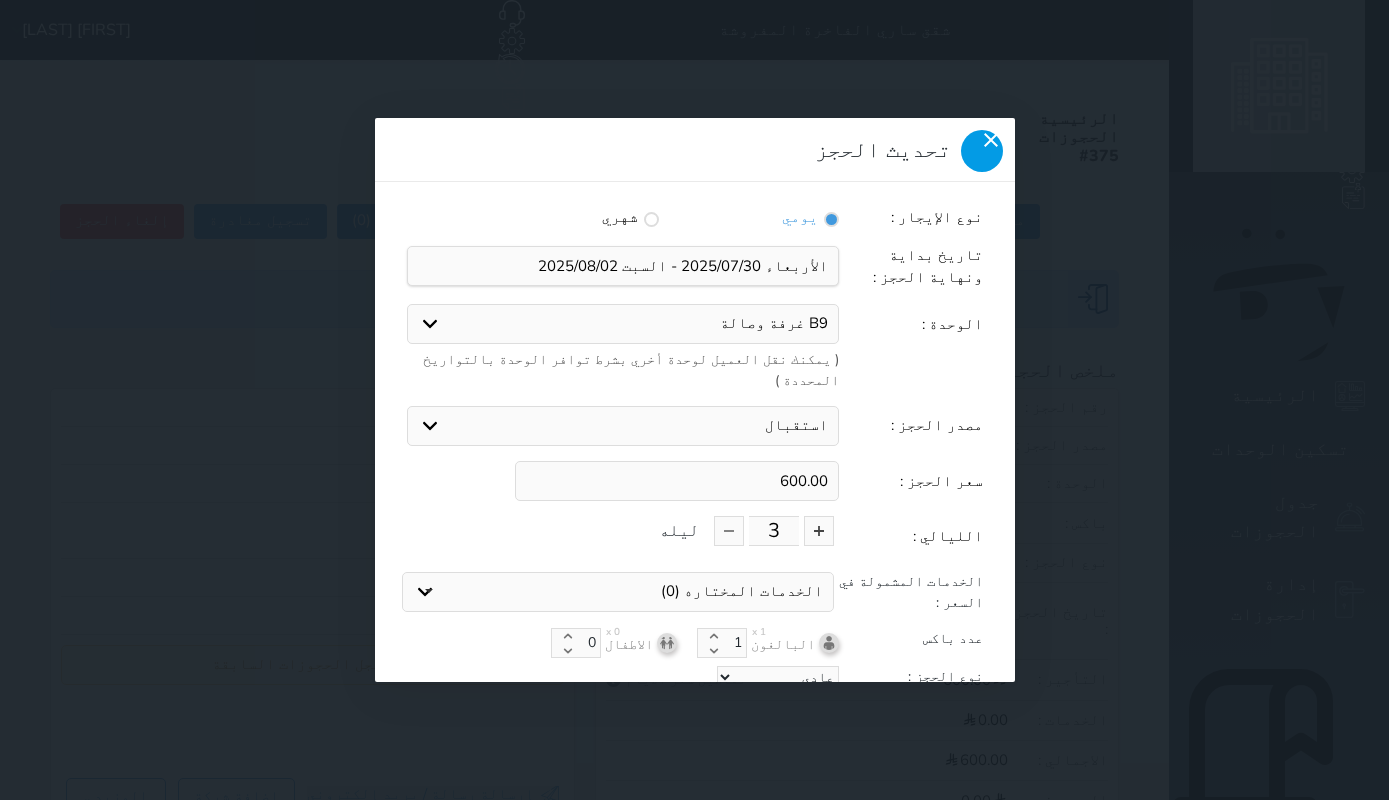 click at bounding box center [982, 151] 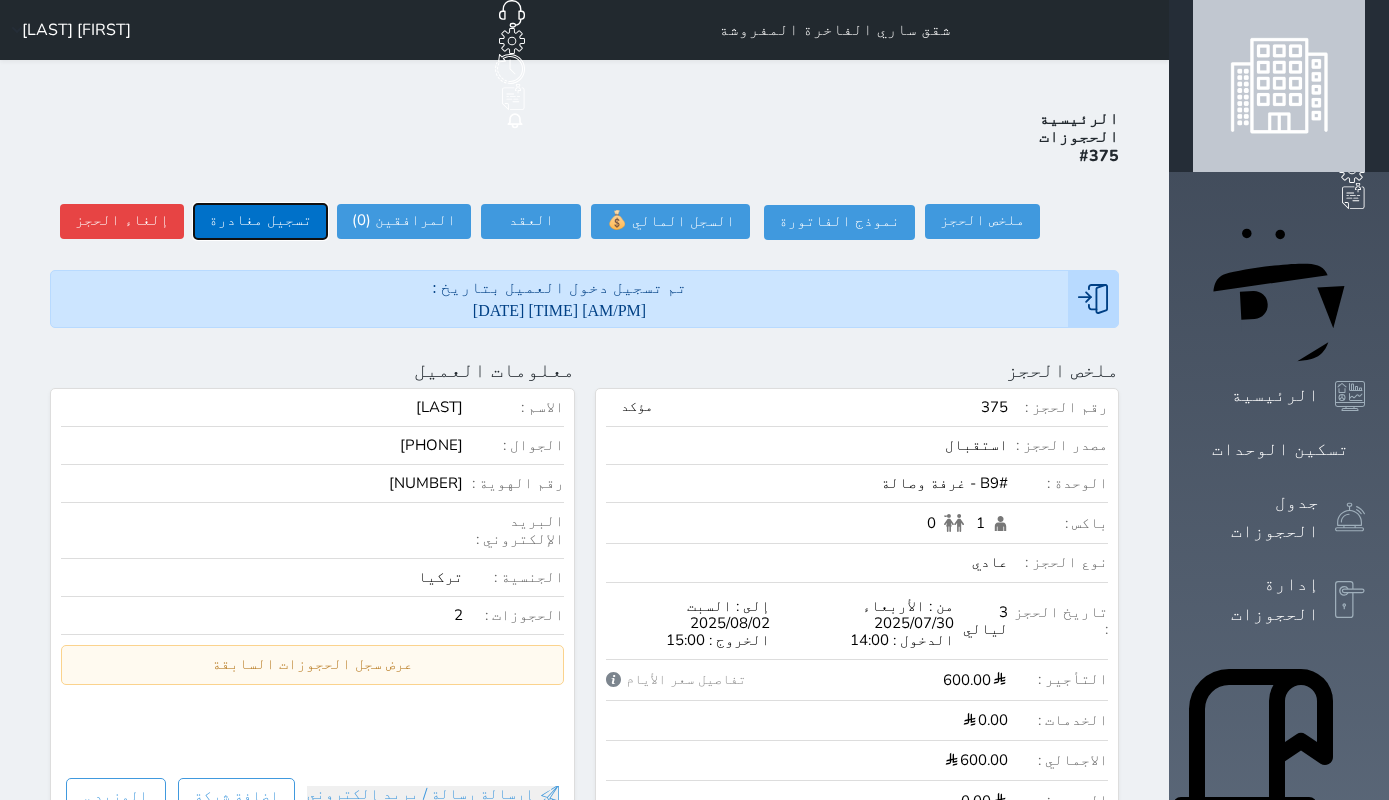 click on "تسجيل مغادرة" at bounding box center [260, 221] 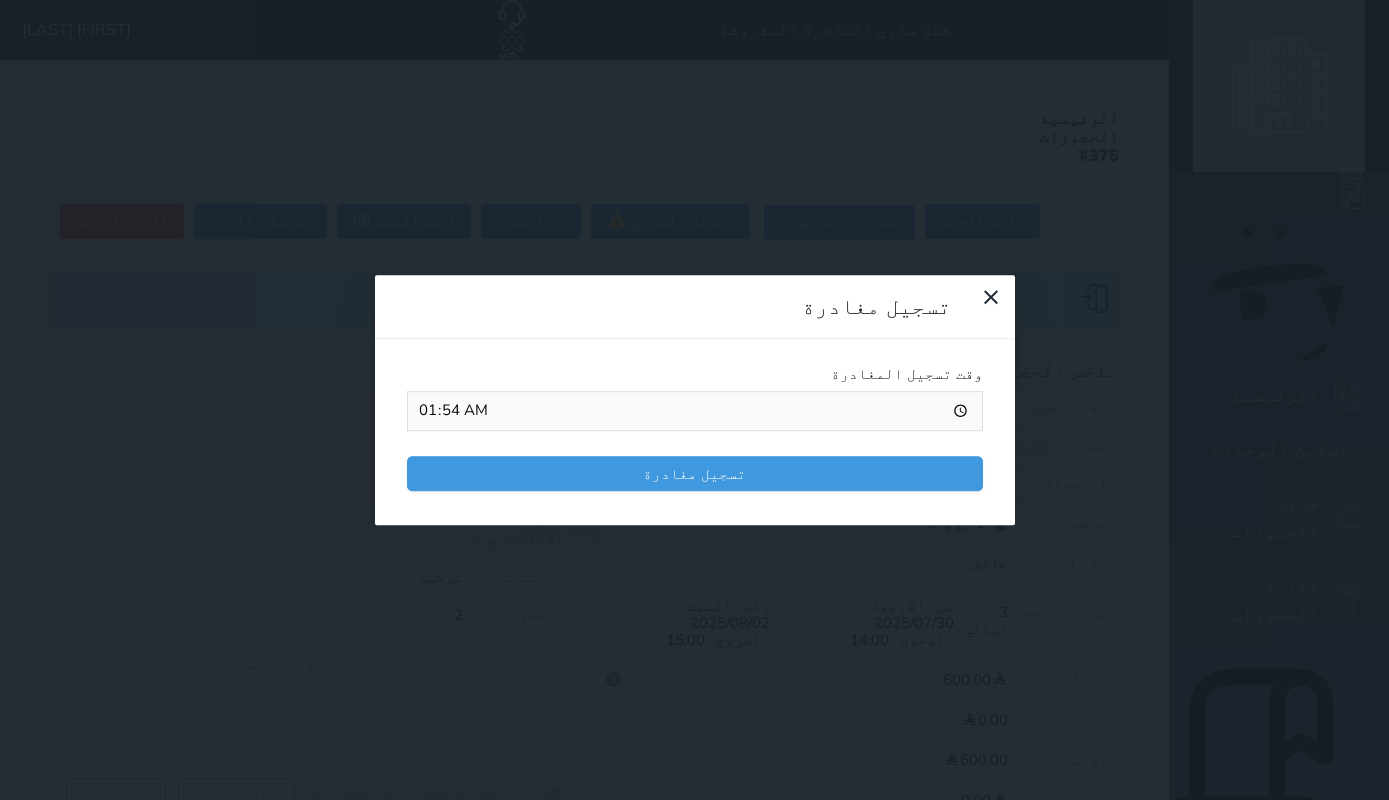 click on "01:54" at bounding box center [695, 411] 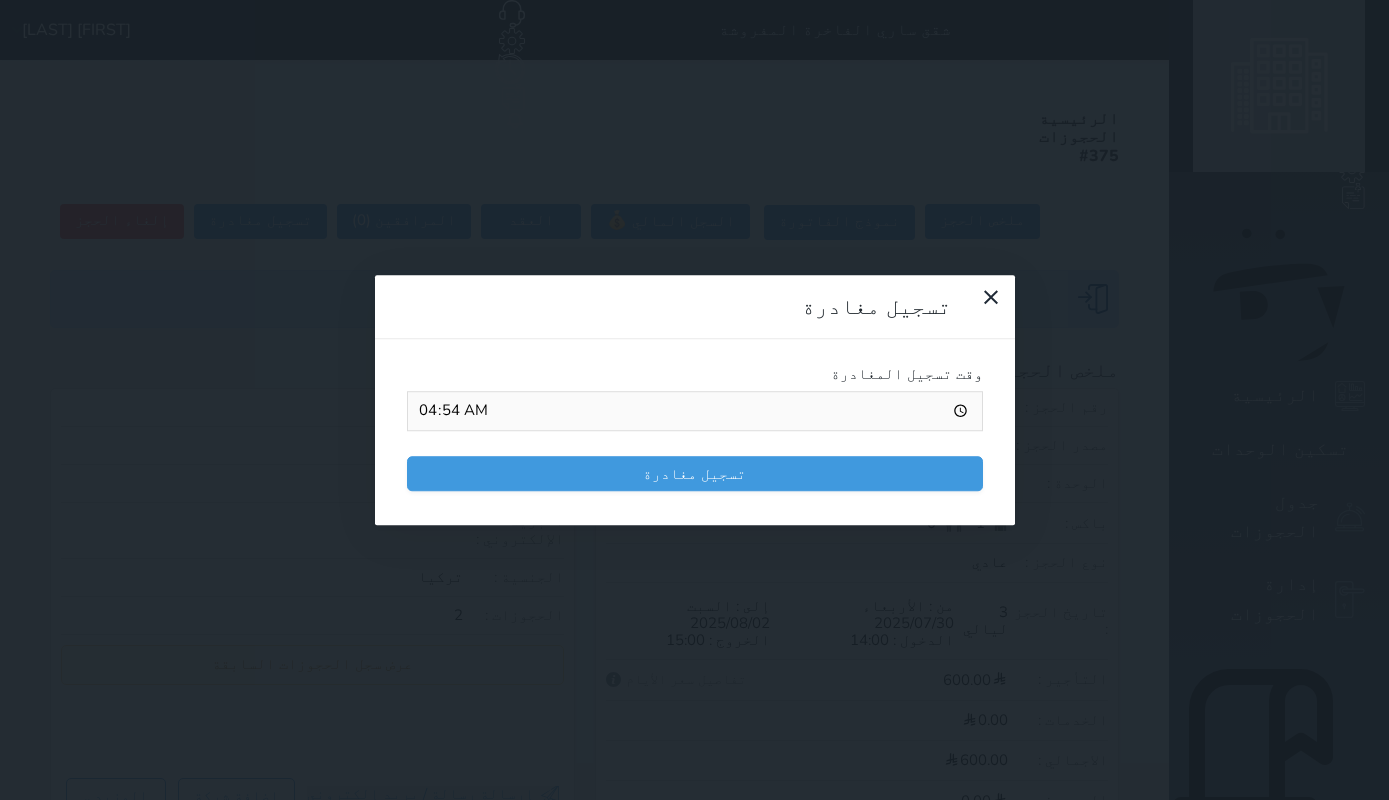click on "04:54" at bounding box center [695, 411] 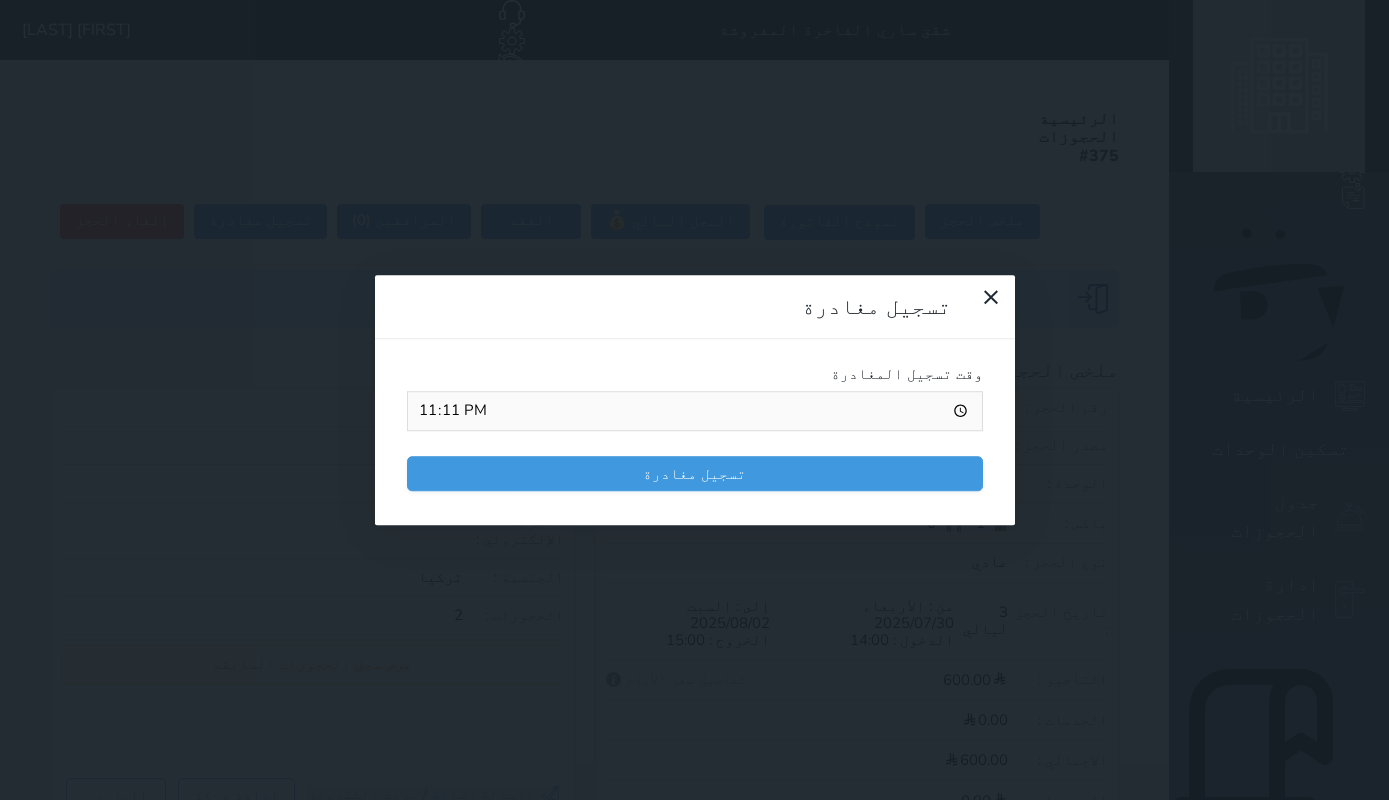 click on "23:11" at bounding box center (695, 411) 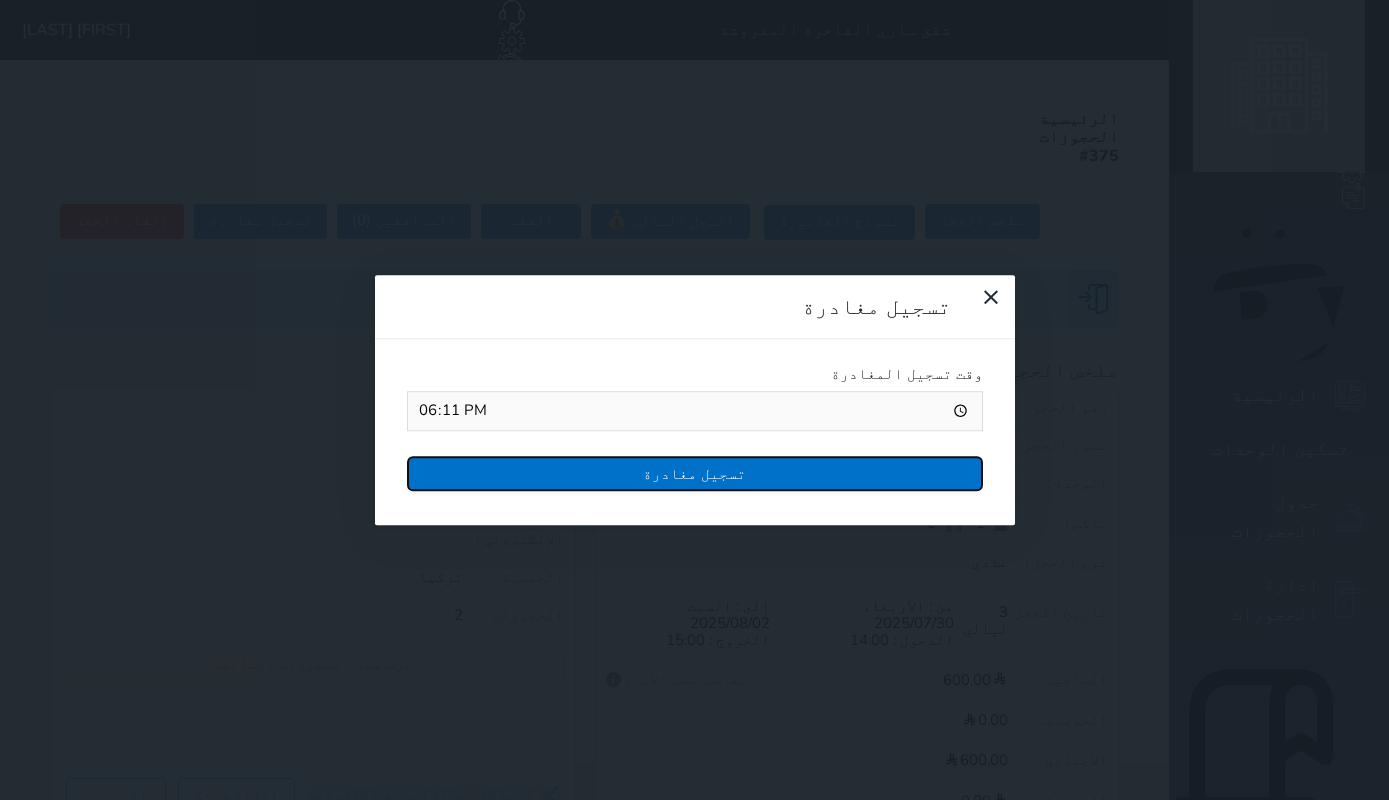 click on "تسجيل مغادرة" at bounding box center (695, 473) 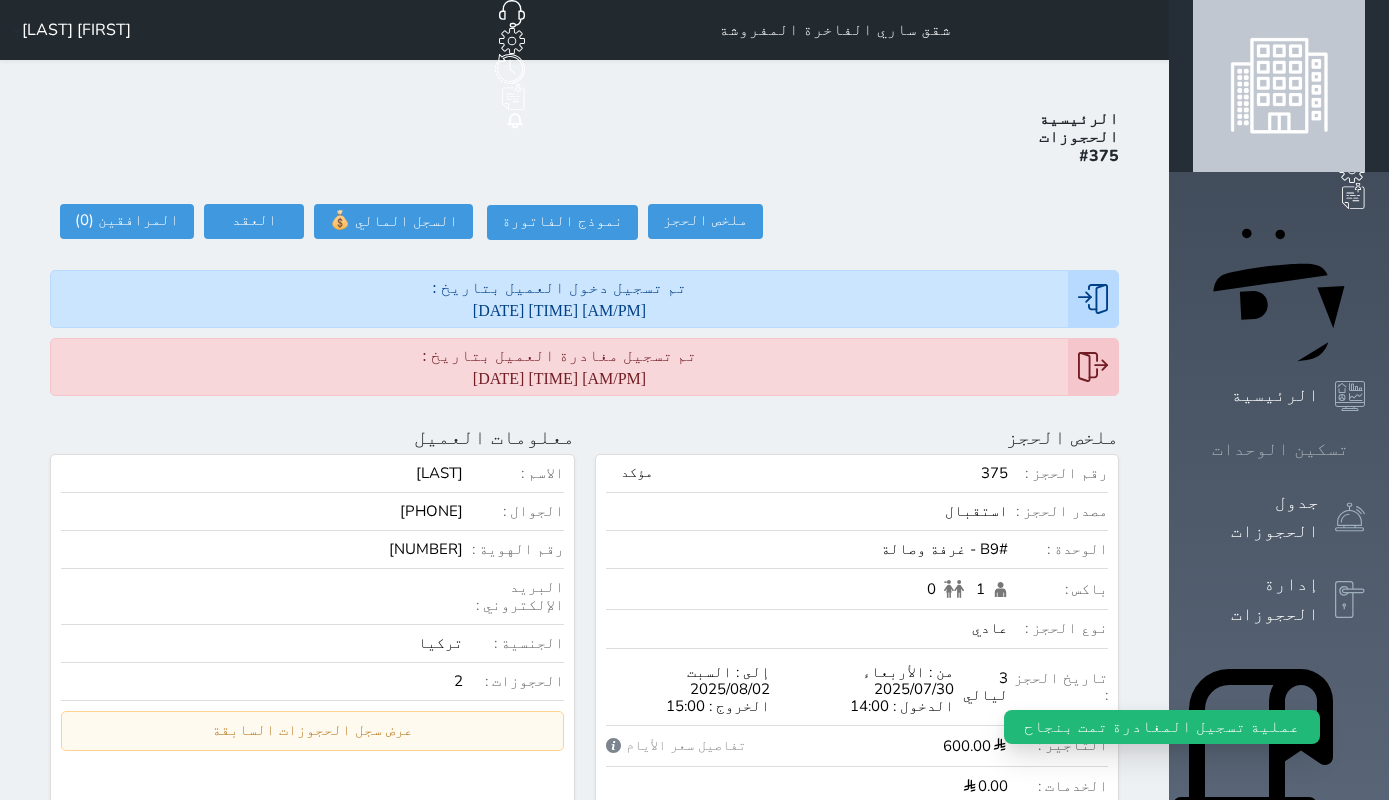 click on "تسكين الوحدات" at bounding box center (1280, 449) 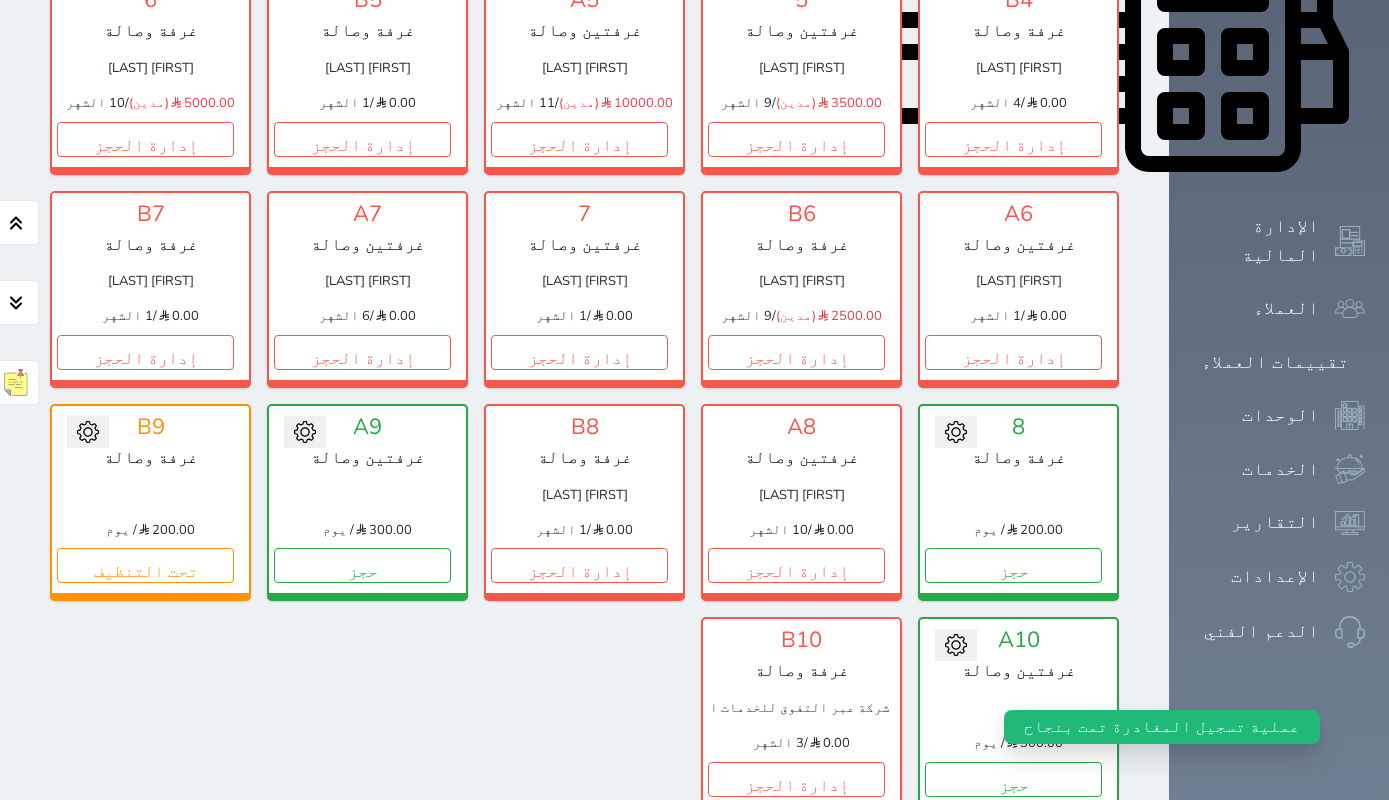 scroll, scrollTop: 975, scrollLeft: 0, axis: vertical 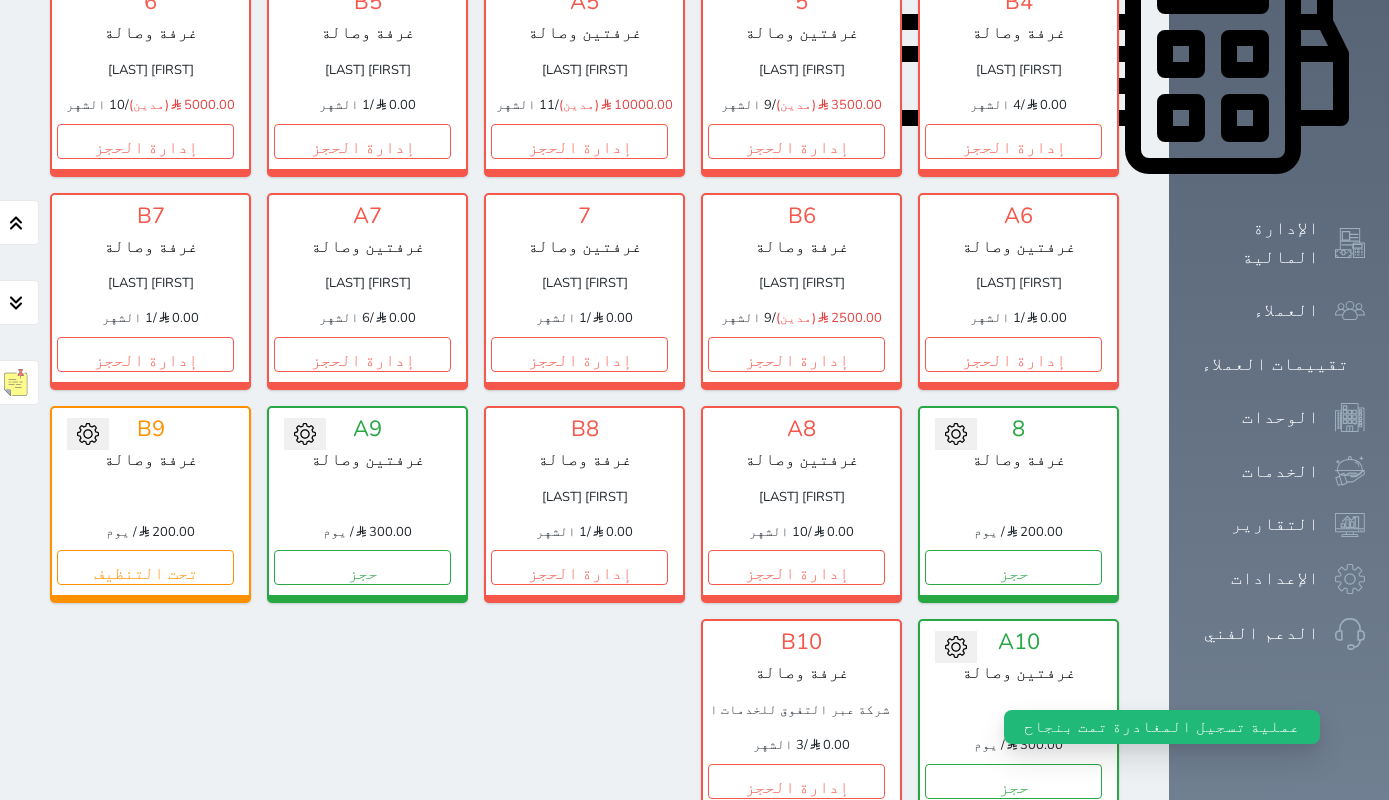 click 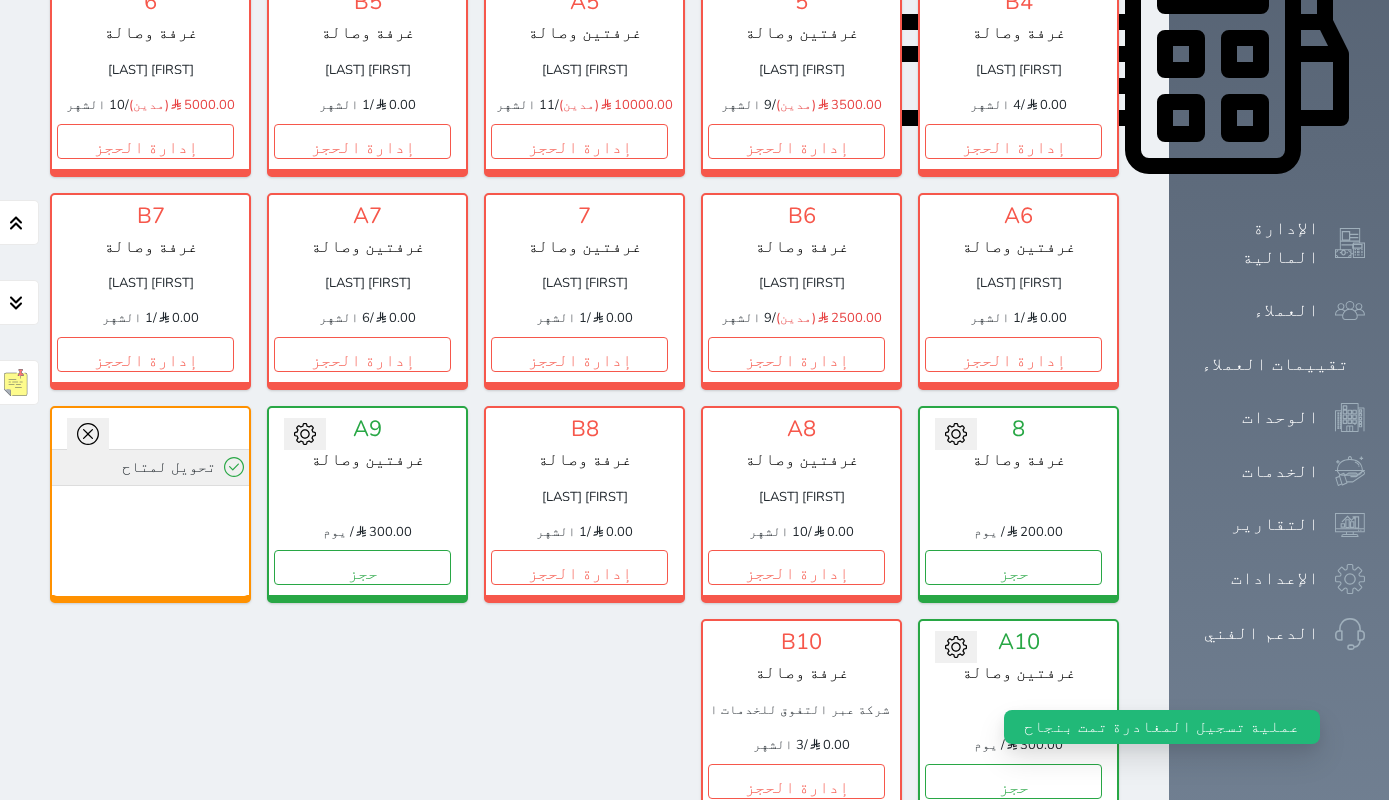 click 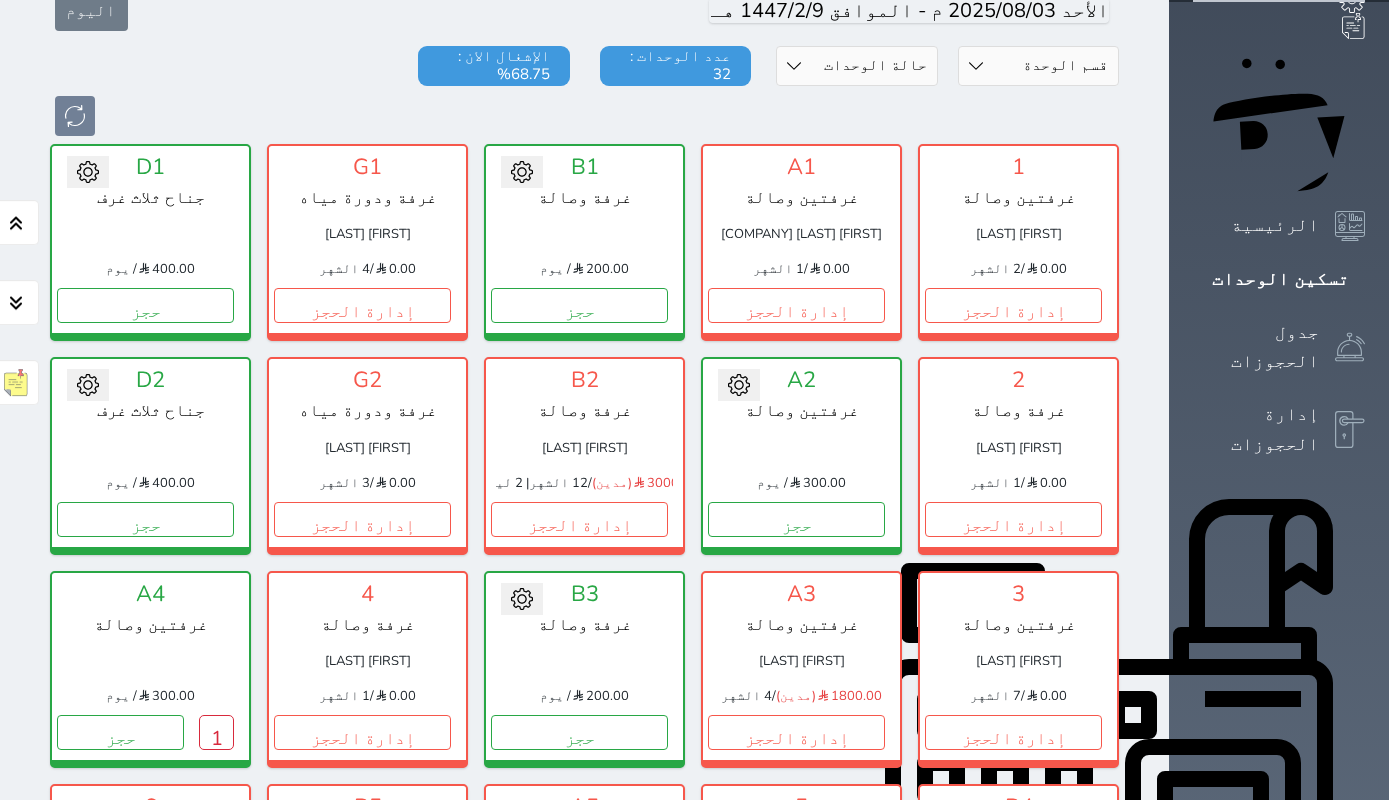 scroll, scrollTop: 162, scrollLeft: 0, axis: vertical 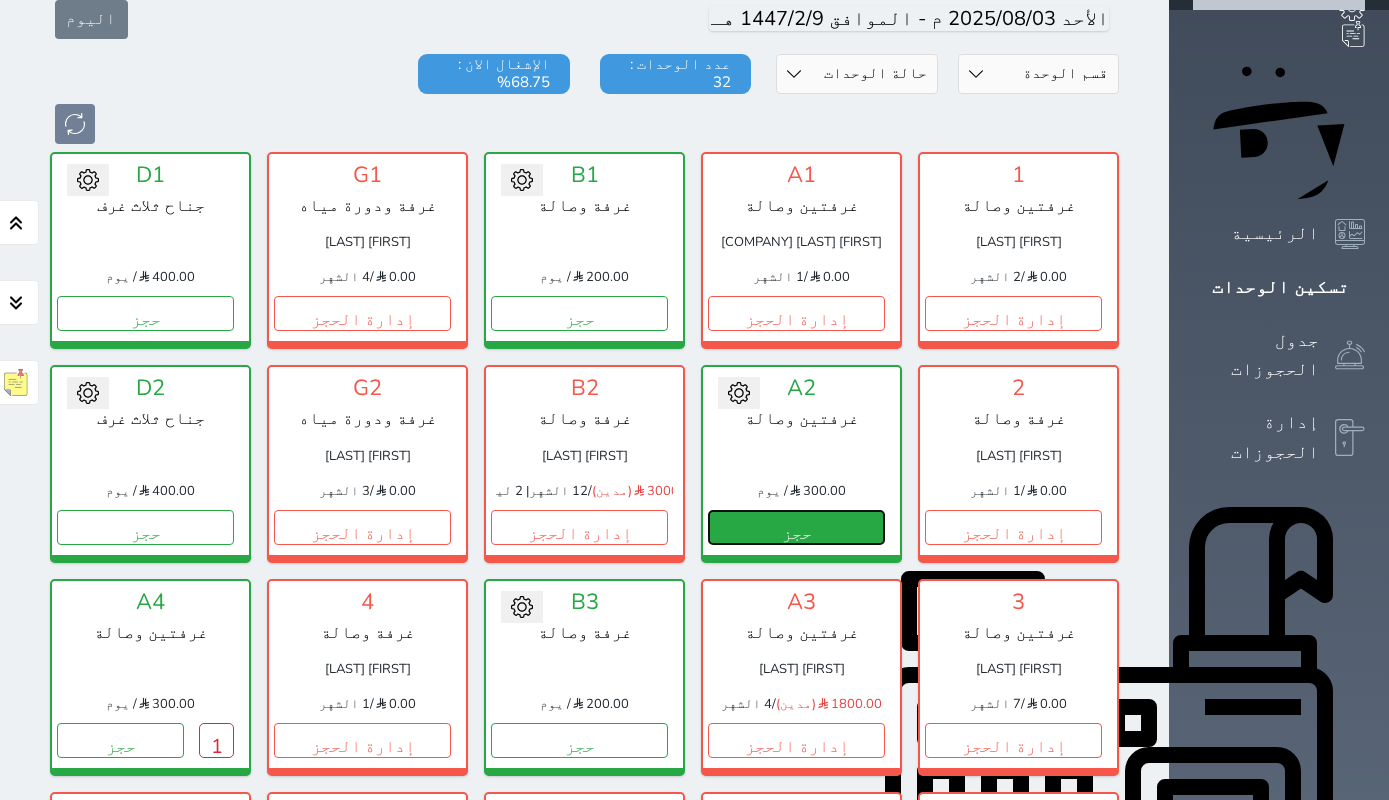 click on "حجز" at bounding box center [796, 527] 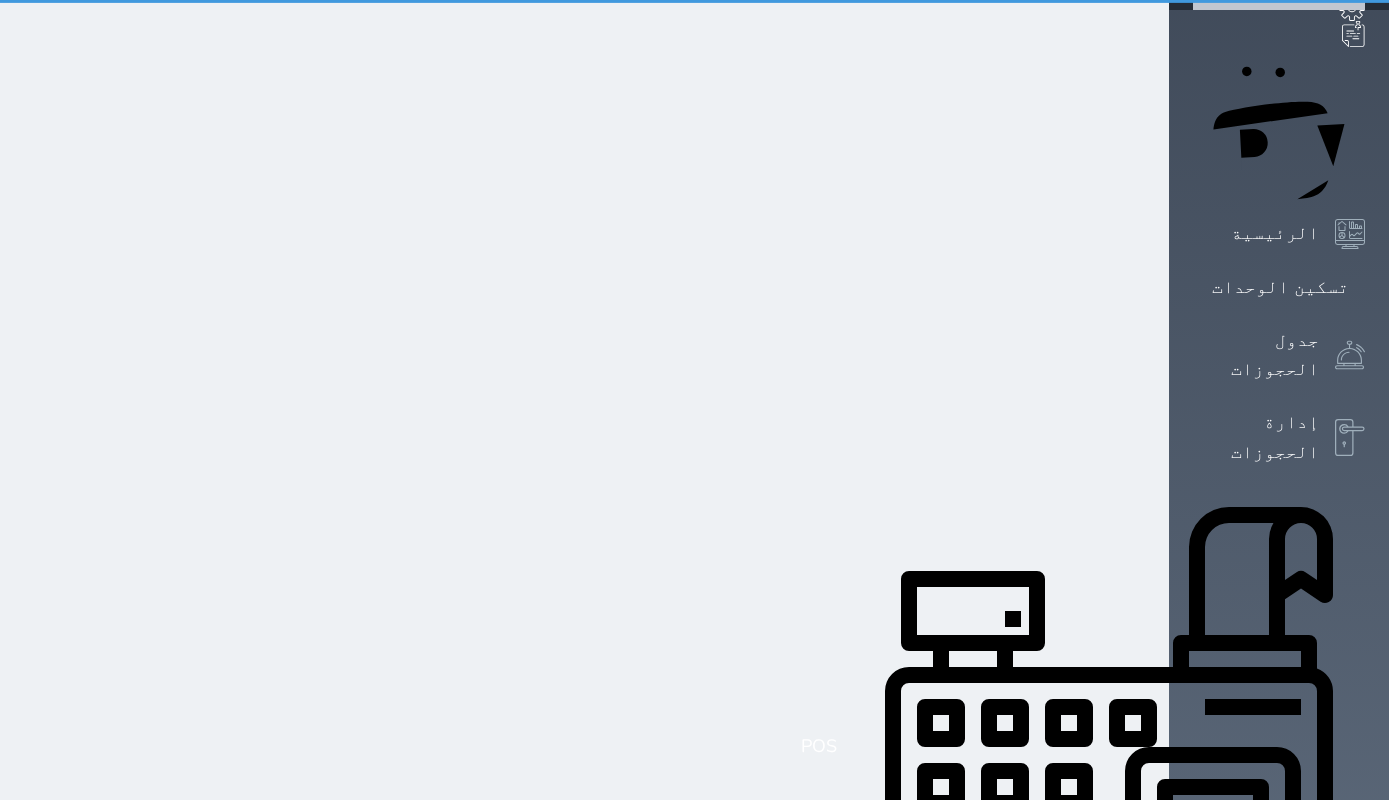 select on "1" 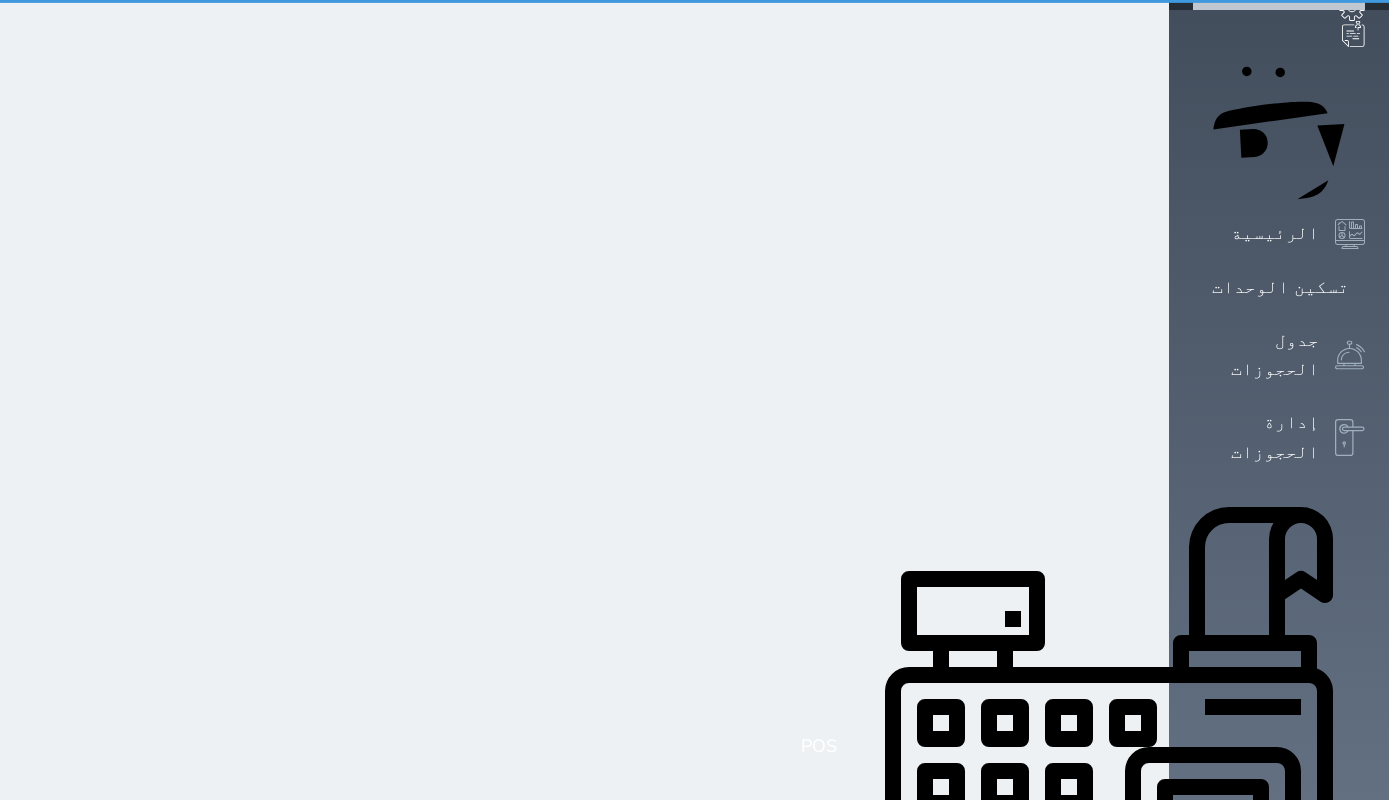 scroll, scrollTop: 0, scrollLeft: 0, axis: both 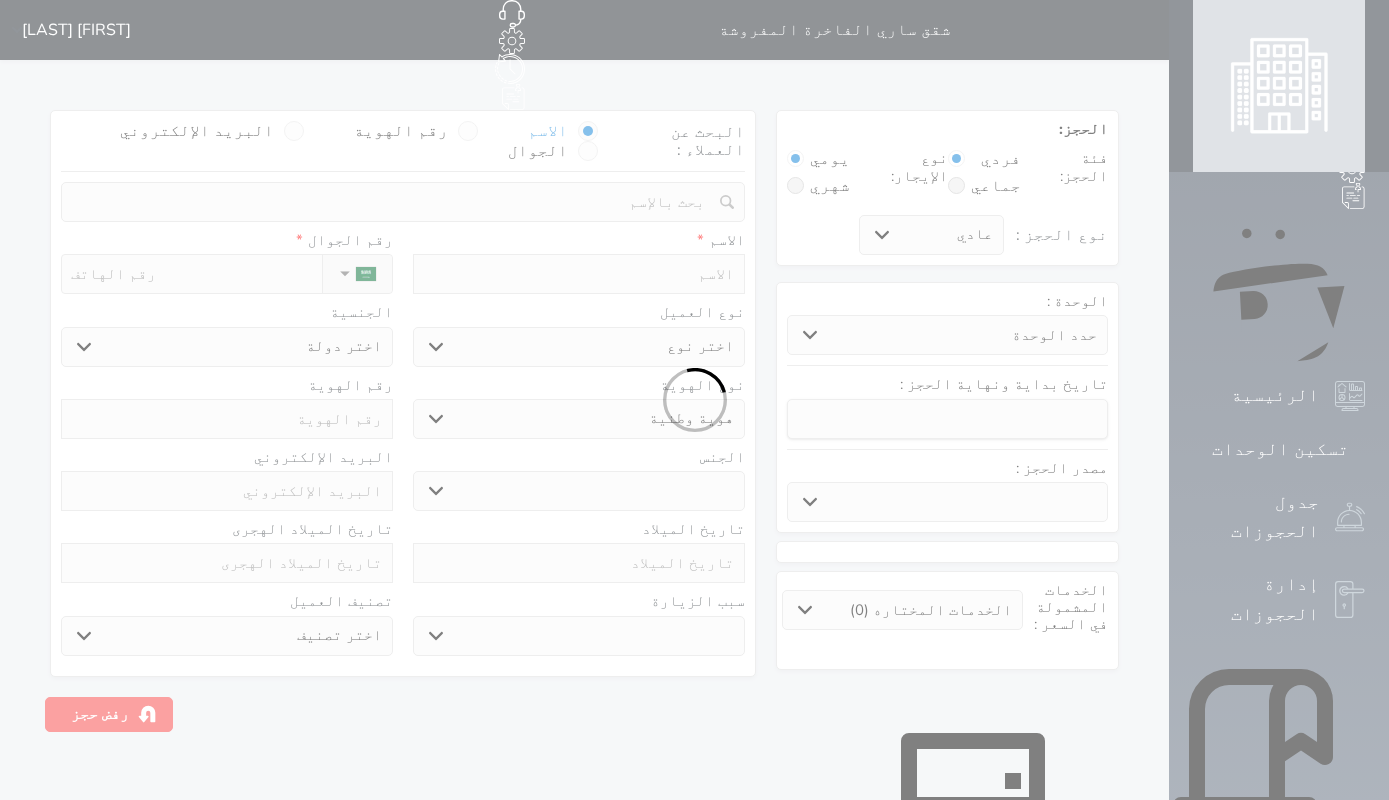 select 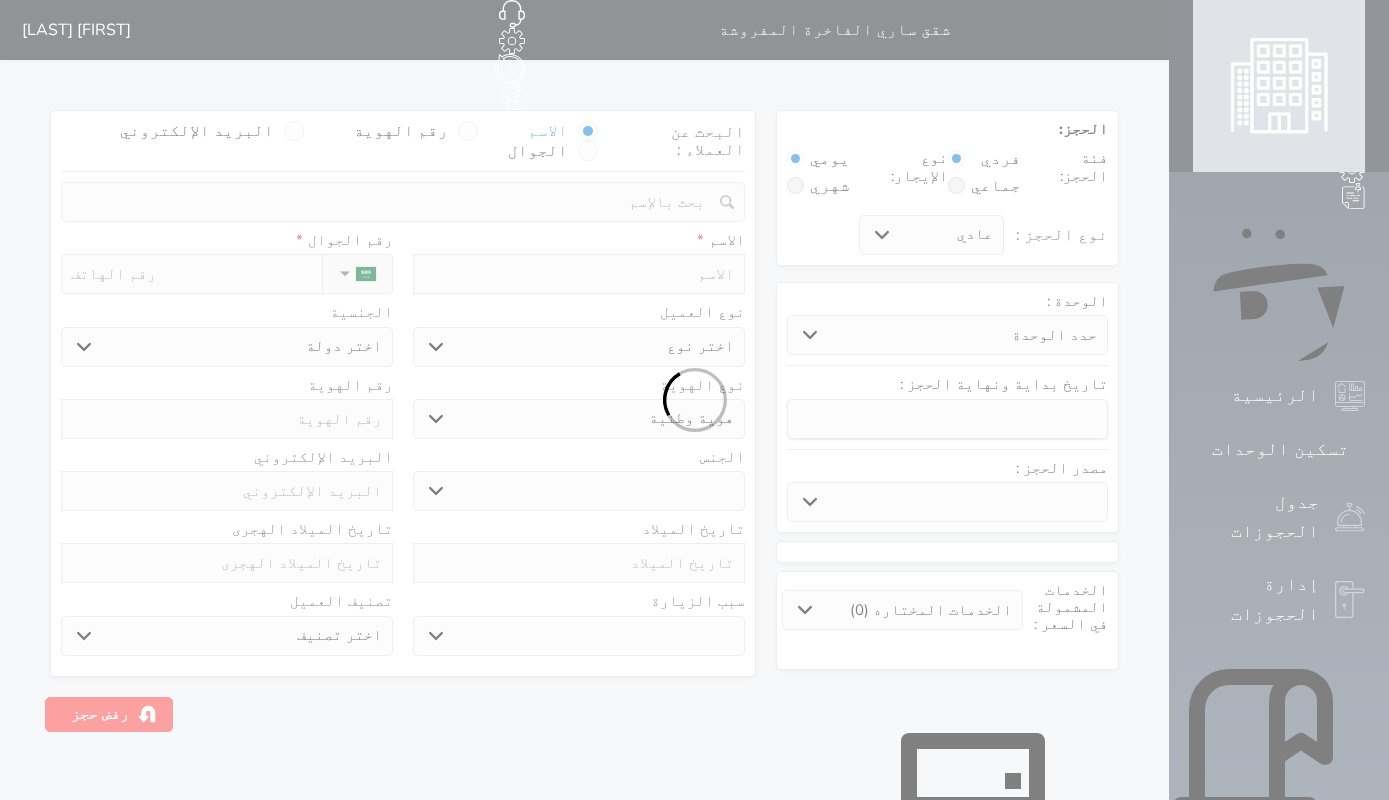 select 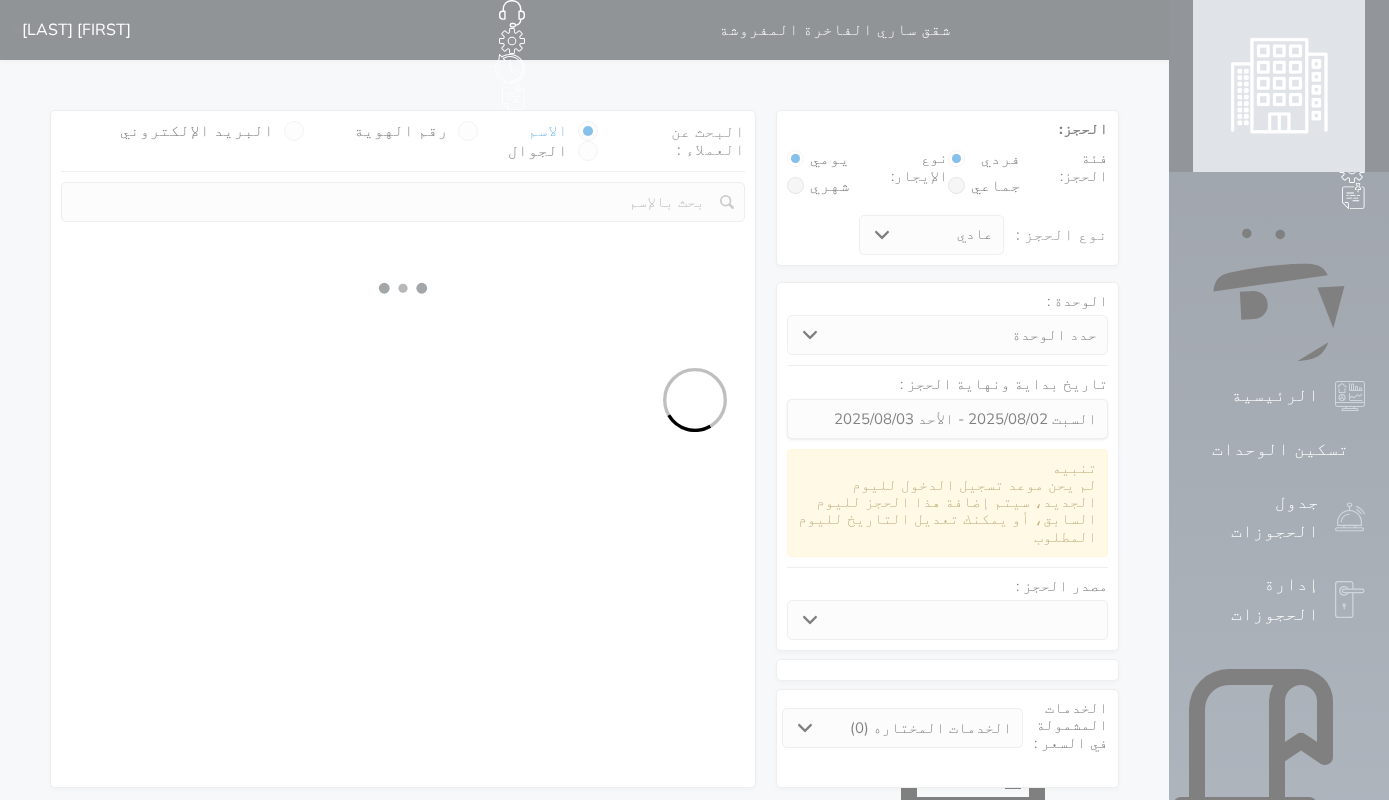 select 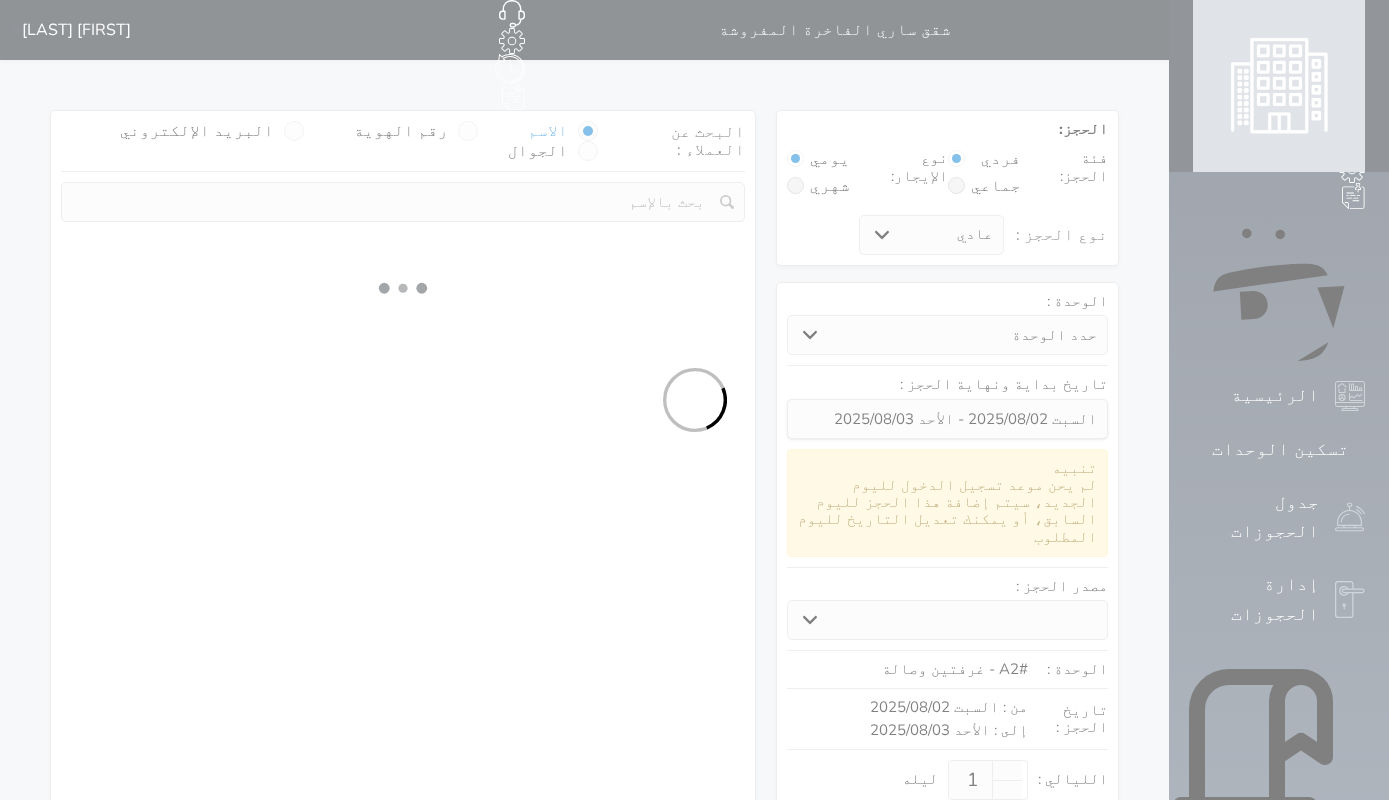 select on "1" 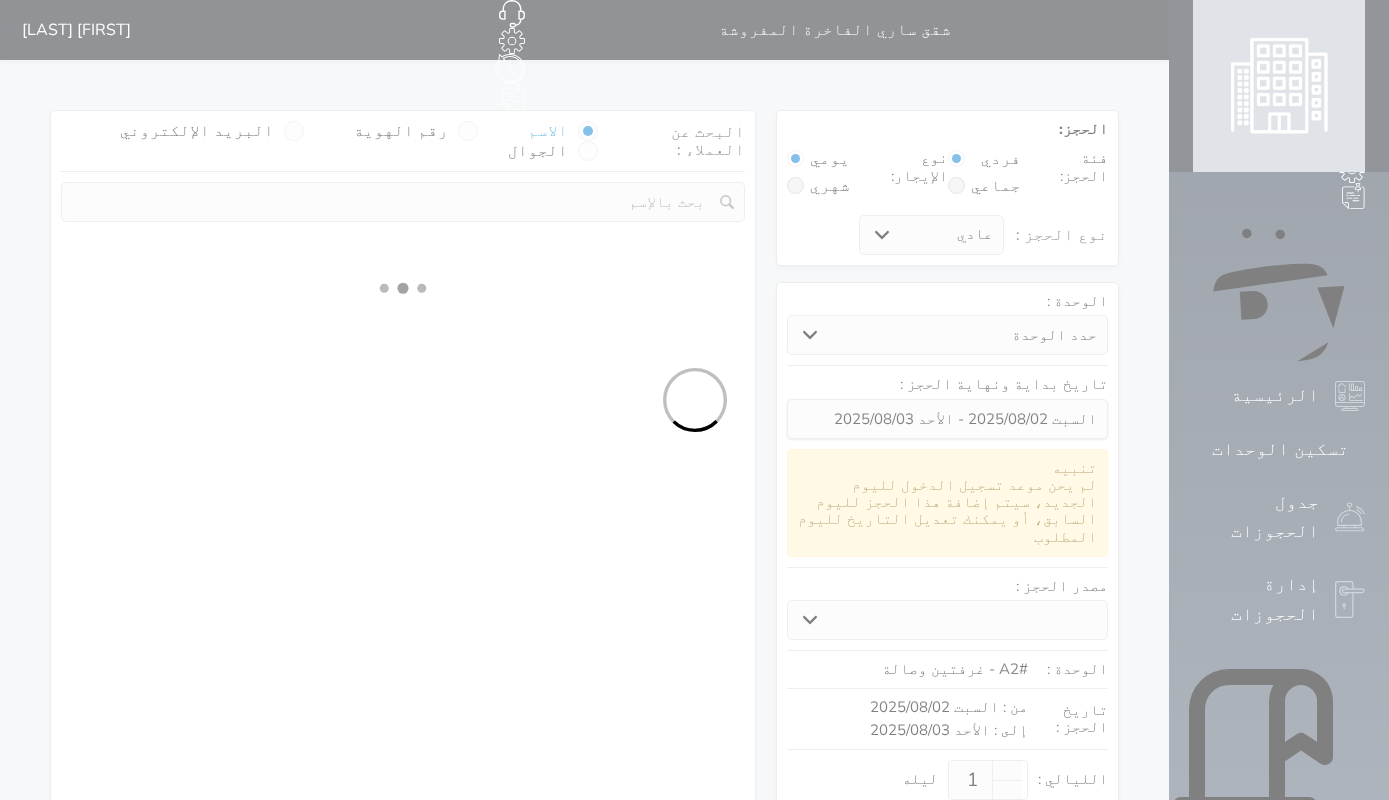 select on "113" 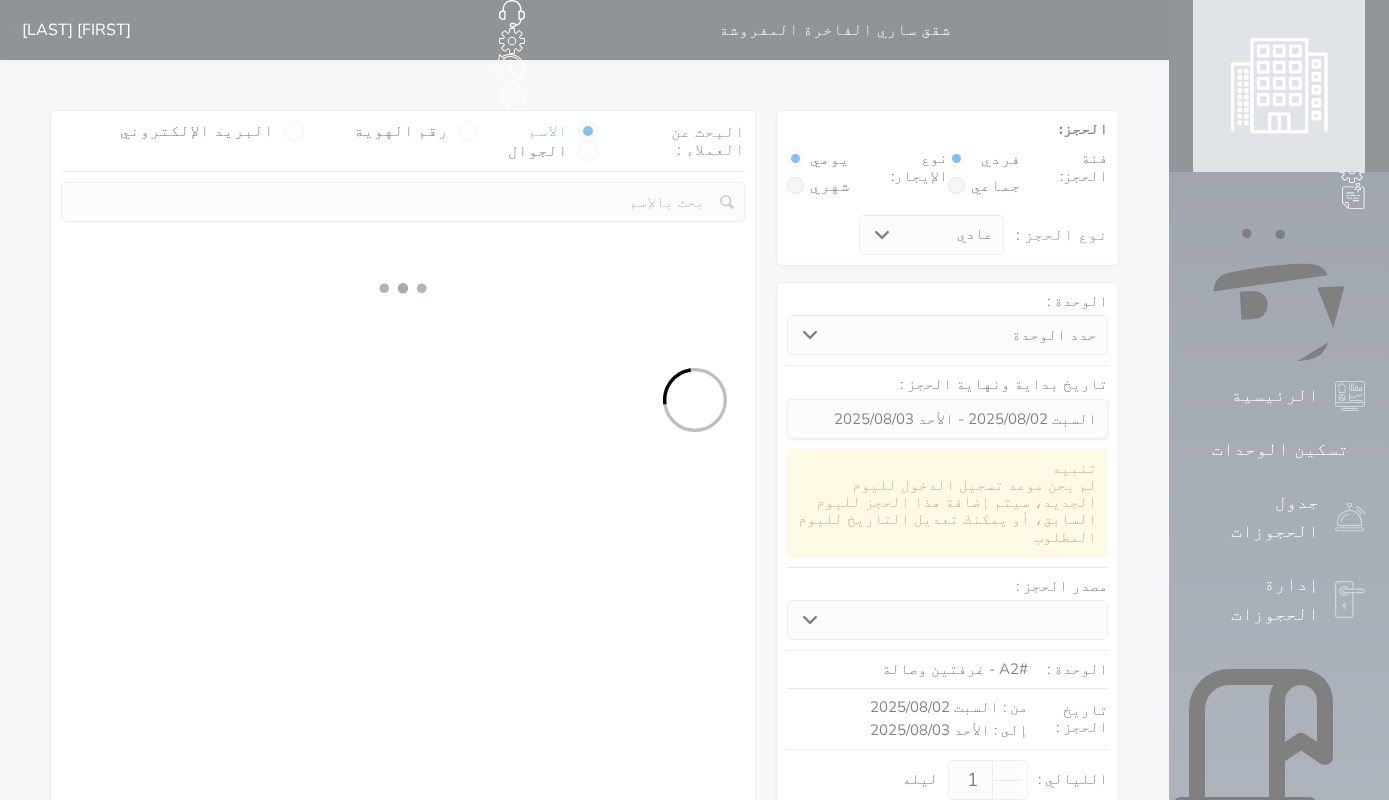 select on "1" 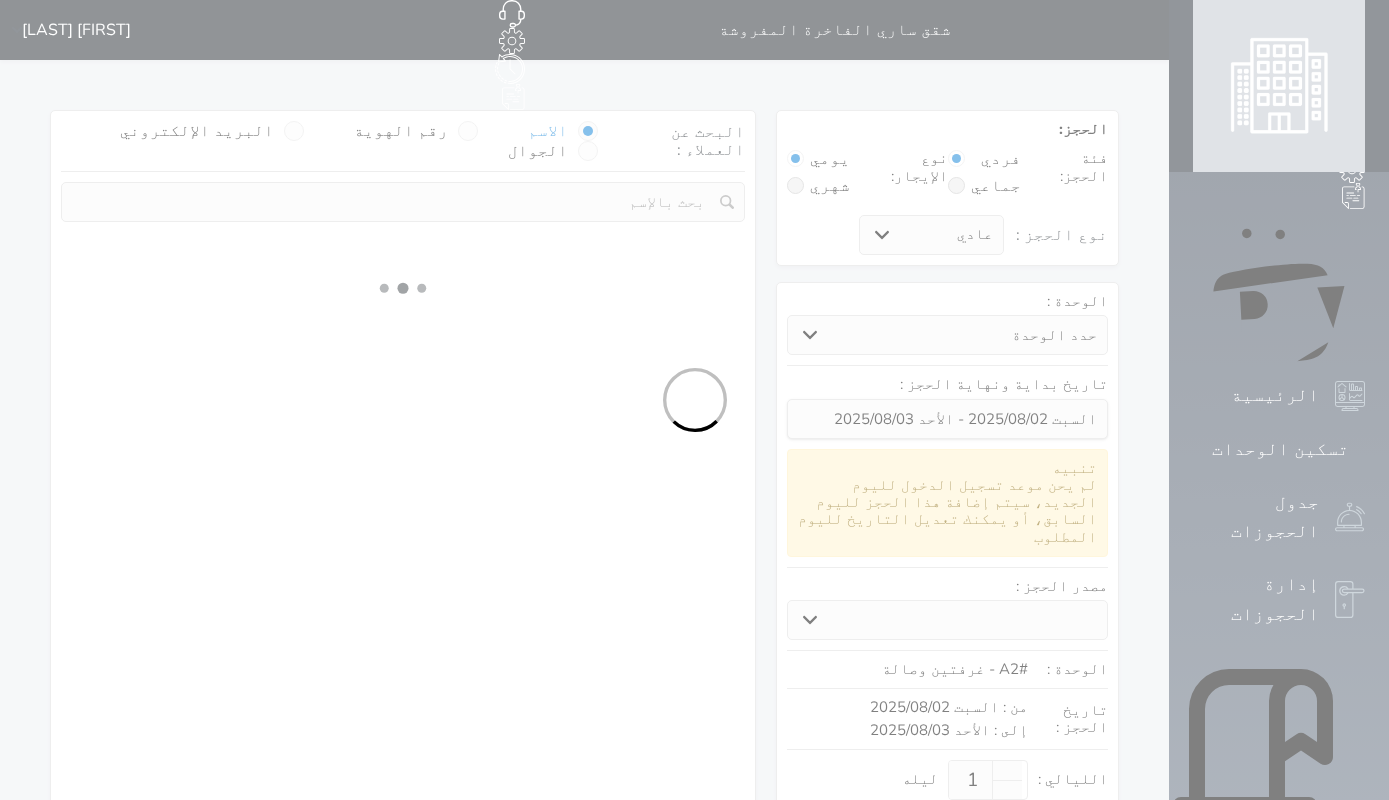select 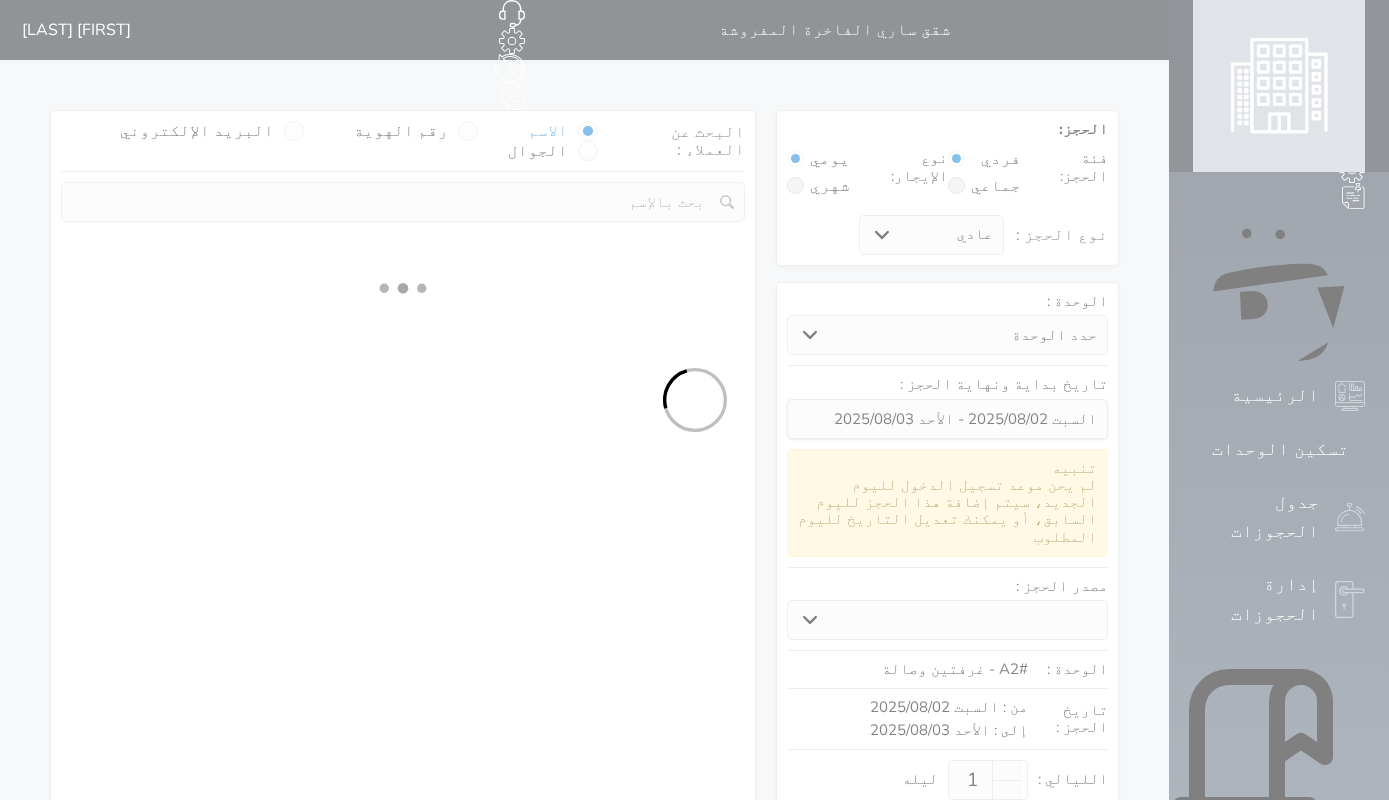 select on "7" 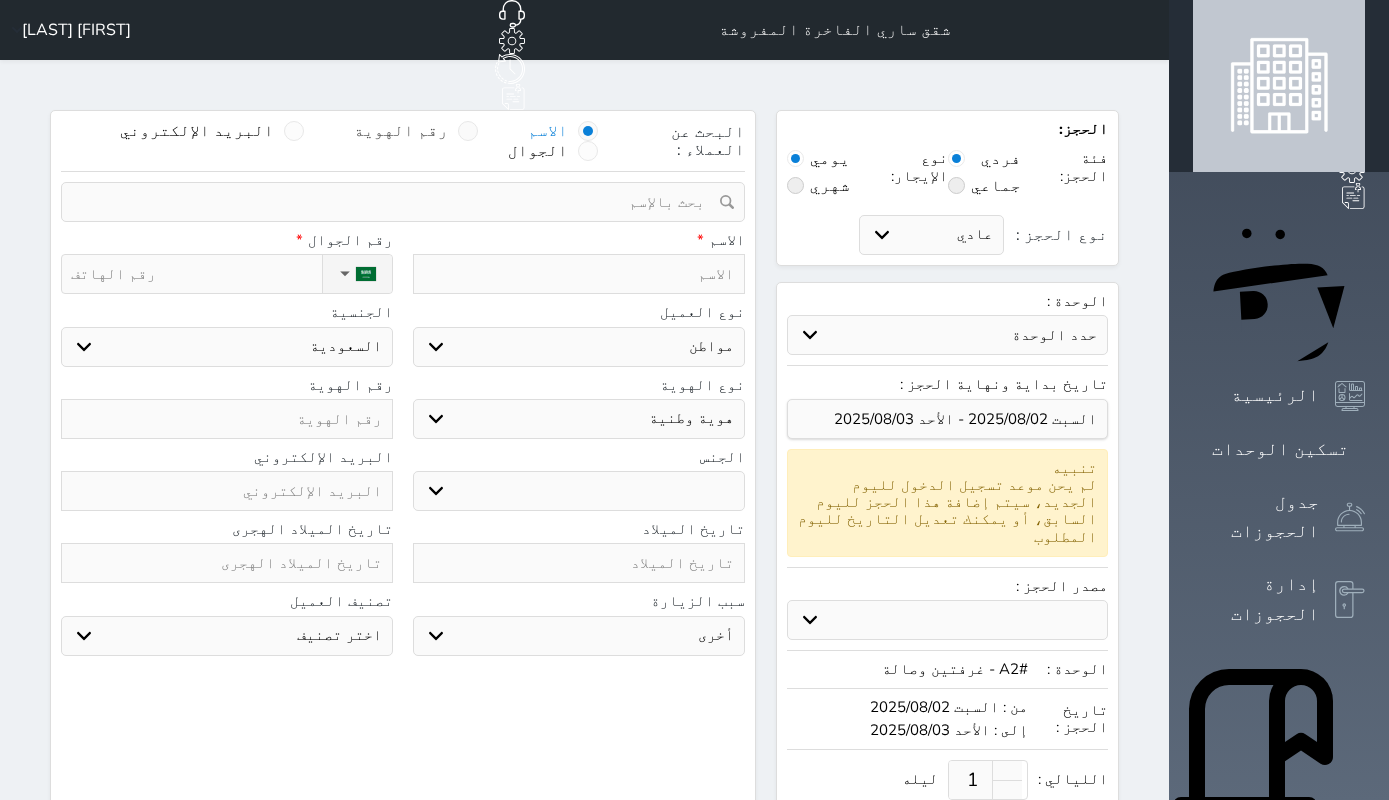 click on "رقم الهوية" at bounding box center [416, 131] 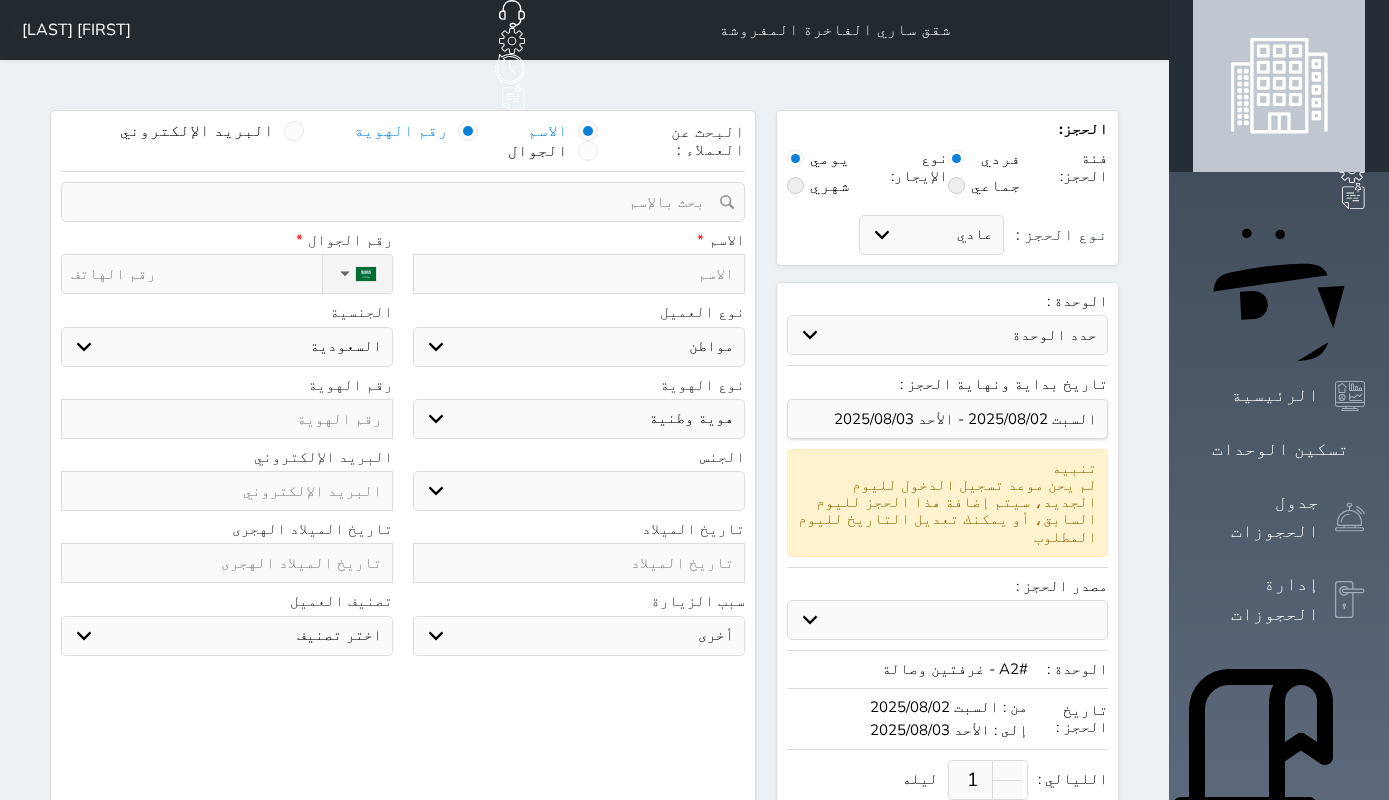 select 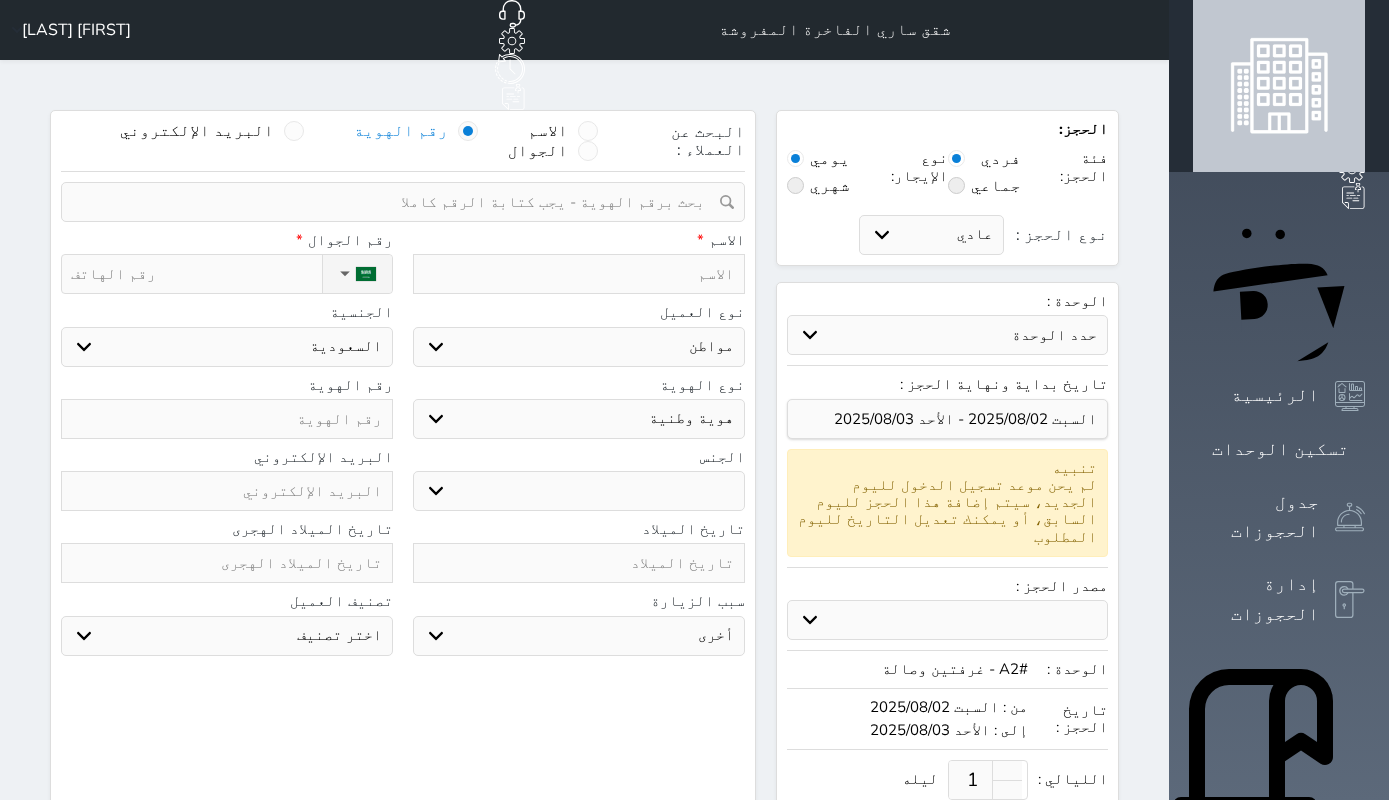 click at bounding box center (396, 202) 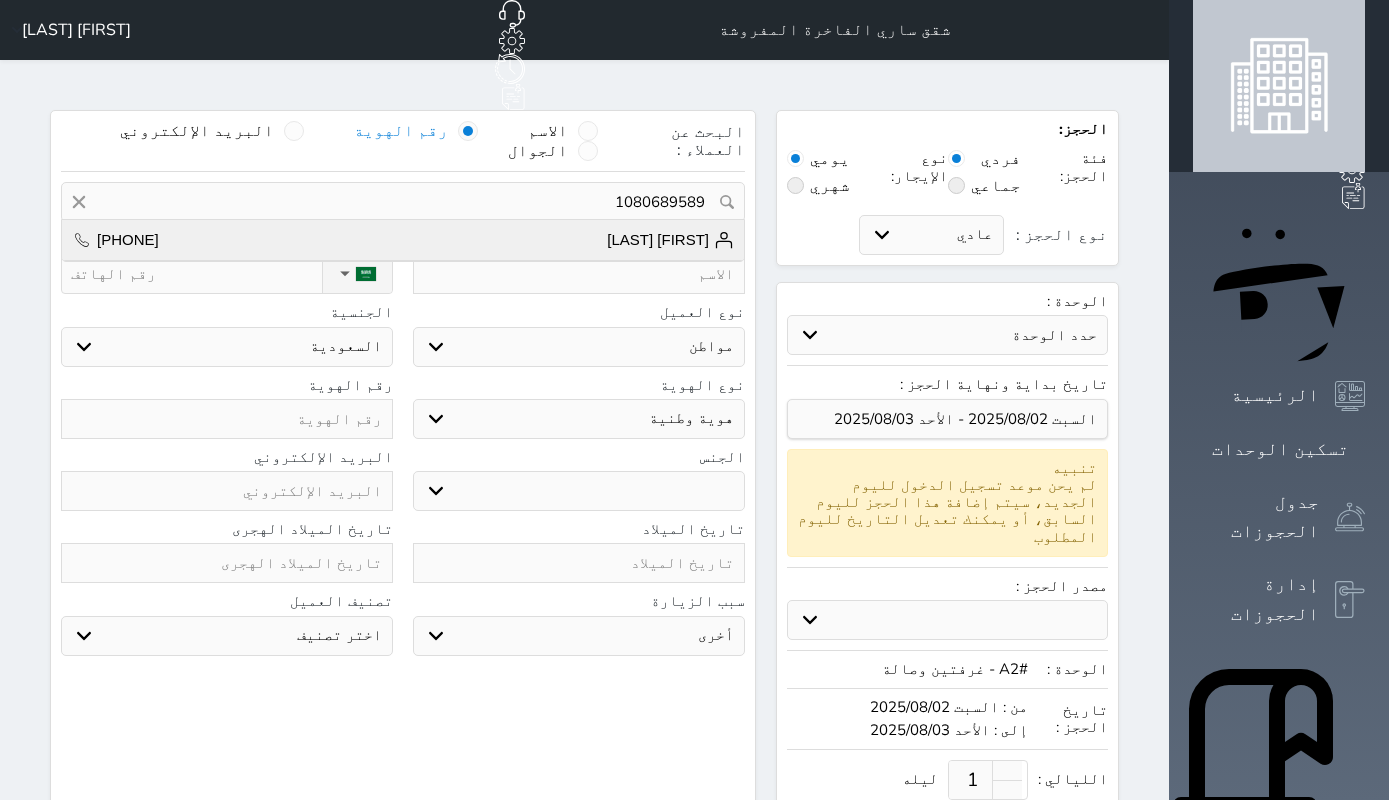 click on "[FIRST] [LAST]" at bounding box center (670, 240) 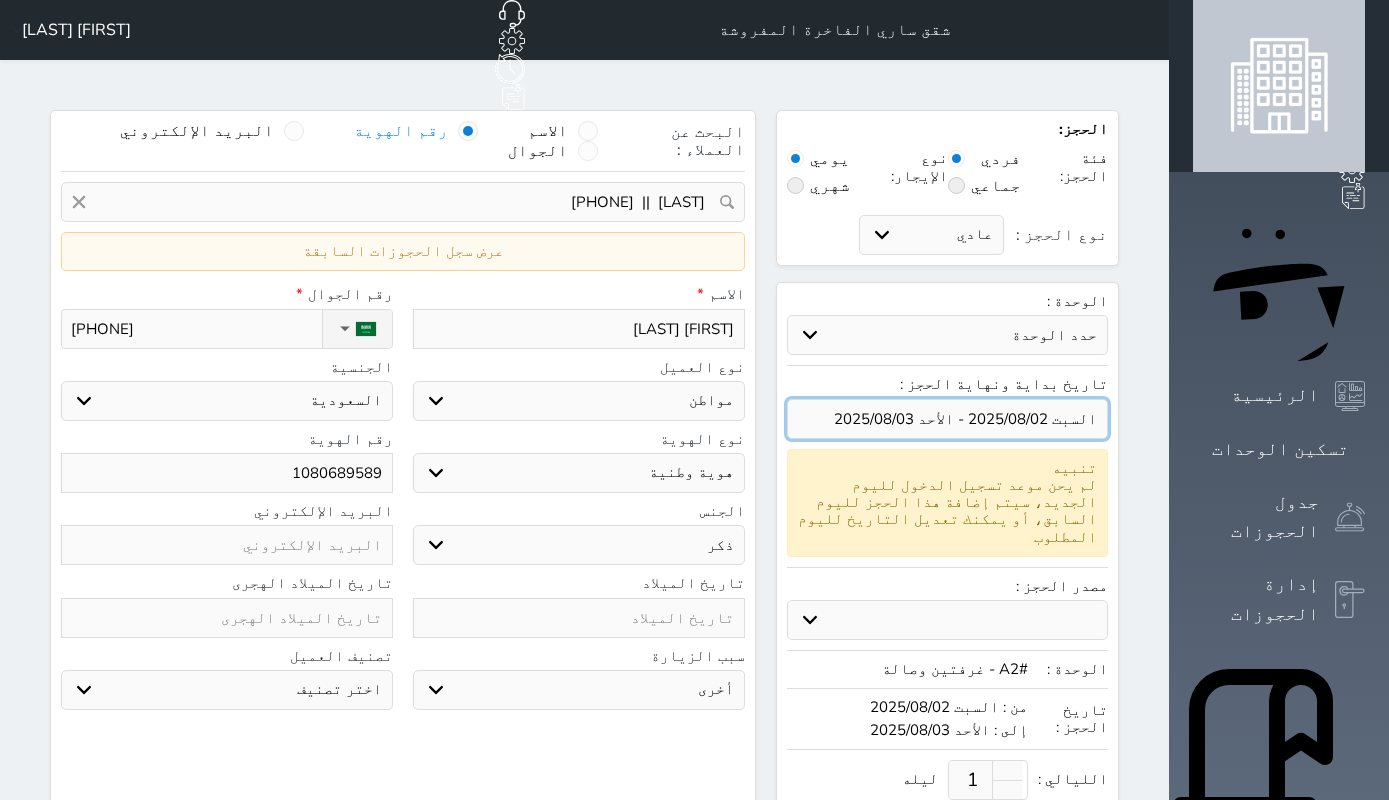 click at bounding box center [947, 419] 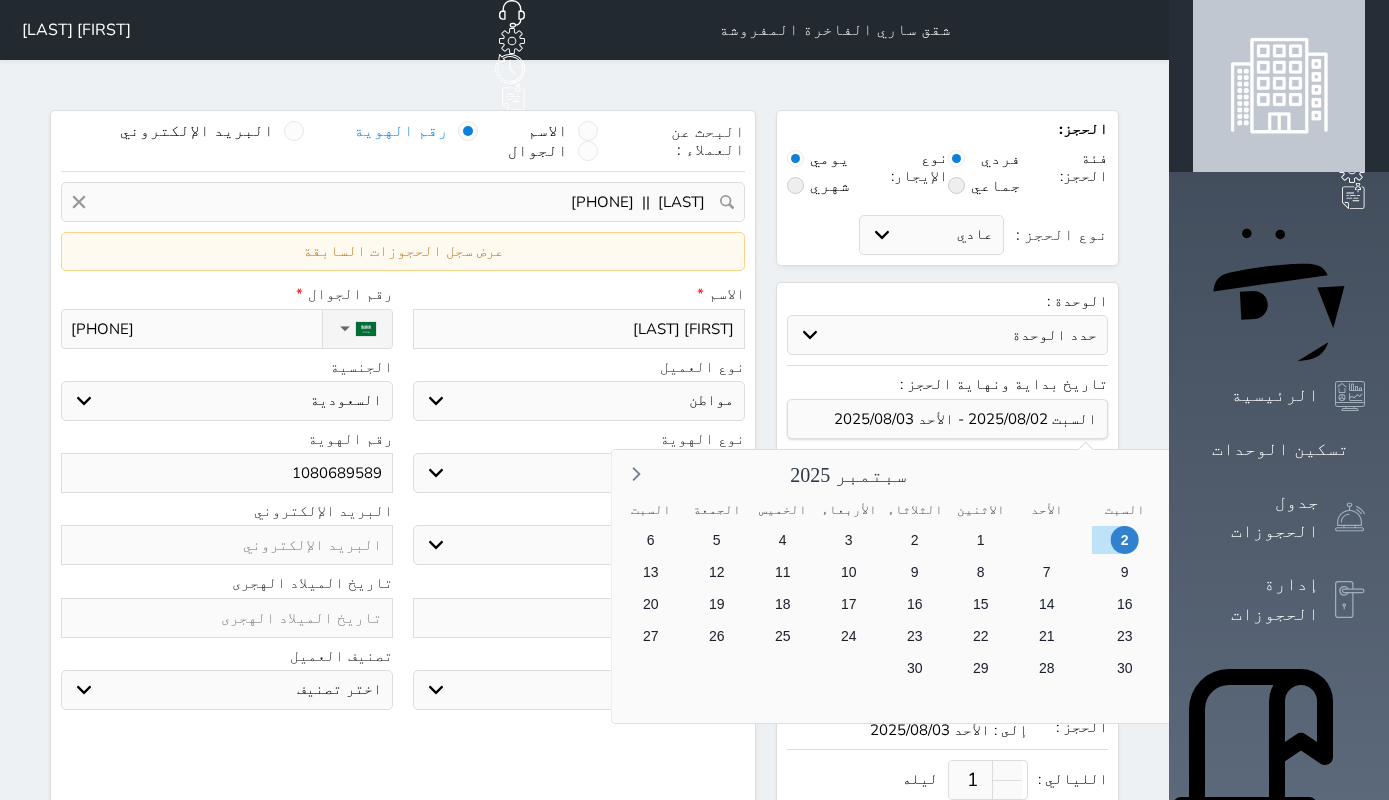 click on "1" at bounding box center [1190, 540] 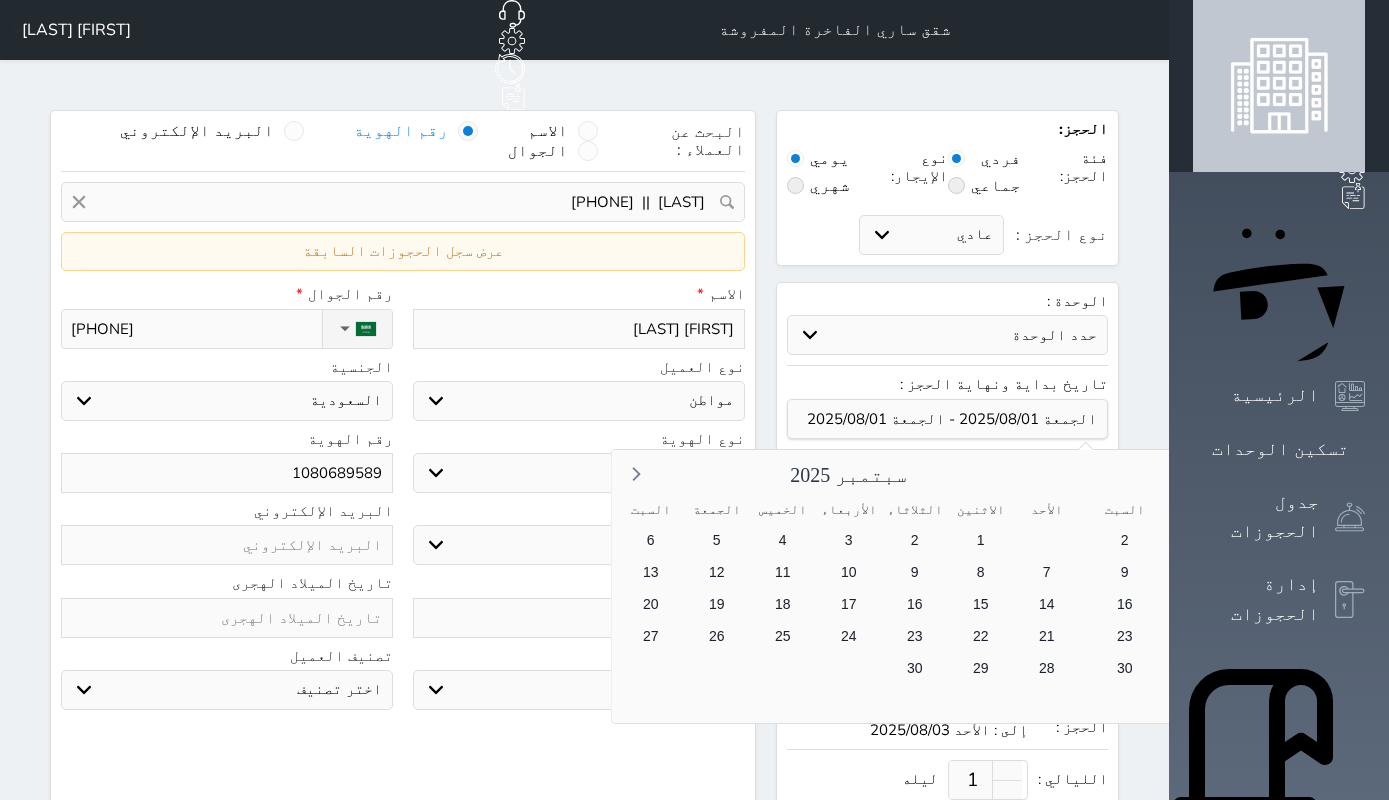 click on "4" at bounding box center (1454, 572) 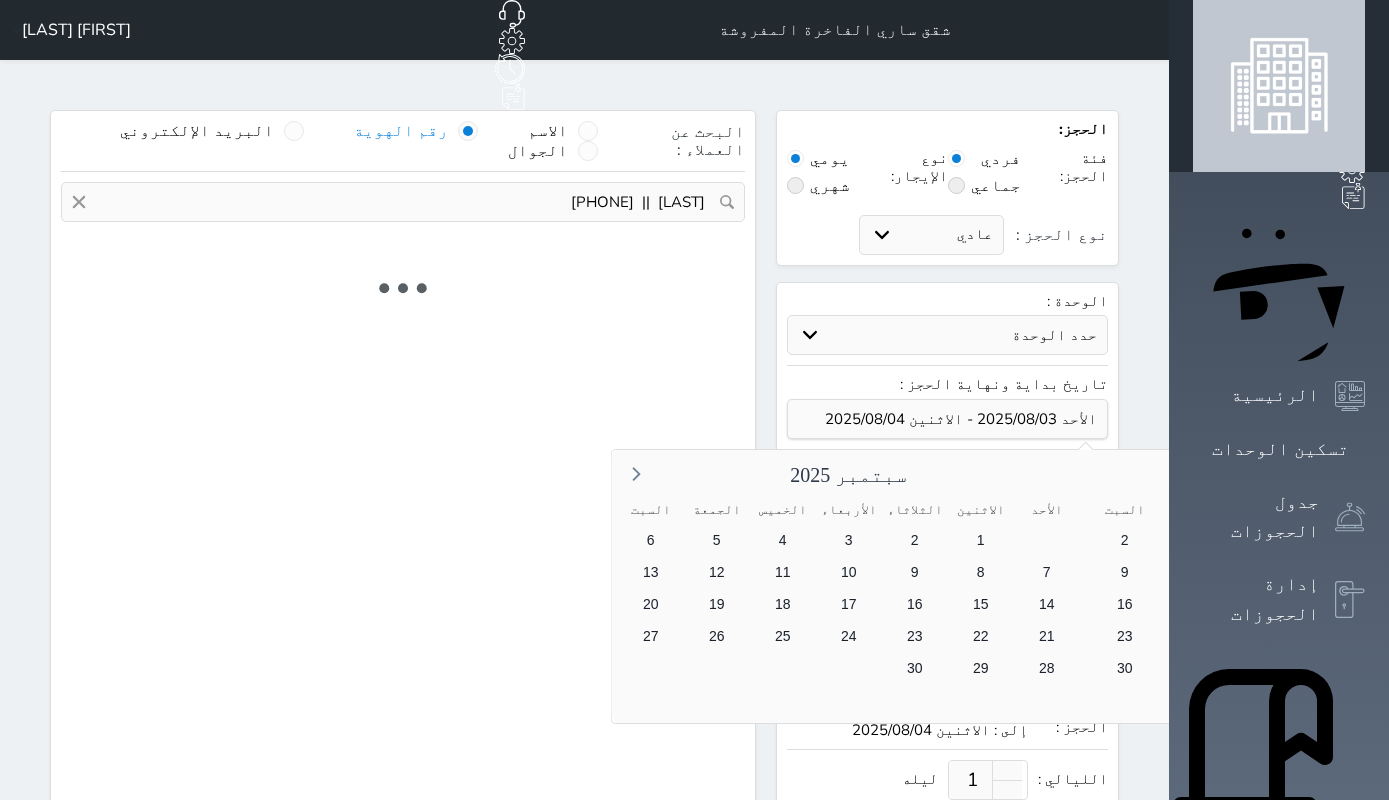 select on "1" 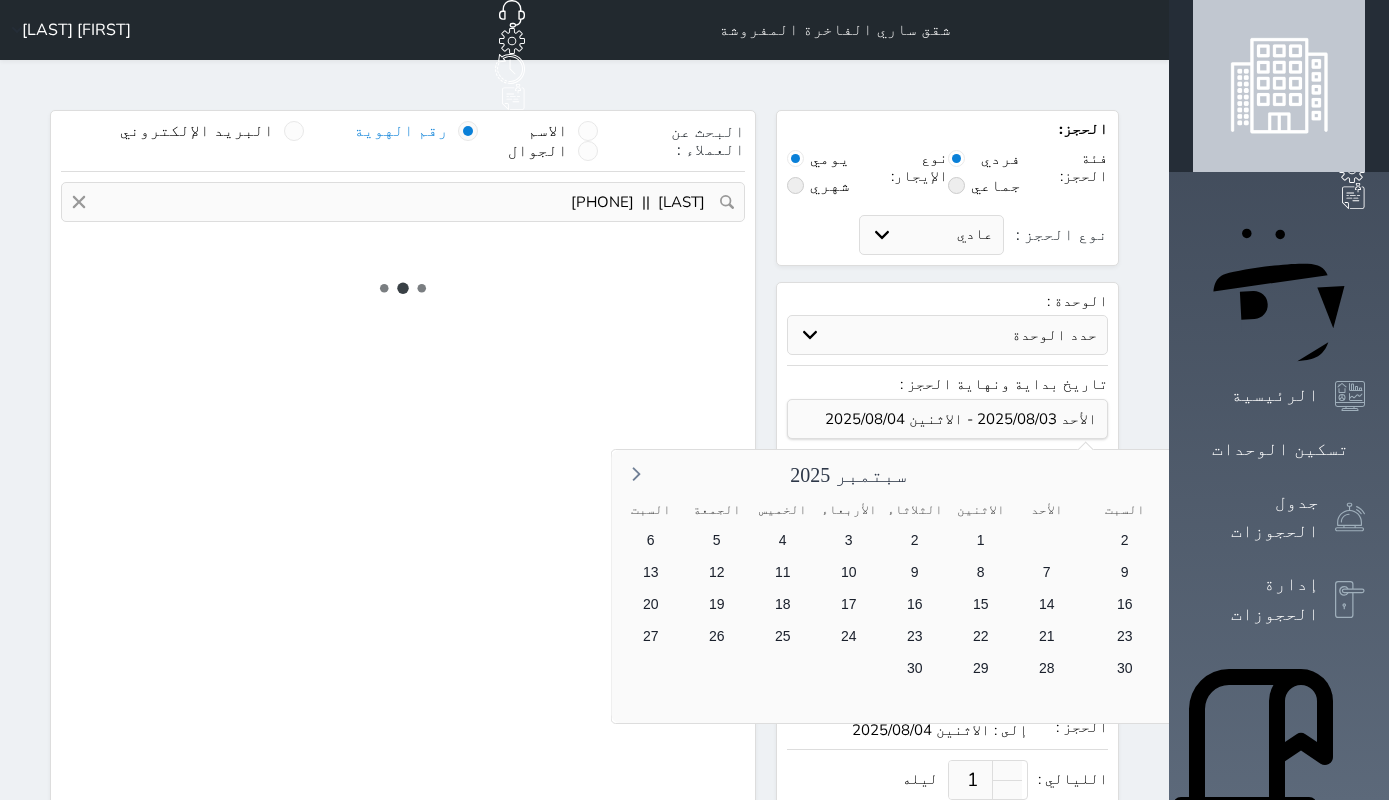 select on "113" 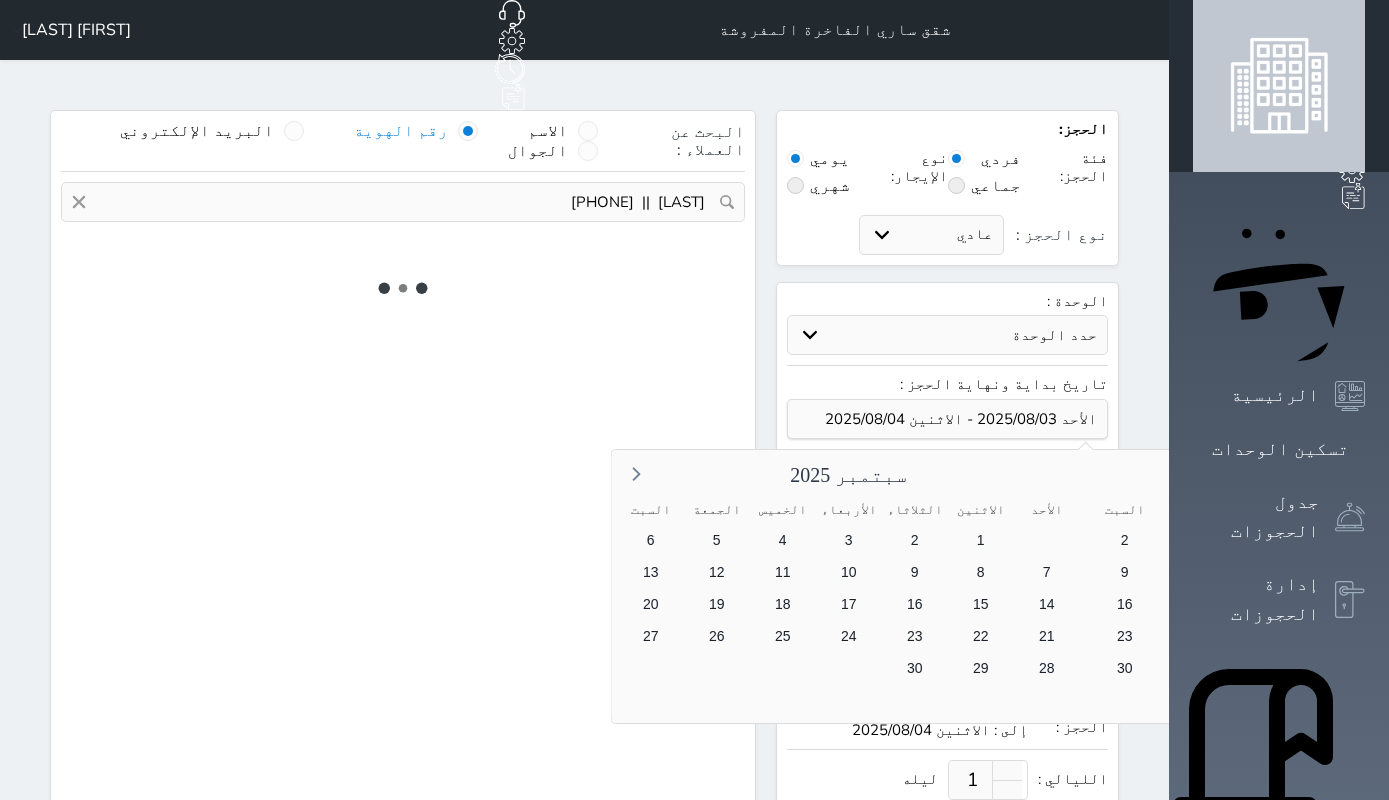 select on "1" 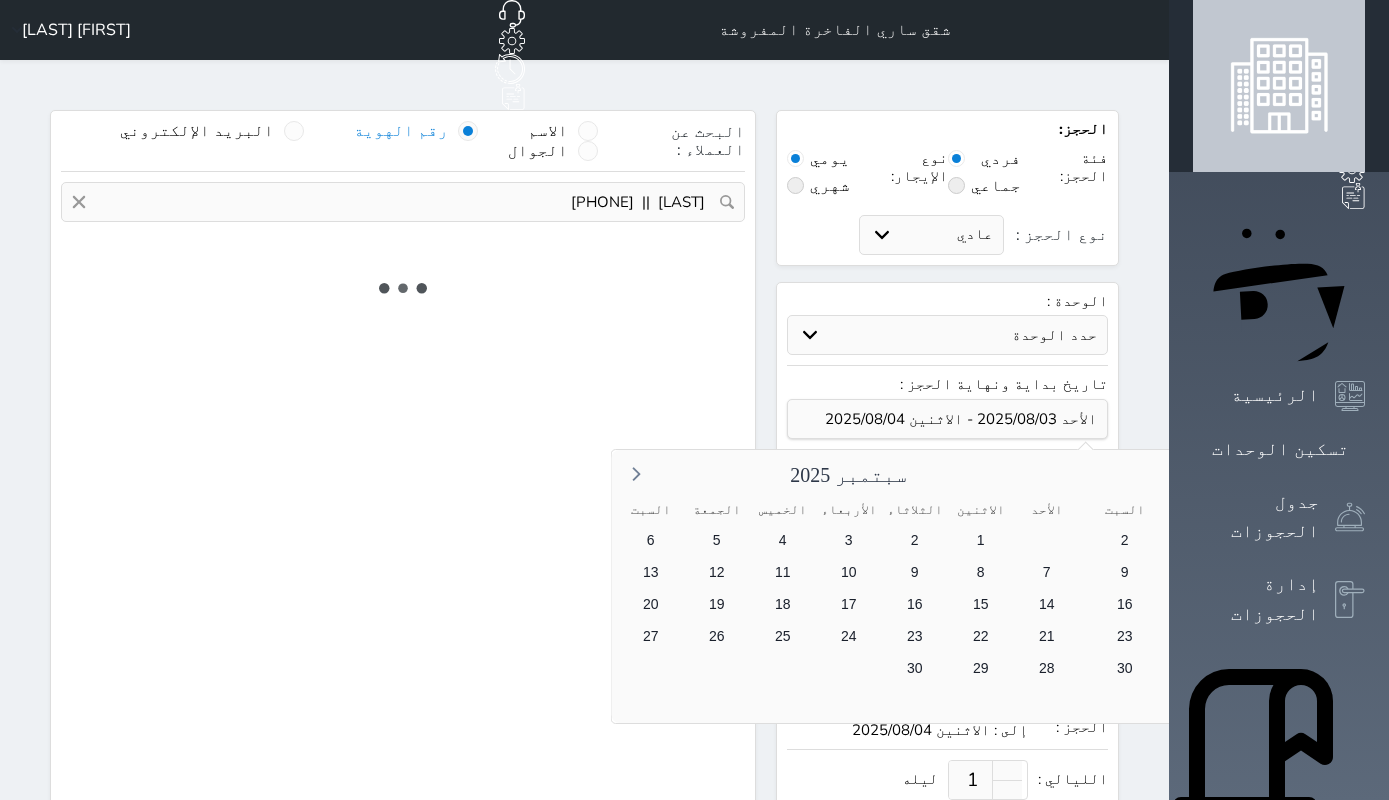 select on "7" 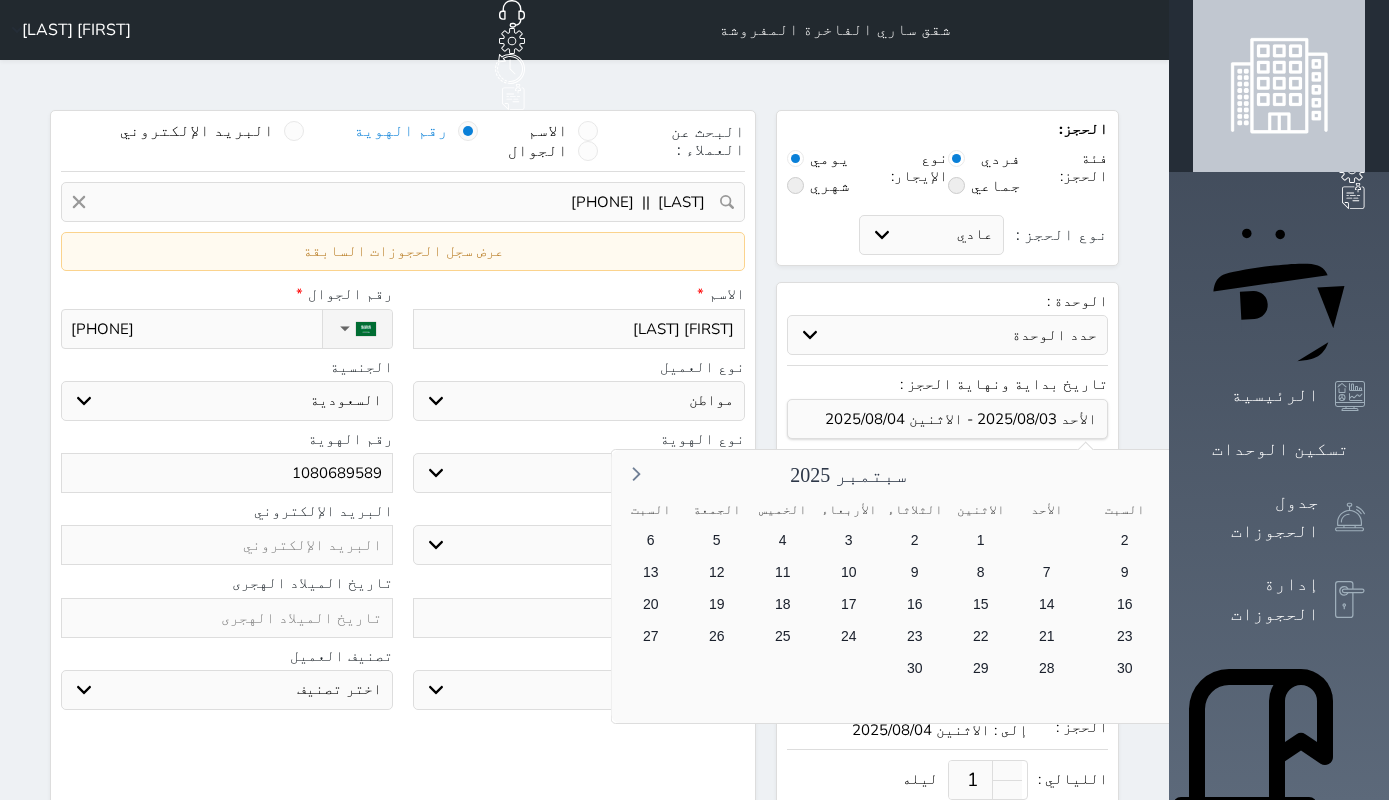 select on "[NUMBER]" 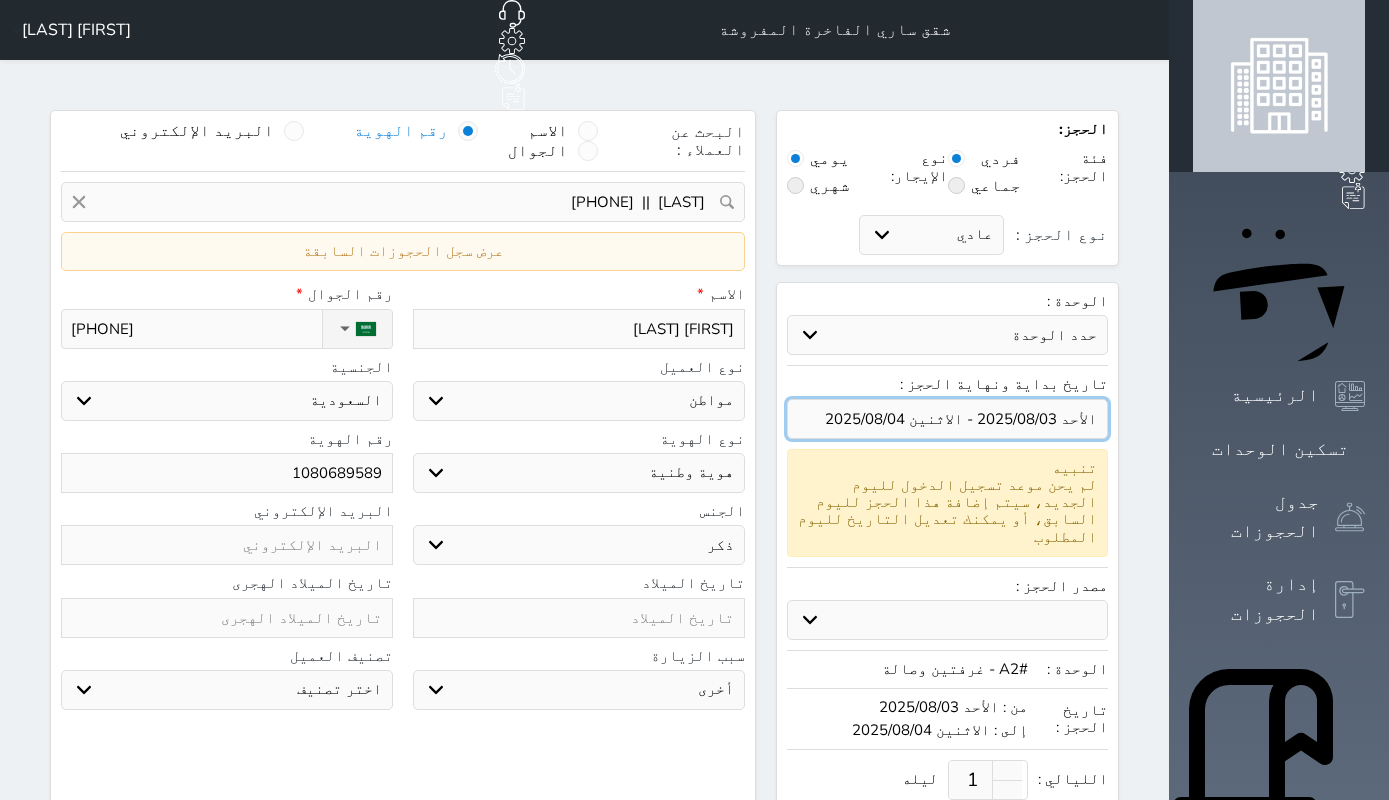 click at bounding box center [947, 419] 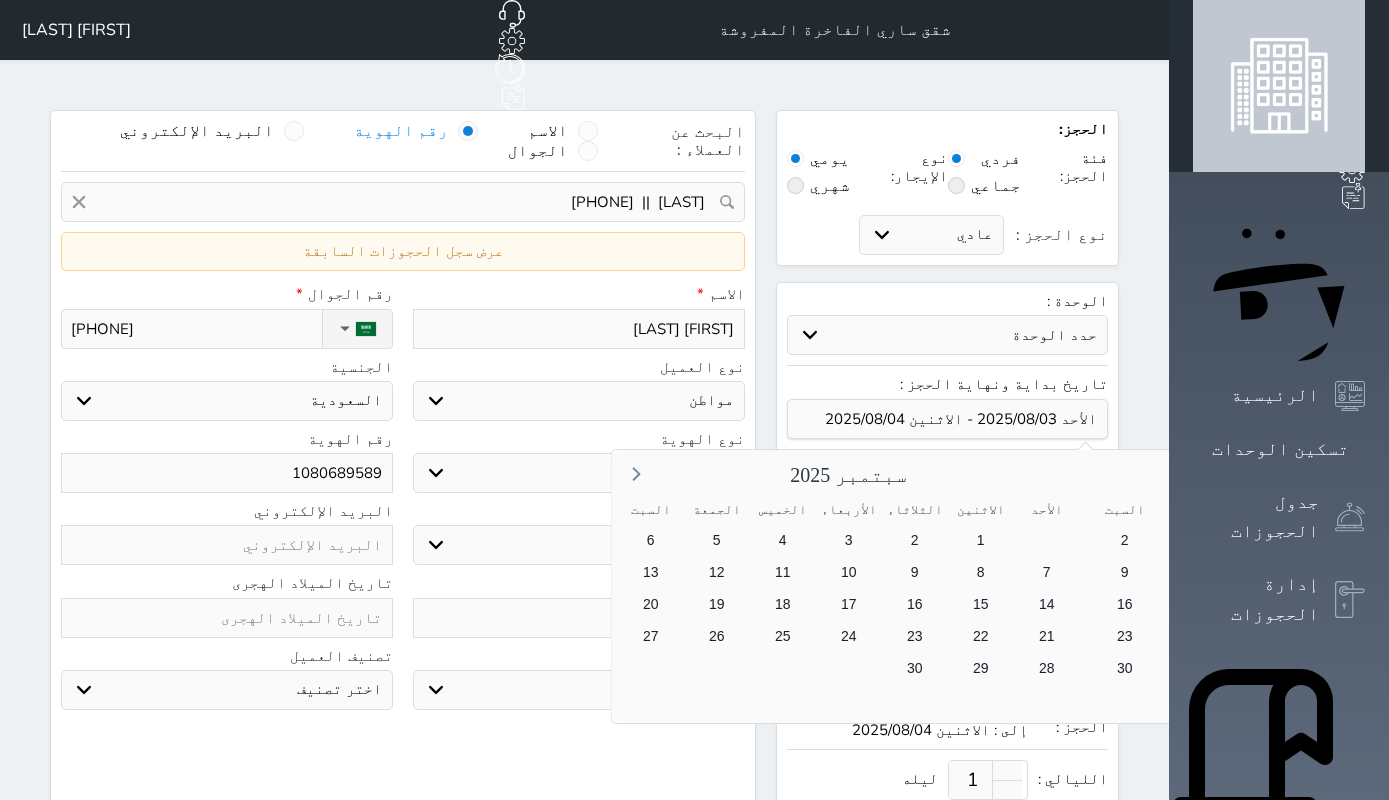 click on "1" at bounding box center (1190, 540) 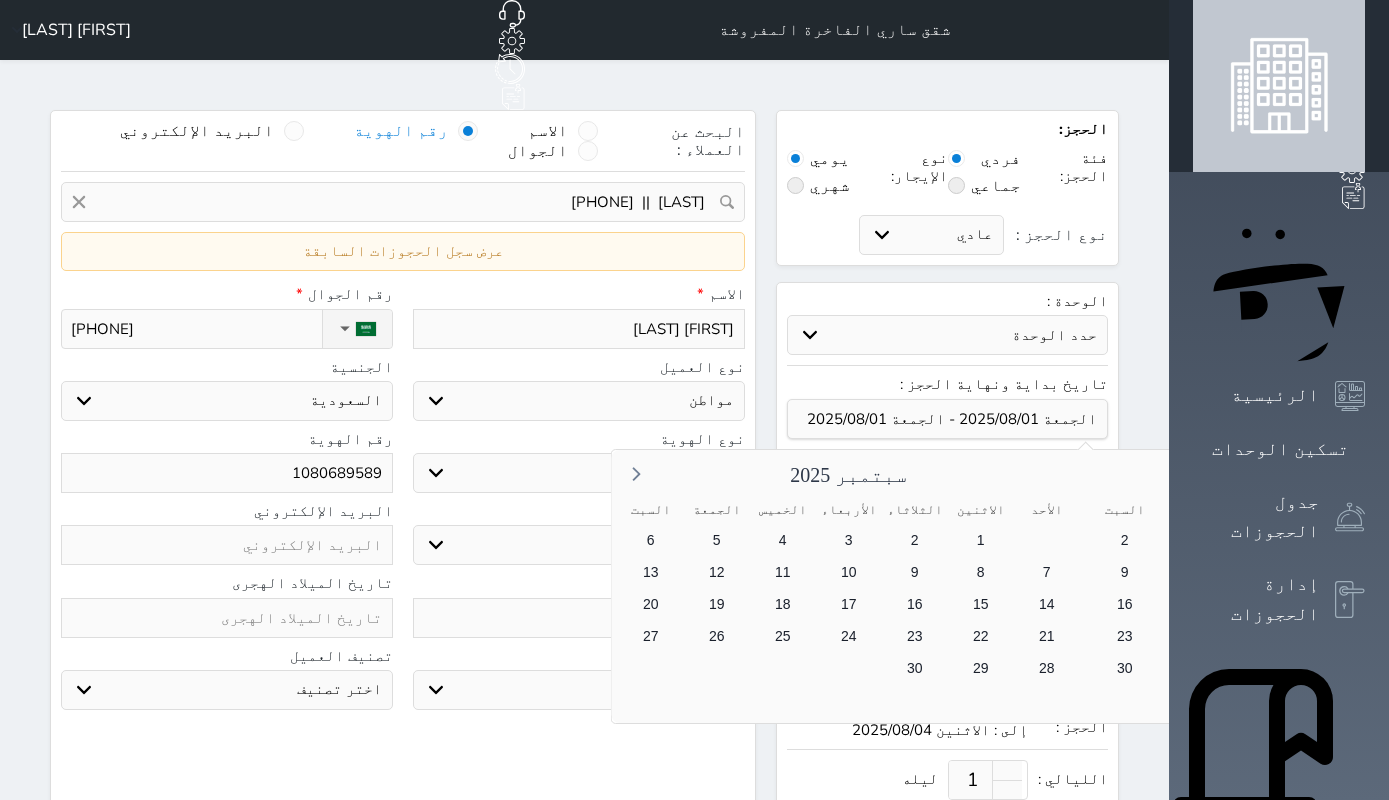 click on "4" at bounding box center [1454, 572] 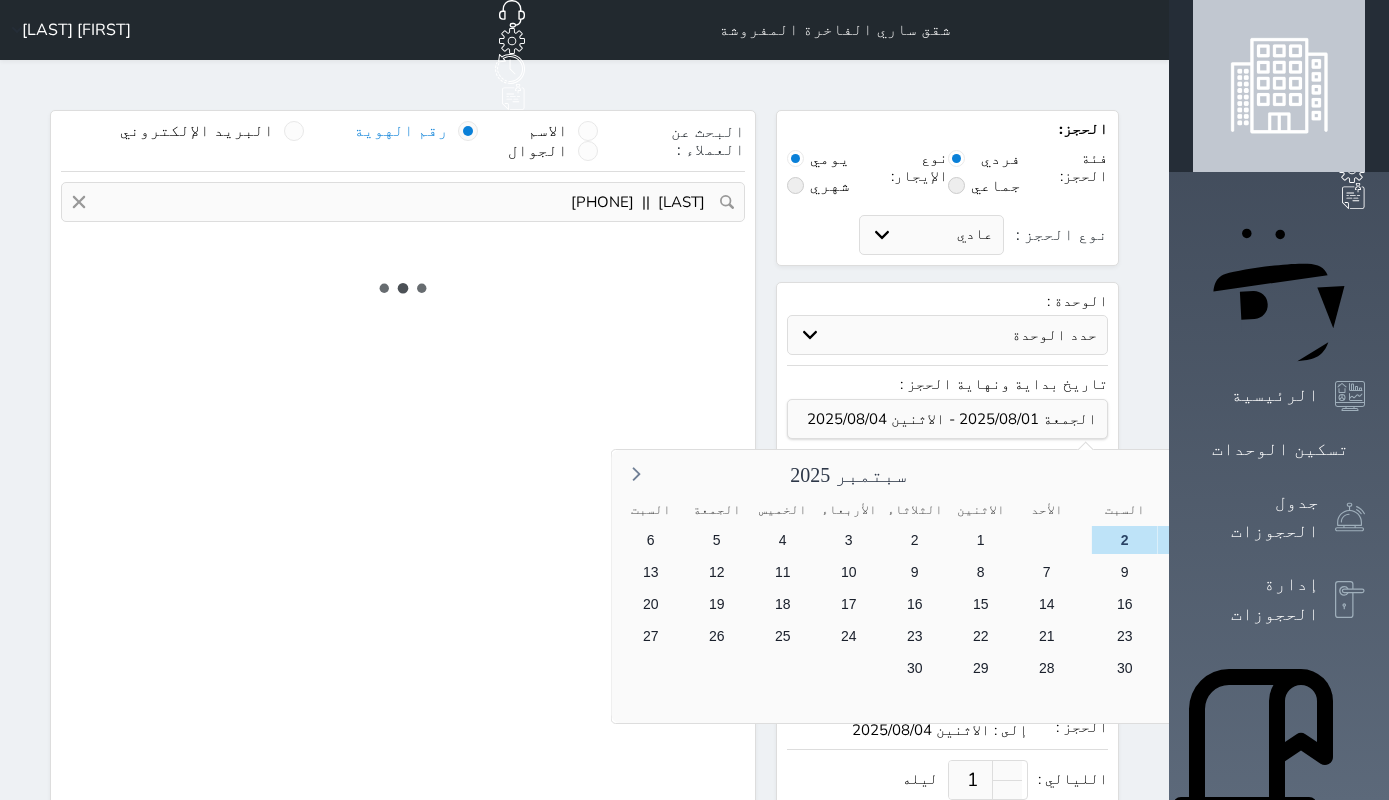 type on "3" 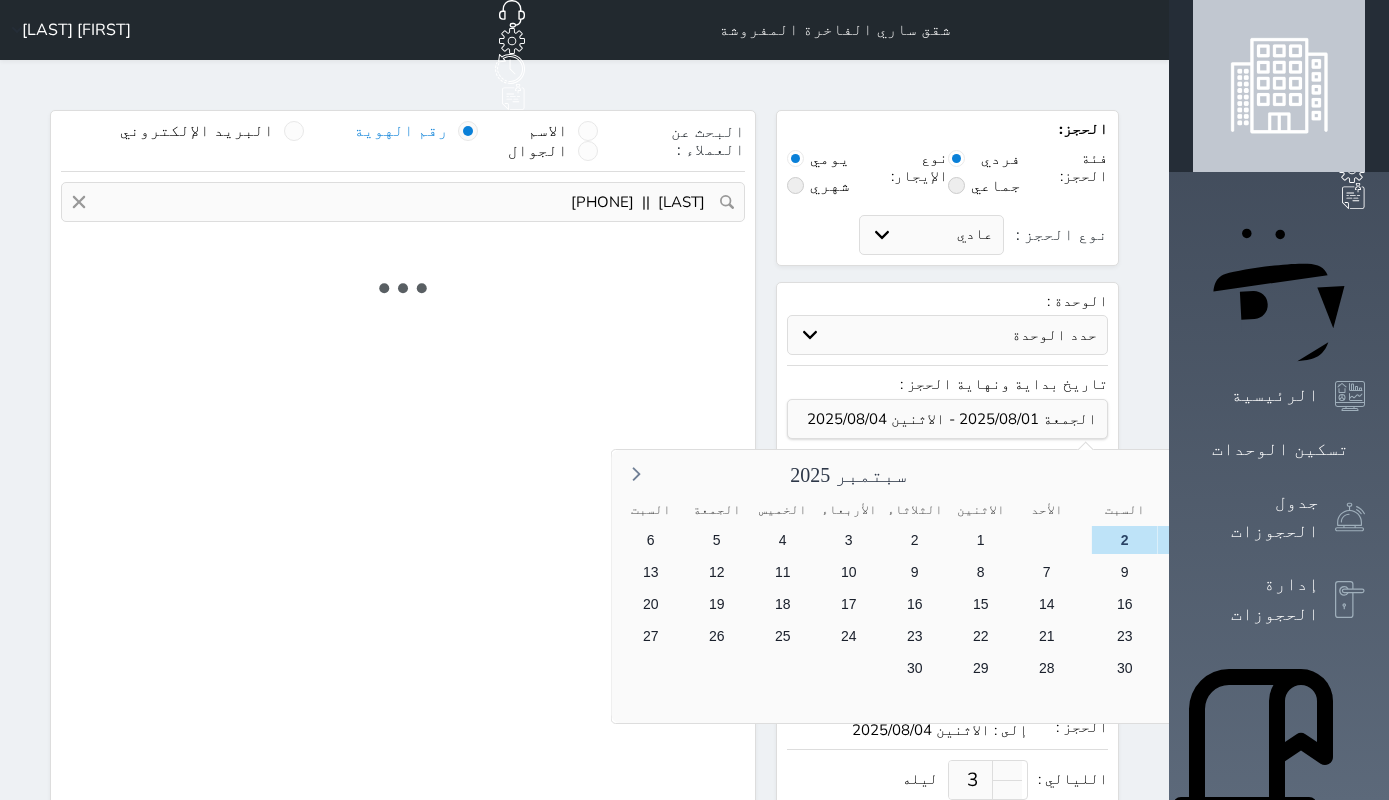 select on "1" 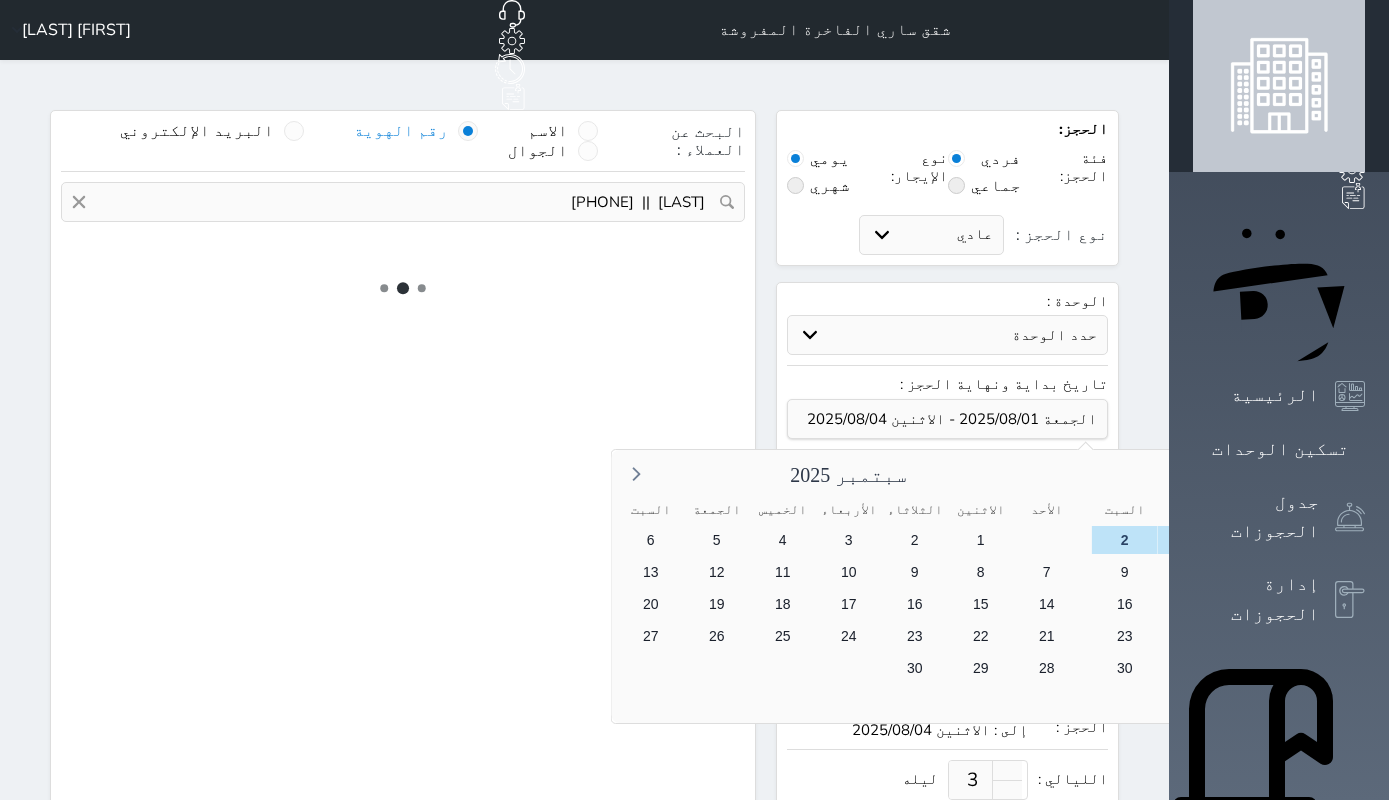select on "113" 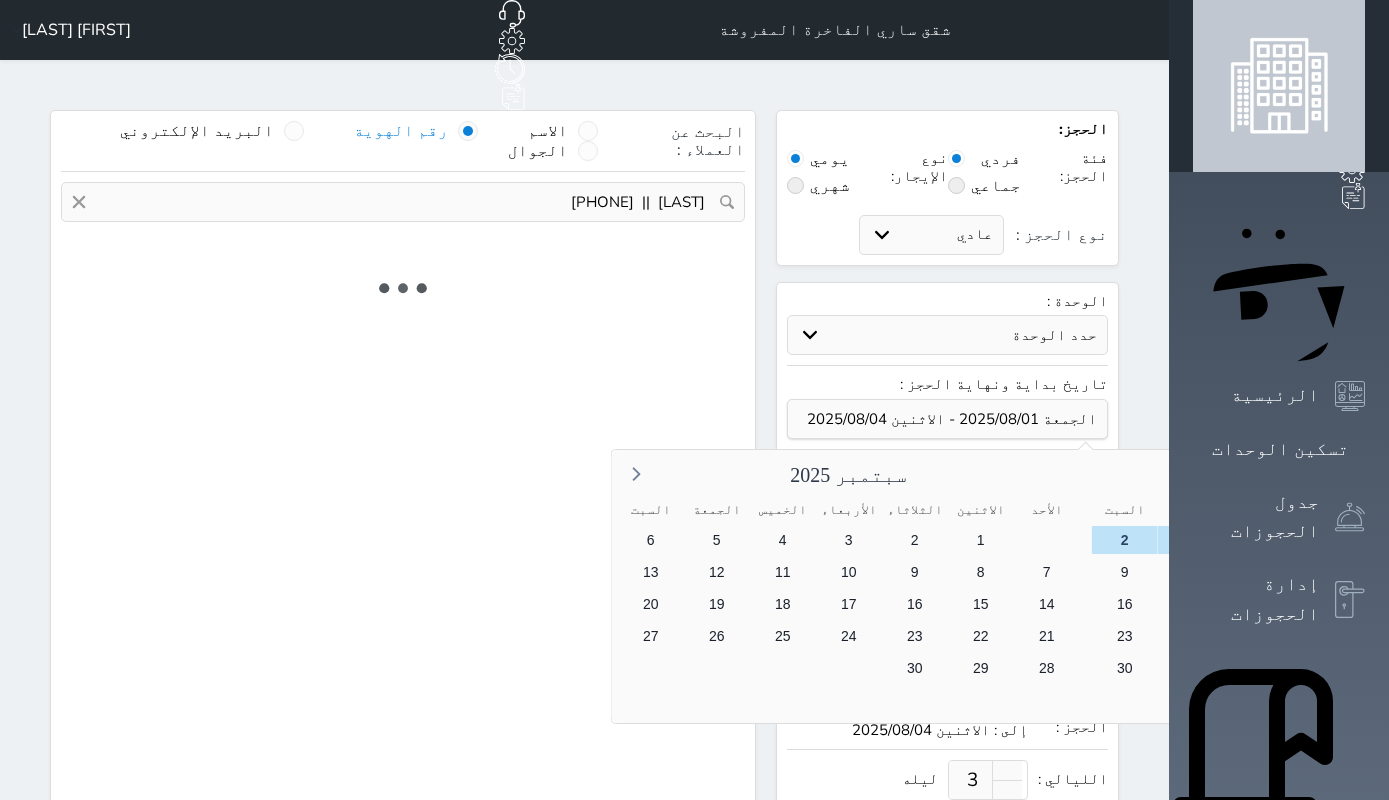 select on "1" 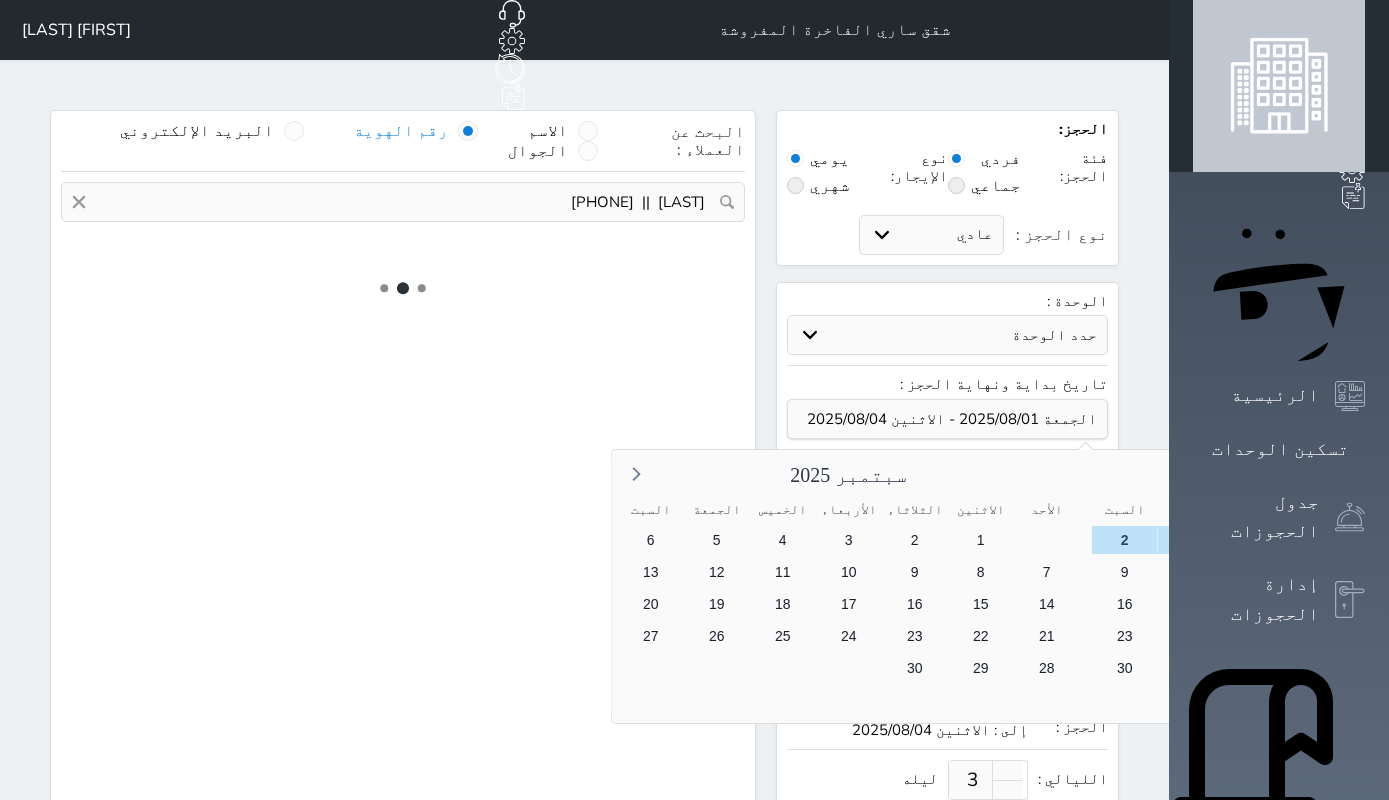 select on "7" 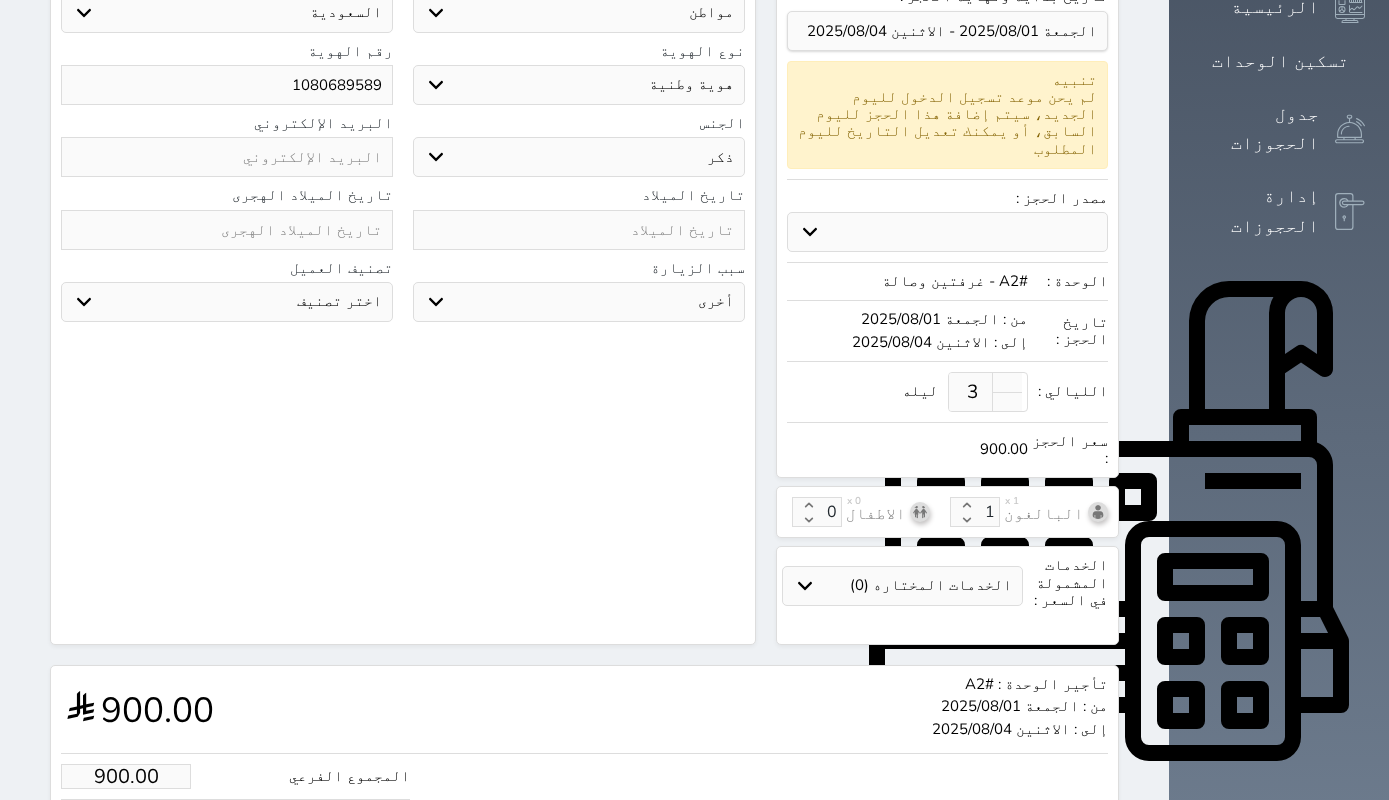 scroll, scrollTop: 444, scrollLeft: 0, axis: vertical 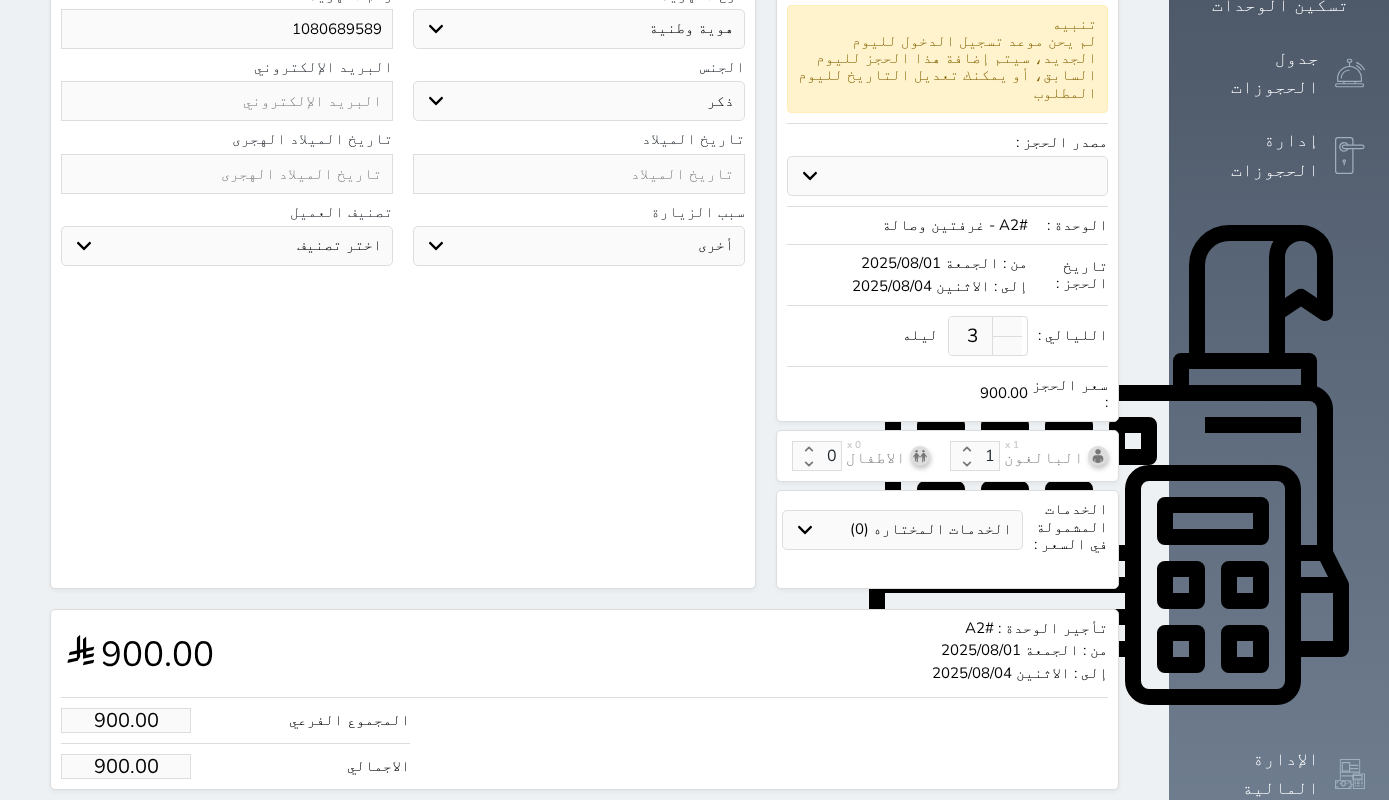 click on "حجز" at bounding box center (153, 827) 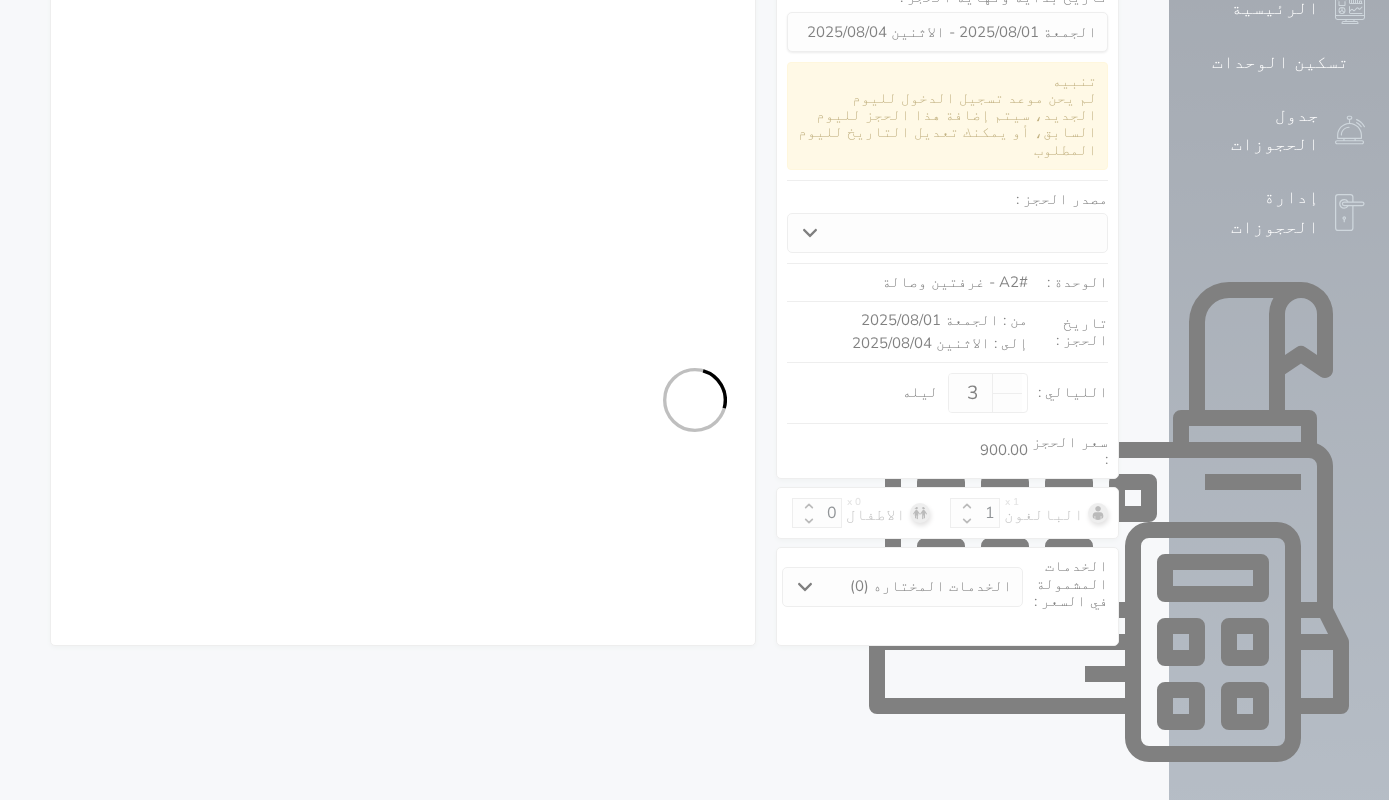 select on "1" 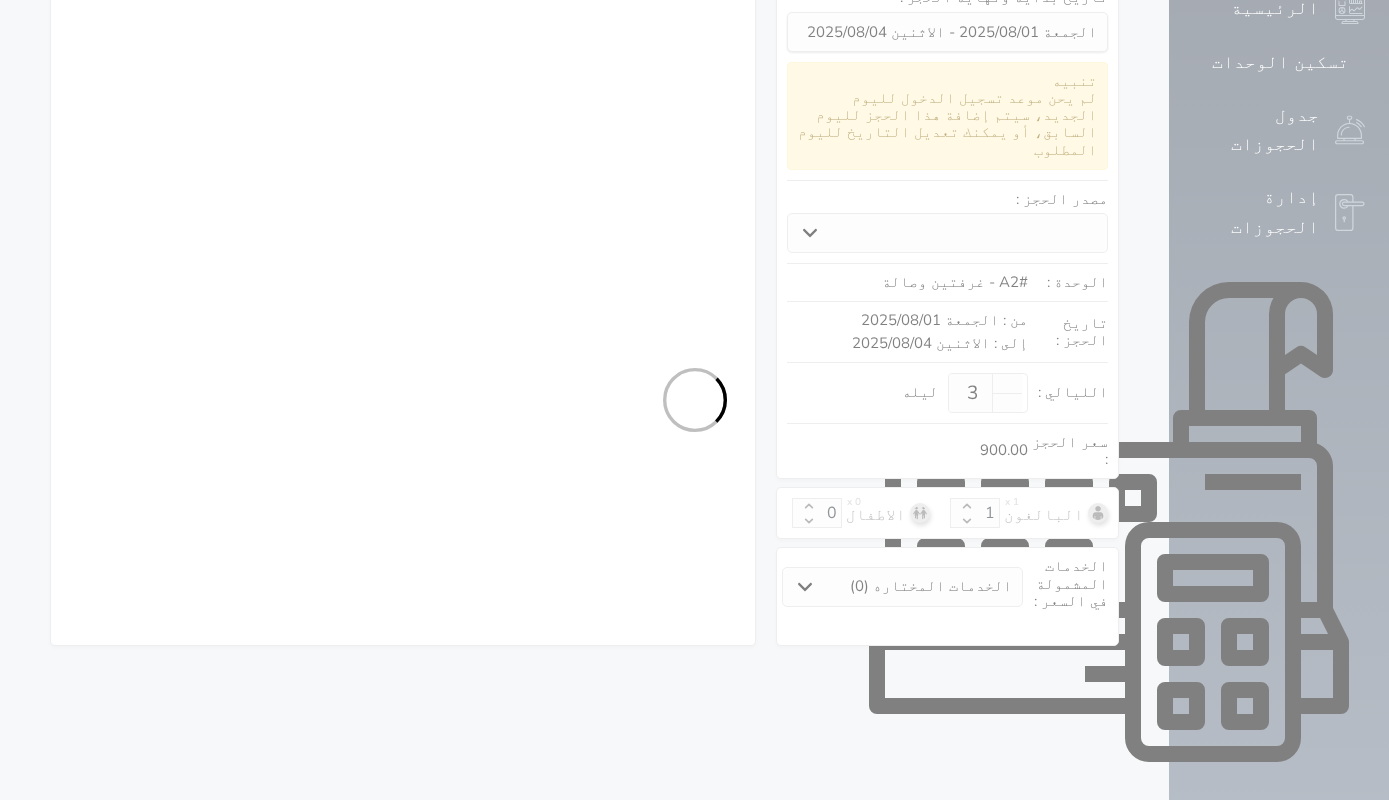 select on "113" 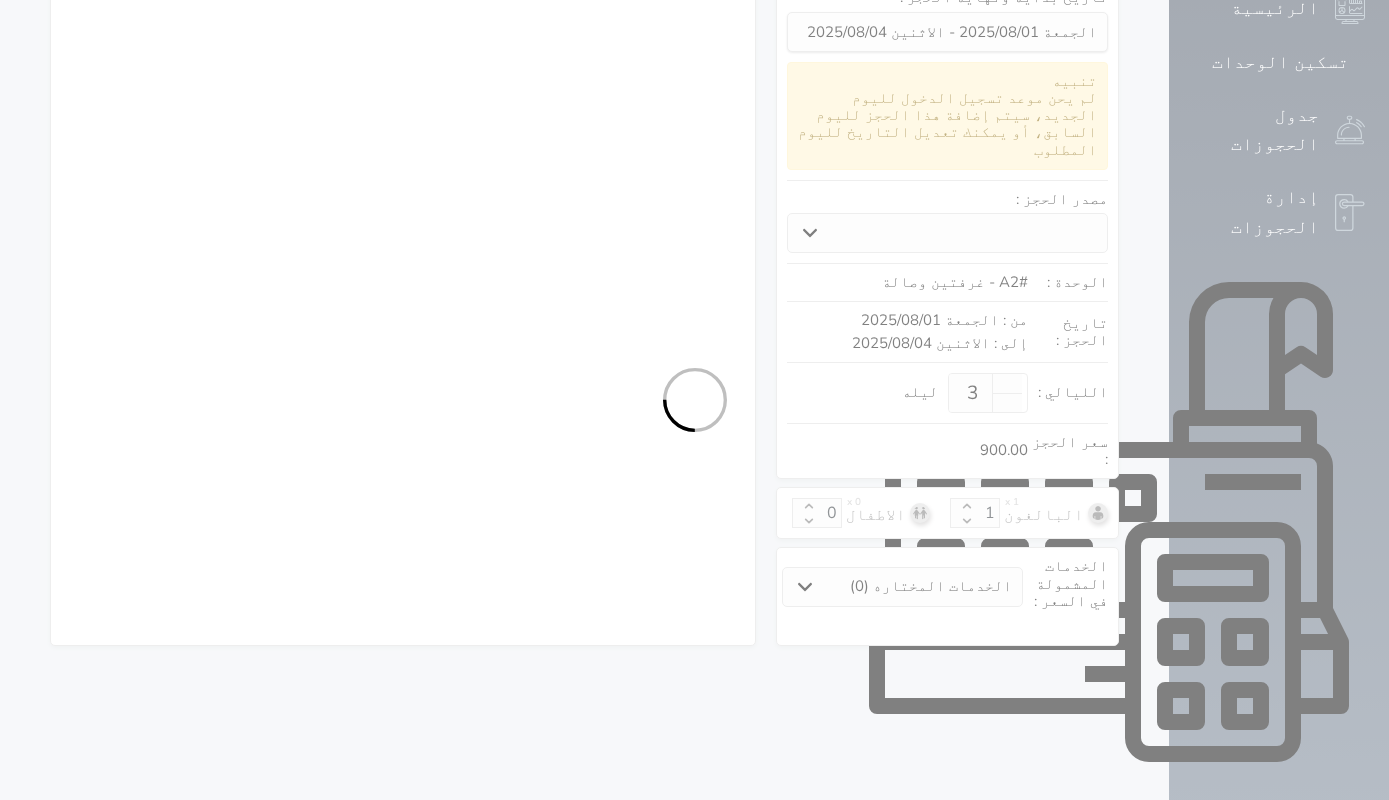 select on "1" 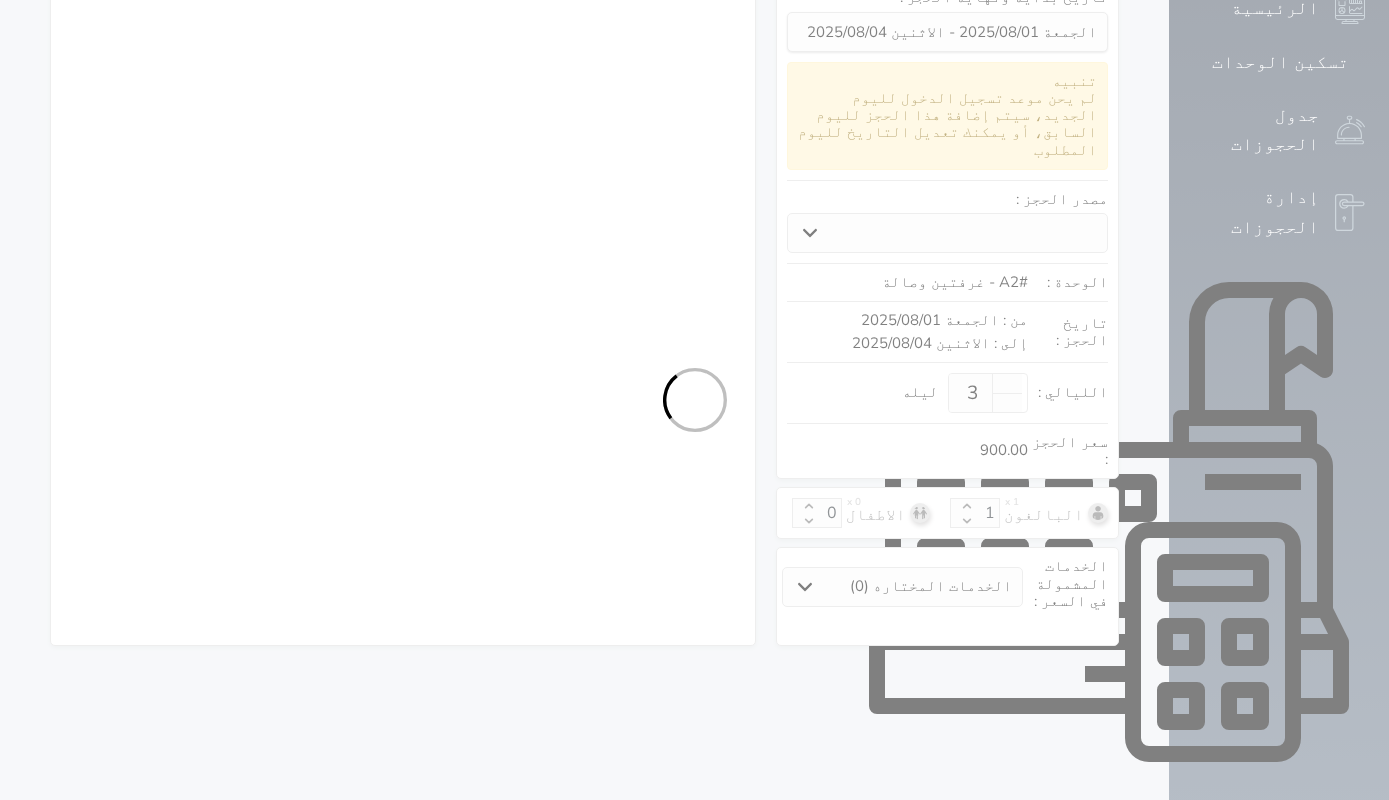select on "7" 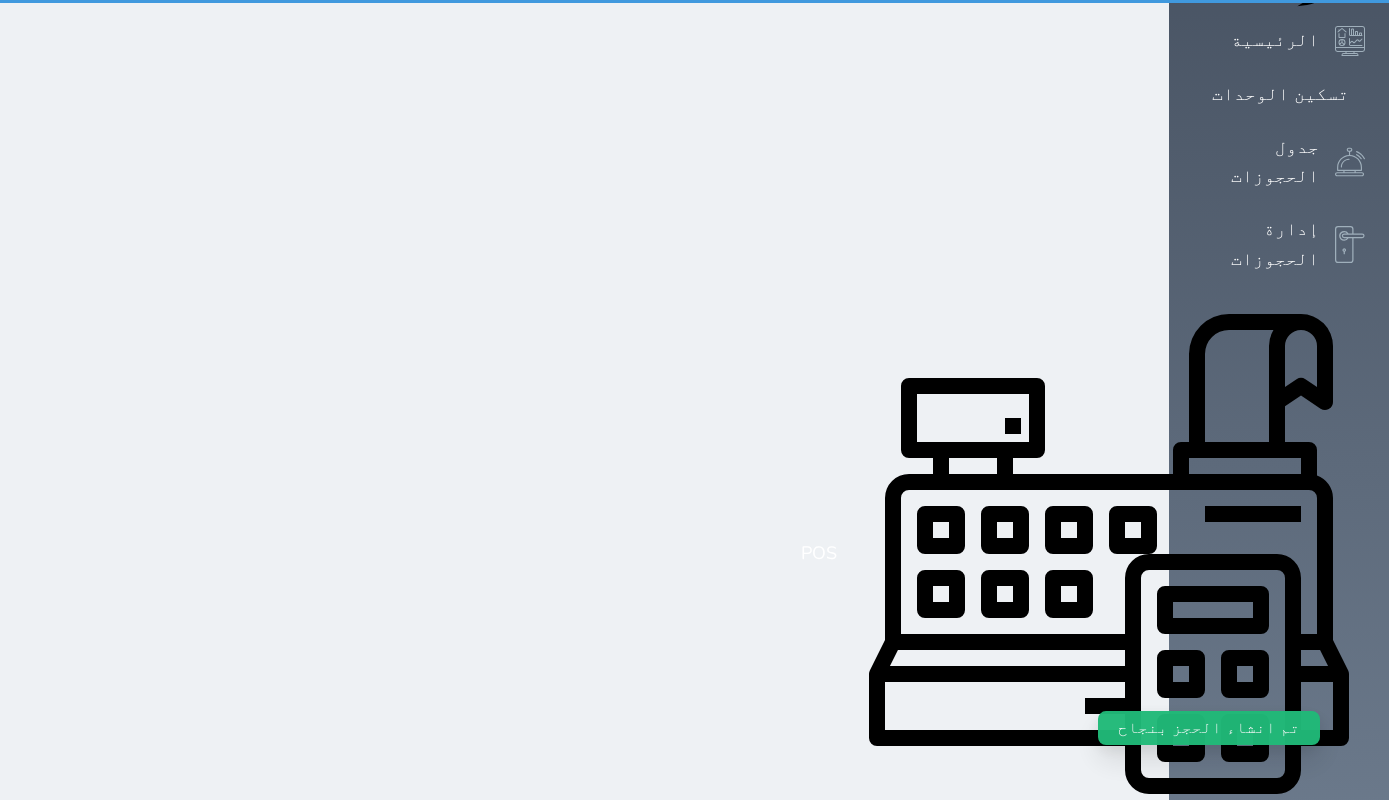 scroll, scrollTop: 0, scrollLeft: 0, axis: both 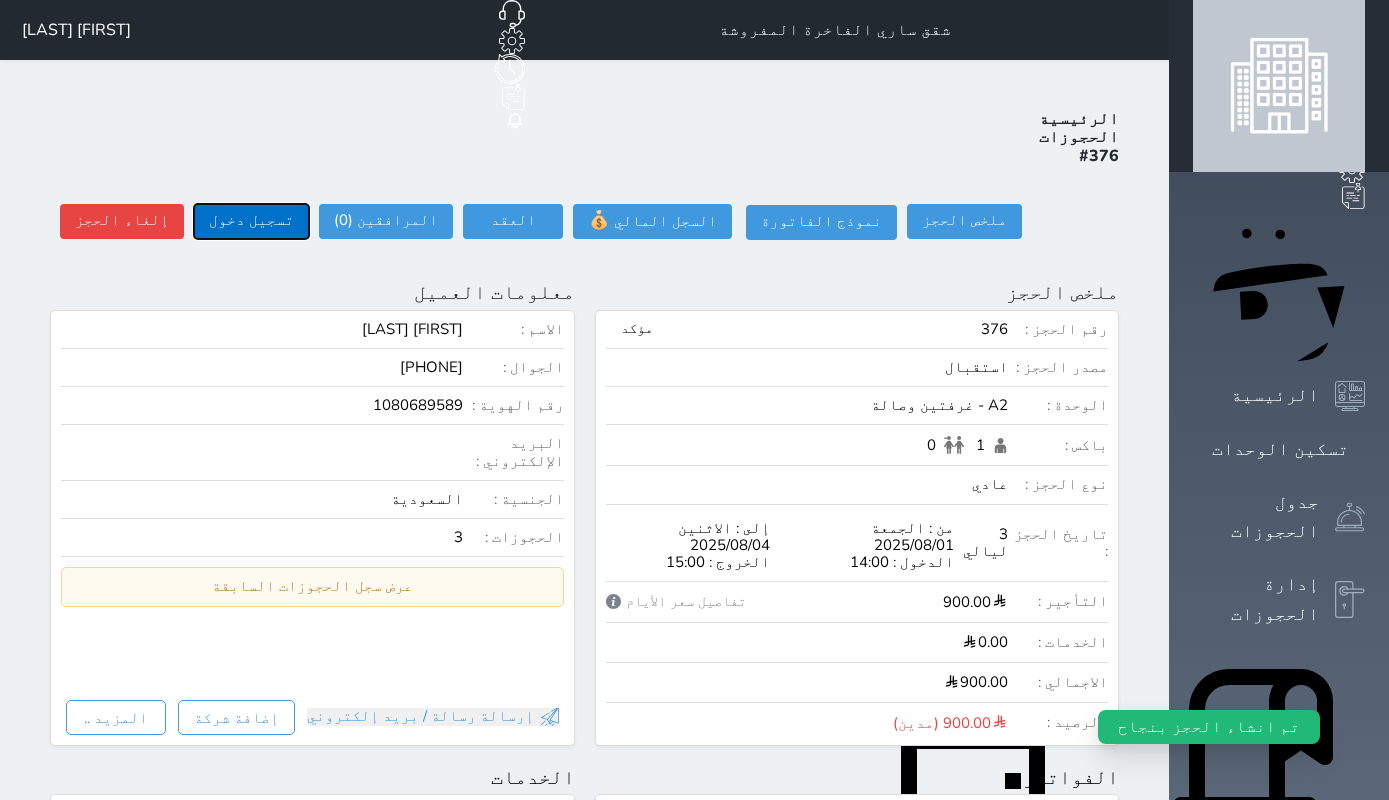 click on "تسجيل دخول" at bounding box center [251, 221] 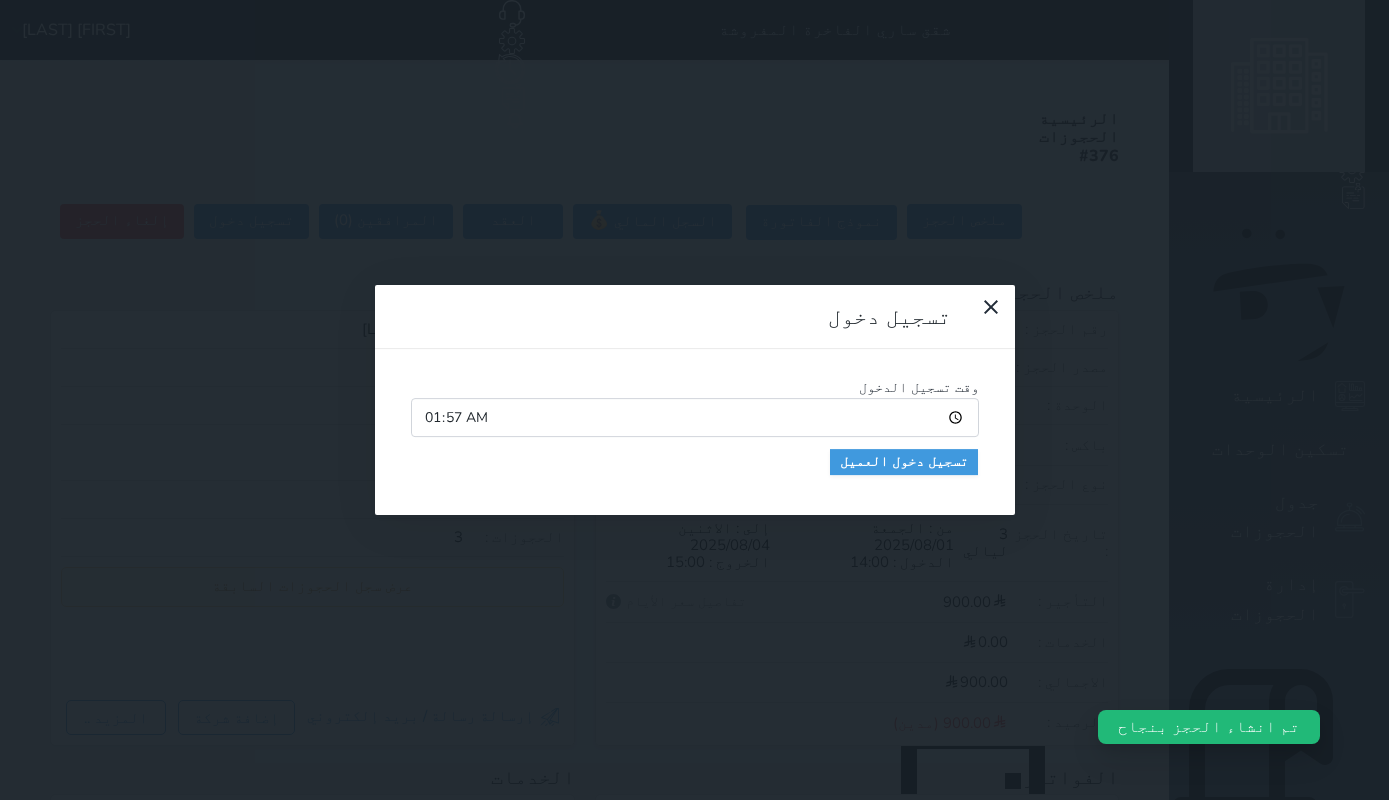 click on "01:57" at bounding box center (695, 417) 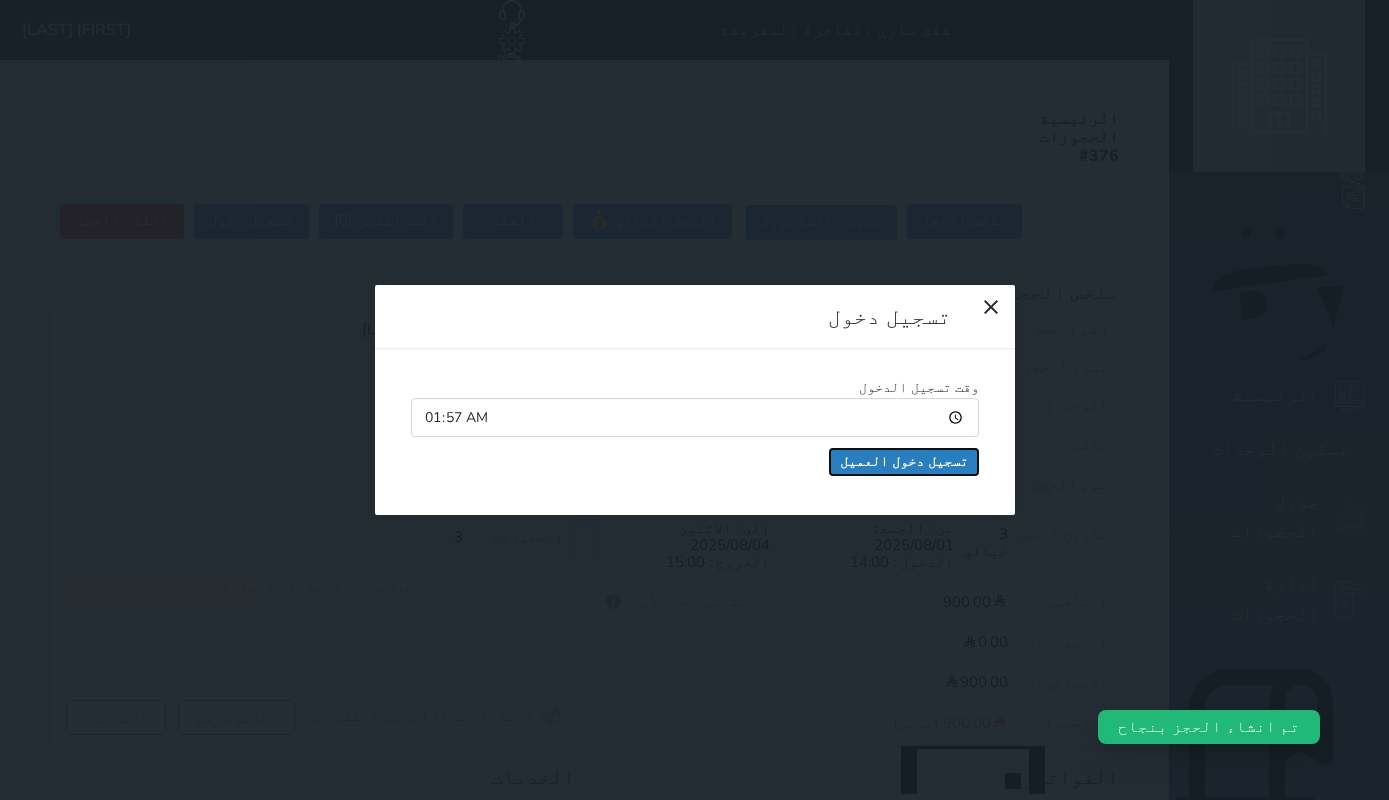 click on "تسجيل دخول العميل" at bounding box center [904, 462] 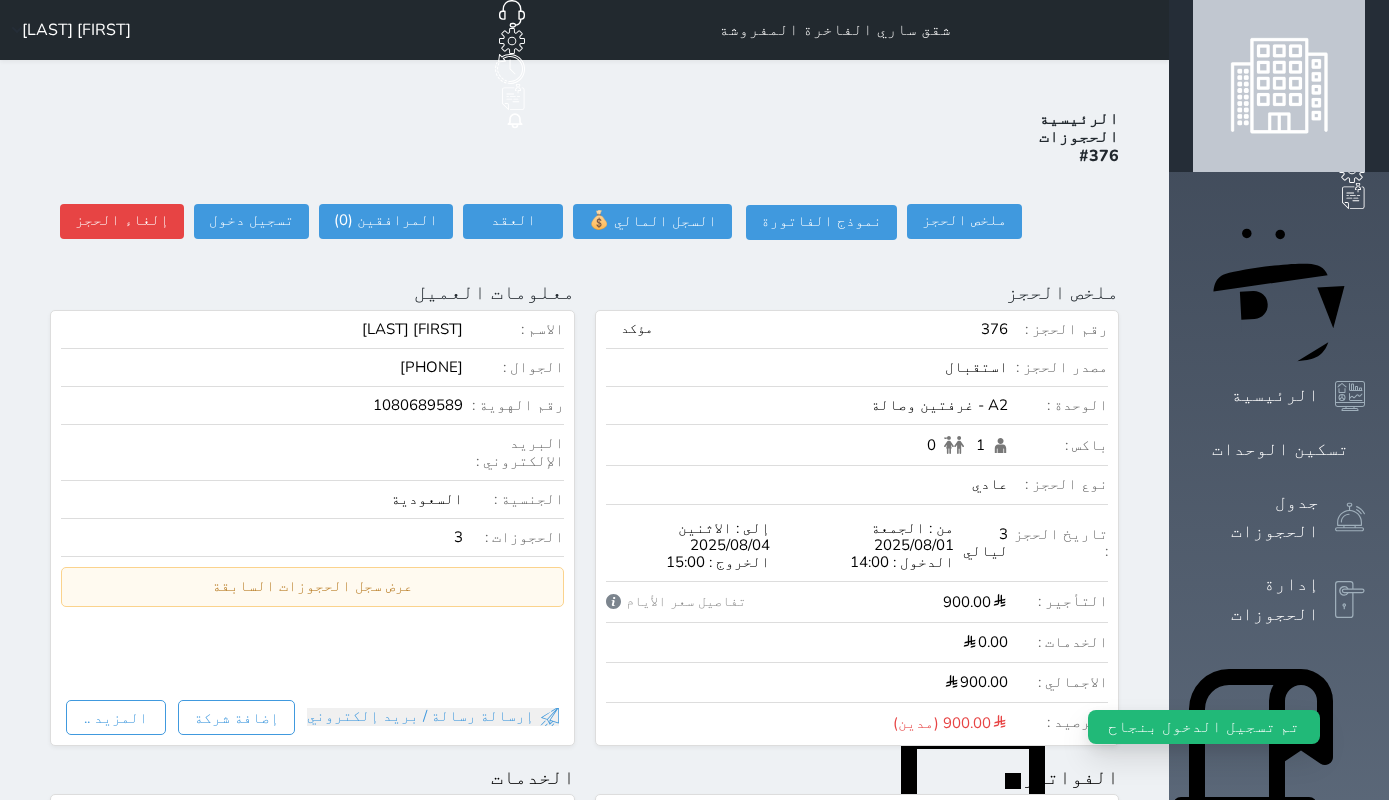 select 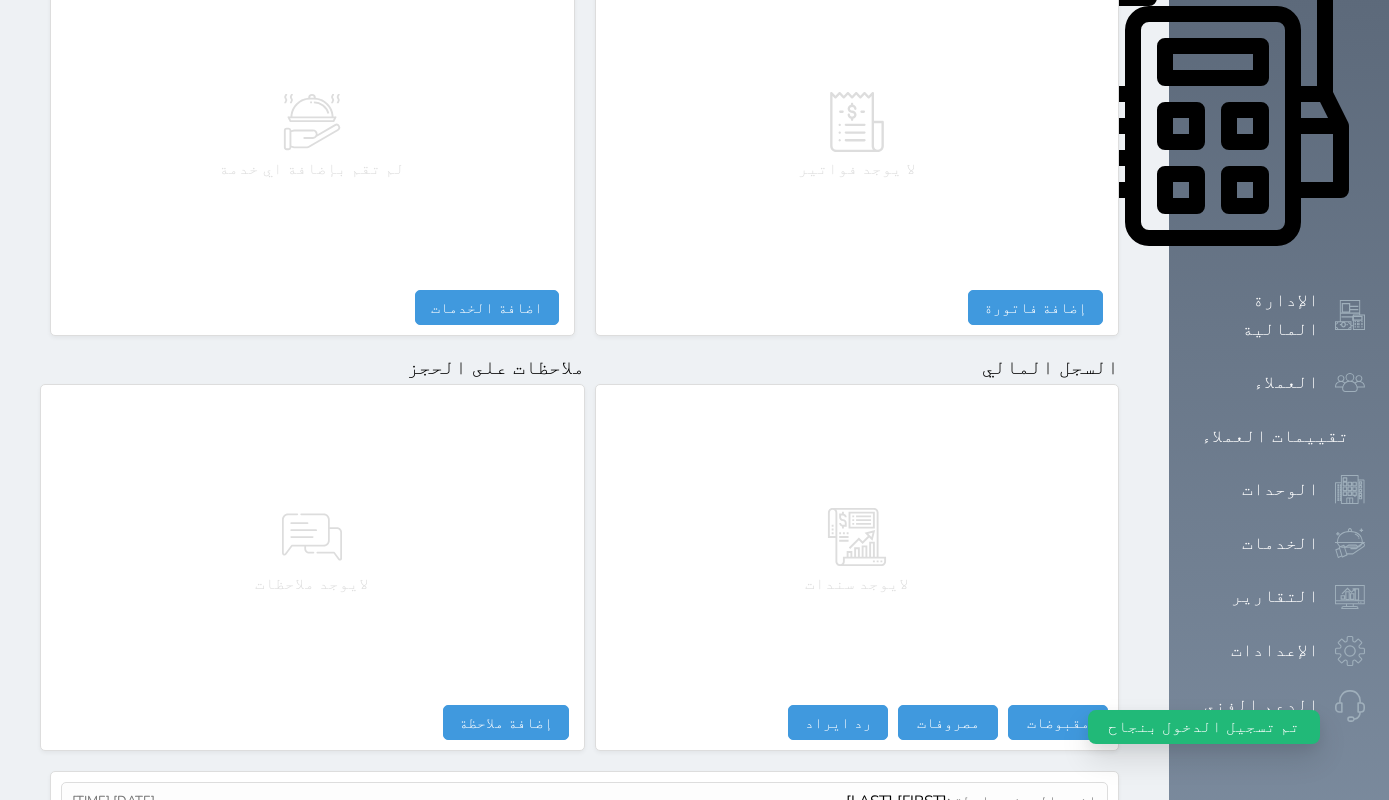 scroll, scrollTop: 926, scrollLeft: 0, axis: vertical 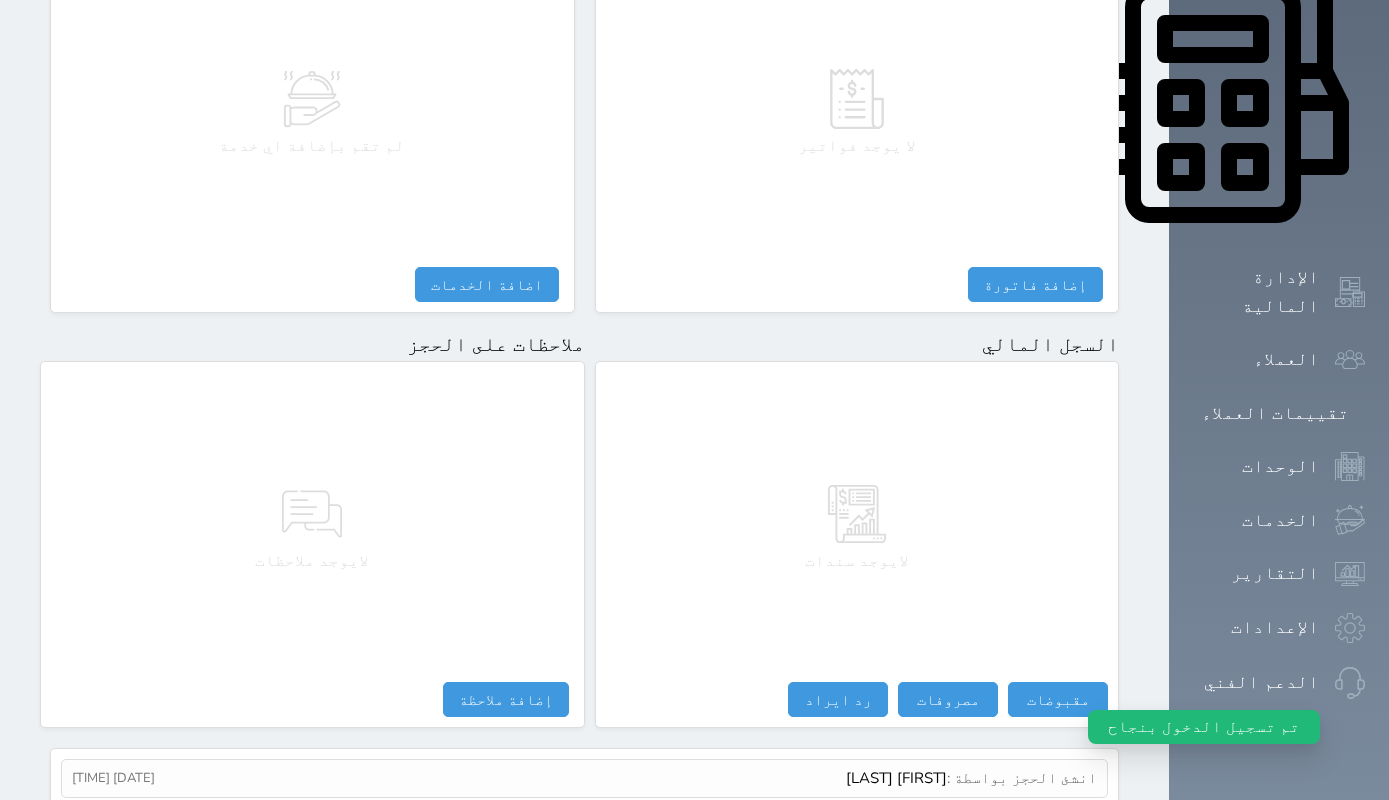 click on "لايوجد سندات" at bounding box center [857, 527] 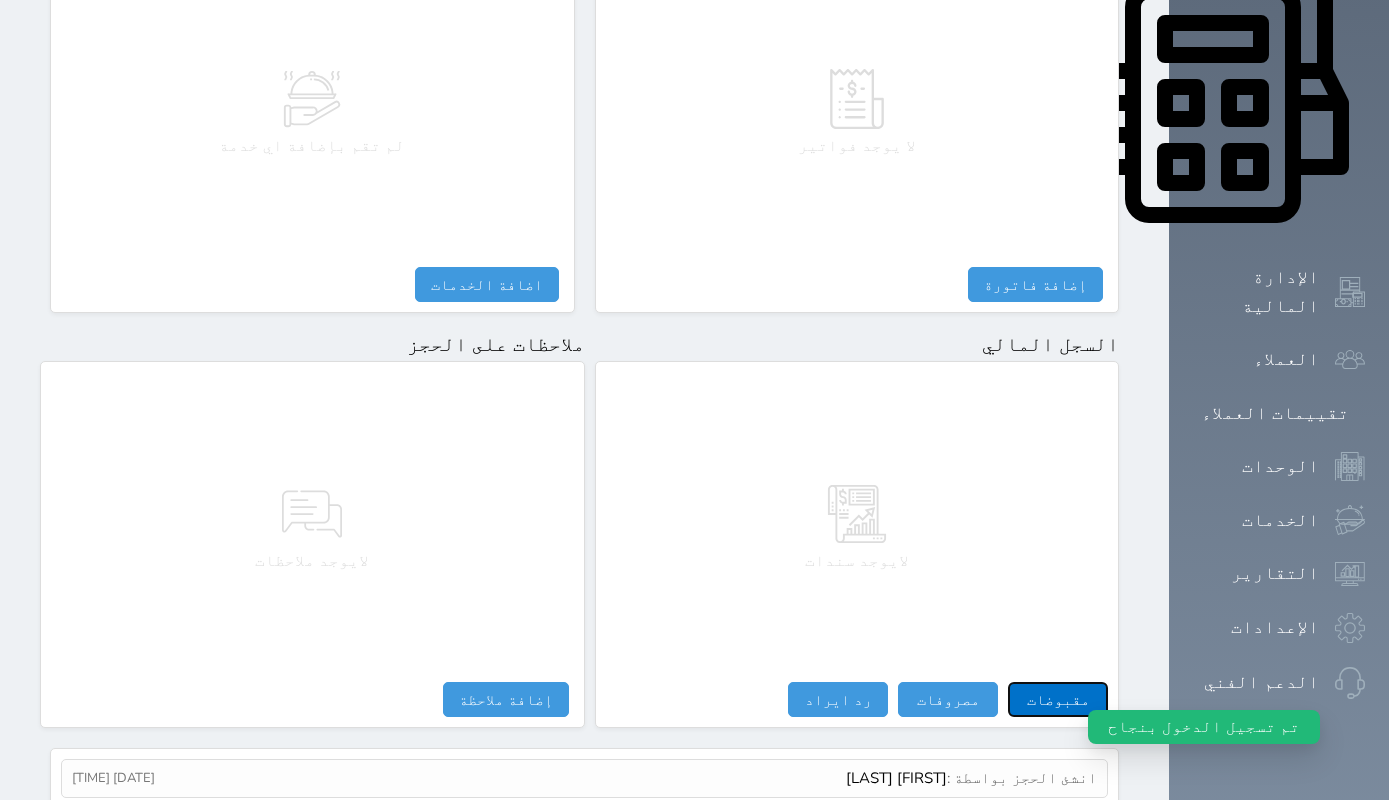 click on "مقبوضات" at bounding box center [1058, 699] 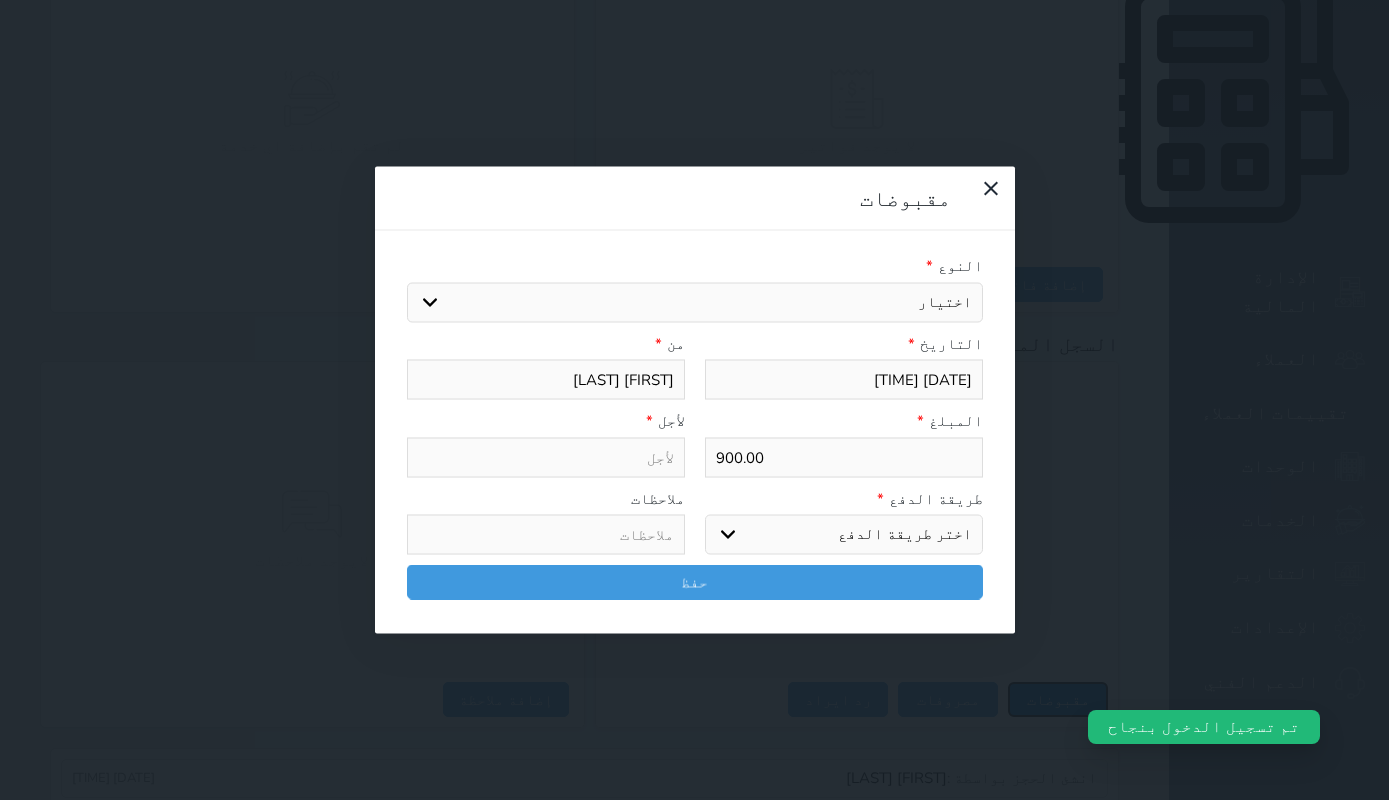 select 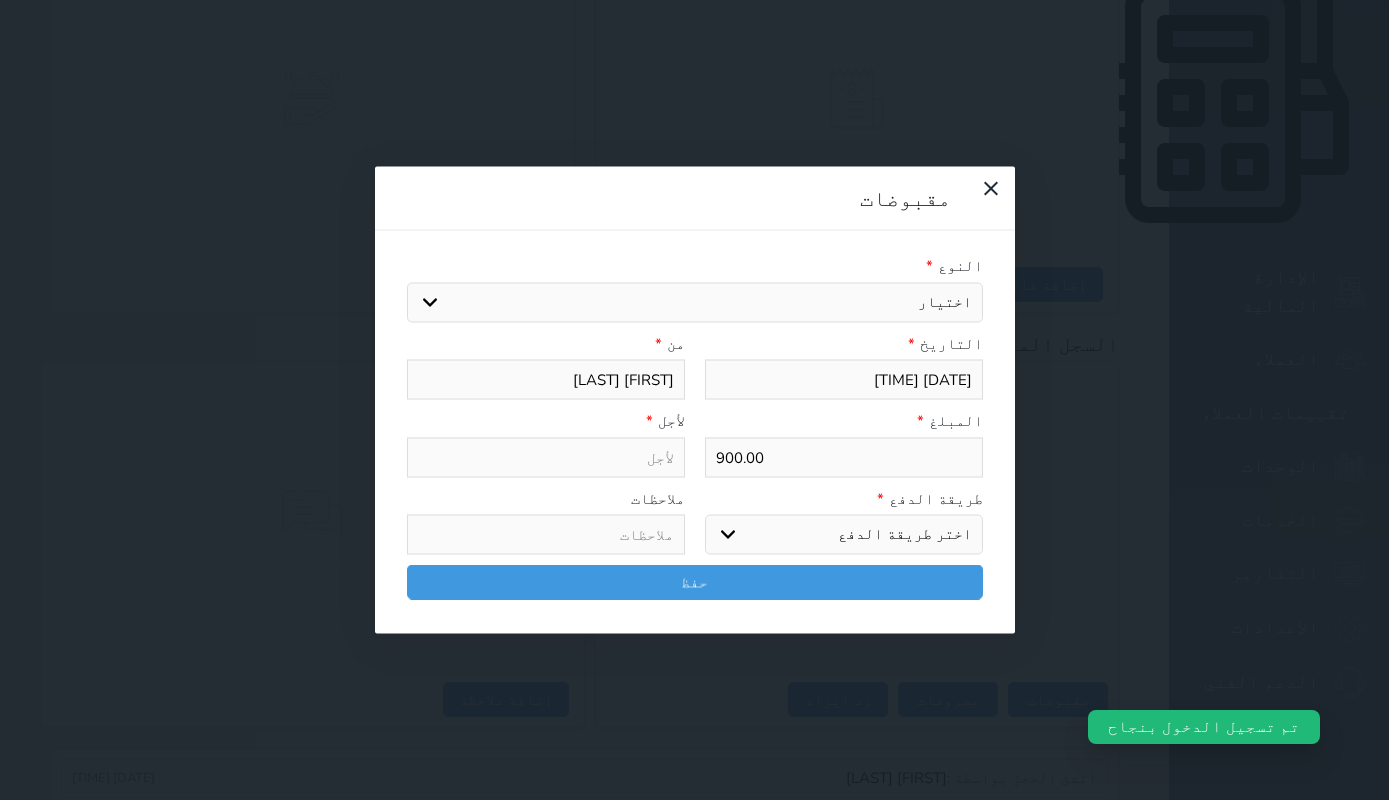 click on "اختيار   مقبوضات عامة قيمة إيجار فواتير تامين عربون لا ينطبق آخر مغسلة واي فاي - الإنترنت مواقف السيارات طعام الأغذية والمشروبات مشروبات المشروبات الباردة المشروبات الساخنة الإفطار غداء عشاء مخبز و كعك حمام سباحة الصالة الرياضية سبا و خدمات الجمال اختيار وإسقاط (خدمات النقل) ميني بار كابل - تلفزيون سرير إضافي تصفيف الشعر التسوق خدمات الجولات السياحية المنظمة خدمات الدليل السياحي" at bounding box center [695, 302] 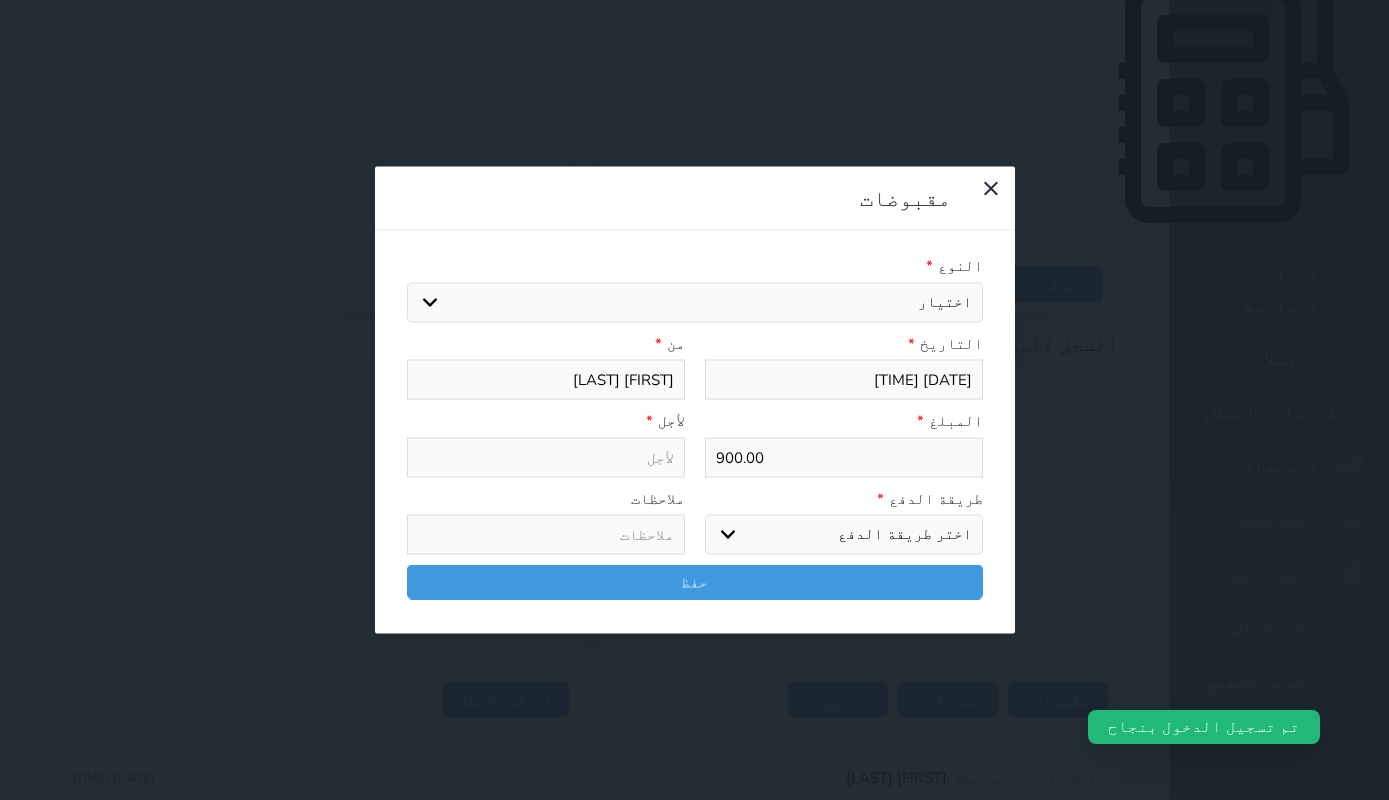 select on "[NUMBER]" 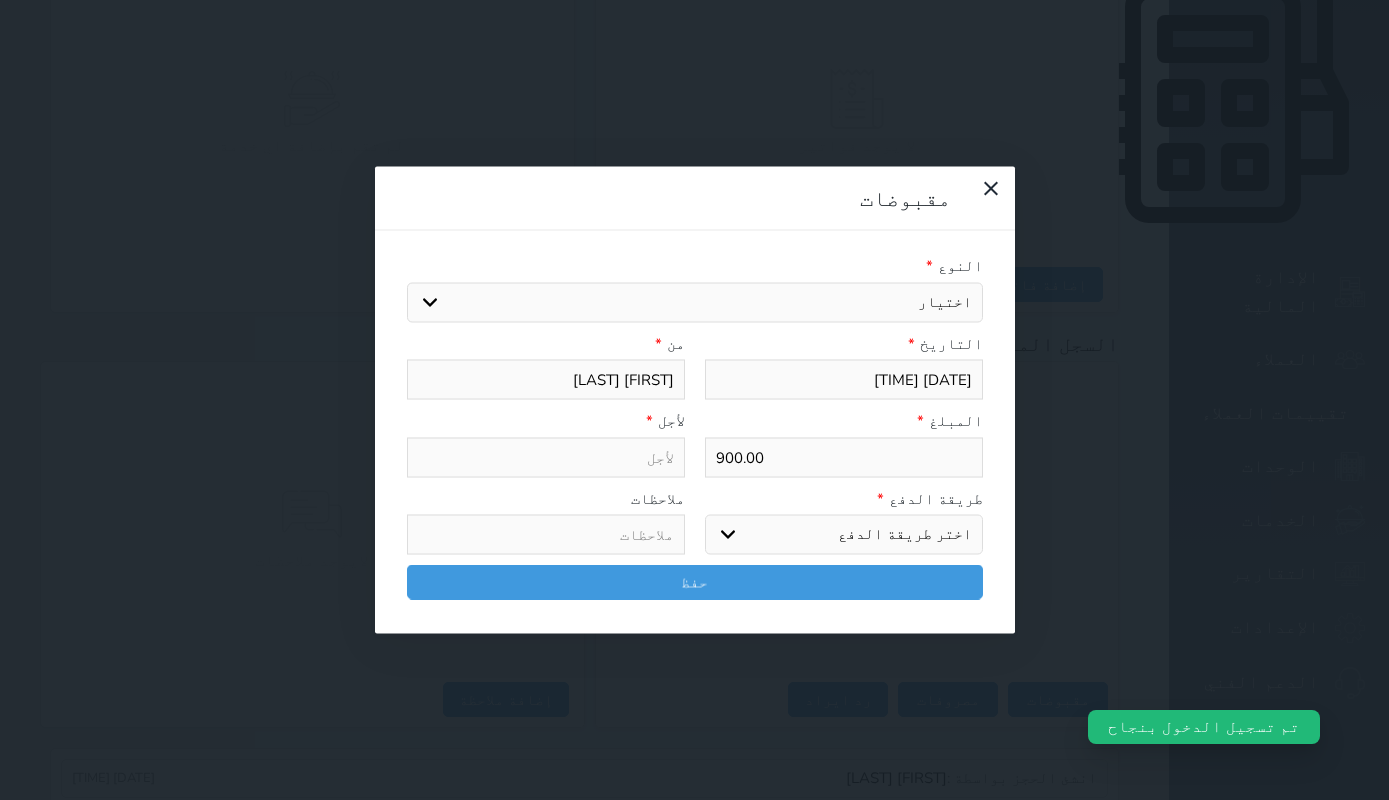 click on "قيمة إيجار" at bounding box center [0, 0] 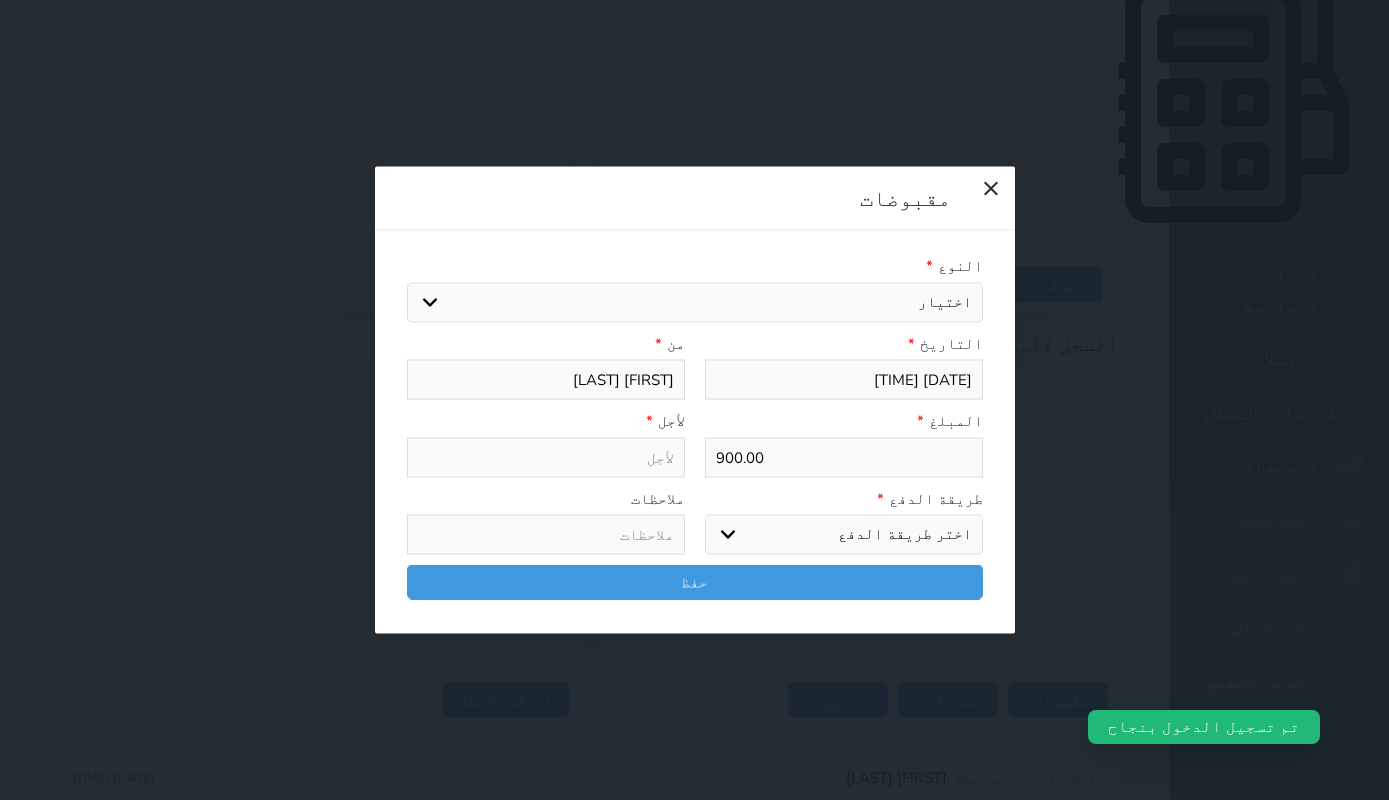 select 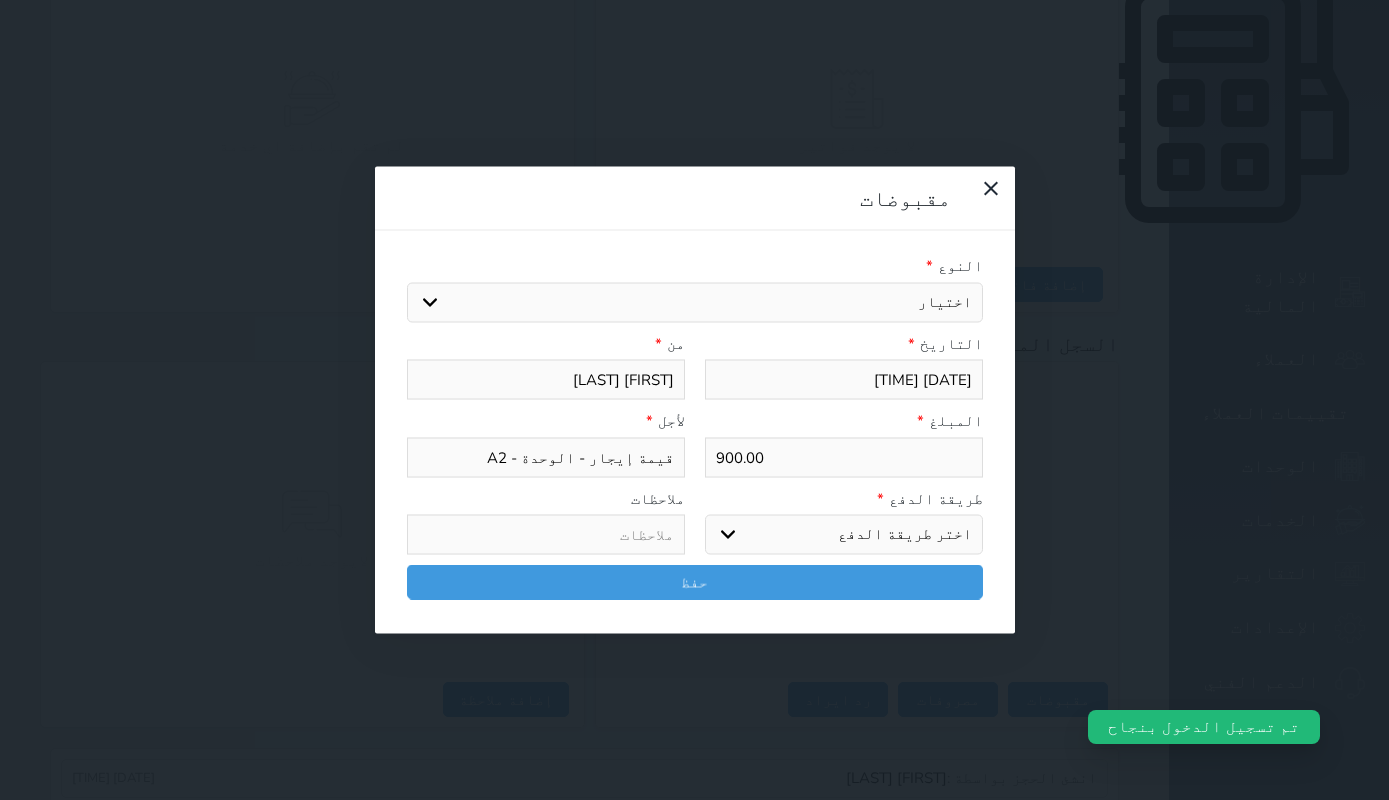 click on "اختر طريقة الدفع   دفع نقدى   تحويل بنكى   مدى   بطاقة ائتمان   آجل" at bounding box center [844, 535] 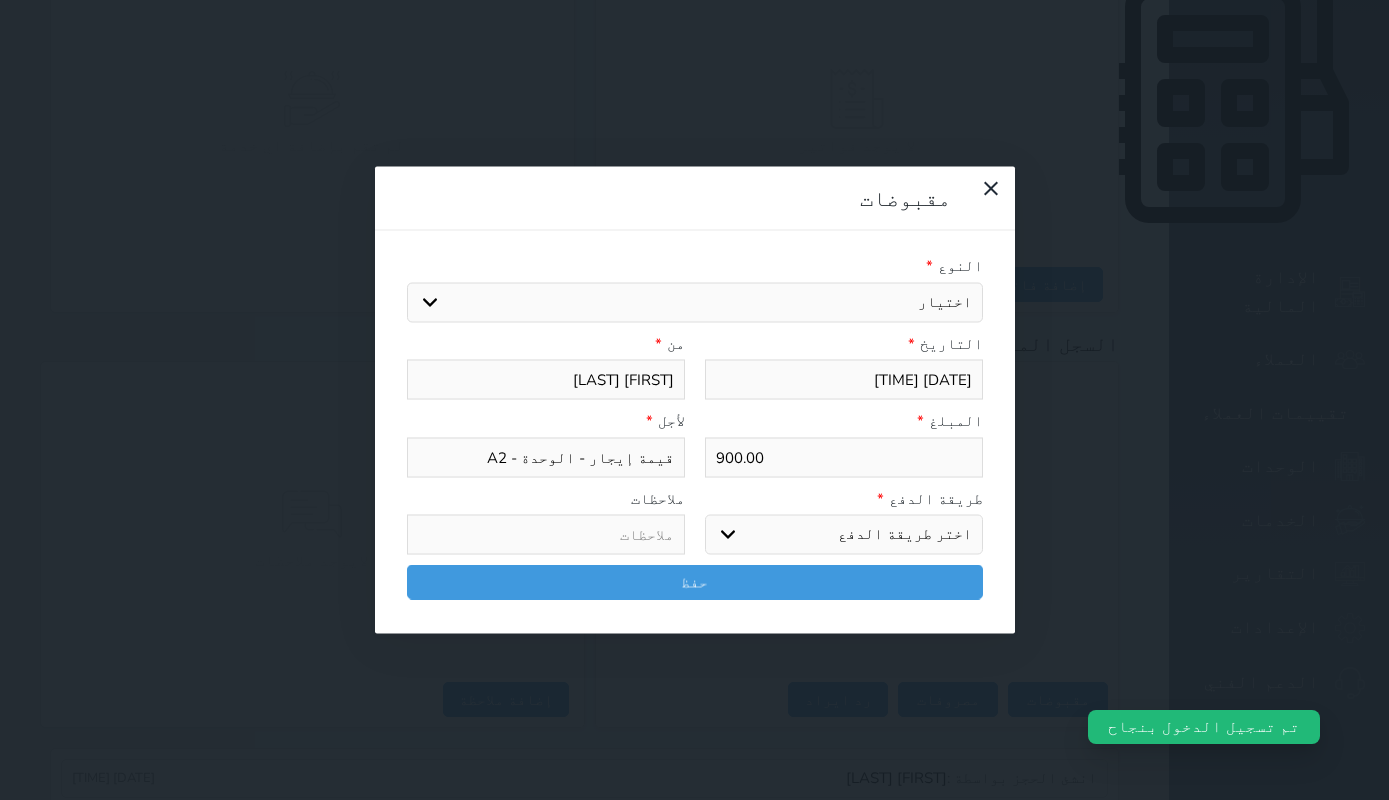 select on "cash" 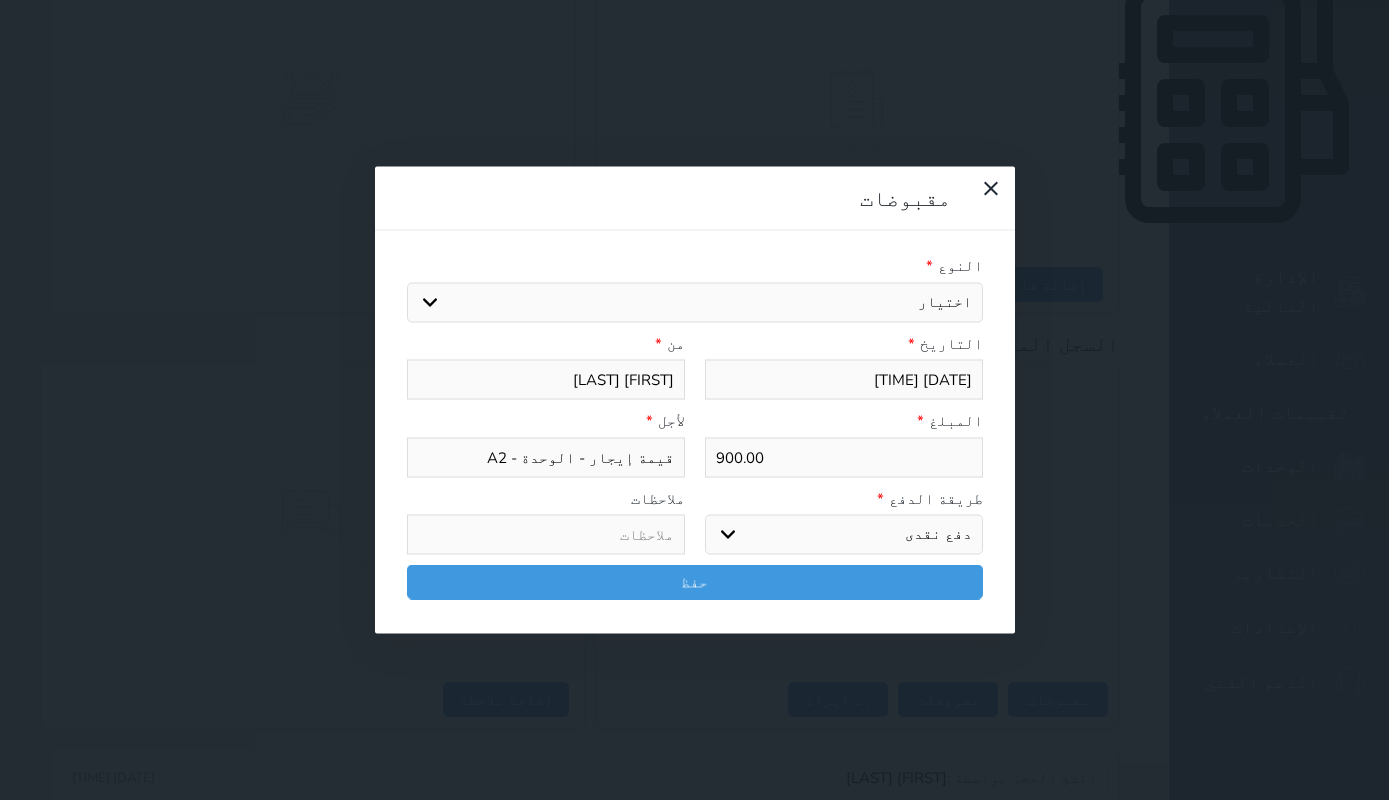 click on "[DATE] [TIME]" at bounding box center [844, 380] 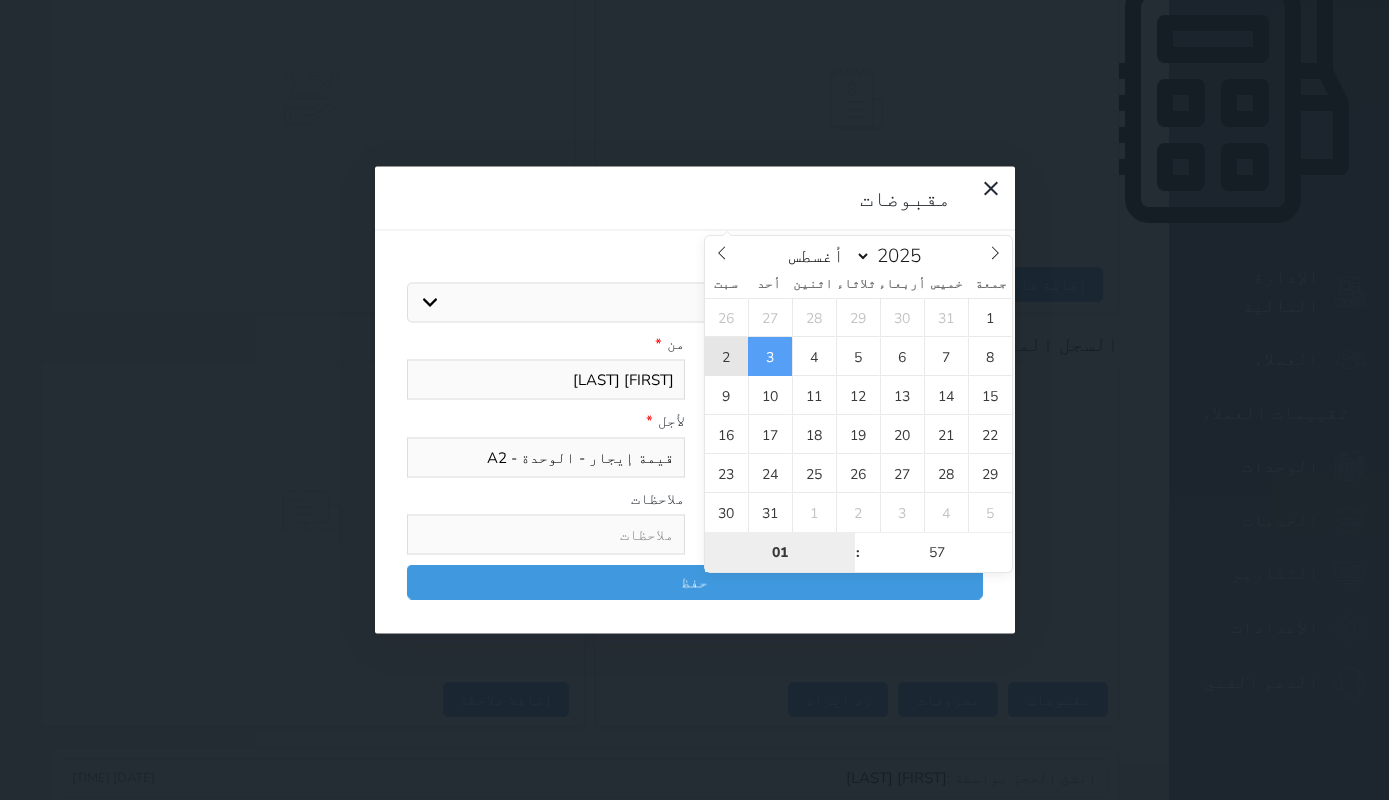type on "2025-08-02 01:57" 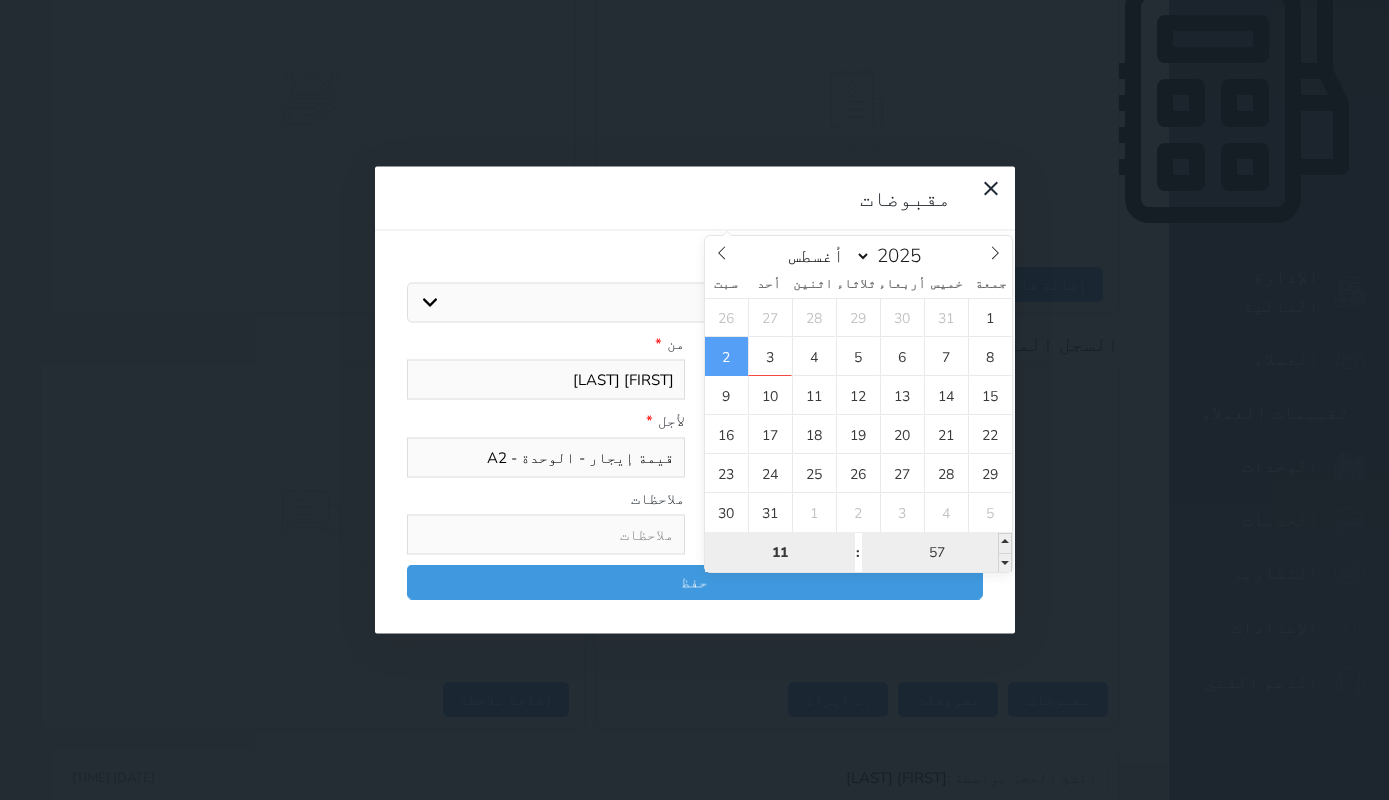 type on "11" 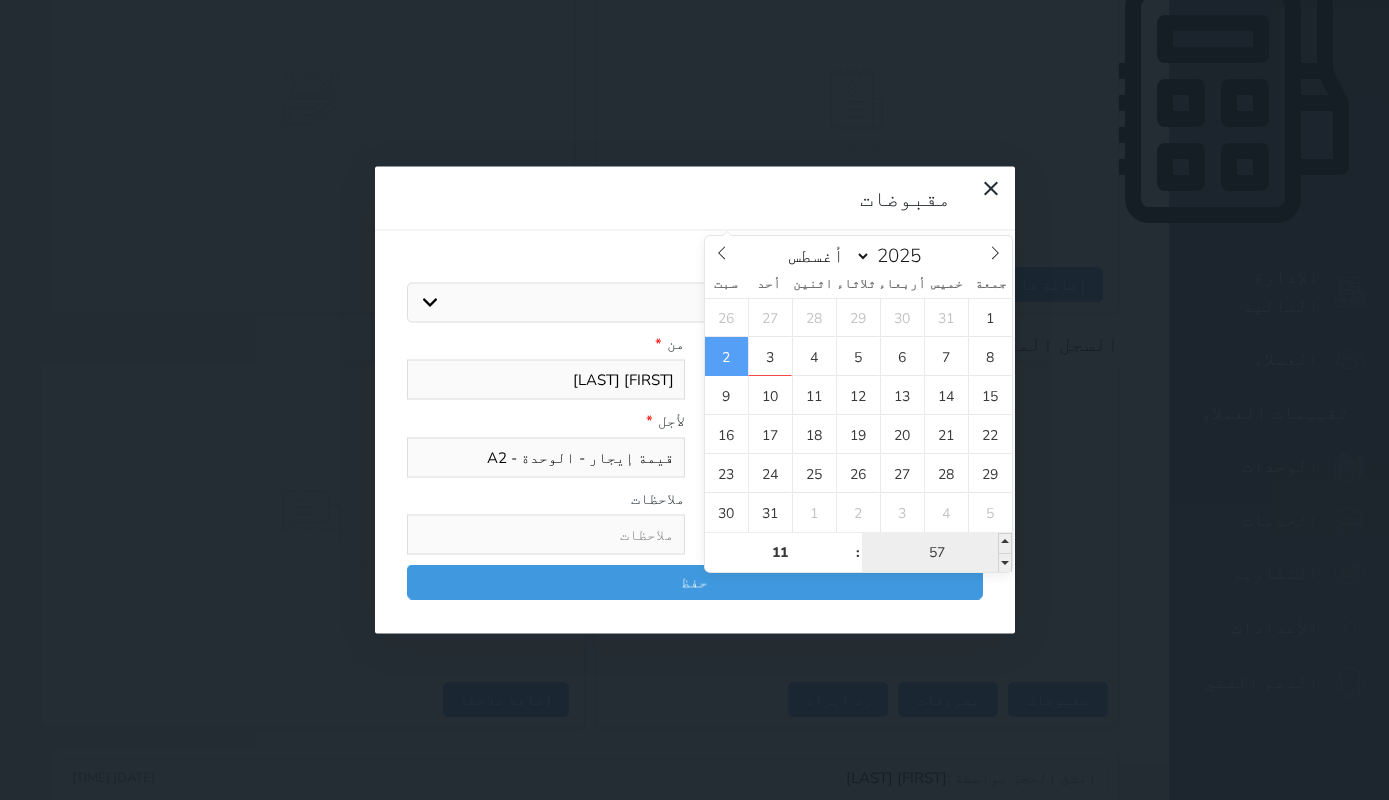 click on "57" at bounding box center (937, 553) 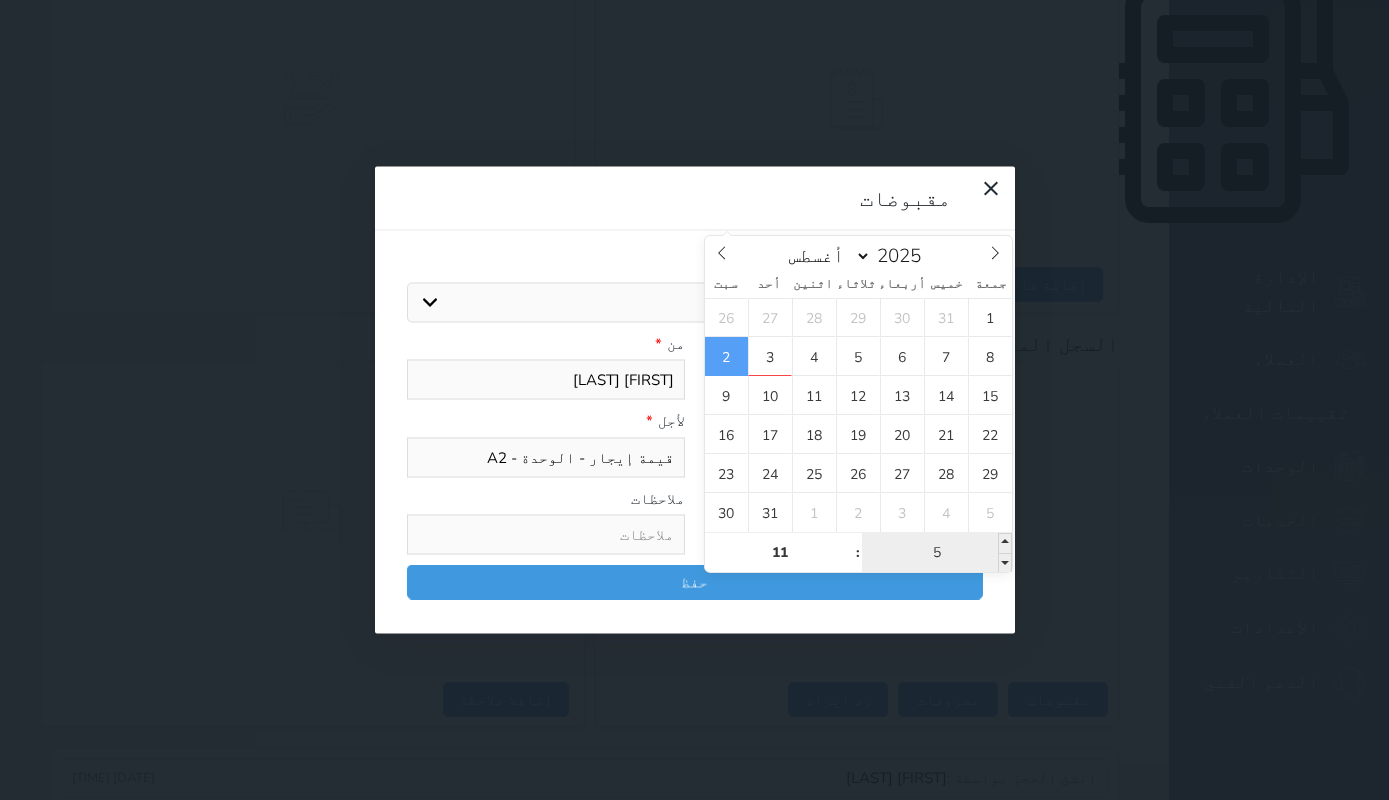 type on "59" 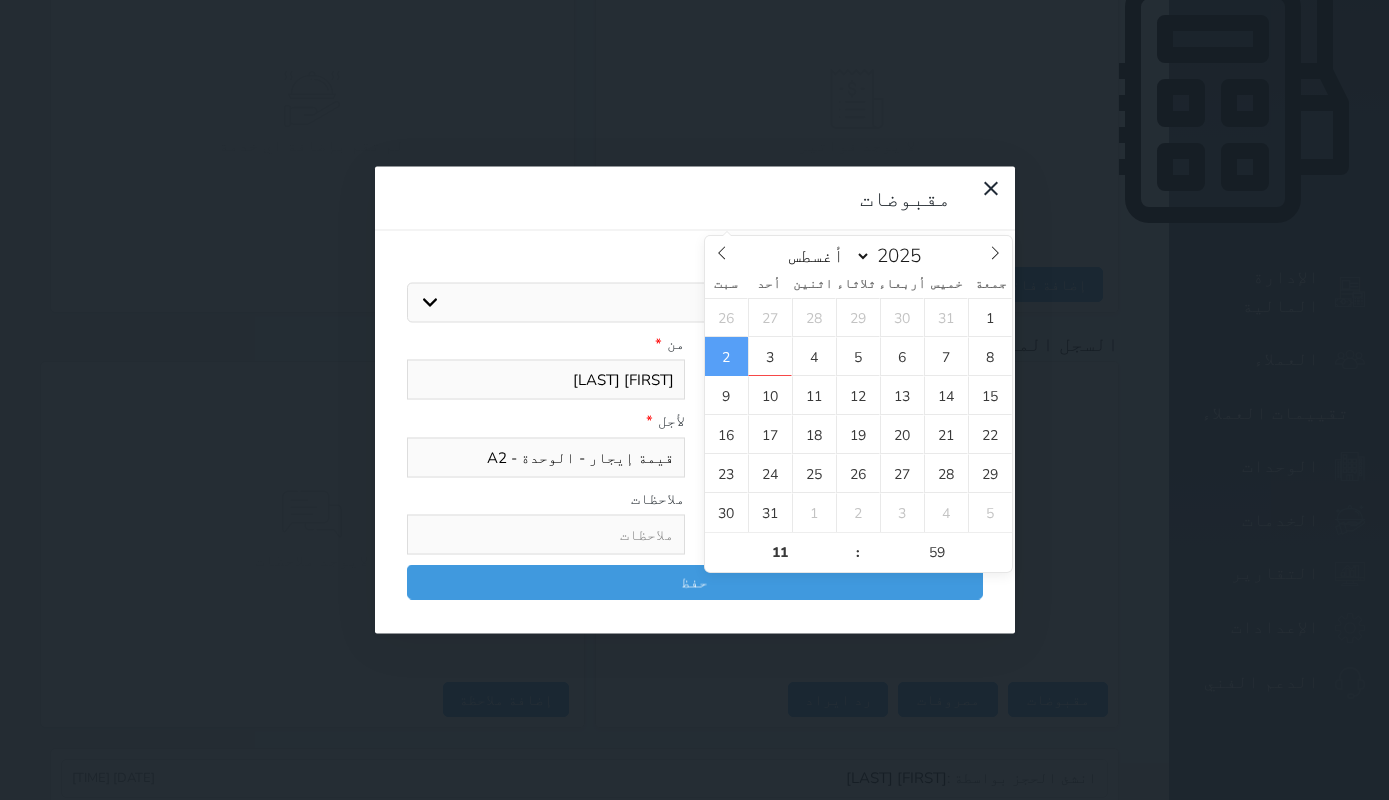 click on "ملاحظات" at bounding box center [546, 498] 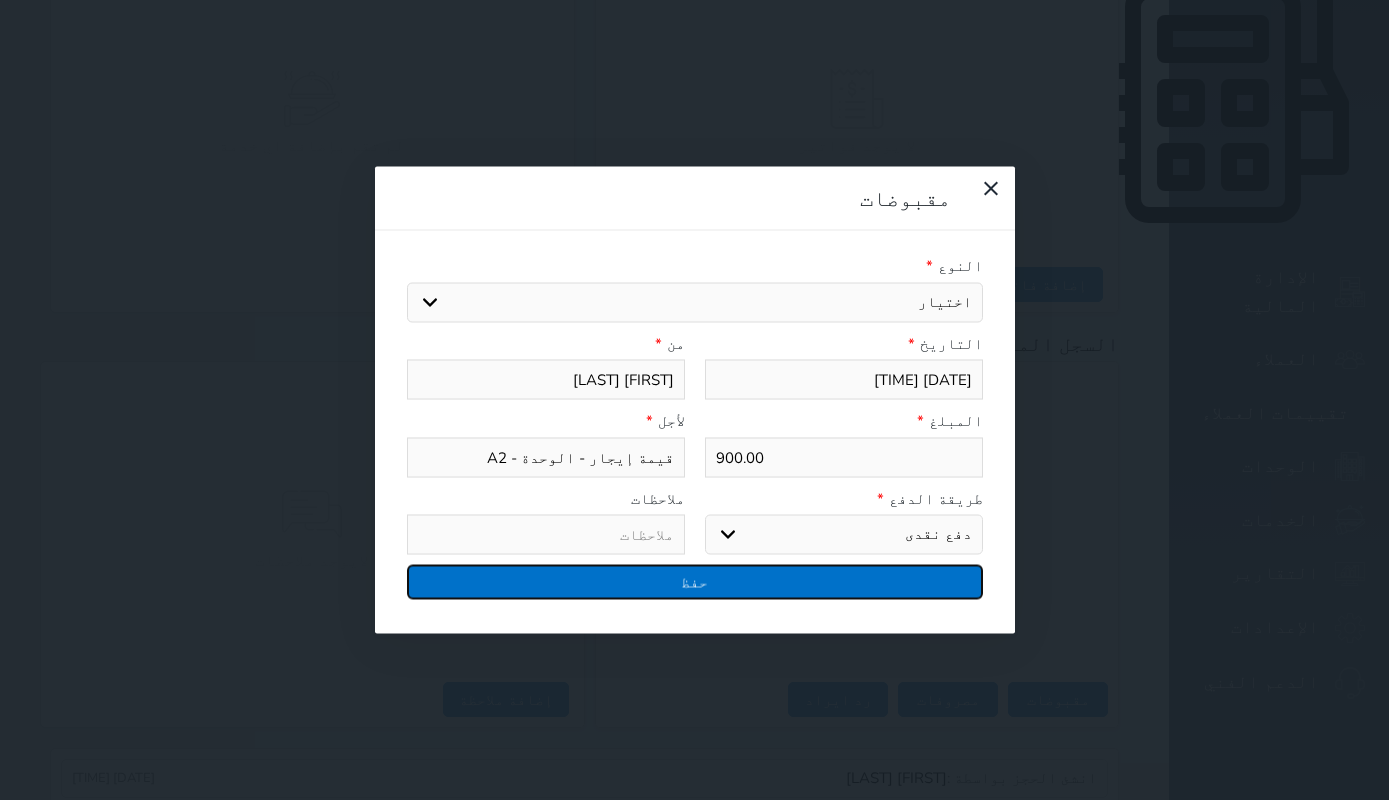click on "حفظ" at bounding box center [695, 582] 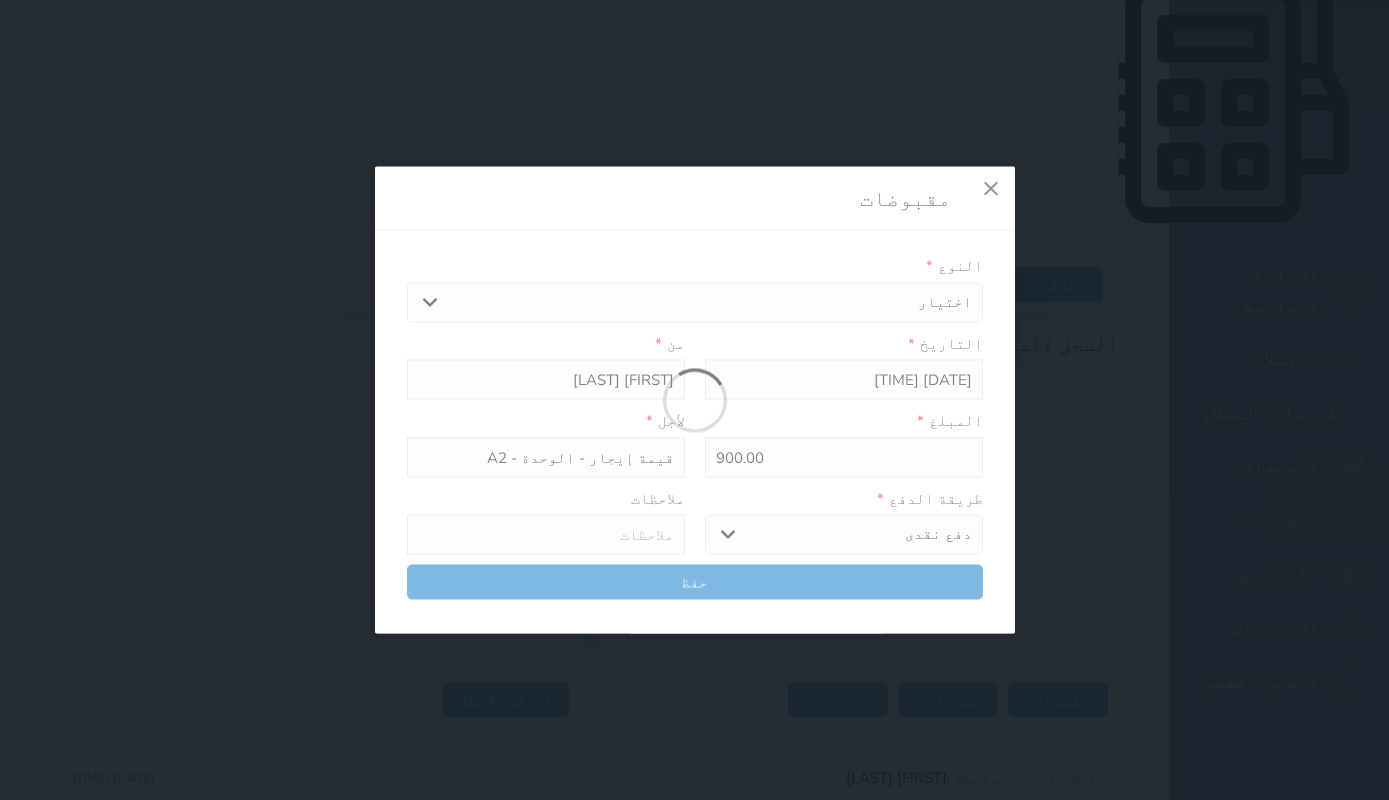 select 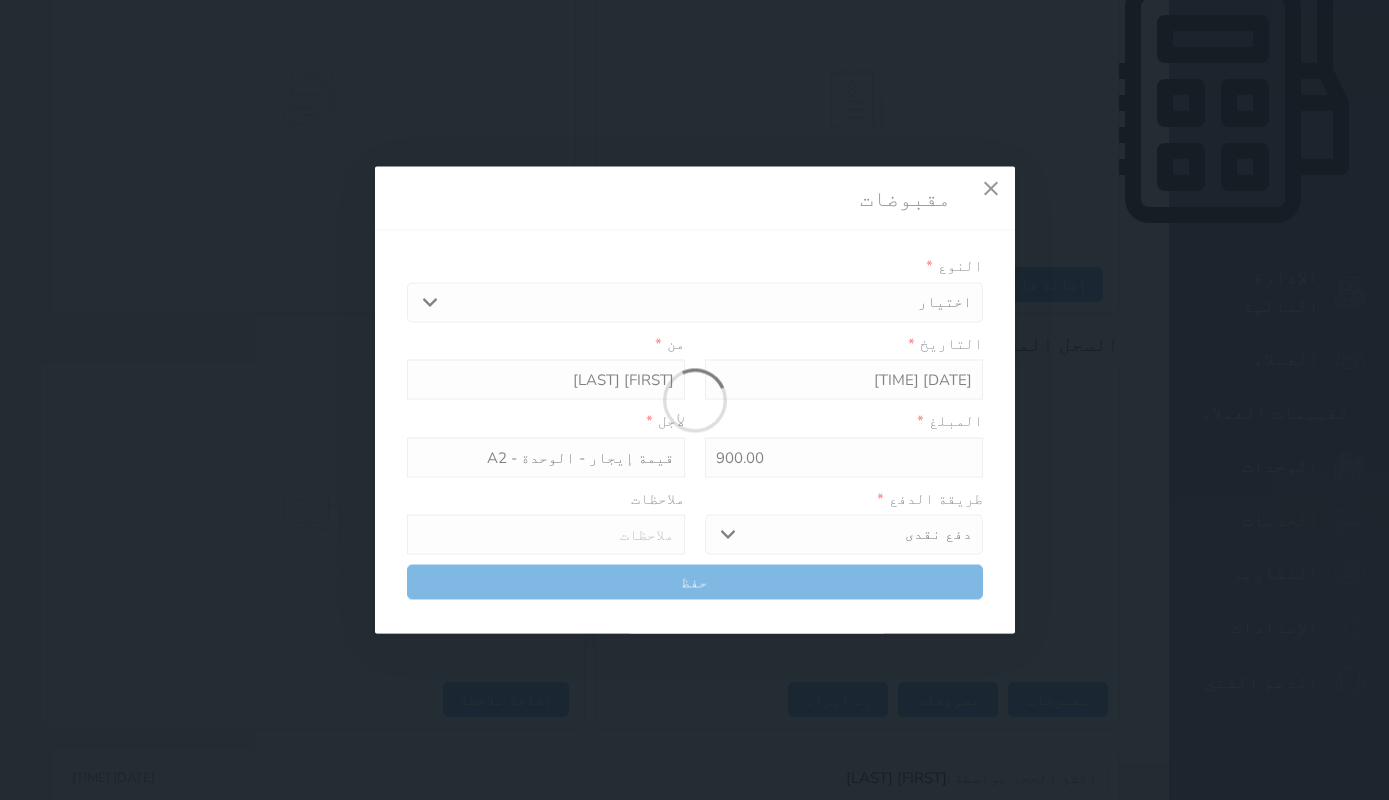 type 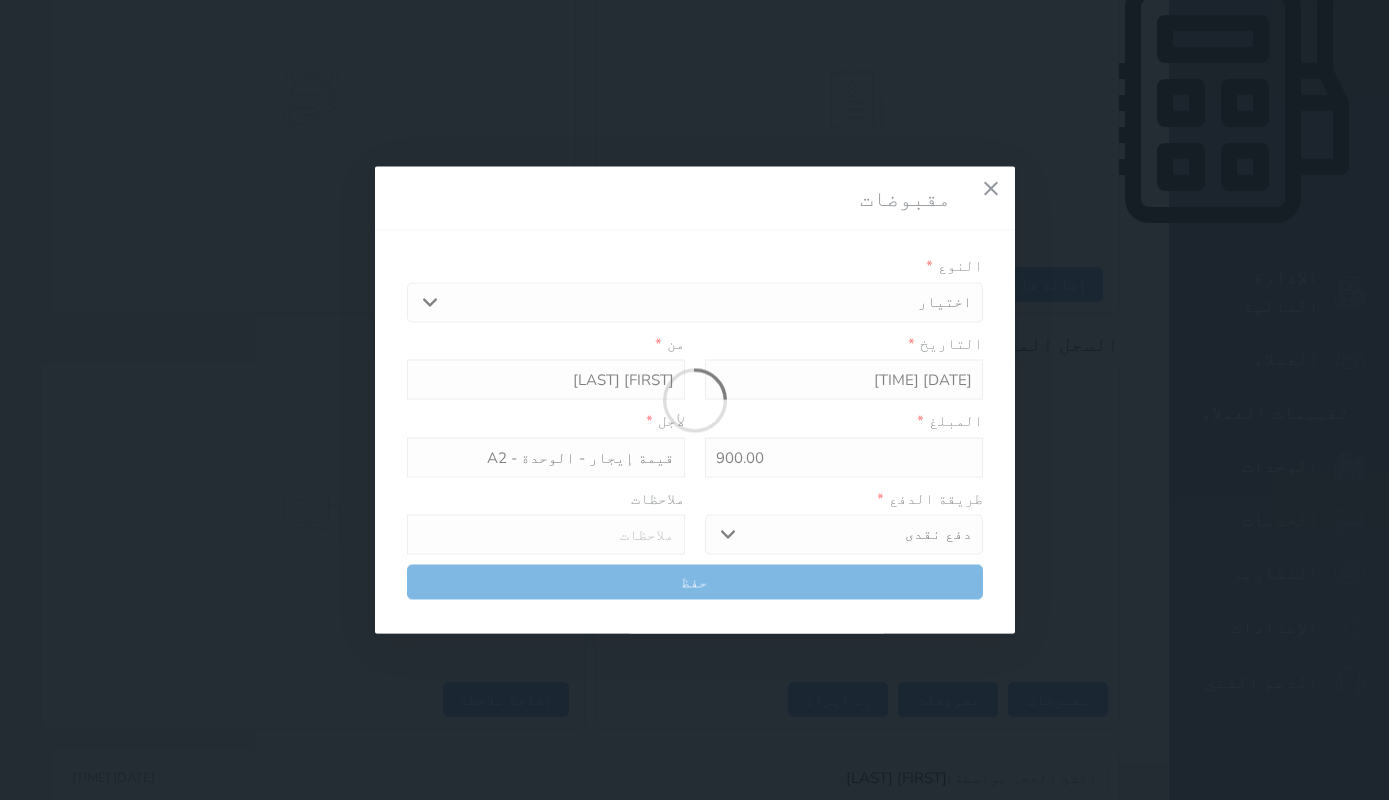 type on "0" 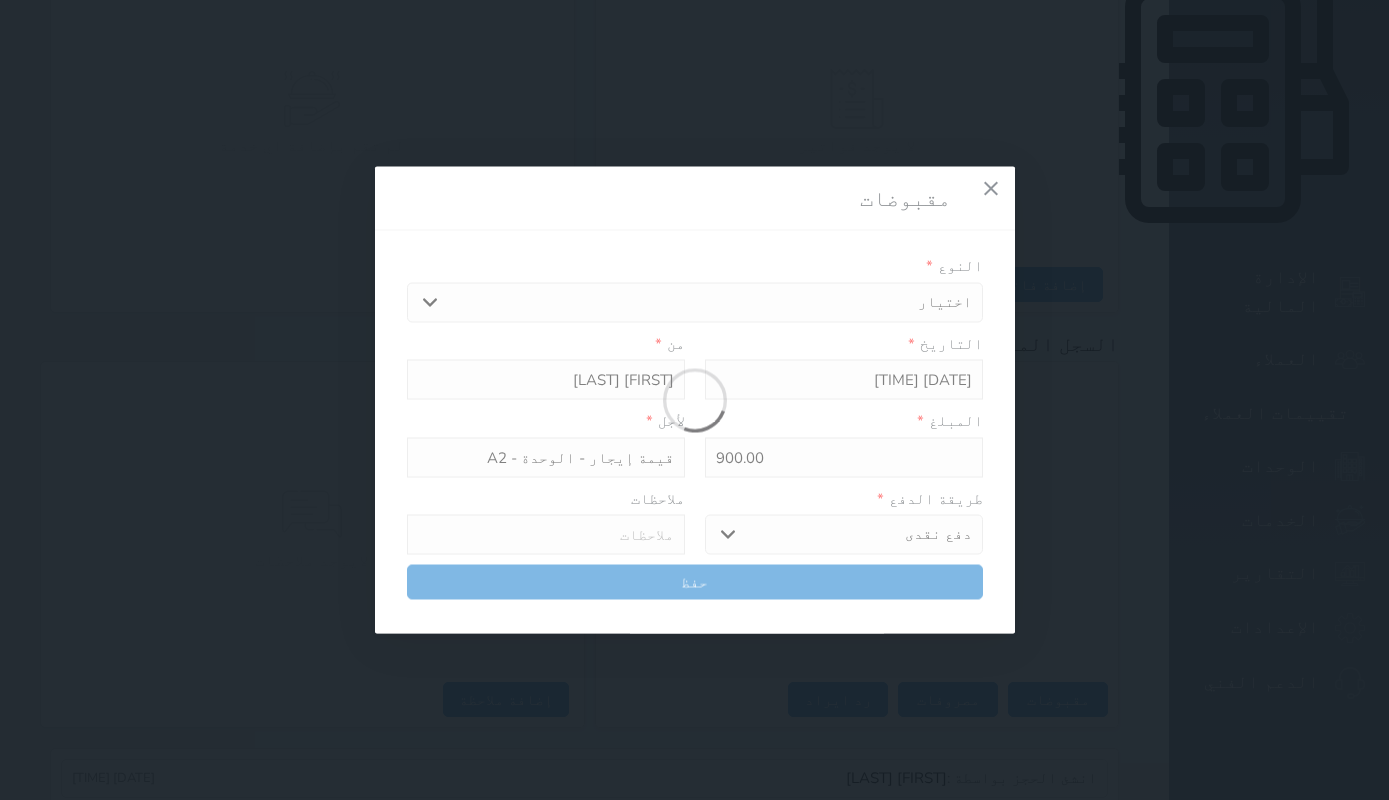 select 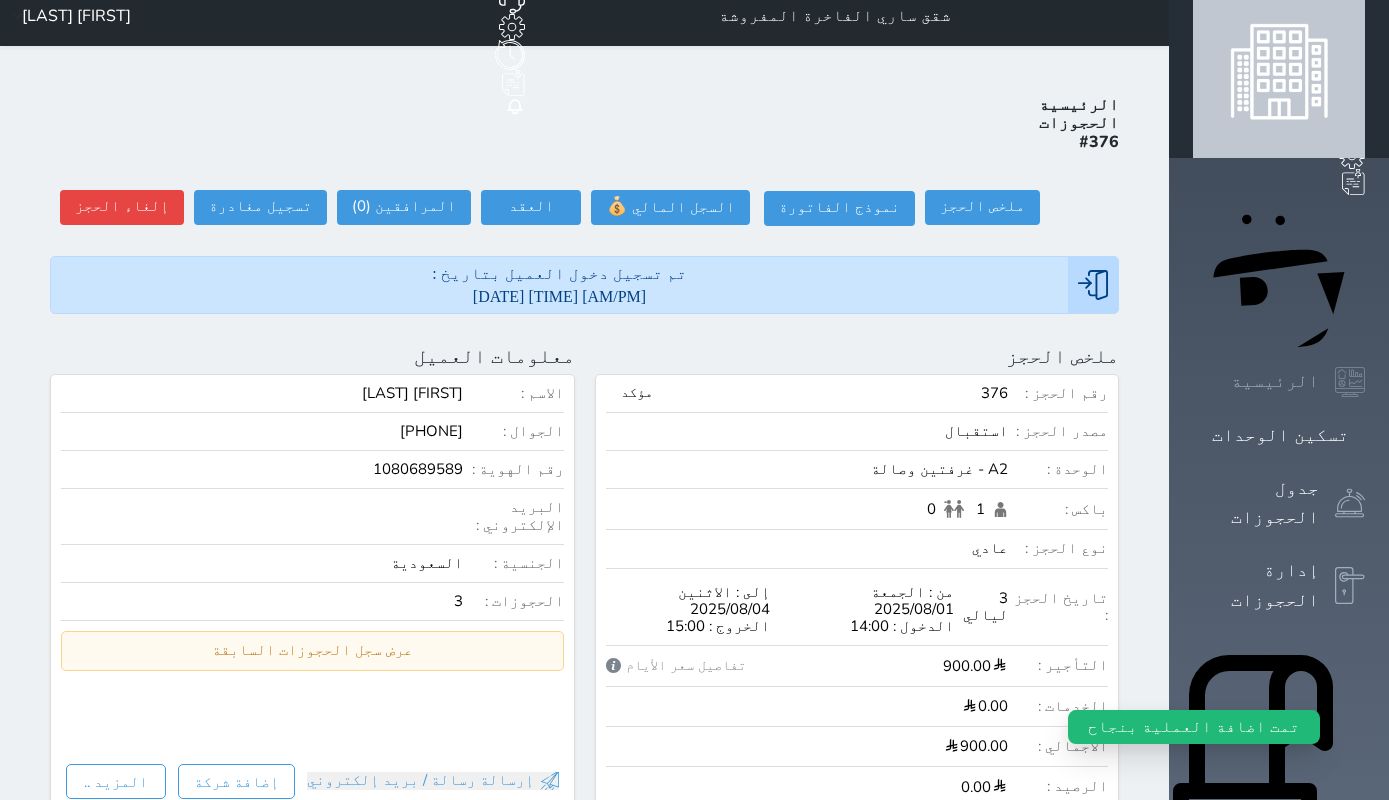 click on "الرئيسية" at bounding box center [1275, 381] 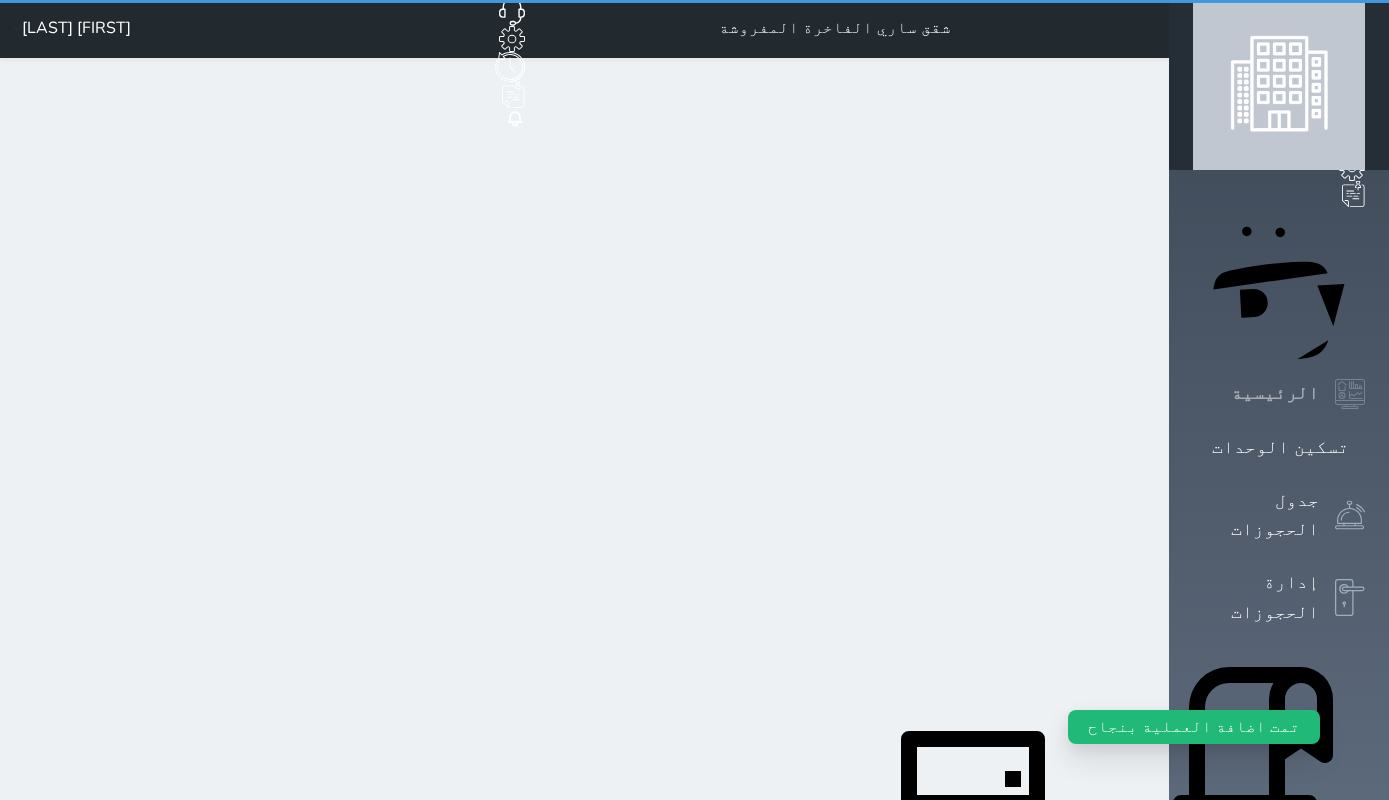 scroll, scrollTop: 0, scrollLeft: 0, axis: both 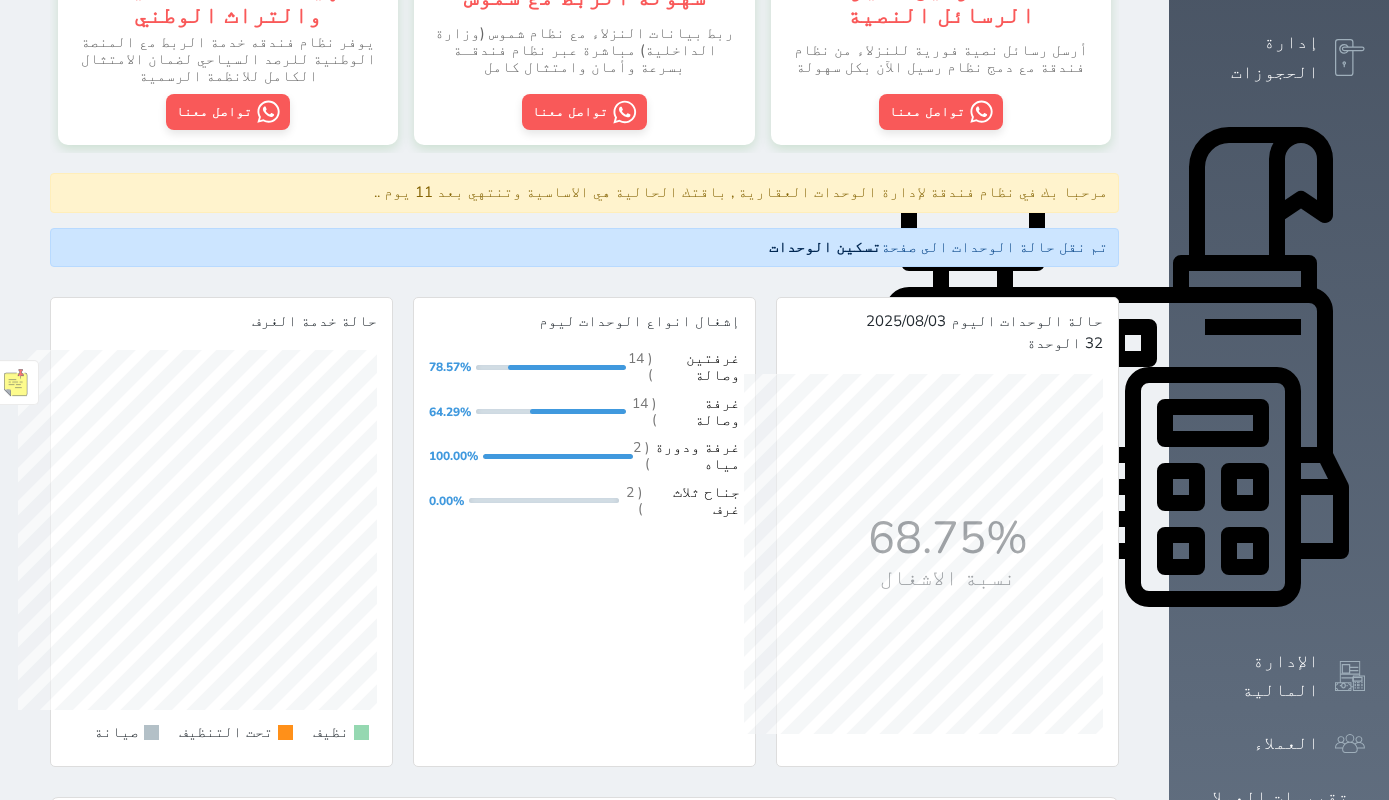 click 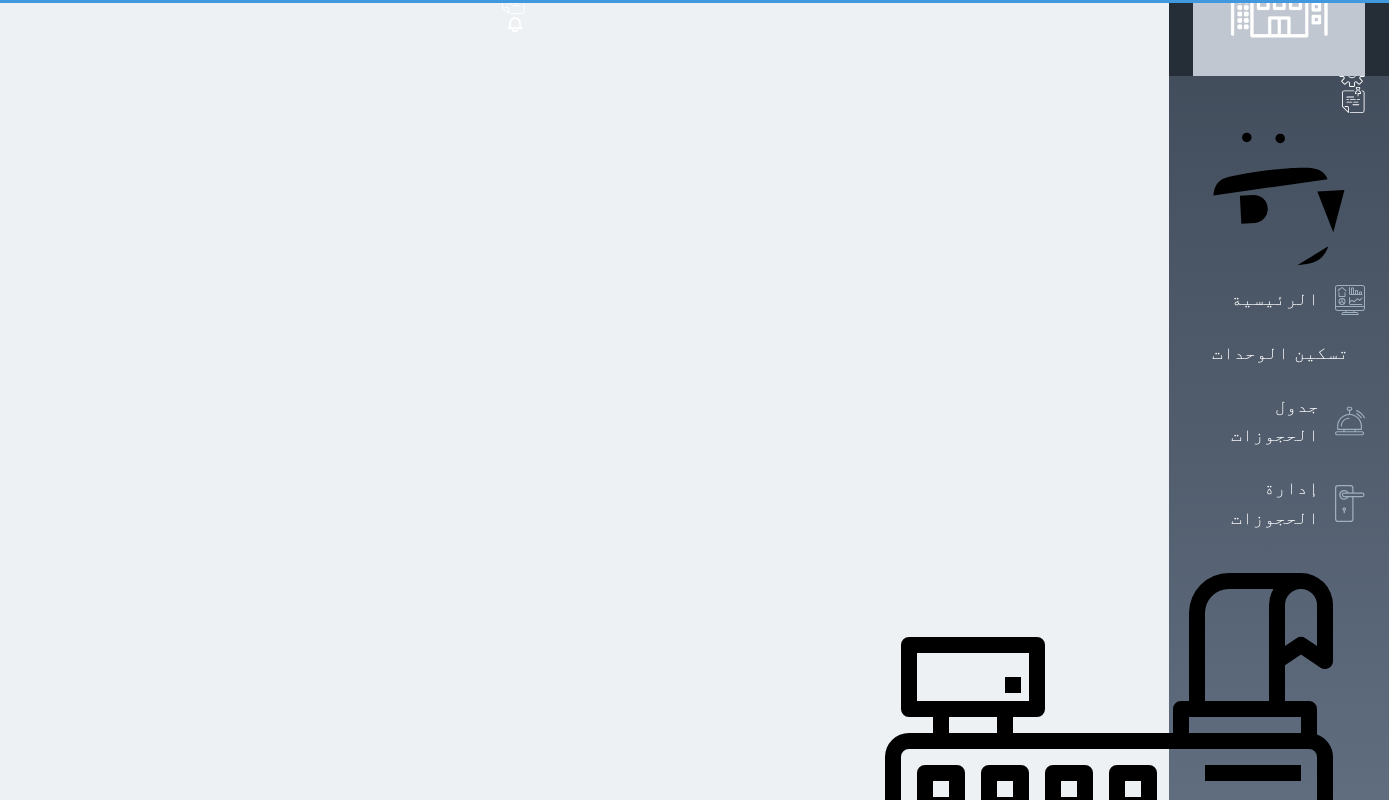 scroll, scrollTop: 0, scrollLeft: 0, axis: both 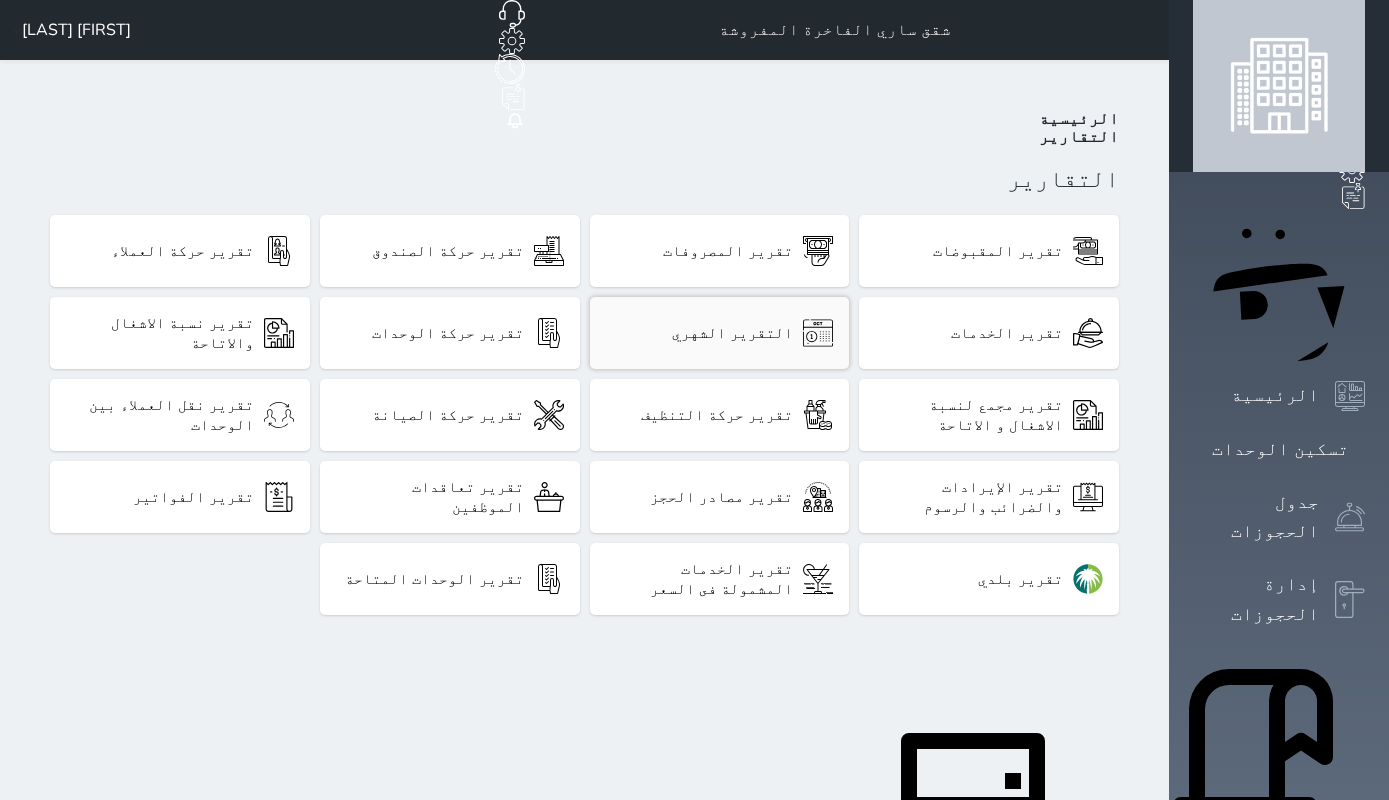 click on "التقرير الشهري" at bounding box center [732, 333] 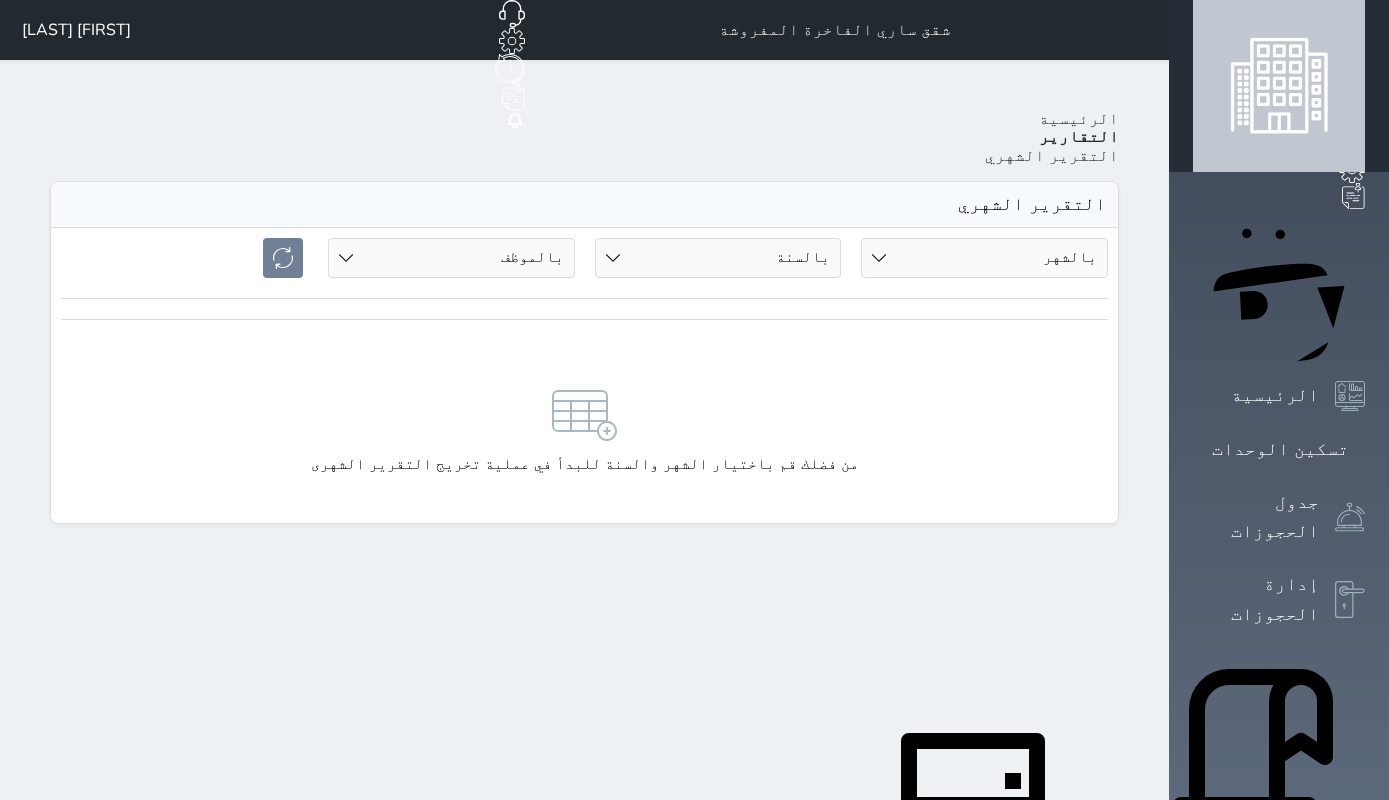 click on "بالشهر   01 02 03 04 05 06 07 08" at bounding box center (984, 258) 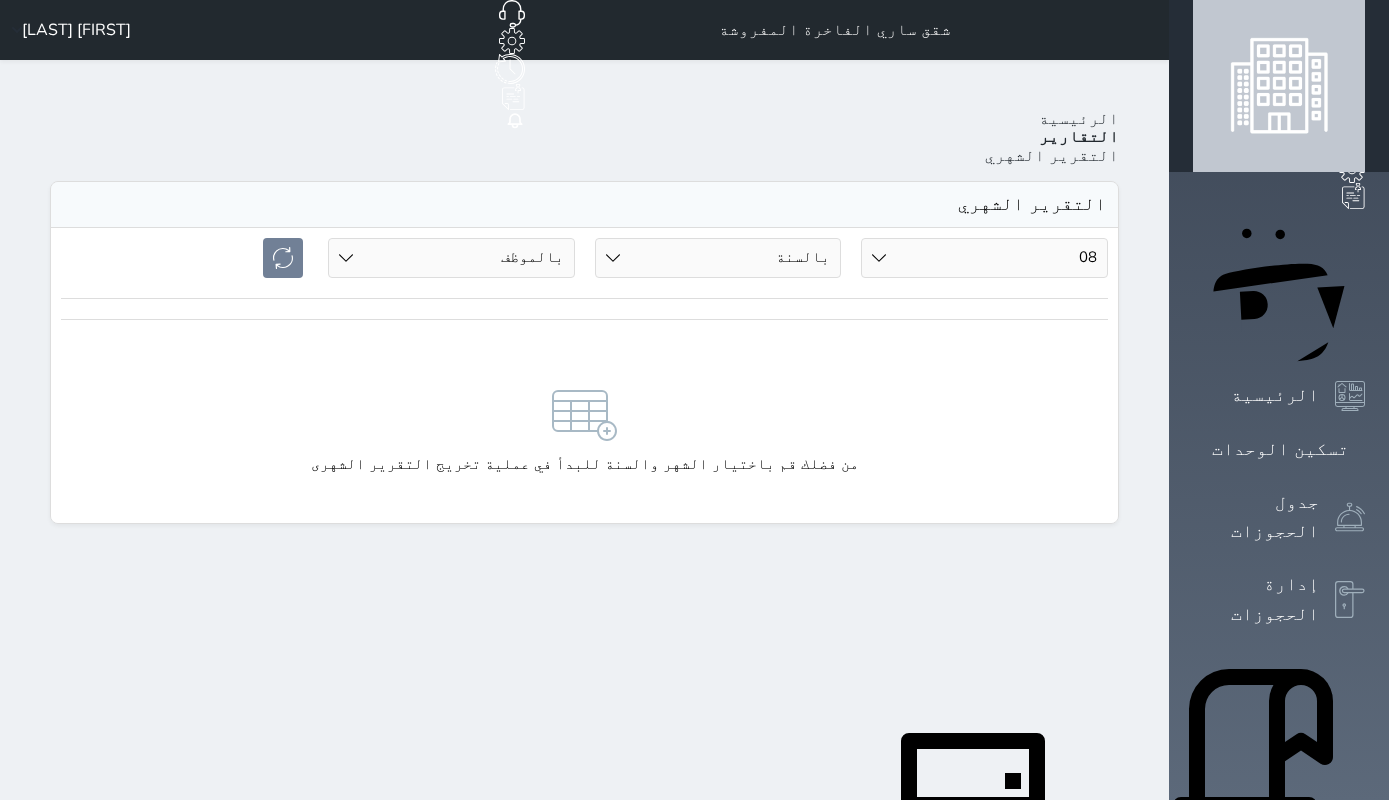 click on "08" at bounding box center (0, 0) 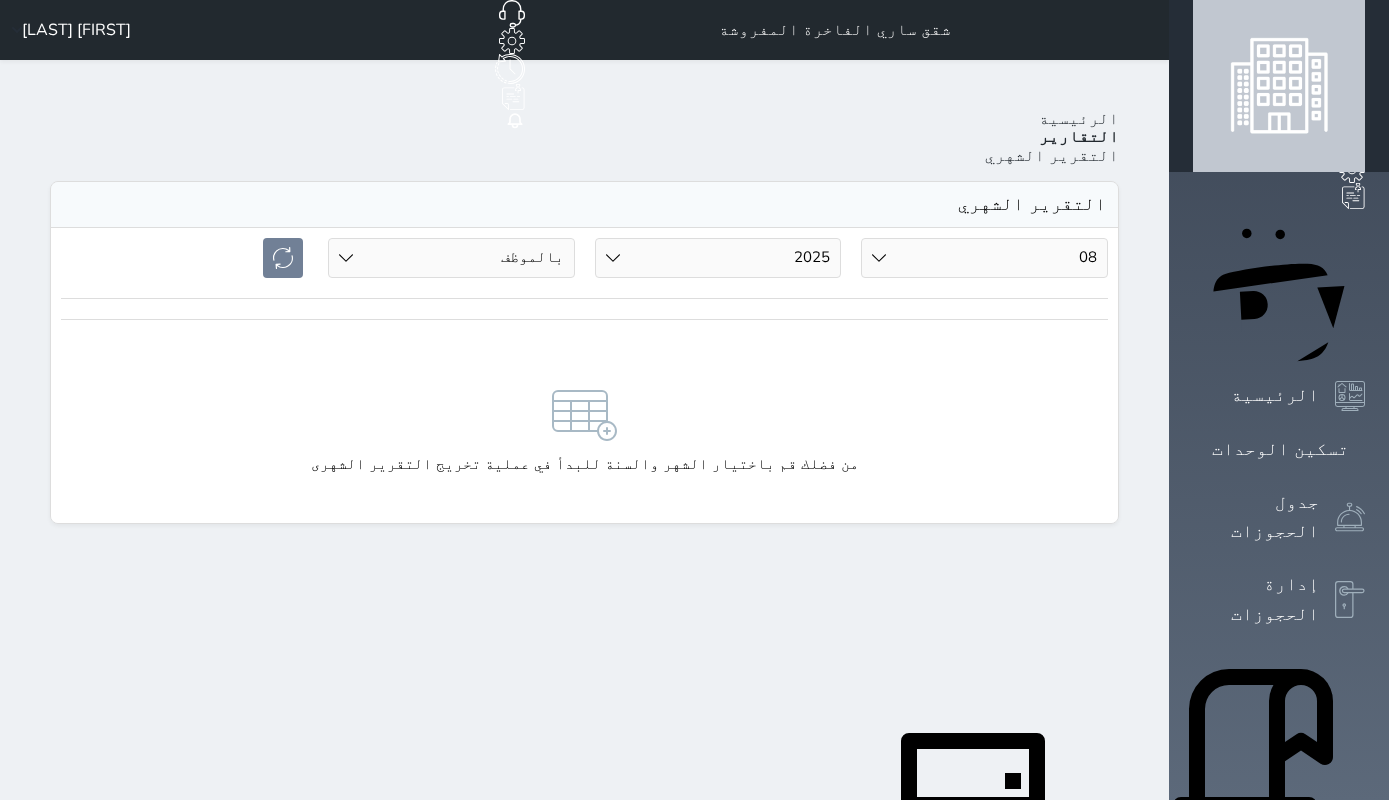 click on "2025" at bounding box center (0, 0) 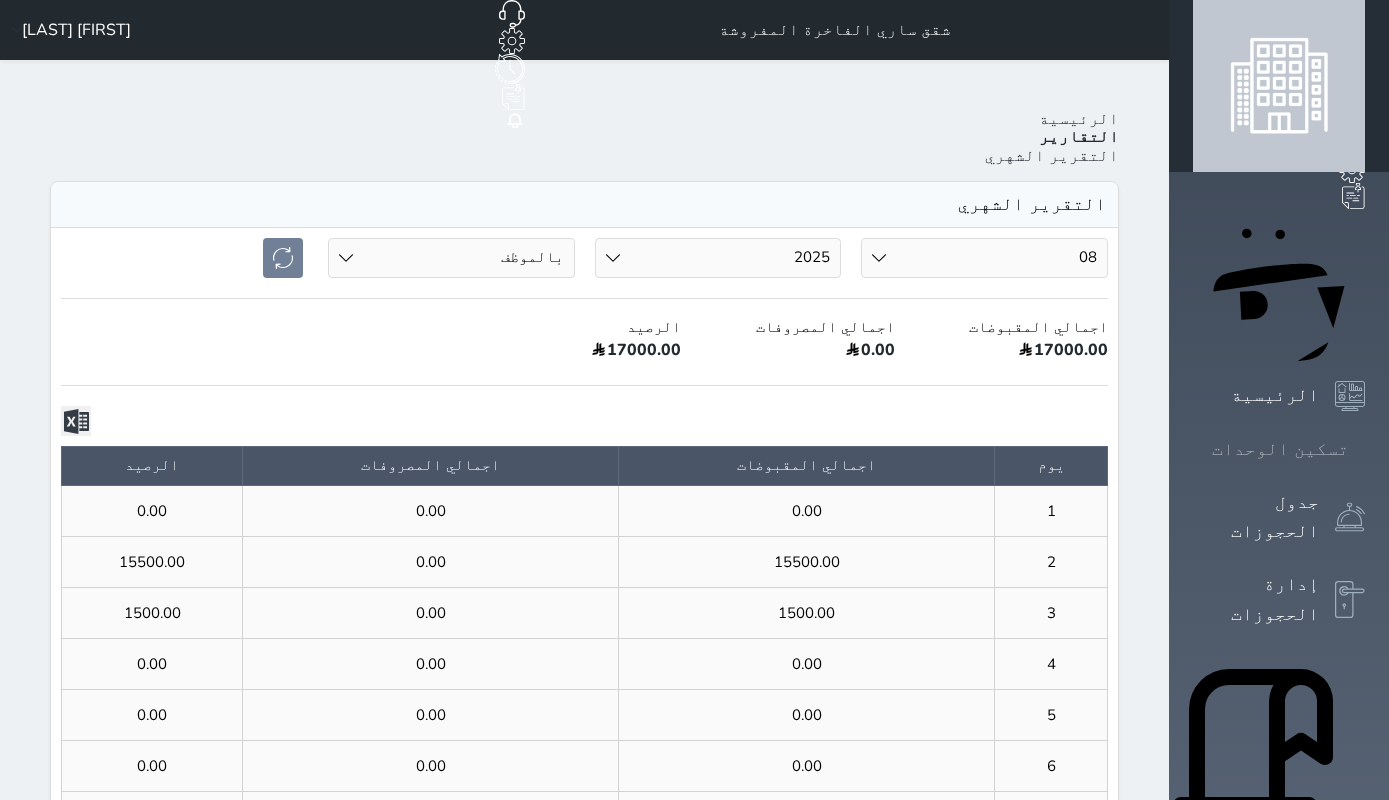 click on "تسكين الوحدات" at bounding box center (1279, 449) 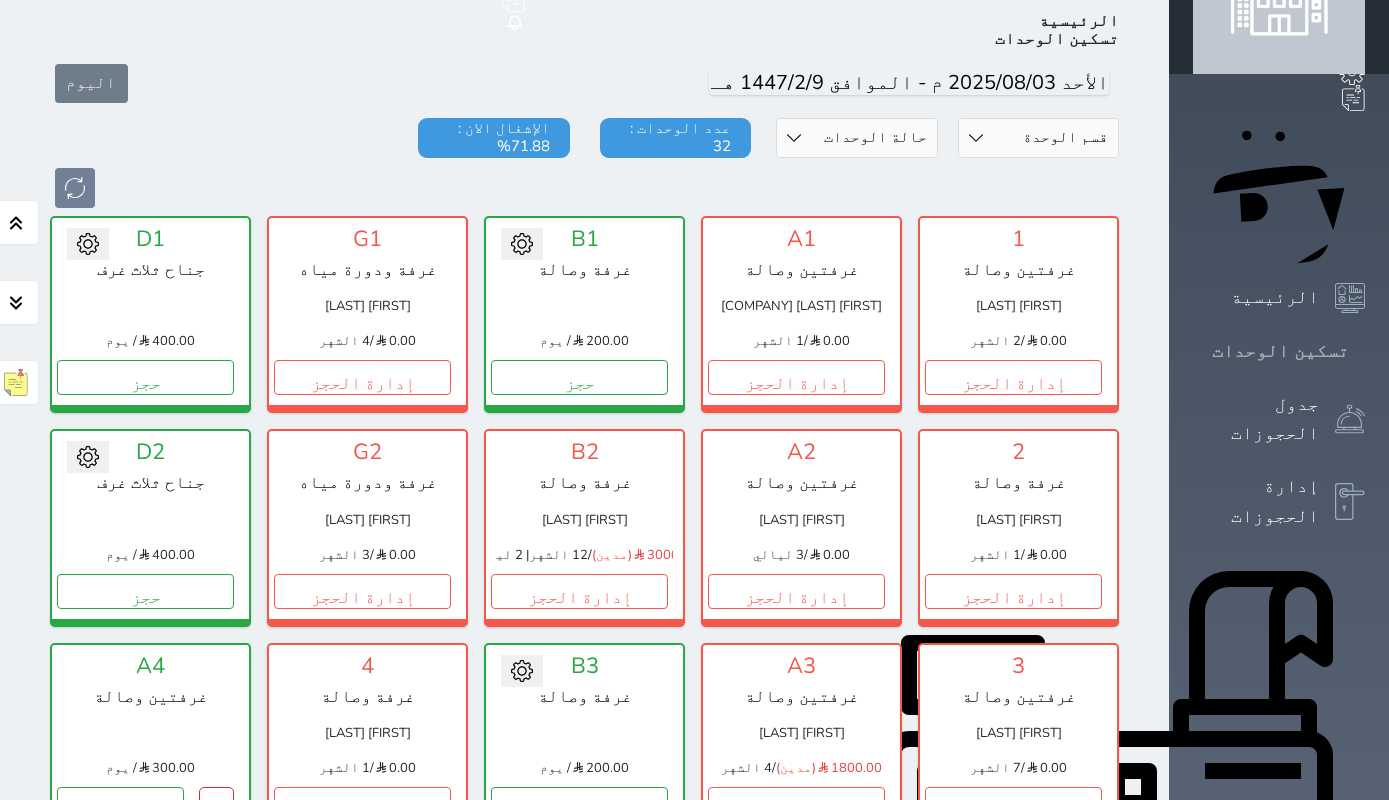 scroll, scrollTop: 0, scrollLeft: 0, axis: both 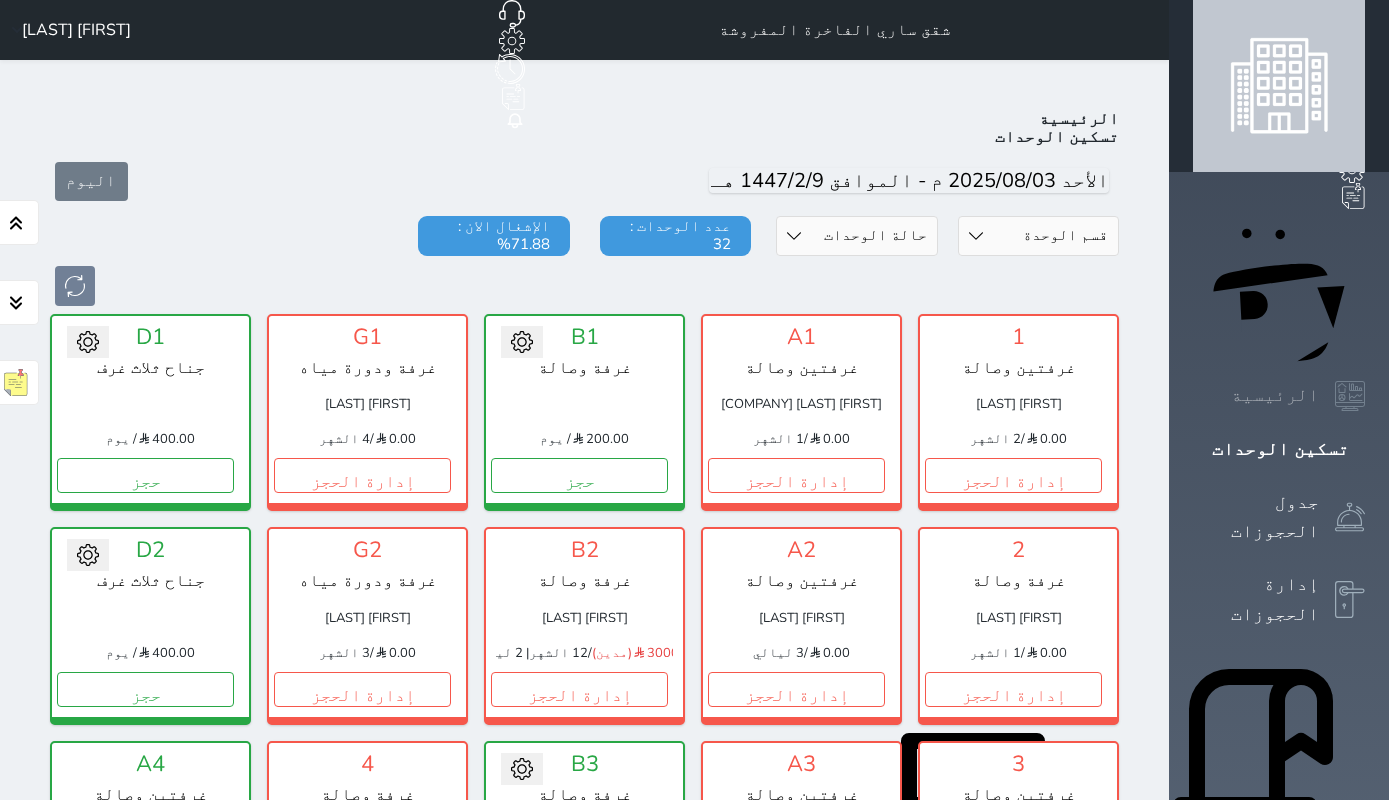 click on "الرئيسية" at bounding box center [1275, 395] 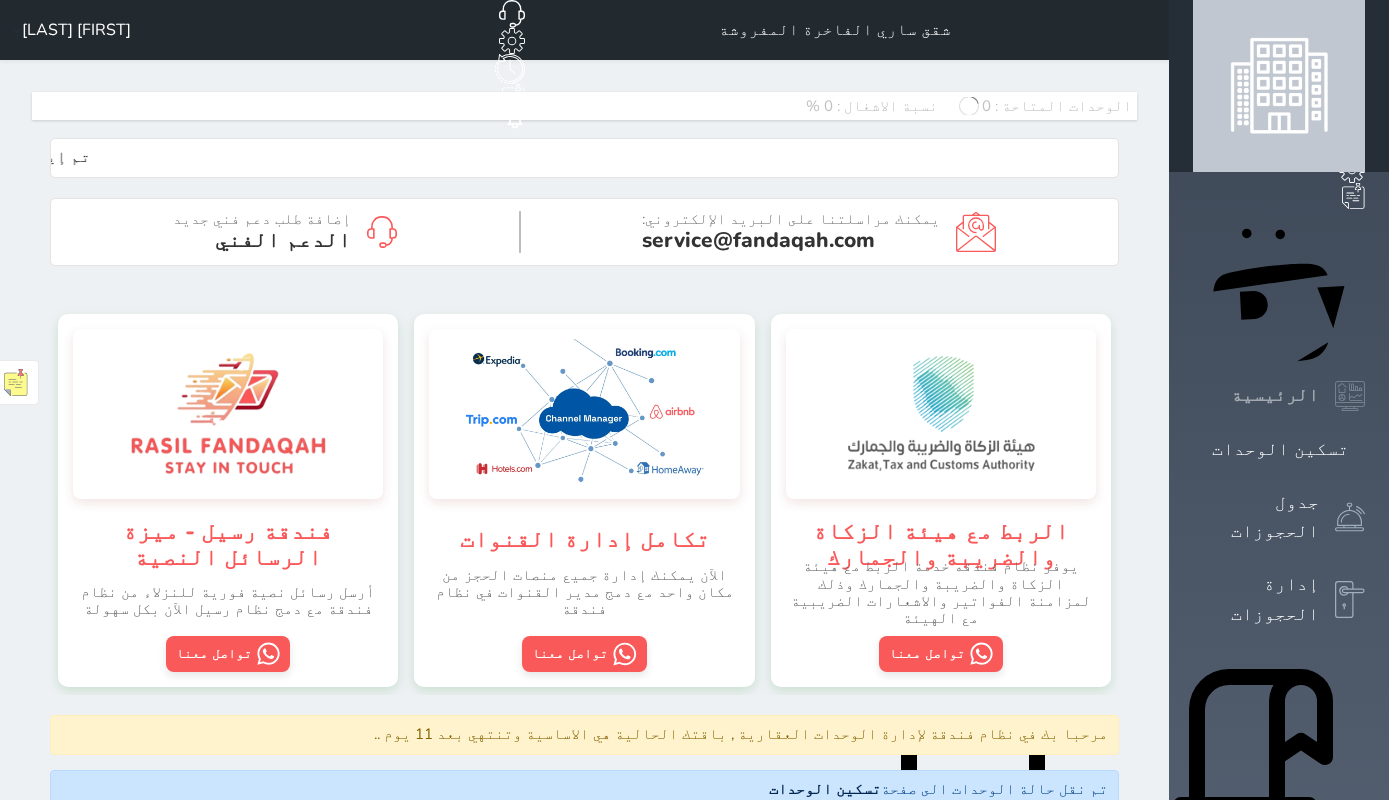 scroll, scrollTop: 0, scrollLeft: 0, axis: both 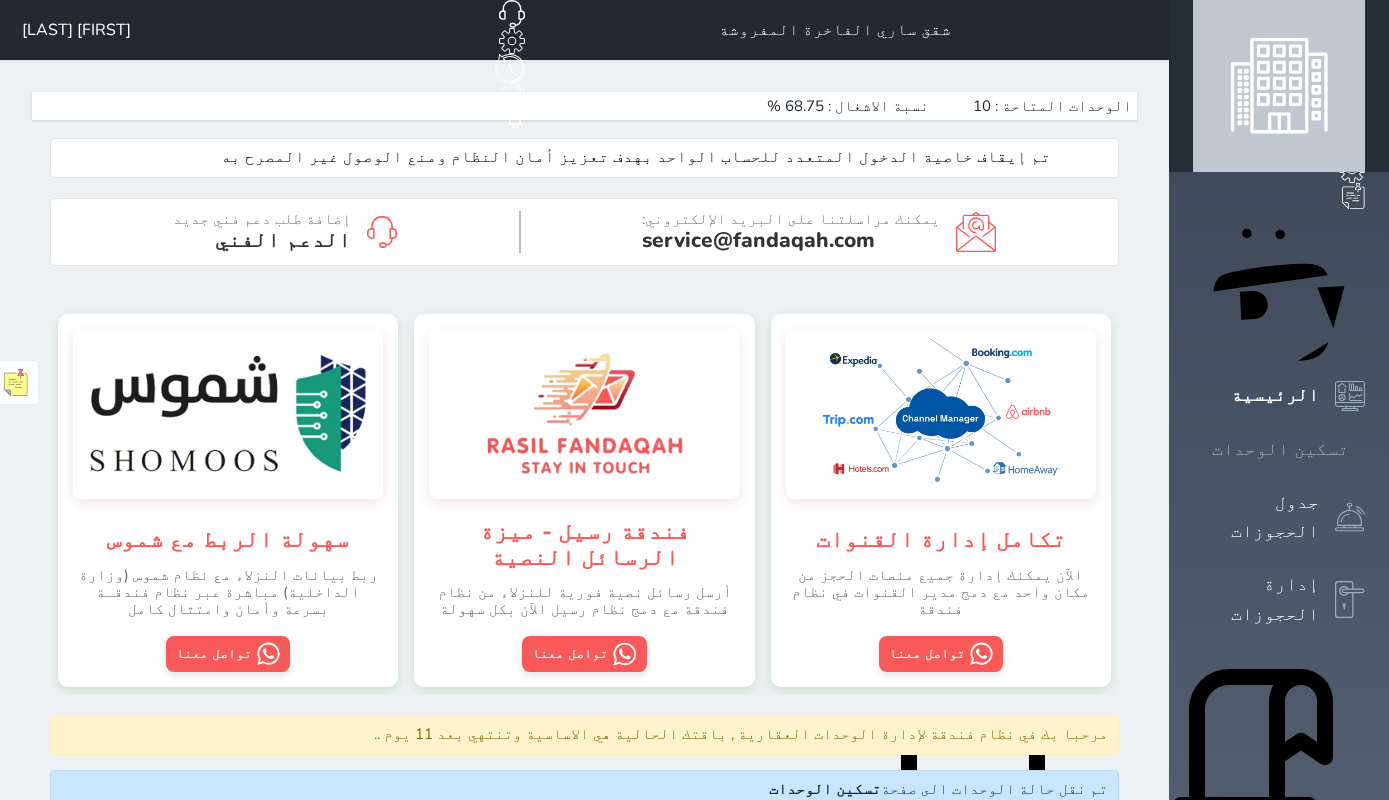 click on "تسكين الوحدات" at bounding box center [1280, 449] 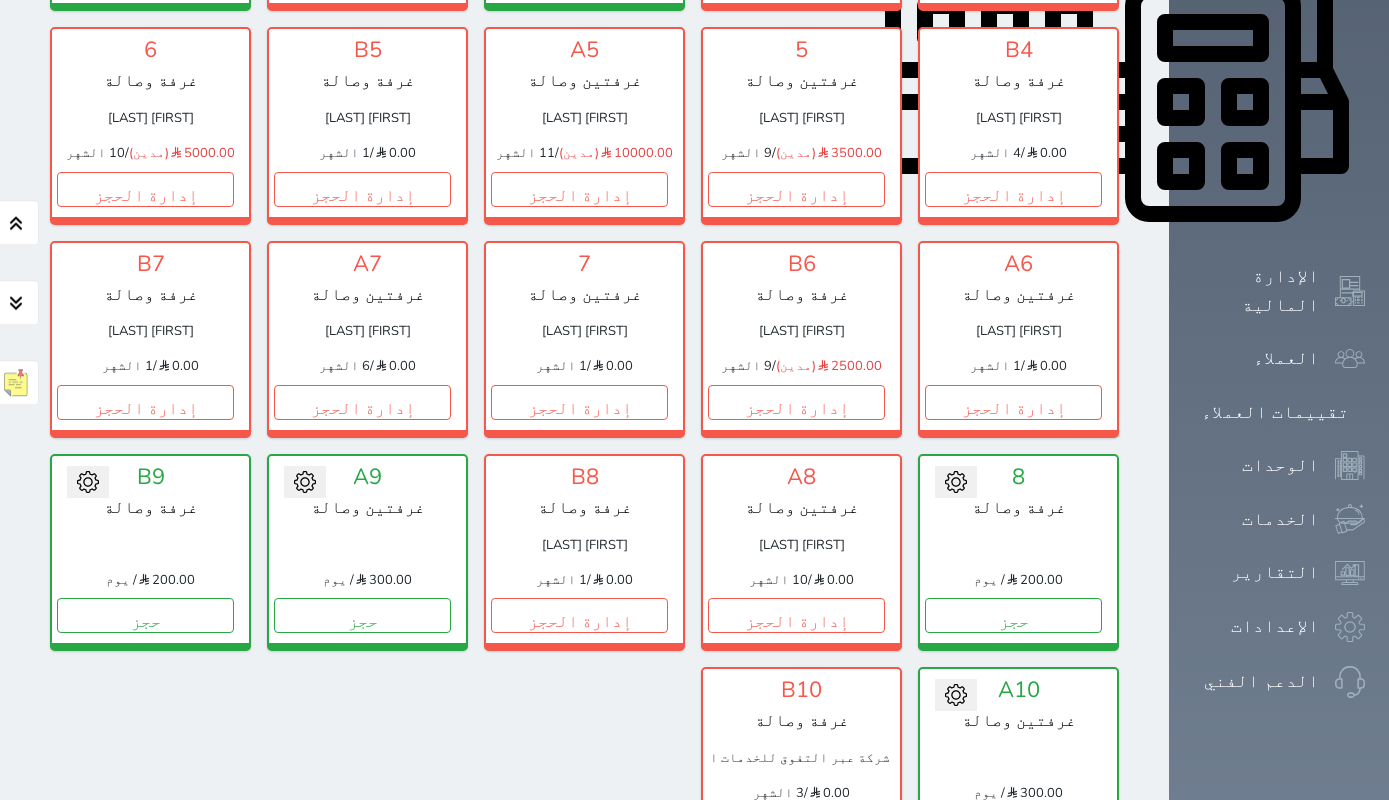scroll, scrollTop: 926, scrollLeft: 0, axis: vertical 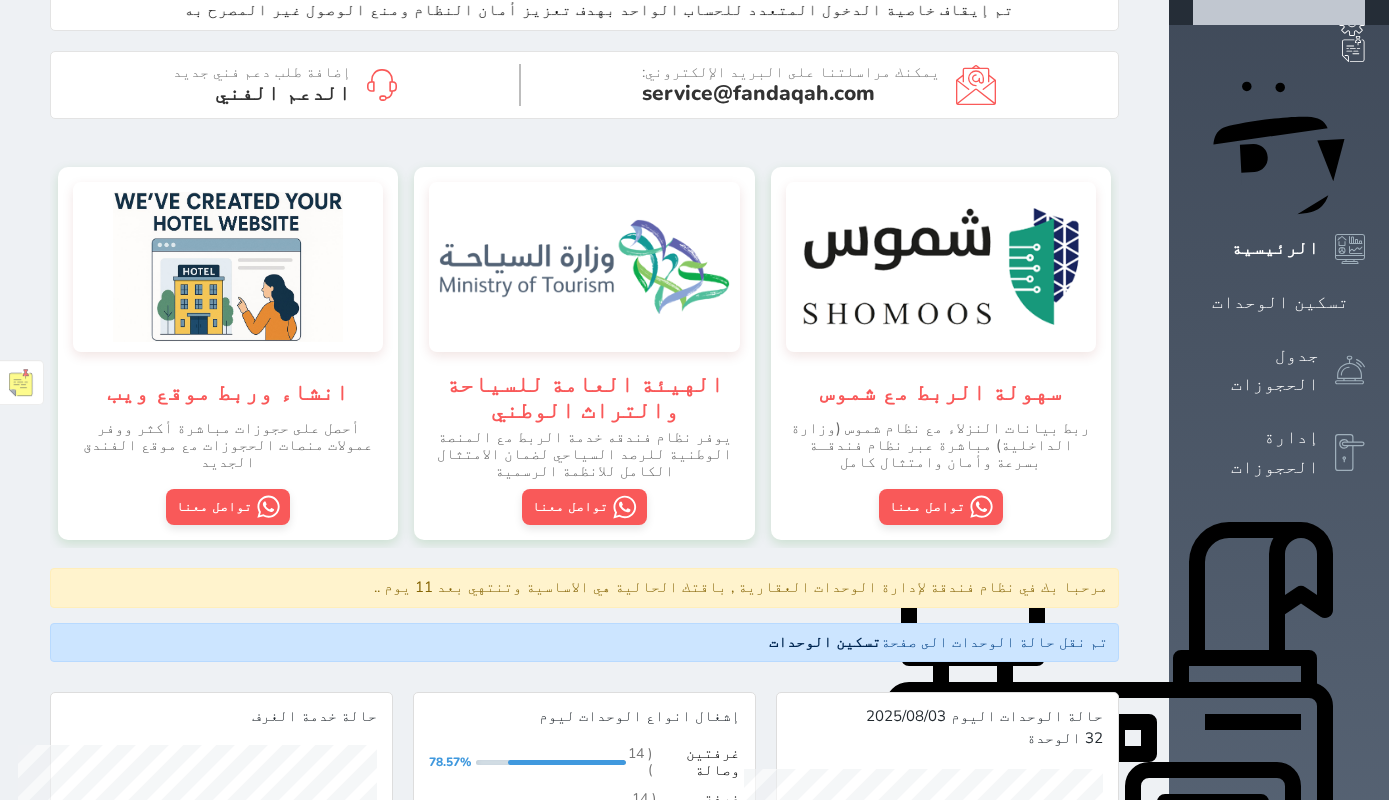 click on "الإدارة المالية" at bounding box center (1256, 1071) 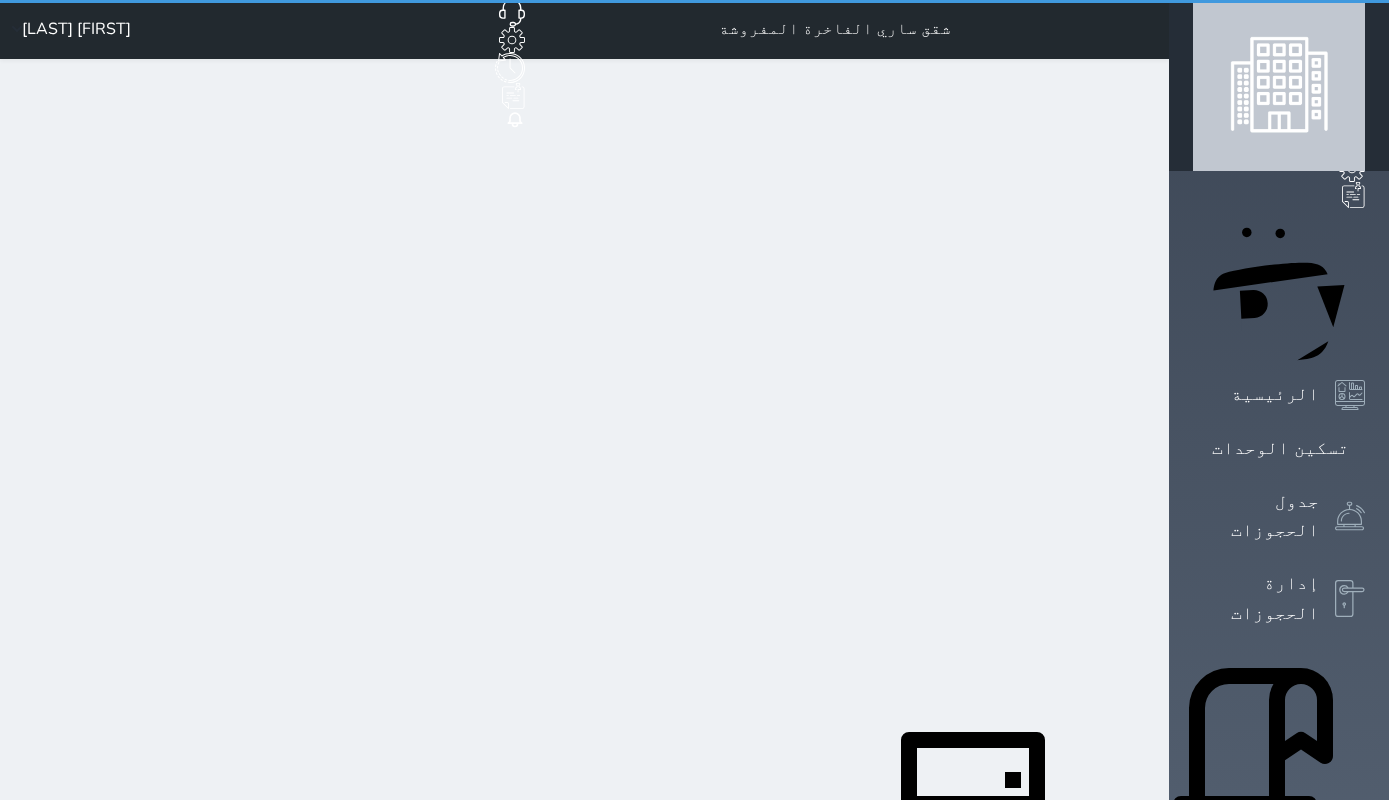 scroll, scrollTop: 0, scrollLeft: 0, axis: both 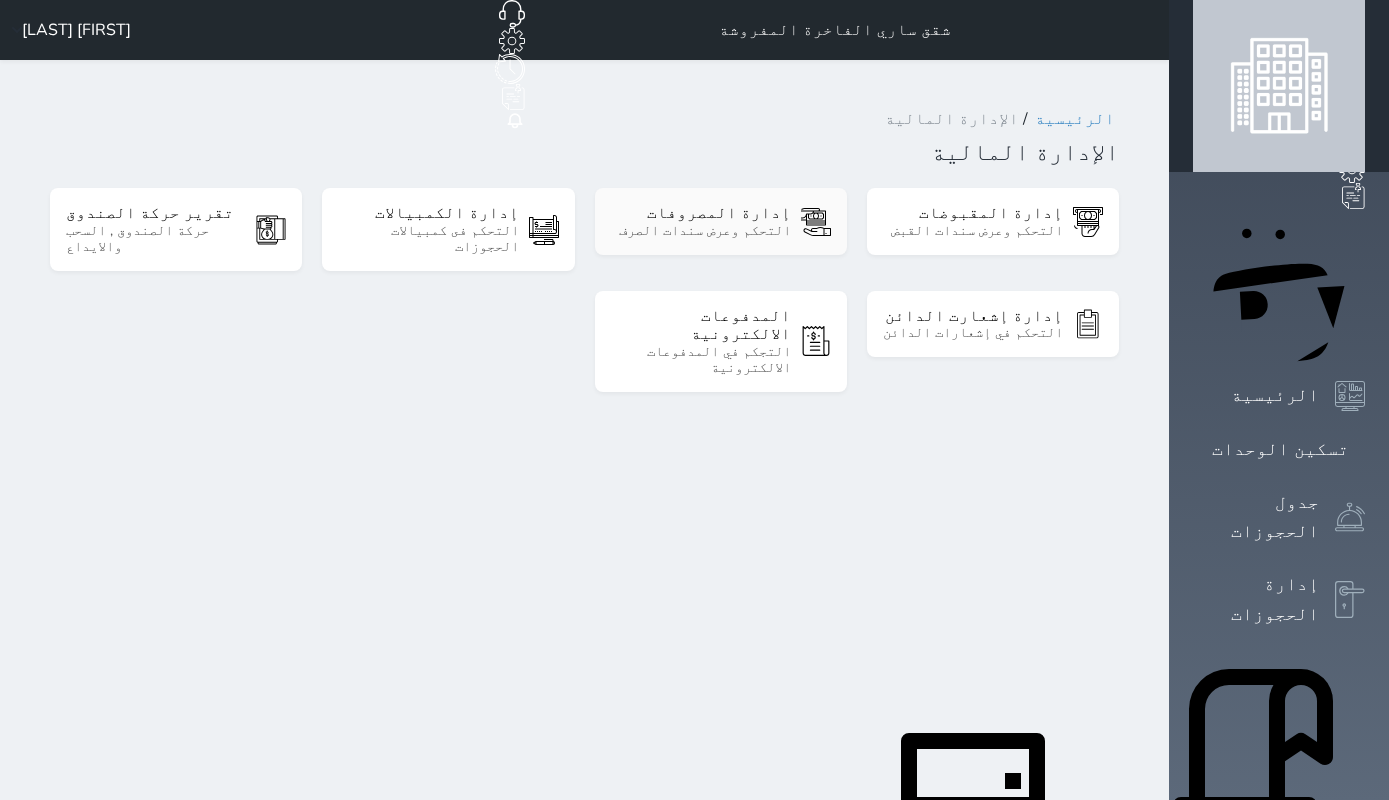 click on "التحكم وعرض سندات الصرف" at bounding box center (701, 231) 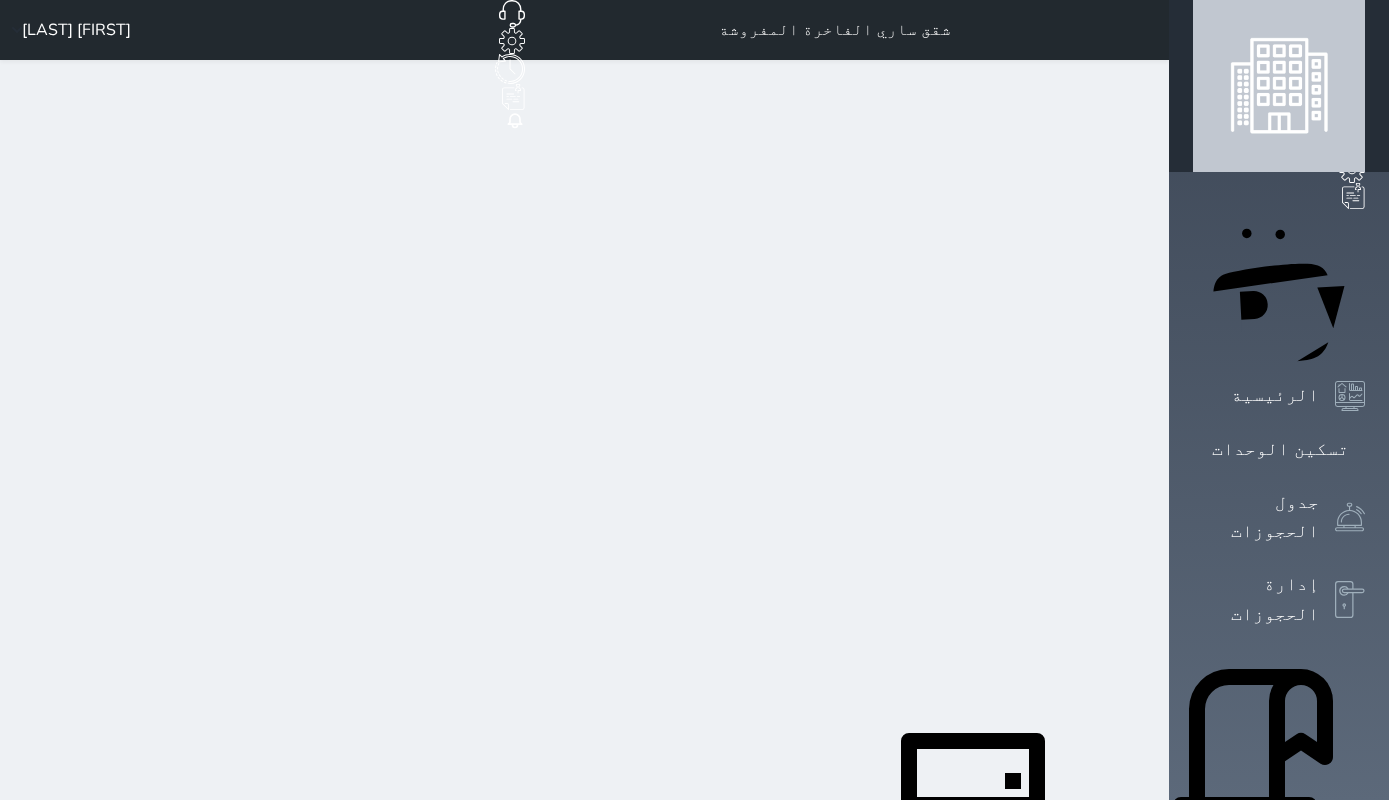 select 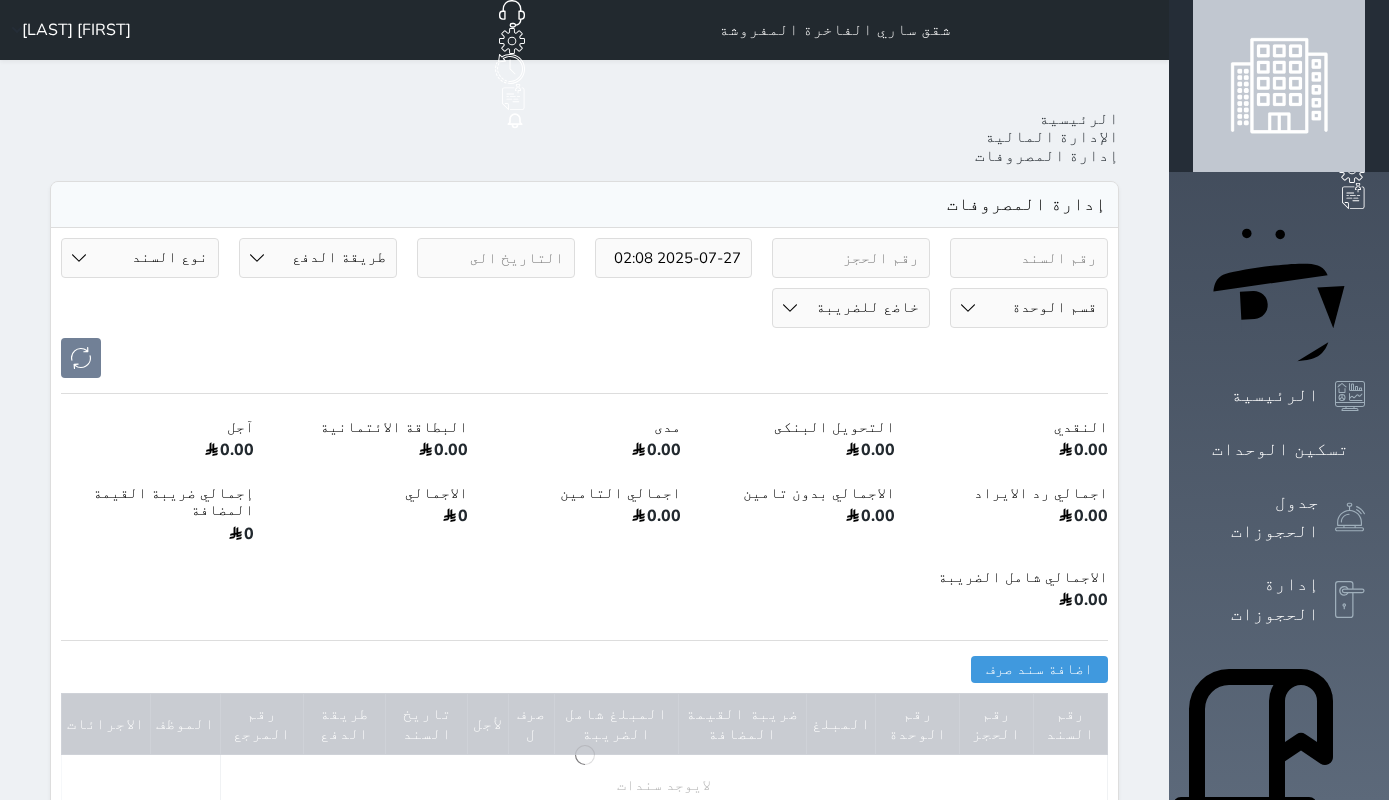 select 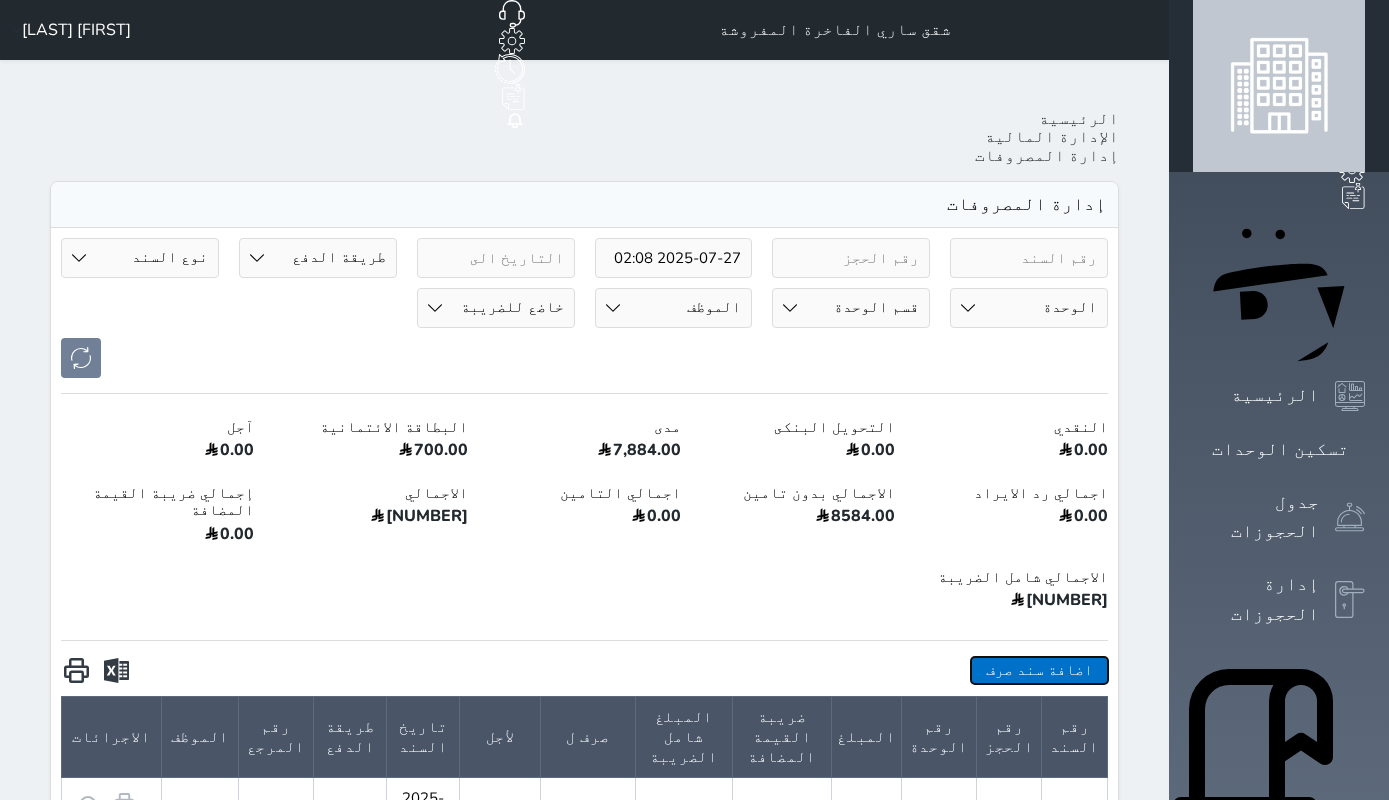 click on "اضافة سند صرف" at bounding box center (1039, 670) 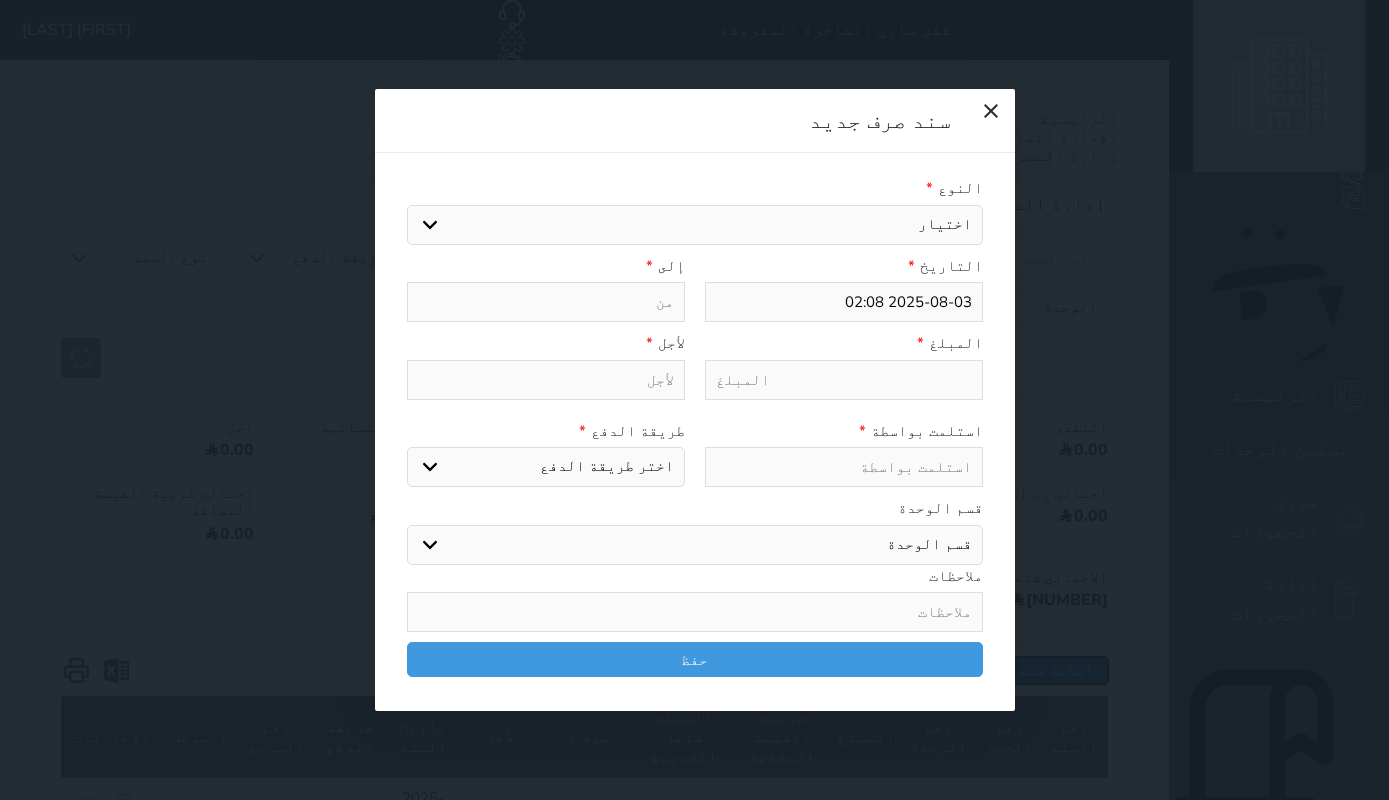 select 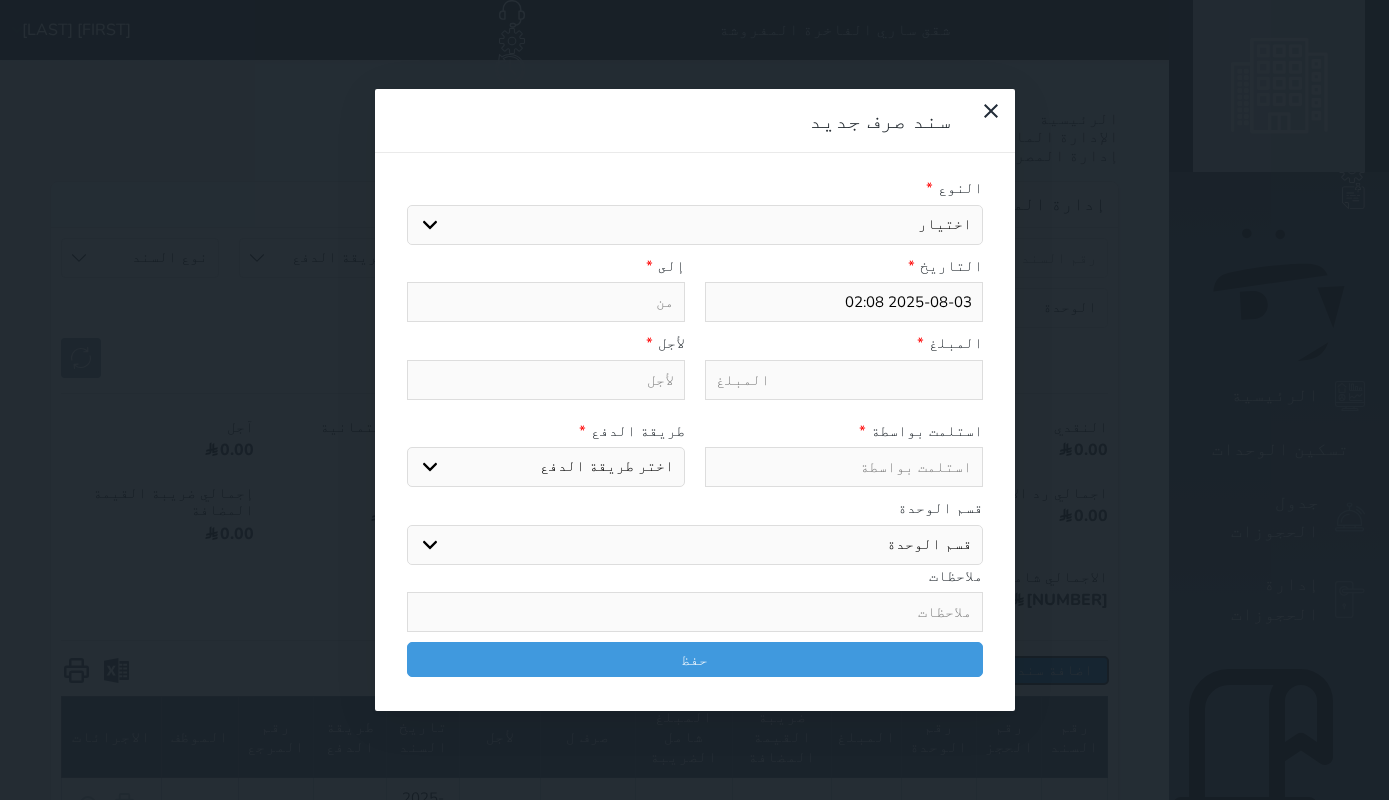 select 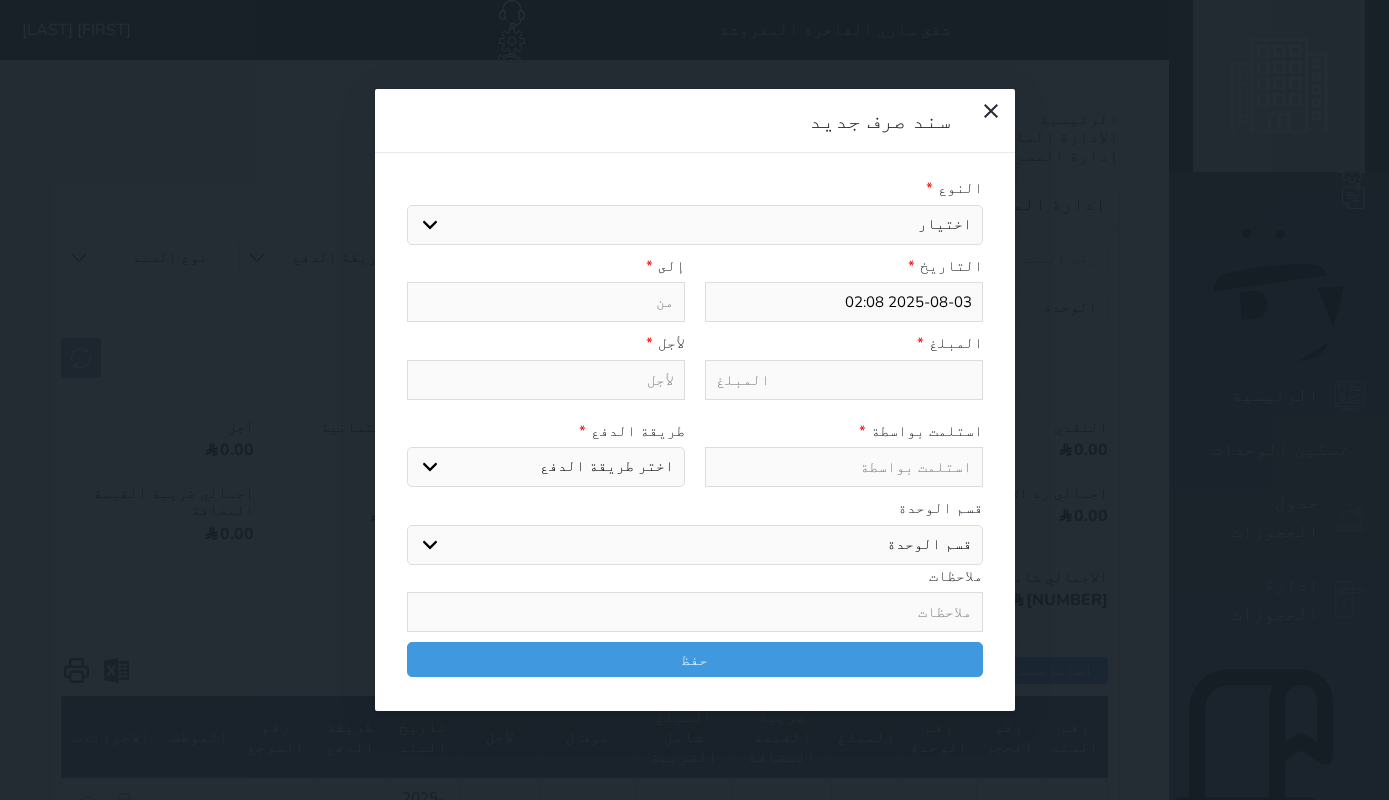click on "اختيار   مرتجع إيجار رواتب صيانة مصروفات عامة تحويل من الصندوق الى الادارة استرجاع تامين استرجاع العربون" at bounding box center [695, 225] 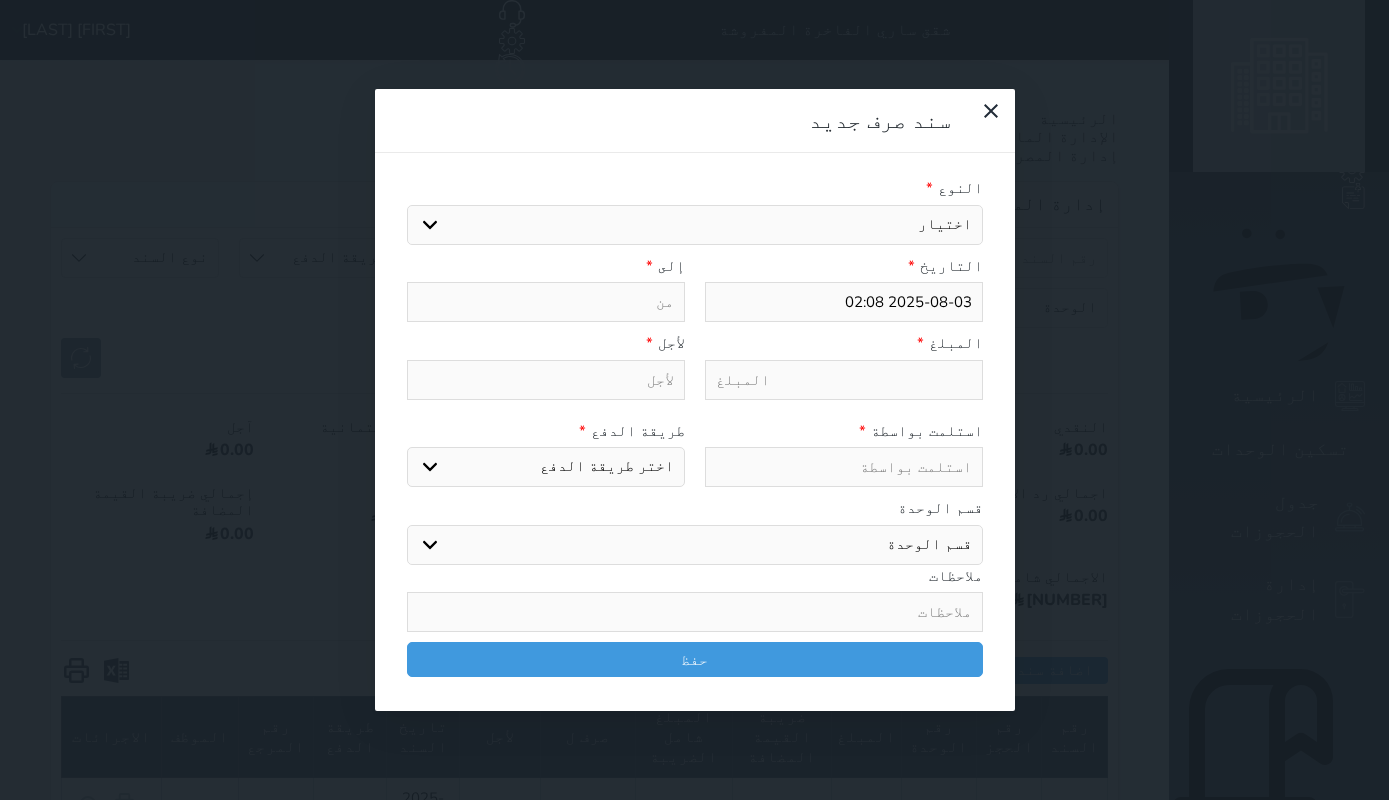 select on "154512" 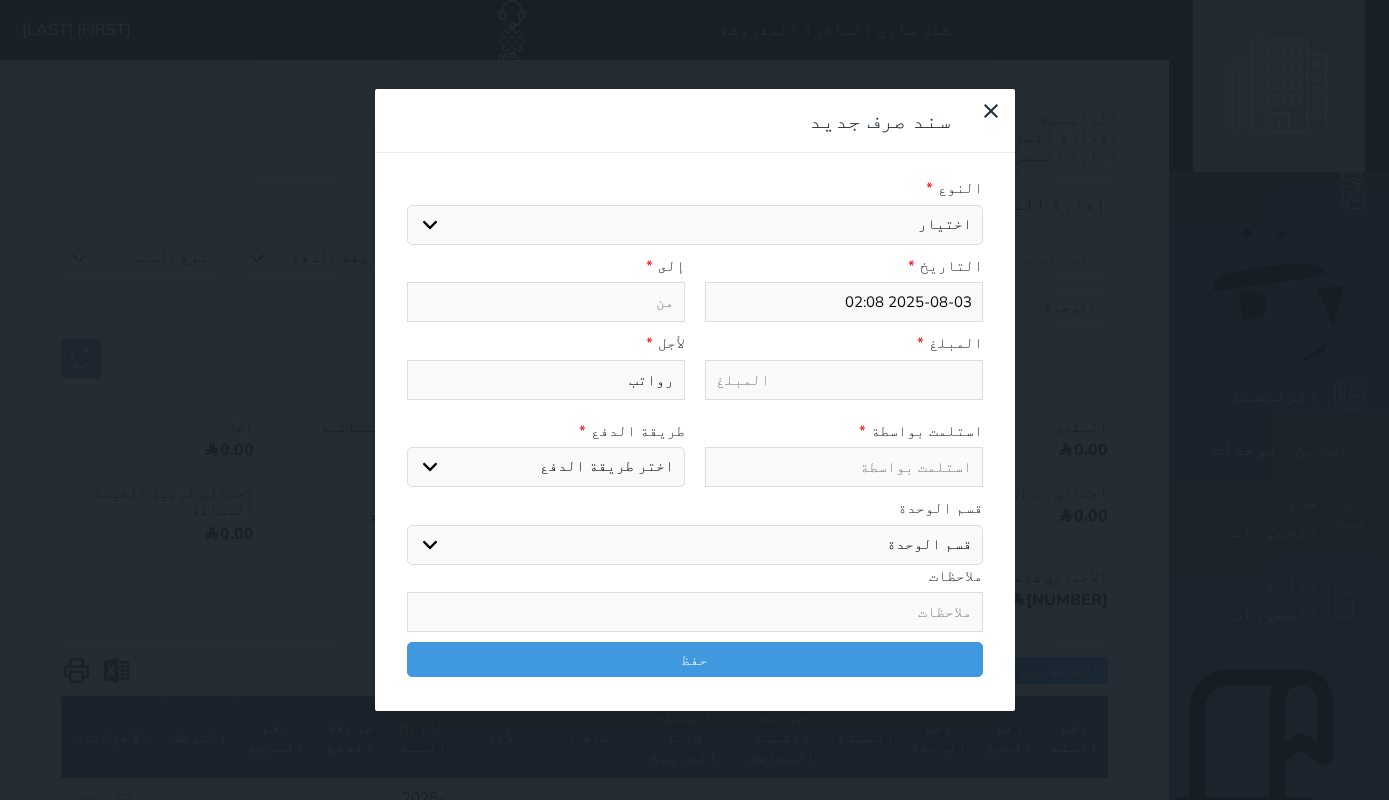 click at bounding box center [844, 380] 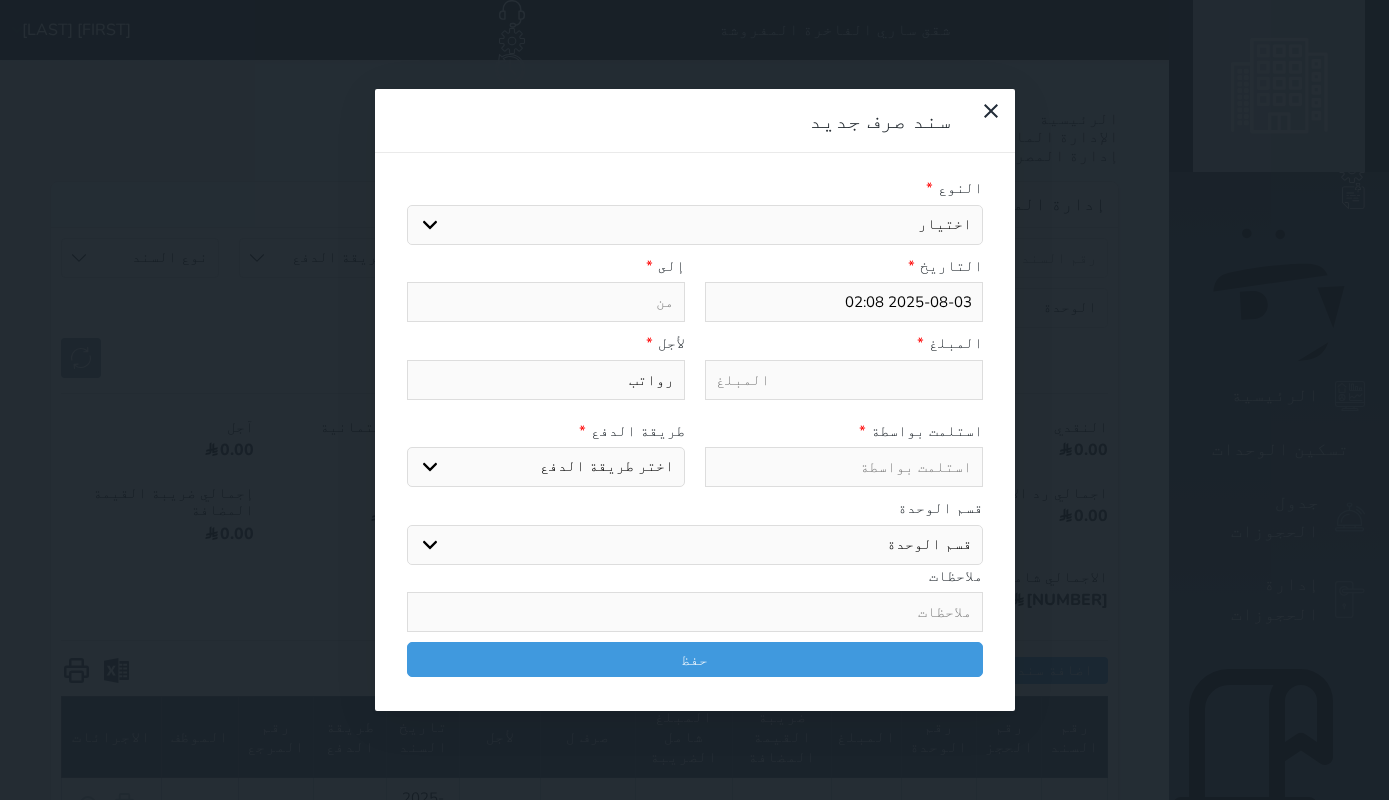 type on "3" 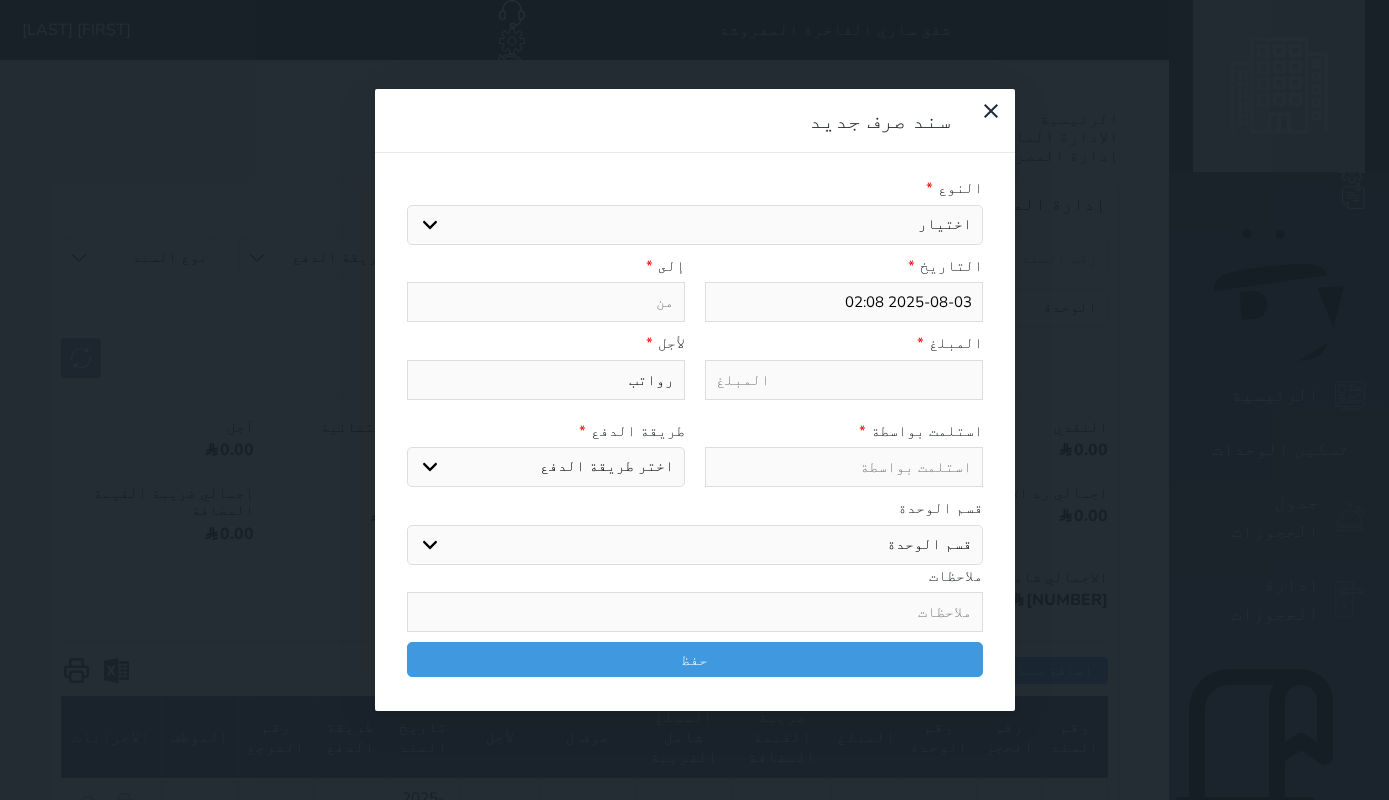 select 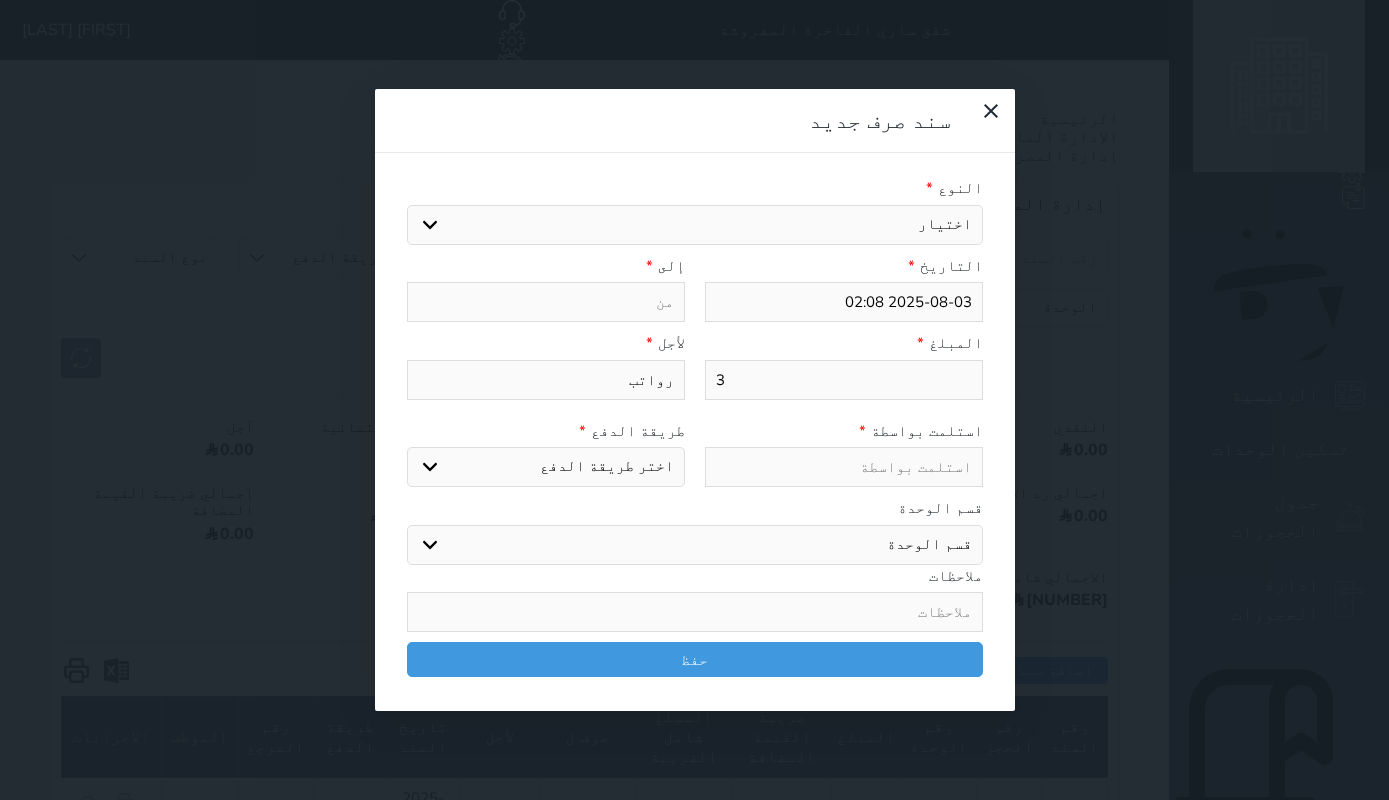 type on "32" 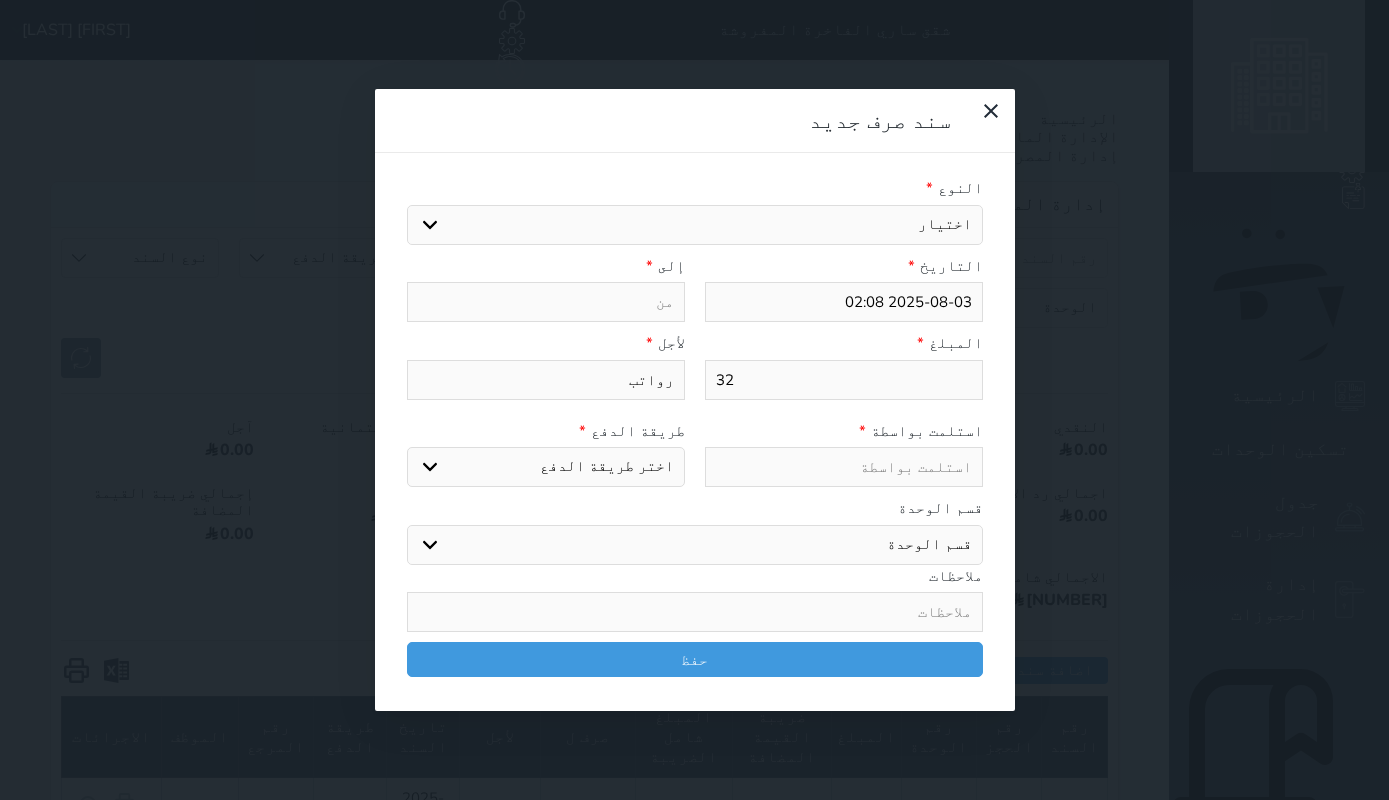 type on "320" 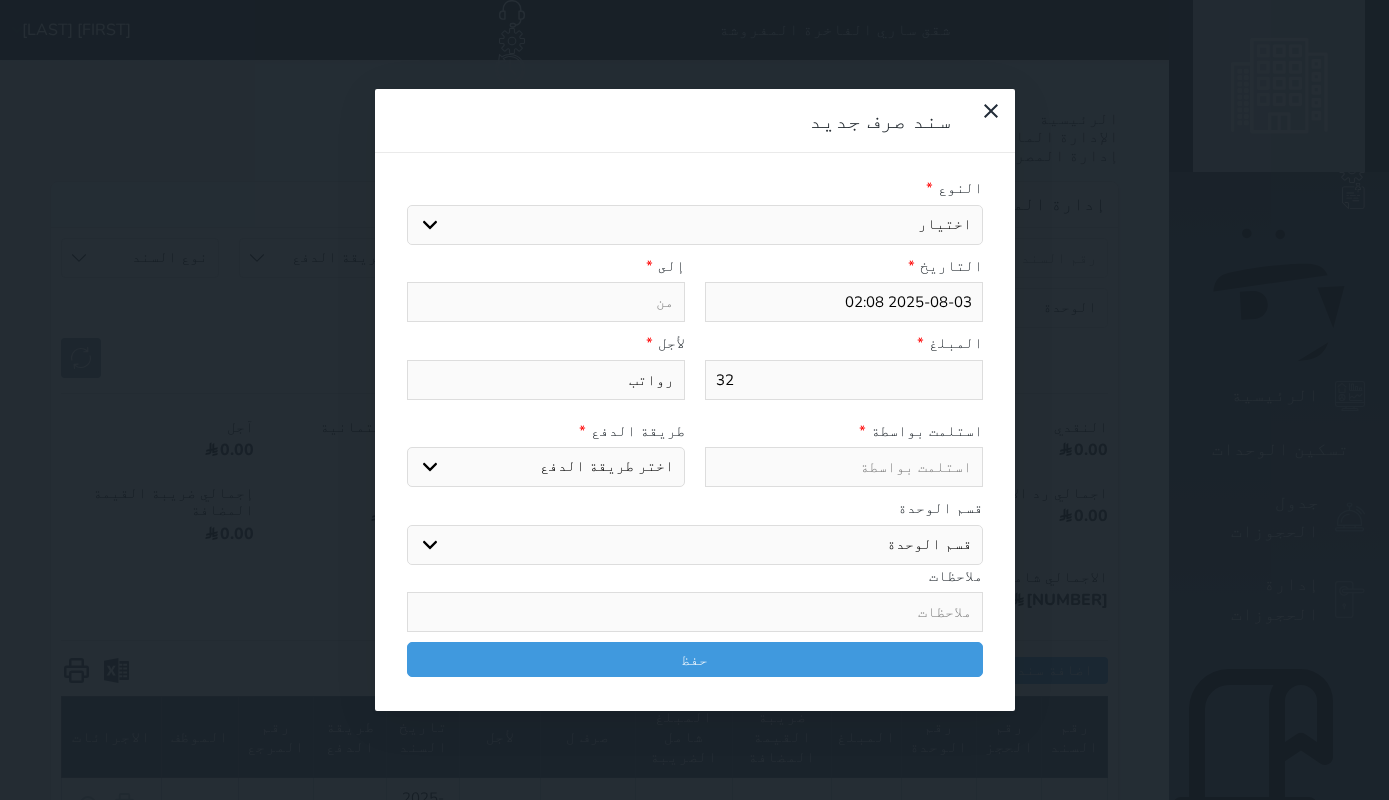 select 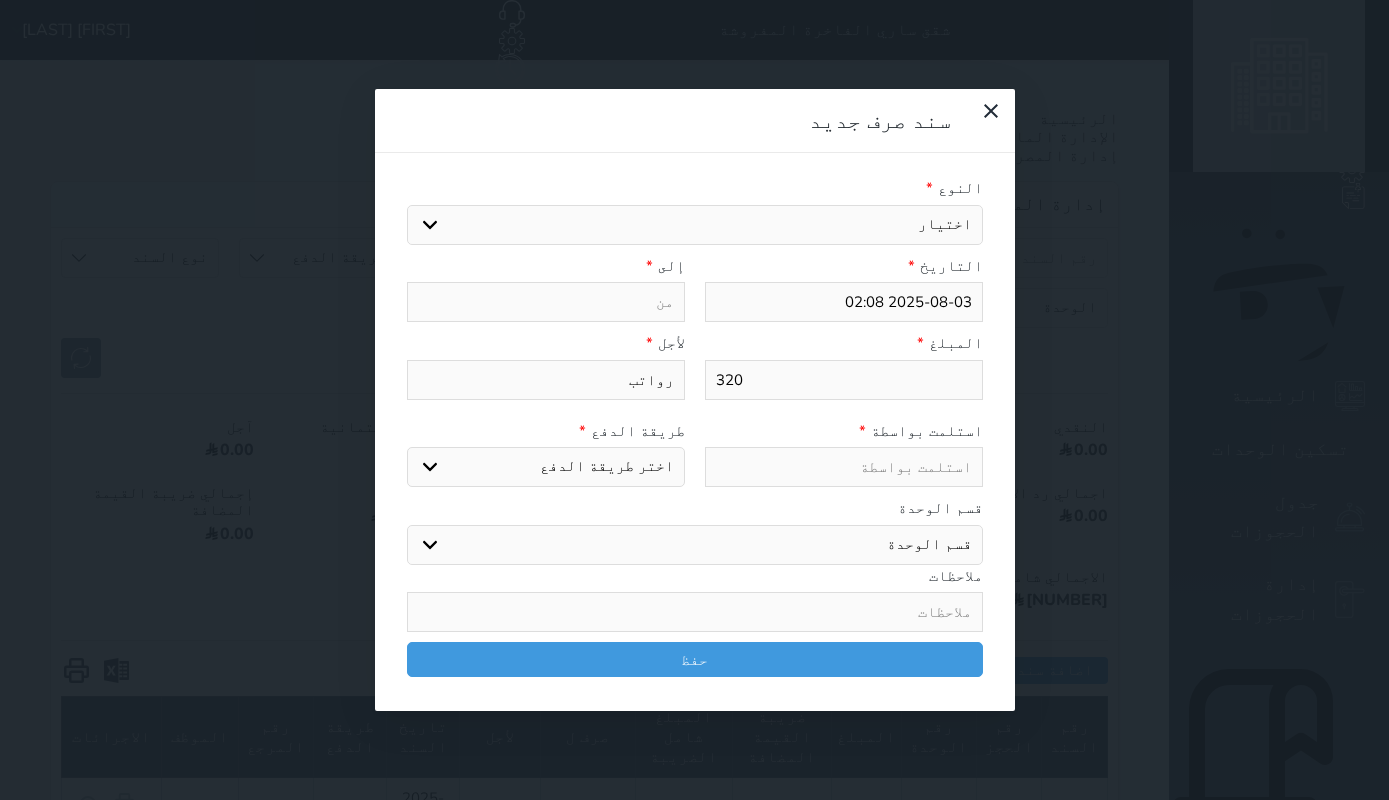 type on "3200" 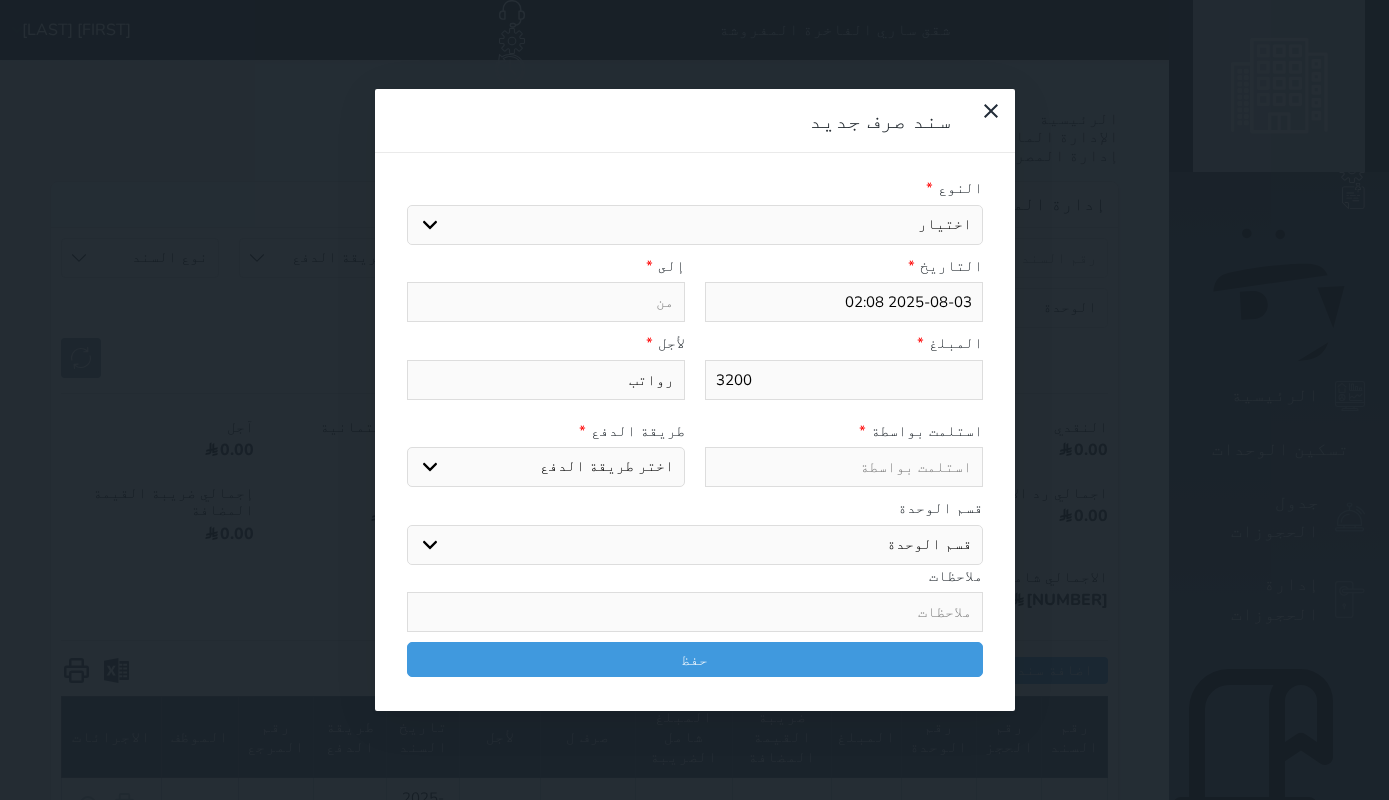 select 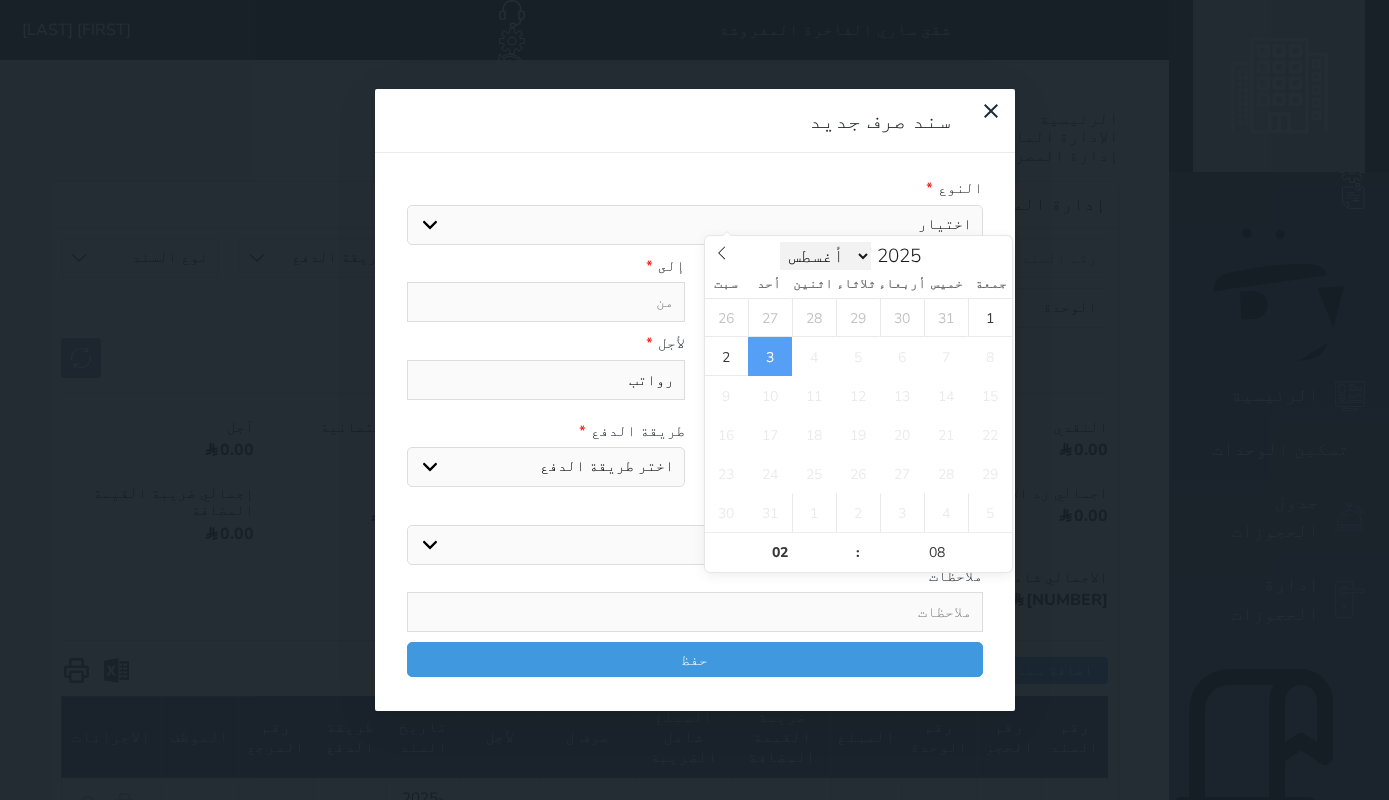 click on "يناير فبراير مارس أبريل مايو يونيو يوليو أغسطس" at bounding box center (826, 256) 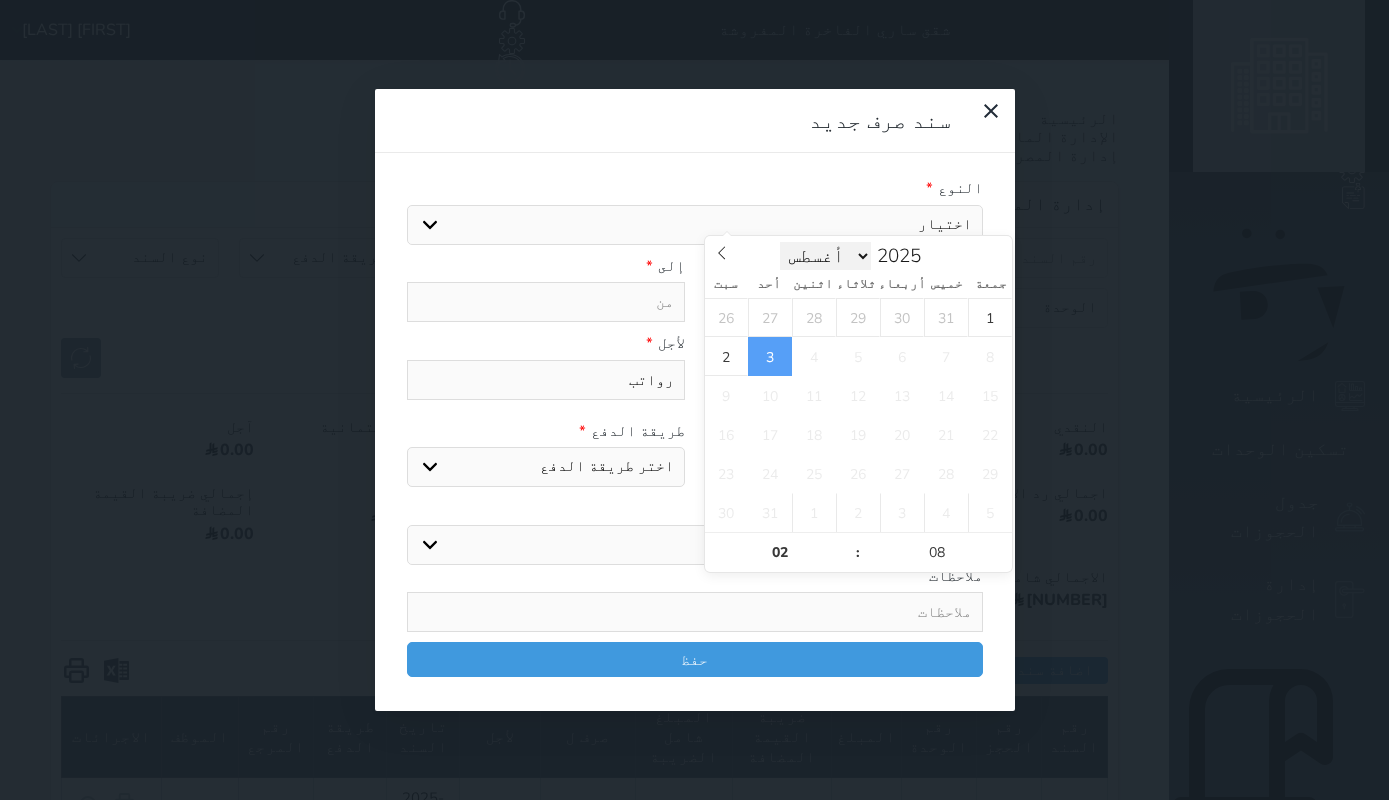 select on "6" 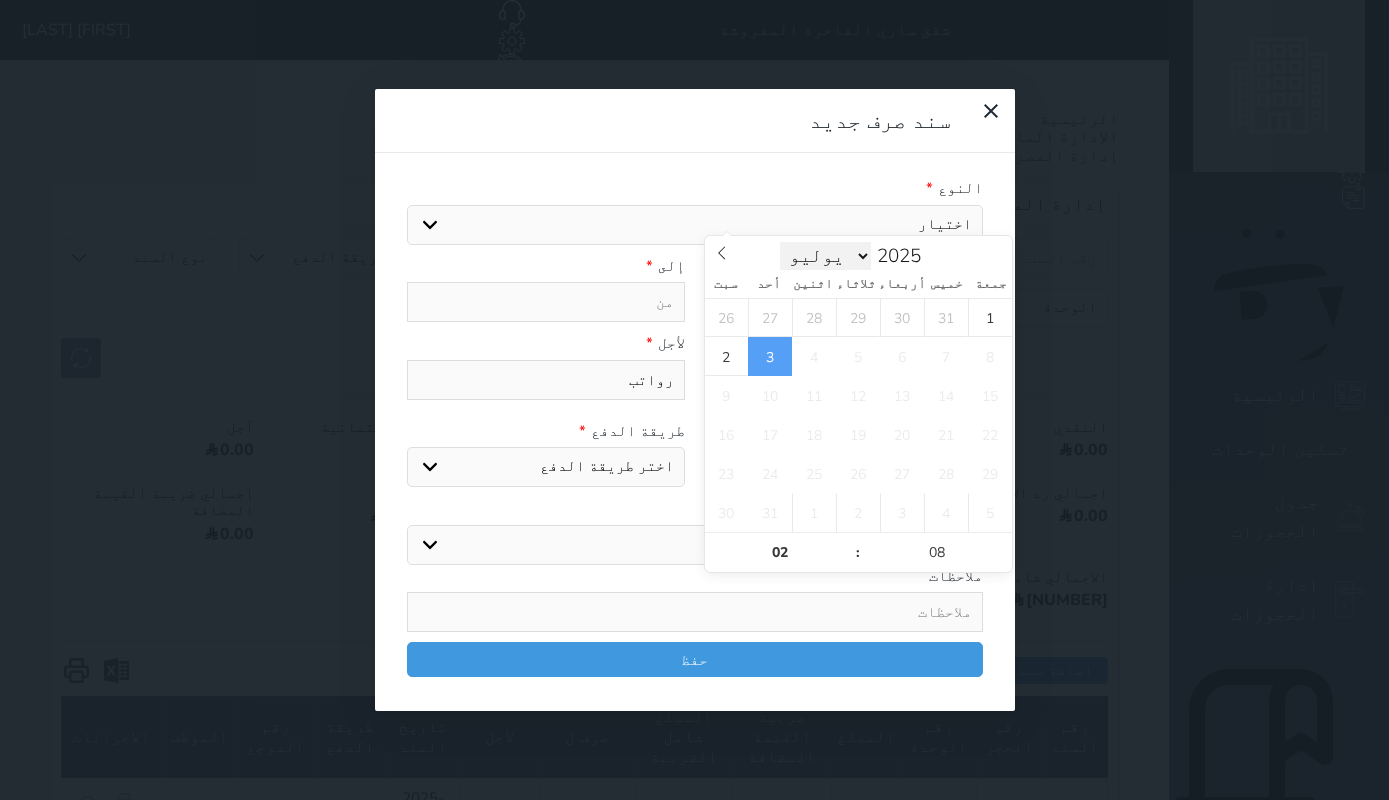click on "يوليو" at bounding box center [0, 0] 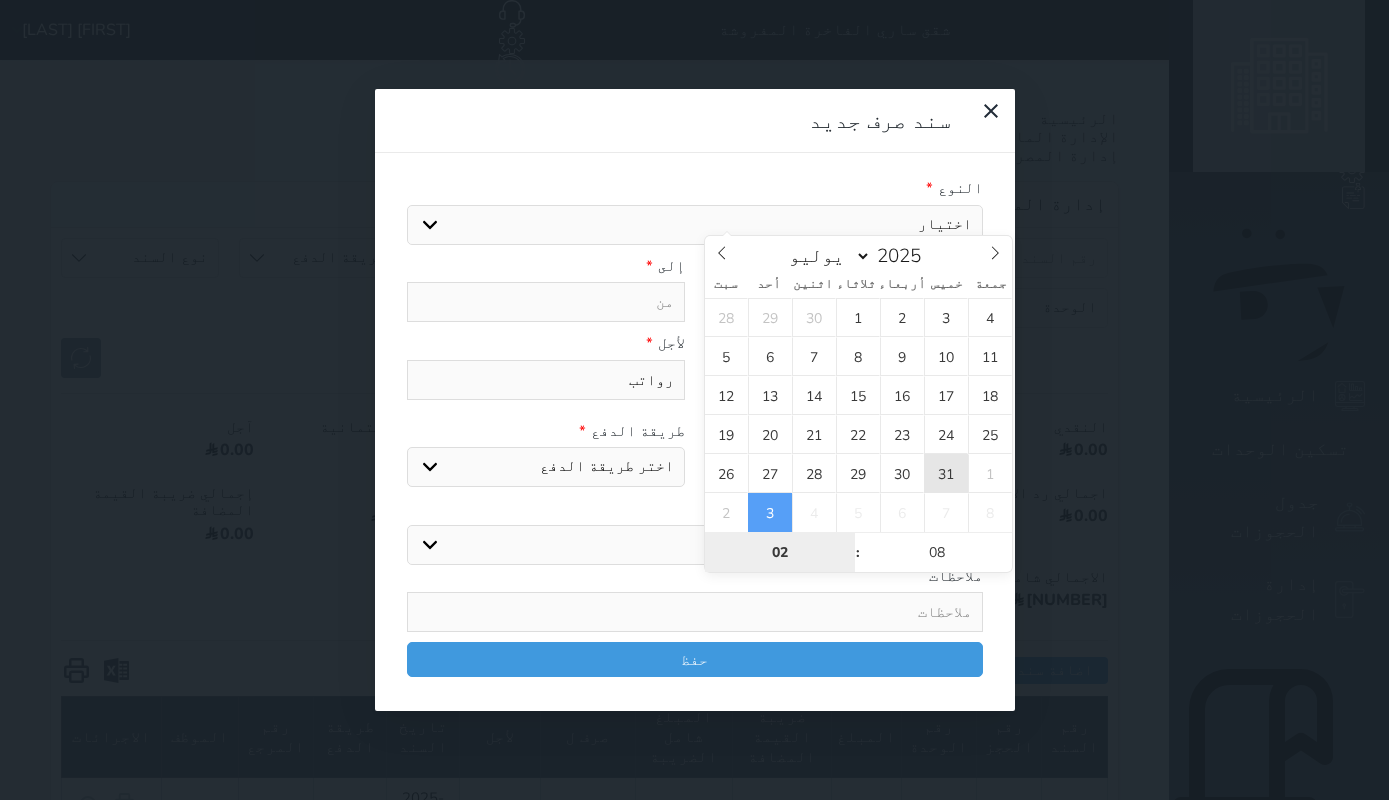 type on "2025-07-31 02:08" 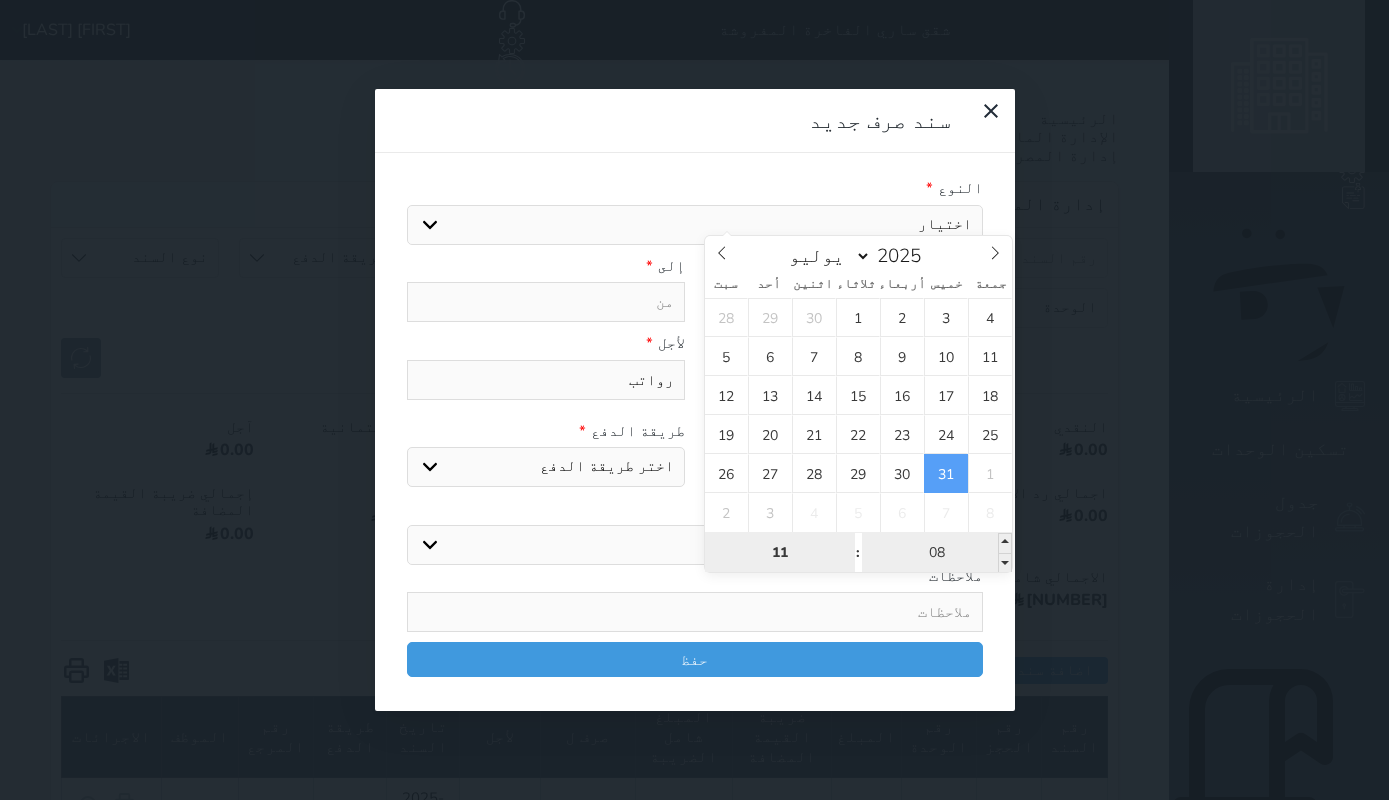 type on "11" 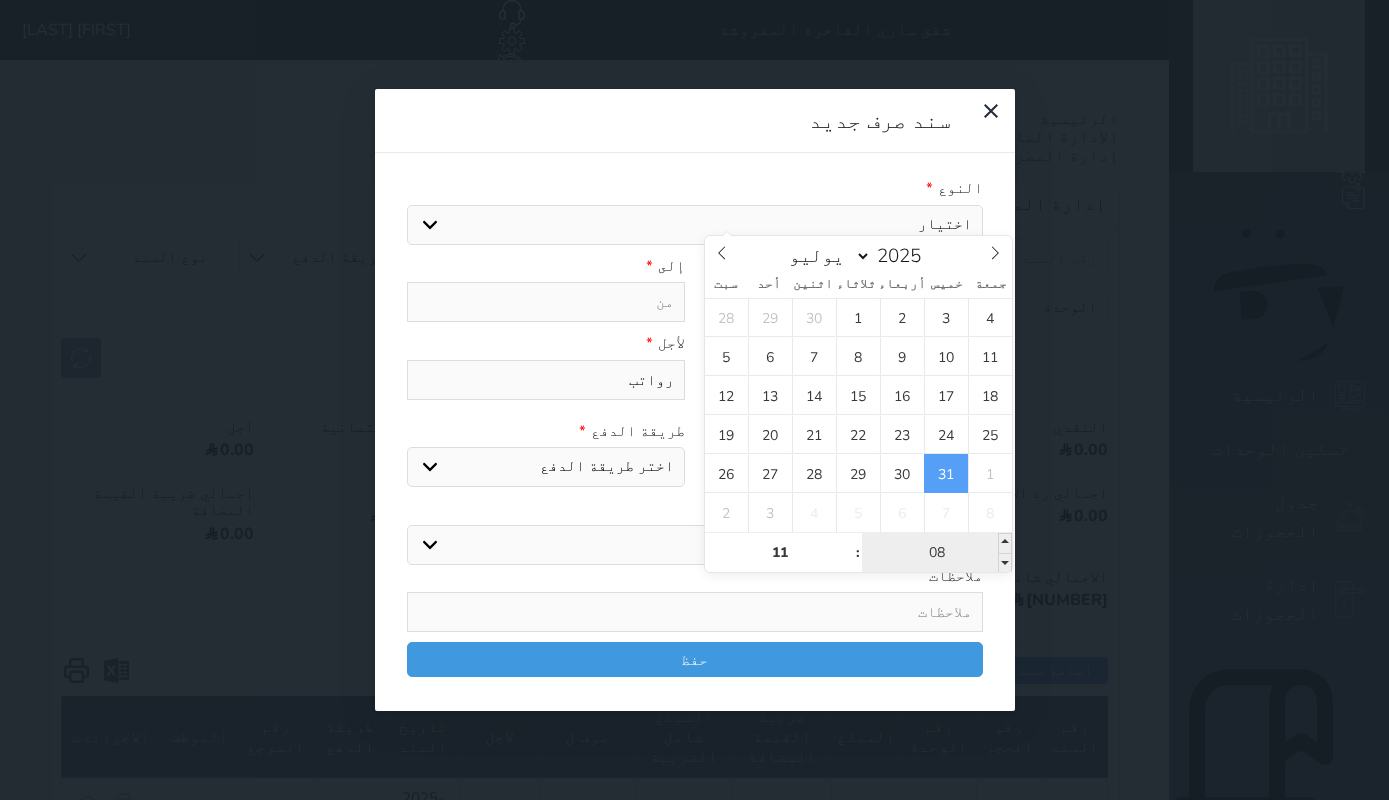click on "08" at bounding box center [937, 553] 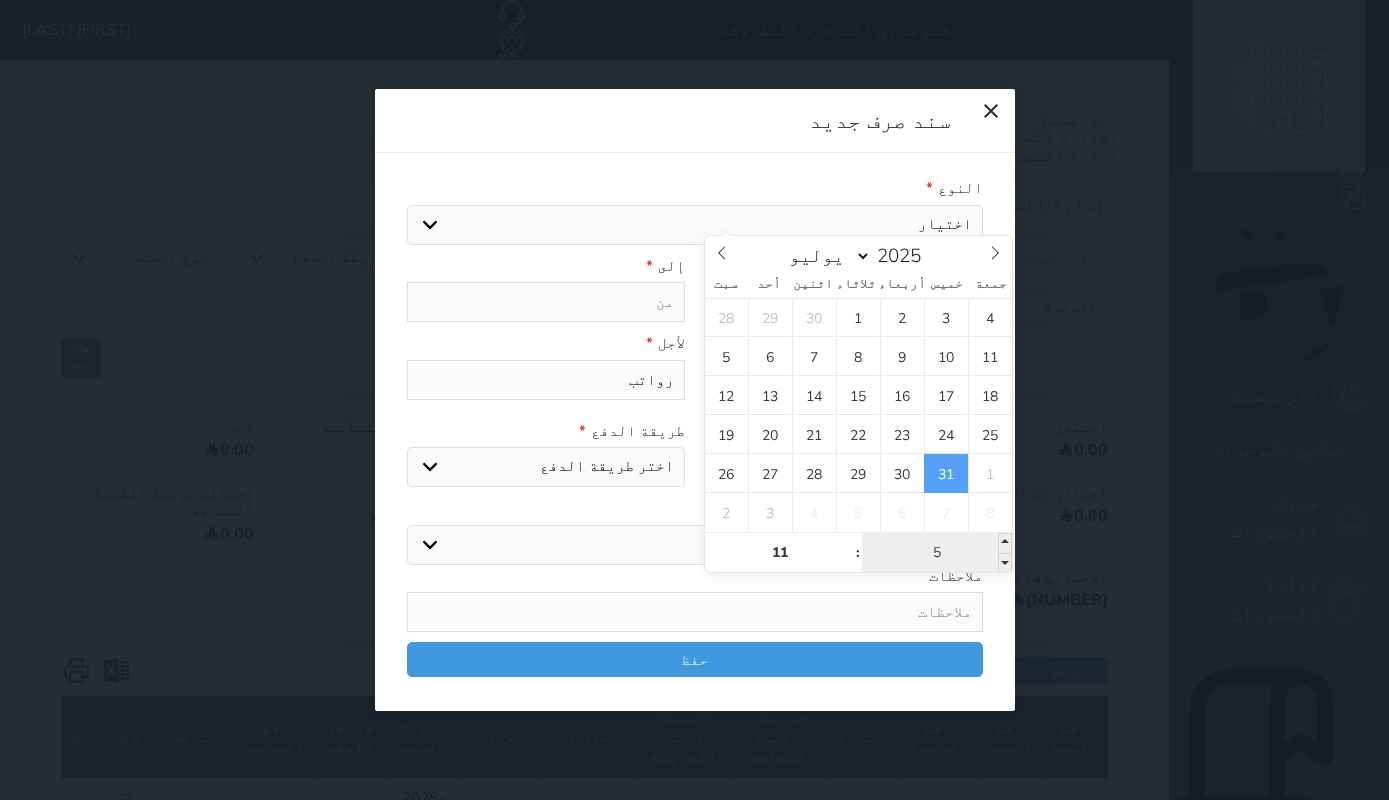 type on "59" 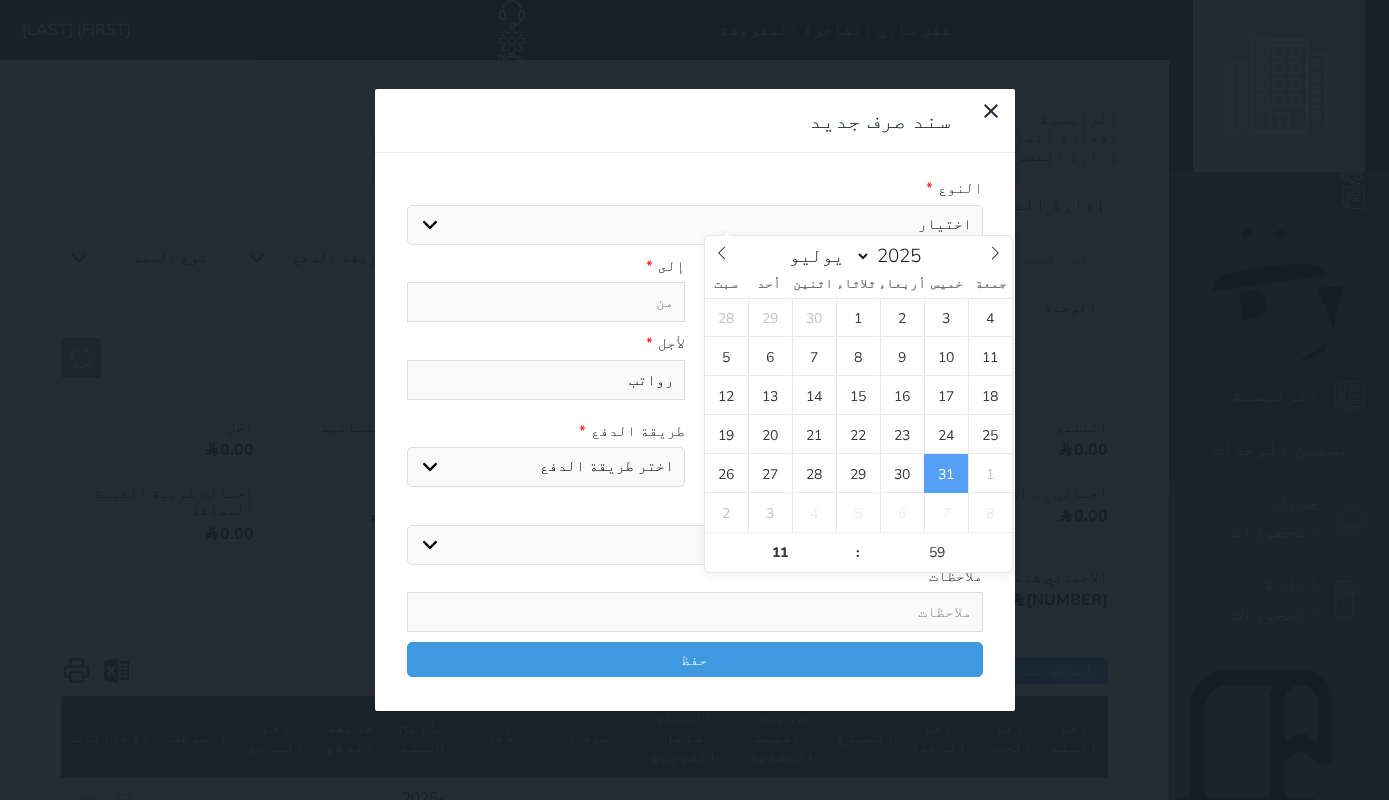 click on "قسم الوحدة   غرفتين وصالة غرفة وصالة غرفة ودورة مياه جناح ثلاث غرف" at bounding box center (695, 545) 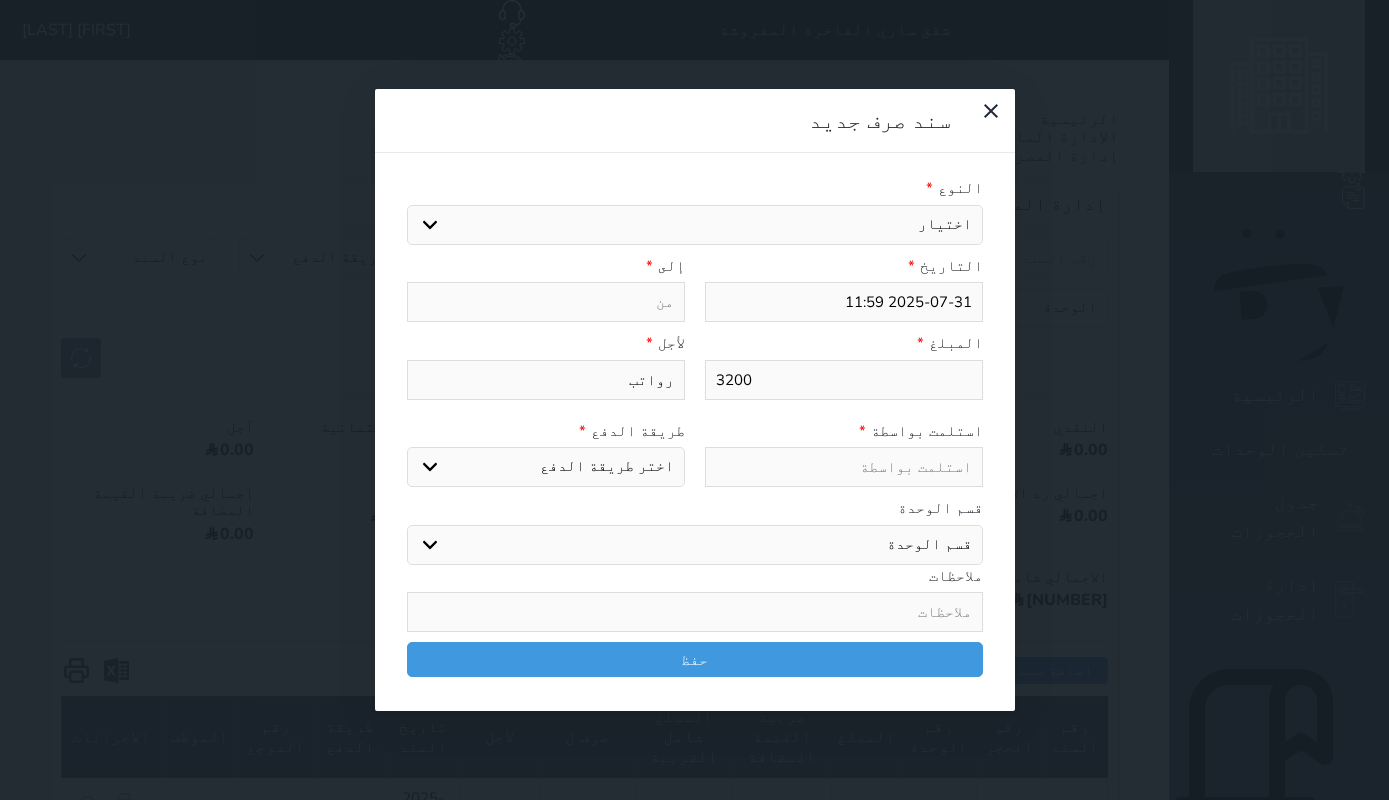 click on "اختر طريقة الدفع   دفع نقدى   تحويل بنكى   مدى   بطاقة ائتمان" at bounding box center [546, 467] 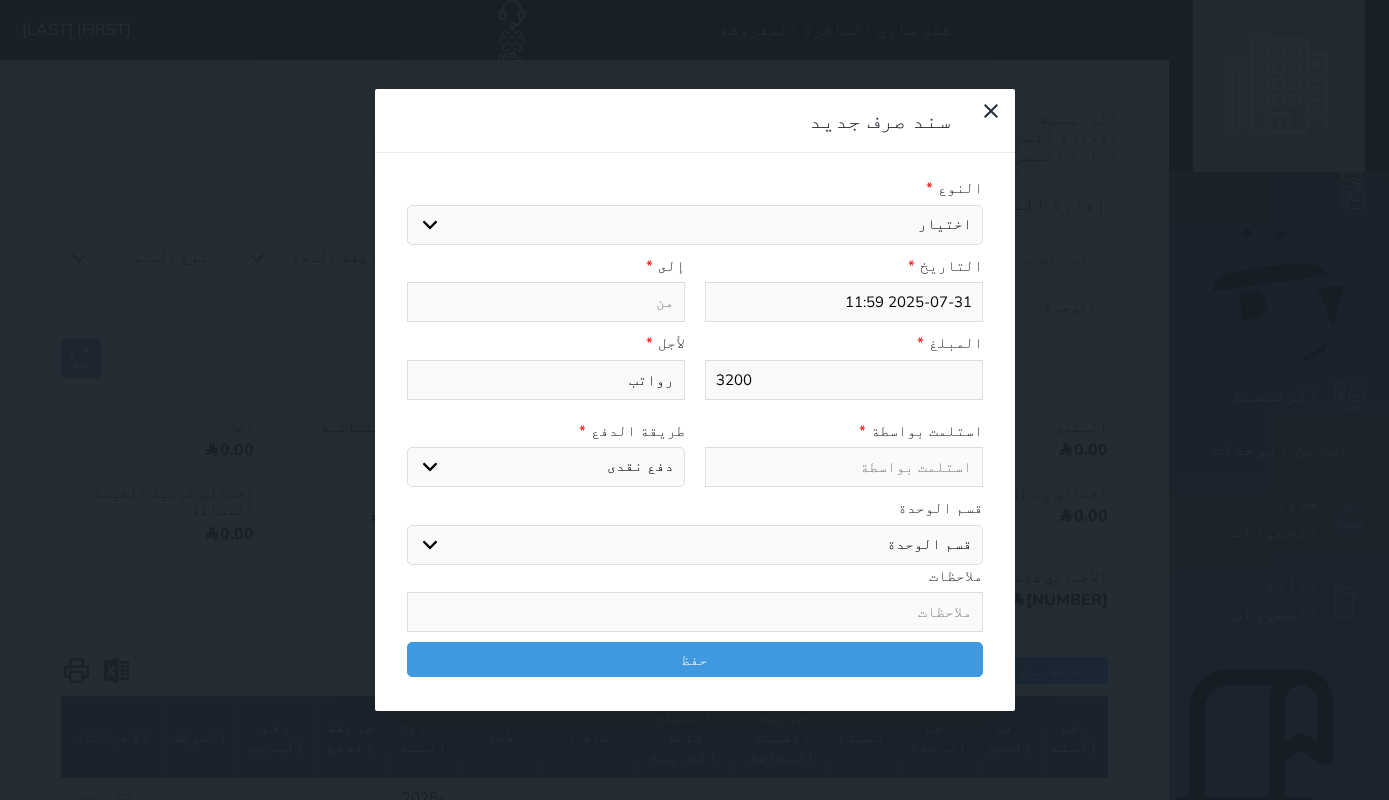 click at bounding box center (546, 302) 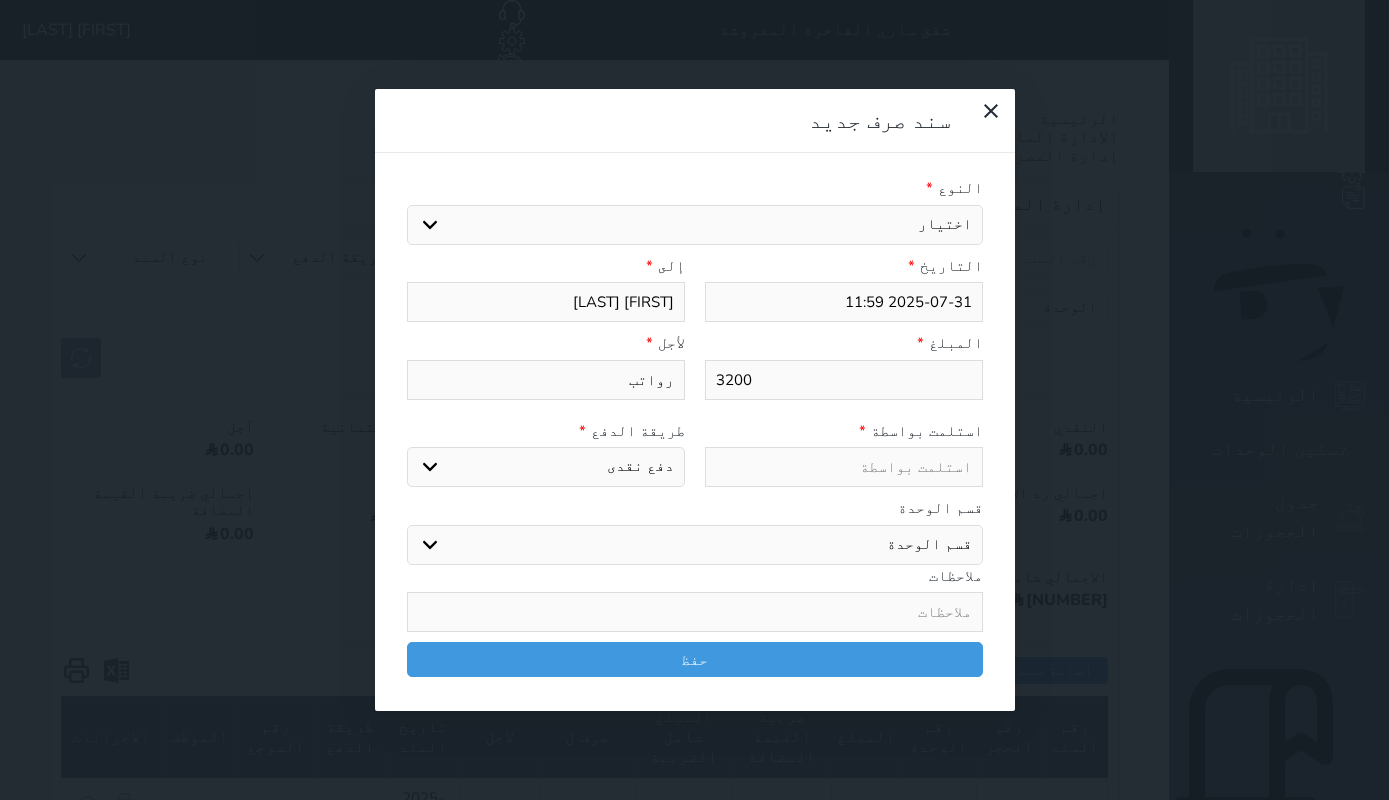 type on "يونس عمر فاروق" 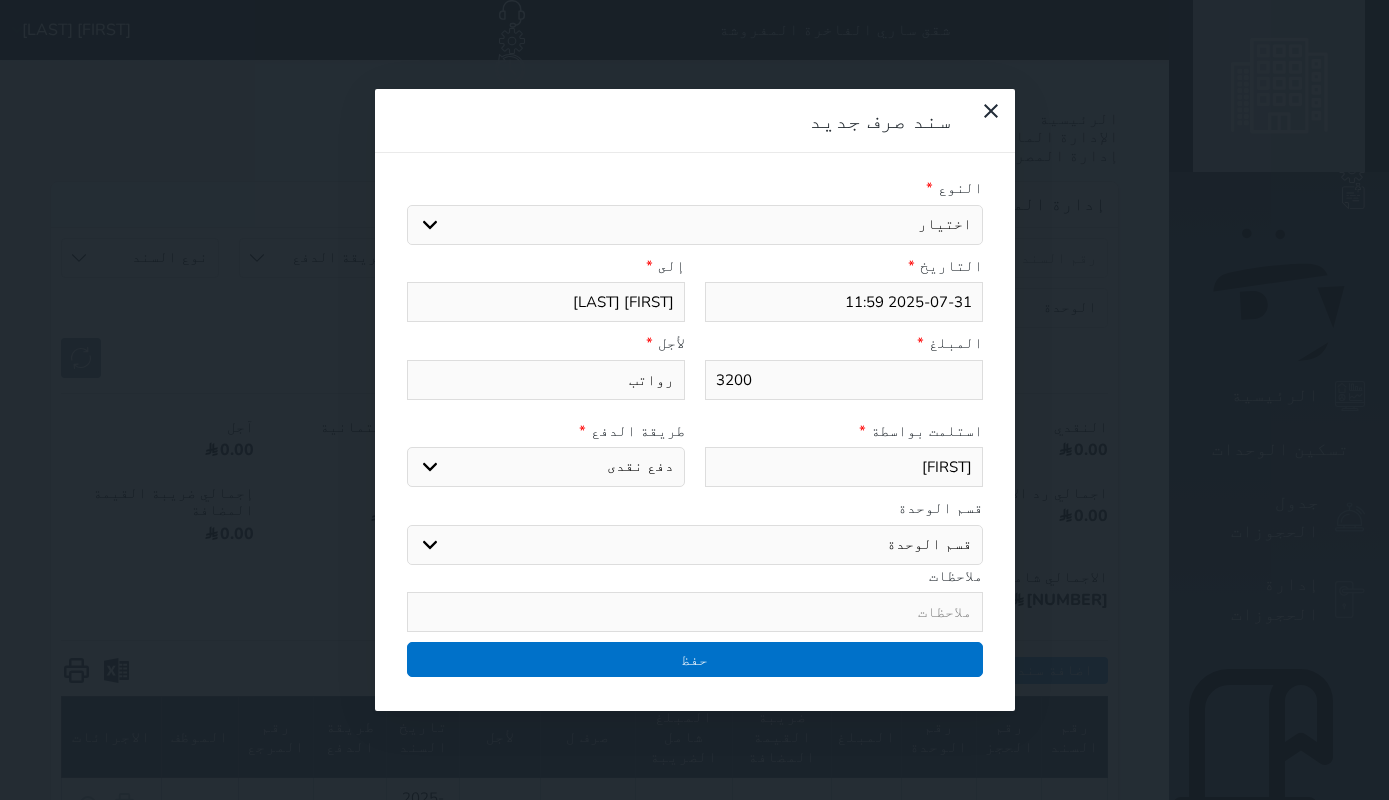 type on "بشير" 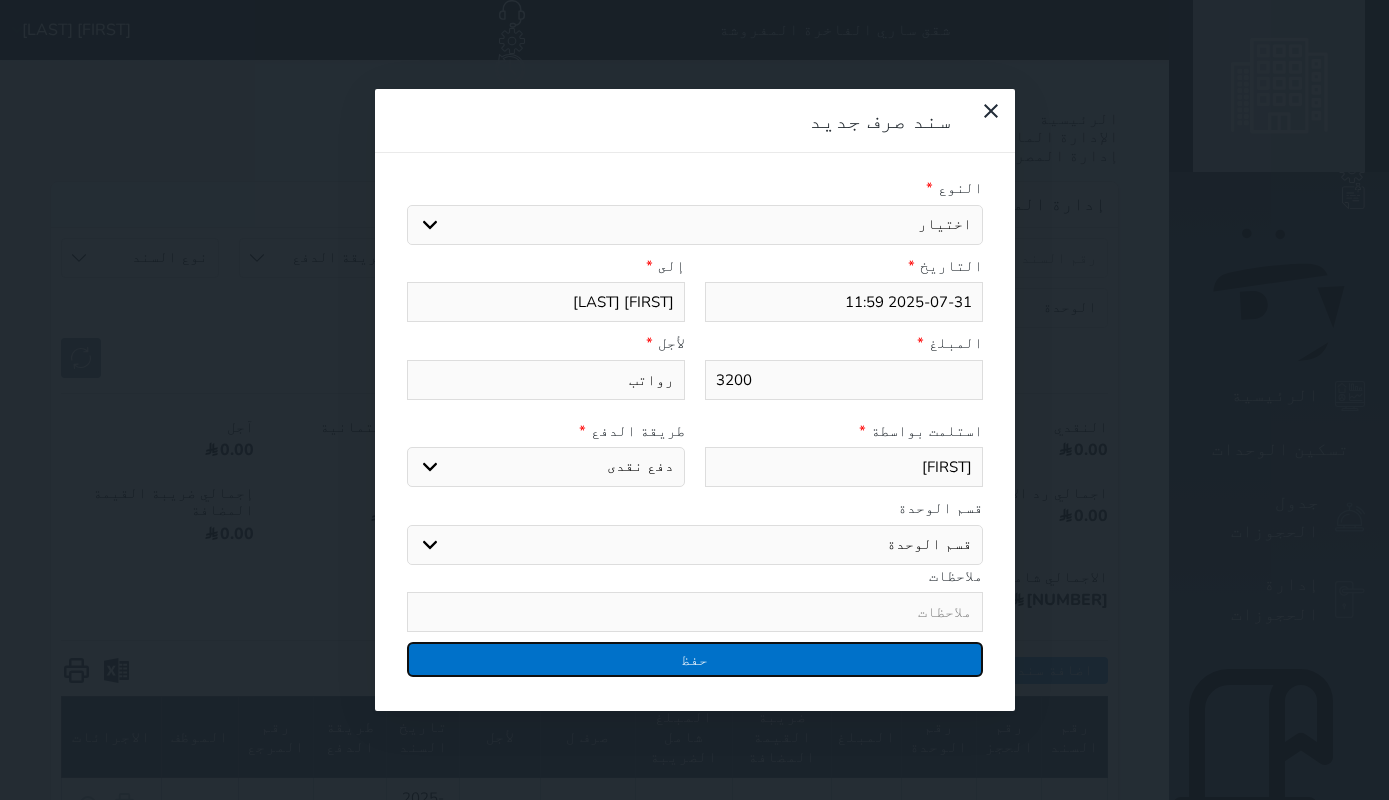 click on "حفظ" at bounding box center [695, 659] 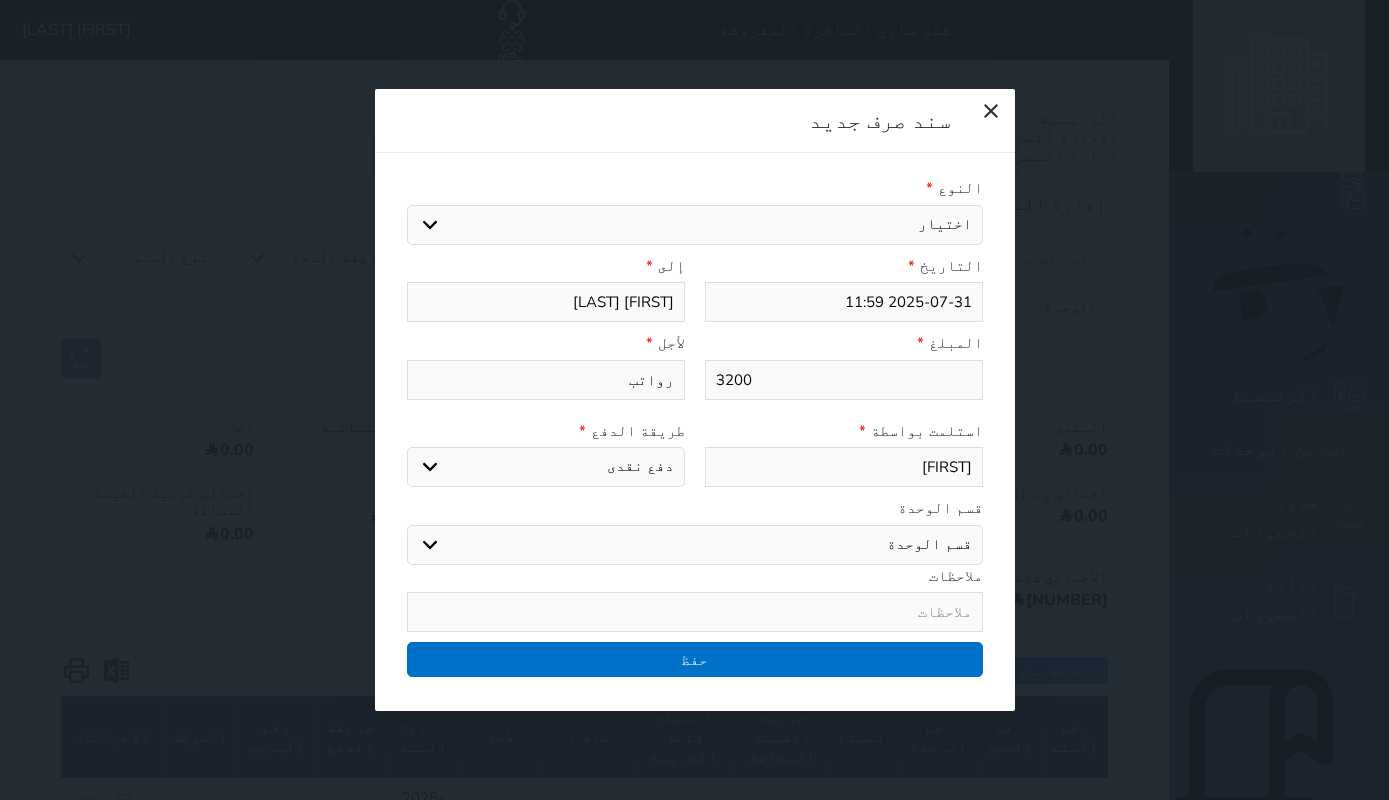 select 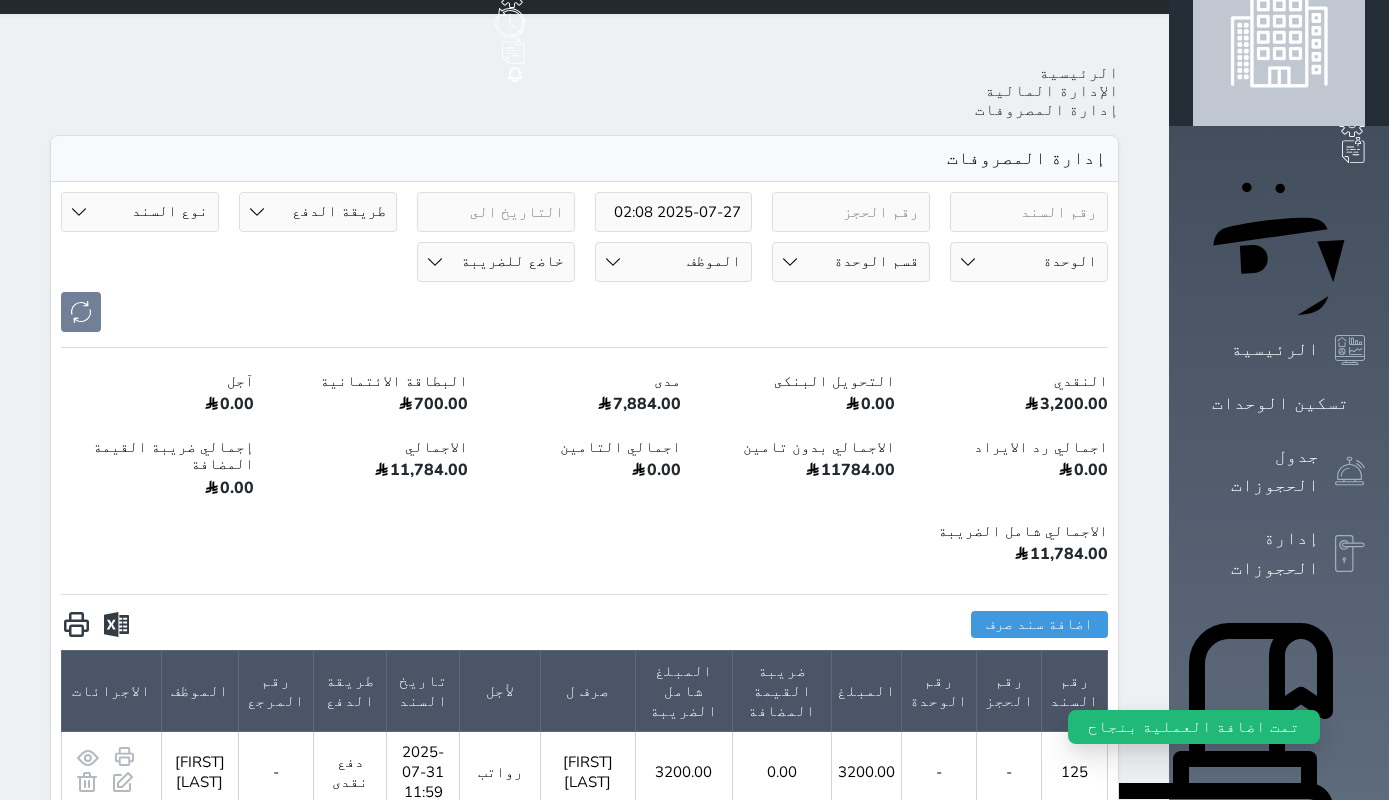 scroll, scrollTop: 0, scrollLeft: 0, axis: both 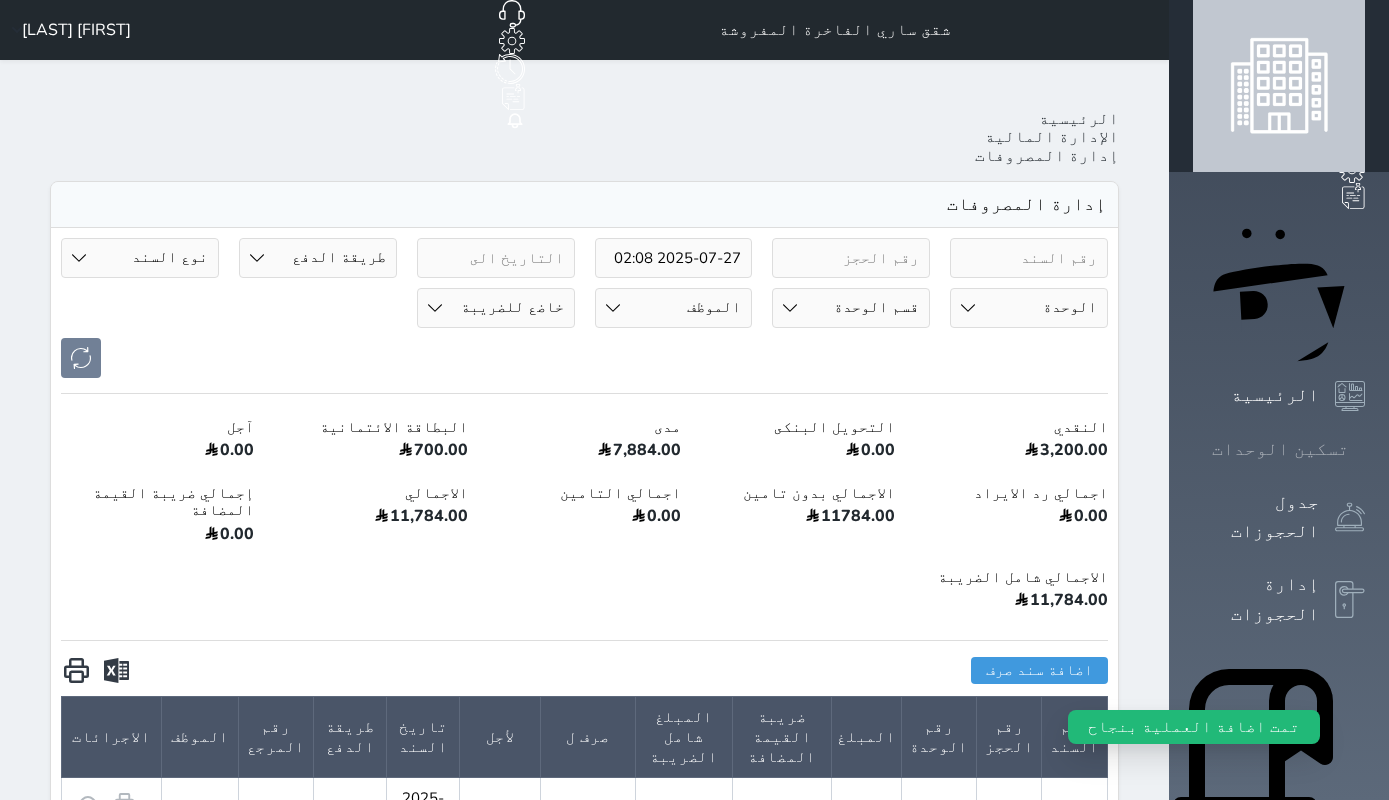 click on "تسكين الوحدات" at bounding box center [1280, 449] 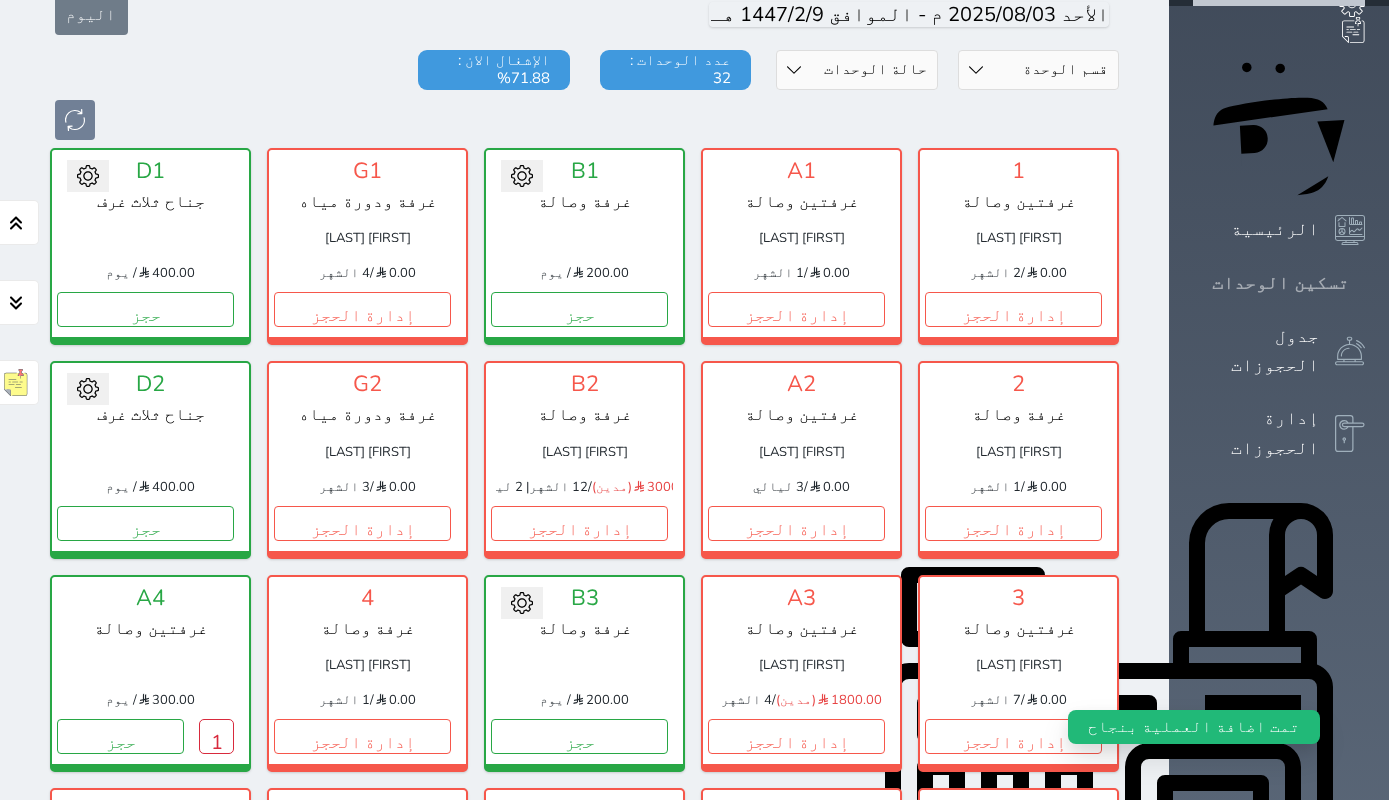 scroll, scrollTop: 165, scrollLeft: 0, axis: vertical 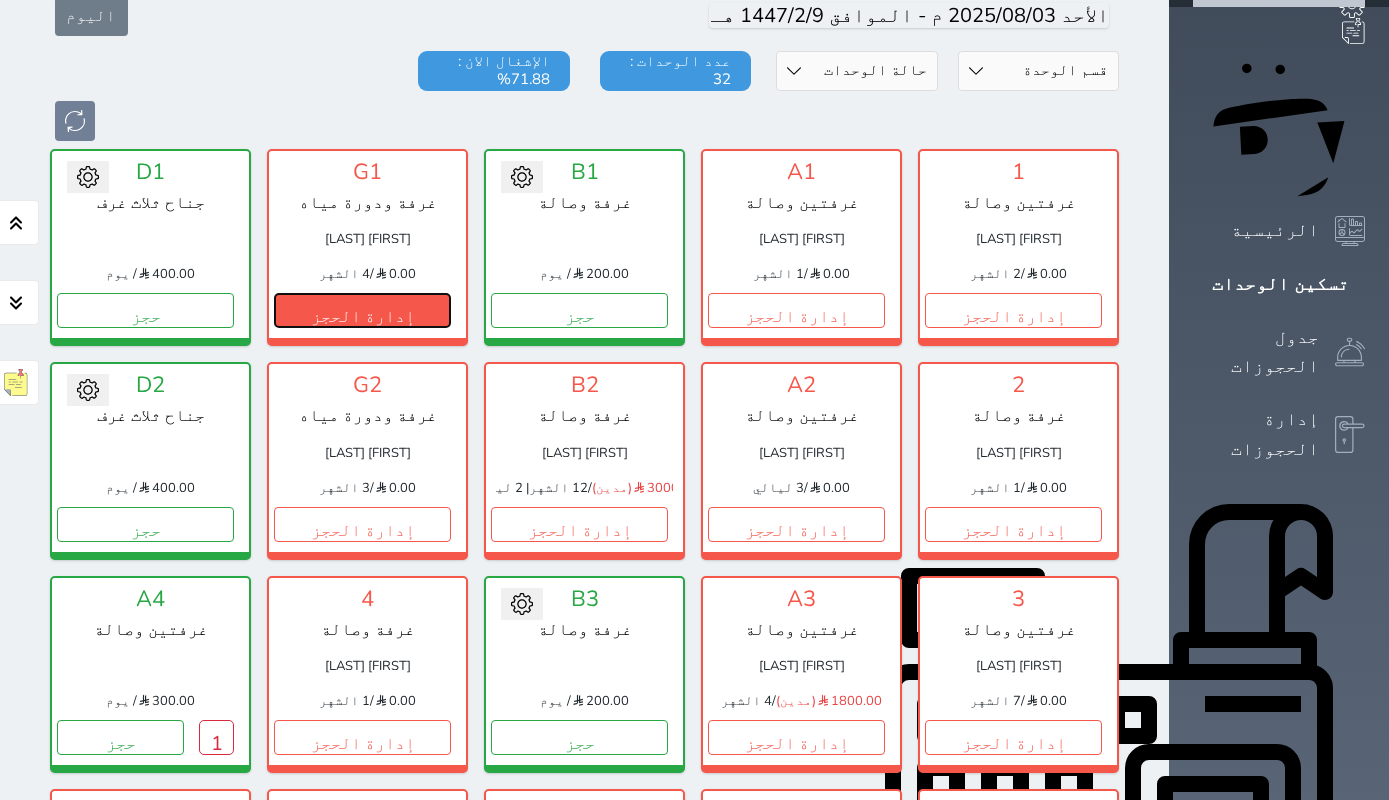click on "إدارة الحجز" at bounding box center (362, 310) 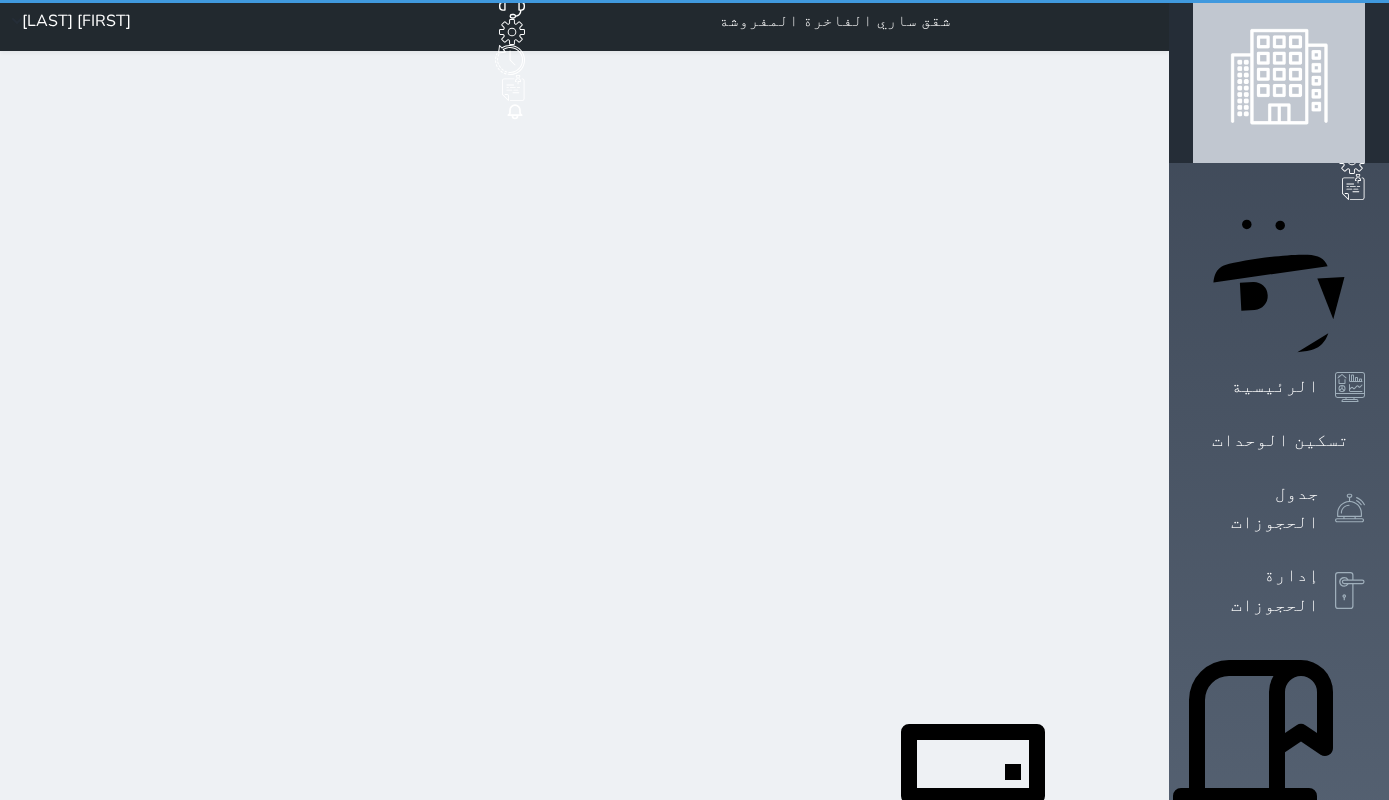 scroll, scrollTop: 0, scrollLeft: 0, axis: both 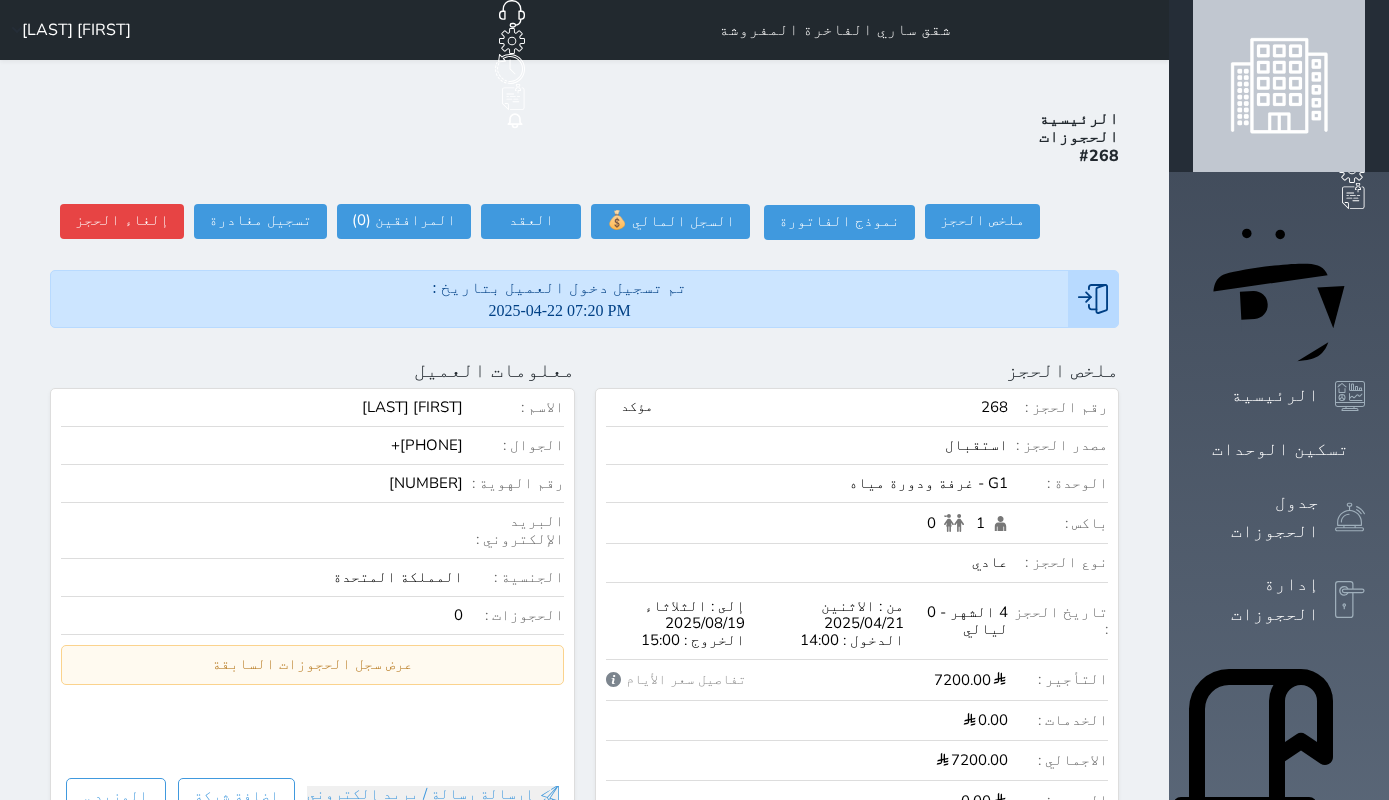 select 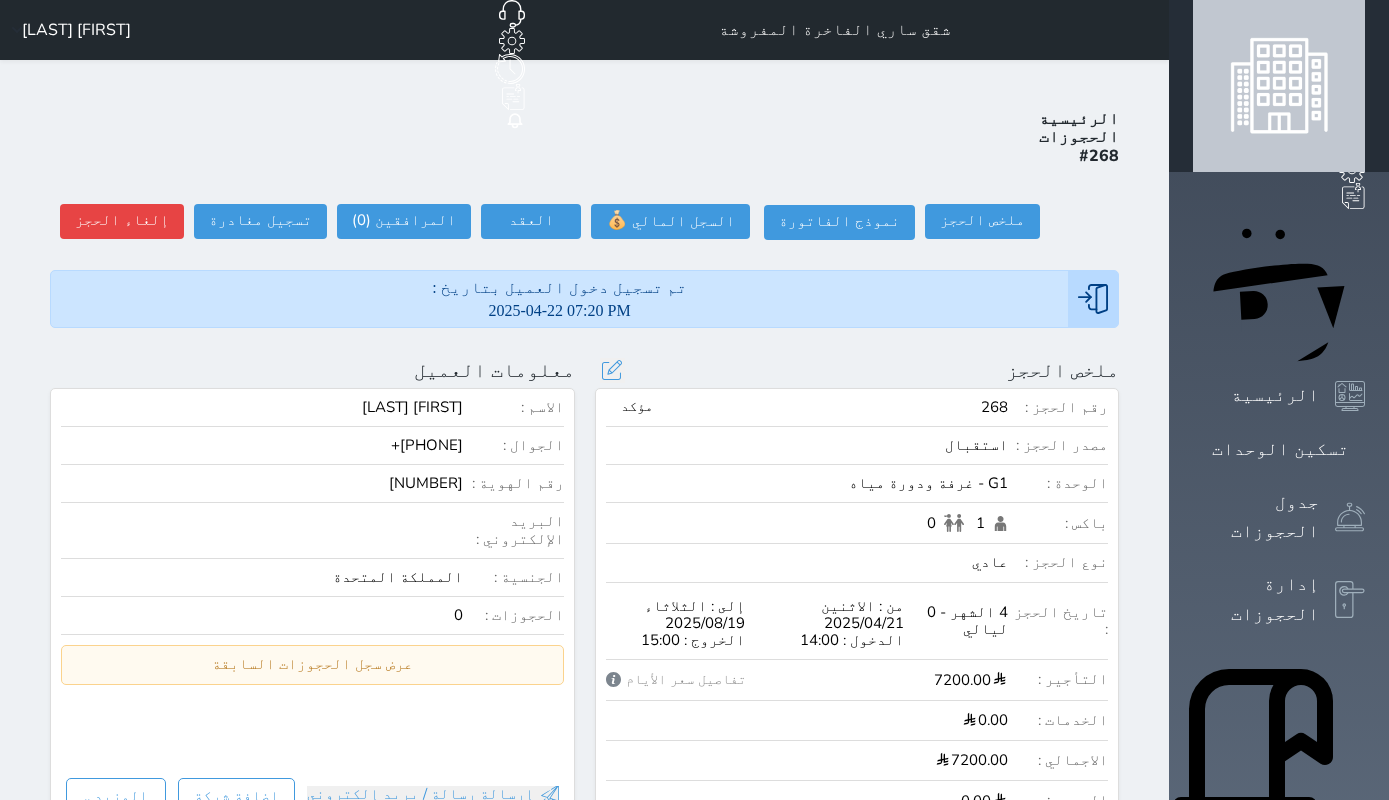 click on "مؤكد" at bounding box center (637, 407) 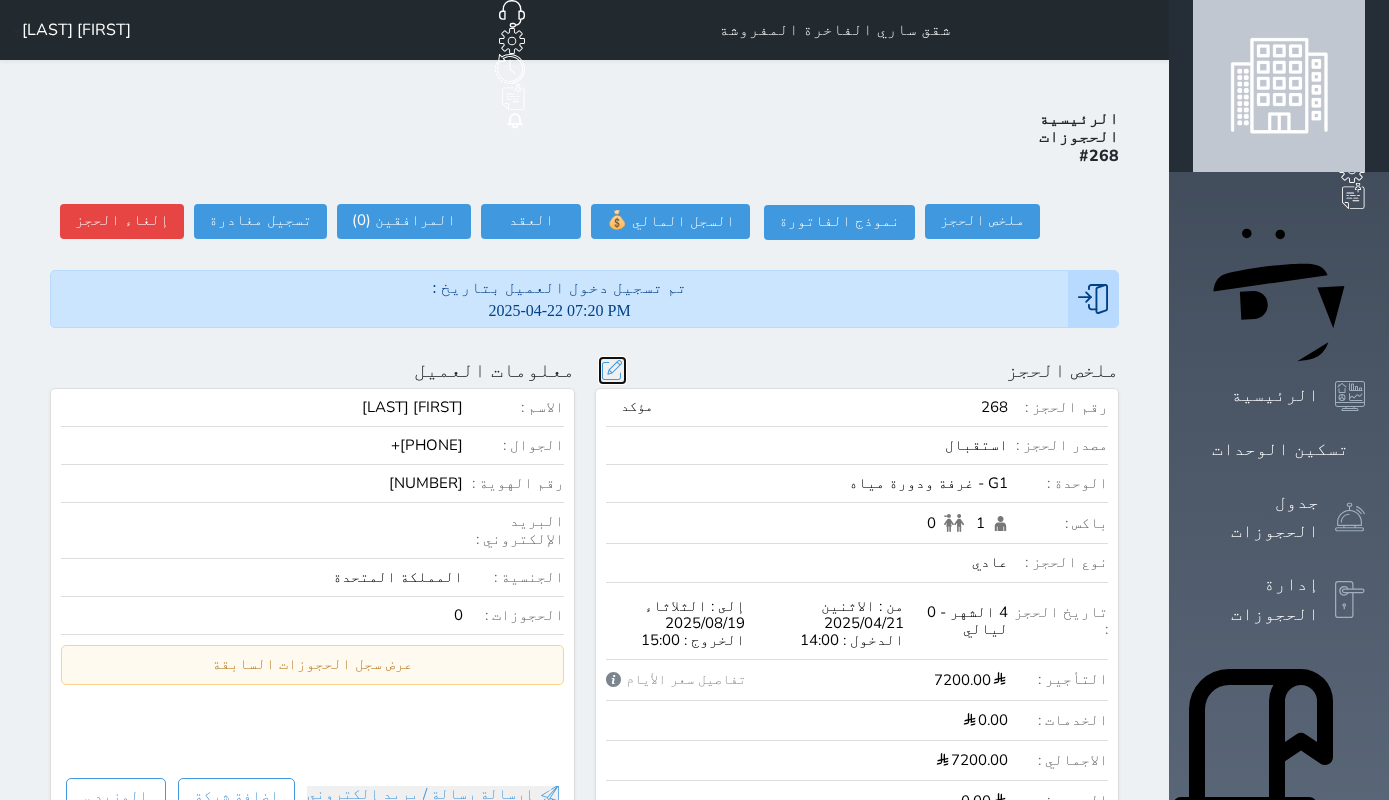 click at bounding box center (612, 370) 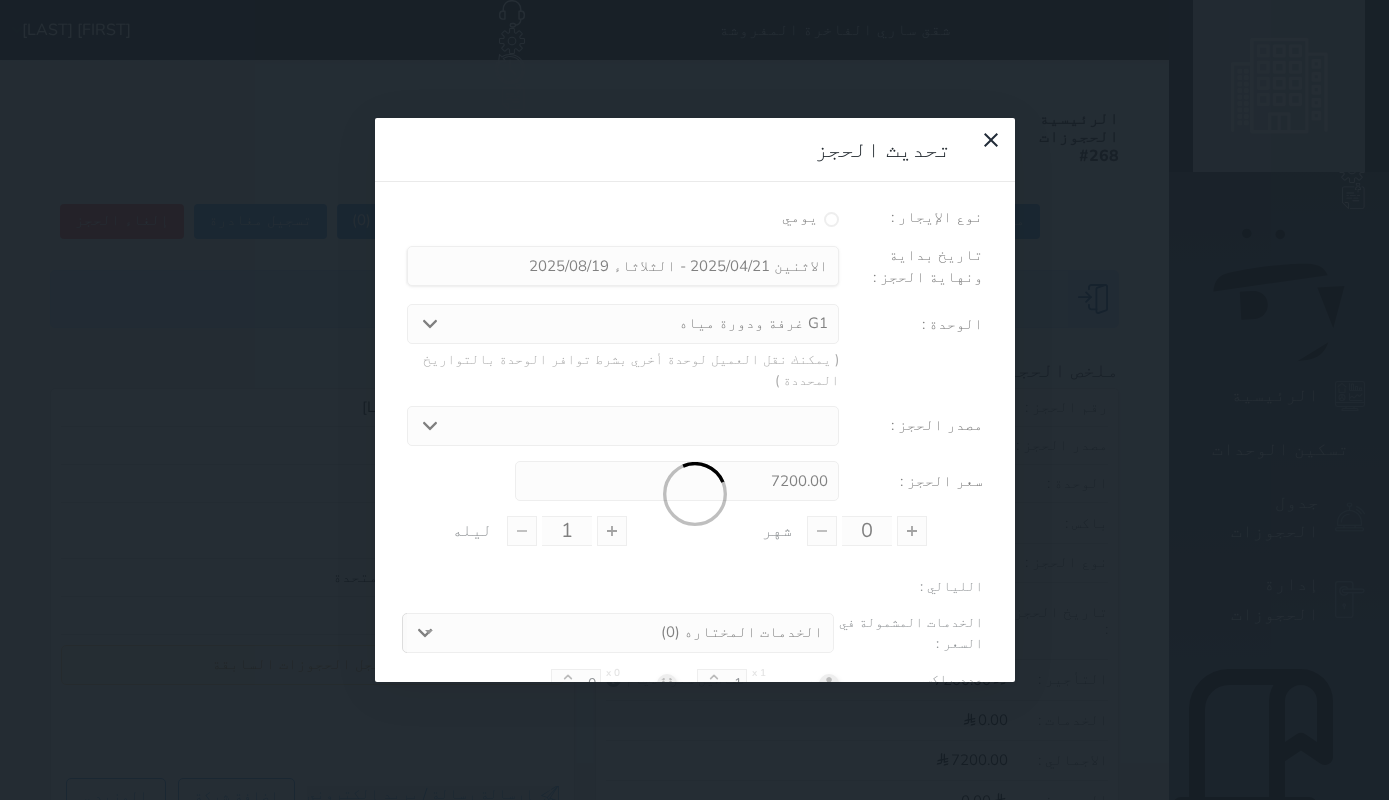 select 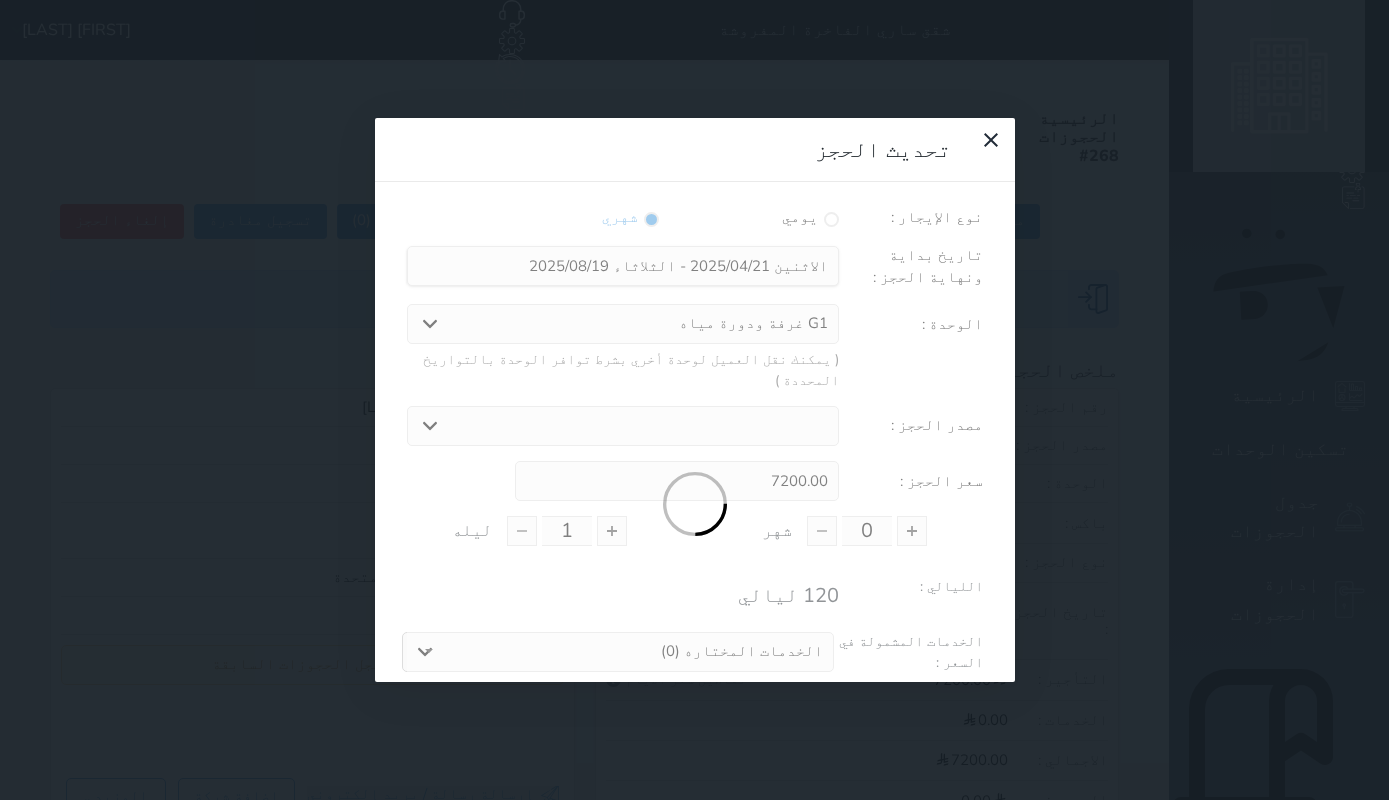 type on "4" 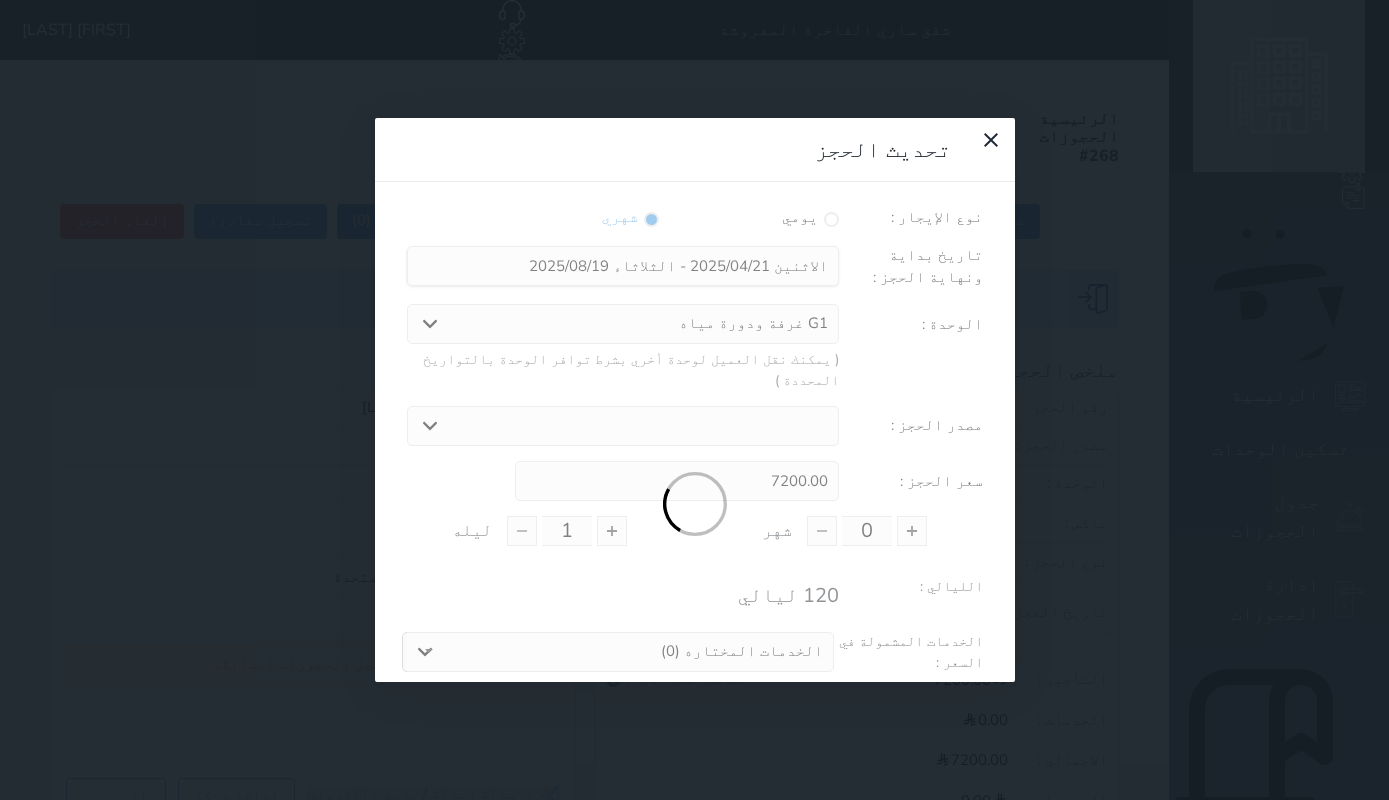 type on "0" 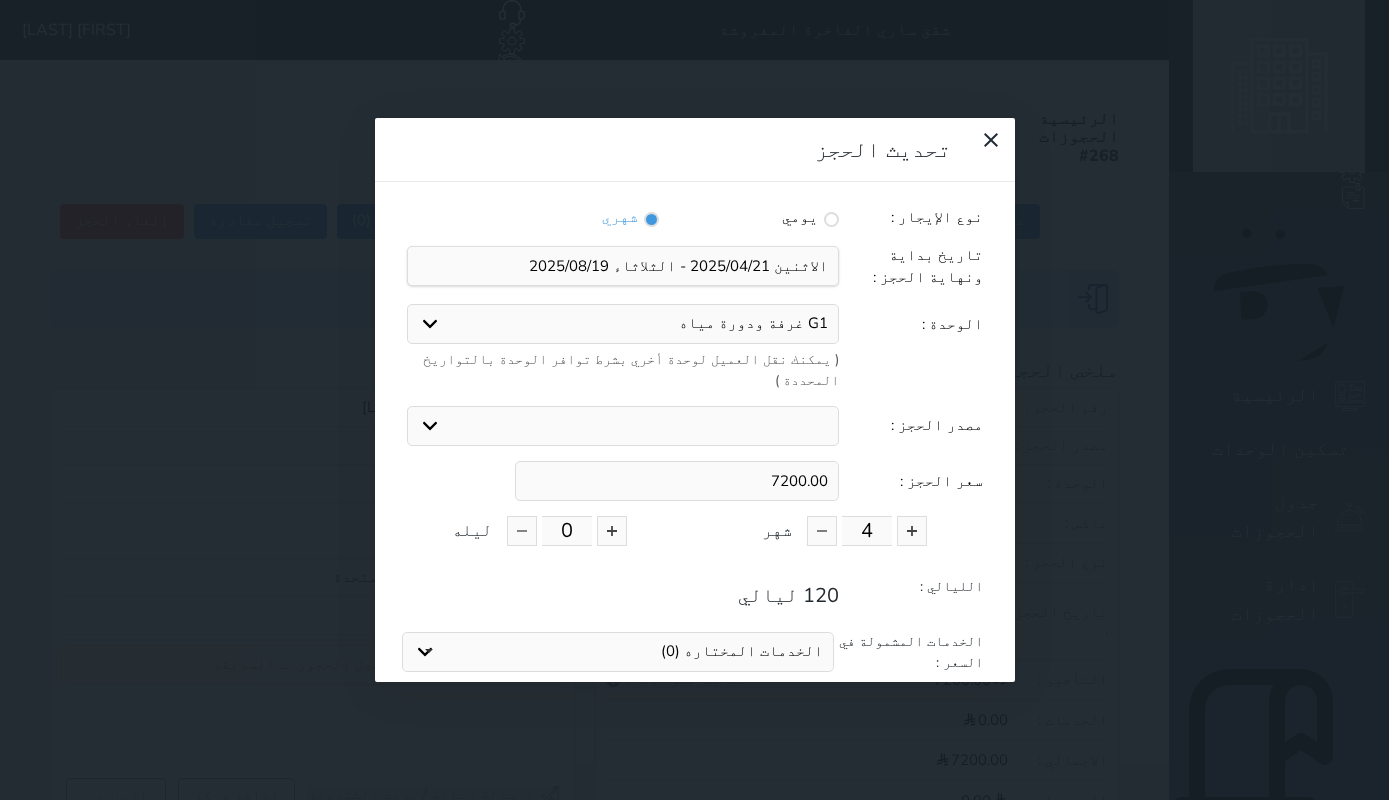 click on "G1 غرفة ودورة مياه   B1 غرفة وصالة D1 جناح ثلاث غرف D2 جناح ثلاث غرف A9 غرفتين وصالة B9 غرفة وصالة" at bounding box center (623, 324) 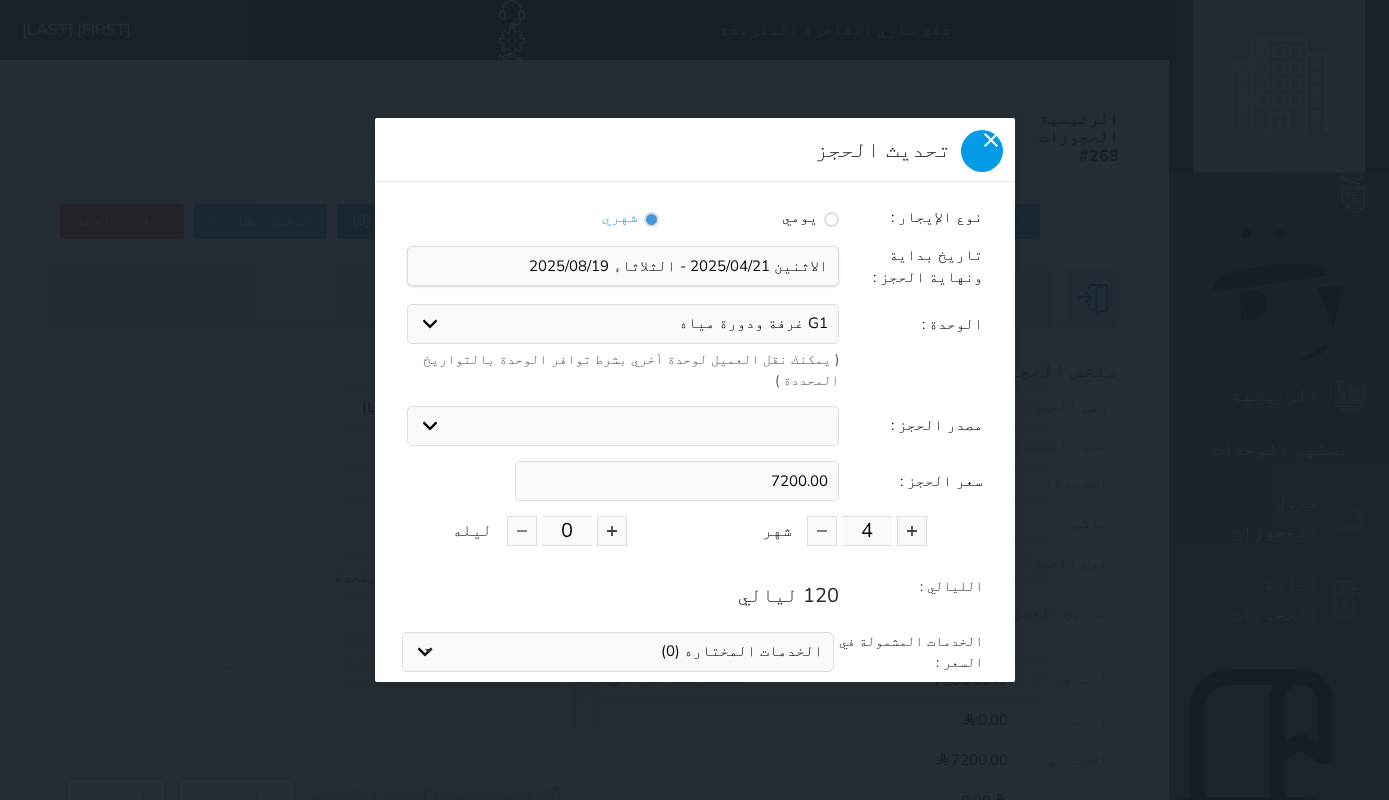 click 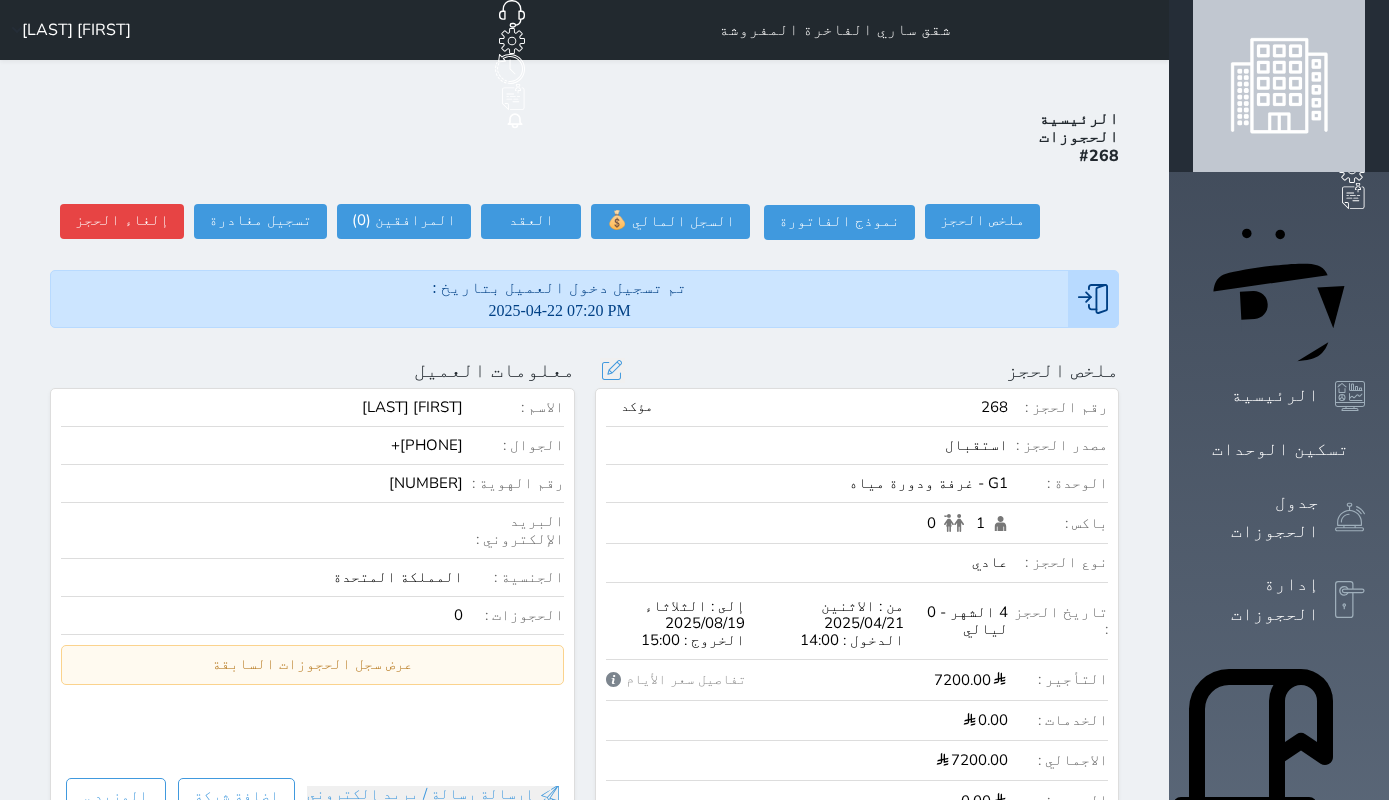 click on "رقم الحجز :
268
مؤكد" at bounding box center [857, 413] 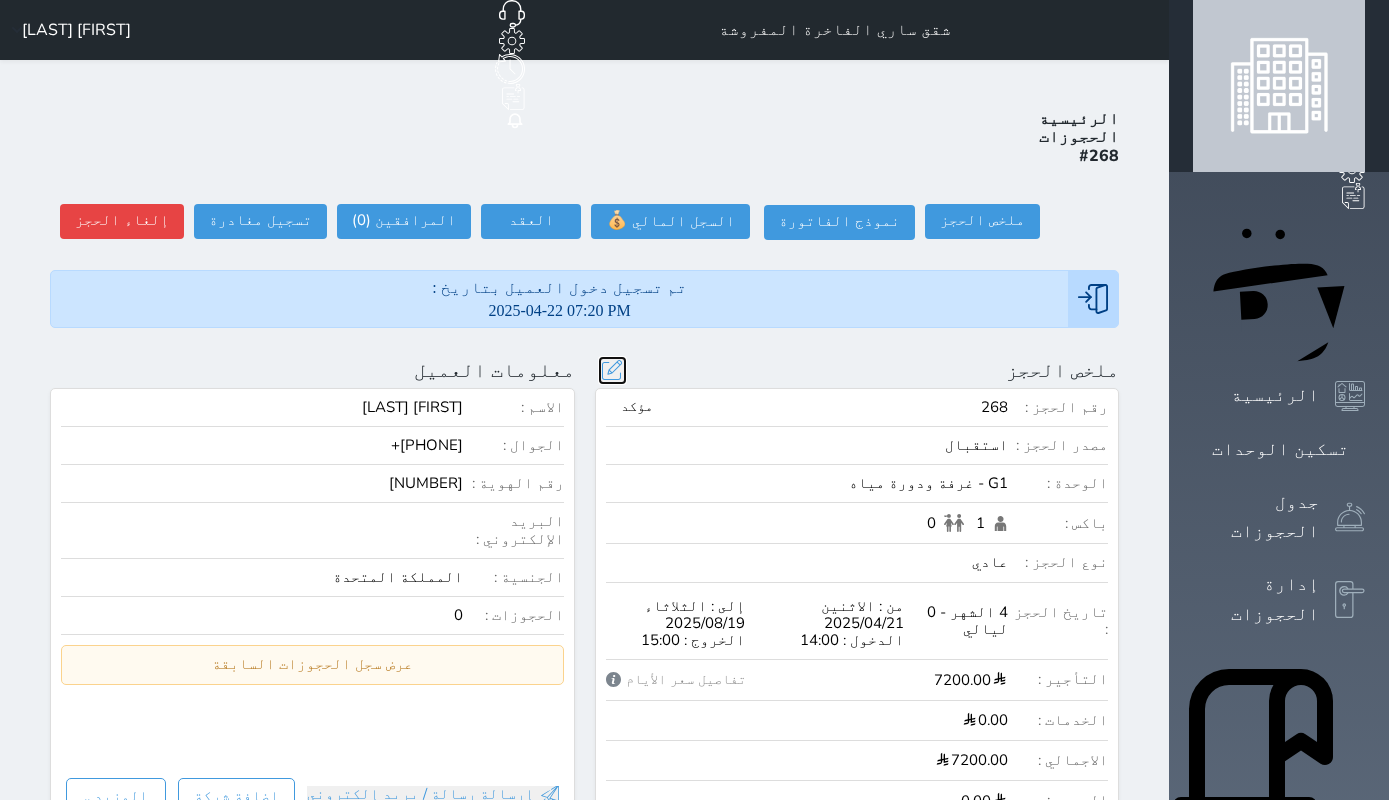 click at bounding box center [612, 370] 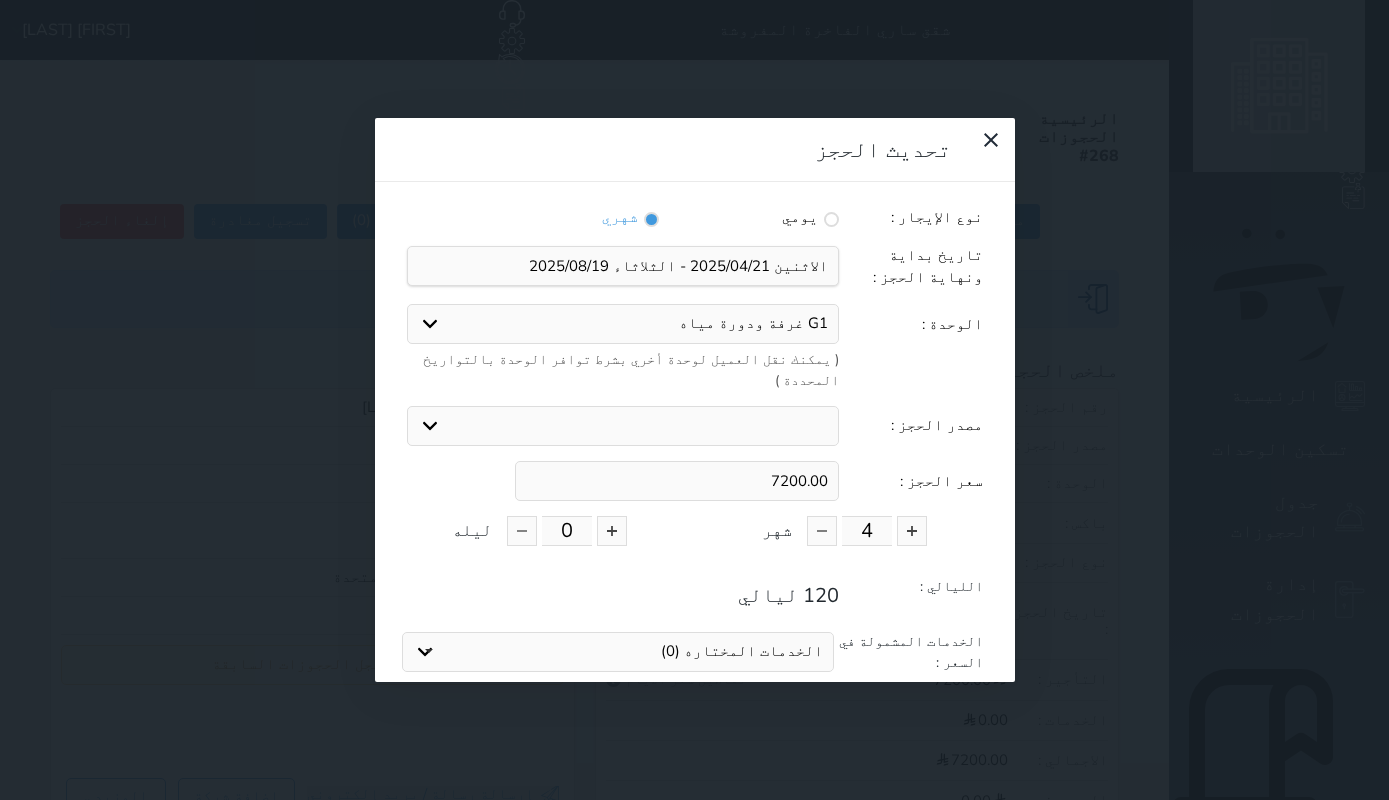 click on "G1 غرفة ودورة مياه   B1 غرفة وصالة D1 جناح ثلاث غرف D2 جناح ثلاث غرف A9 غرفتين وصالة B9 غرفة وصالة" at bounding box center (623, 324) 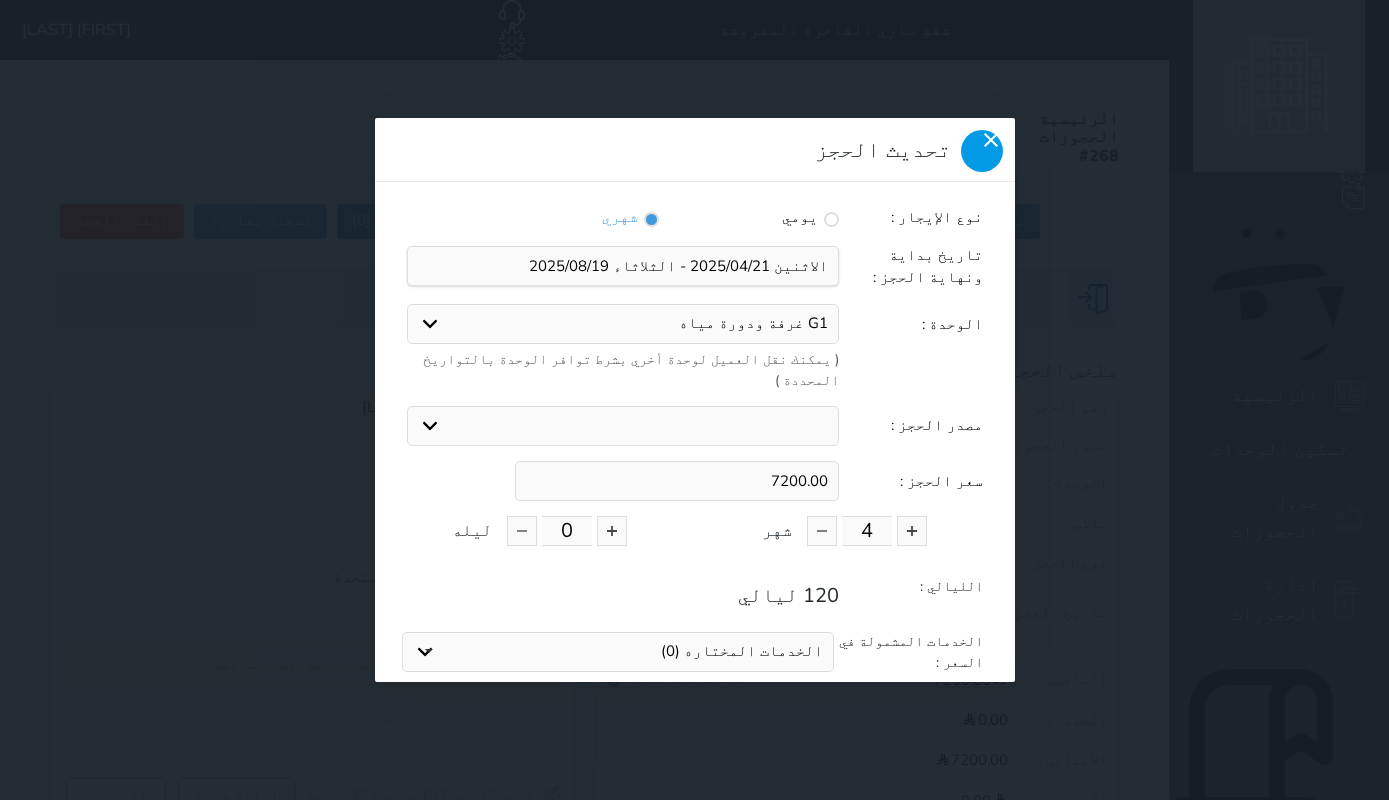 click 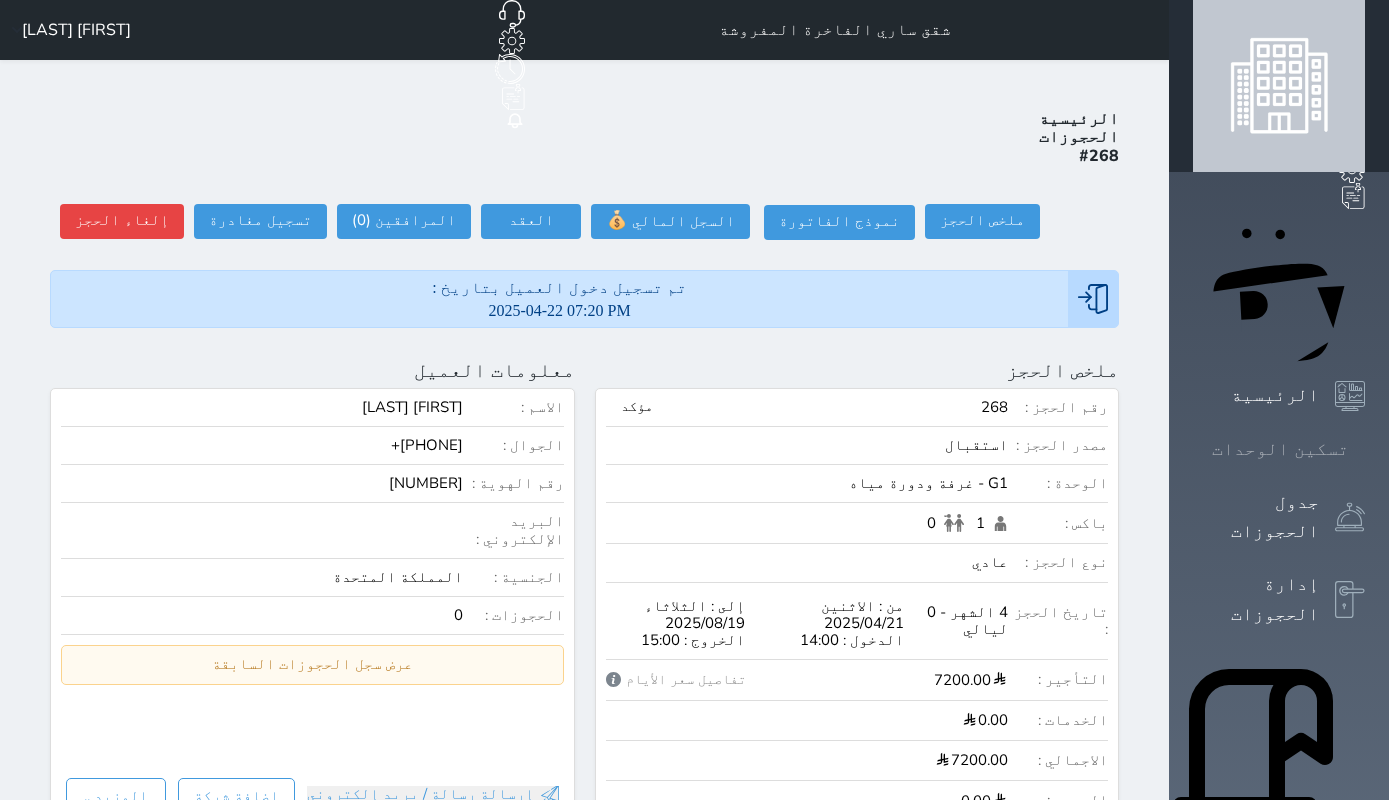 click on "تسكين الوحدات" at bounding box center [1279, 449] 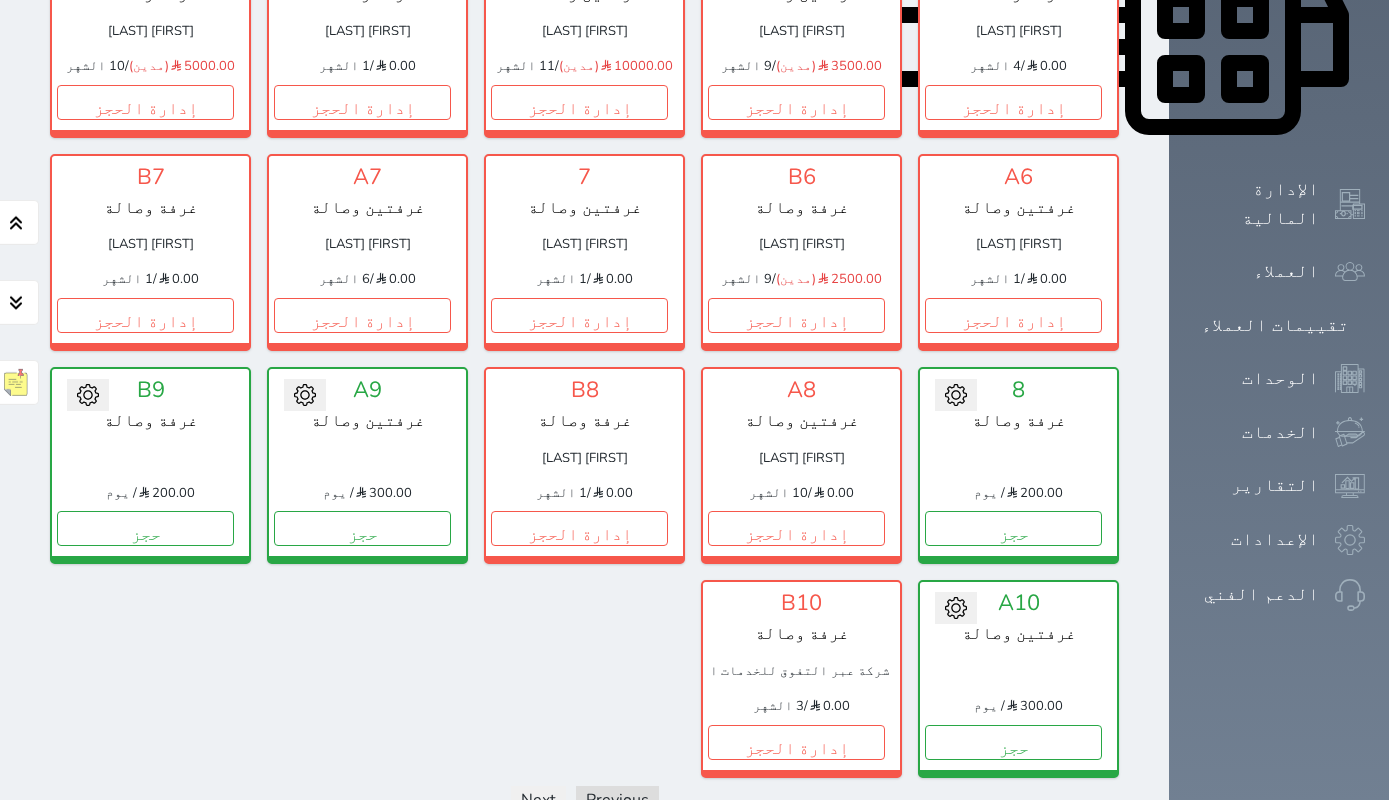 scroll, scrollTop: 1012, scrollLeft: 0, axis: vertical 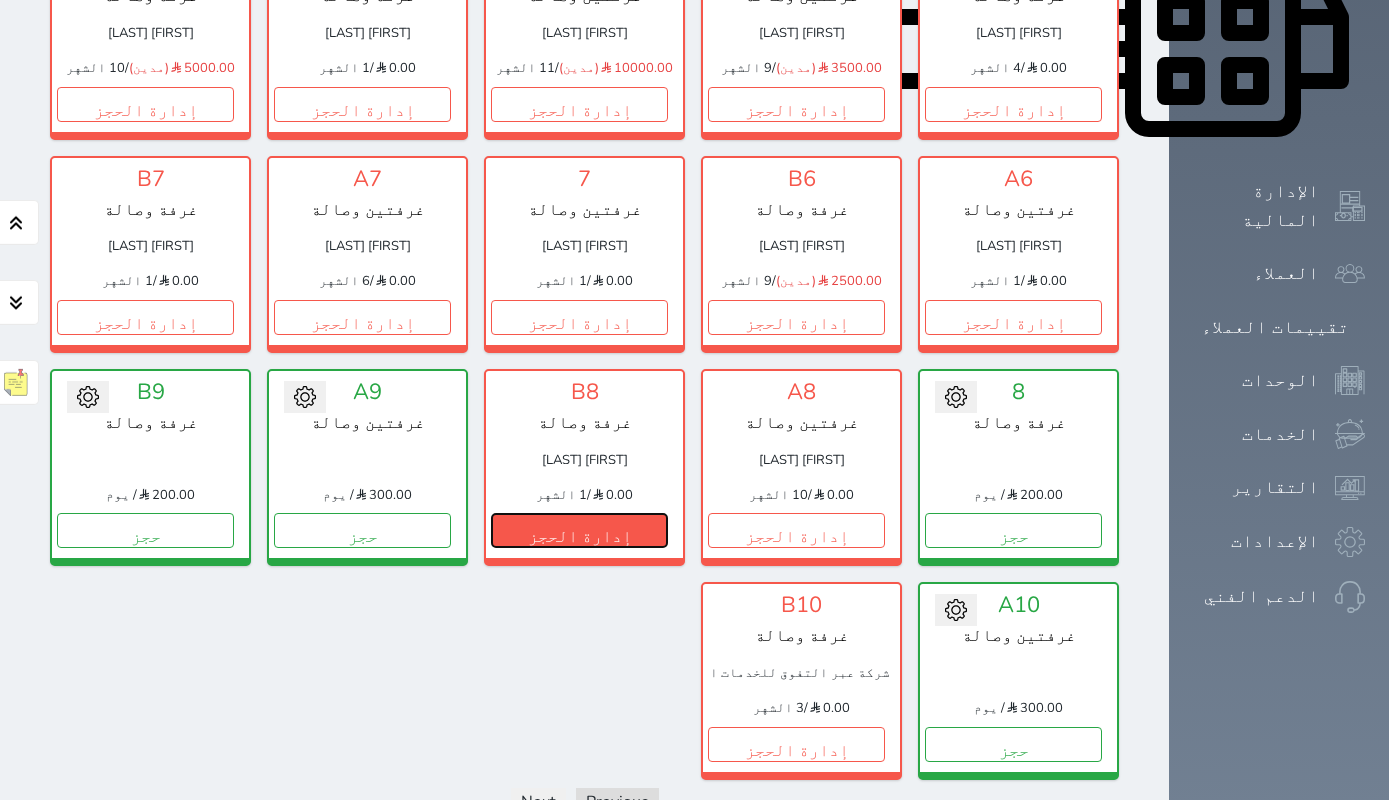 click on "إدارة الحجز" at bounding box center (579, 530) 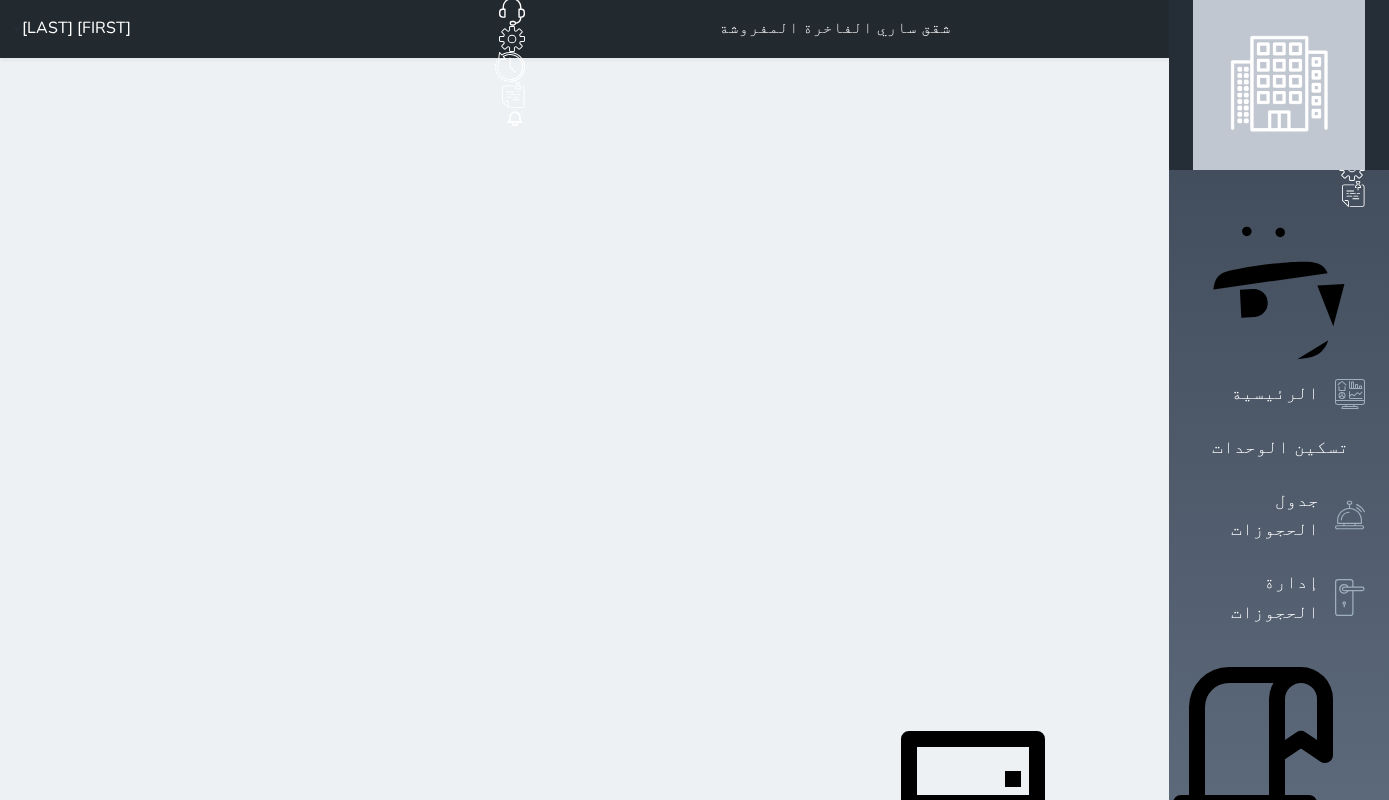 scroll, scrollTop: 0, scrollLeft: 0, axis: both 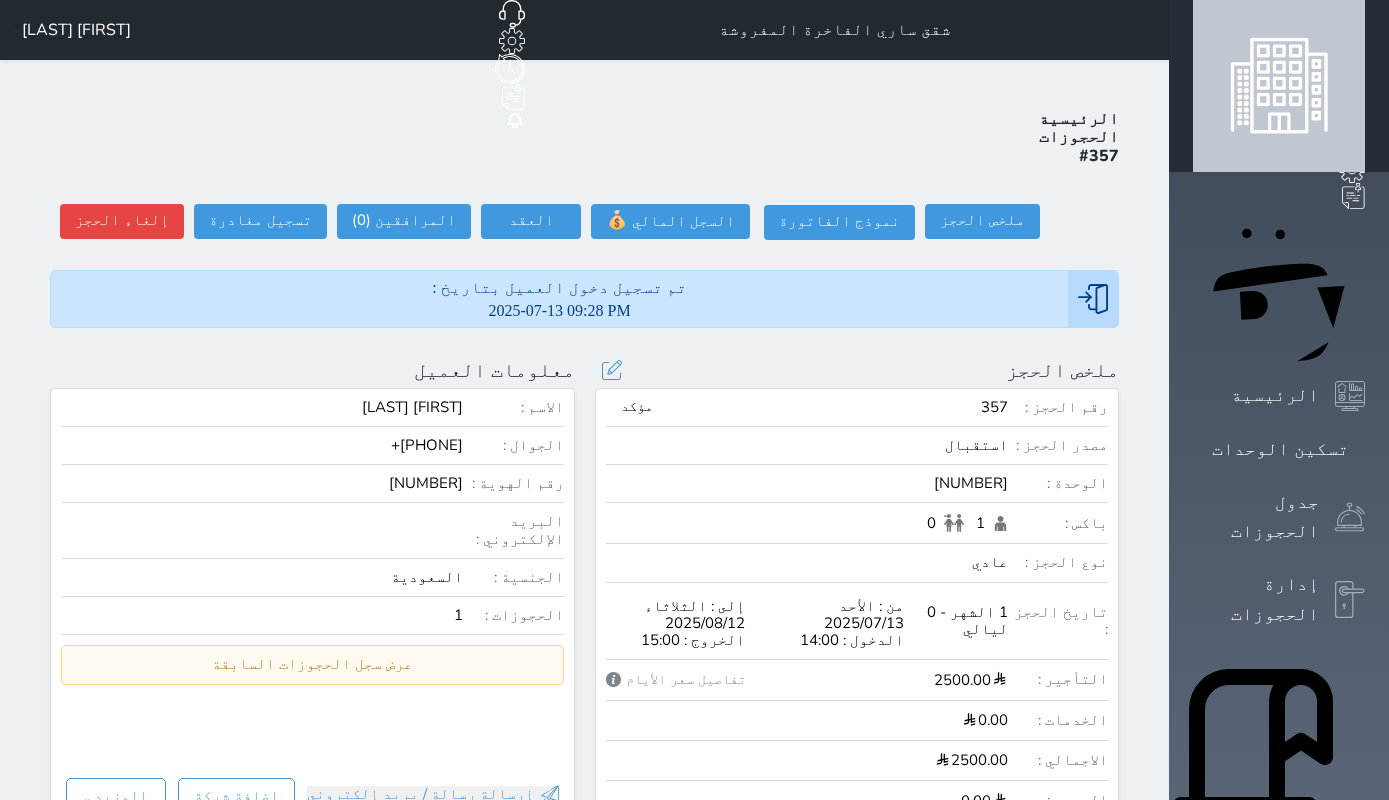 click on "مؤكد" at bounding box center [637, 407] 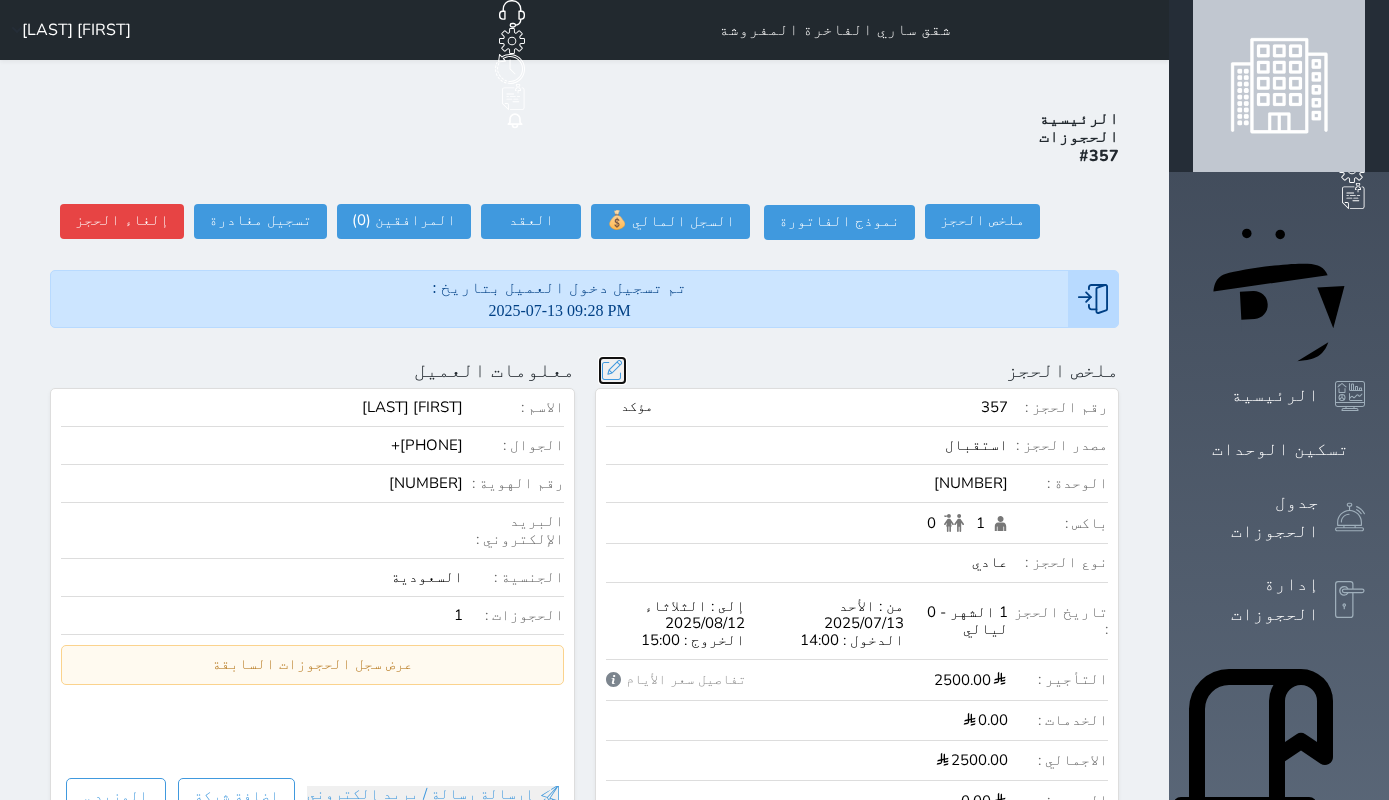 click at bounding box center (612, 370) 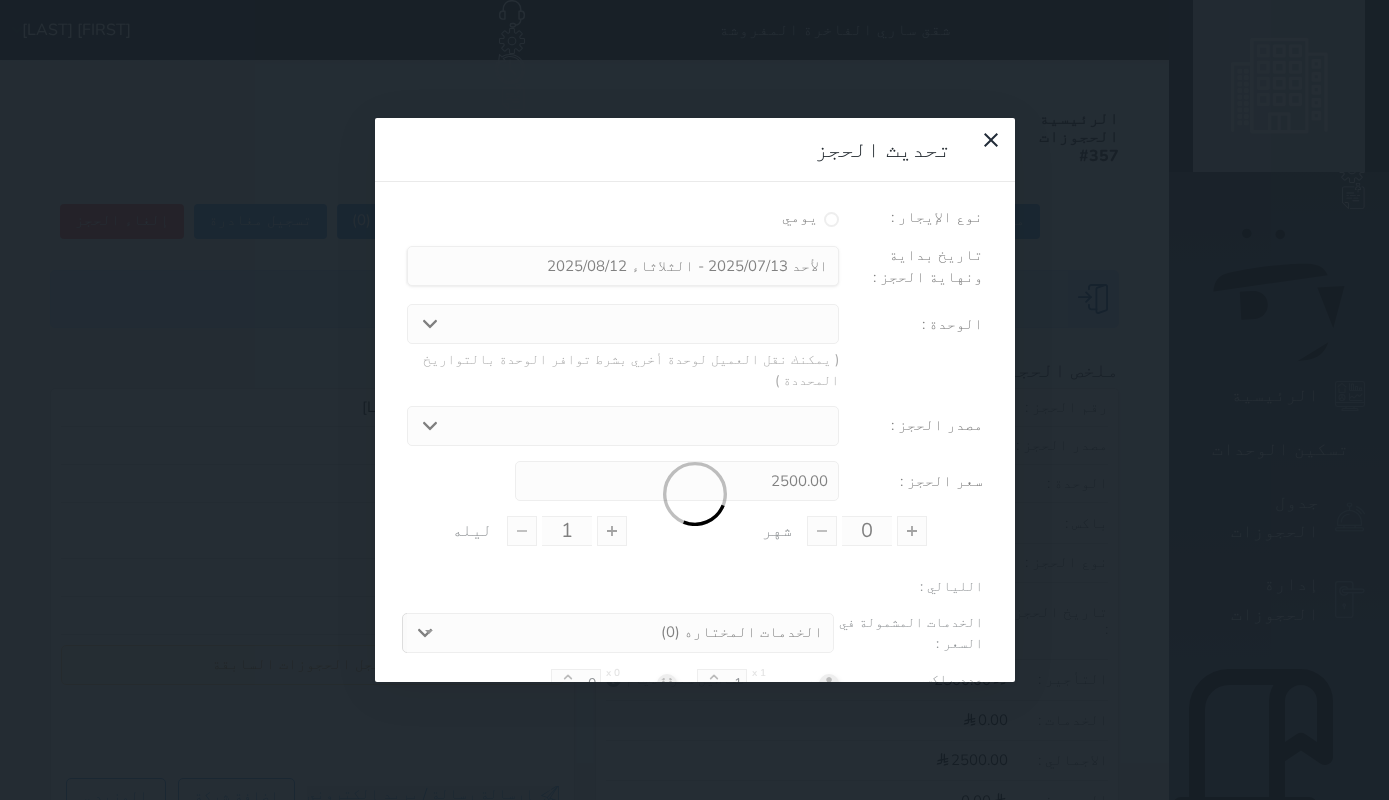 select on "31487" 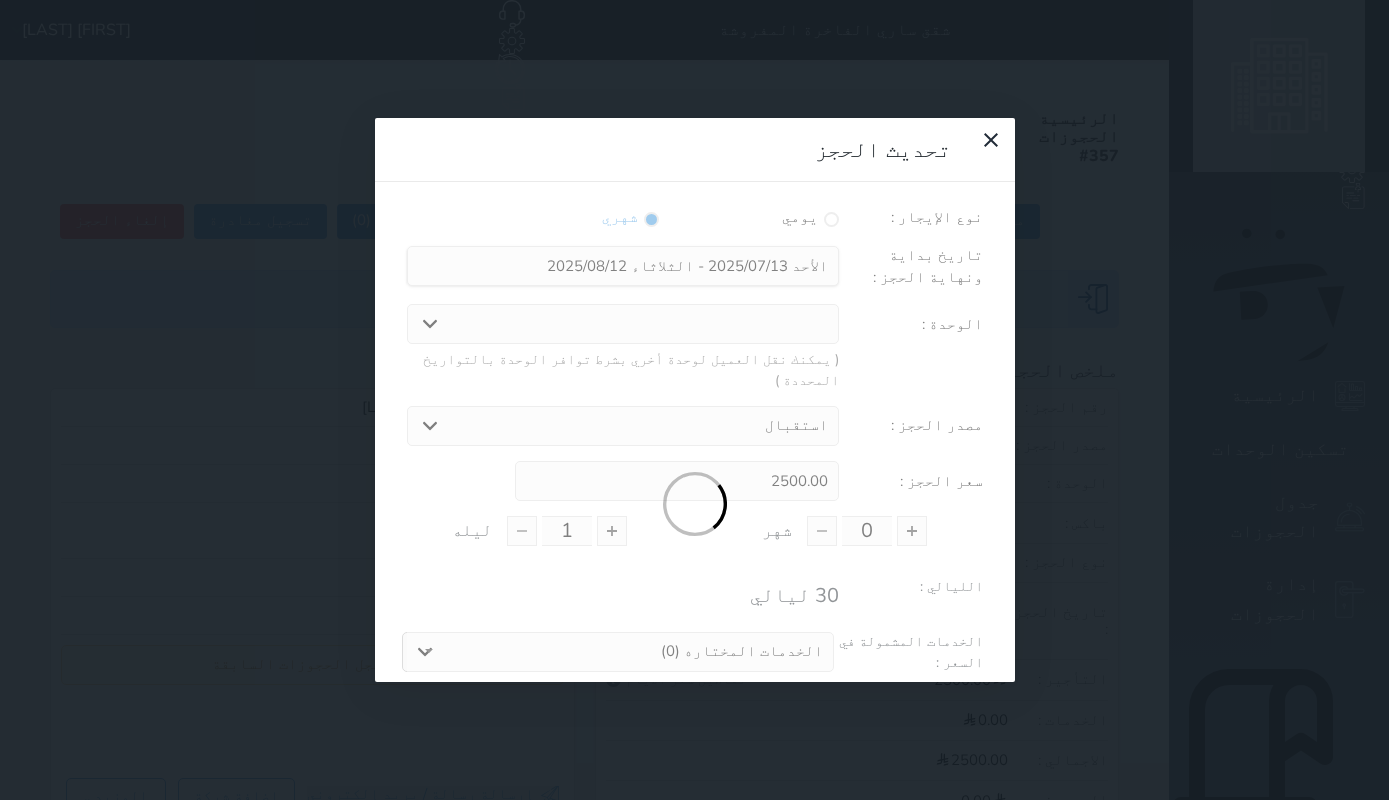 type on "1" 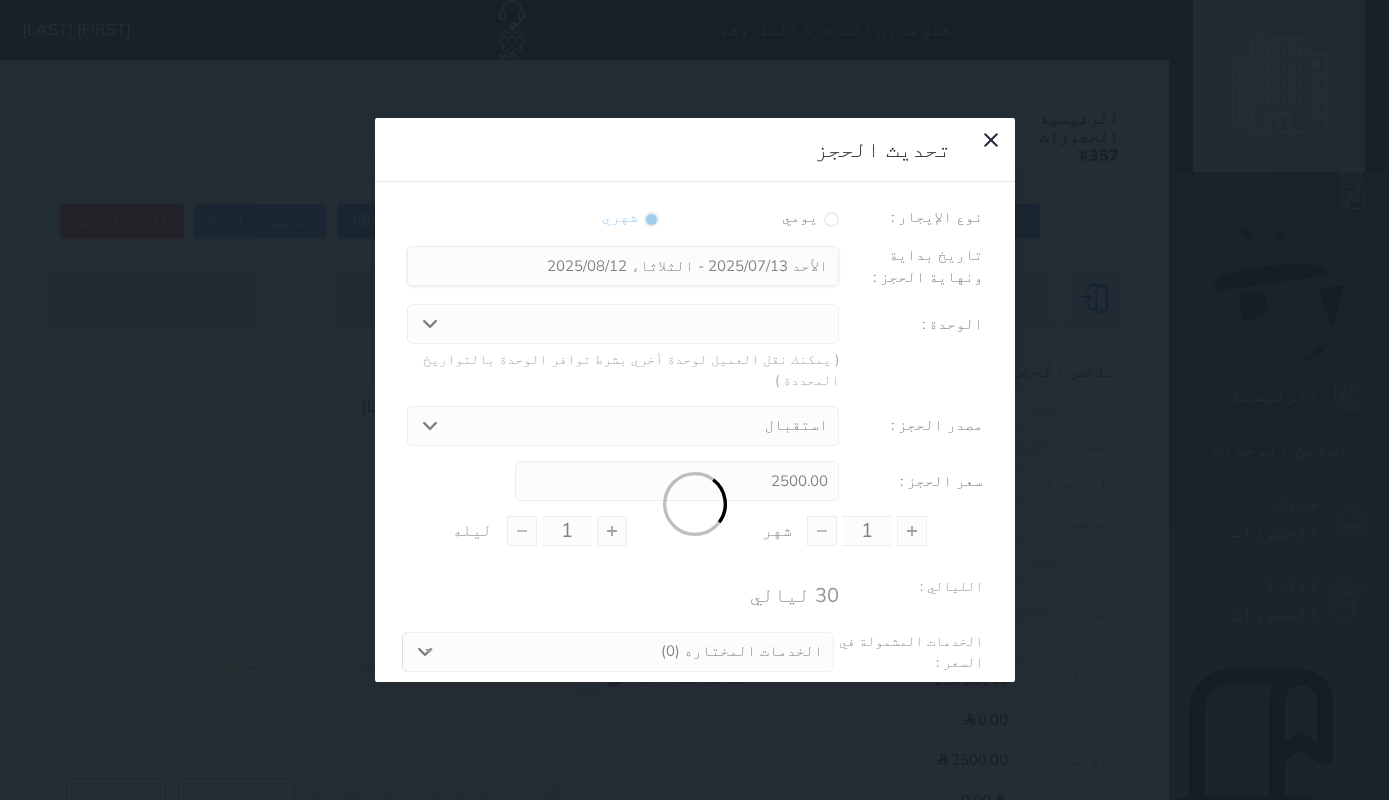 type on "0" 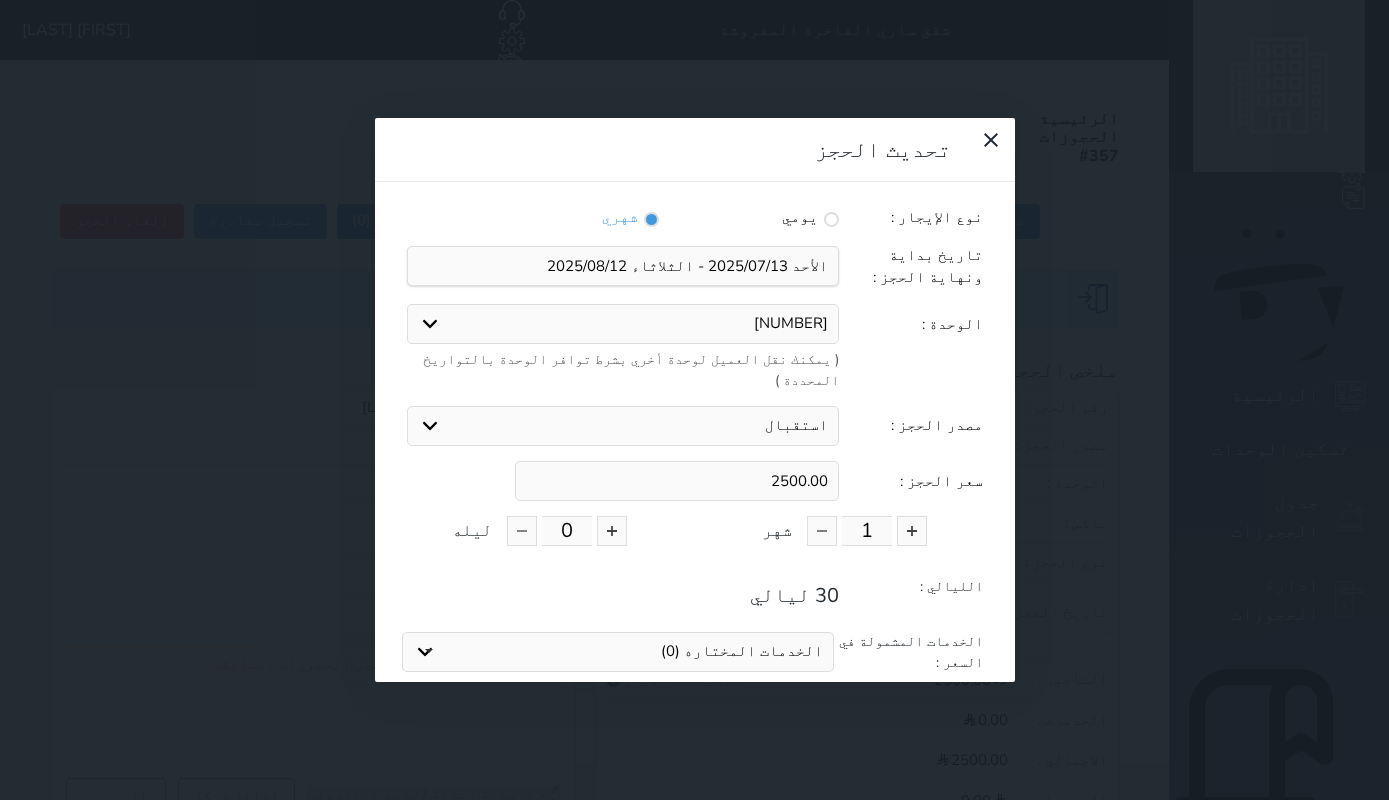 click on "B8 غرفة وصالة   B1 غرفة وصالة D1 جناح ثلاث غرف D2 جناح ثلاث غرف B3 غرفة وصالة A9 غرفتين وصالة B9 غرفة وصالة A10 غرفتين وصالة" at bounding box center (623, 324) 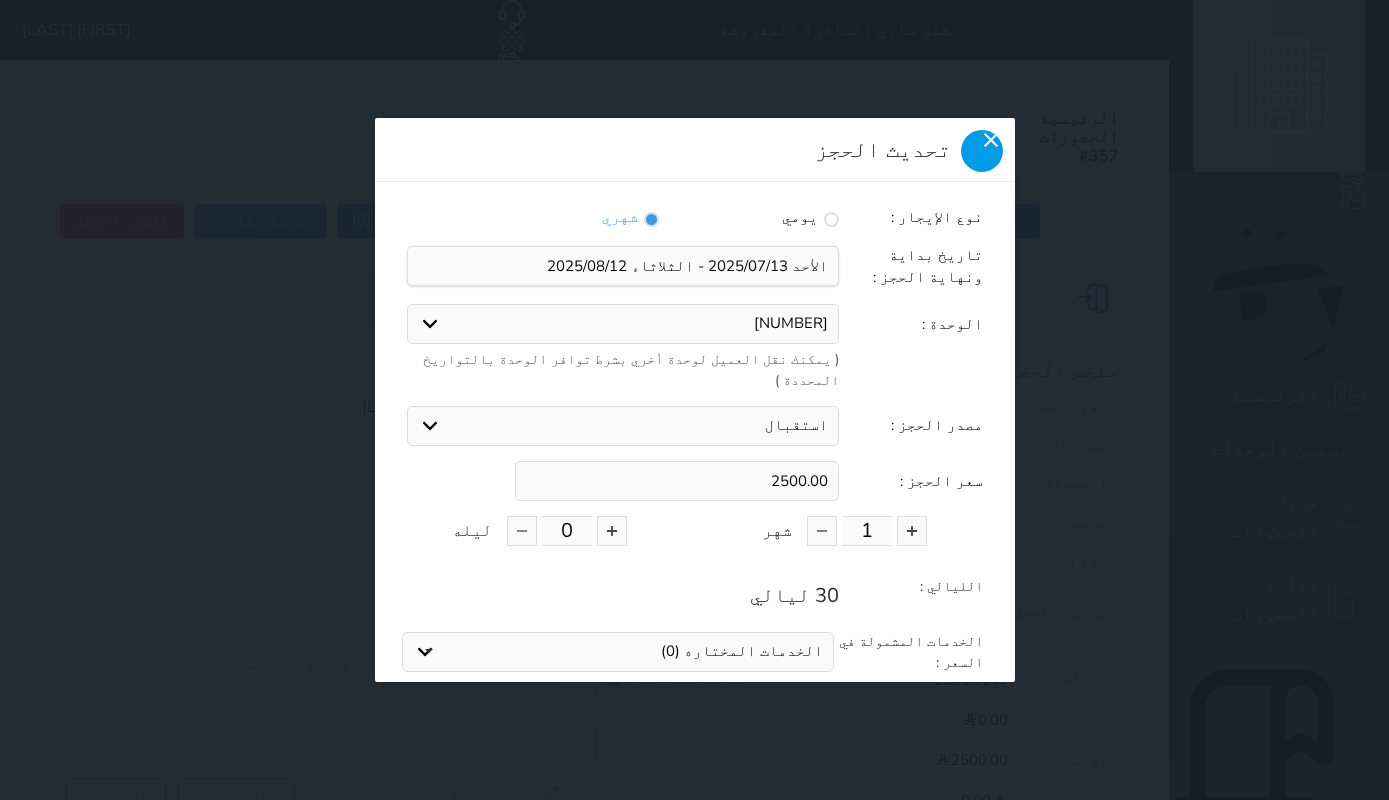 click 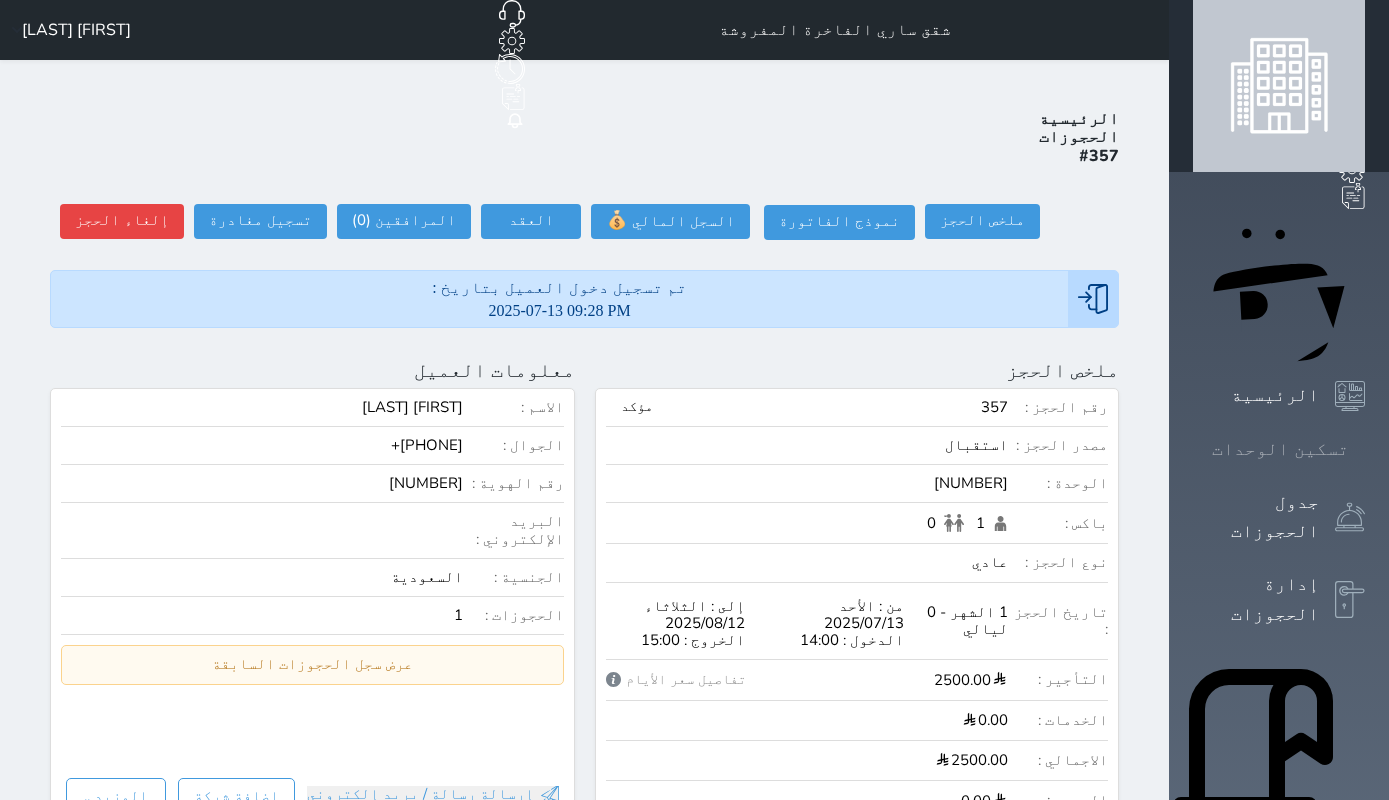 click on "تسكين الوحدات" at bounding box center (1280, 449) 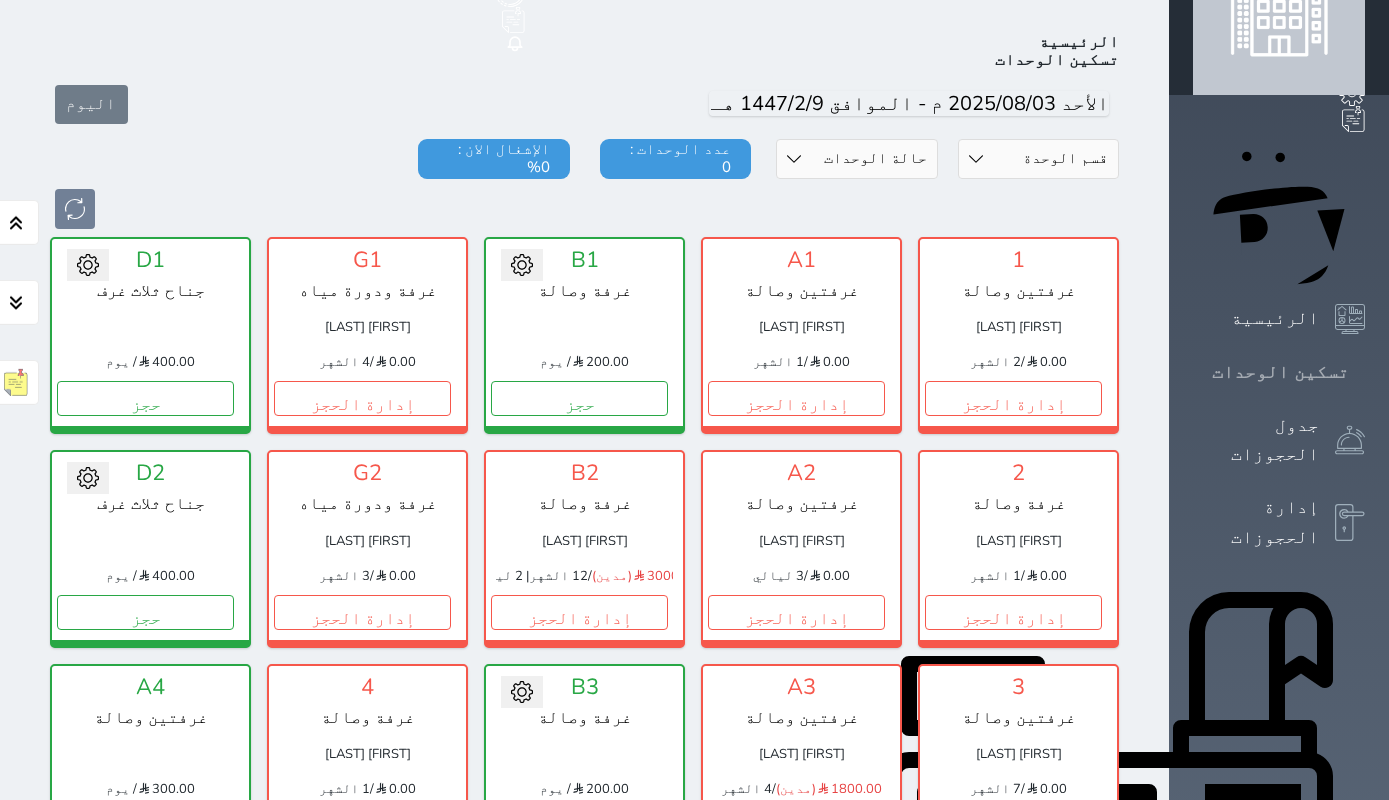 scroll, scrollTop: 78, scrollLeft: 0, axis: vertical 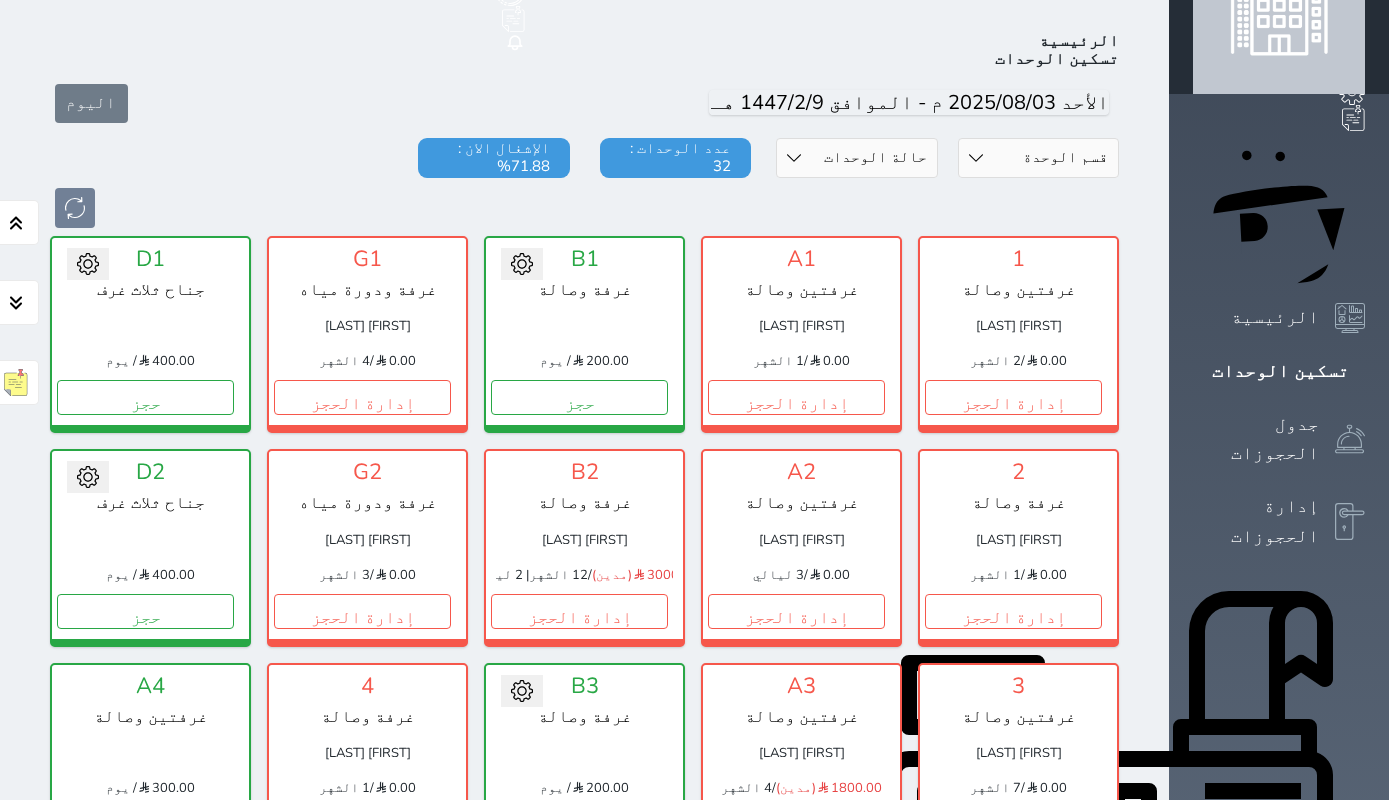 click on "الإدارة المالية" at bounding box center [1256, 1140] 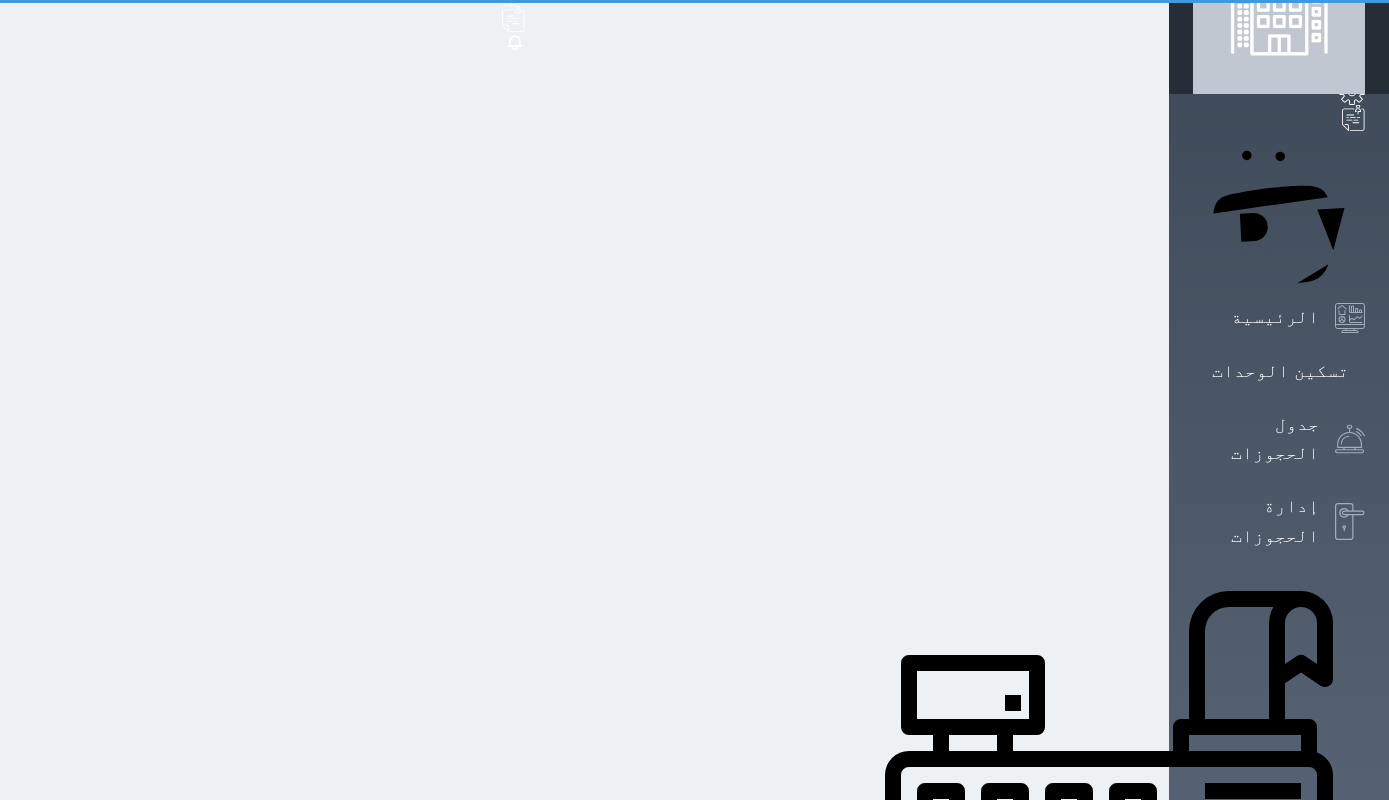 scroll, scrollTop: 0, scrollLeft: 0, axis: both 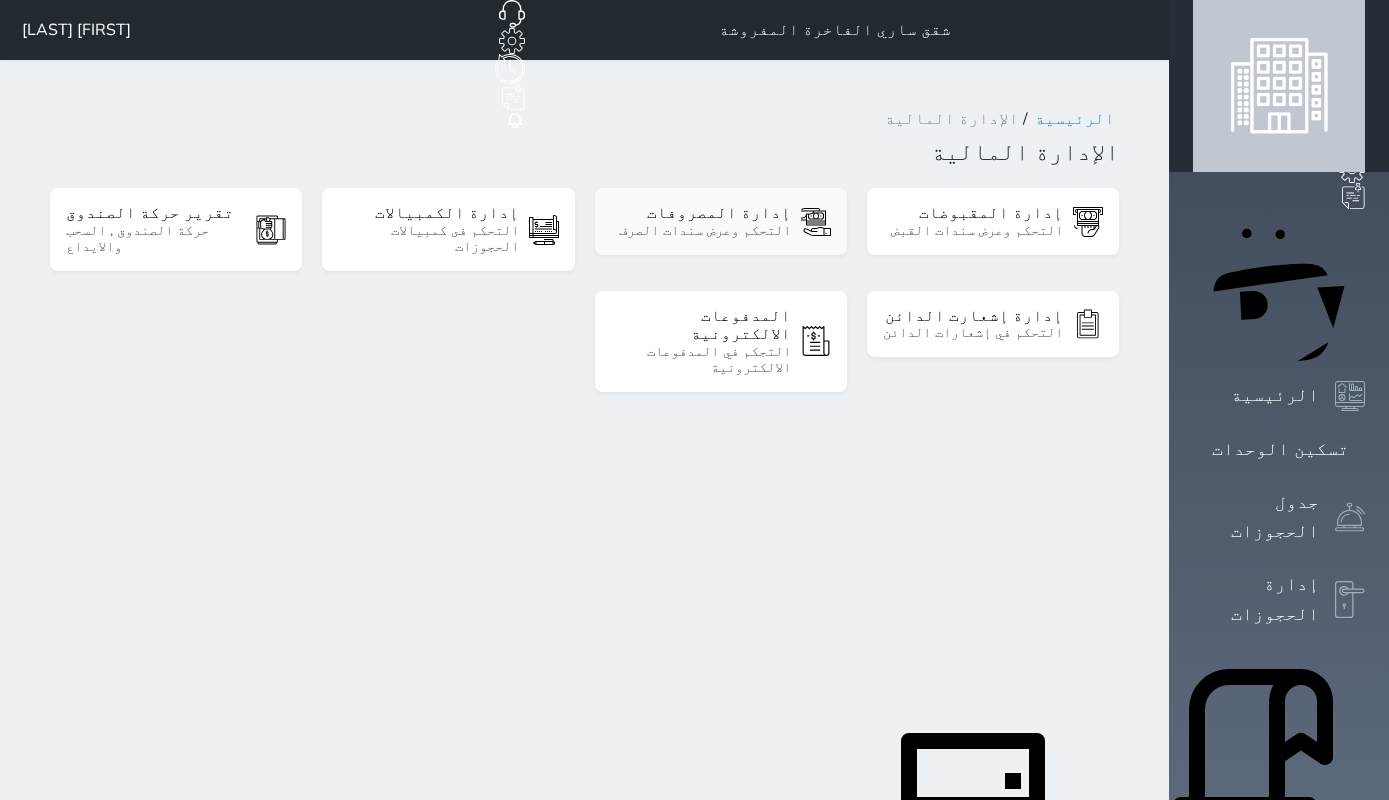 click on "التحكم وعرض سندات الصرف" at bounding box center (701, 231) 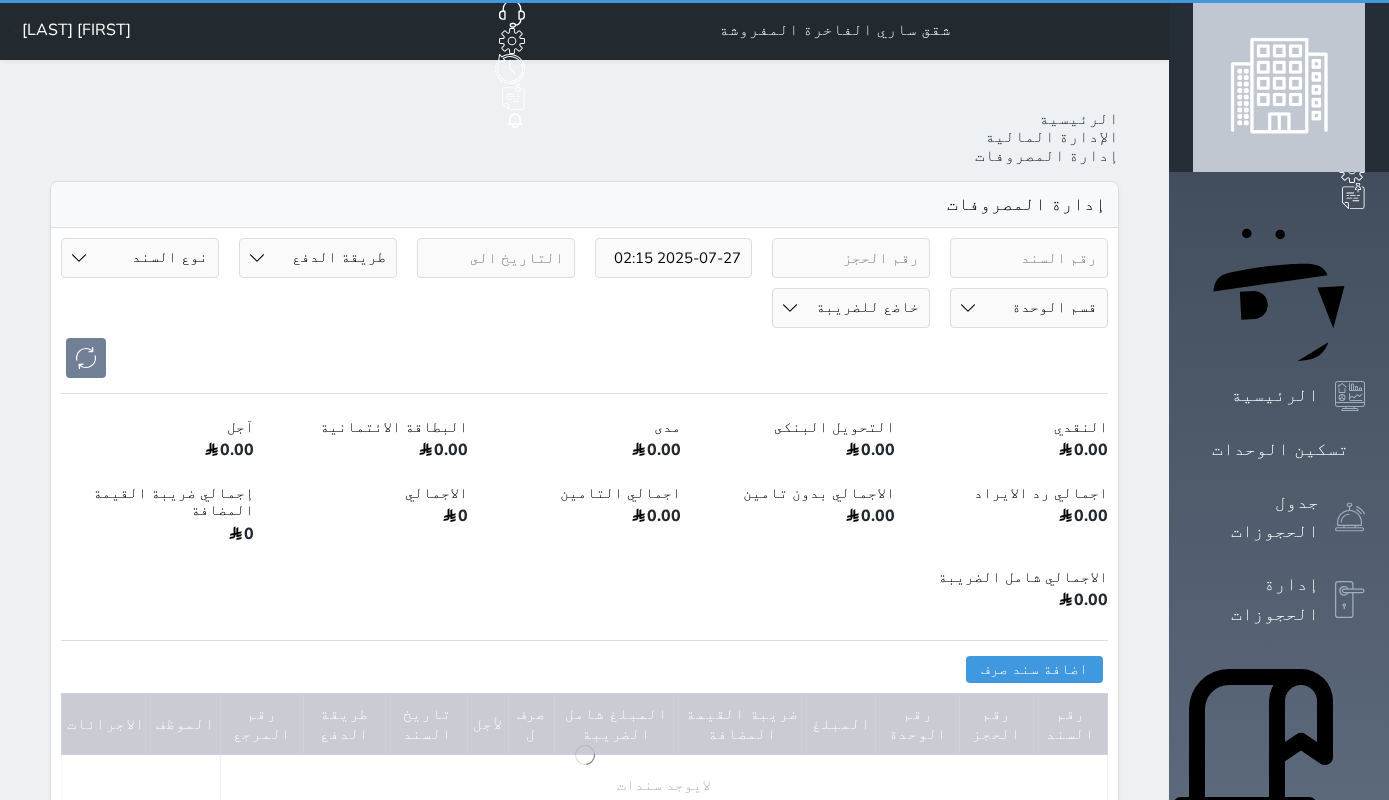 select 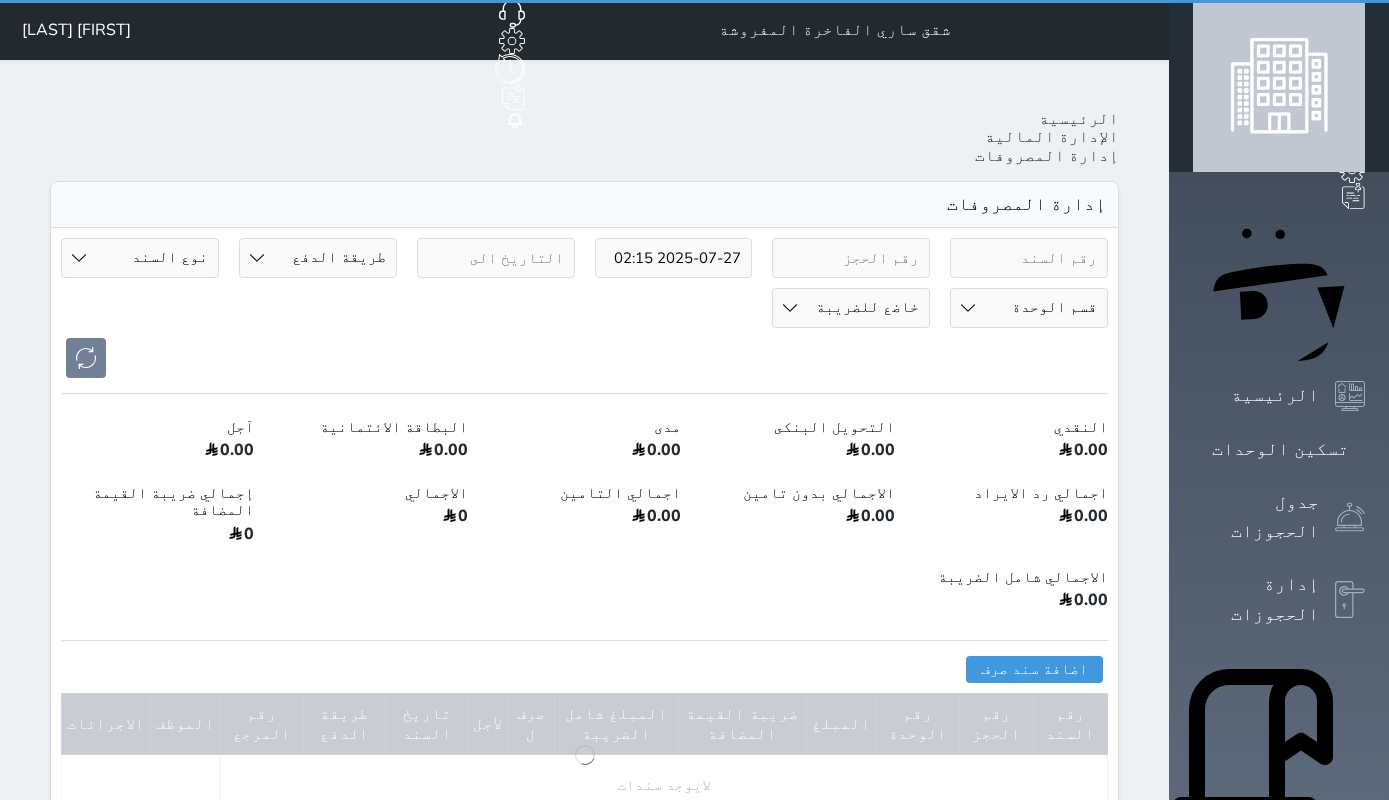 select 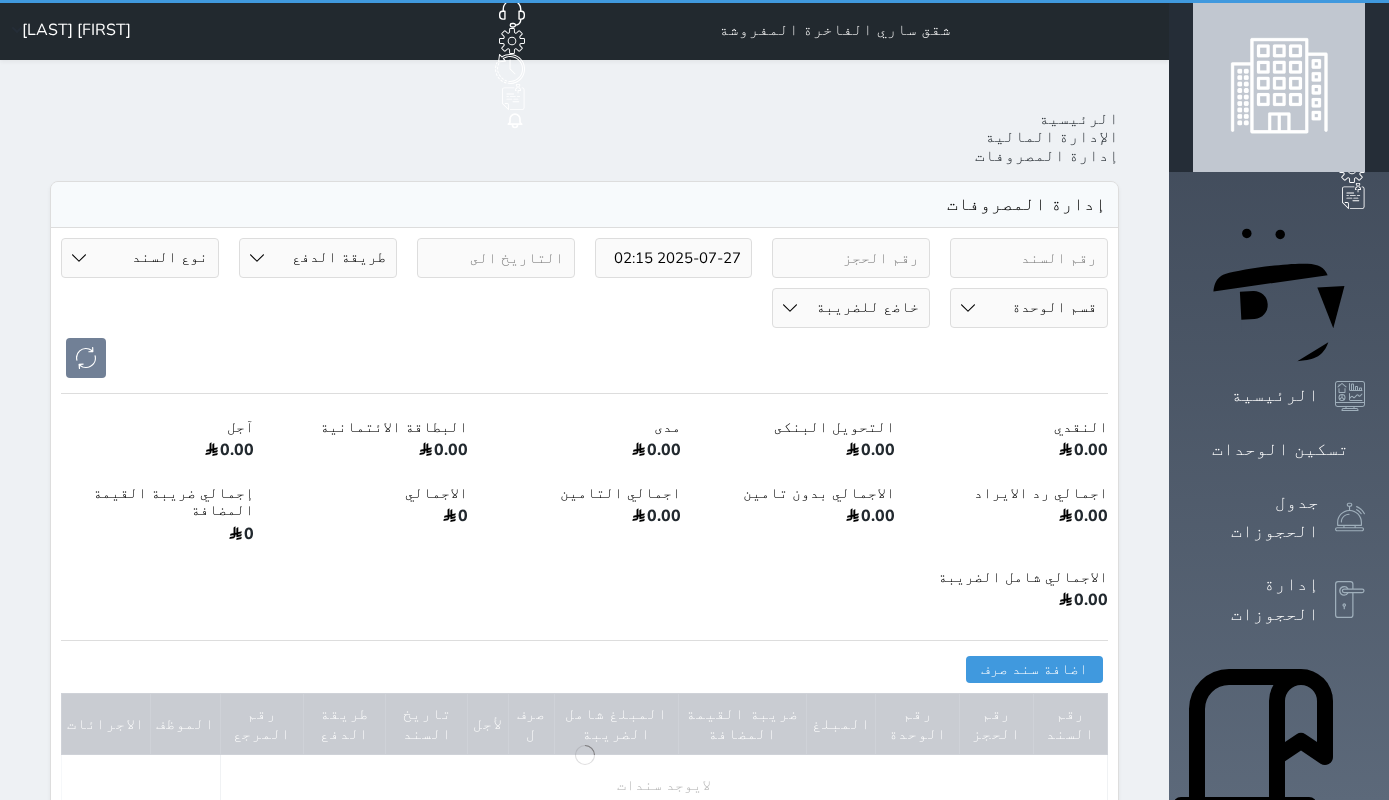 select 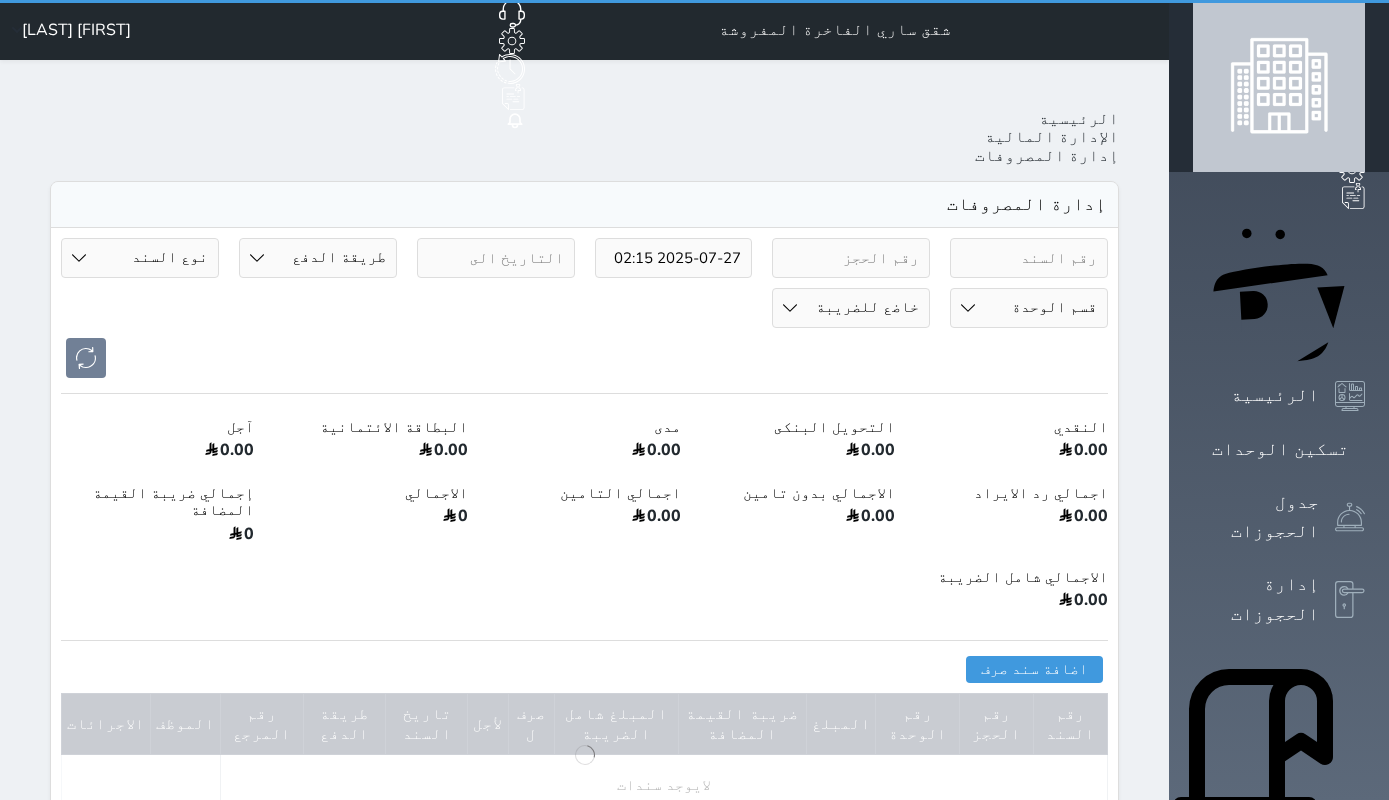 type on "2025-08-03 02:15" 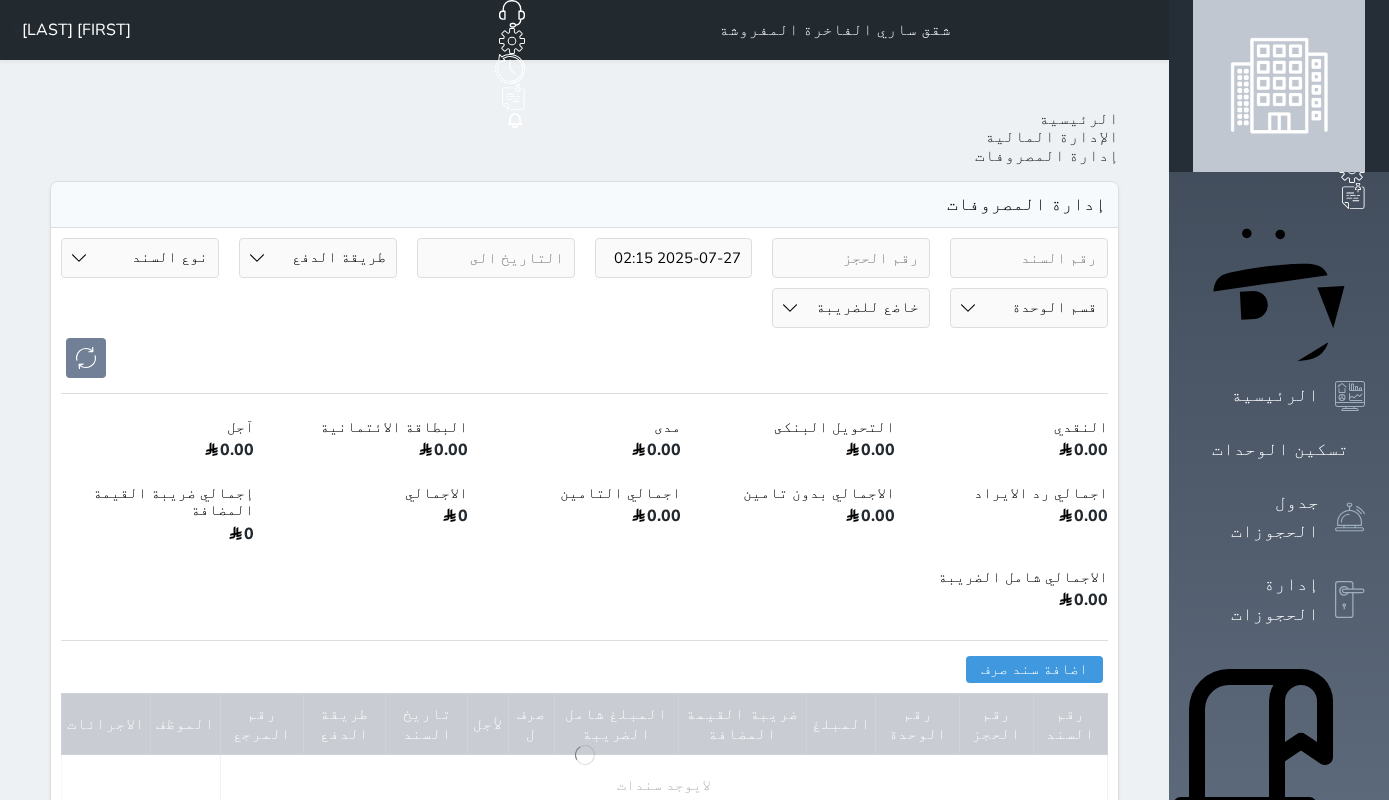 select 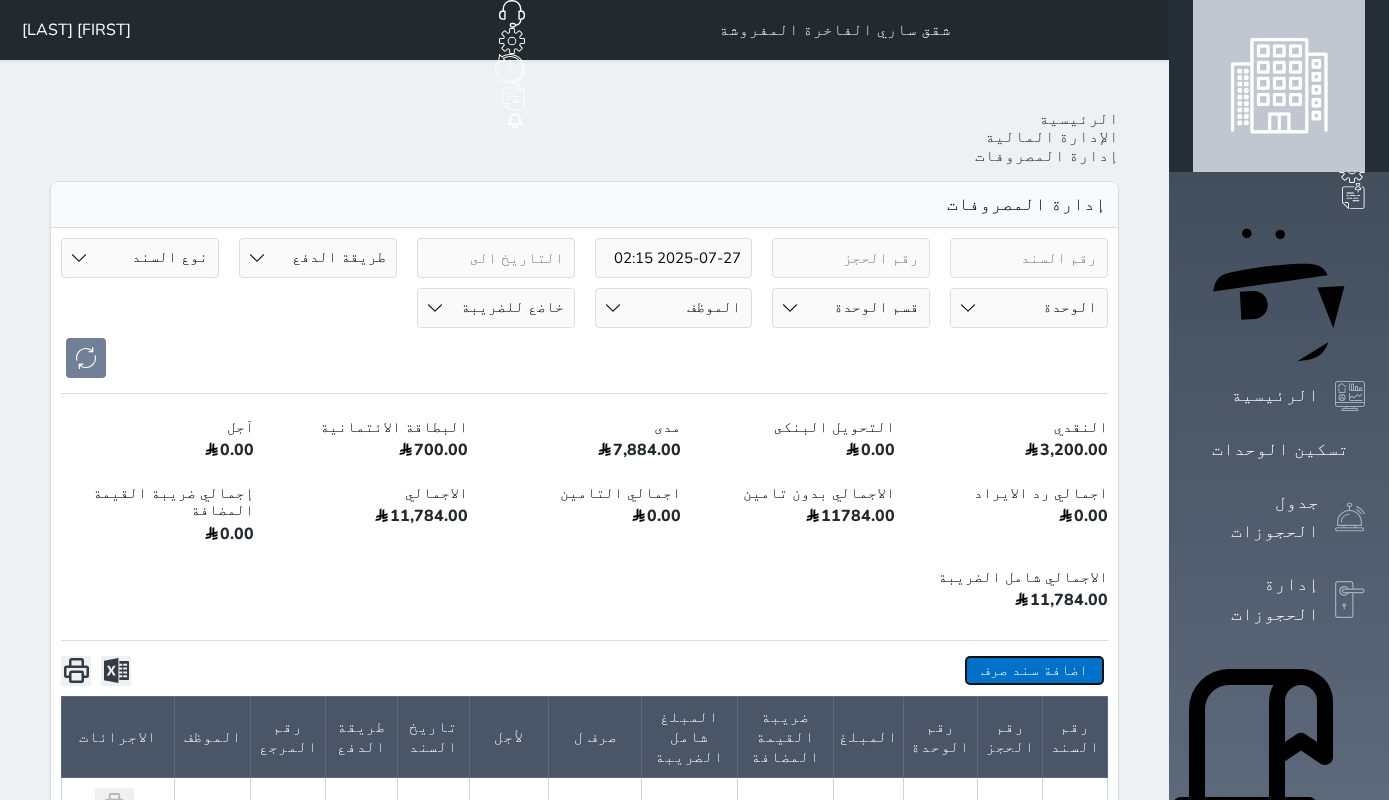 click on "اضافة سند صرف" at bounding box center (1034, 670) 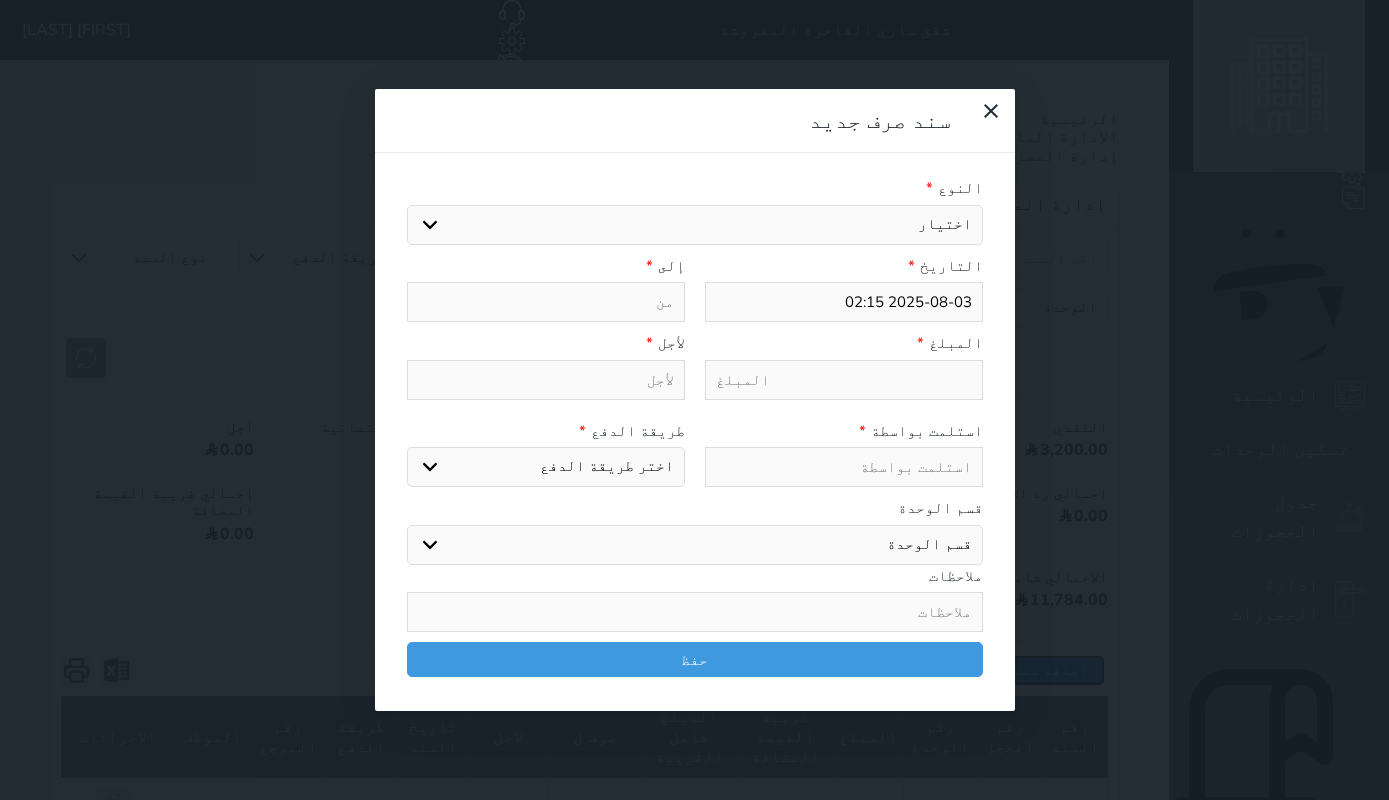 select 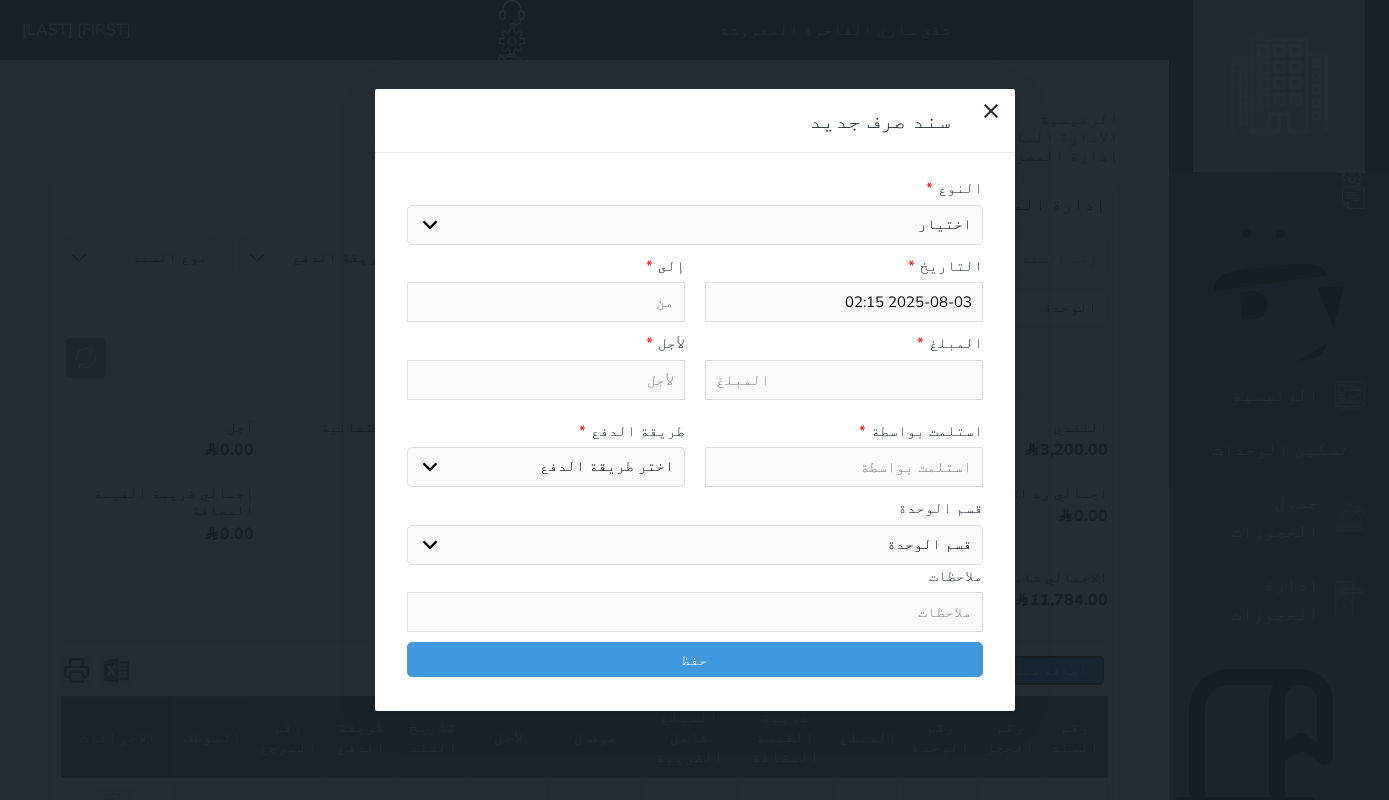 type on "2025-08-03 02:16" 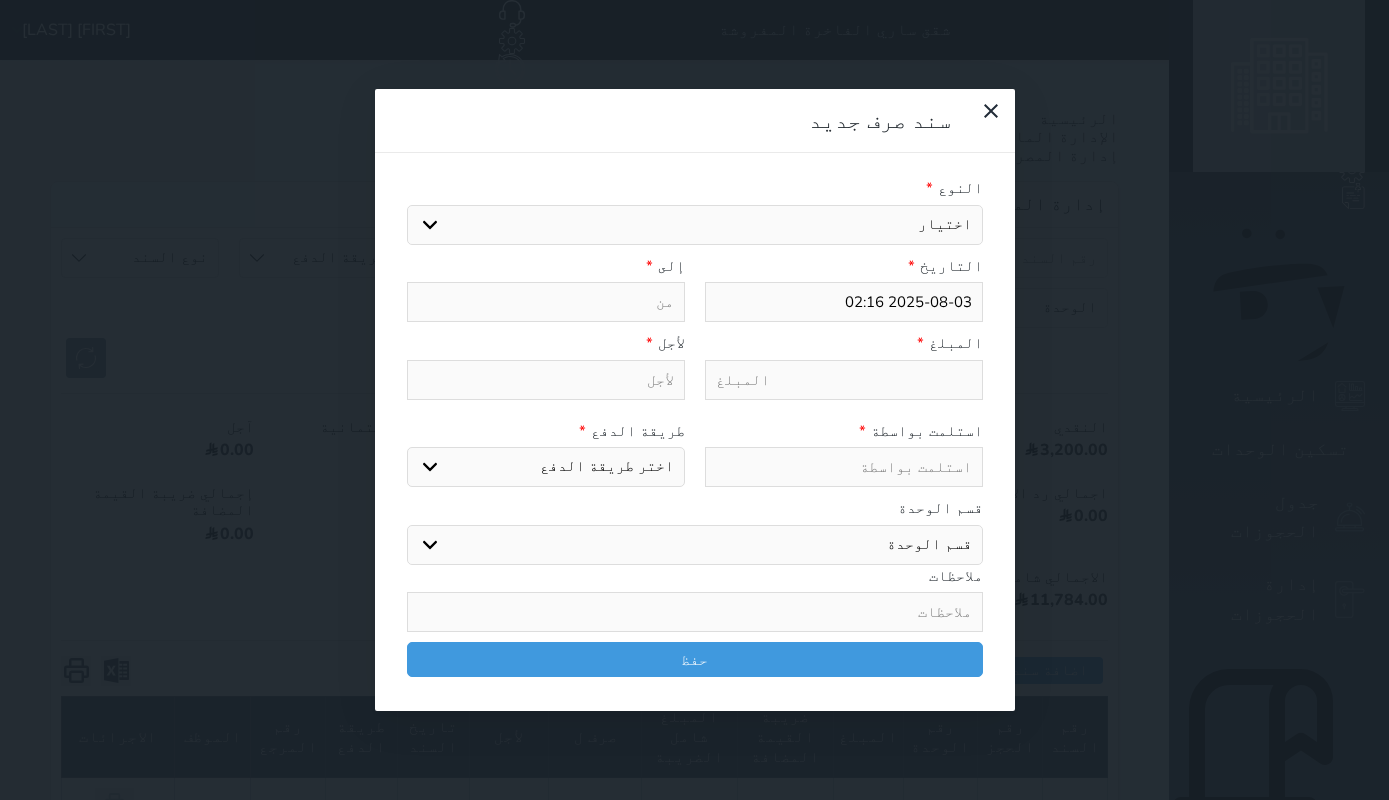 click on "اختيار   مرتجع إيجار رواتب صيانة مصروفات عامة تحويل من الصندوق الى الادارة استرجاع تامين استرجاع العربون" at bounding box center [695, 225] 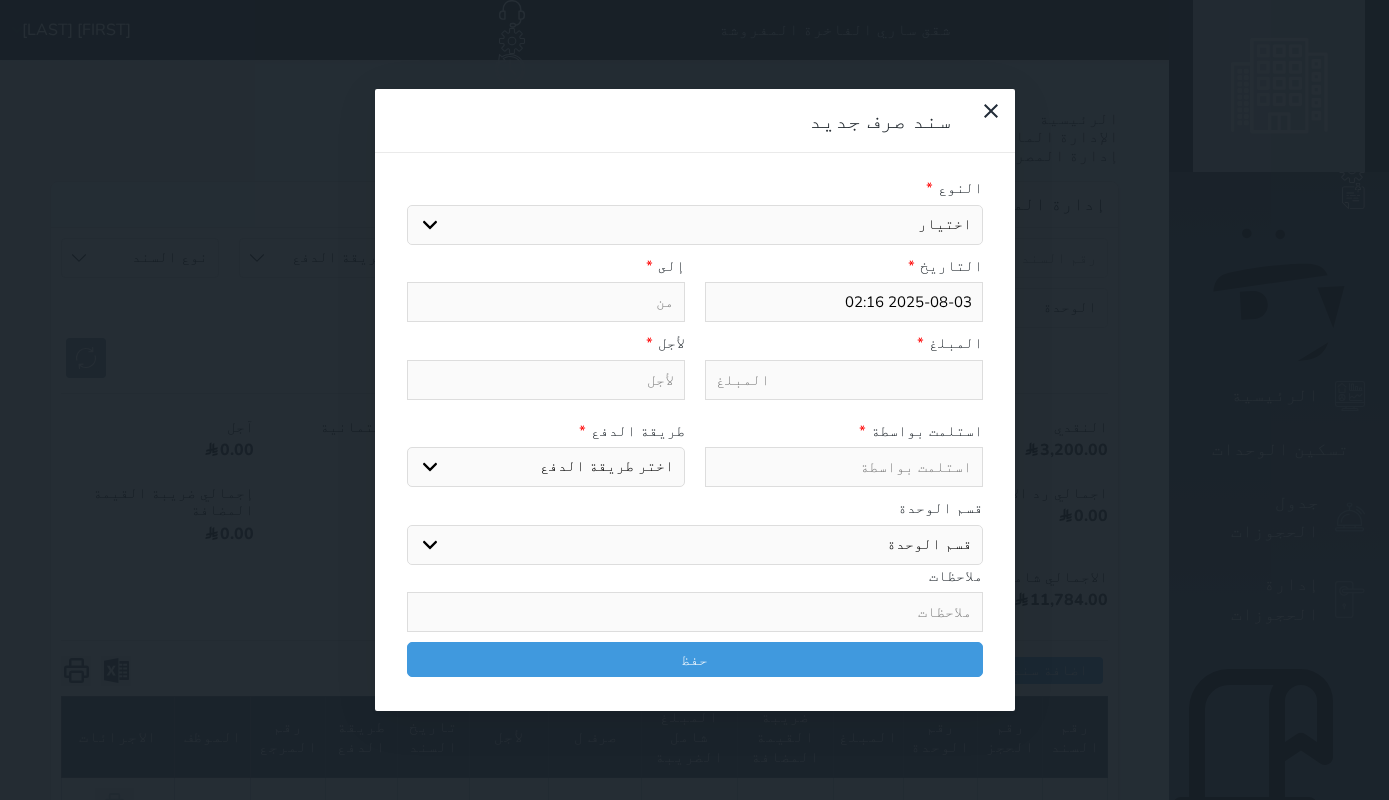 type on "مصروفات عامة" 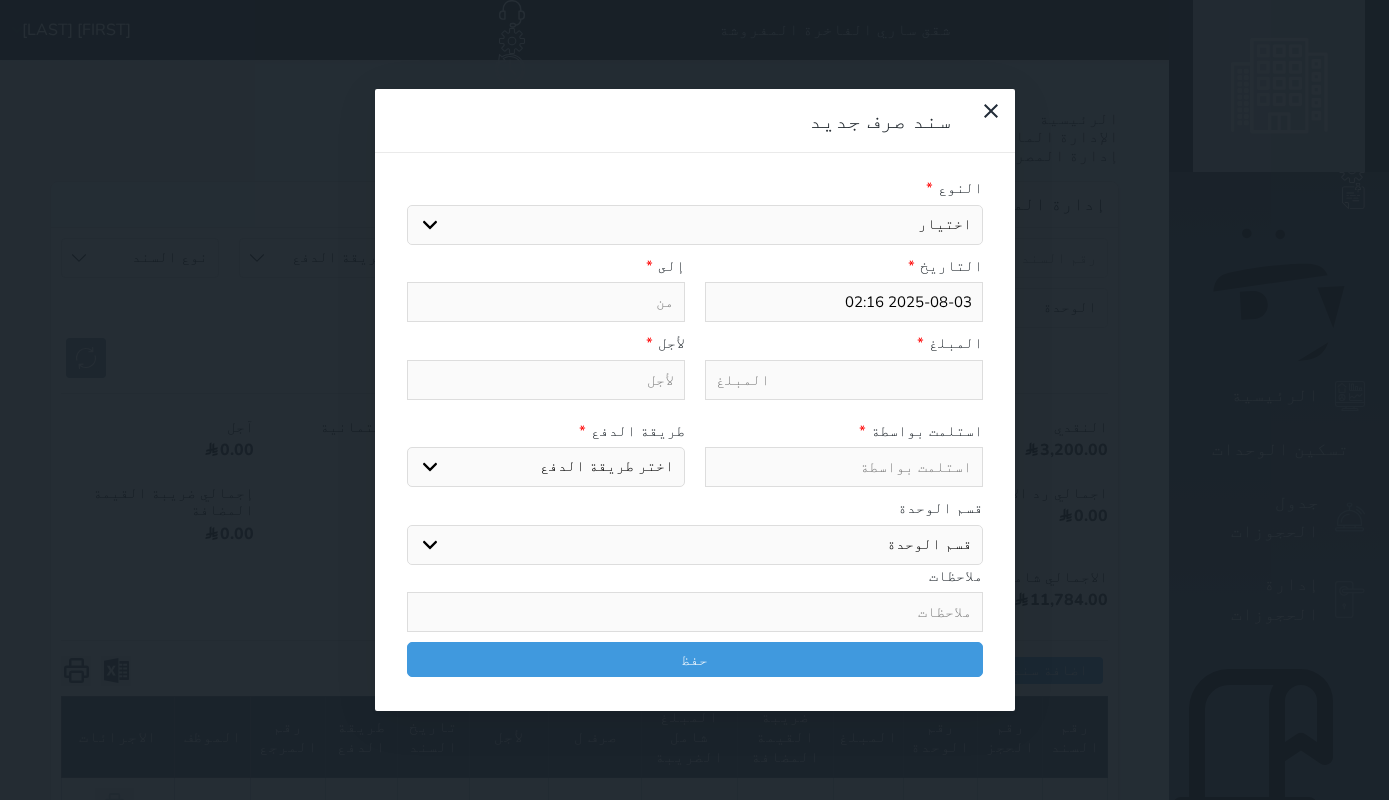 select 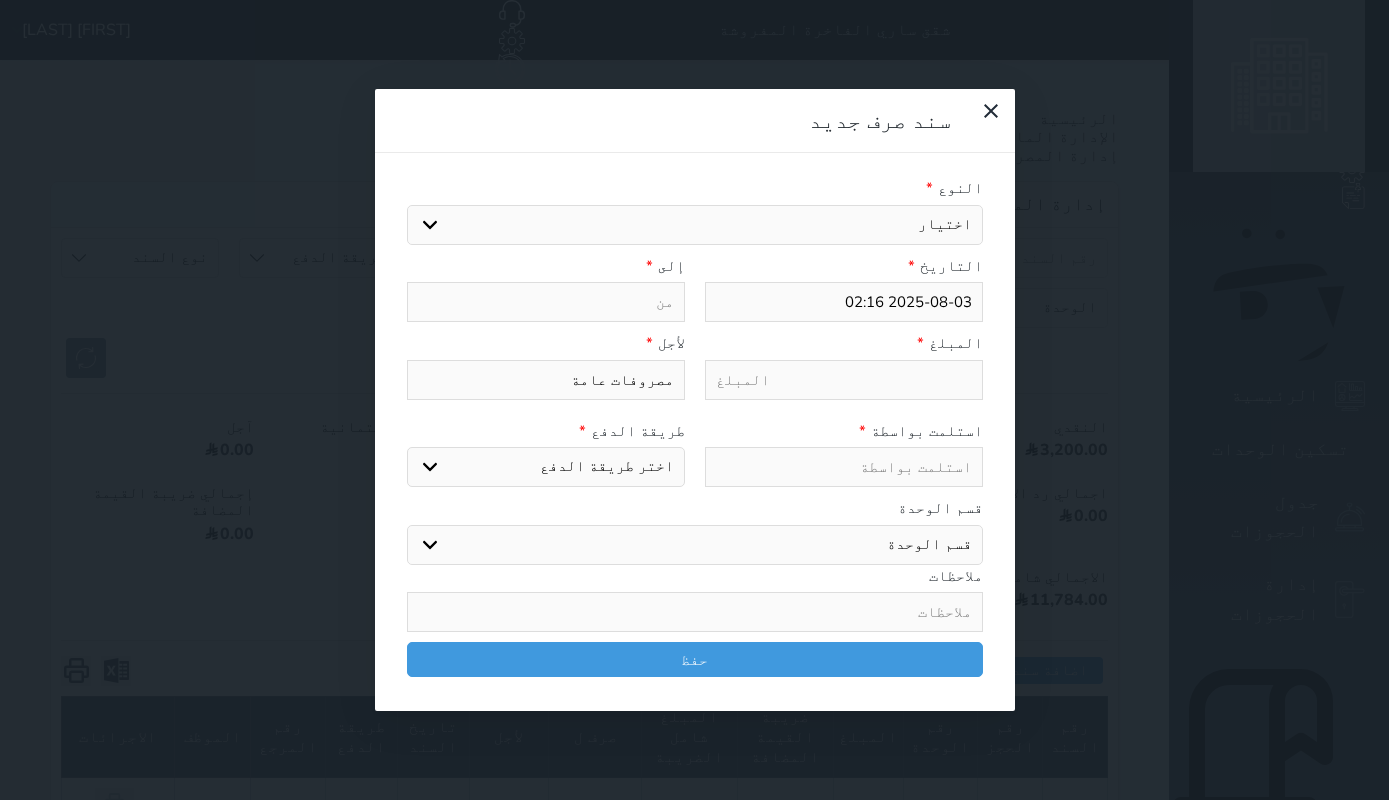 click at bounding box center [546, 302] 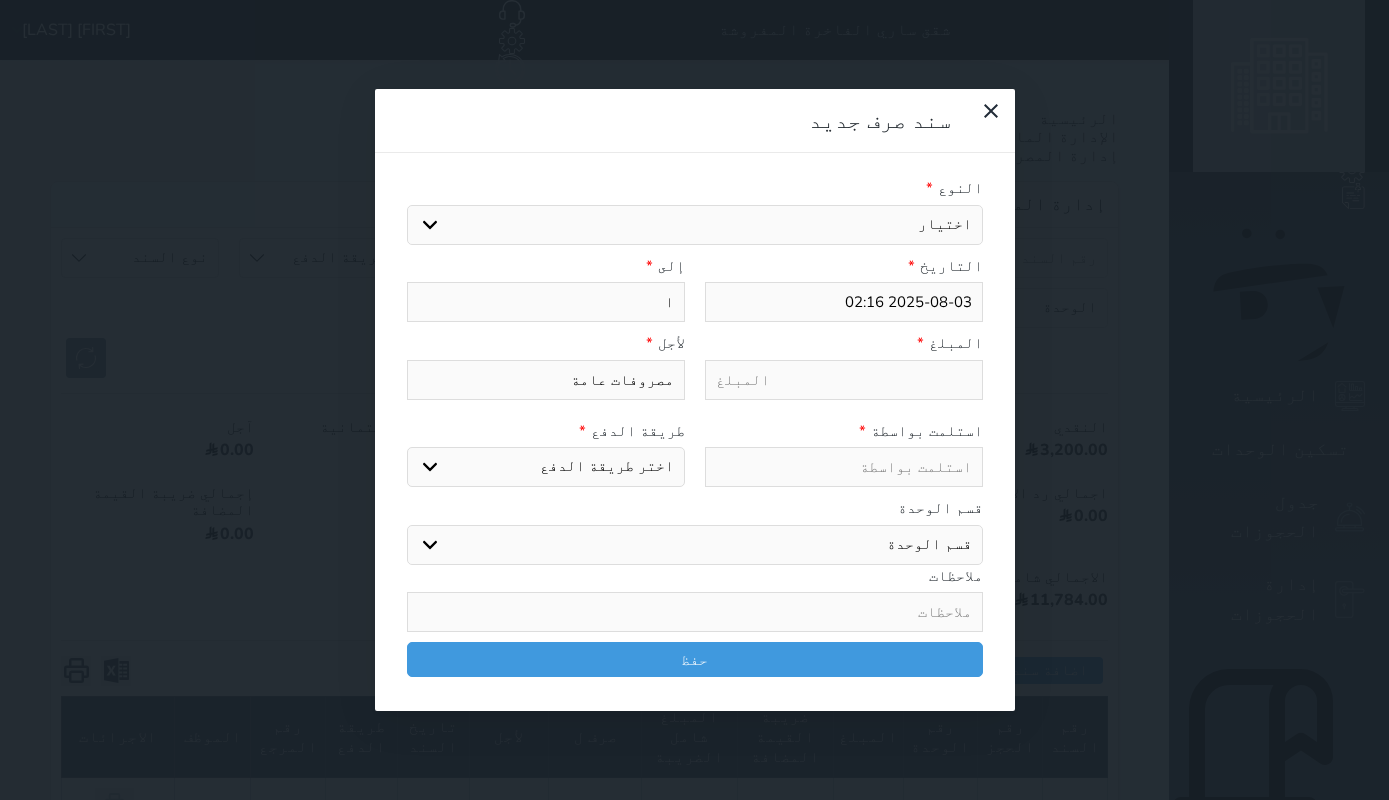 select 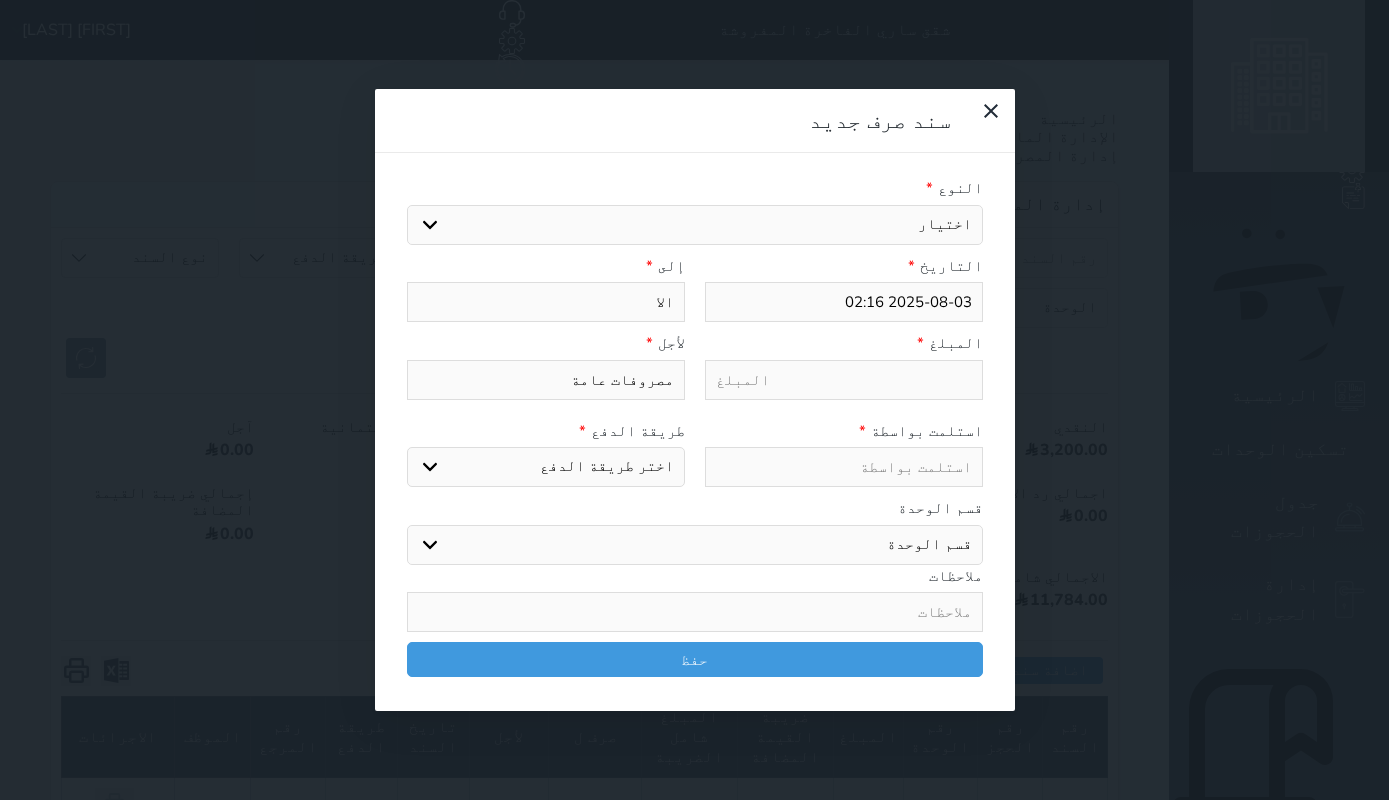 type on "الات" 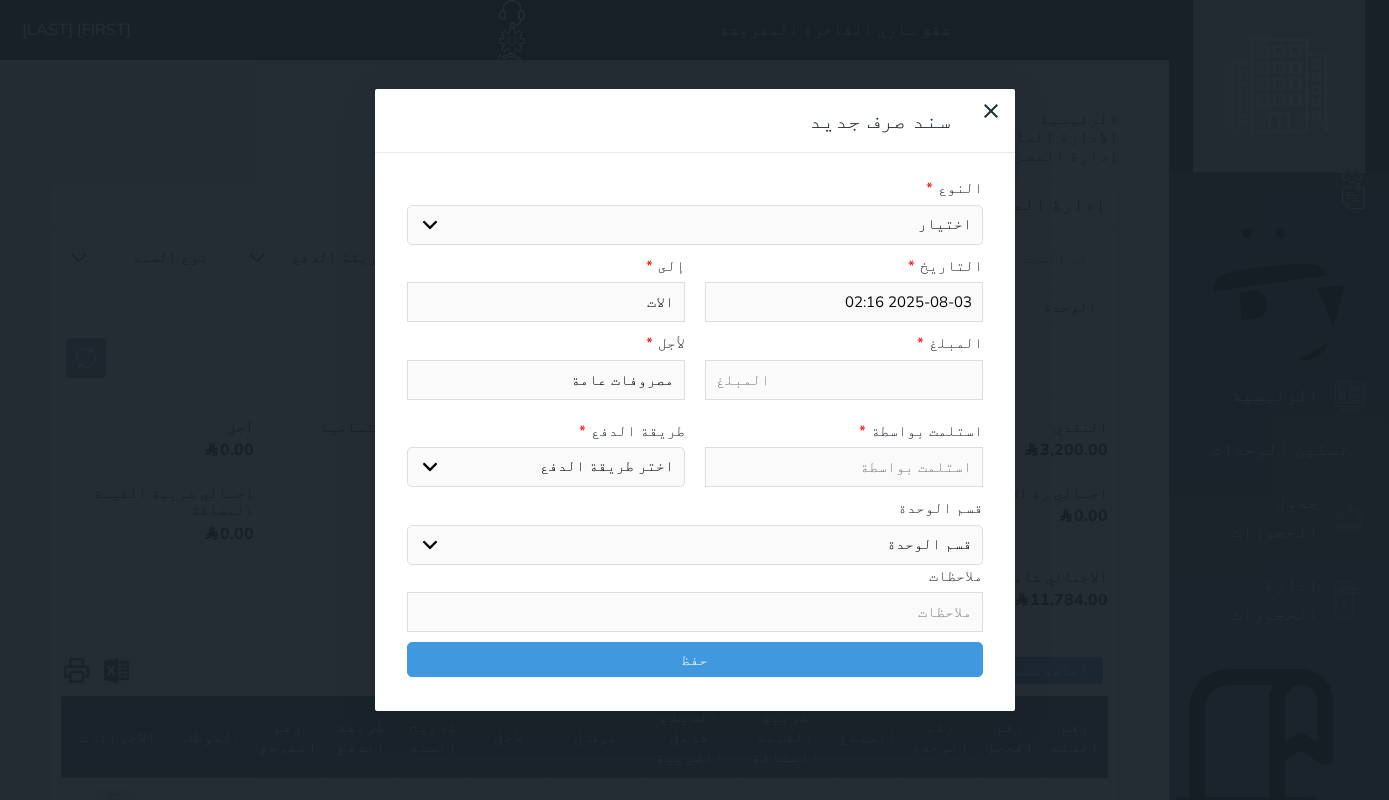 type on "الاتص" 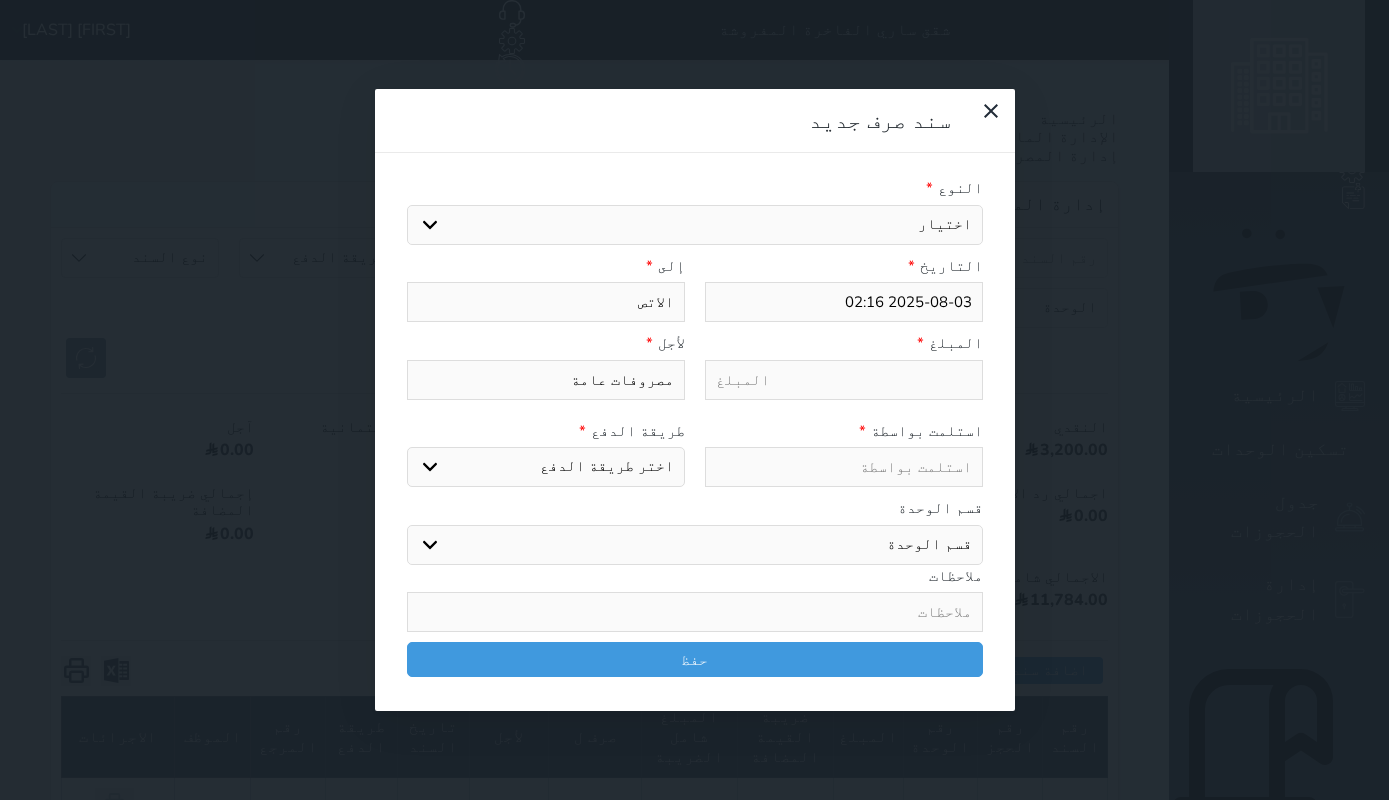 type on "الاتصا" 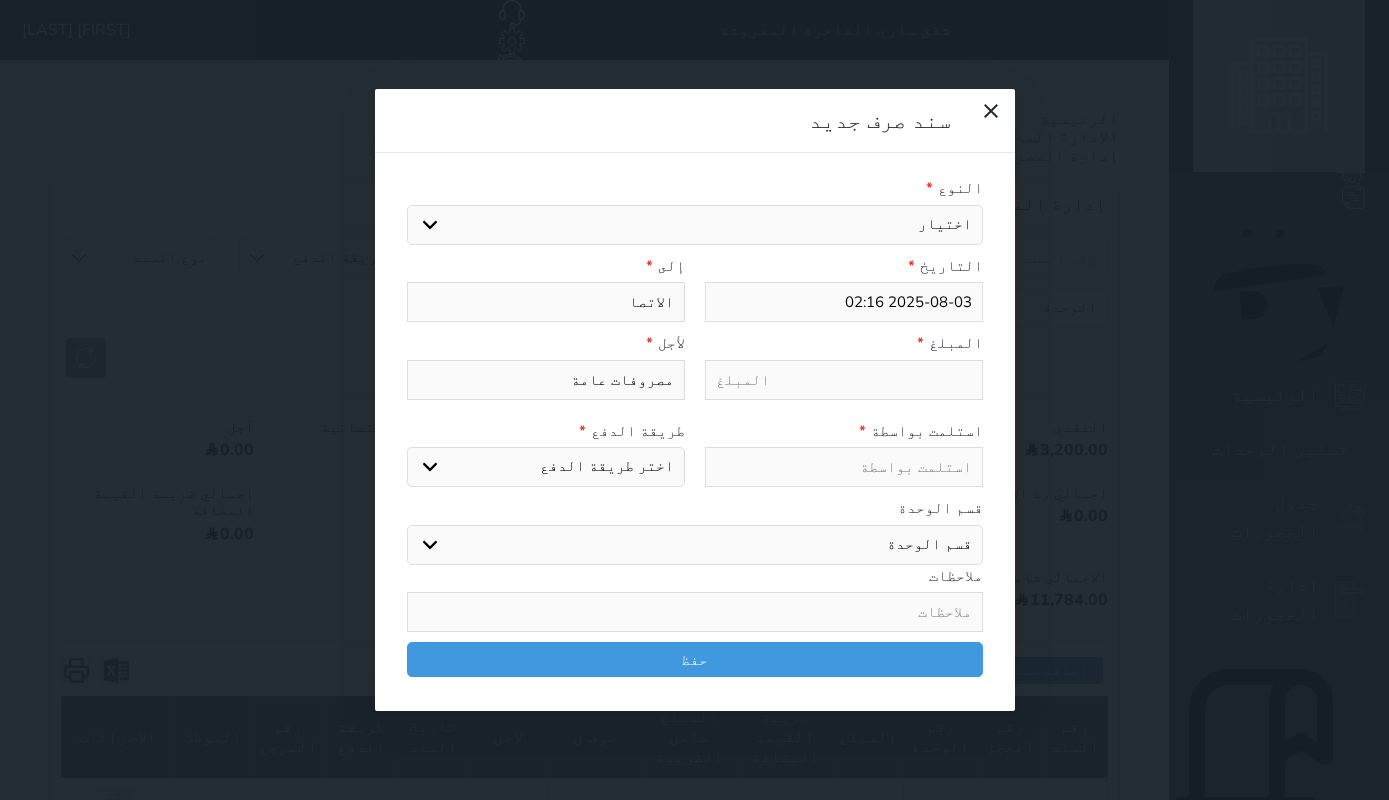 type on "الاتصالا" 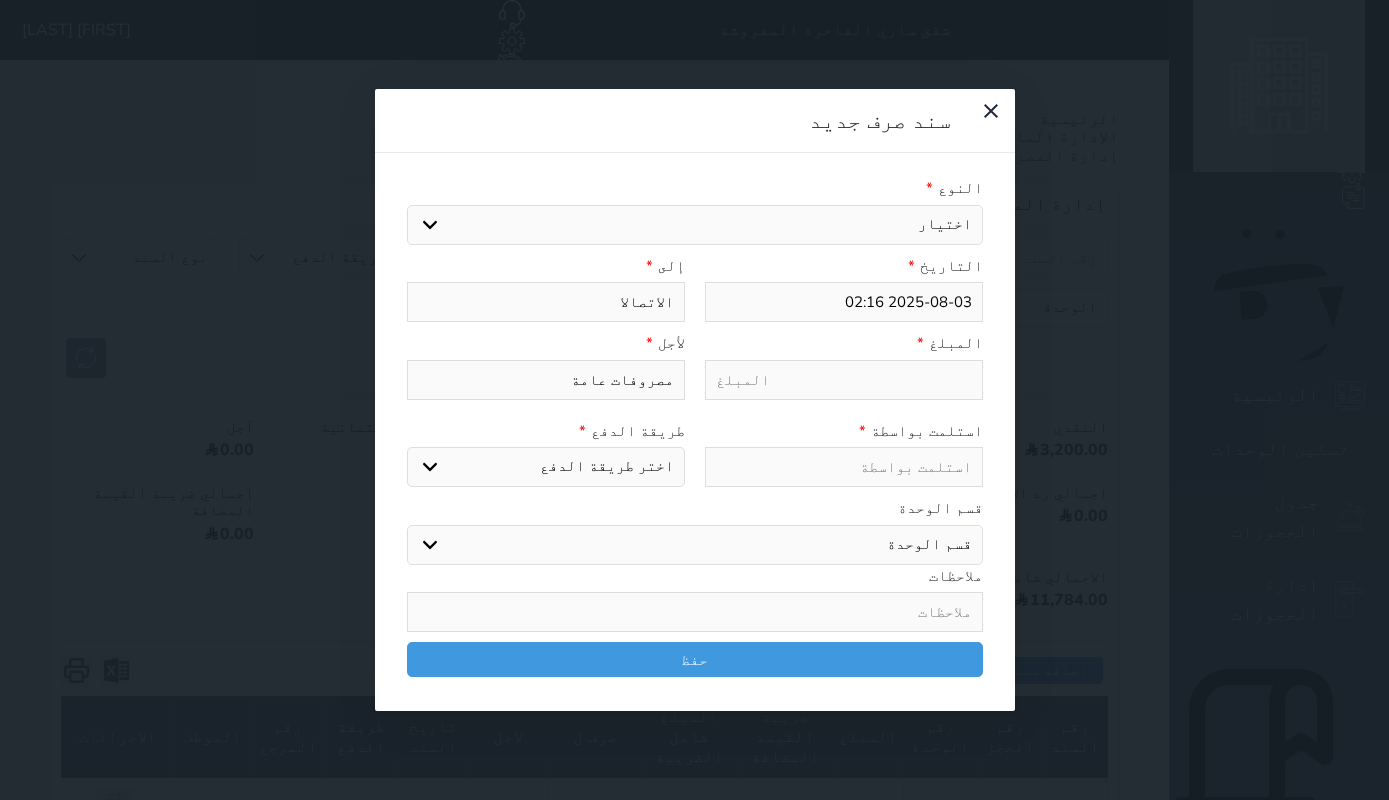 type on "الاتصالات" 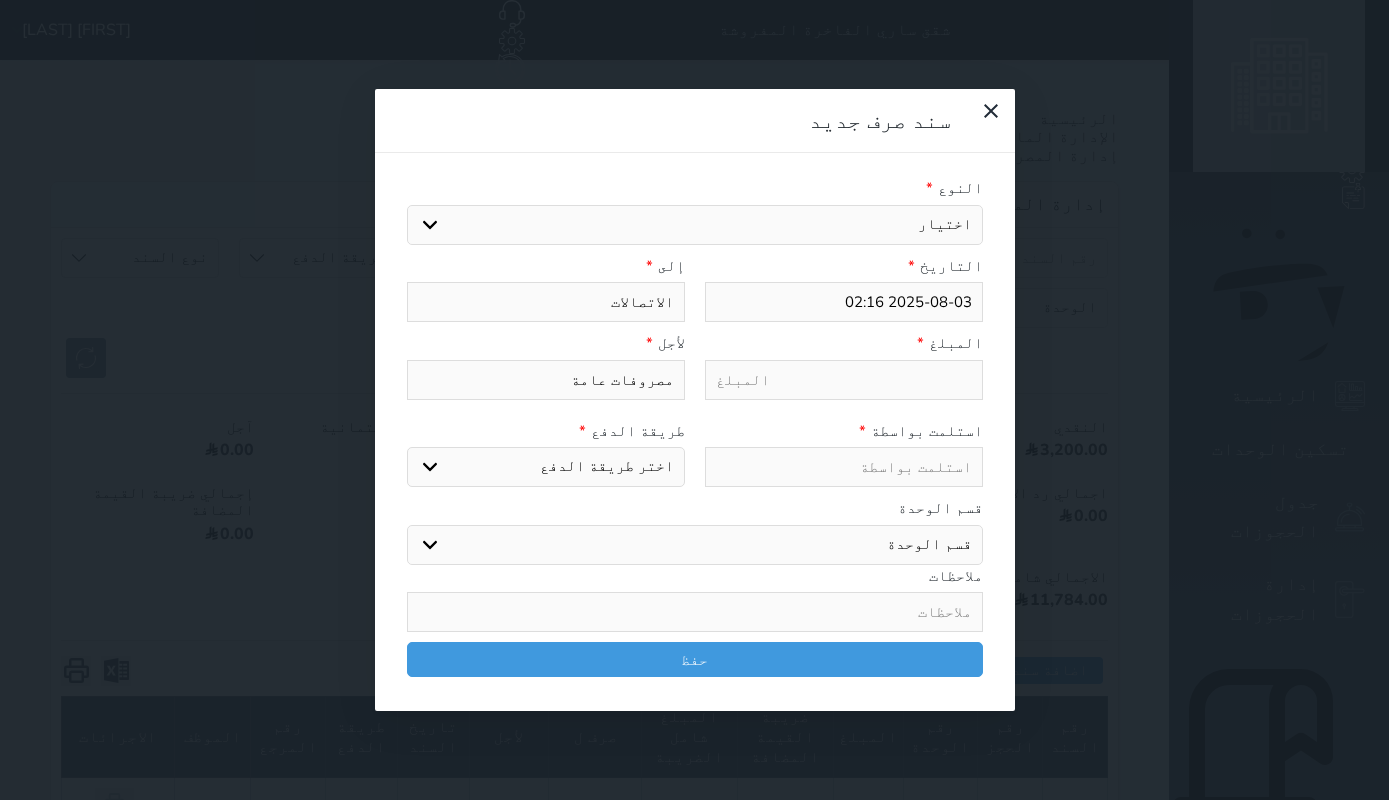 type on "الاتصالات" 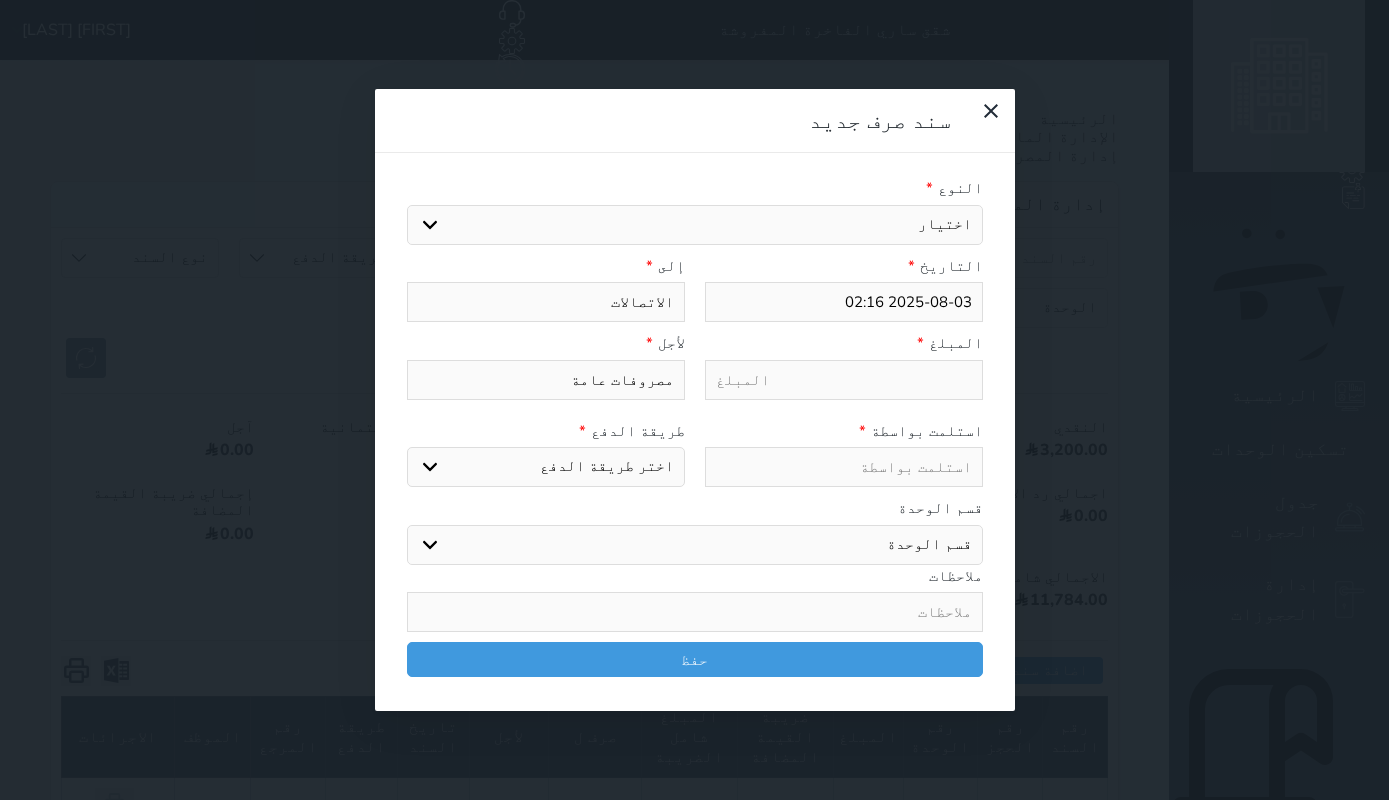 type on "1" 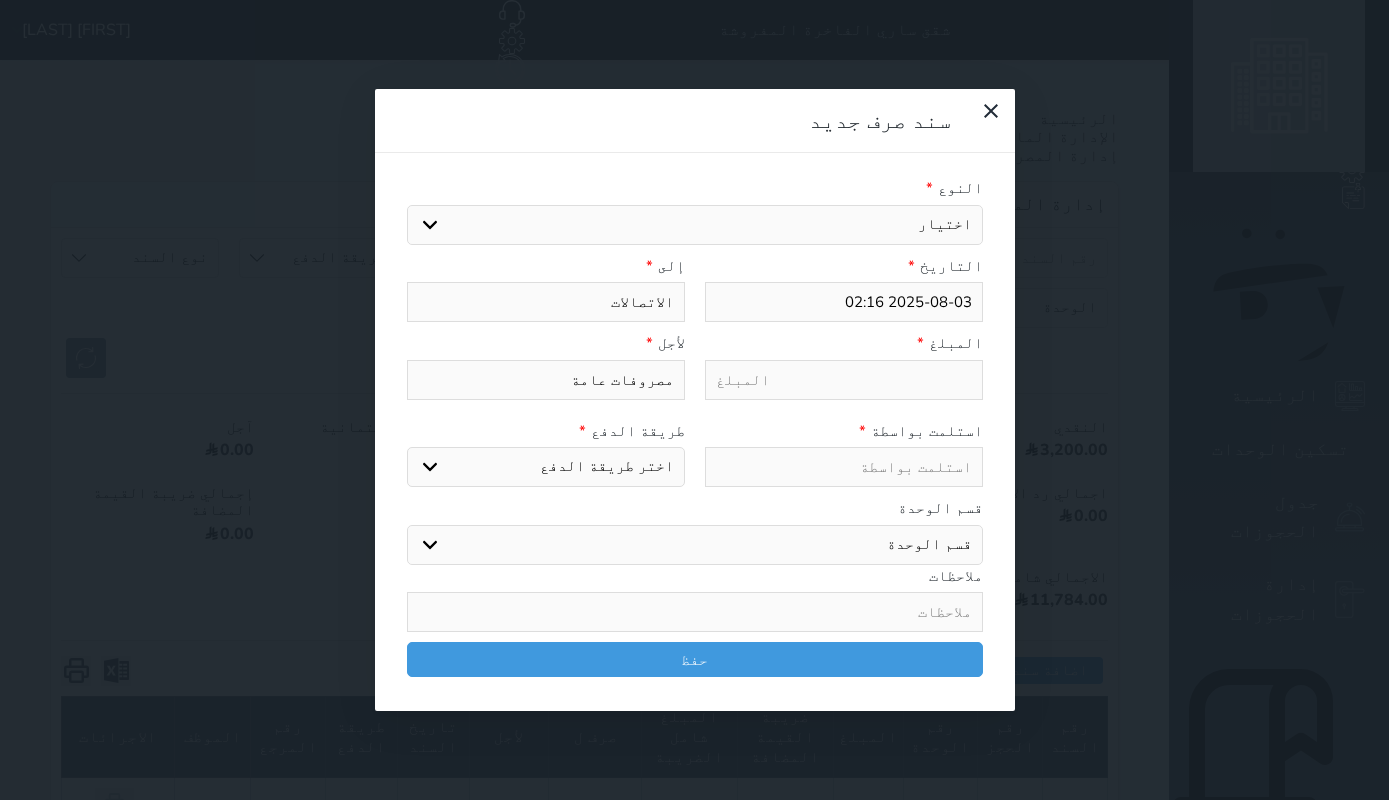 select 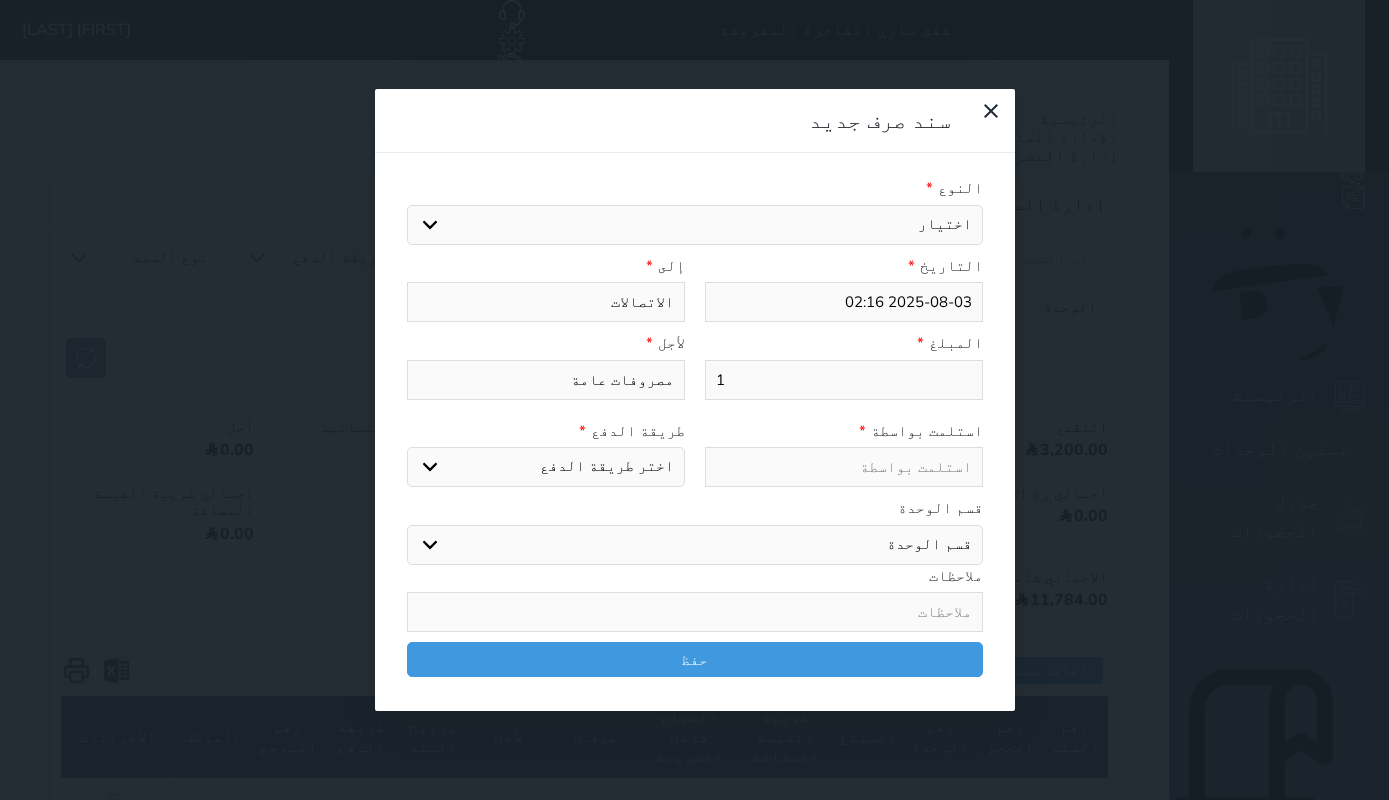 type on "13" 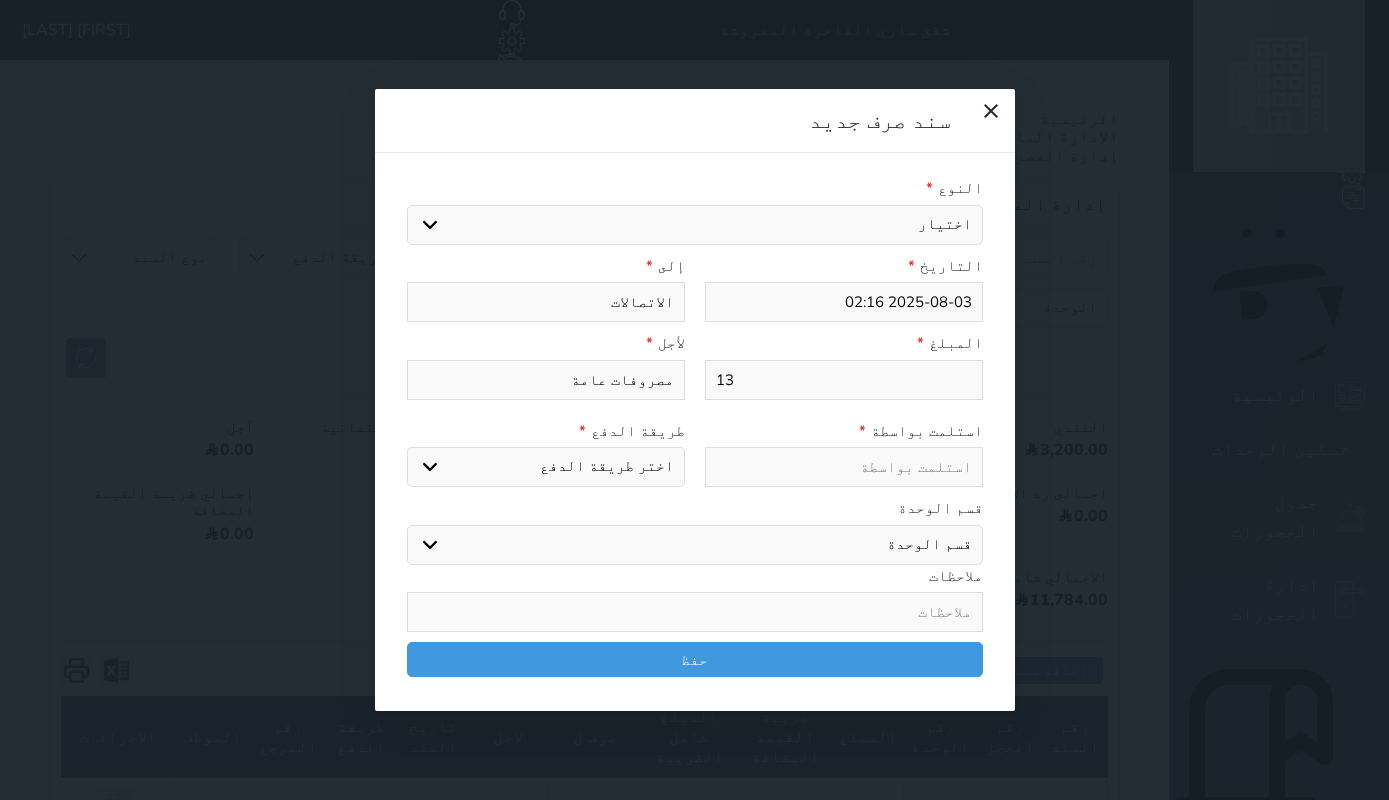 type on "132" 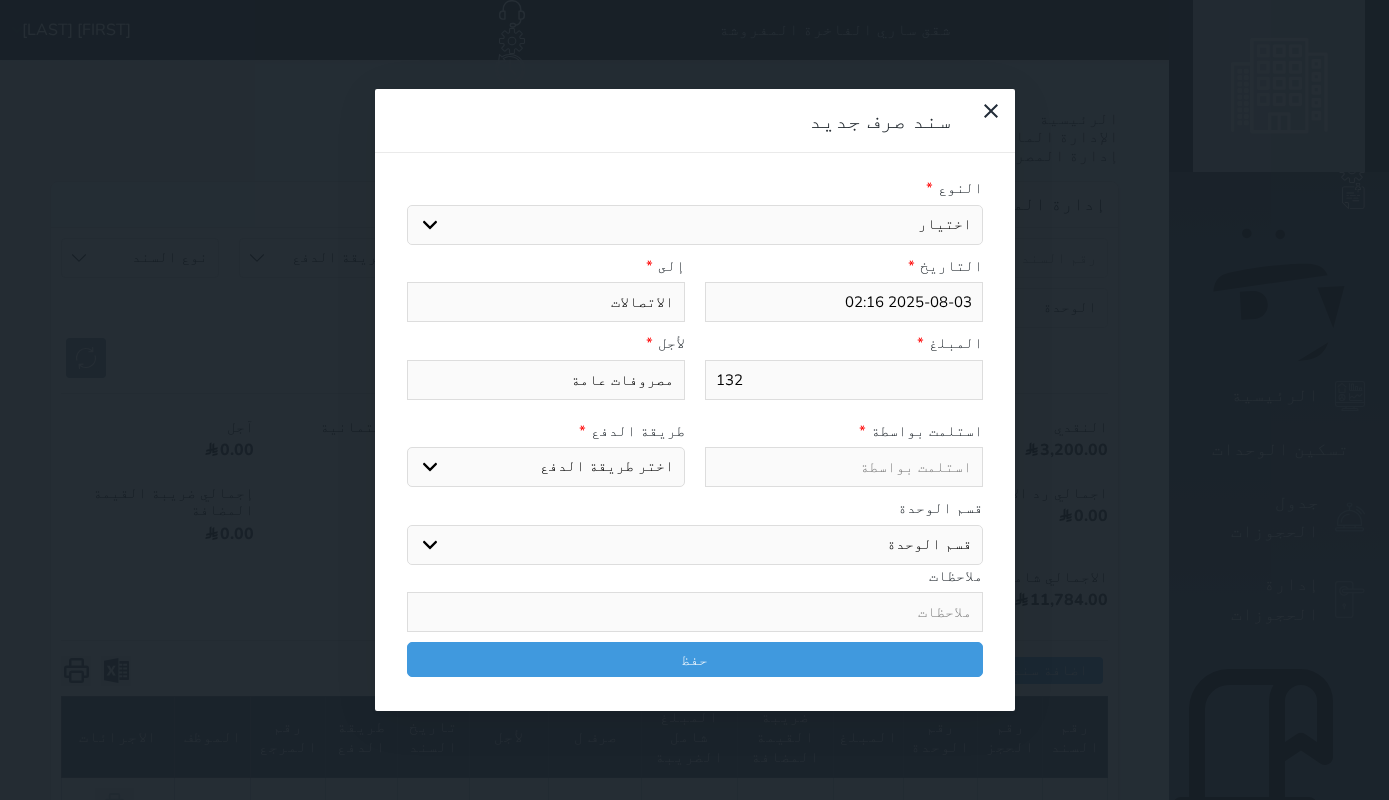 type on "1320" 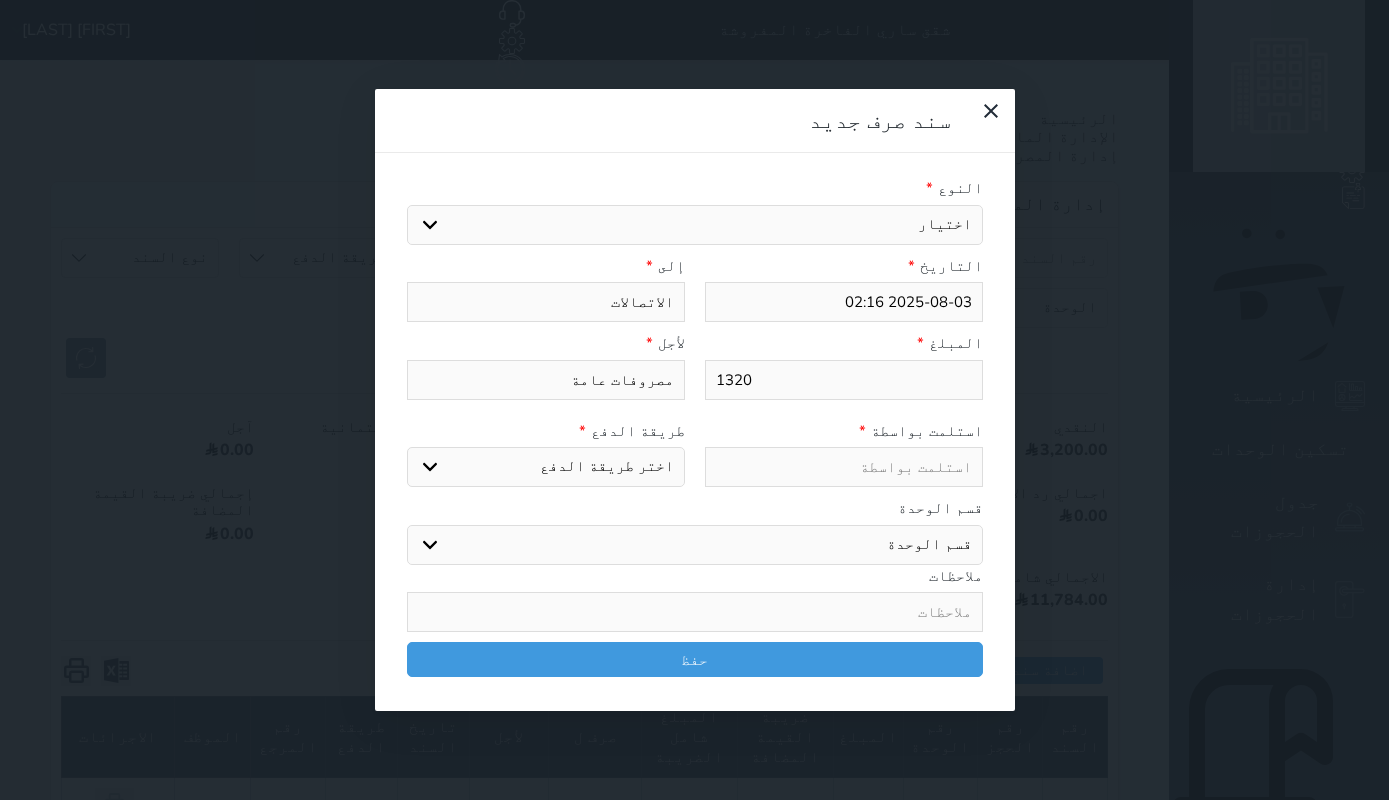 type on "1320" 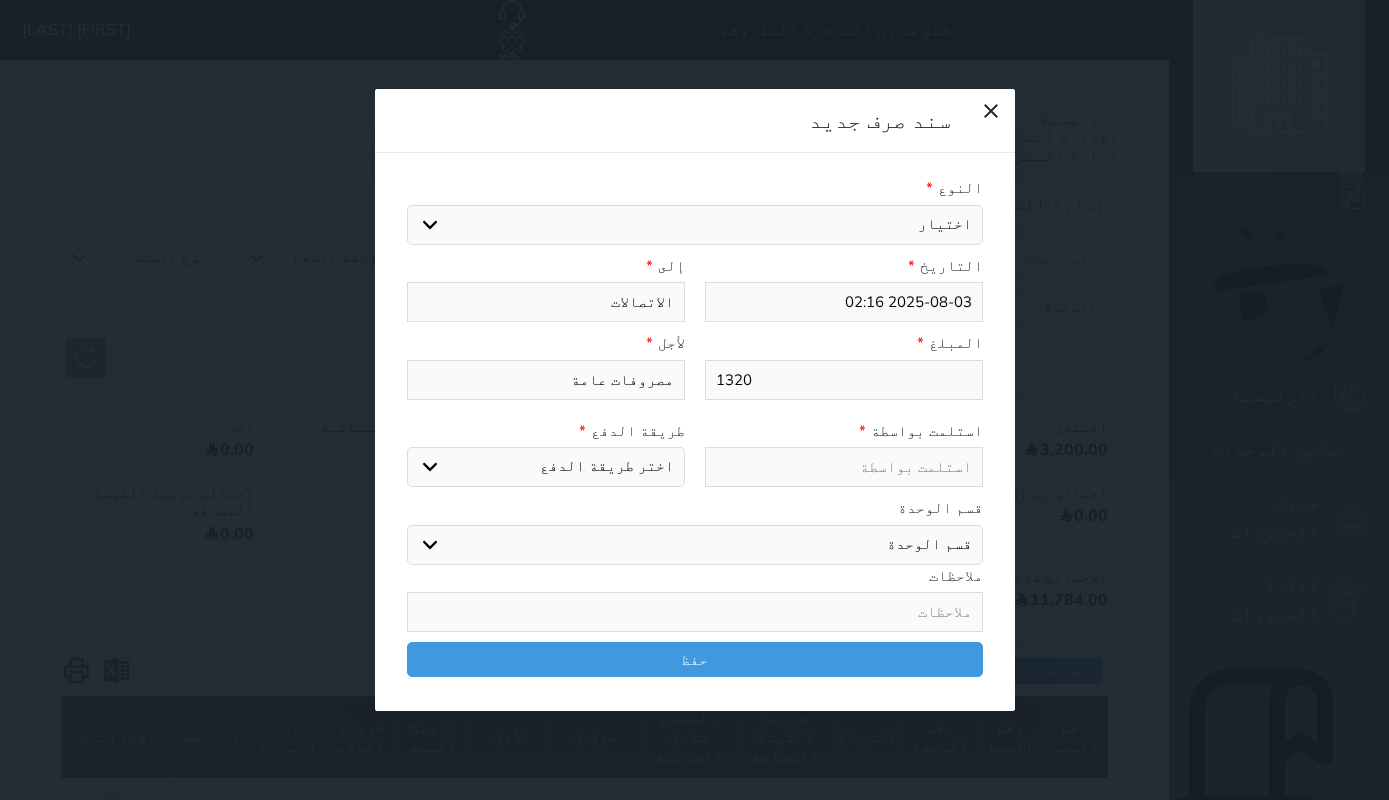 click on "اختر طريقة الدفع   دفع نقدى   تحويل بنكى   مدى   بطاقة ائتمان" at bounding box center (546, 467) 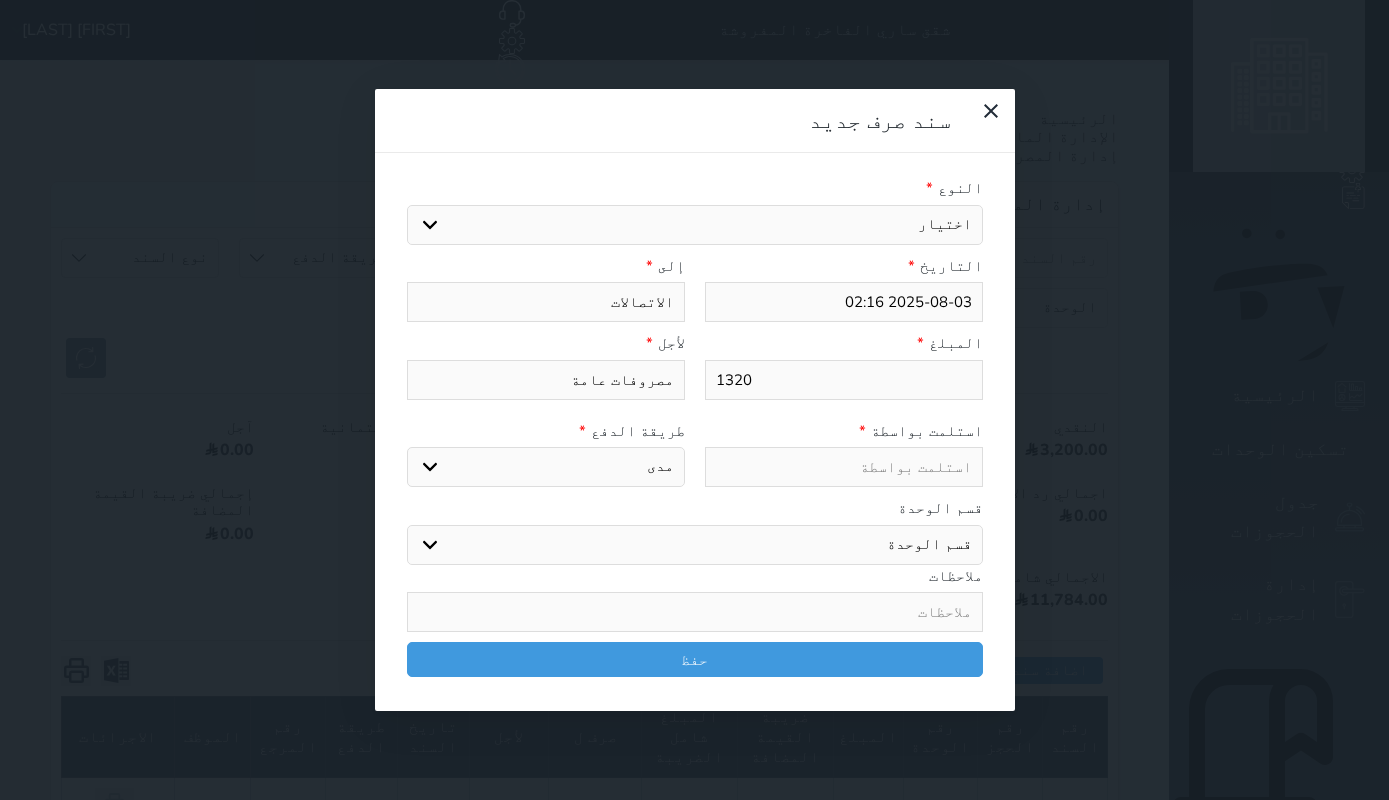 click on "مدى" at bounding box center [0, 0] 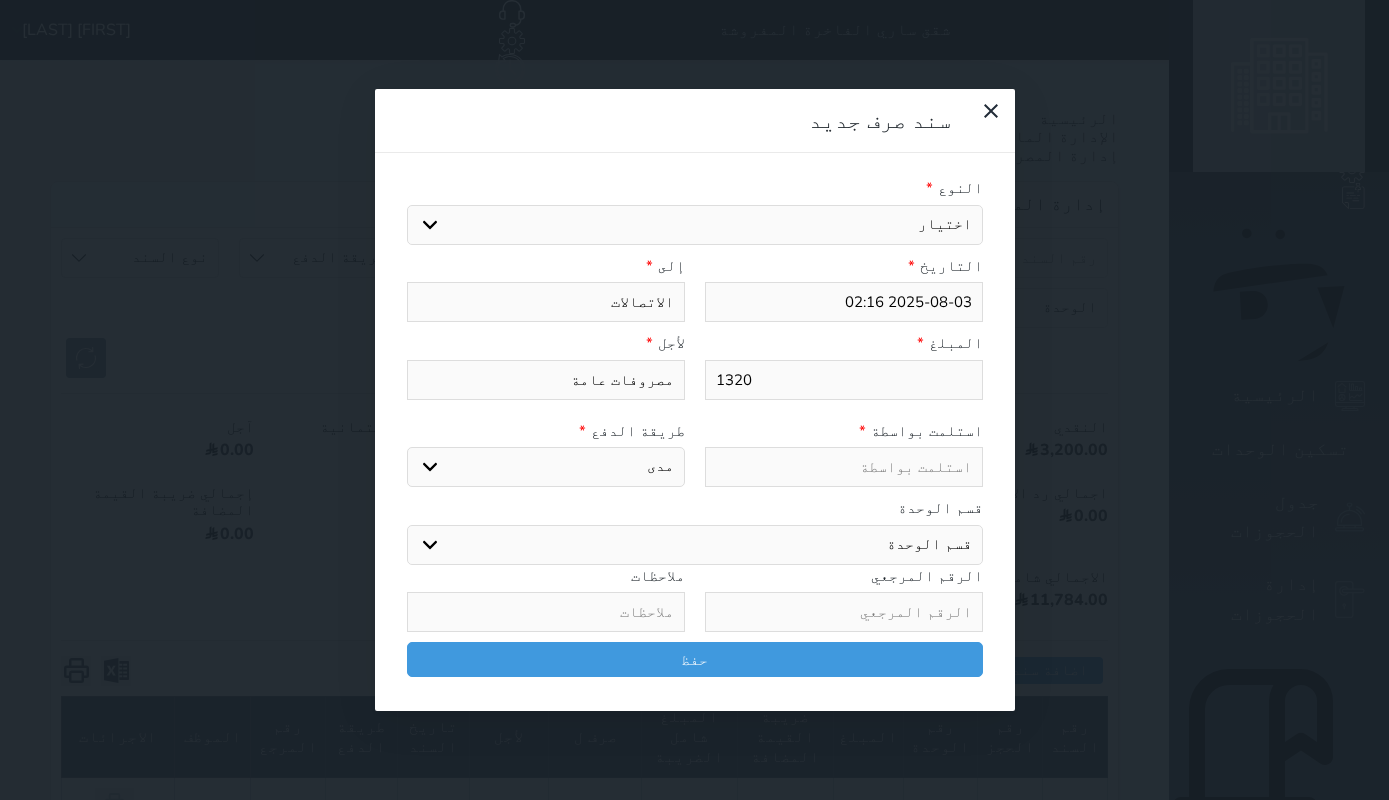 click on "اختر طريقة الدفع   دفع نقدى   تحويل بنكى   مدى   بطاقة ائتمان" at bounding box center (546, 467) 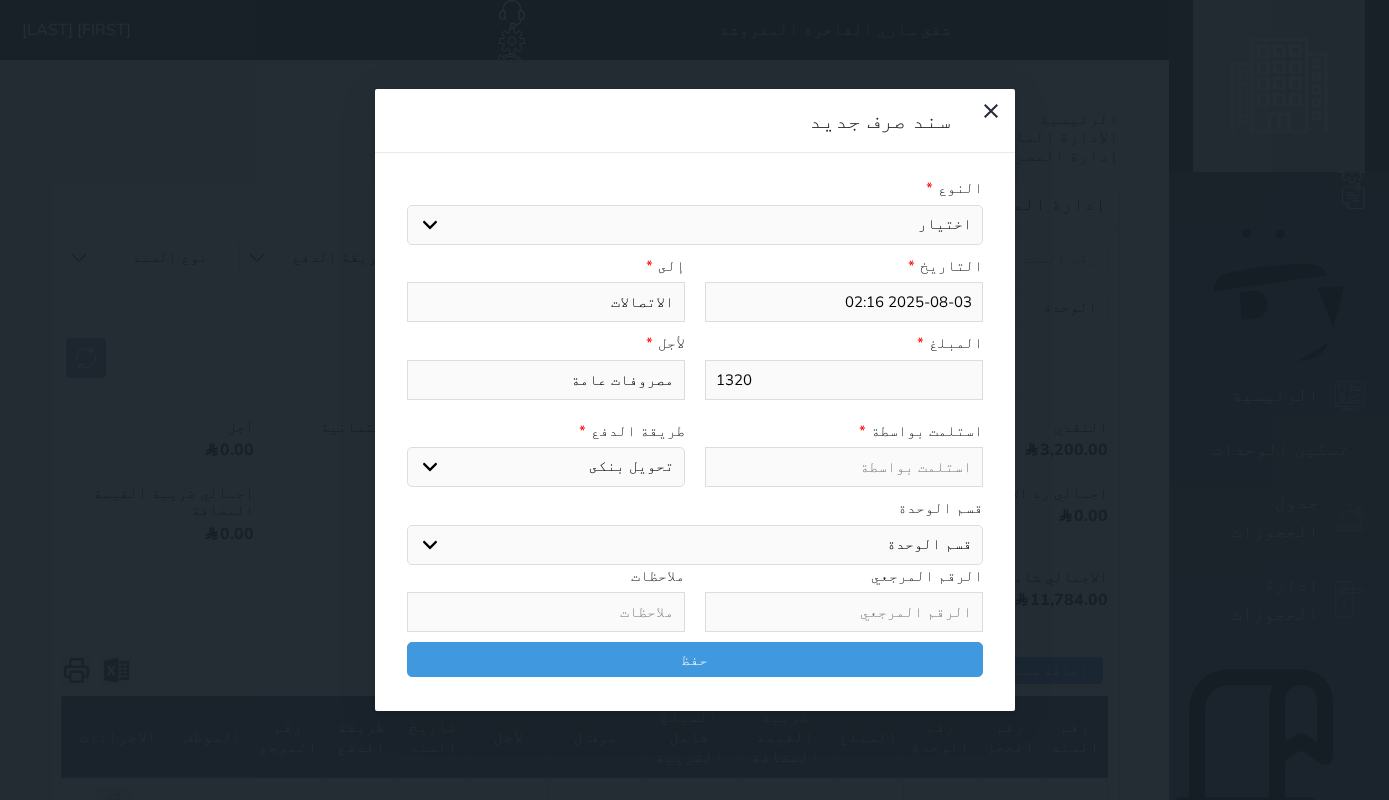 click at bounding box center (844, 467) 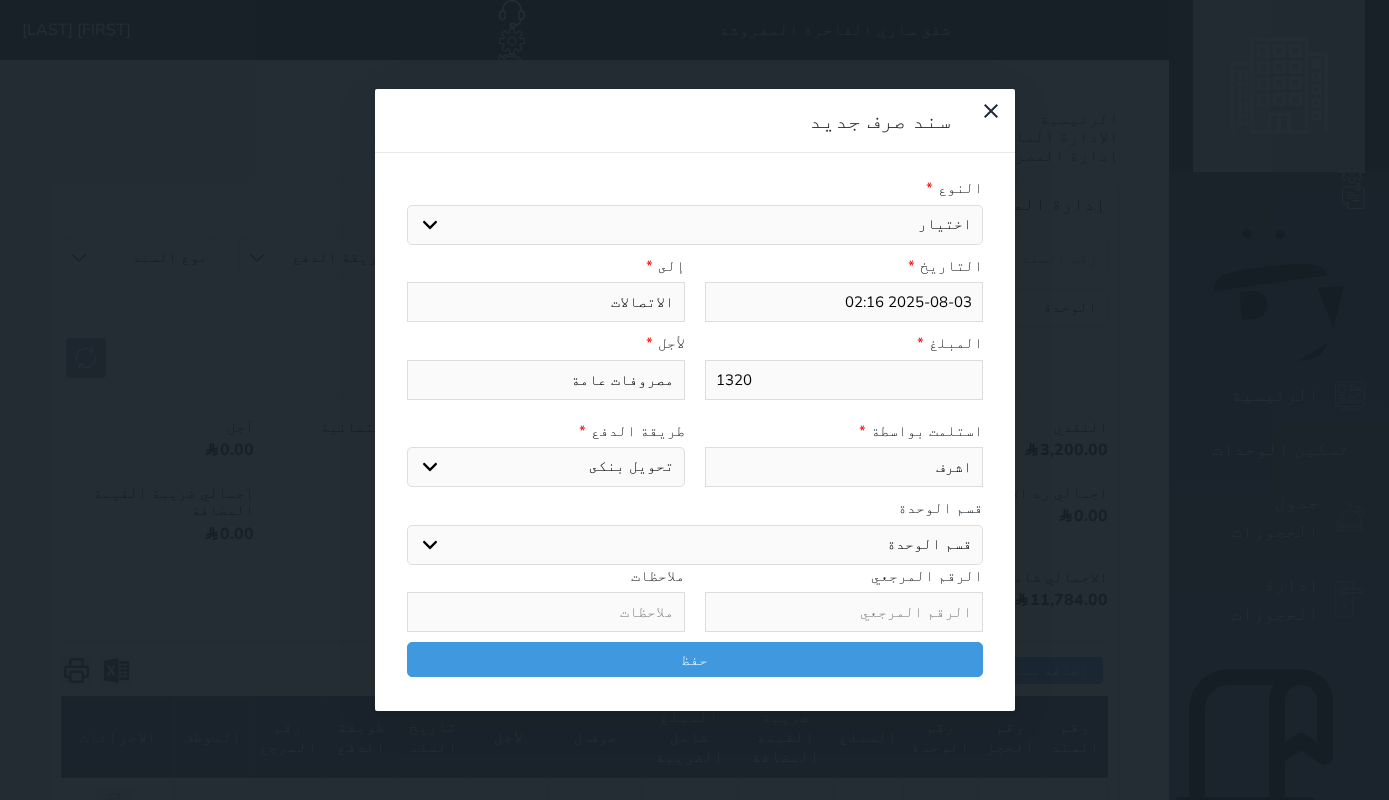 type on "اشرف" 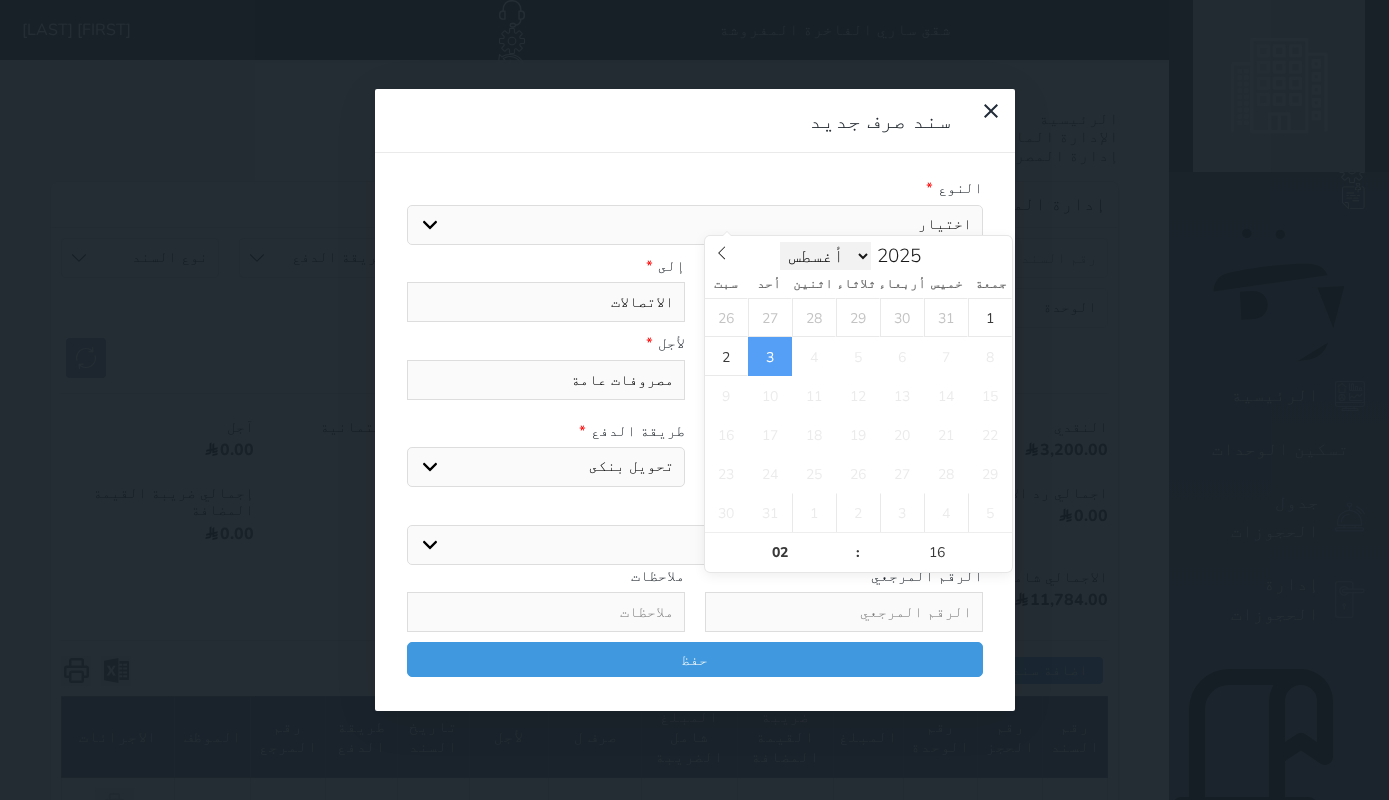 click on "يناير فبراير مارس أبريل مايو يونيو يوليو أغسطس" at bounding box center (826, 256) 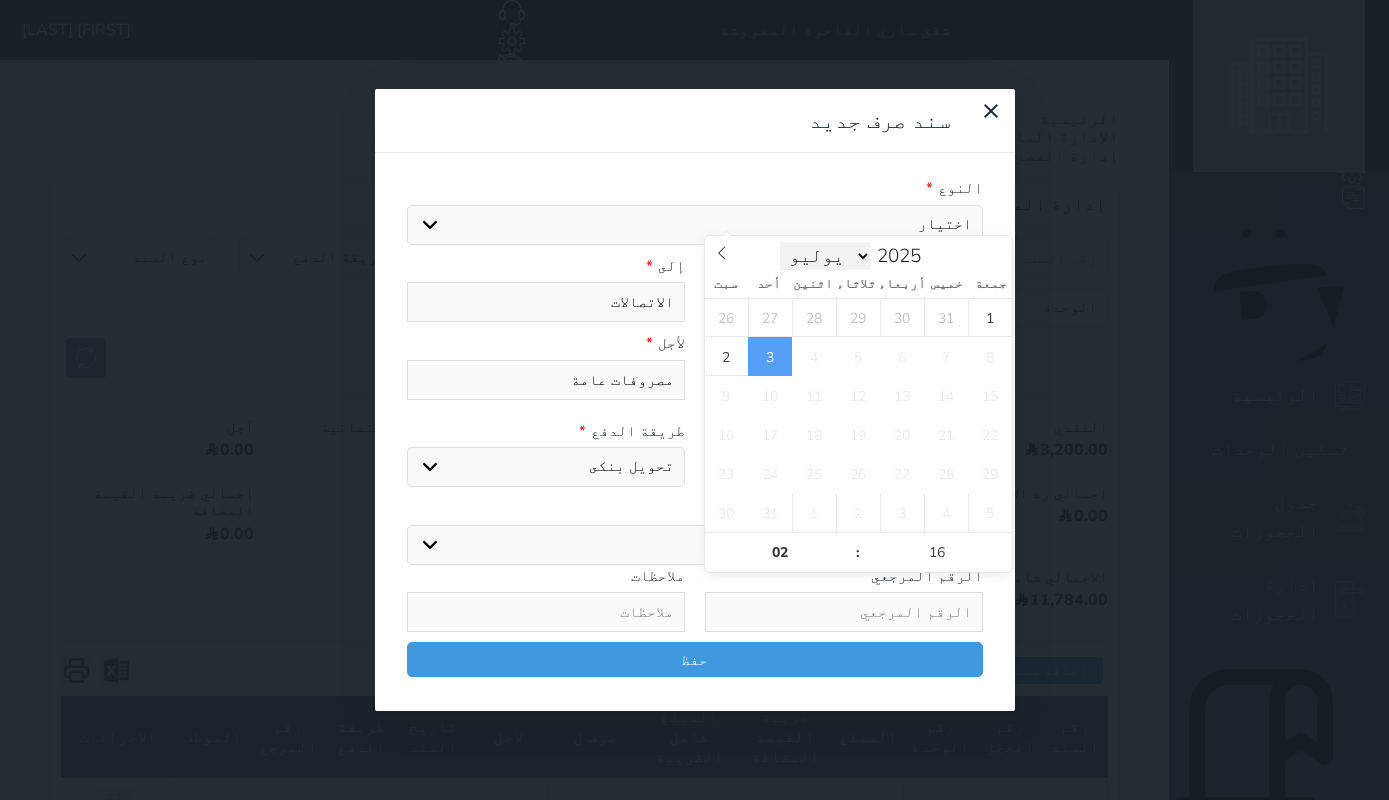 click on "يوليو" at bounding box center (0, 0) 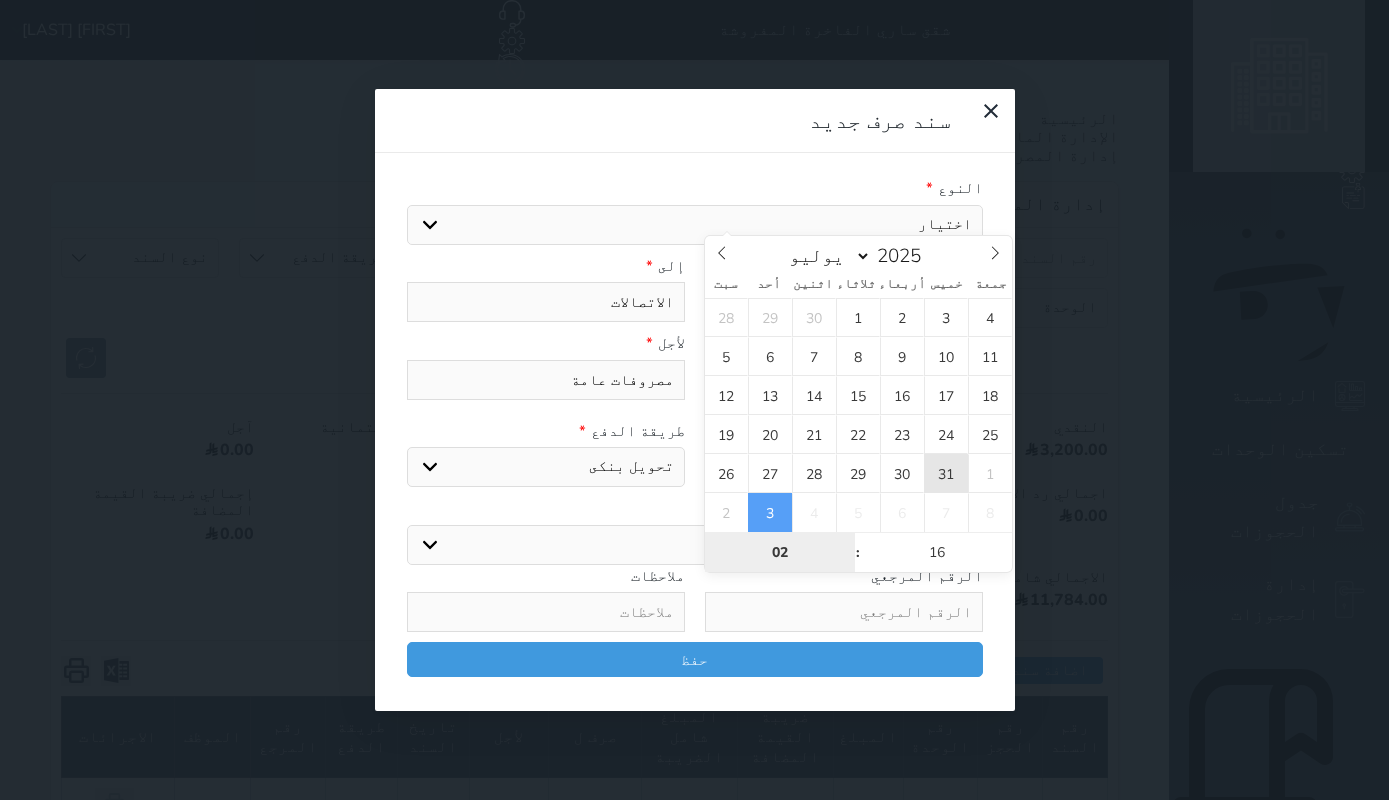 type on "2025-07-31 02:16" 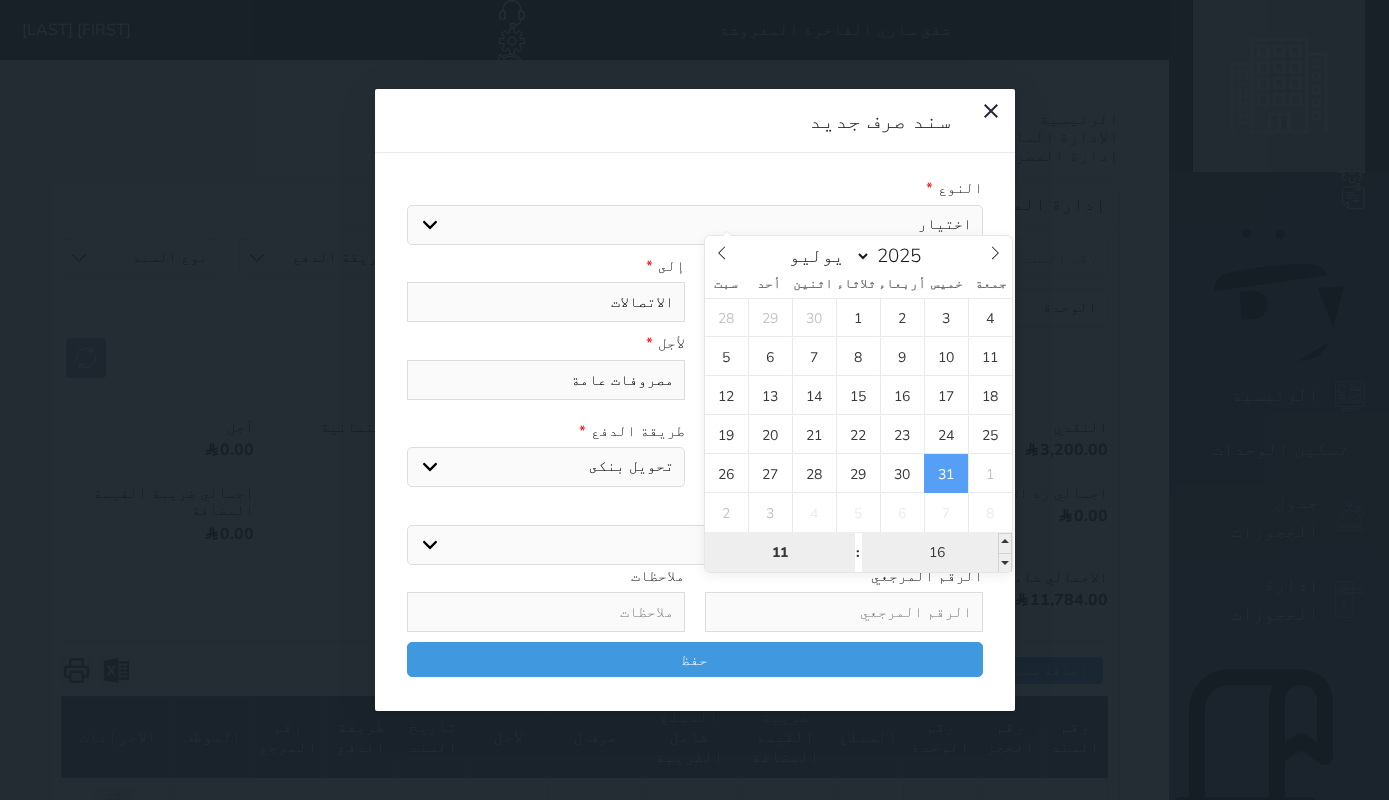 type on "11" 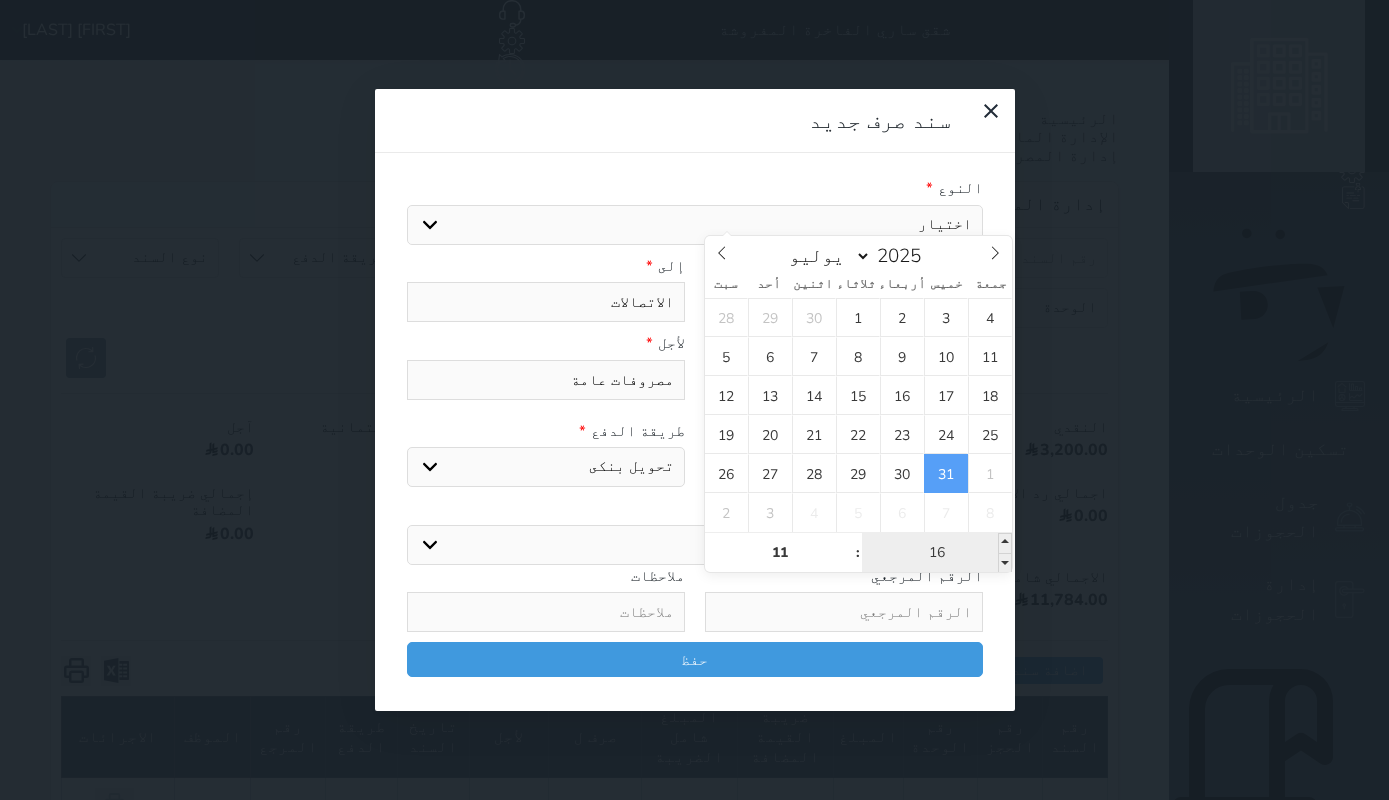 click on "16" at bounding box center [937, 553] 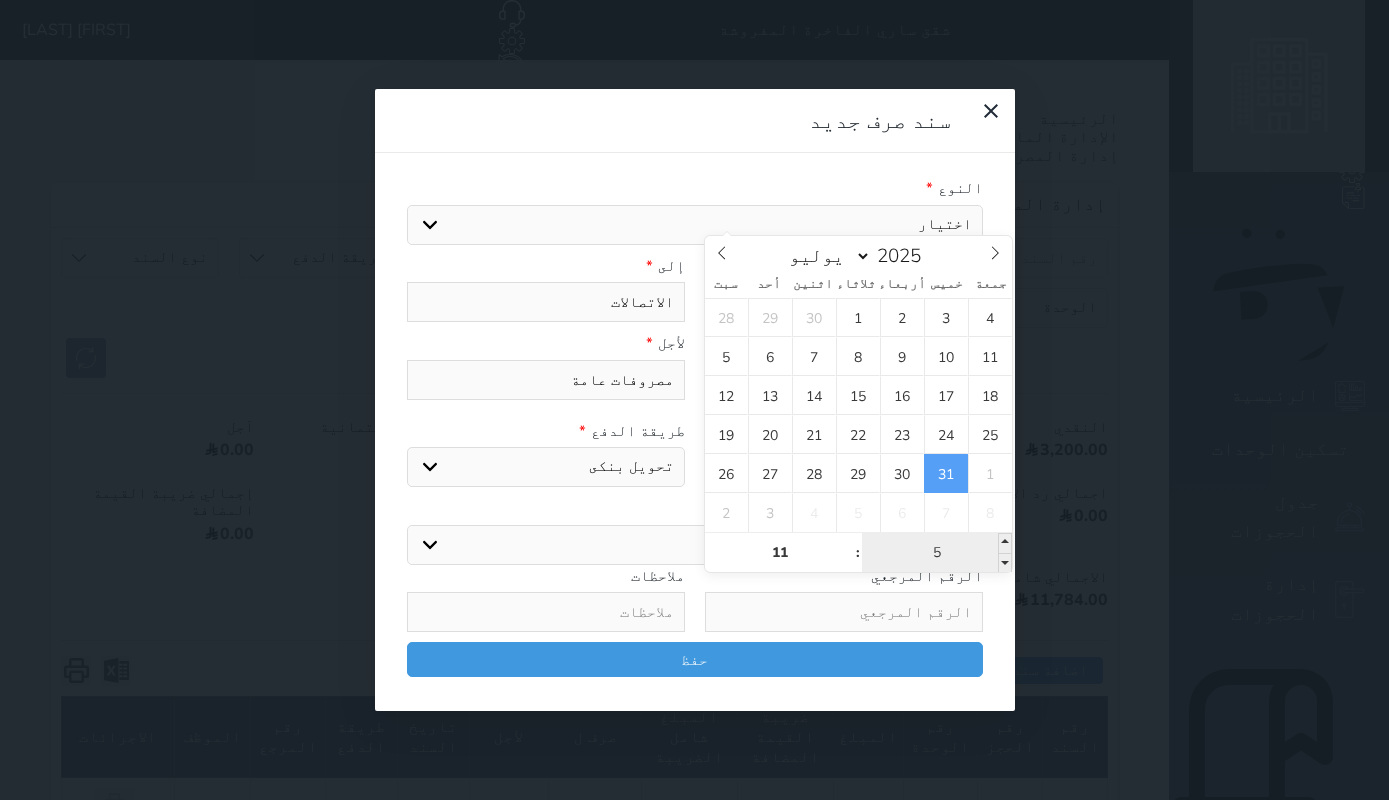 type on "59" 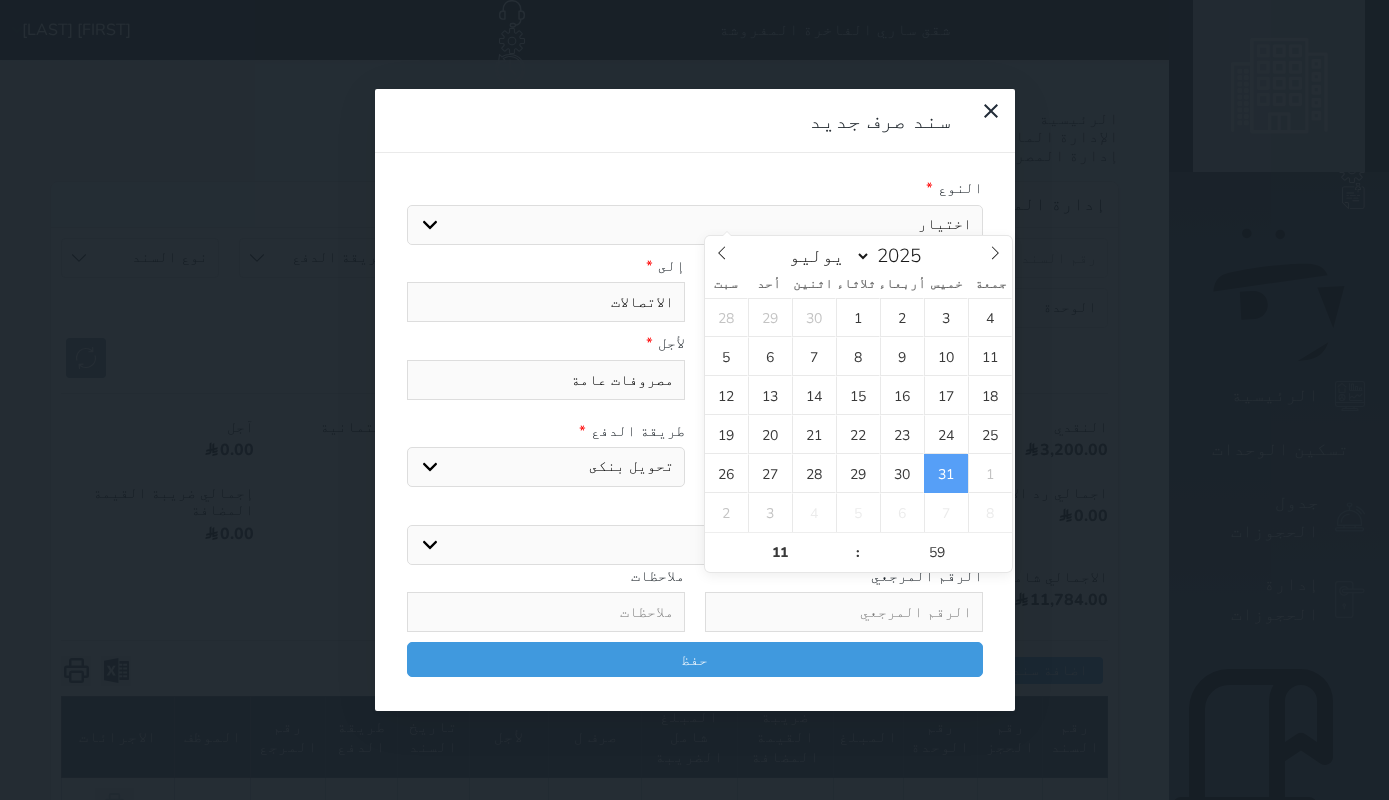 click on "قسم الوحدة" at bounding box center [695, 508] 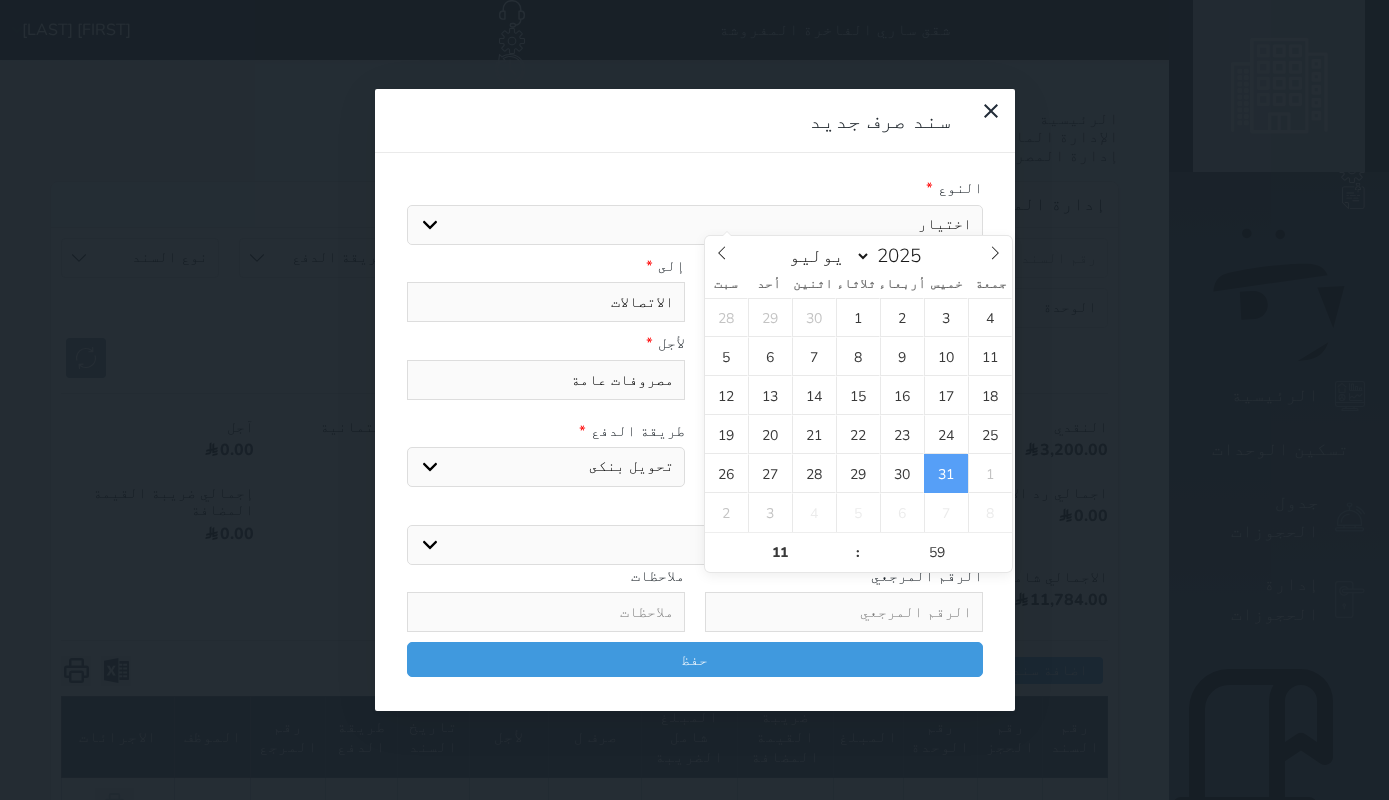type on "2025-07-31 11:59" 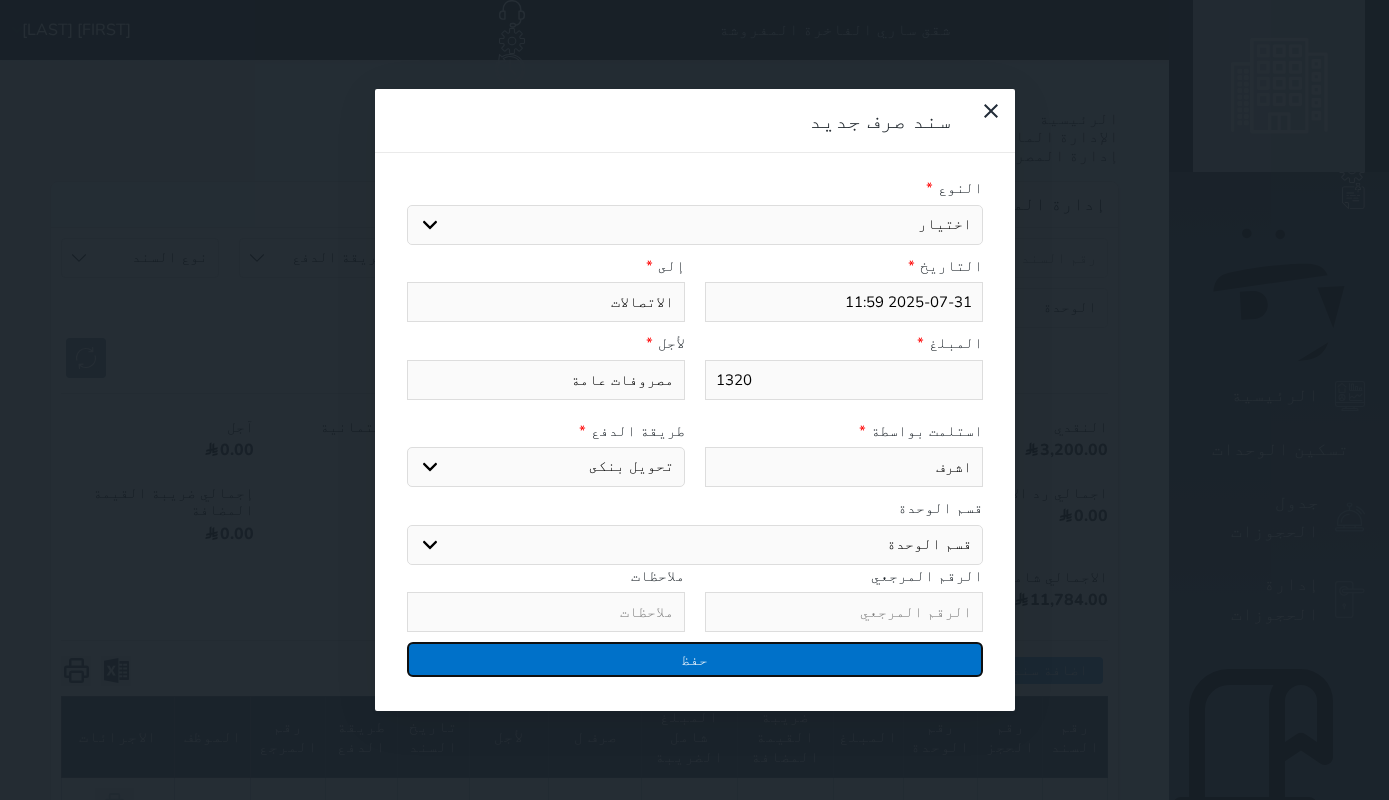 click on "حفظ" at bounding box center (695, 659) 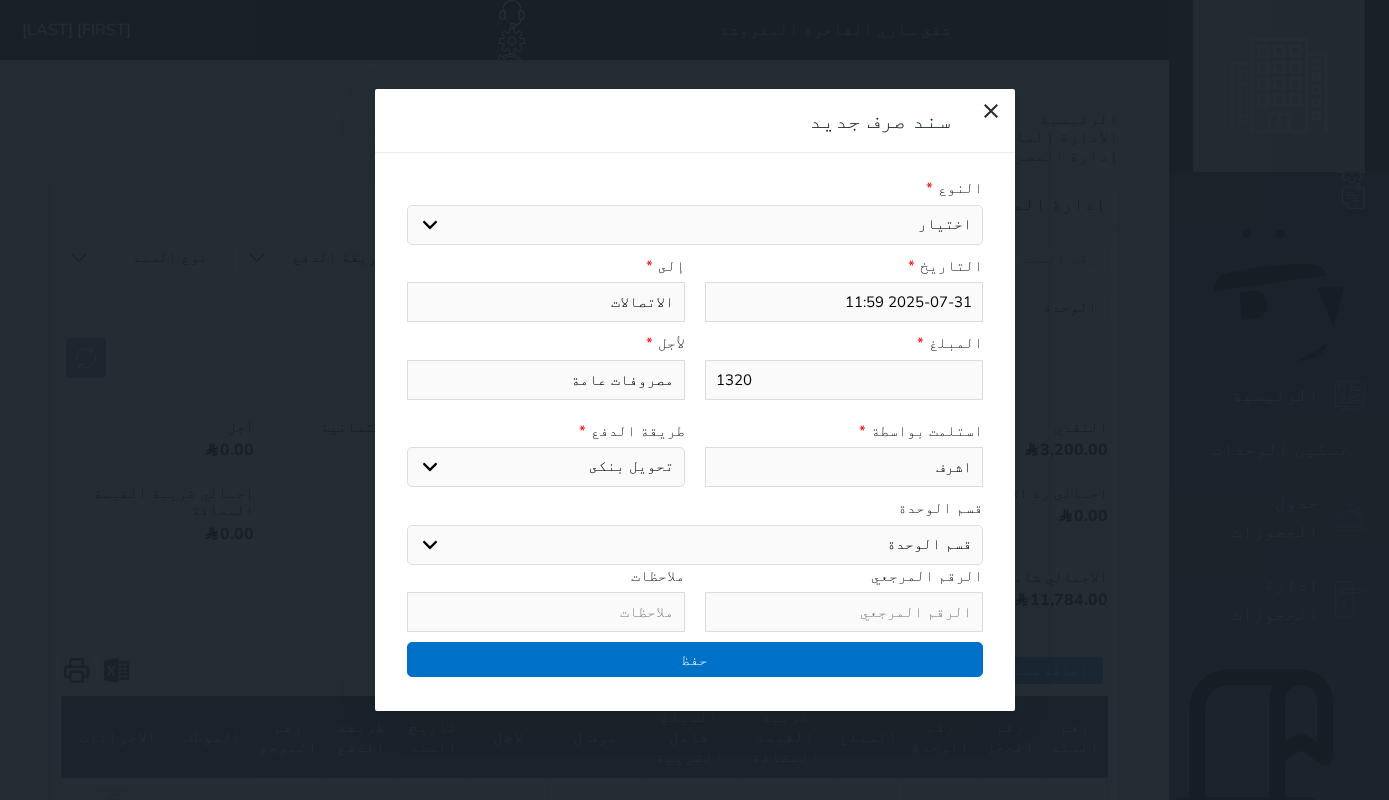 select 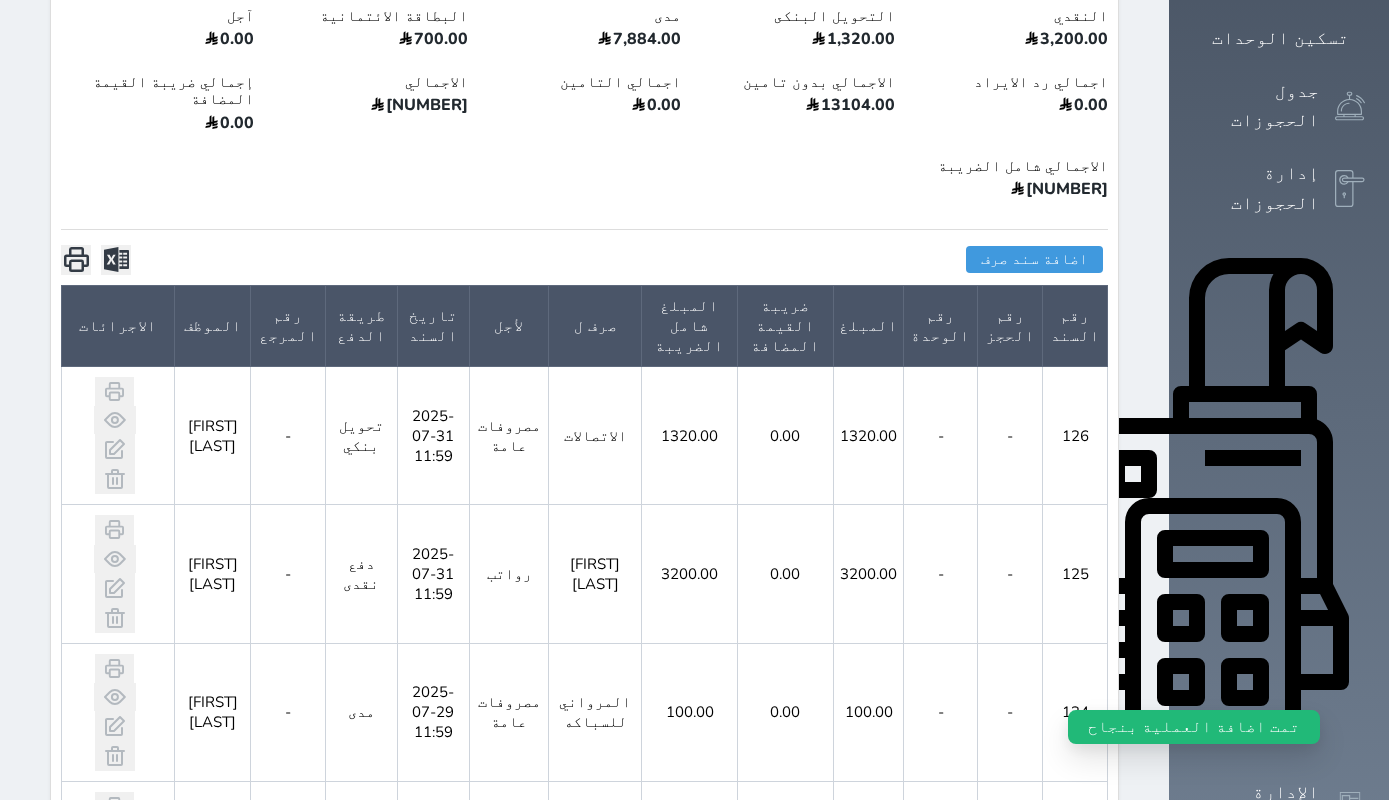 scroll, scrollTop: 435, scrollLeft: 0, axis: vertical 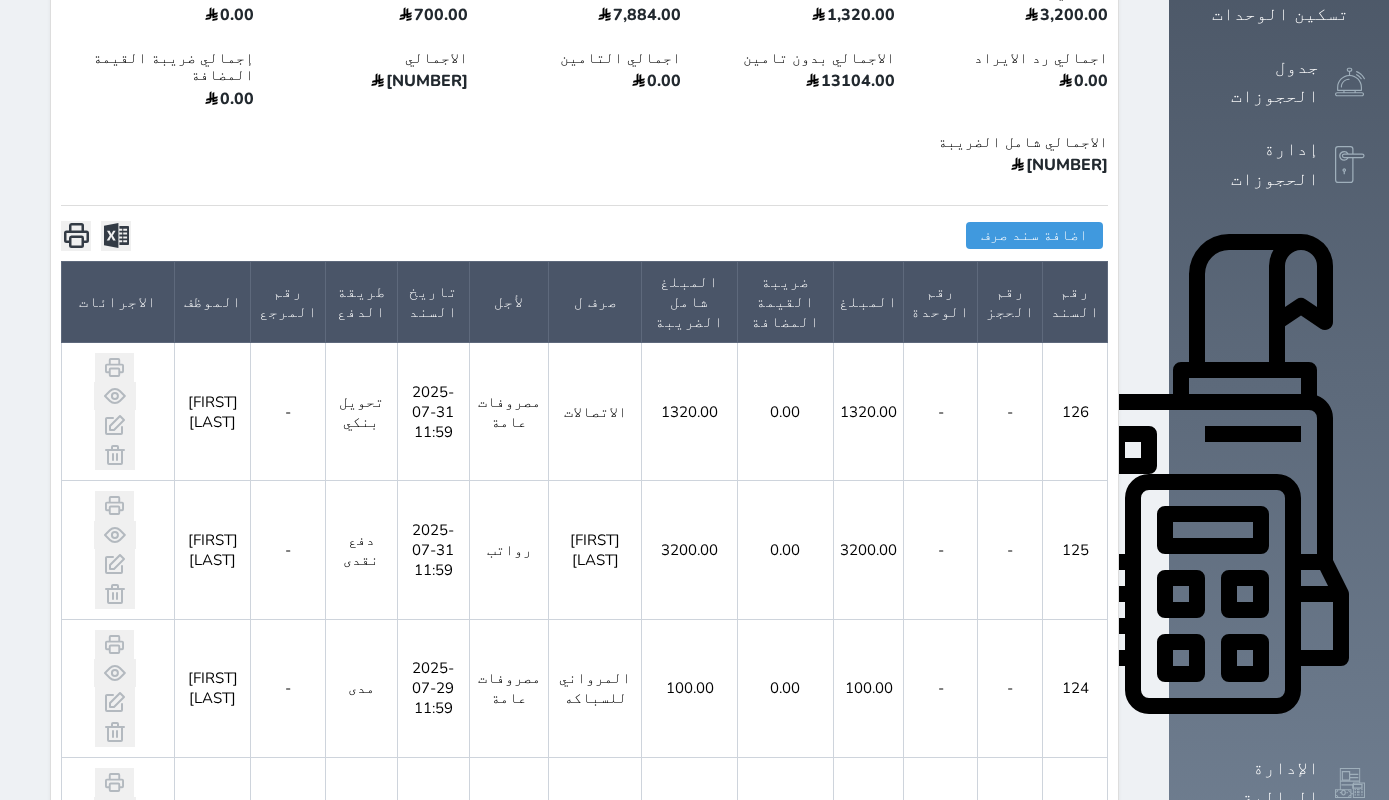 click 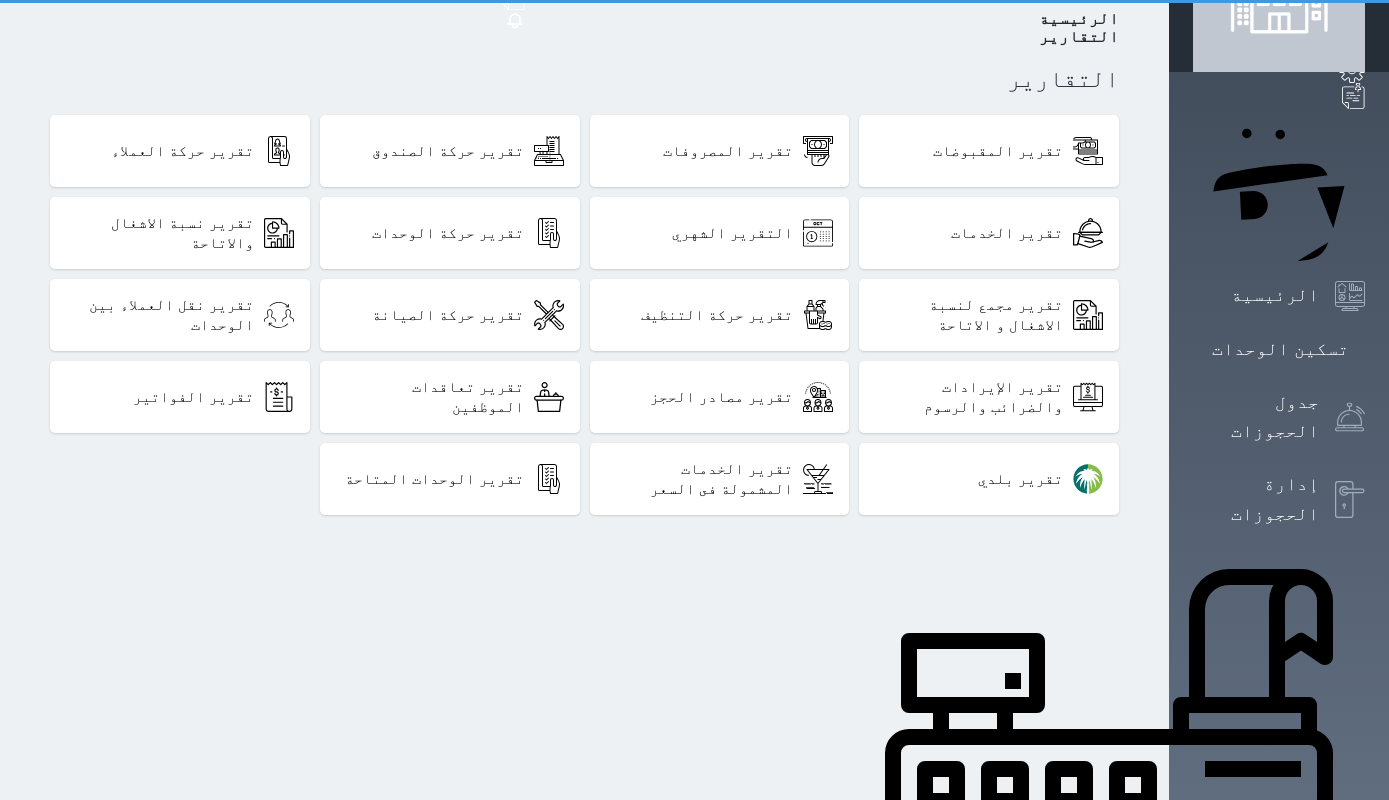 scroll, scrollTop: 0, scrollLeft: 0, axis: both 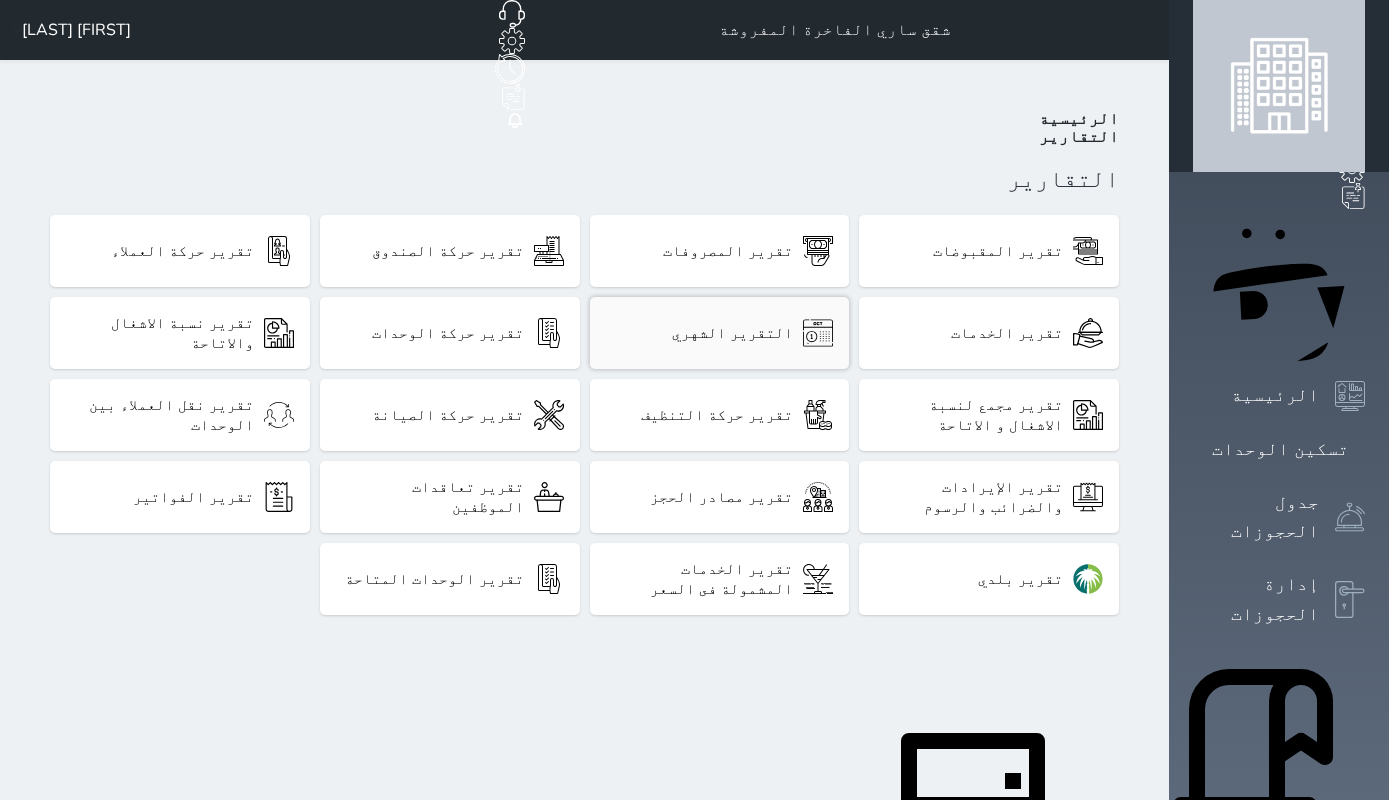 click on "التقرير الشهري" at bounding box center [720, 333] 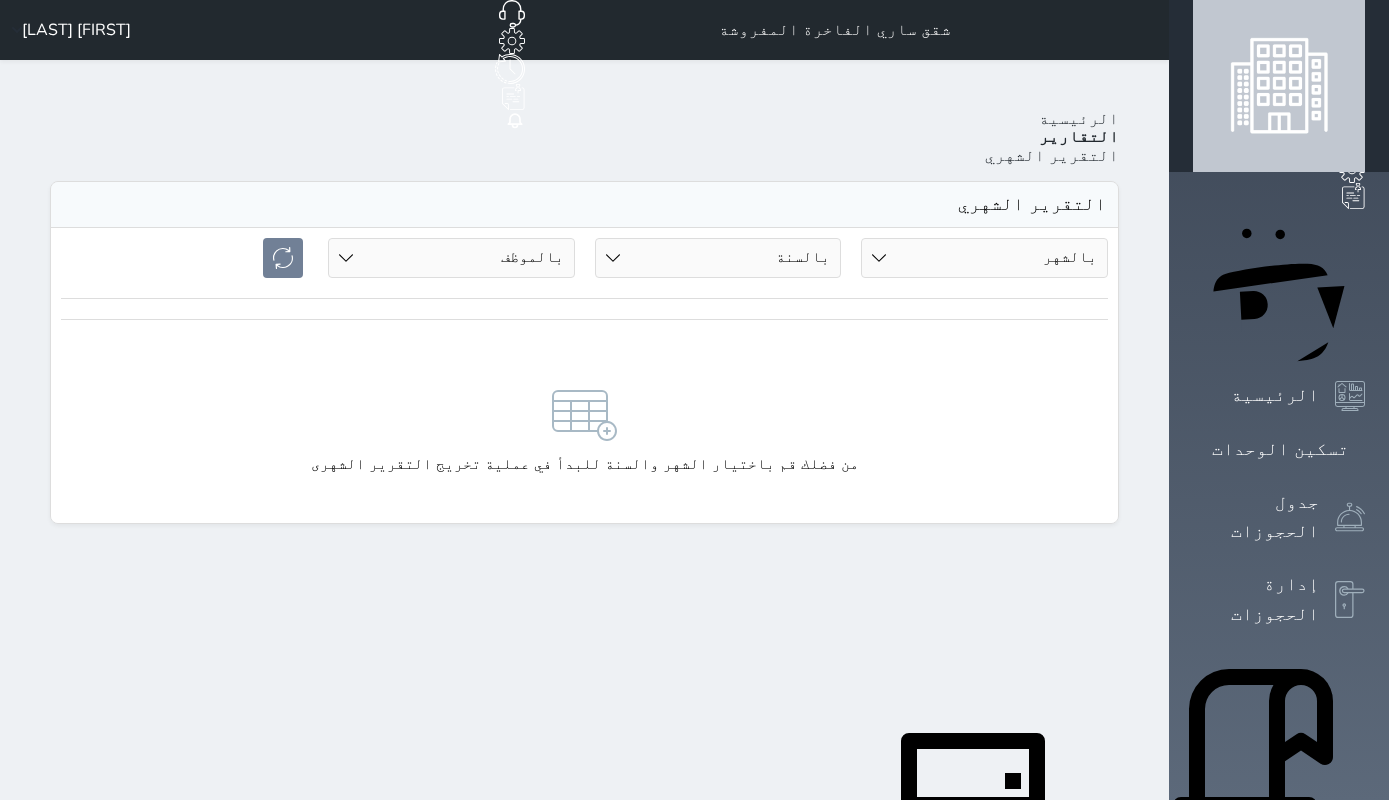 click on "بالشهر   01 02 03 04 05 06 07 08" at bounding box center [984, 258] 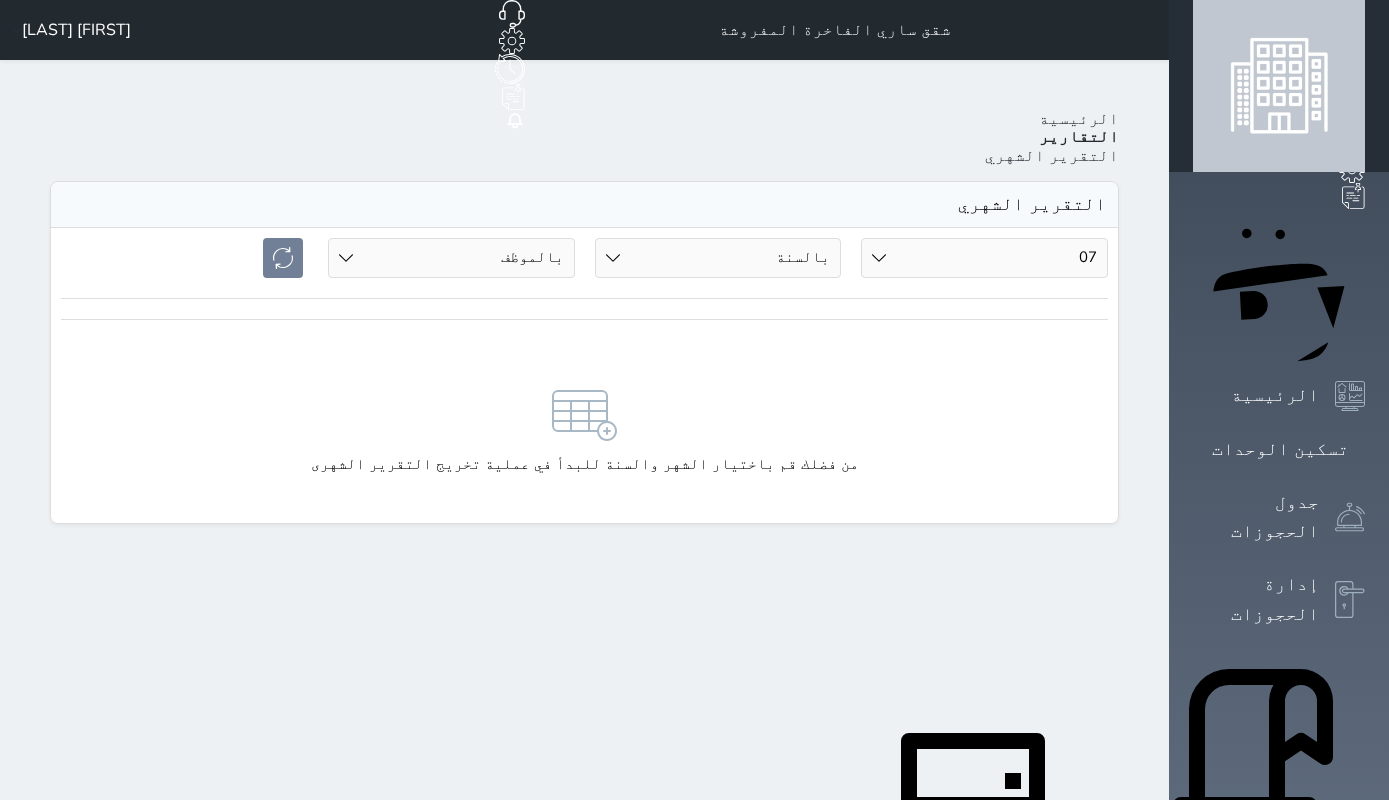 click on "07" at bounding box center (0, 0) 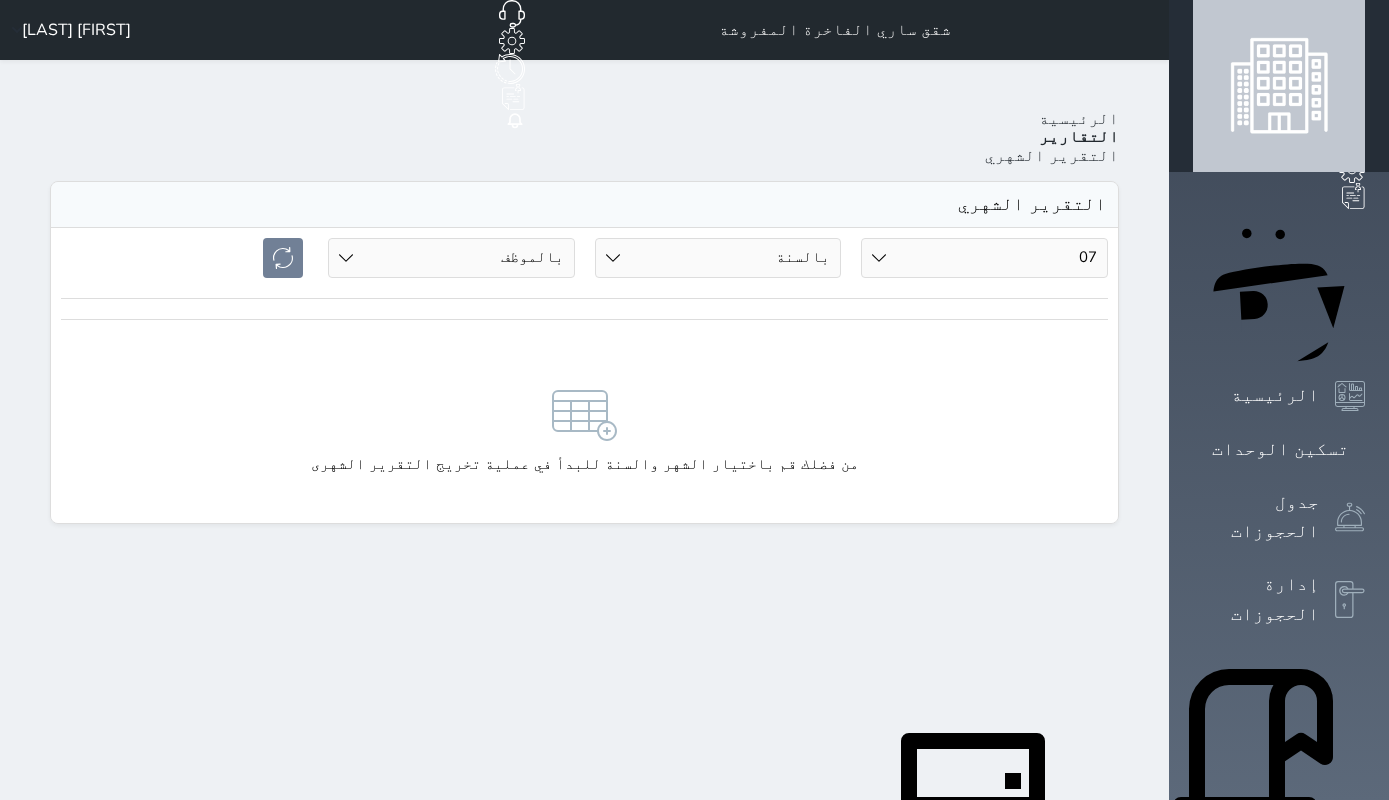 click on "بالسنة   2020 2021 2022 2023 2024 2025" at bounding box center [718, 258] 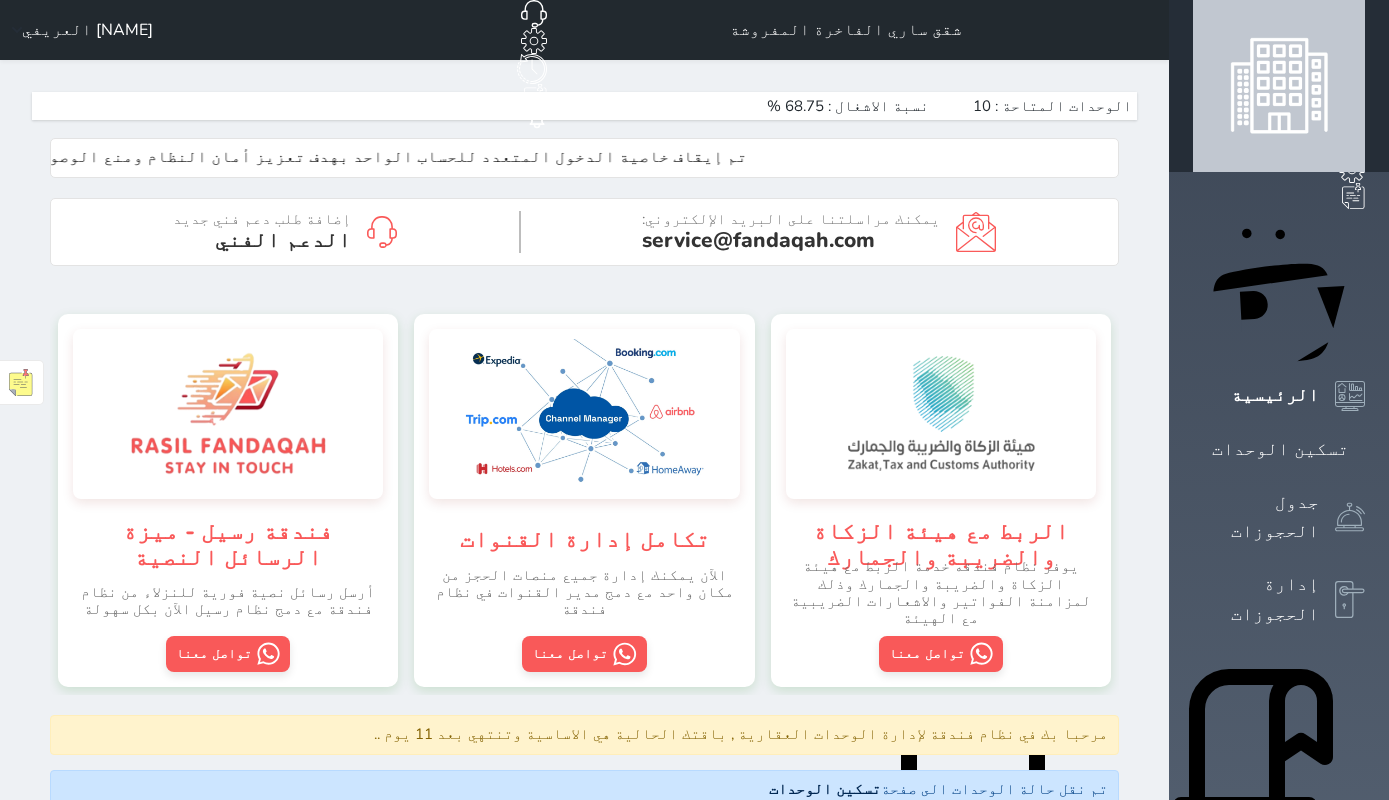 scroll, scrollTop: 0, scrollLeft: 0, axis: both 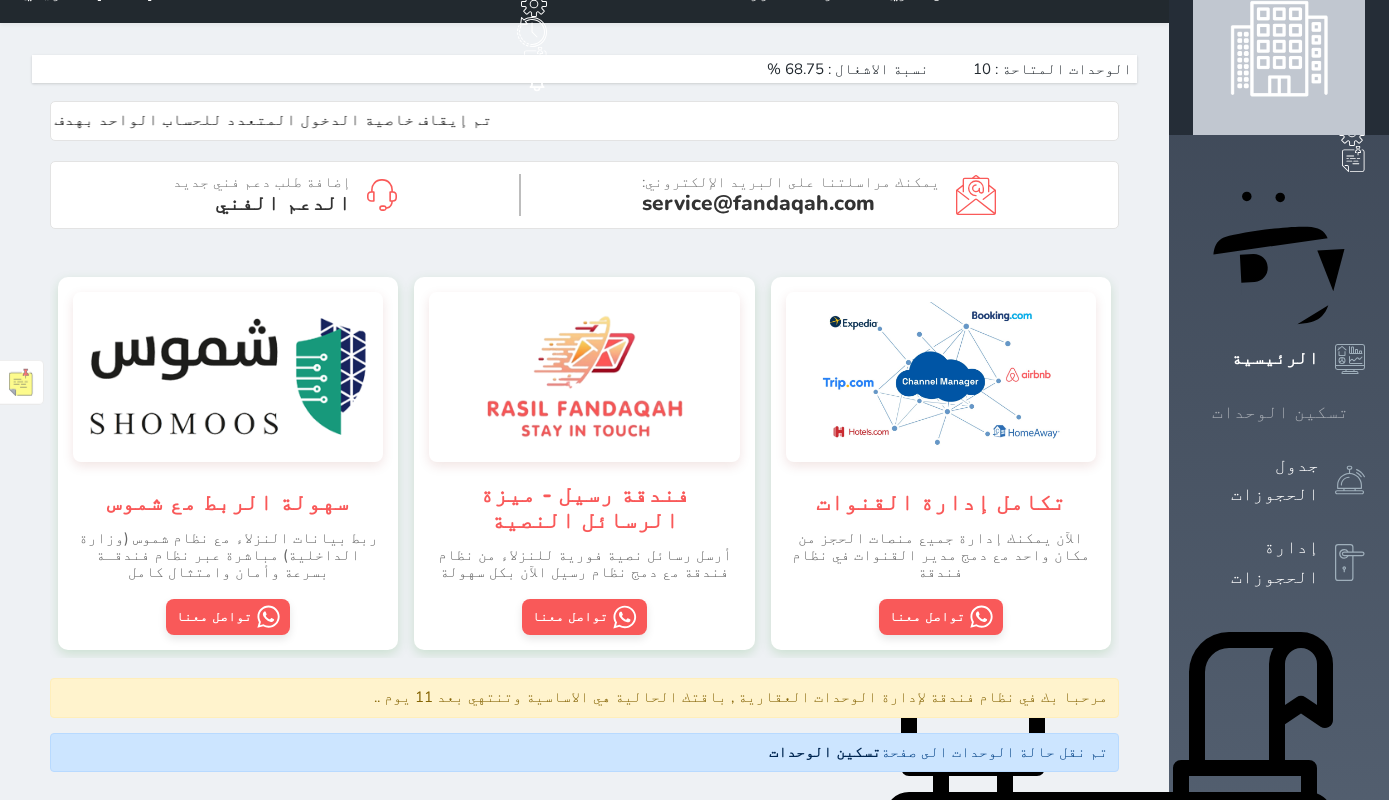 click 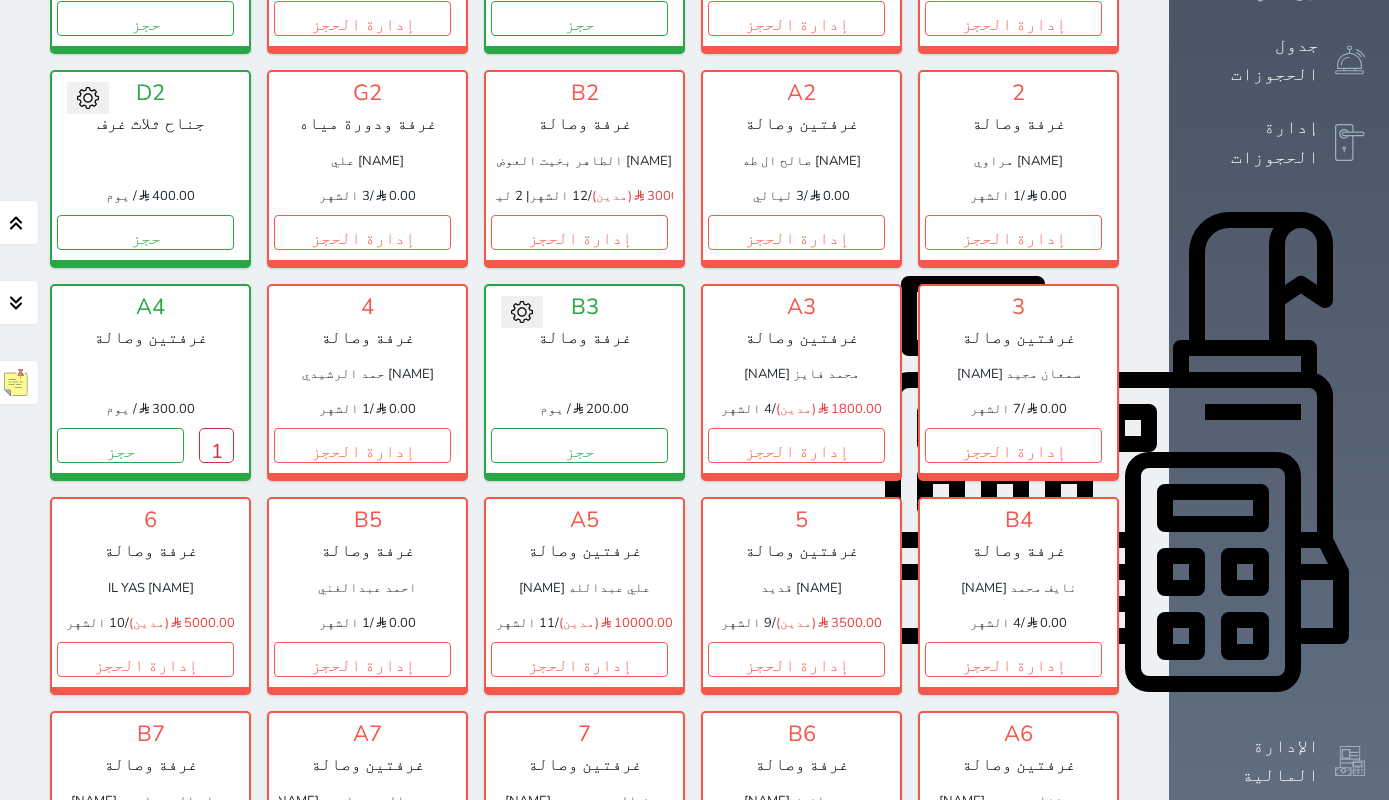 scroll, scrollTop: 456, scrollLeft: 0, axis: vertical 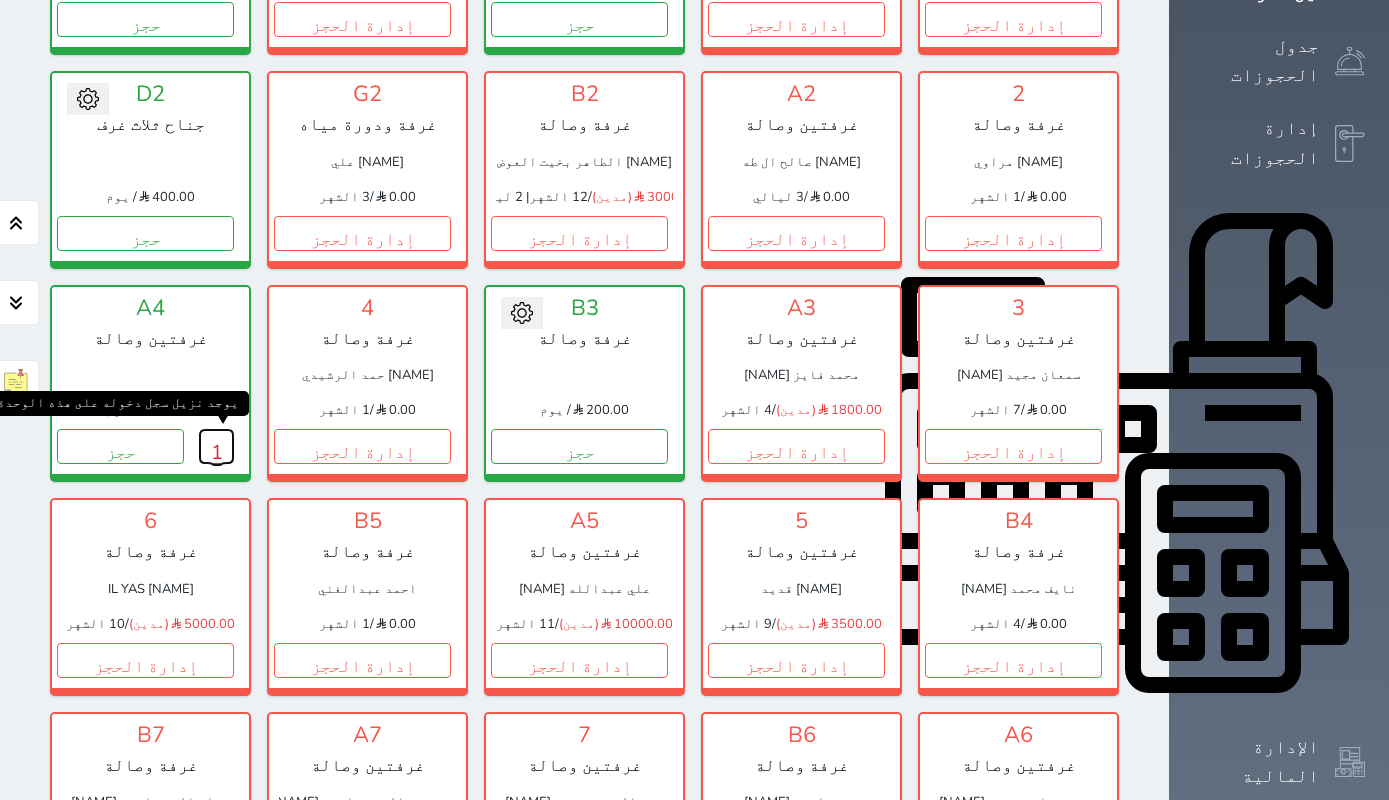 click on "1" at bounding box center [216, 446] 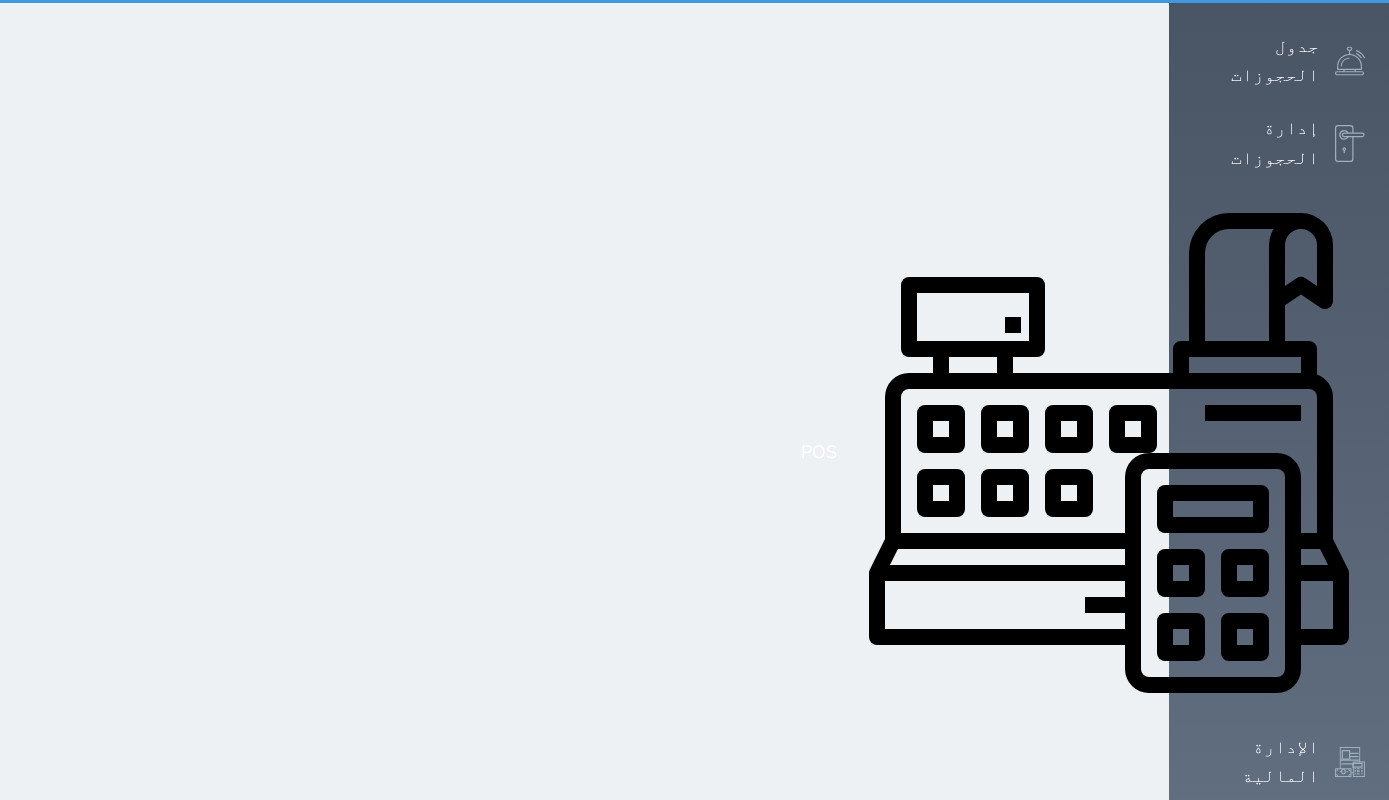 scroll, scrollTop: 0, scrollLeft: 0, axis: both 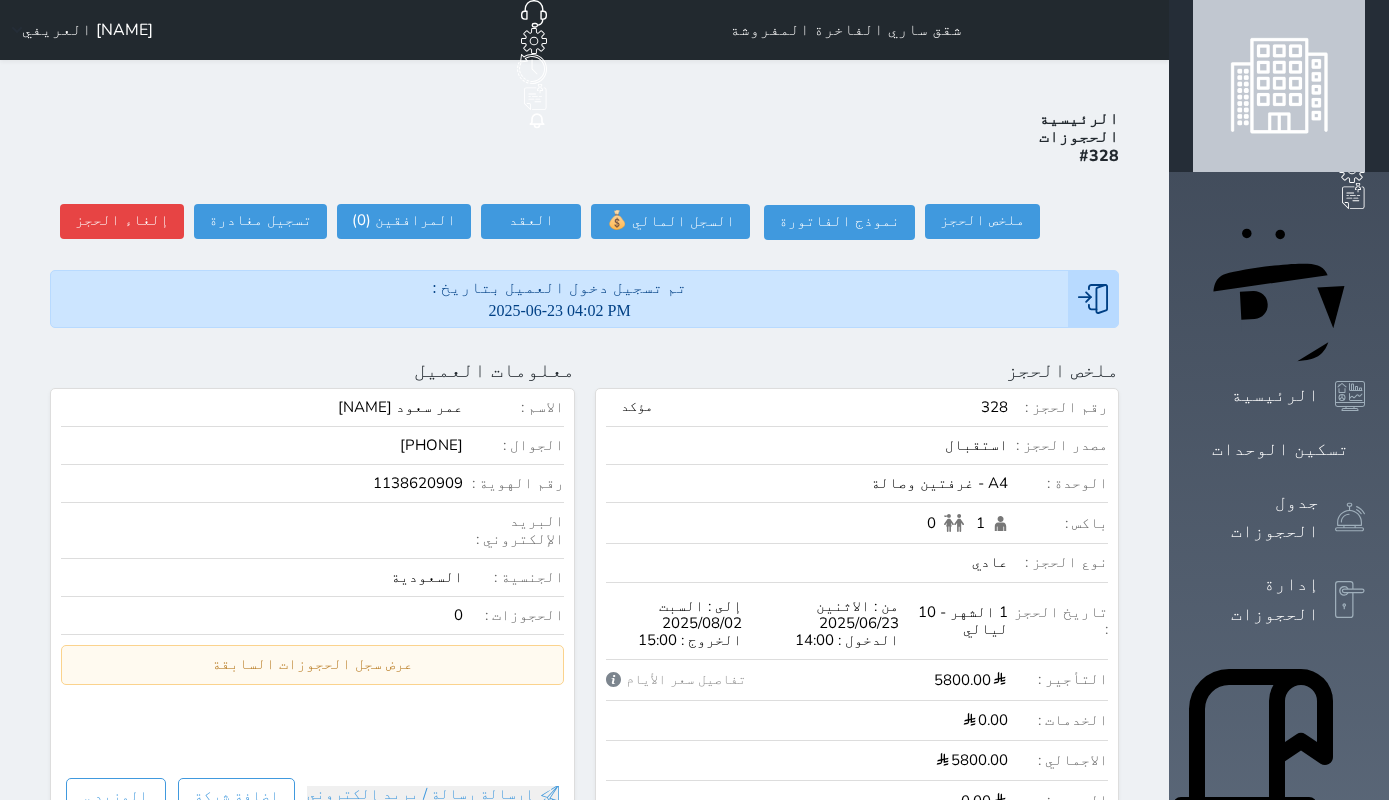 select 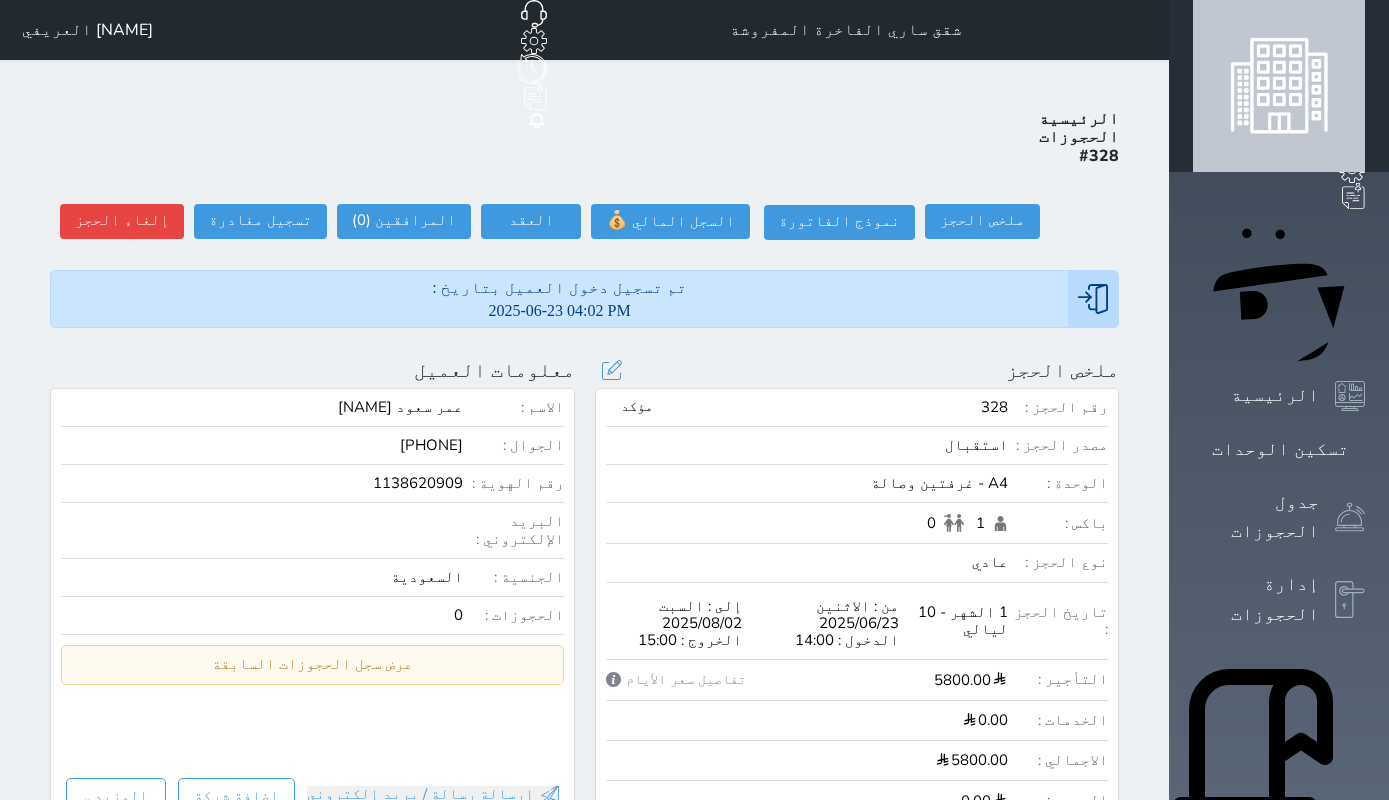 click on "تحديث الحجز                       نوع الإيجار :     يومي     تاريخ بداية ونهاية الحجز :     الوحدة :   A4 غرفتين وصالة     ( يمكنك نقل العميل لوحدة أخري بشرط توافر الوحدة بالتواريخ المحددة )   مصدر الحجز :       سعر الحجز :           الليالي :     1     ليله    الخدمات المشمولة في السعر :   الخدمات المختاره (0)  تحديد الكل  ×  فطار   عدد باكس           البالغون     1                             الاطفال     0               نوع الحجز :
عادي
إقامة مجانية
إستخدام داخلي
إستخدام يومي
تحديث الحجز" at bounding box center (612, 370) 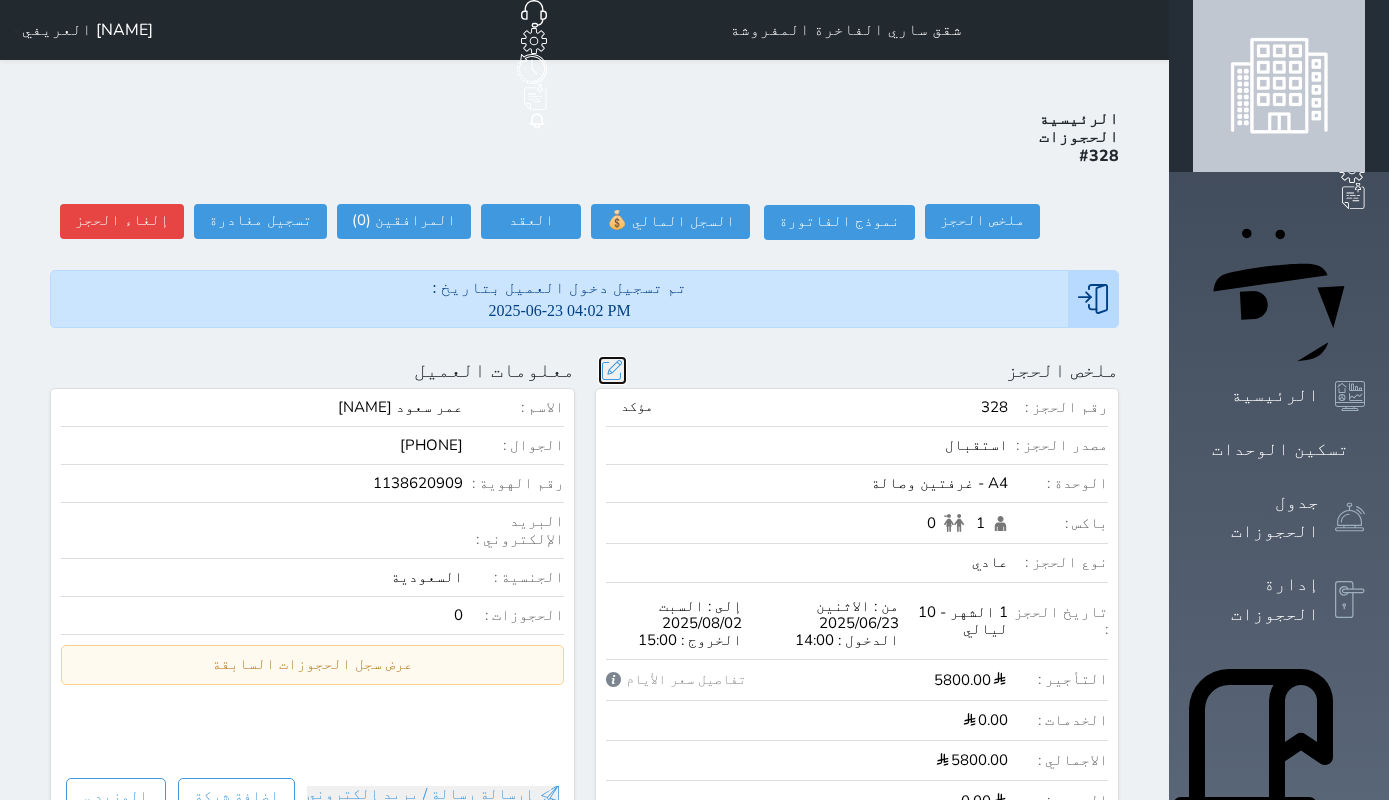 click at bounding box center [612, 370] 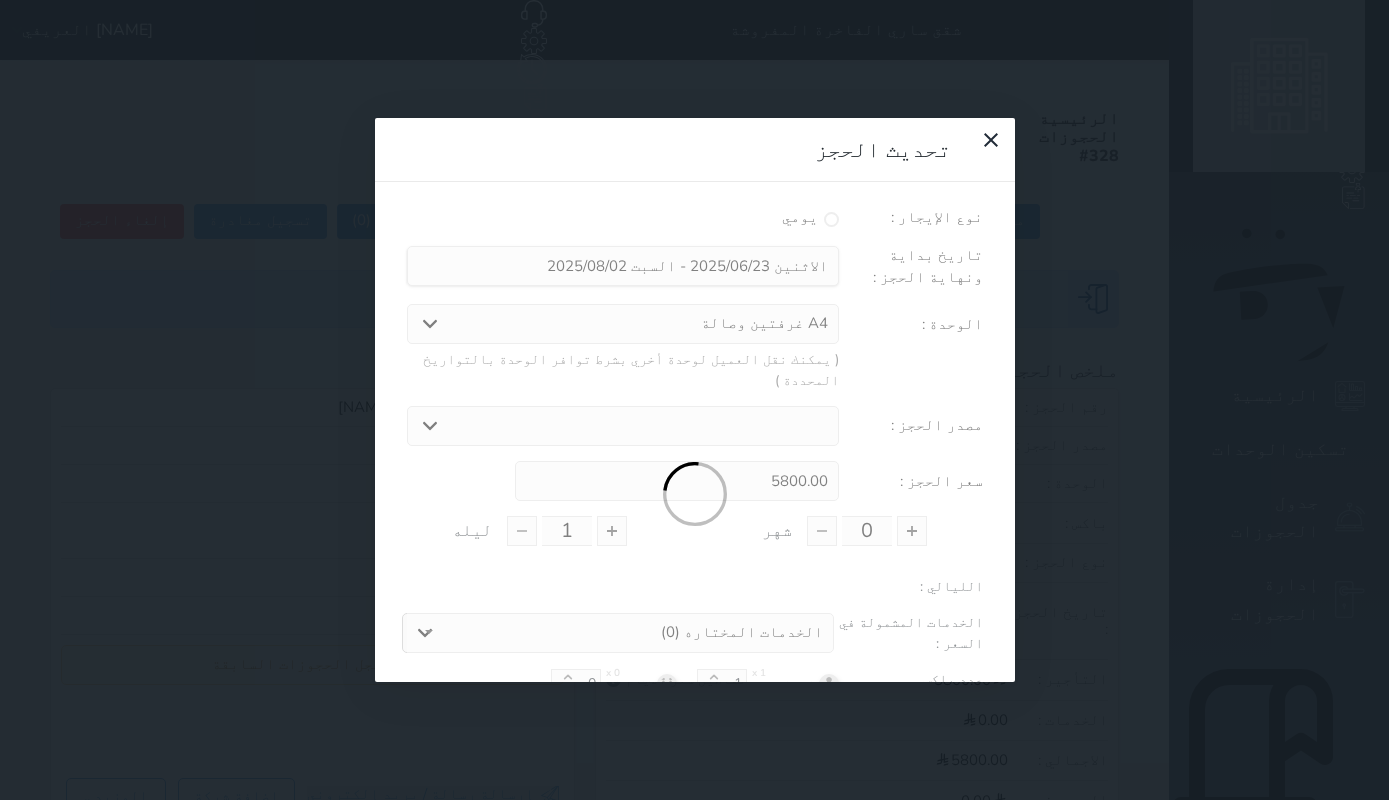 type on "1" 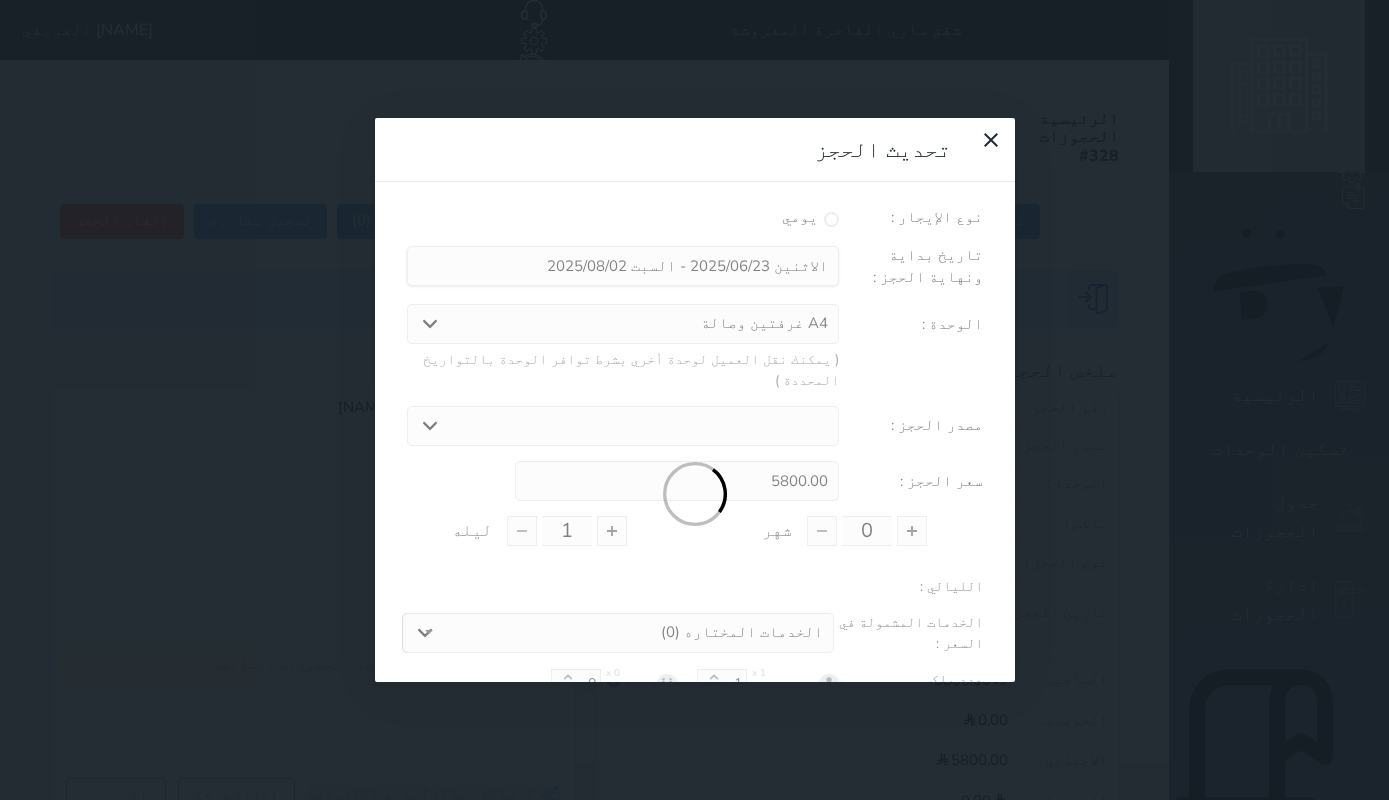 type on "10" 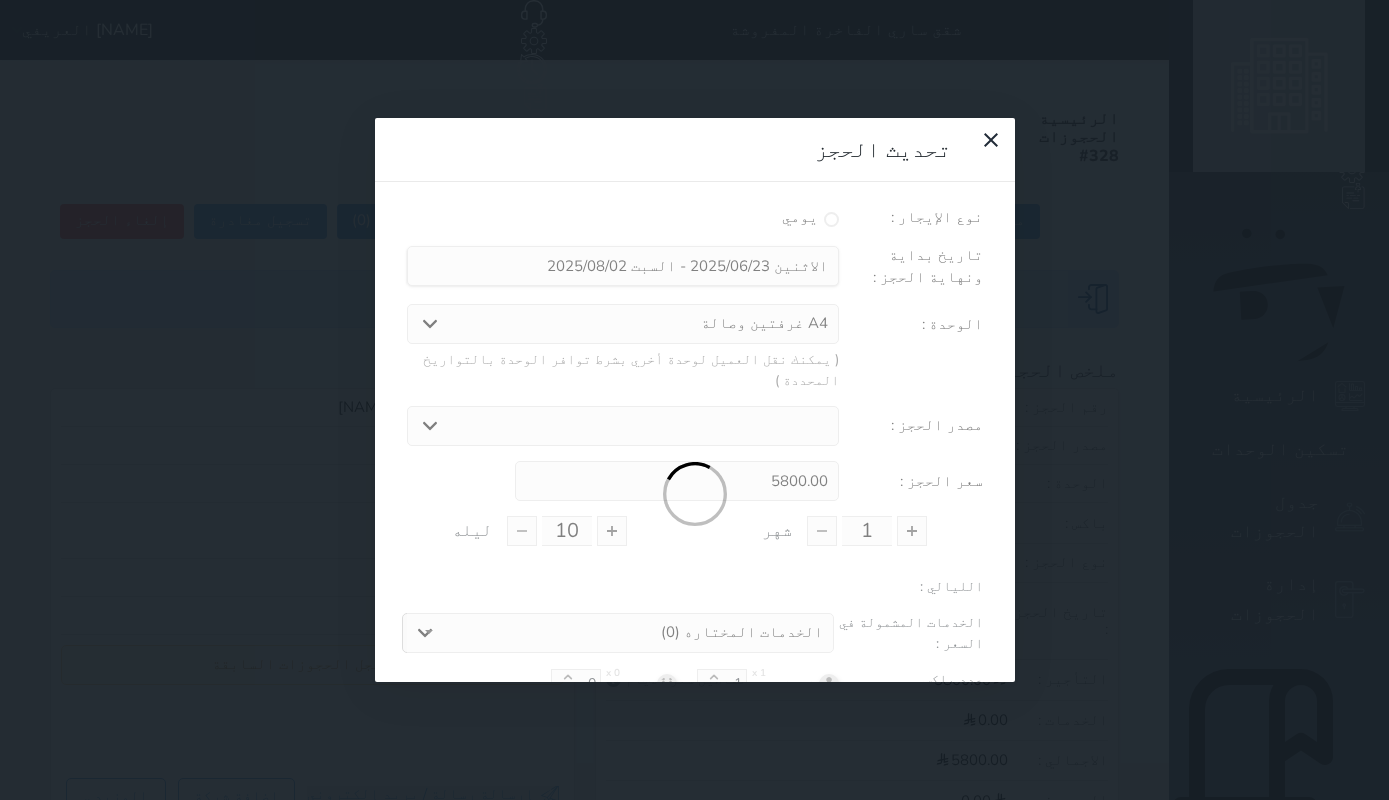 select on "31487" 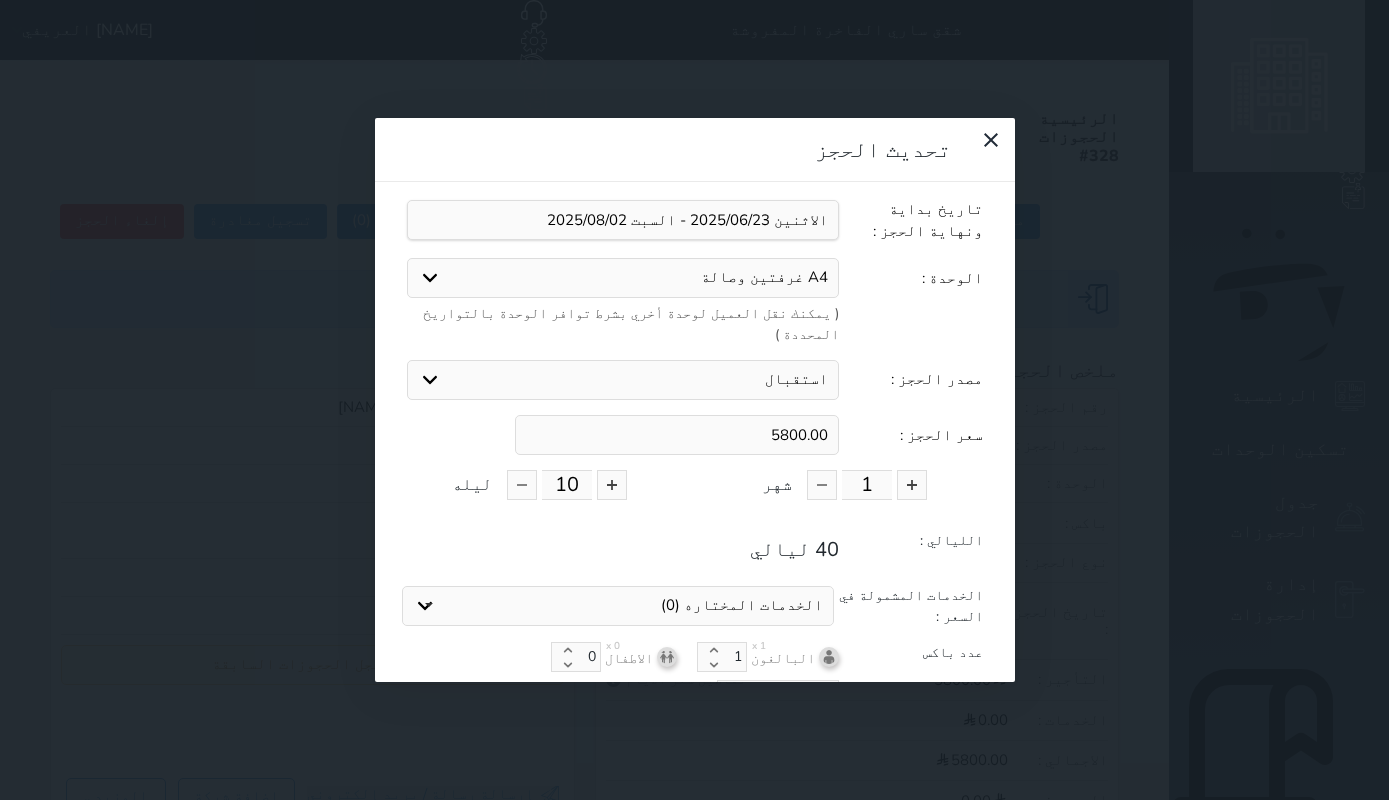 scroll, scrollTop: 57, scrollLeft: 0, axis: vertical 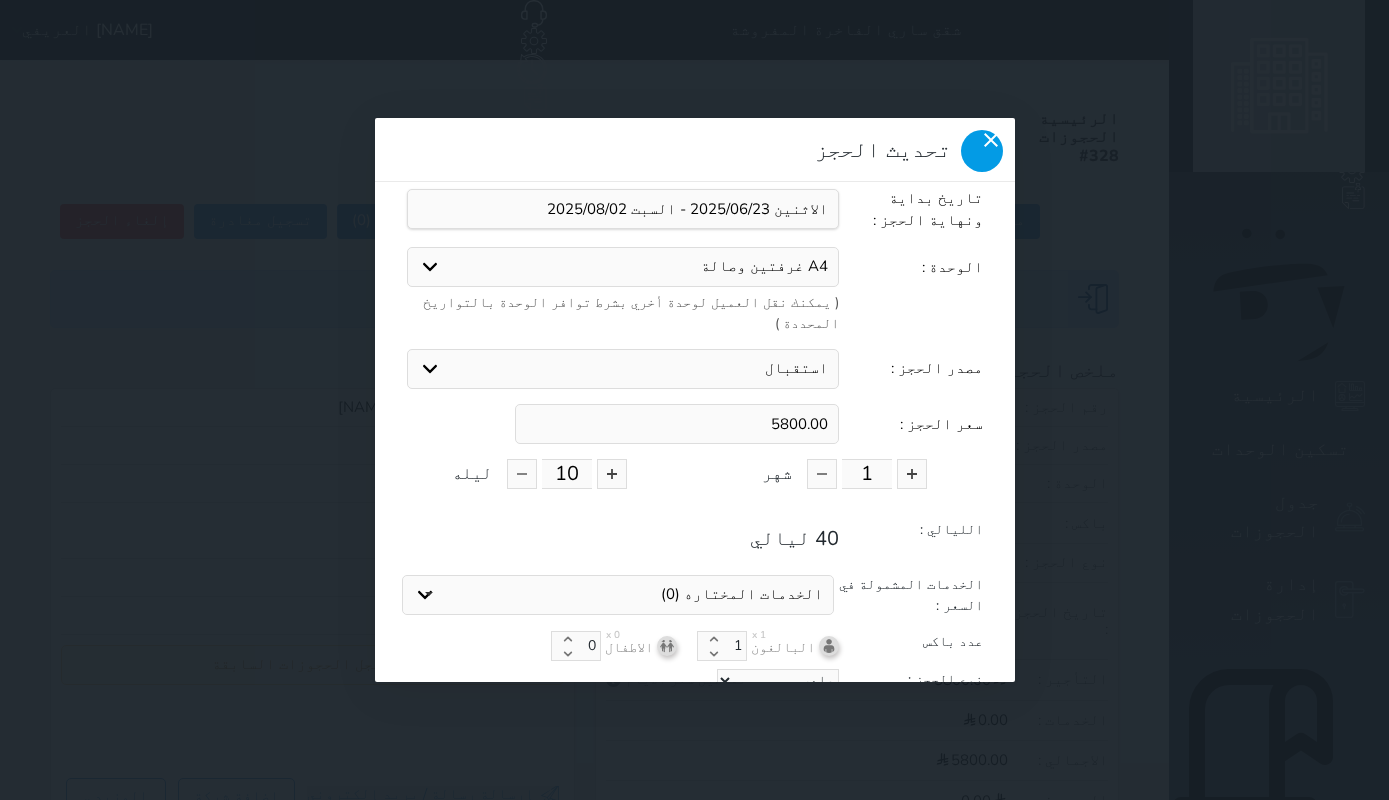 click 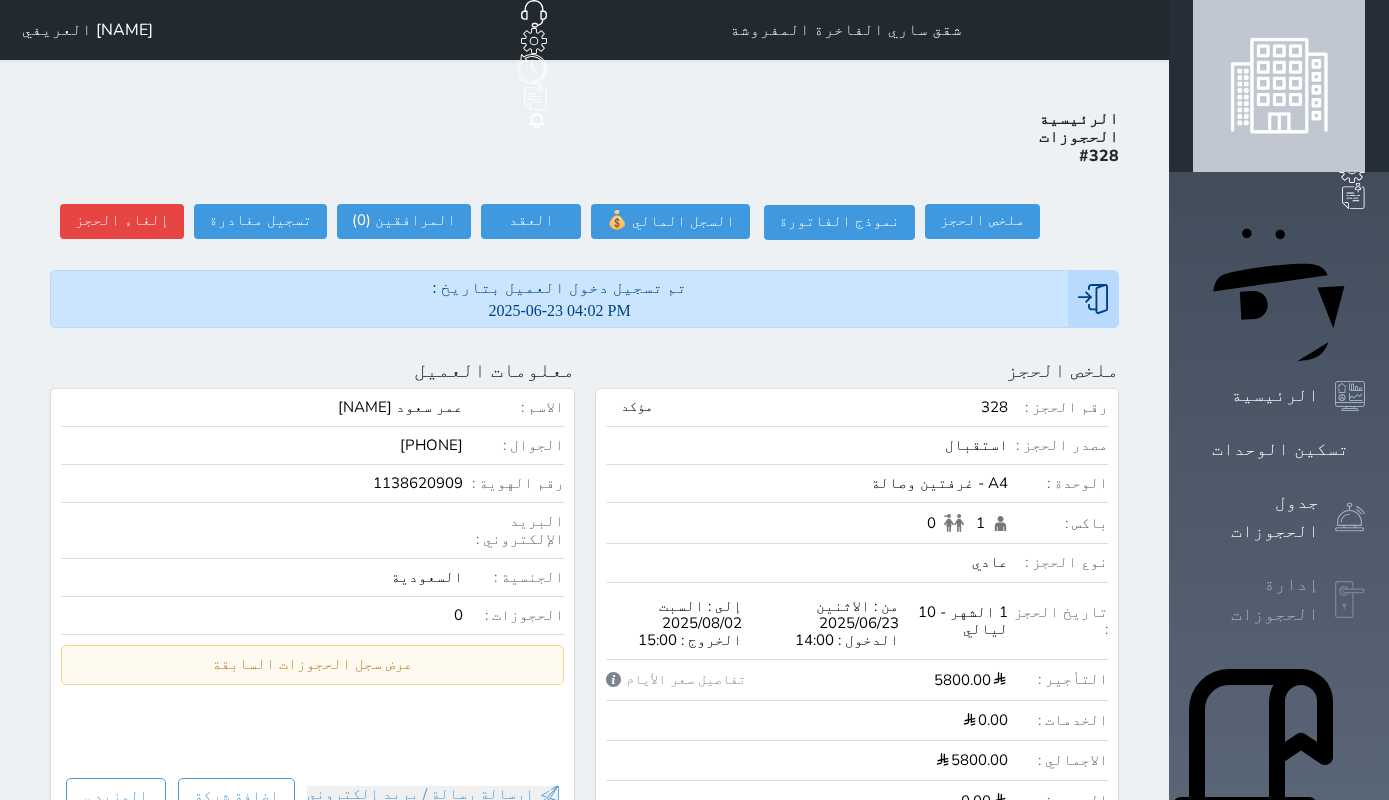 click 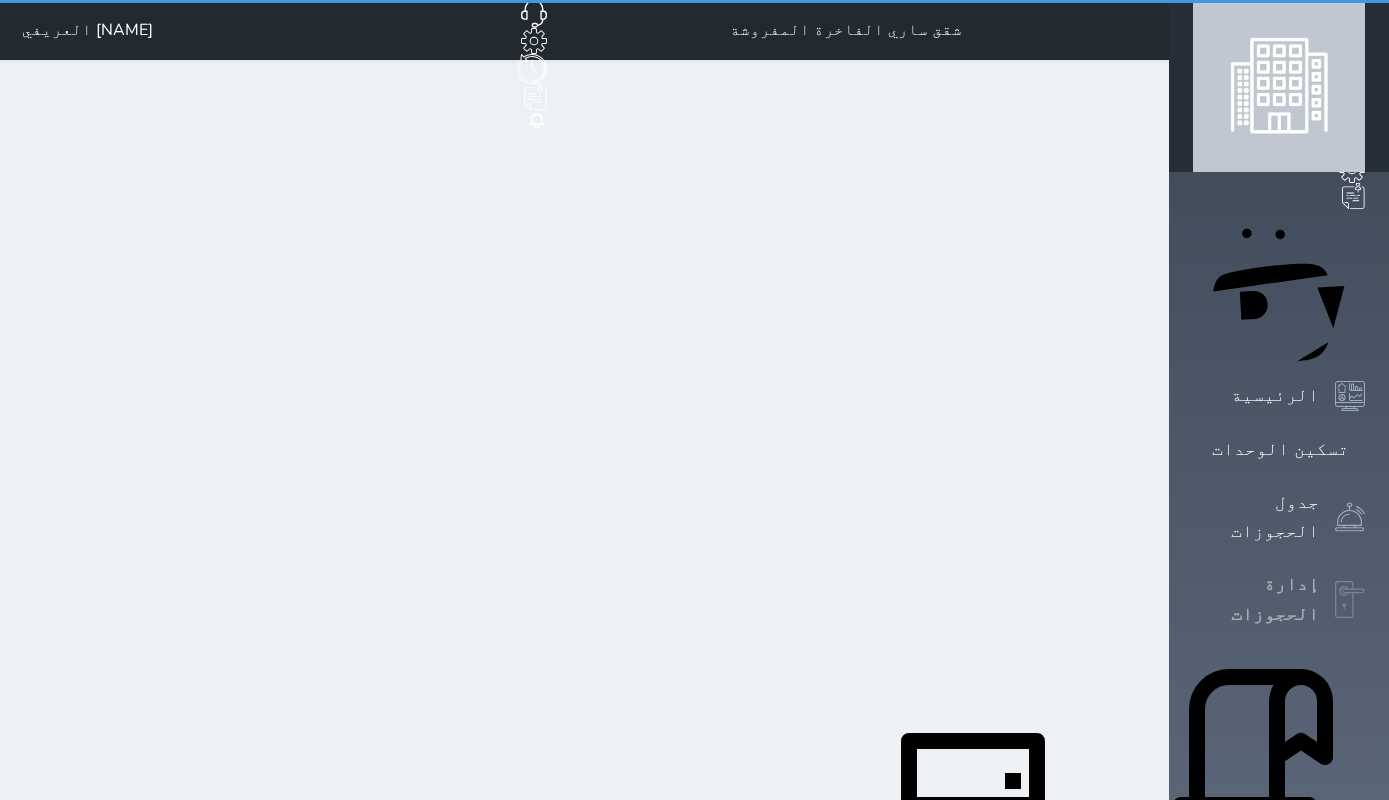 select on "open_all" 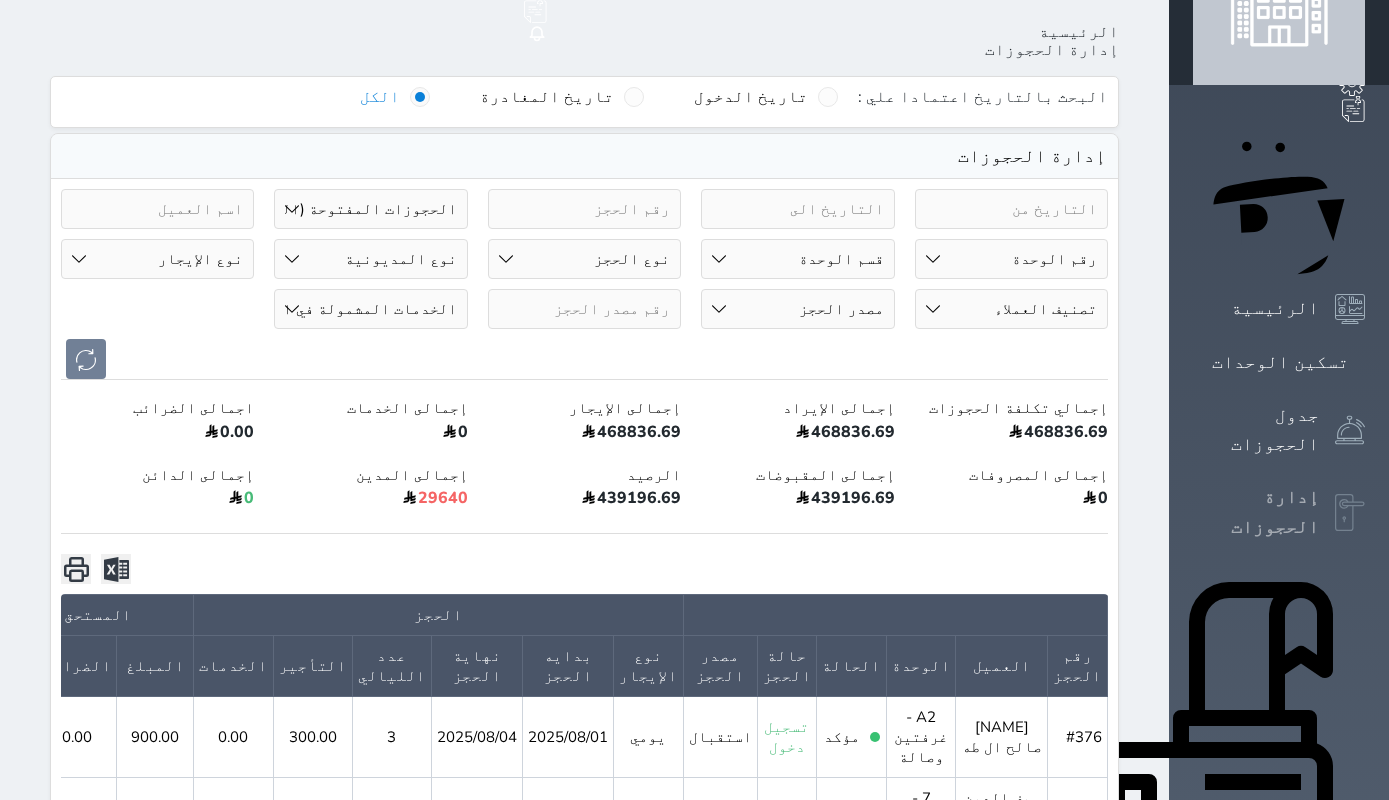 scroll, scrollTop: 86, scrollLeft: 0, axis: vertical 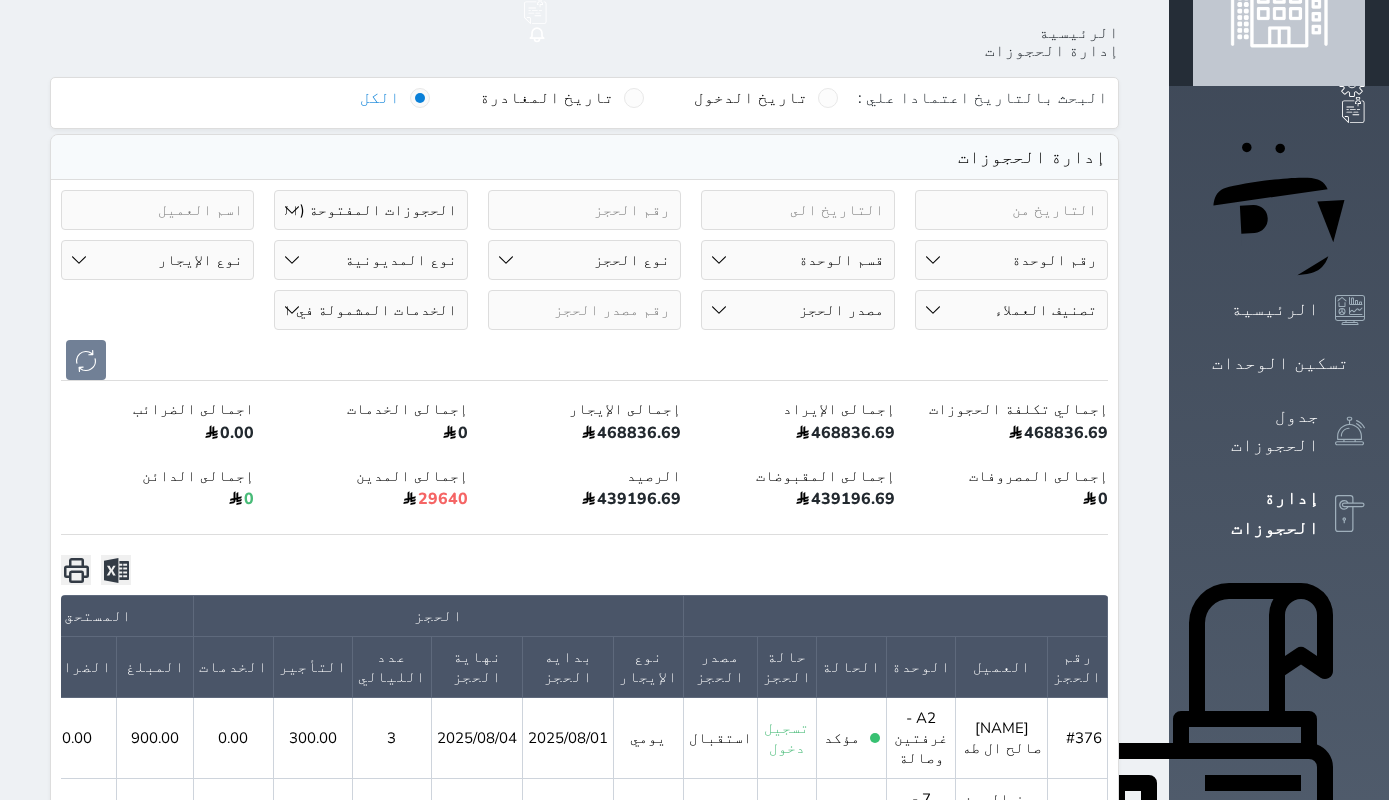 click on "رقم الوحدة
1 - غرفتين وصالة
A1 - غرفتين وصالة
B1 - غرفة وصالة
G1 - غرفة ودورة مياه
D1 - جناح ثلاث غرف
2 - غرفة وصالة
A2 - غرفتين وصالة
B2 - غرفة وصالة
G2 - غرفة ودورة مياه
D2 - جناح ثلاث غرف
3 - غرفتين وصالة
A3 - غرفتين وصالة
B3 - غرفة وصالة
4 - غرفة وصالة
A4 - غرفتين وصالة
B4 - غرفة وصالة
5 - غرفتين وصالة" at bounding box center [1011, 260] 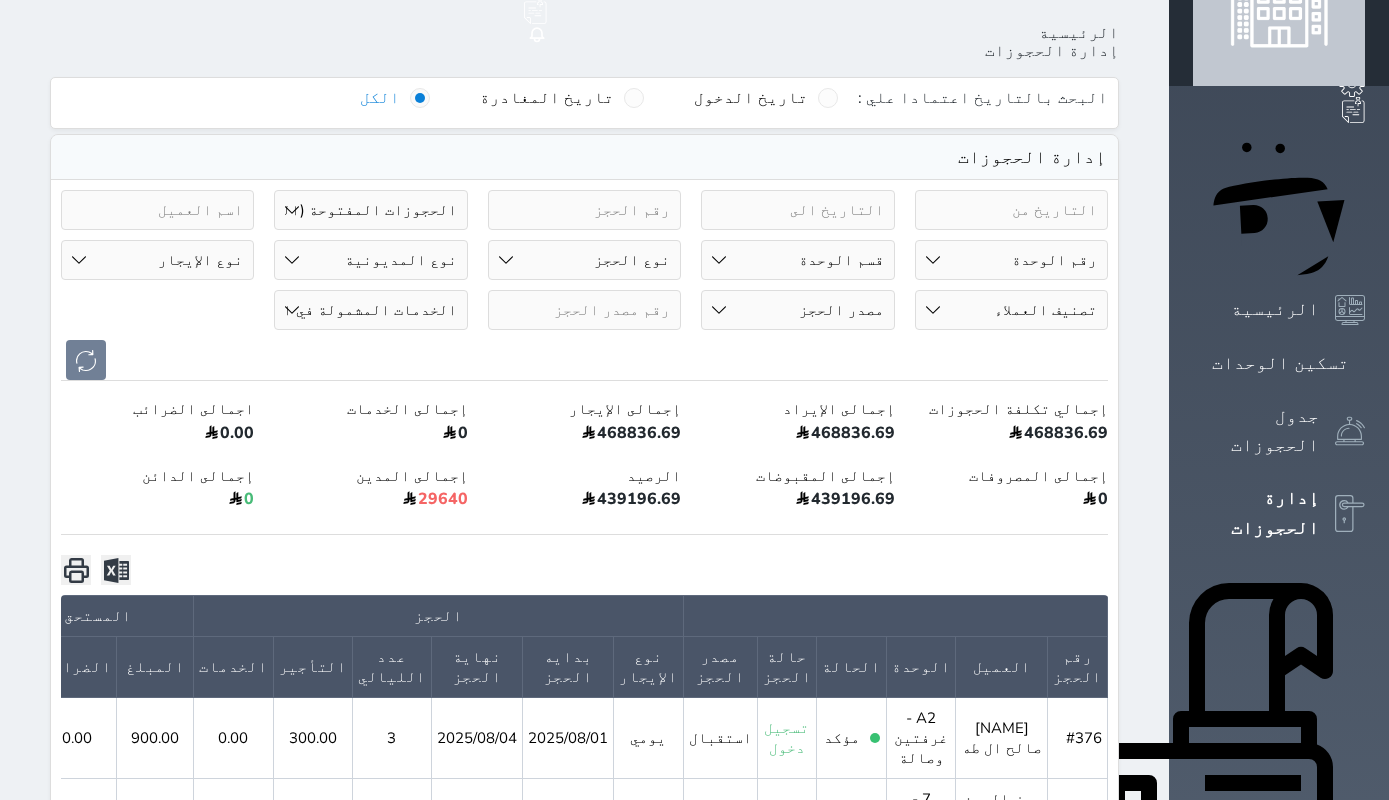 select on "75632" 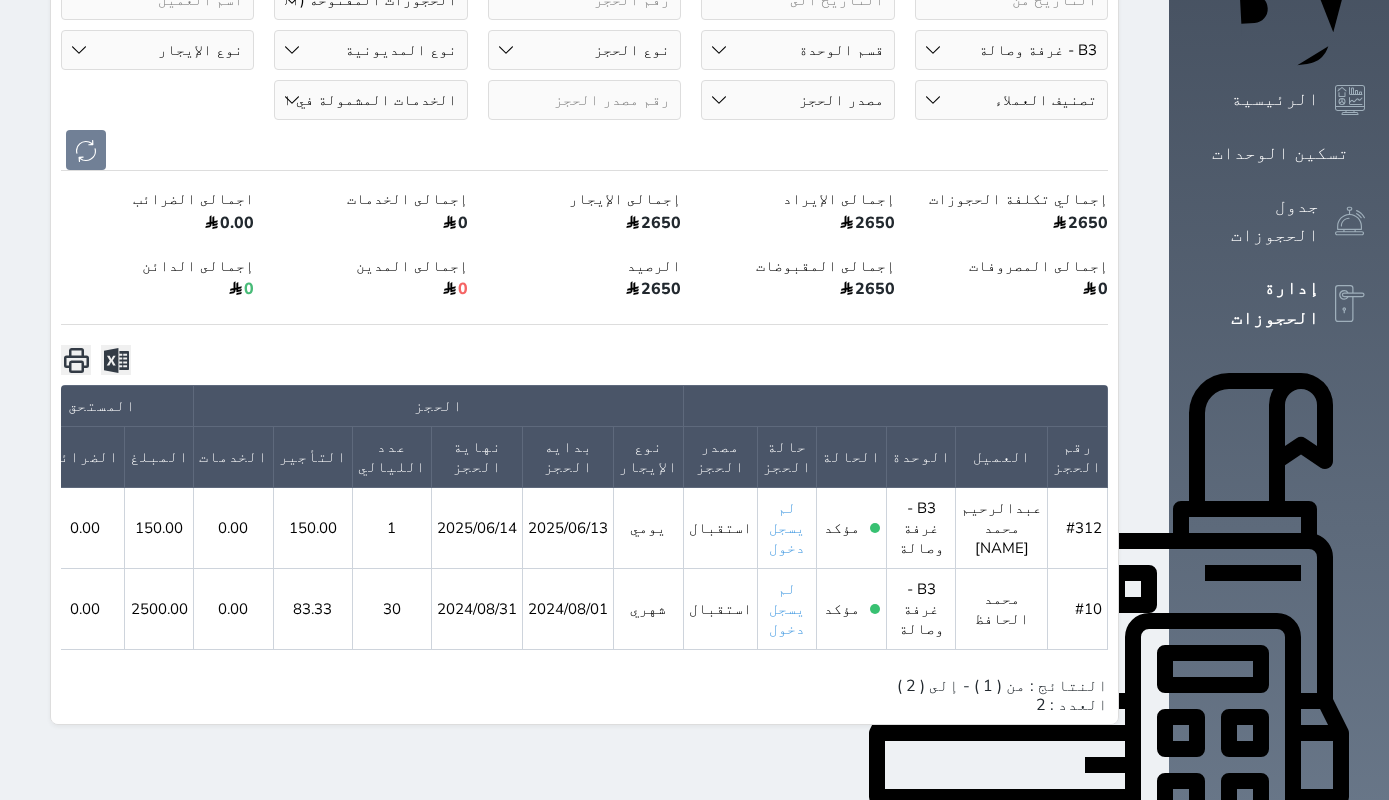 scroll, scrollTop: 300, scrollLeft: 0, axis: vertical 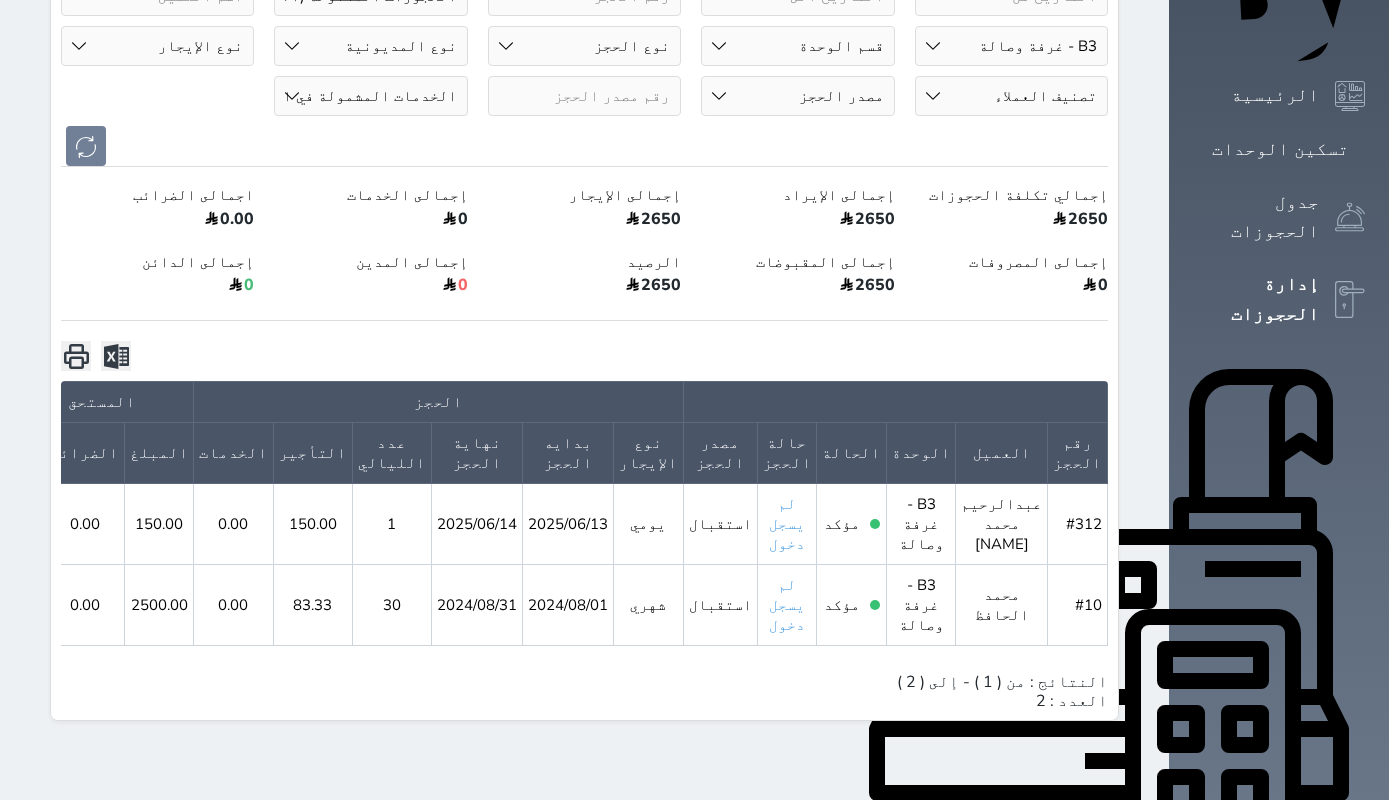 click 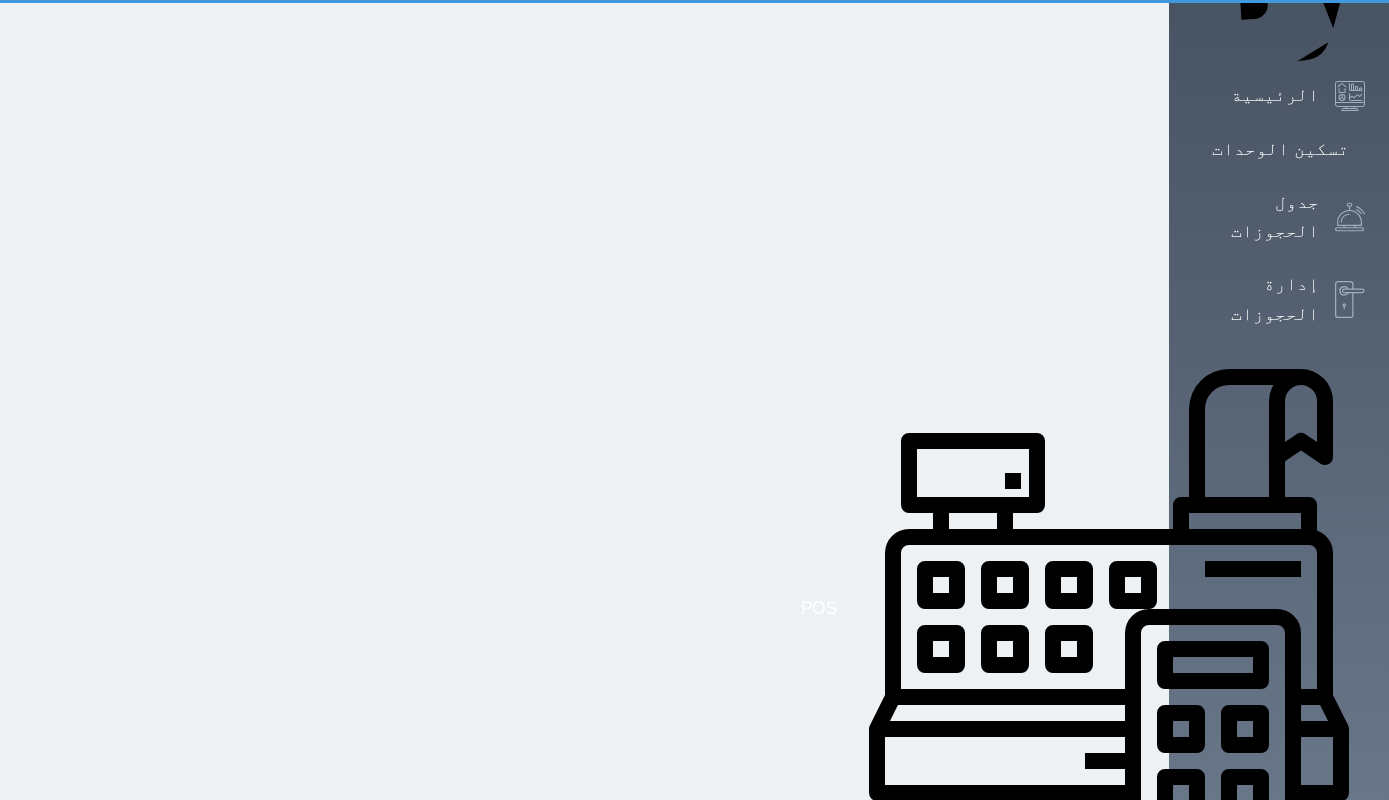 scroll, scrollTop: 0, scrollLeft: 0, axis: both 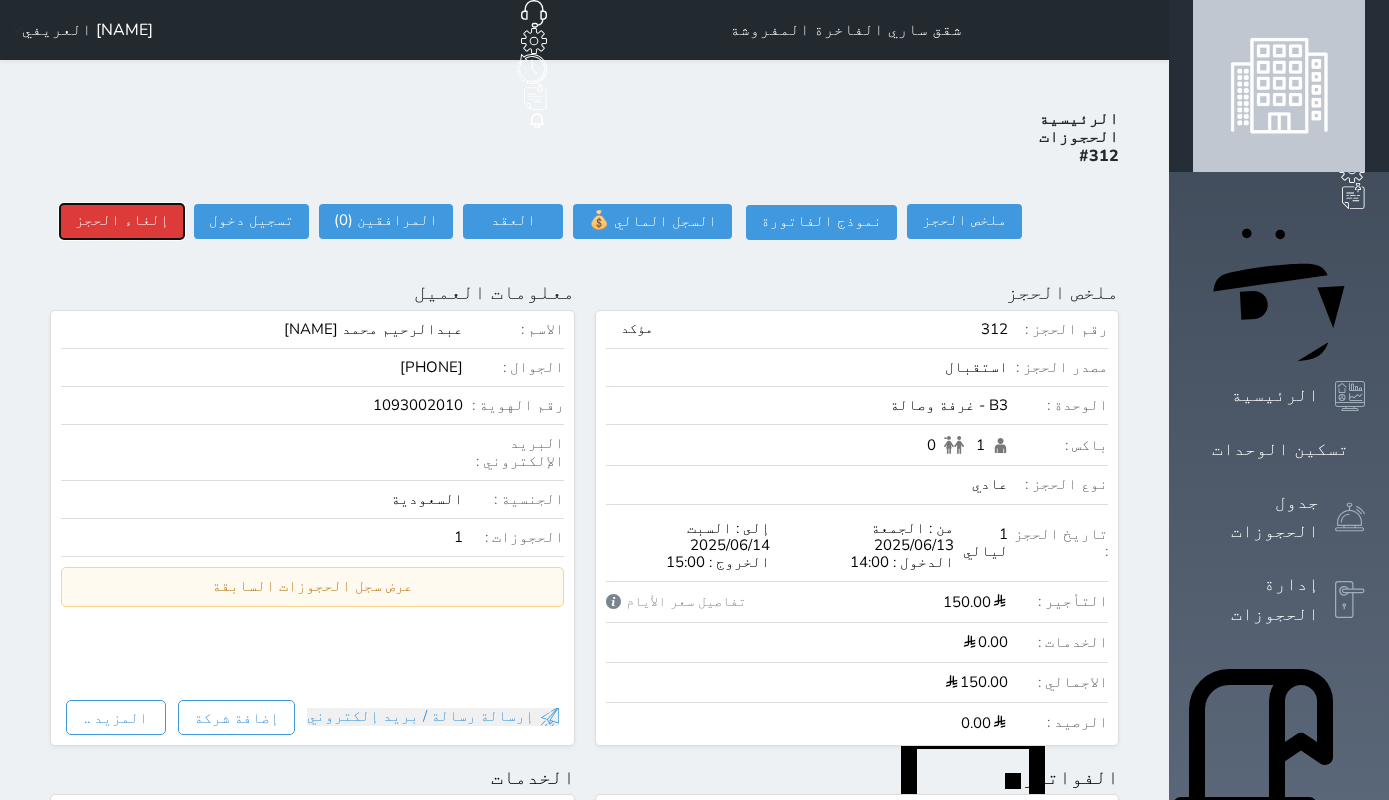 click on "إلغاء الحجز" at bounding box center [122, 221] 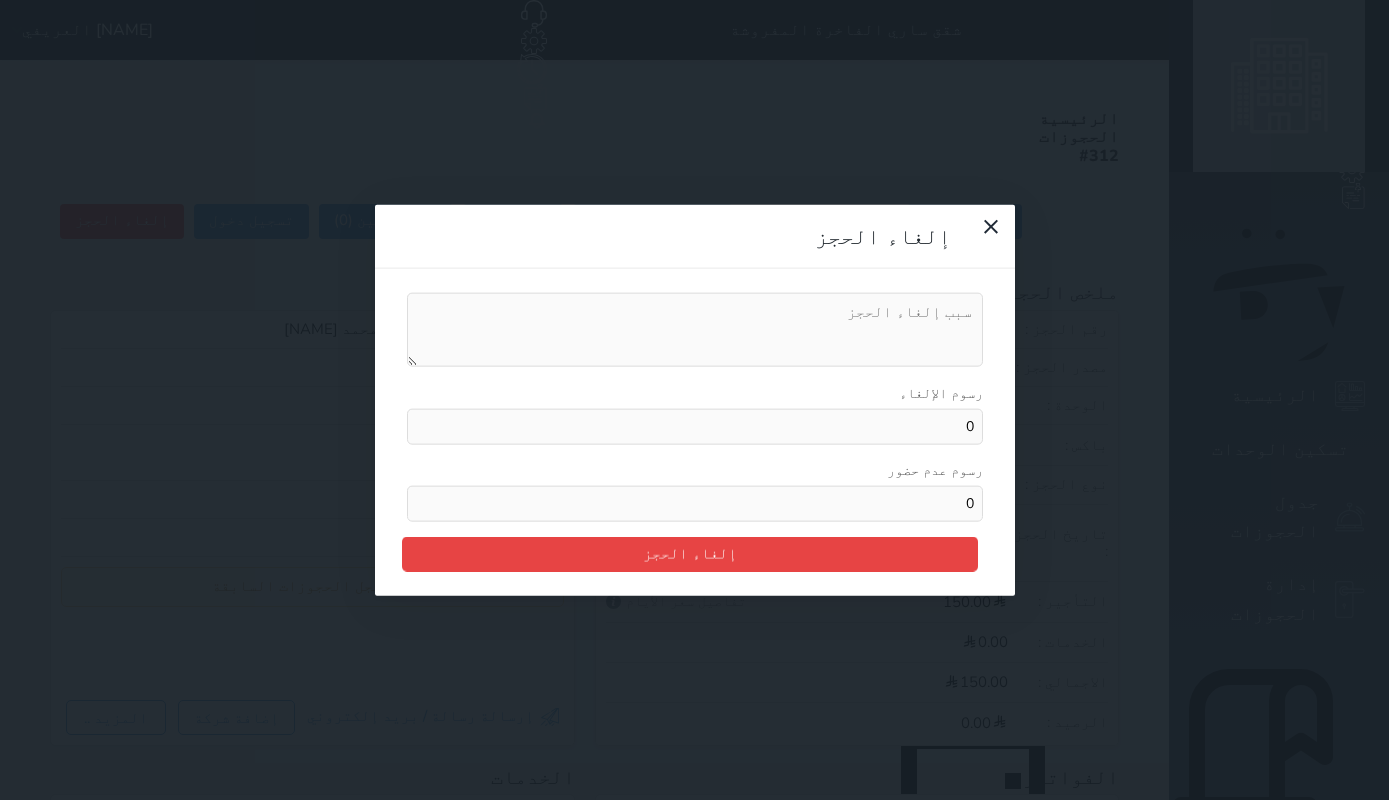 click on "إلغاء الحجز                   رسوم الإلغاء   0   رسوم عدم حضور   0   إلغاء الحجز" at bounding box center (694, 400) 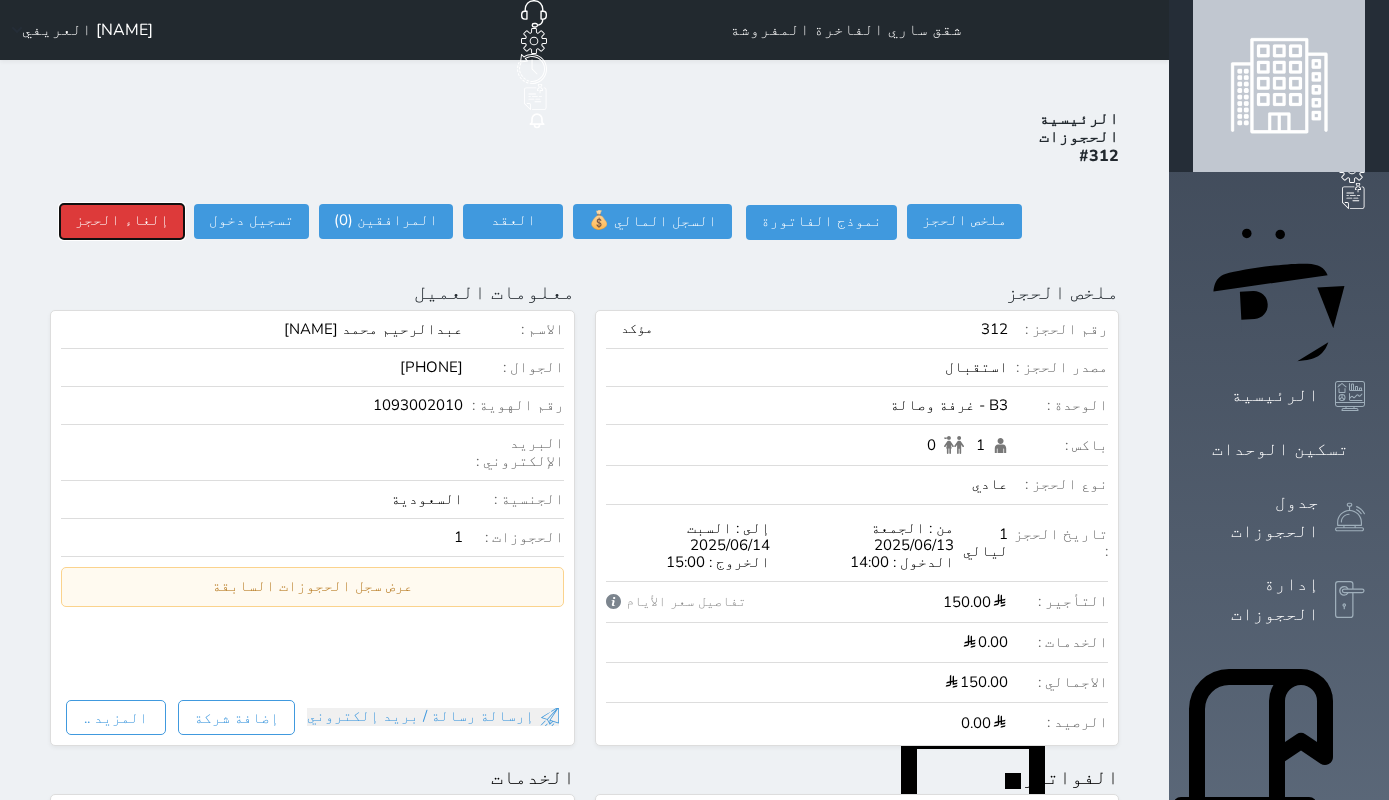 click on "إلغاء الحجز" at bounding box center [122, 221] 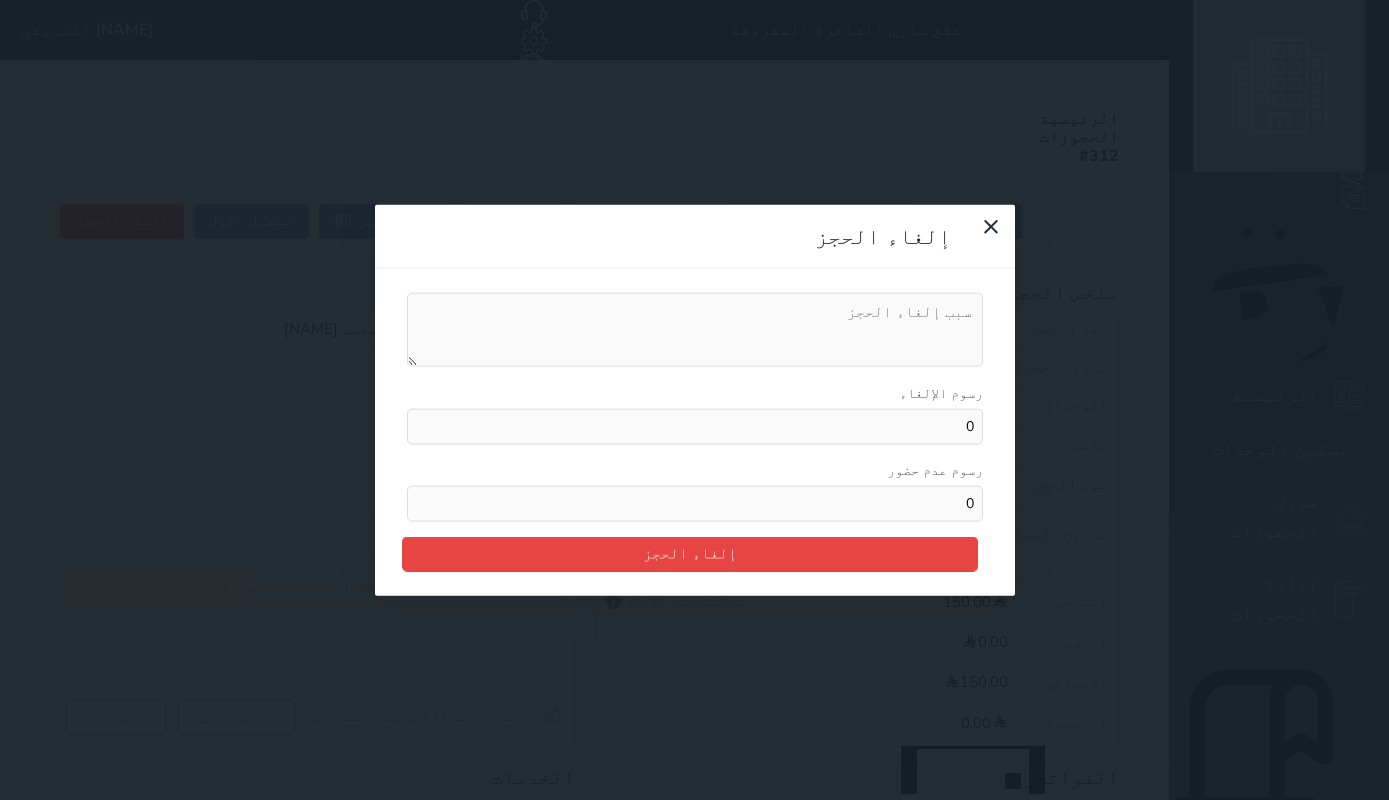 click on "رسوم الإلغاء" at bounding box center (695, 330) 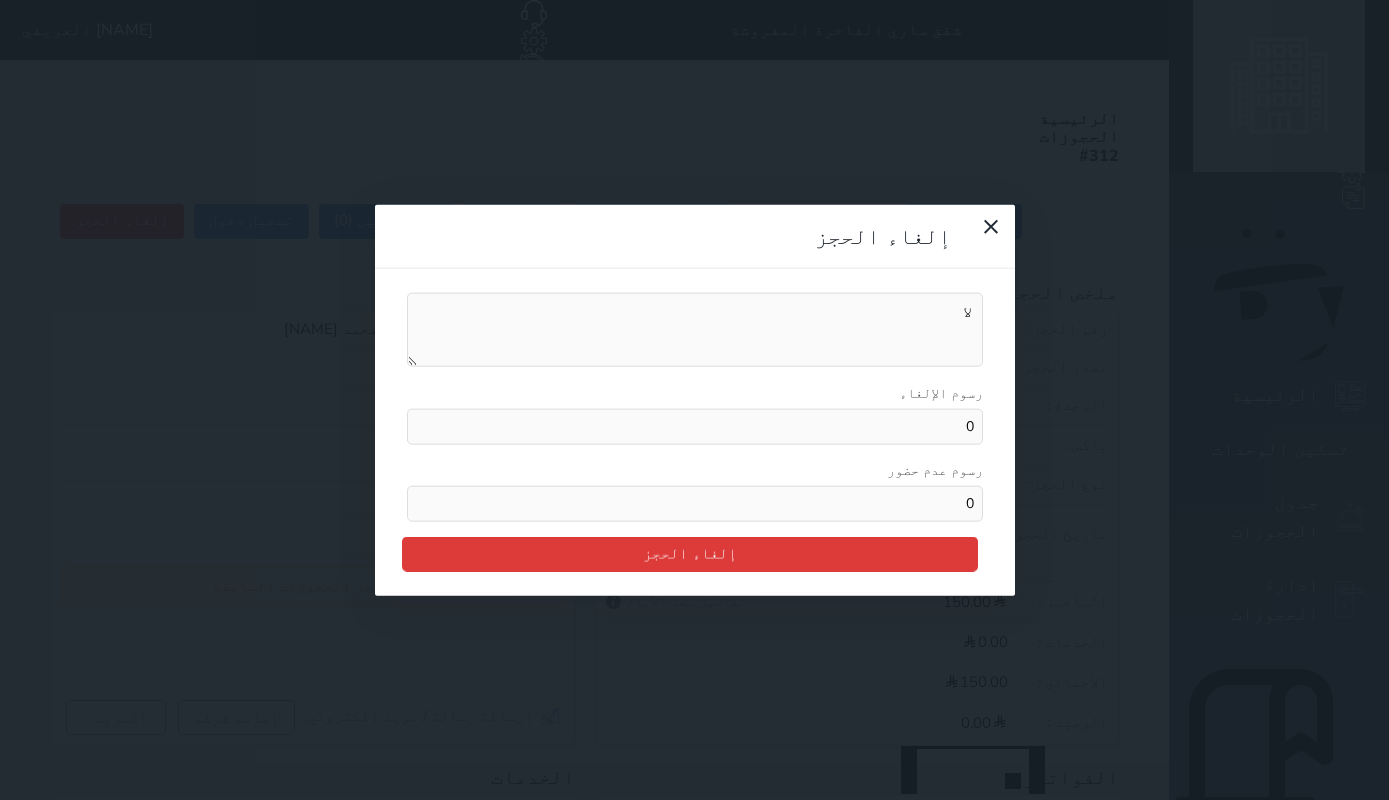 type on "لا" 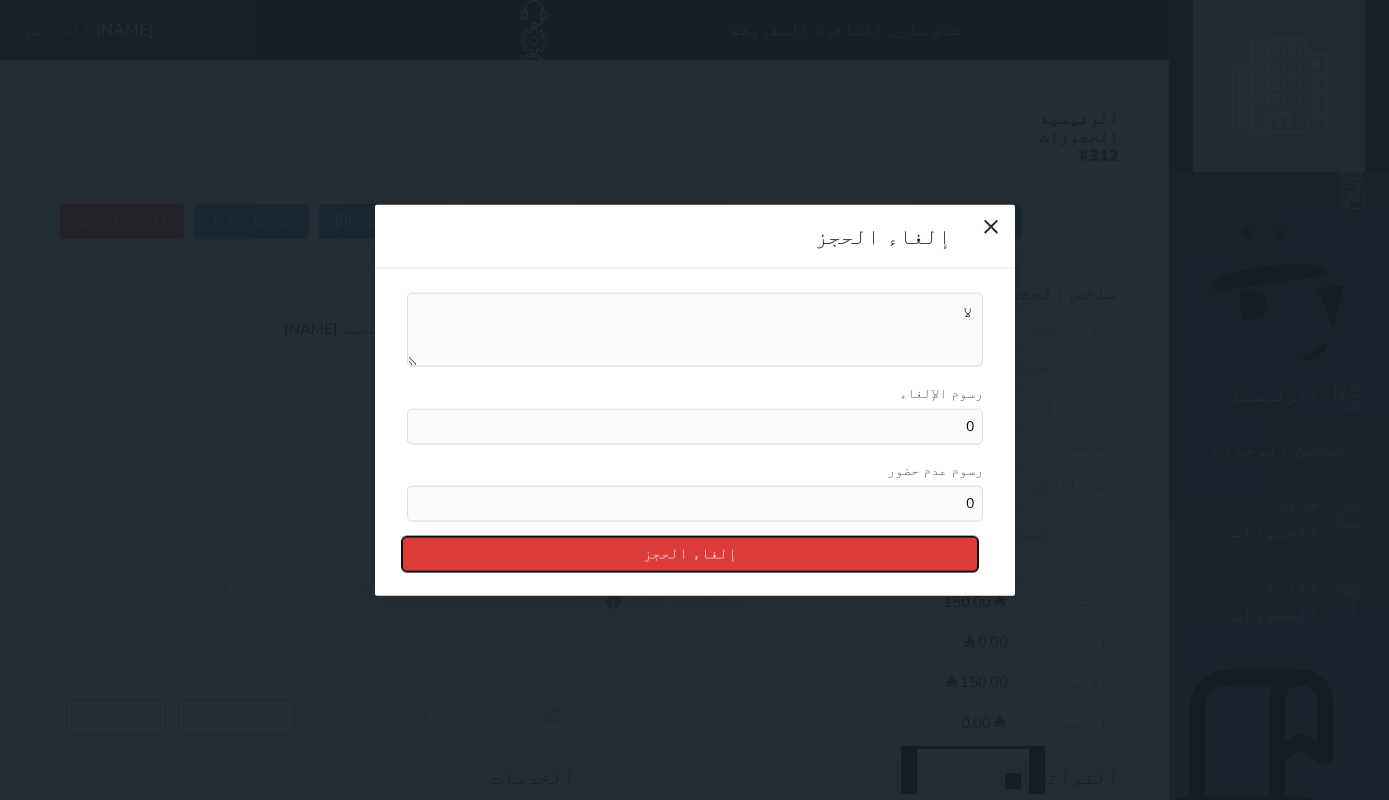 click on "إلغاء الحجز" at bounding box center [690, 553] 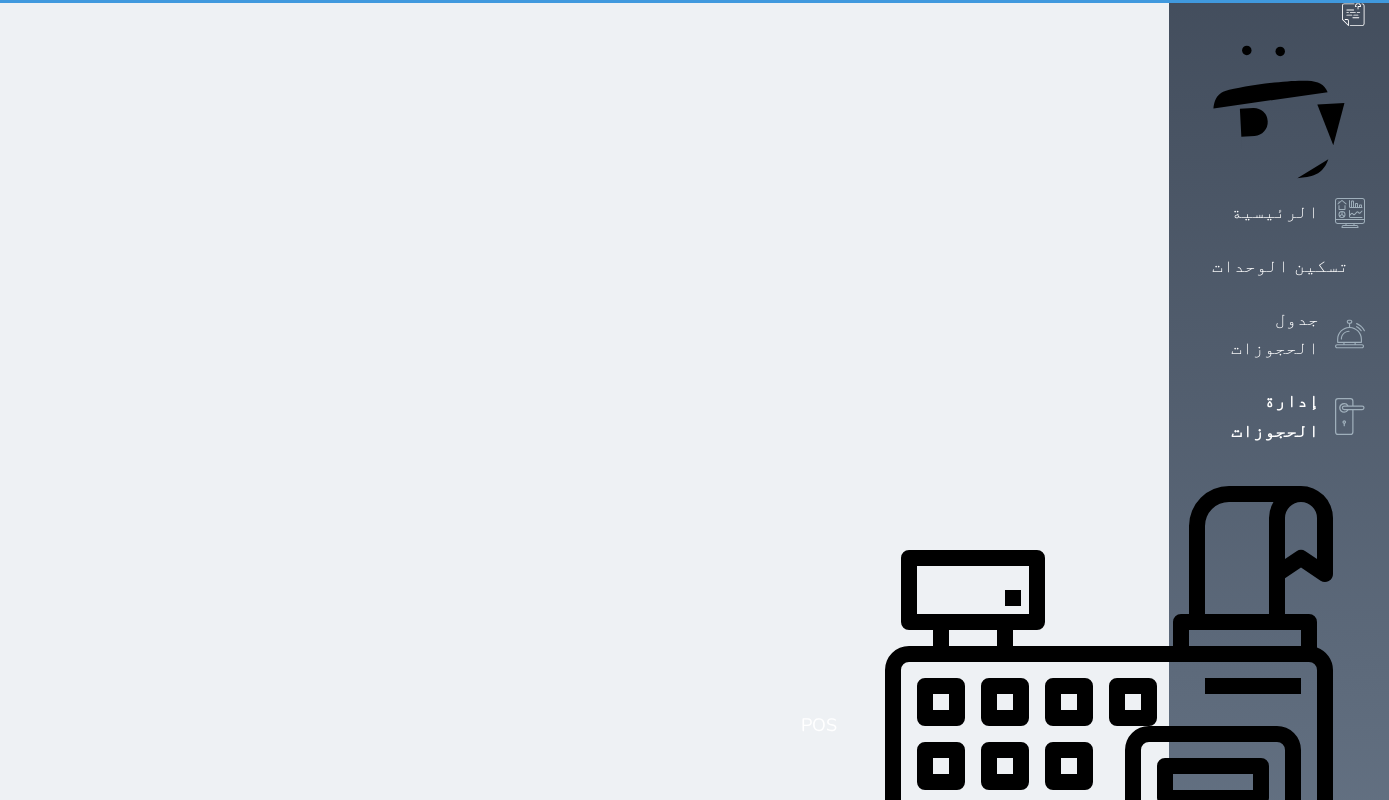 scroll, scrollTop: 0, scrollLeft: 0, axis: both 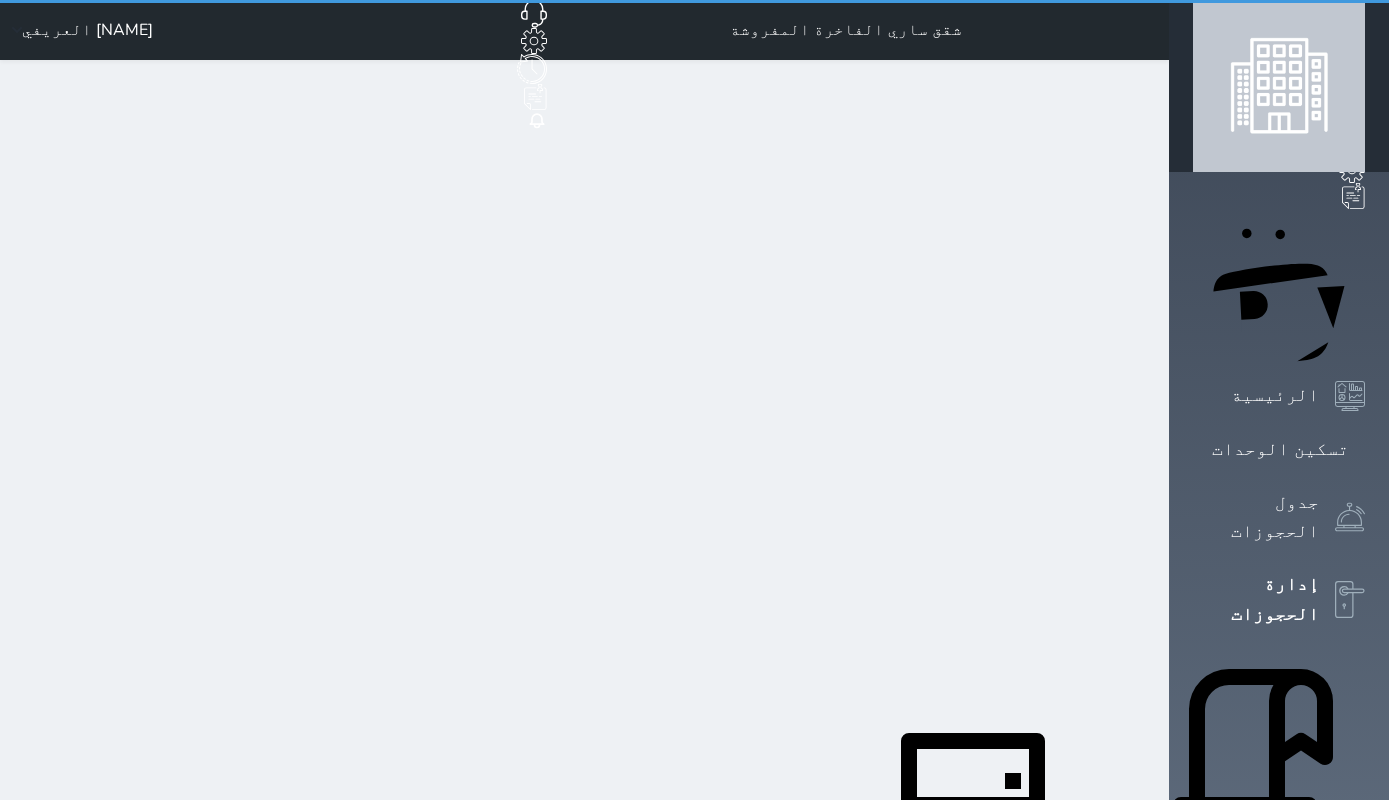 select on "open_all" 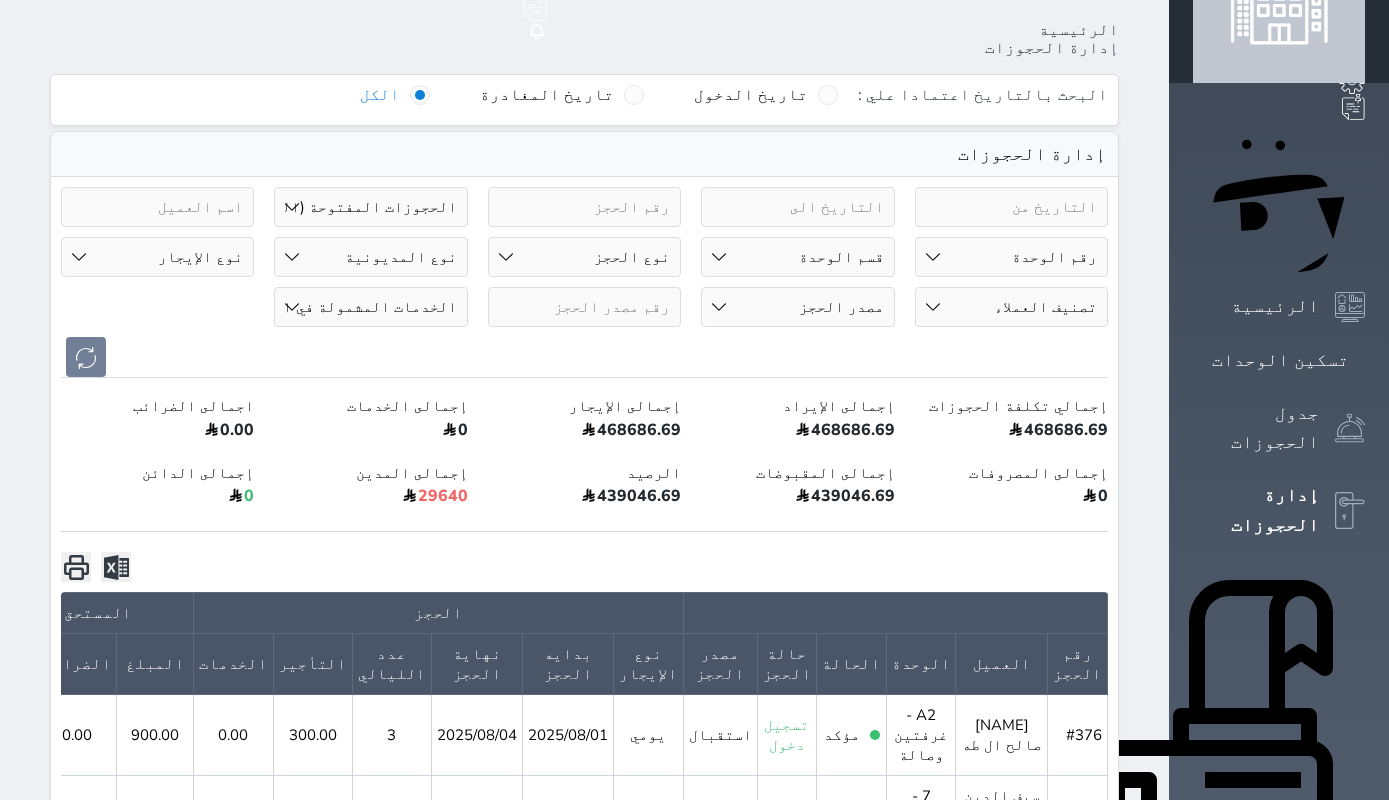 scroll, scrollTop: 92, scrollLeft: 0, axis: vertical 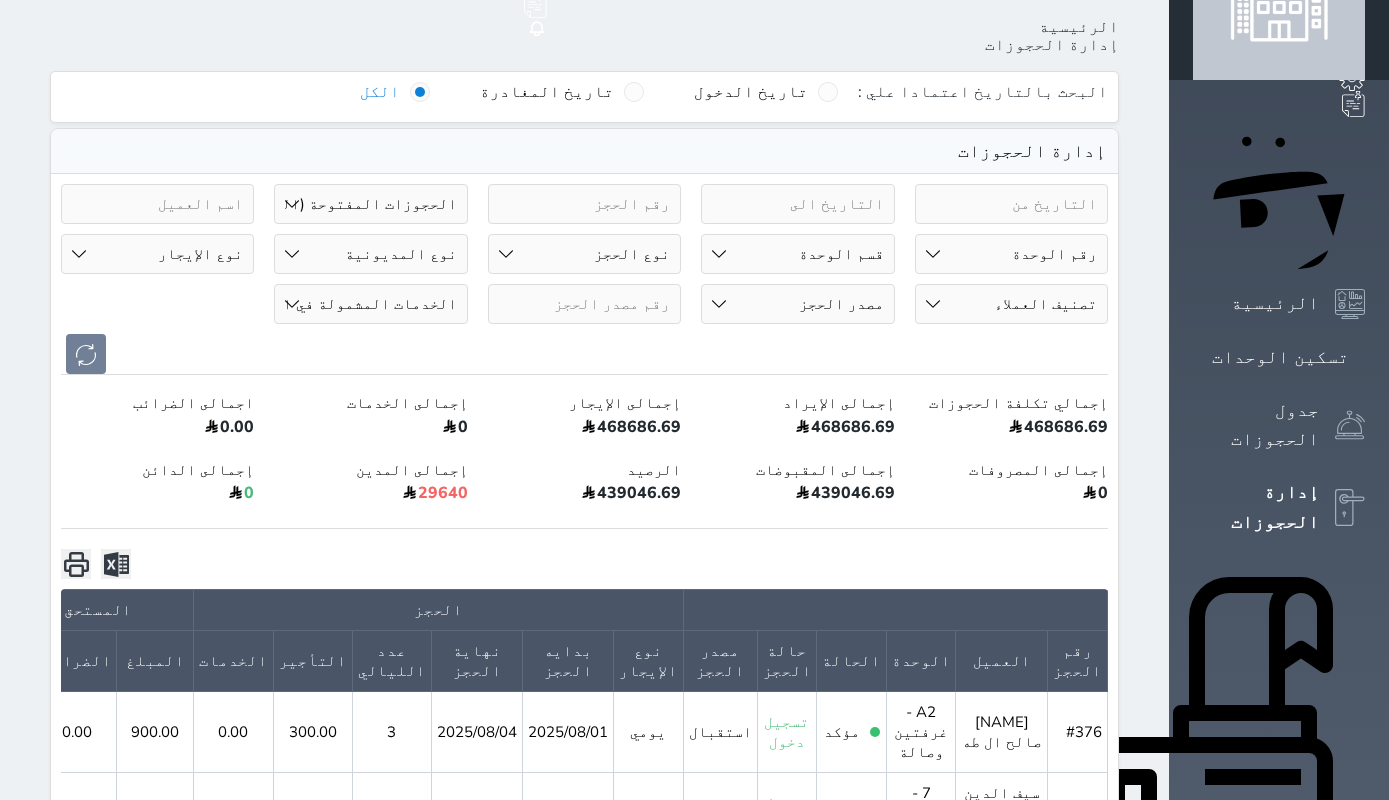 click on "رقم الوحدة
1 - غرفتين وصالة
A1 - غرفتين وصالة
B1 - غرفة وصالة
G1 - غرفة ودورة مياه
D1 - جناح ثلاث غرف
2 - غرفة وصالة
A2 - غرفتين وصالة
B2 - غرفة وصالة
G2 - غرفة ودورة مياه
D2 - جناح ثلاث غرف
3 - غرفتين وصالة
A3 - غرفتين وصالة
B3 - غرفة وصالة
4 - غرفة وصالة
A4 - غرفتين وصالة
B4 - غرفة وصالة
5 - غرفتين وصالة" at bounding box center (1011, 254) 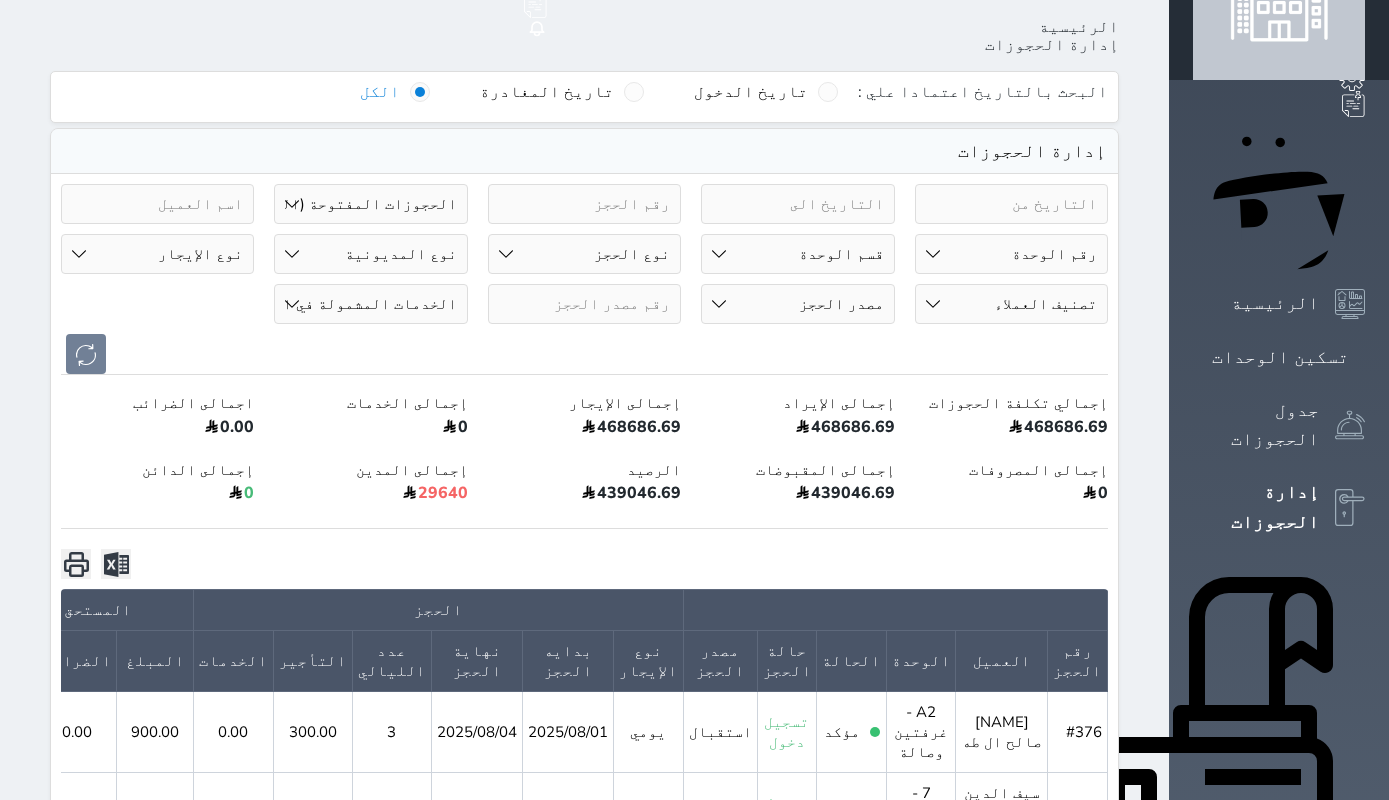 click on "رقم الوحدة
1 - غرفتين وصالة
A1 - غرفتين وصالة
B1 - غرفة وصالة
G1 - غرفة ودورة مياه
D1 - جناح ثلاث غرف
2 - غرفة وصالة
A2 - غرفتين وصالة
B2 - غرفة وصالة
G2 - غرفة ودورة مياه
D2 - جناح ثلاث غرف
3 - غرفتين وصالة
A3 - غرفتين وصالة
B3 - غرفة وصالة
4 - غرفة وصالة
A4 - غرفتين وصالة
B4 - غرفة وصالة
5 - غرفتين وصالة" at bounding box center [1011, 254] 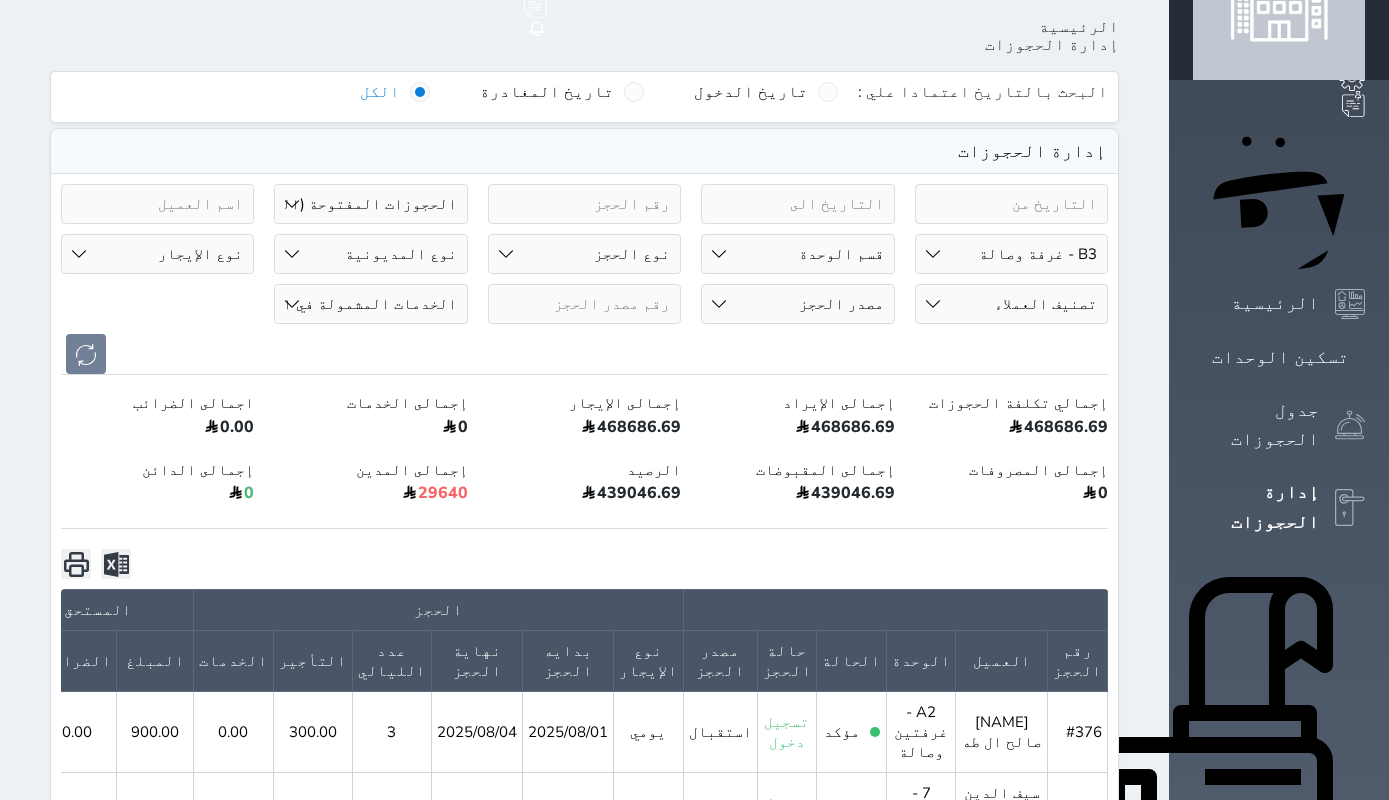 click on "B3 - غرفة وصالة" at bounding box center [0, 0] 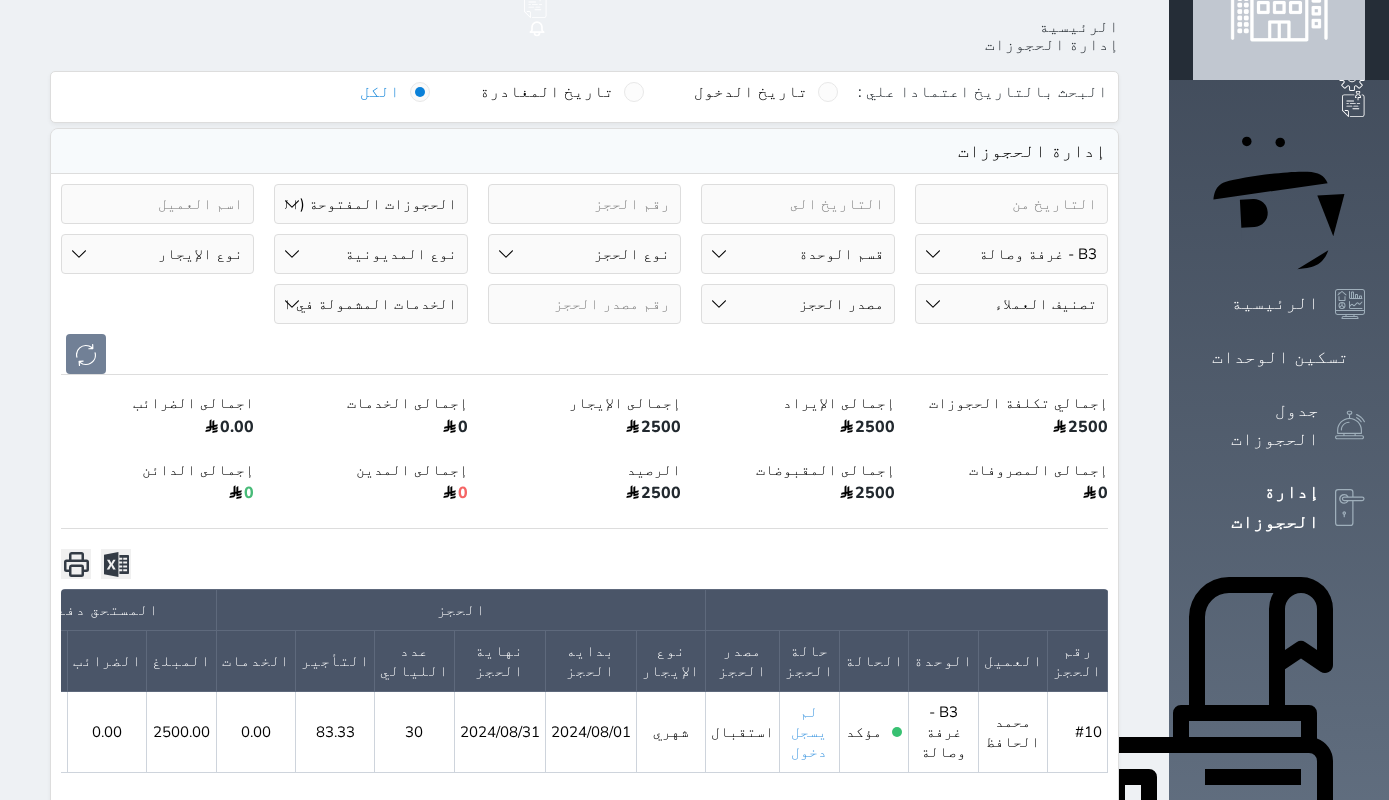 click 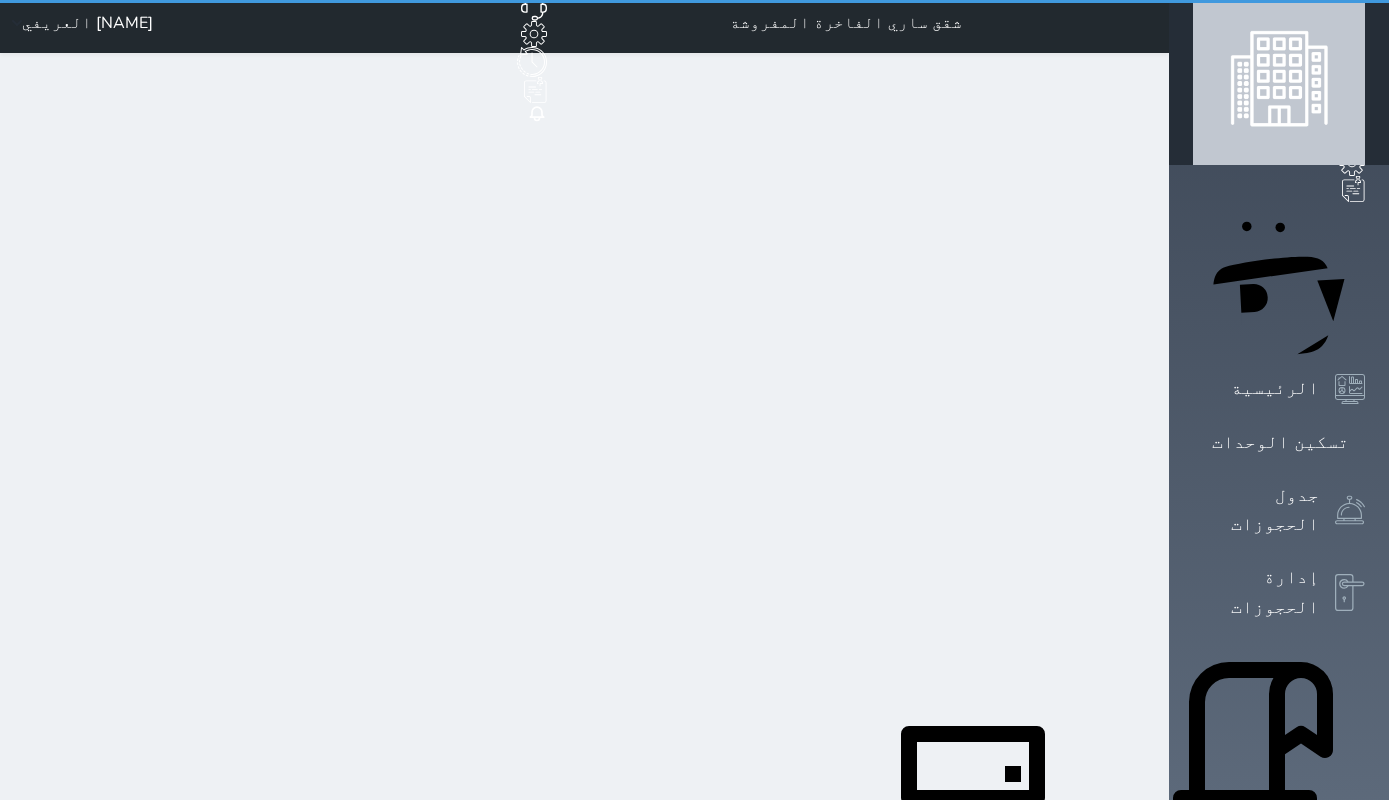 scroll, scrollTop: 0, scrollLeft: 0, axis: both 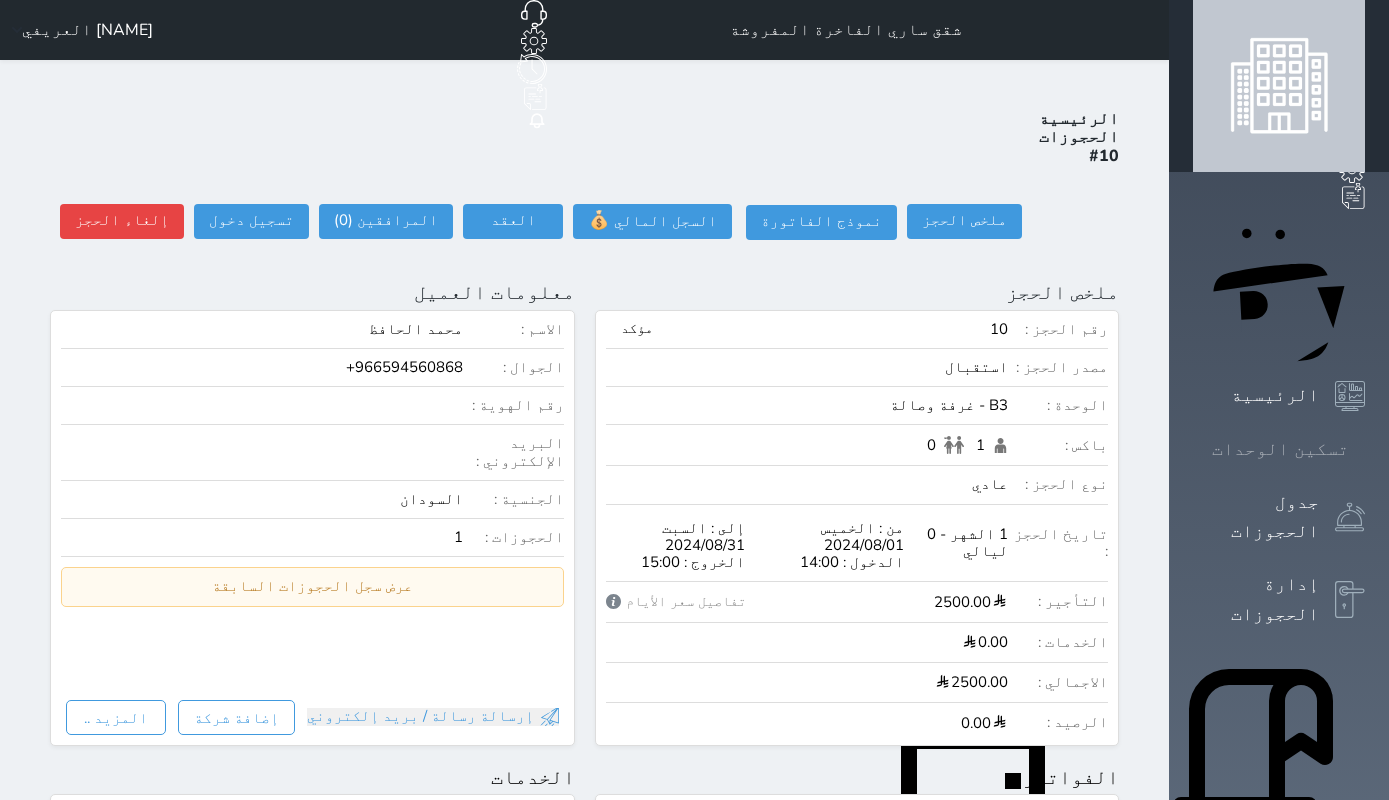 click at bounding box center (1365, 449) 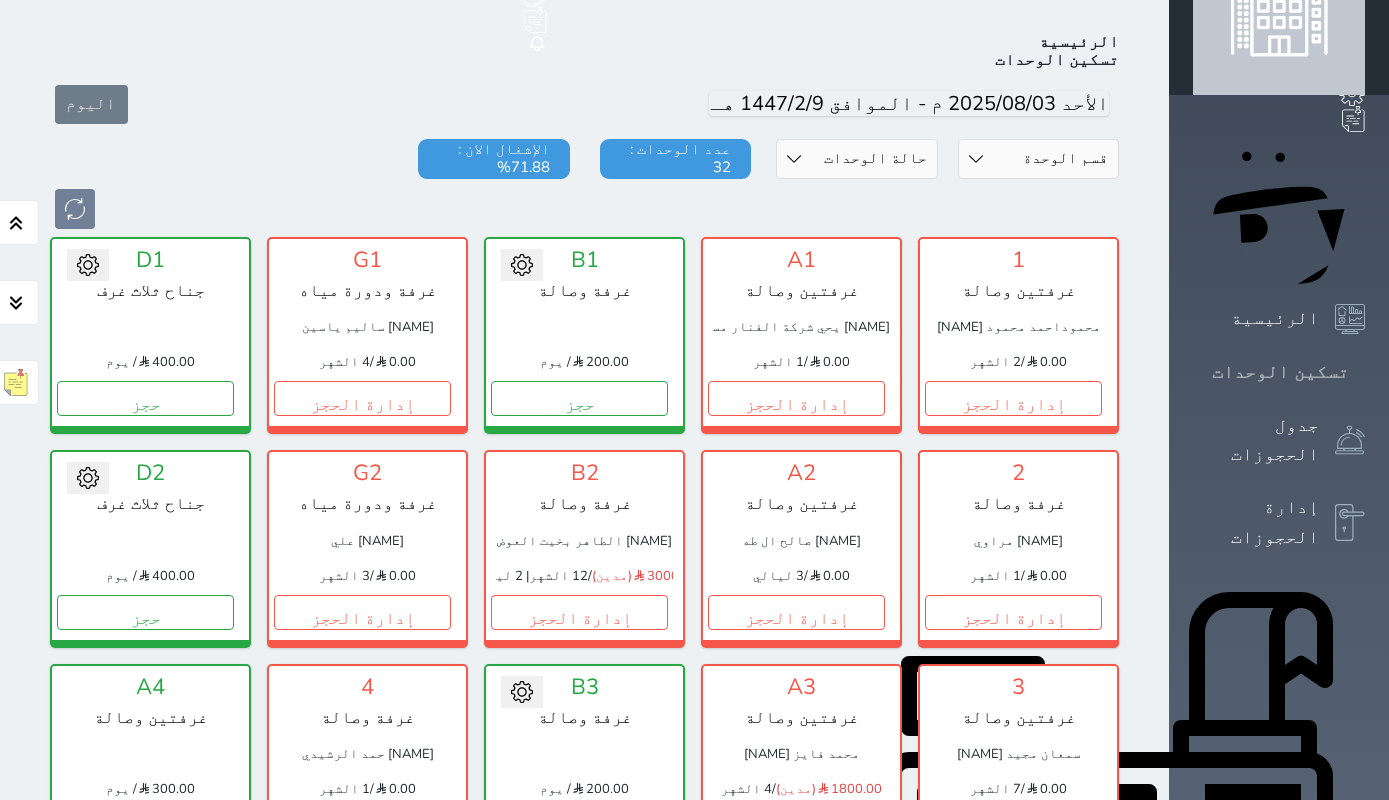 scroll, scrollTop: 78, scrollLeft: 0, axis: vertical 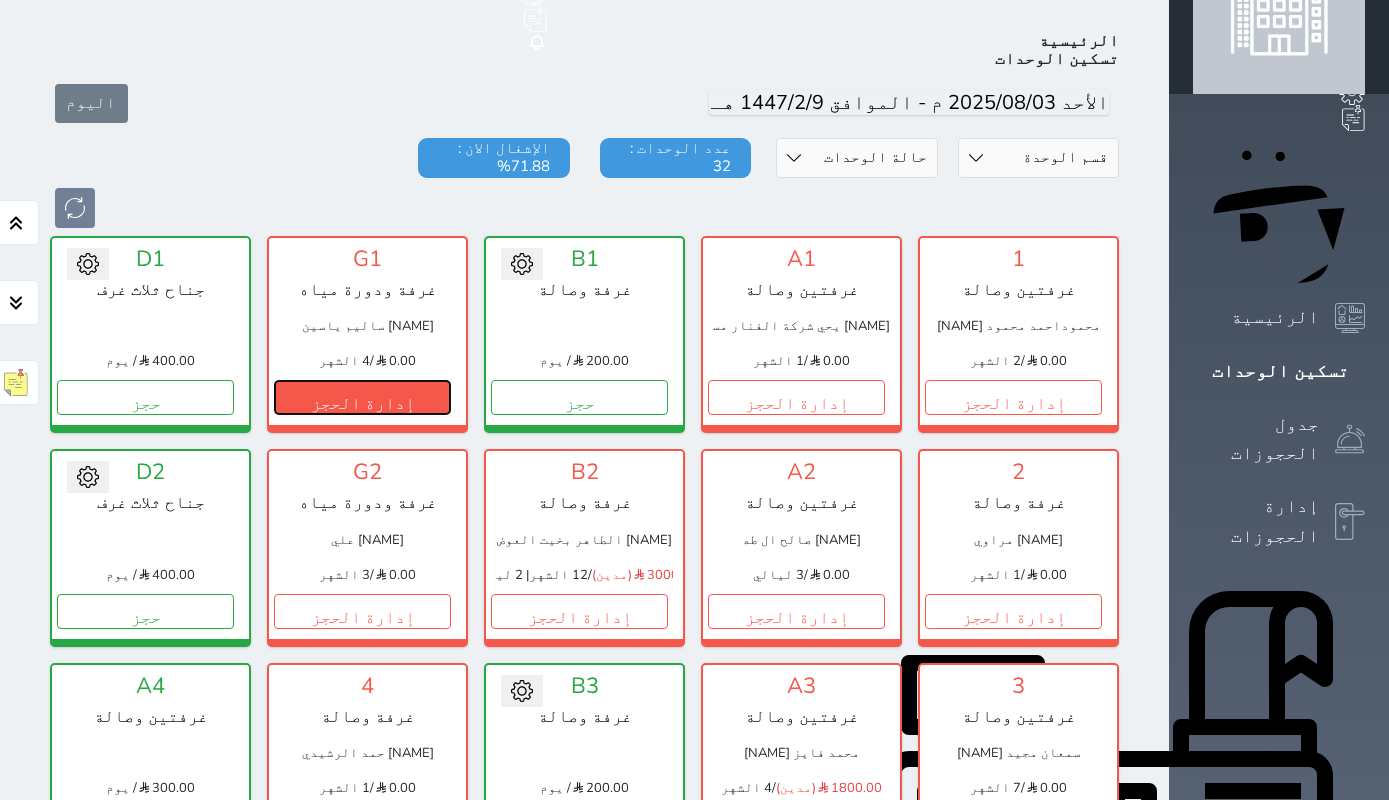 click on "إدارة الحجز" at bounding box center (362, 397) 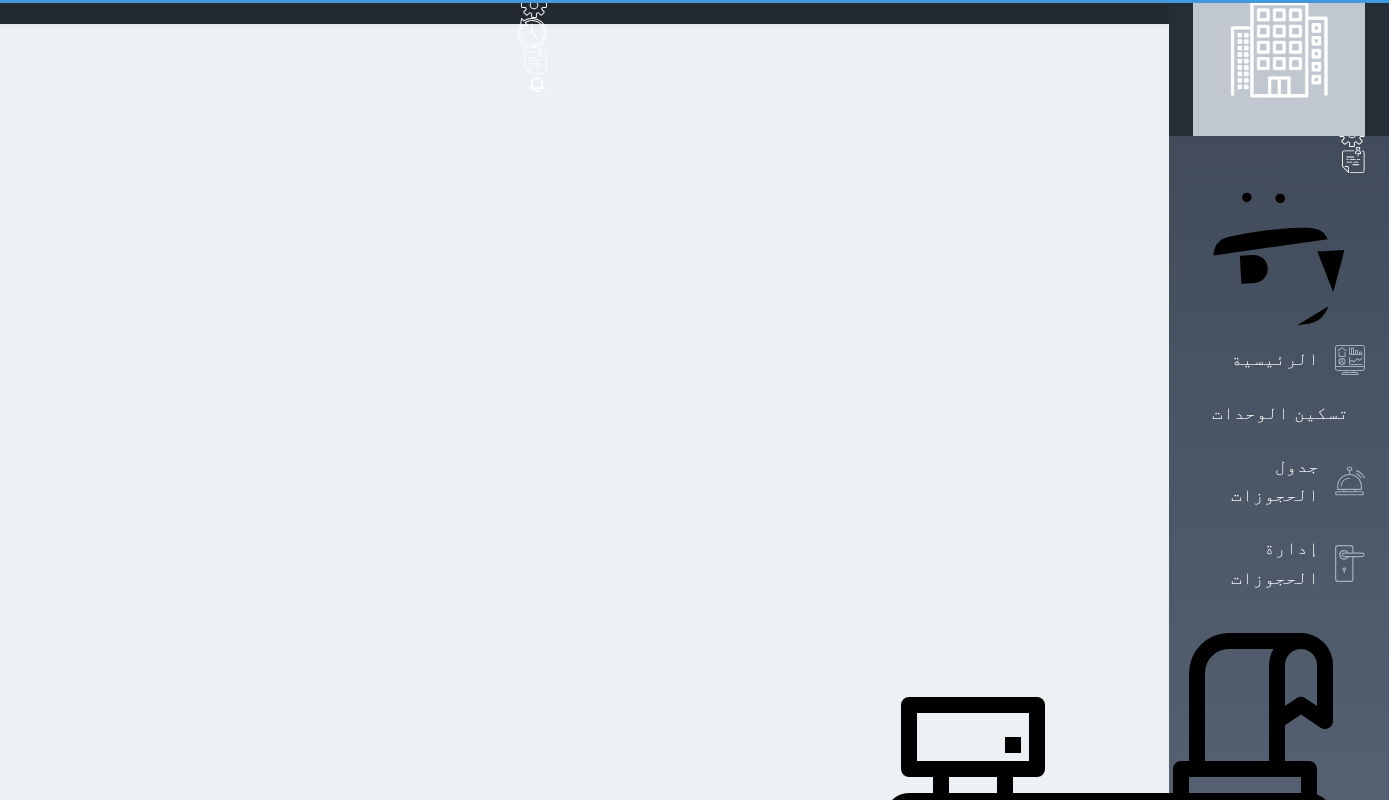 scroll, scrollTop: 0, scrollLeft: 0, axis: both 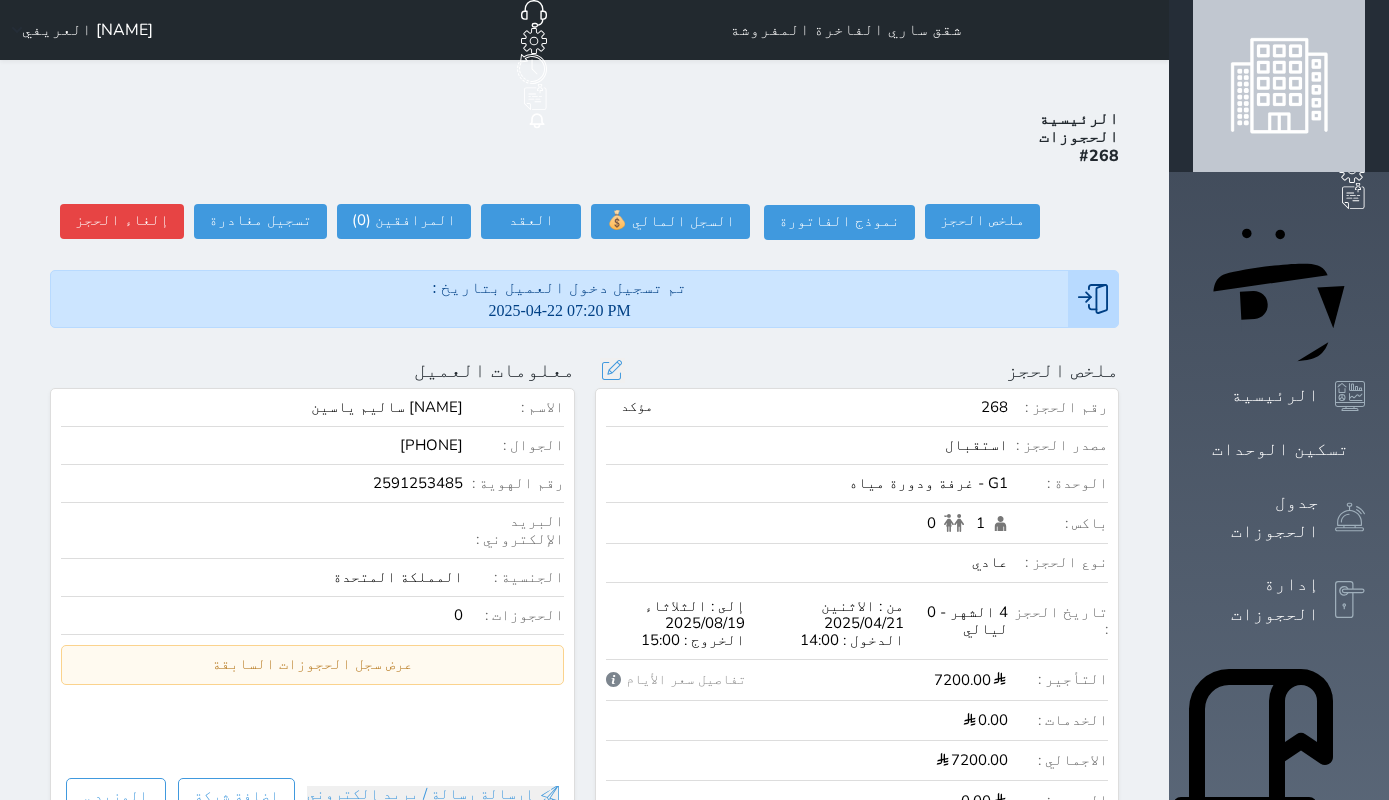 click on "رقم الحجز :
268
مؤكد     مصدر الحجز :   استقبال
الوحدة :   G1 - غرفة ودورة مياه   باكس :           1                 0   نوع الحجز :
عادي
تاريخ الحجز :     4 الشهر - 0 ليالي   من : الاثنين 2025/04/21   الدخول : 14:00   إلى : الثلاثاء 2025/08/19   الخروج : 15:00   التأجير :   7200.00    تفاصيل سعر الأيام         تفاصيل سعر الأيام                   سعر الشهر   7200.00                       هل انت متأكد ؟   This action will change the specified price on targetted dates, would you like to continue ?   Yes, confirm !    لا تراجع !     الخدمات :   0.00    الاجمالي :   7200.00    الرصيد :    0.00" at bounding box center (857, 605) 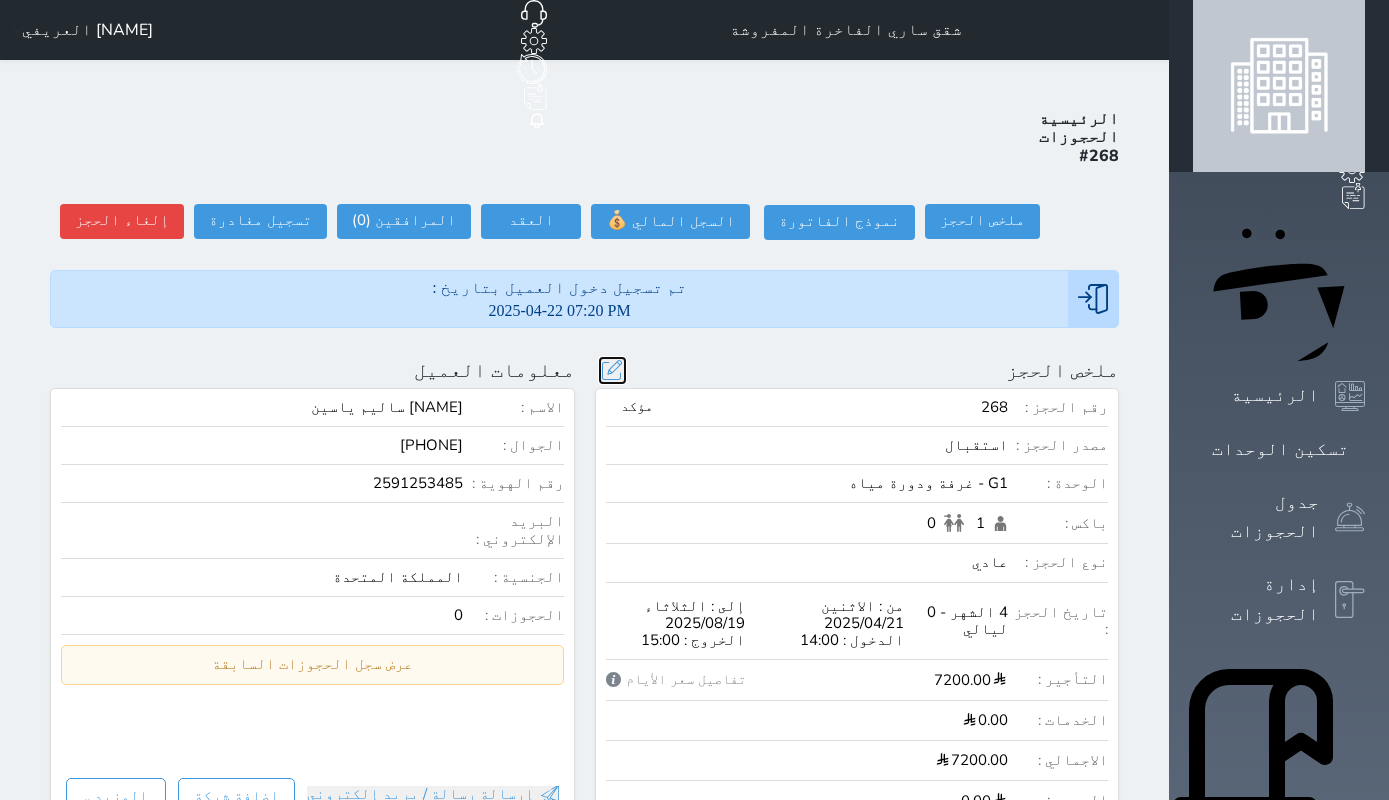 click at bounding box center [612, 370] 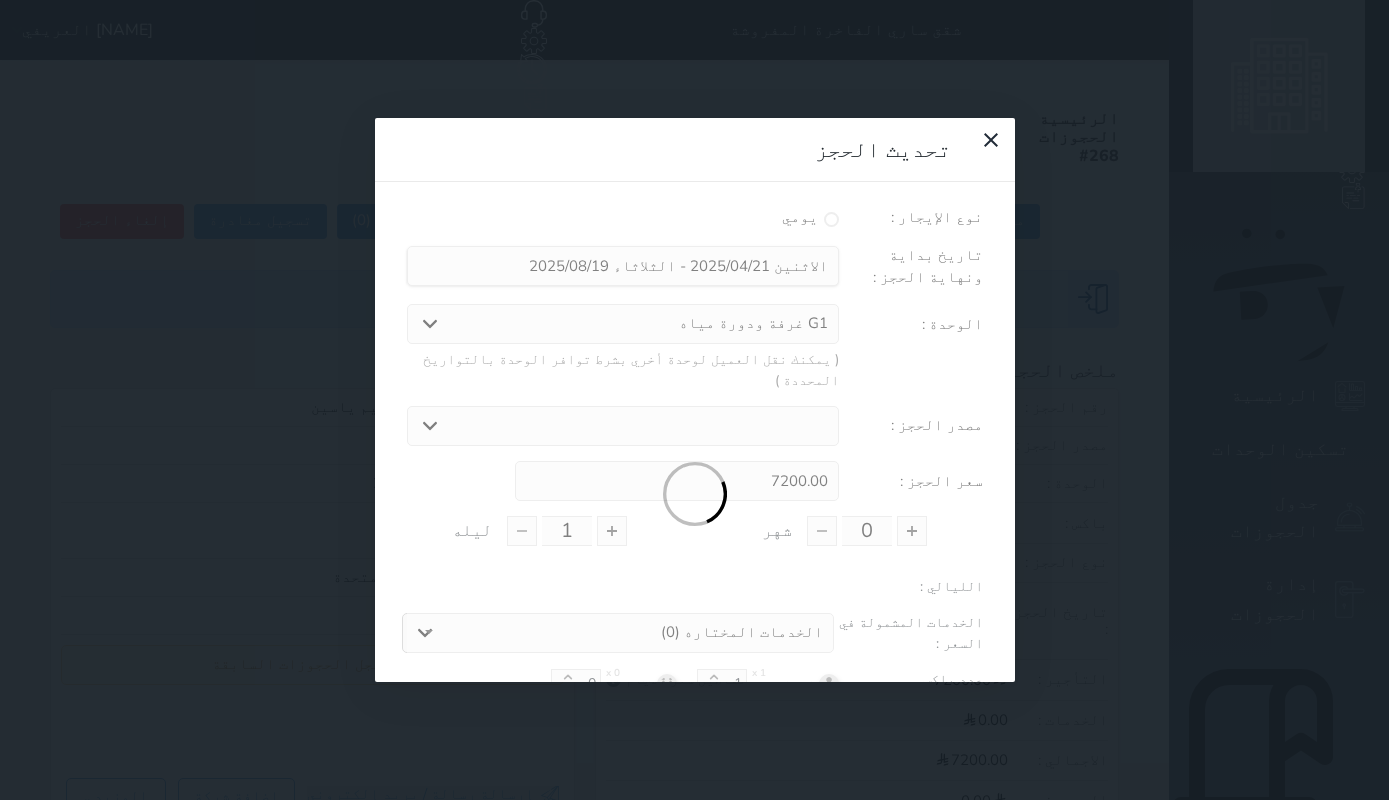 scroll, scrollTop: 57, scrollLeft: 0, axis: vertical 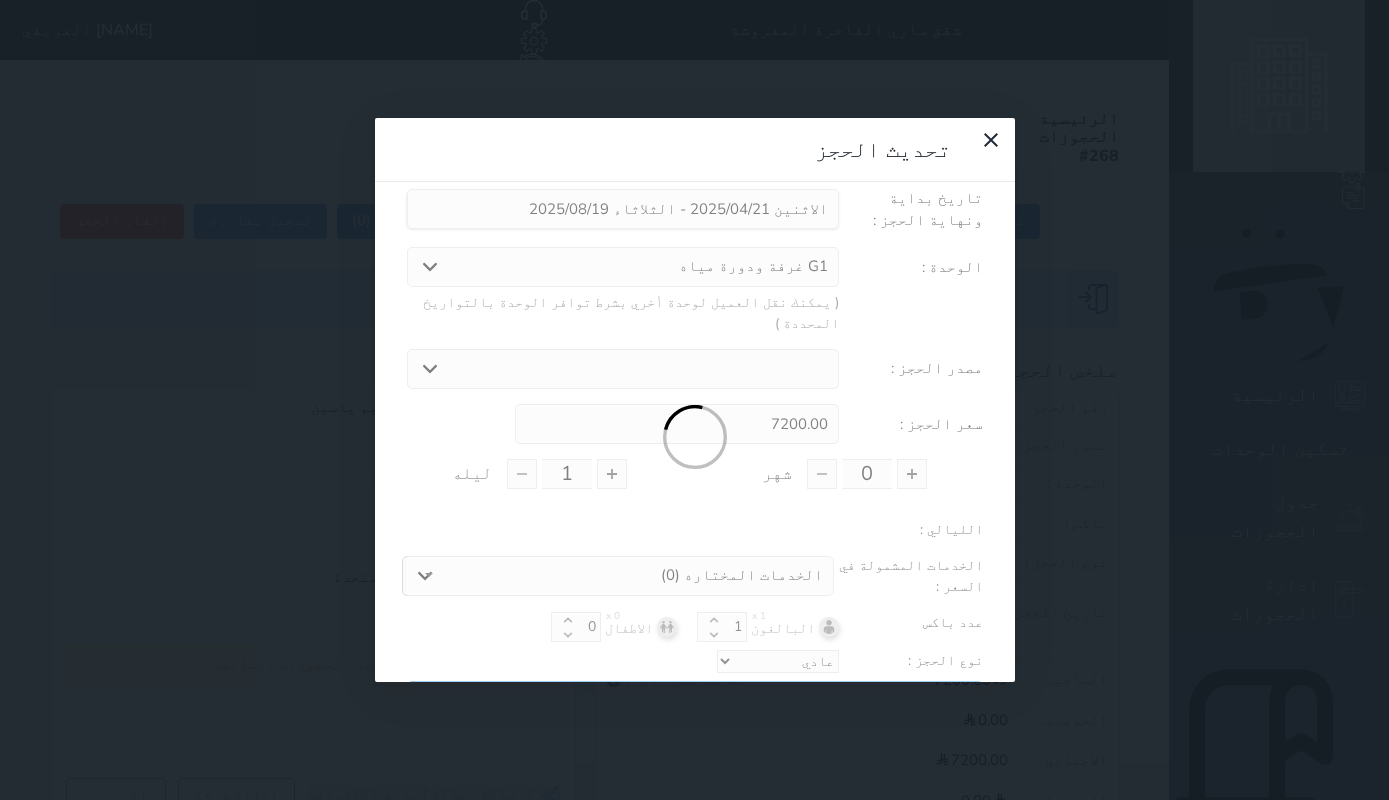 select 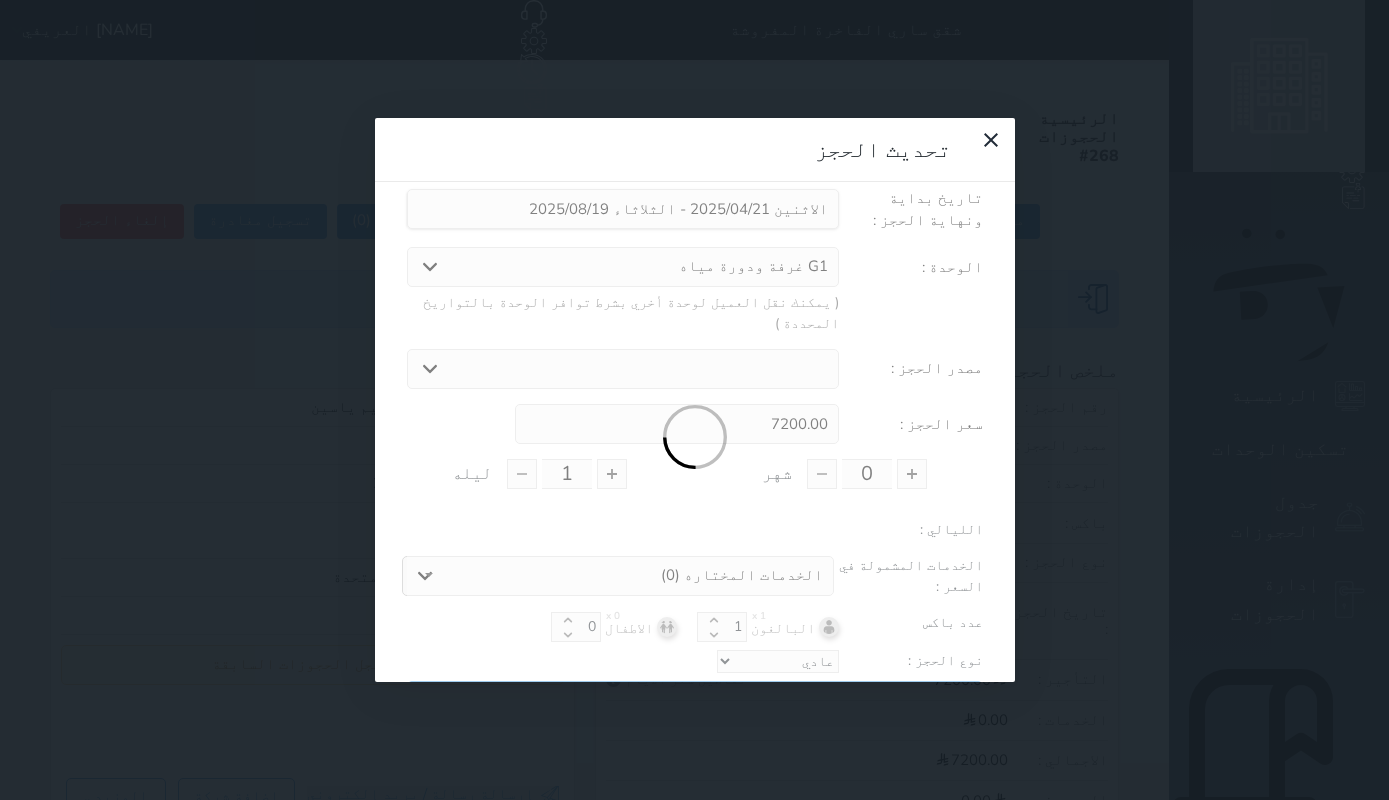 type on "4" 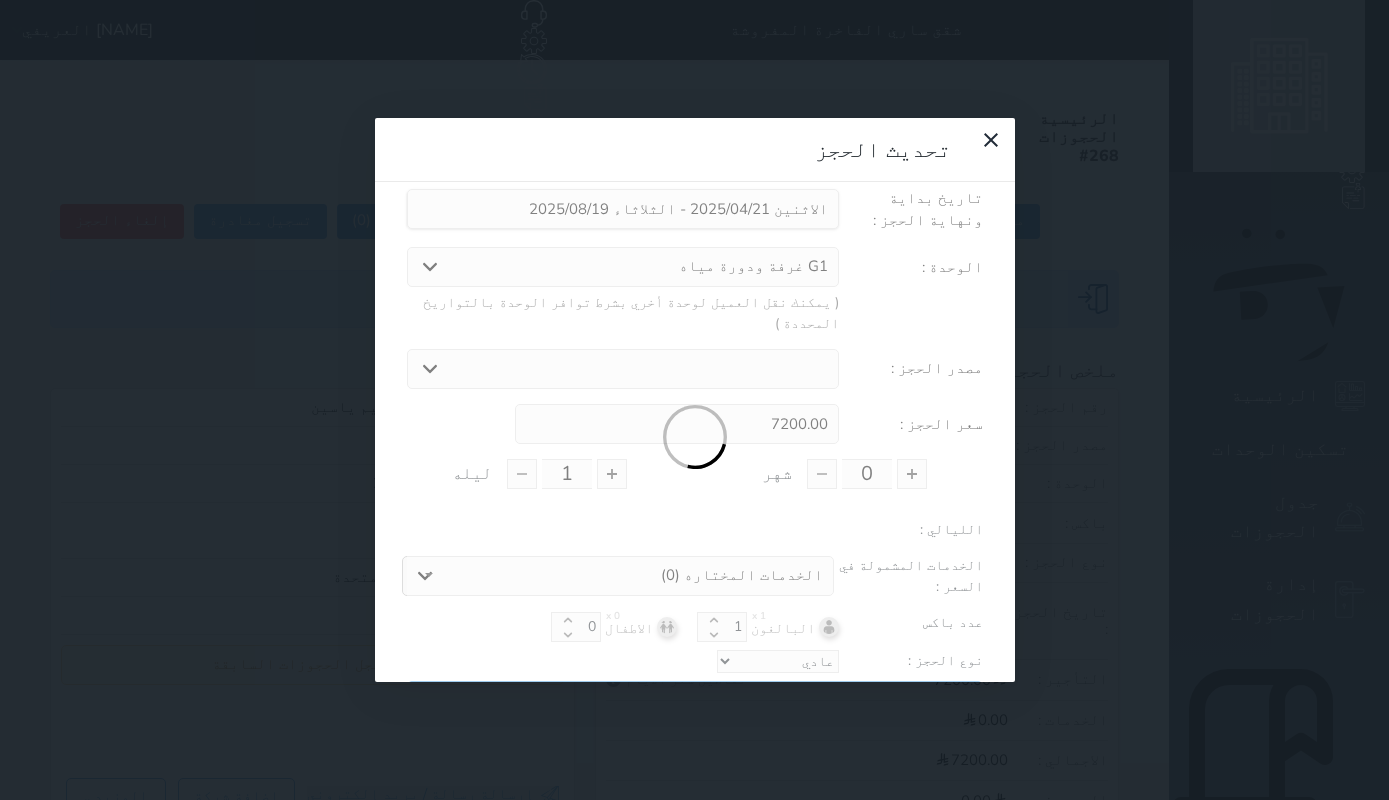 type on "0" 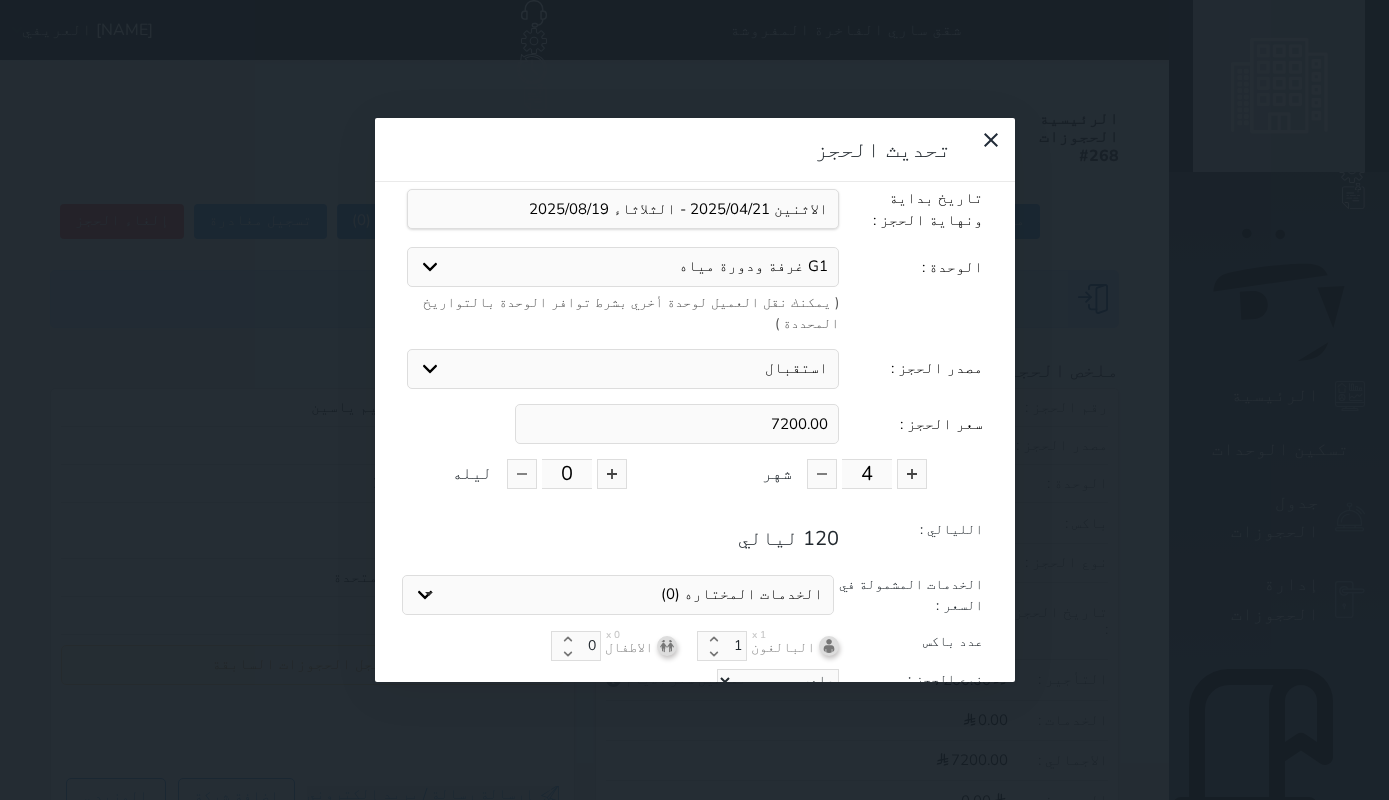 click on "G1 غرفة ودورة مياه   B1 غرفة وصالة D1 جناح ثلاث غرف D2 جناح ثلاث غرف B3 غرفة وصالة A9 غرفتين وصالة B9 غرفة وصالة" at bounding box center [623, 267] 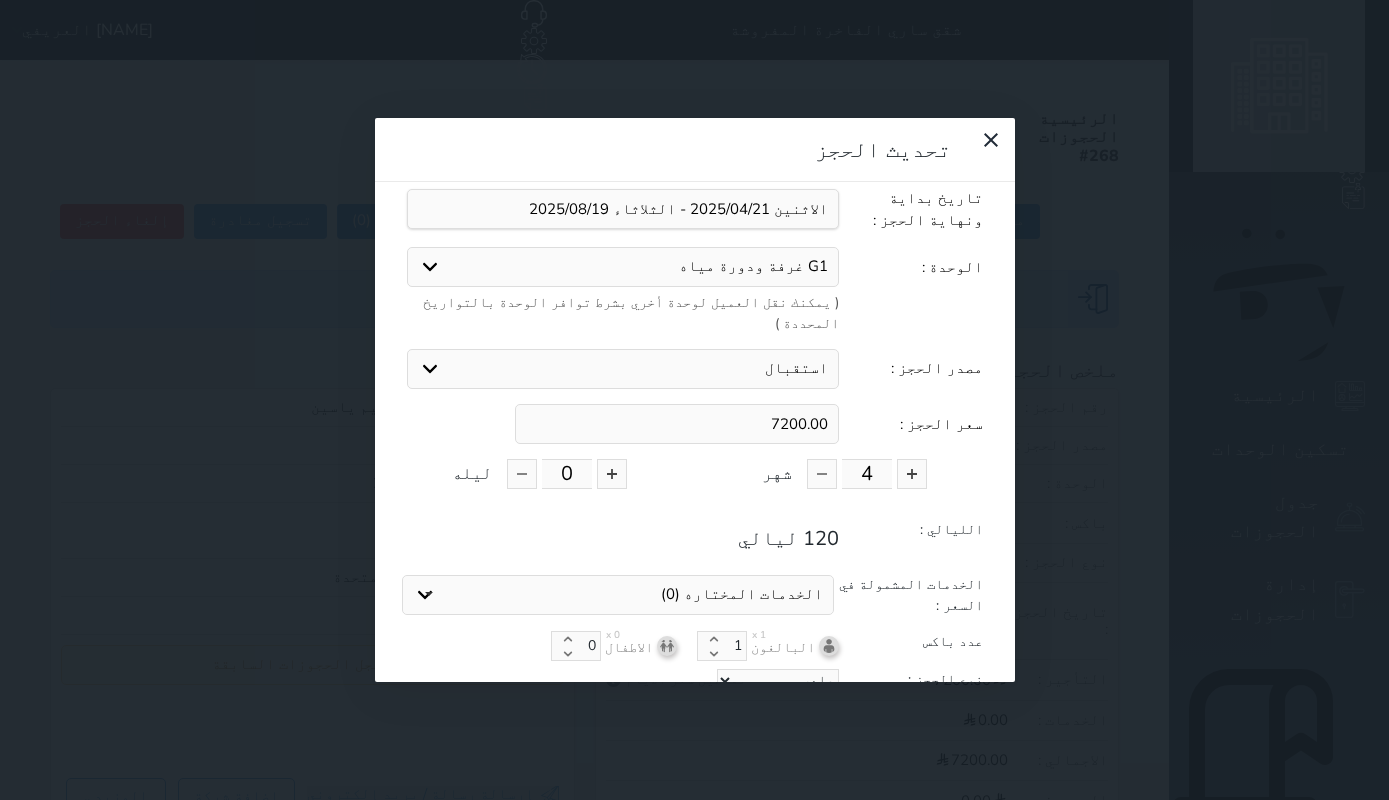 select on "75632" 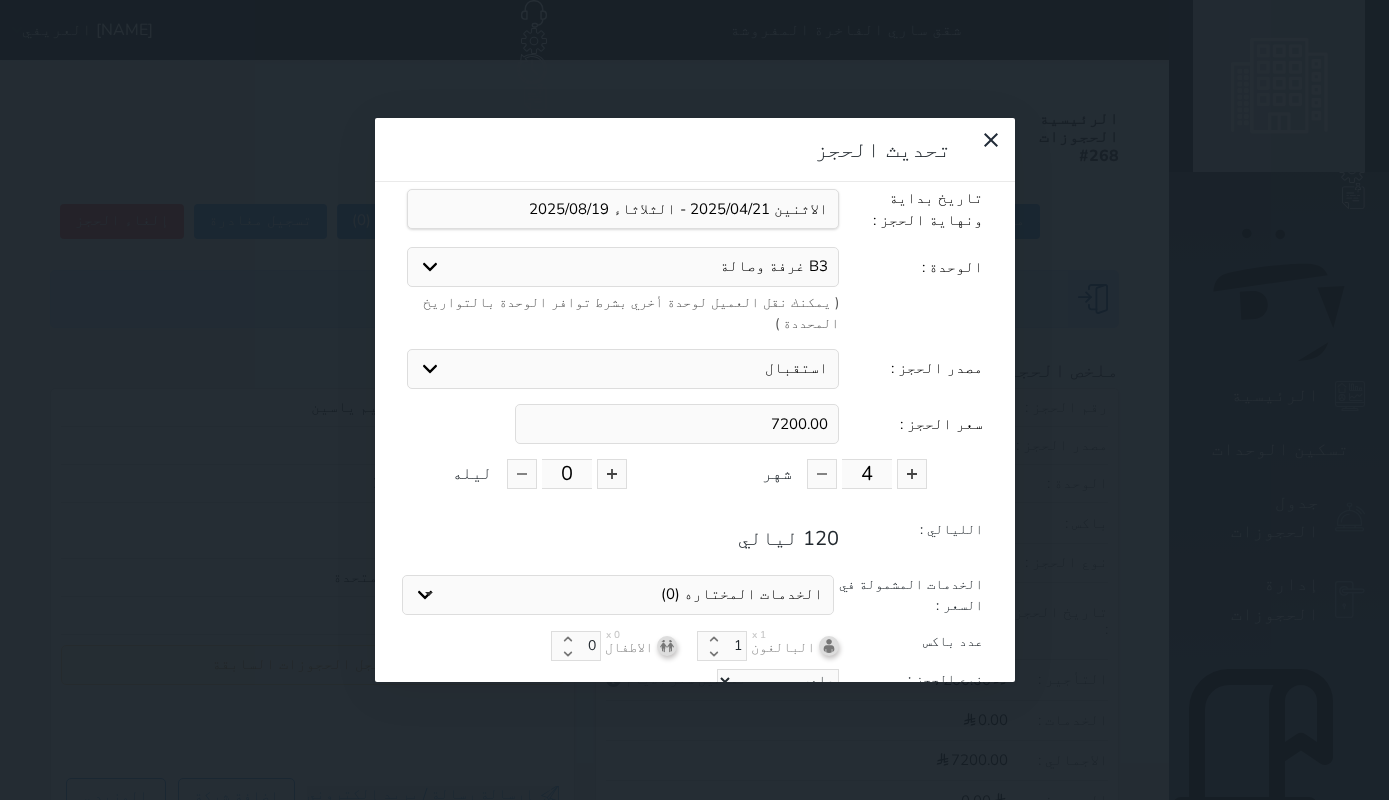 click on "B3 غرفة وصالة" at bounding box center [0, 0] 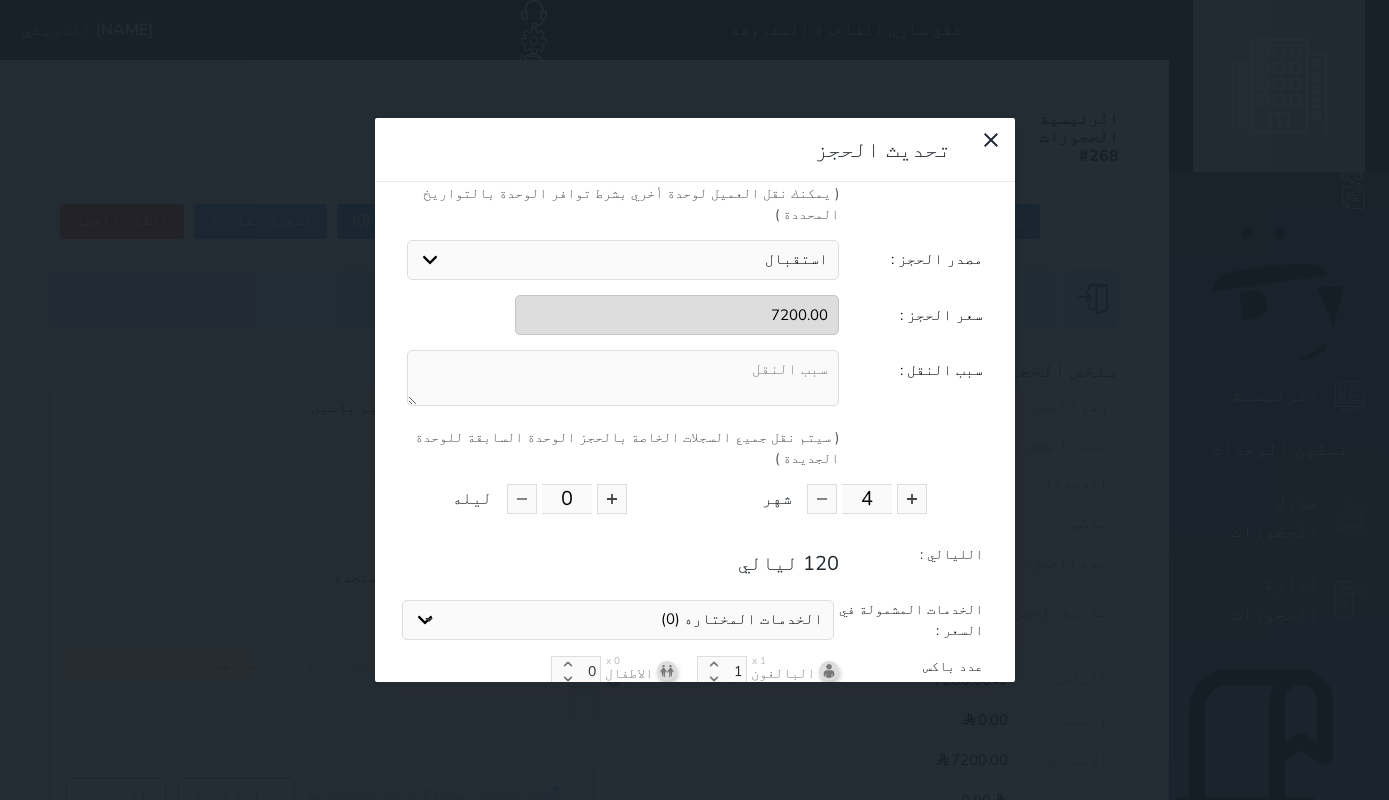 scroll, scrollTop: 271, scrollLeft: 0, axis: vertical 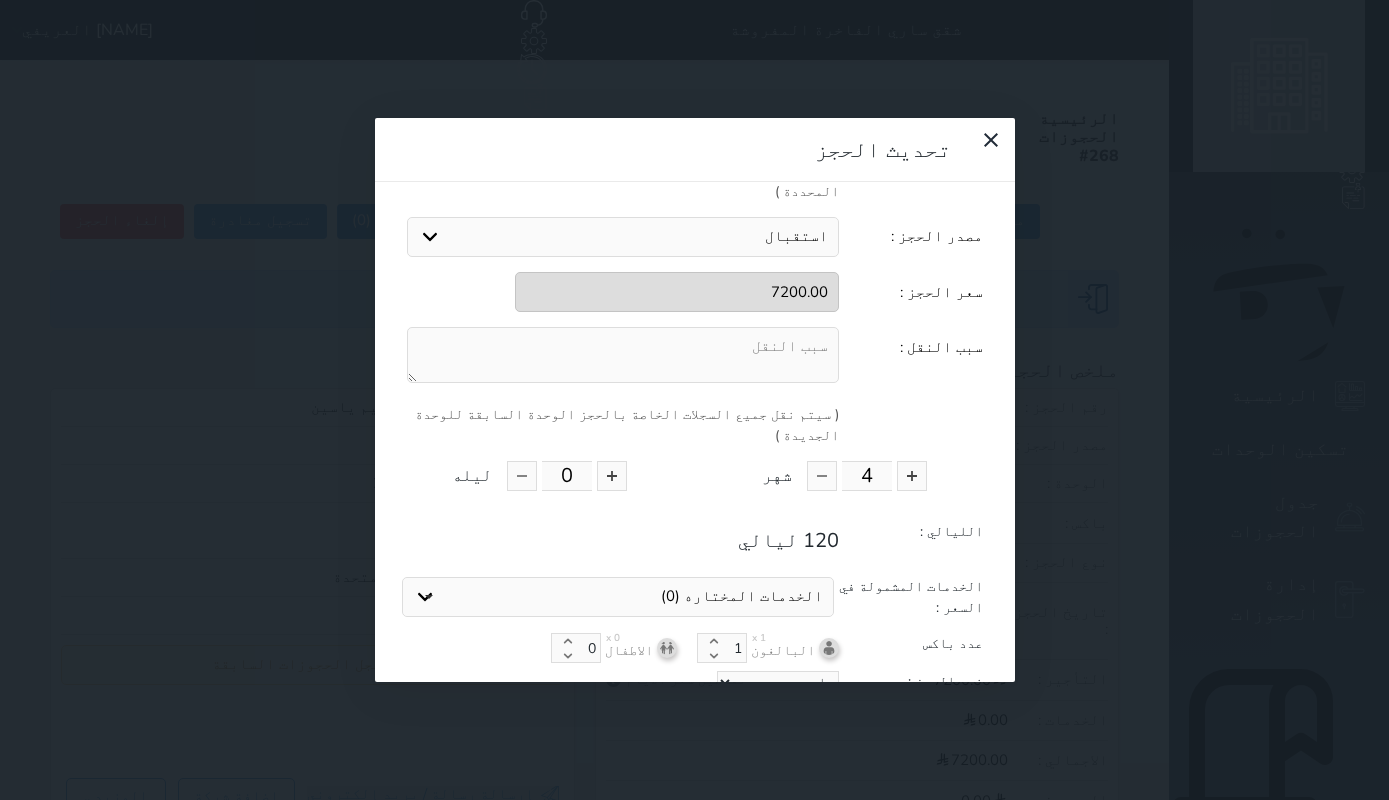 click at bounding box center [623, 355] 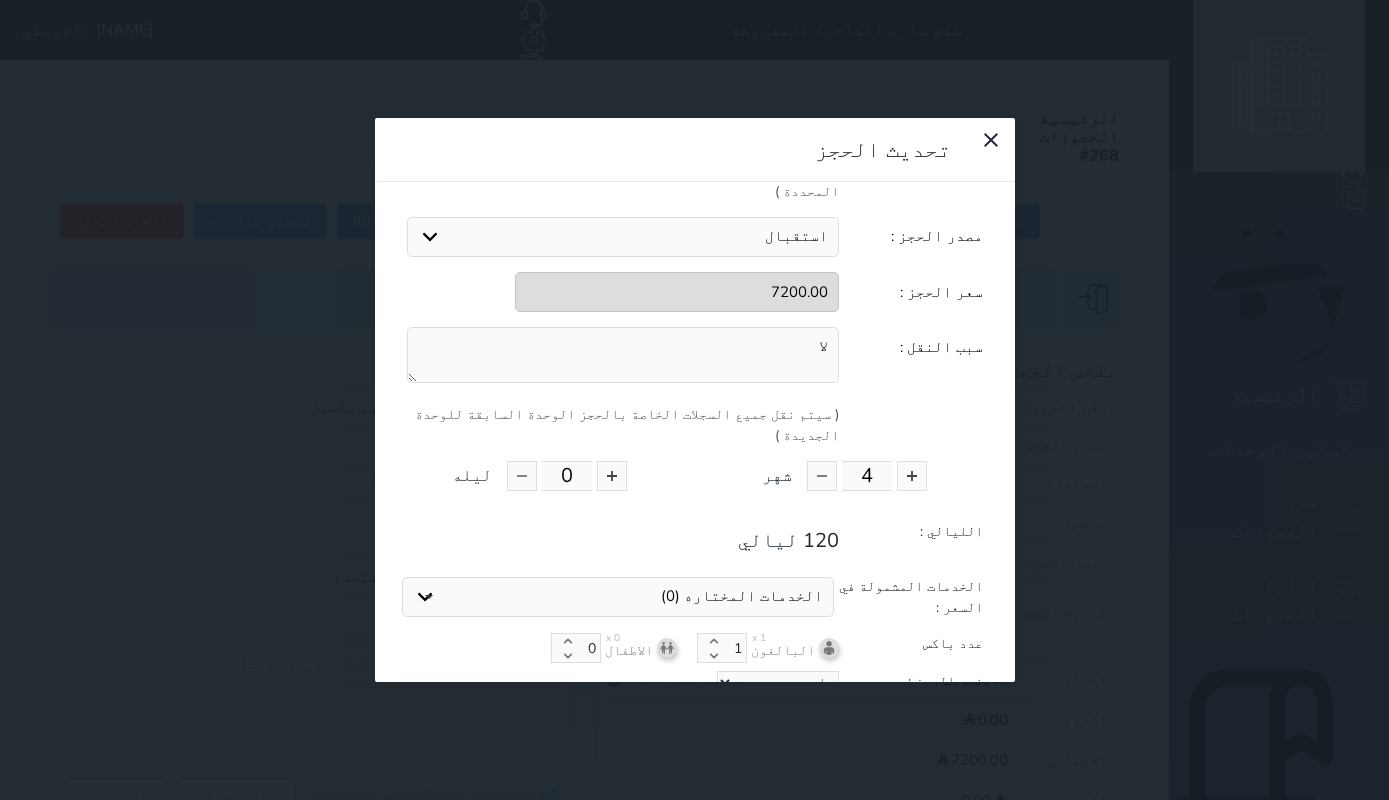 click on "تحديث الحجز" at bounding box center [695, 719] 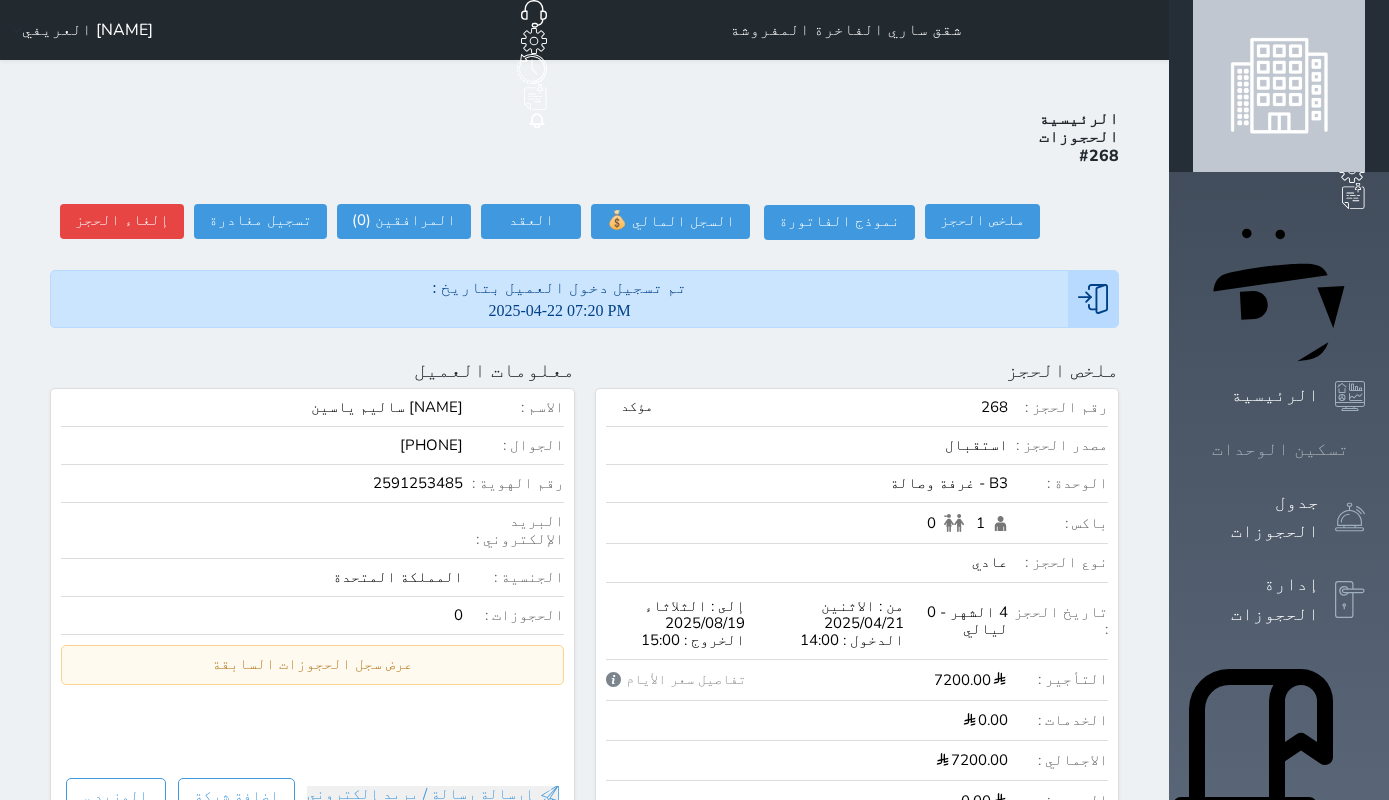 click on "تسكين الوحدات" at bounding box center (1280, 449) 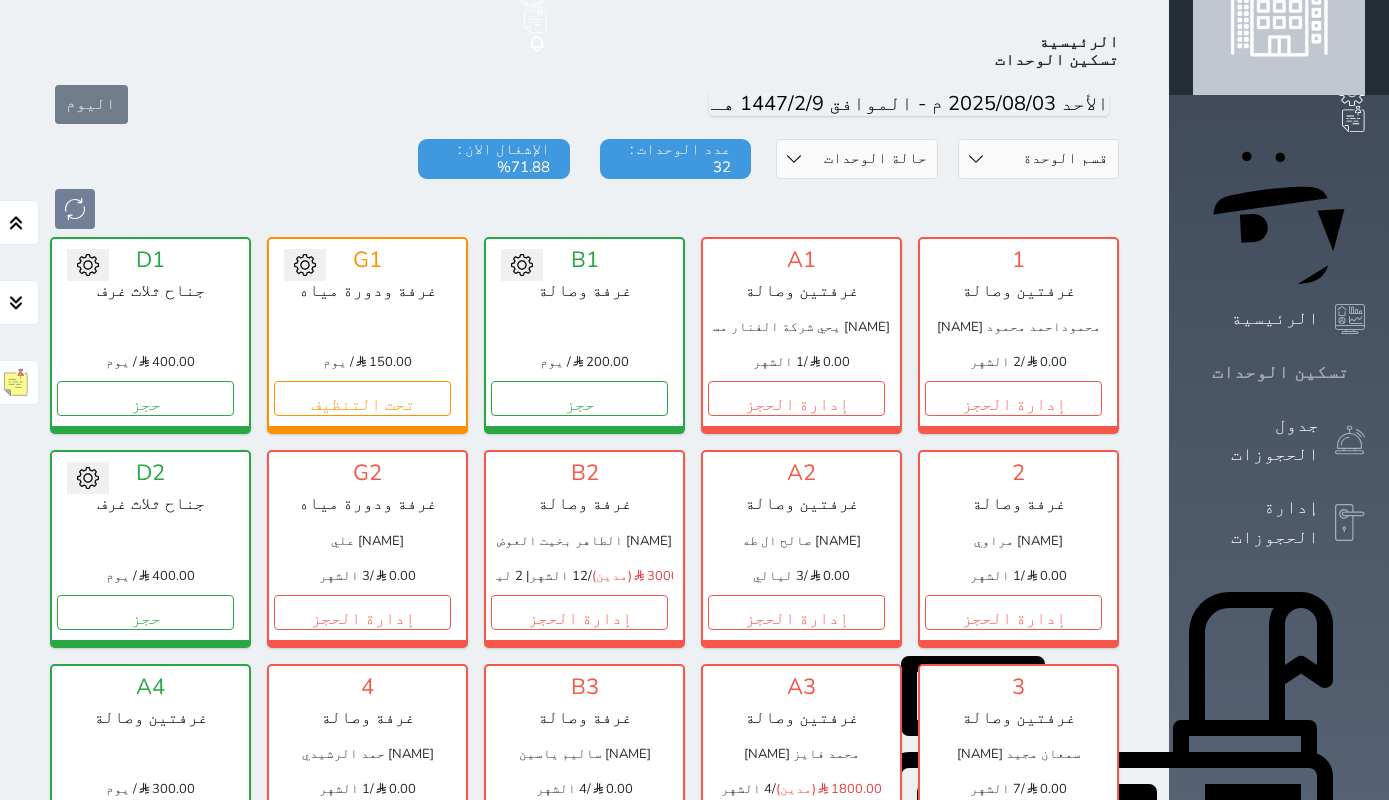 scroll, scrollTop: 78, scrollLeft: 0, axis: vertical 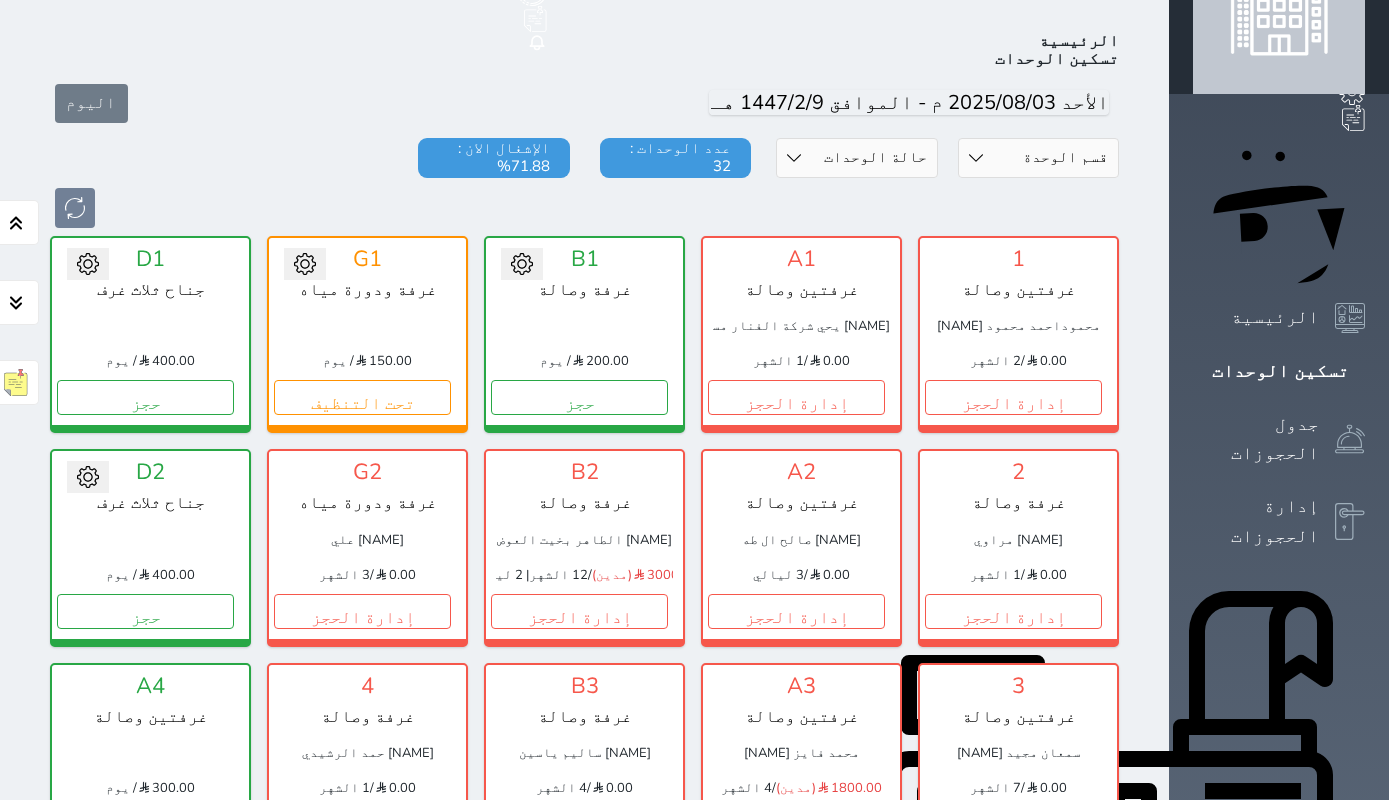 click 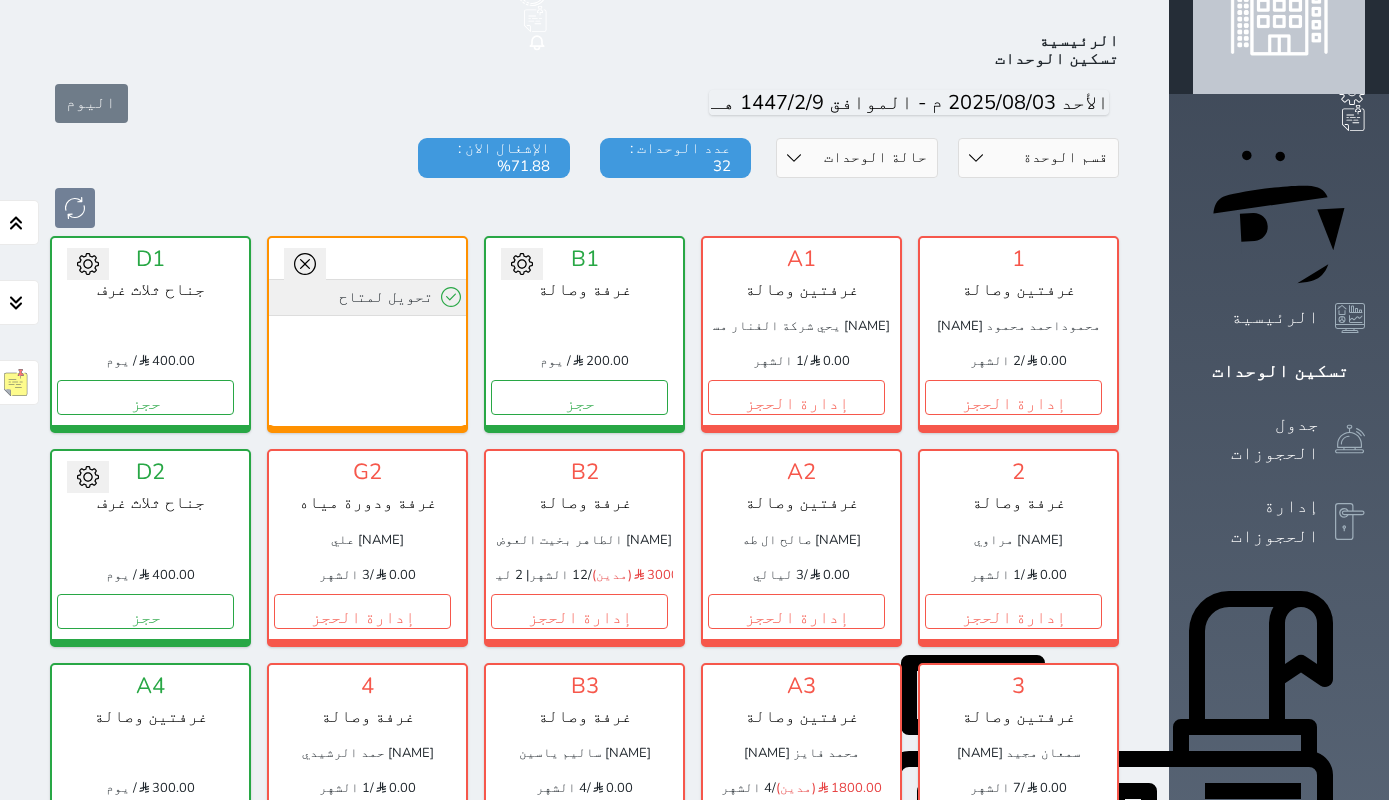 click on "تحويل لمتاح" at bounding box center [367, 297] 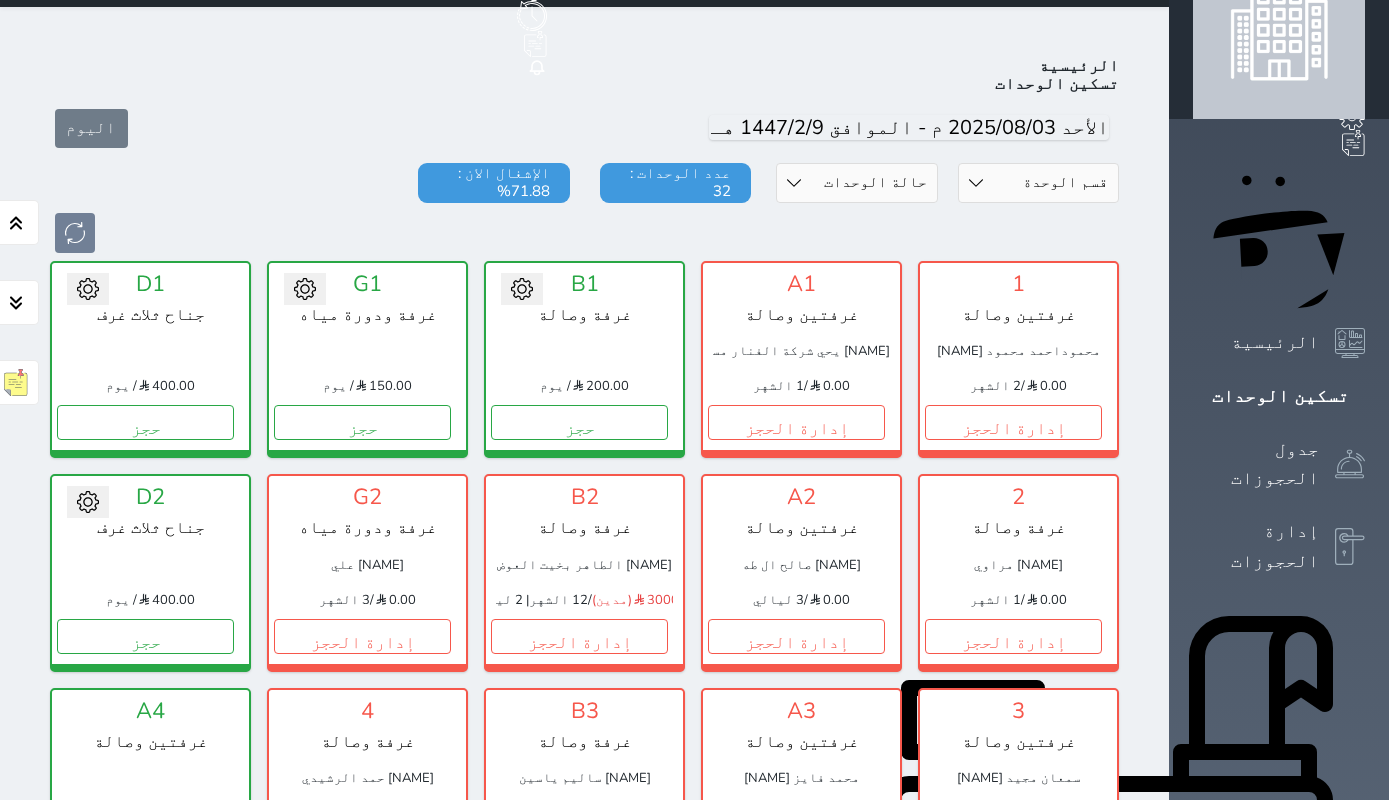 scroll, scrollTop: 0, scrollLeft: 0, axis: both 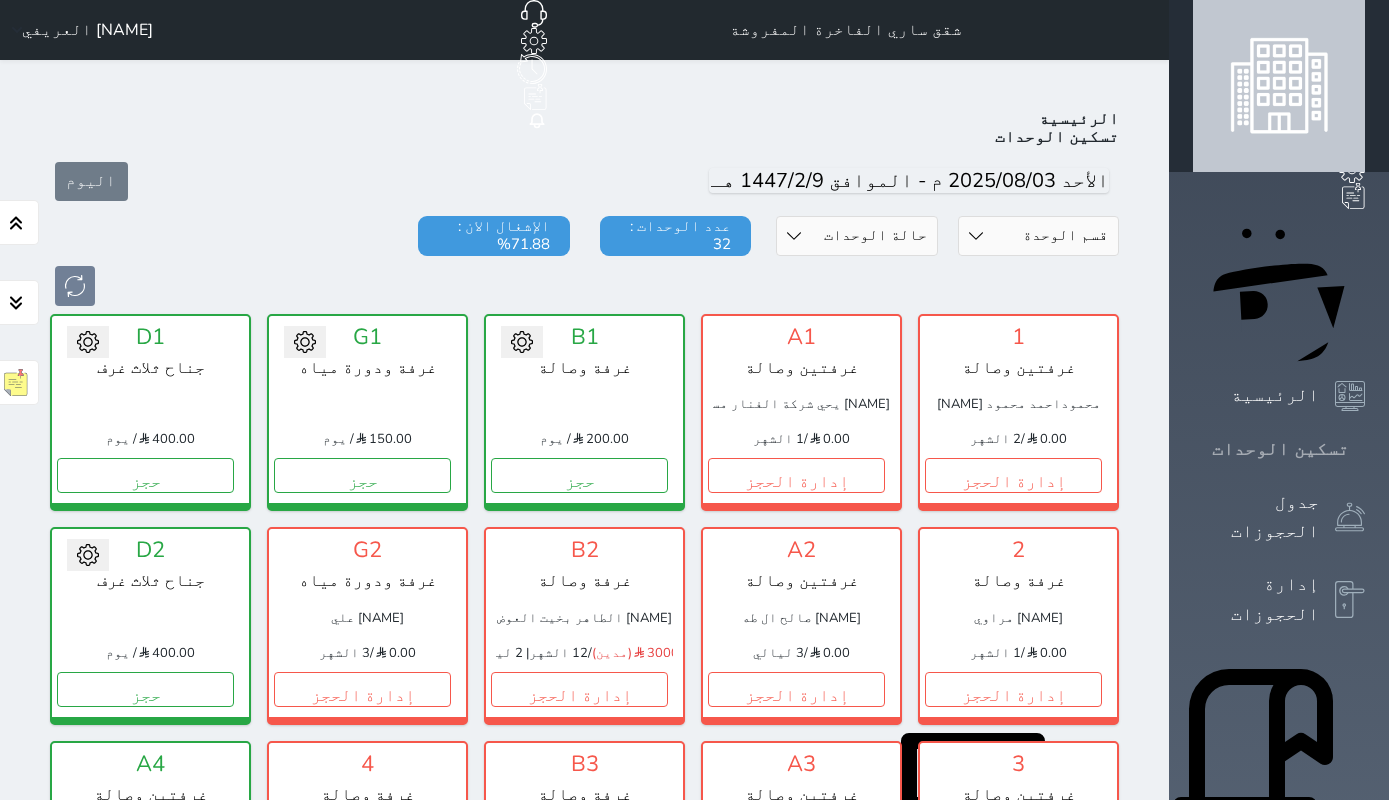 click 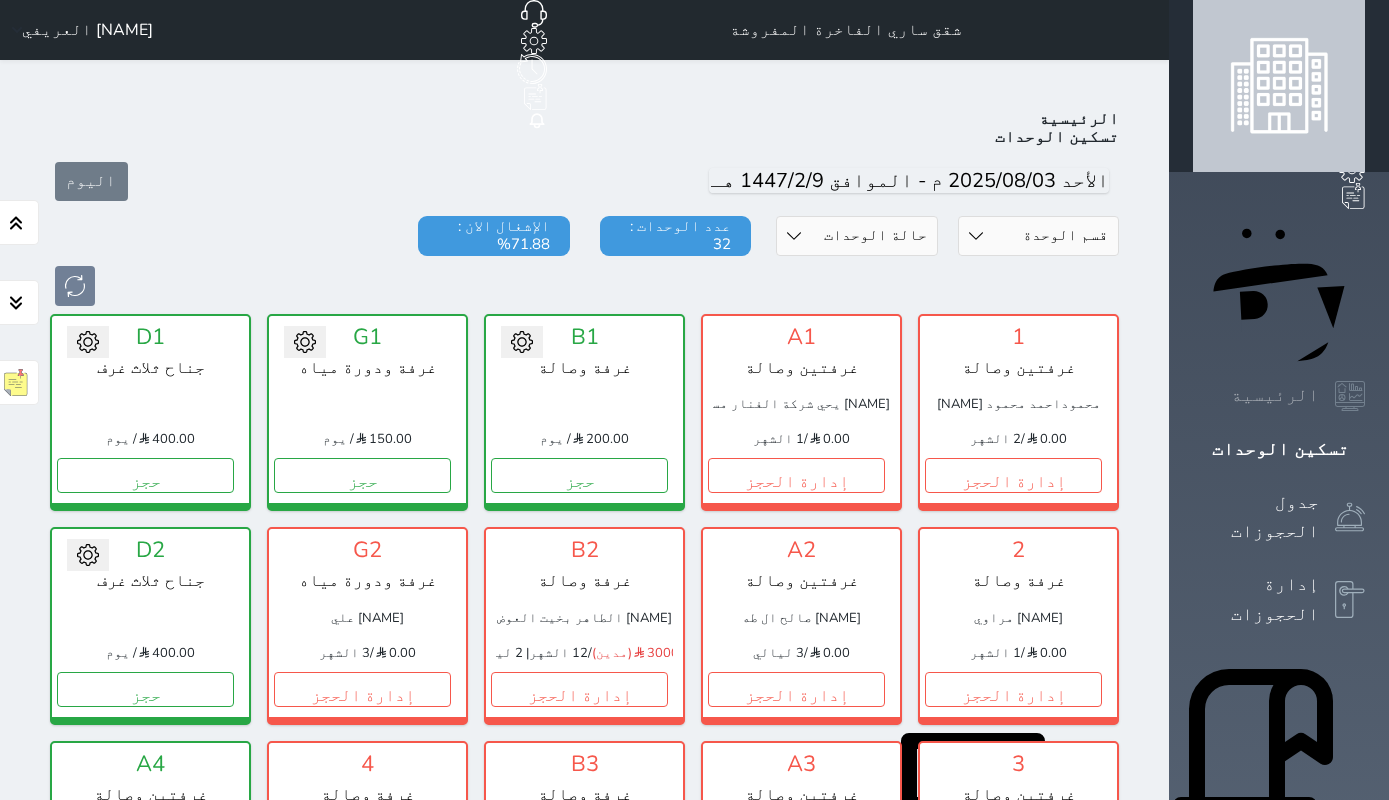 click on "الرئيسية" at bounding box center [1275, 395] 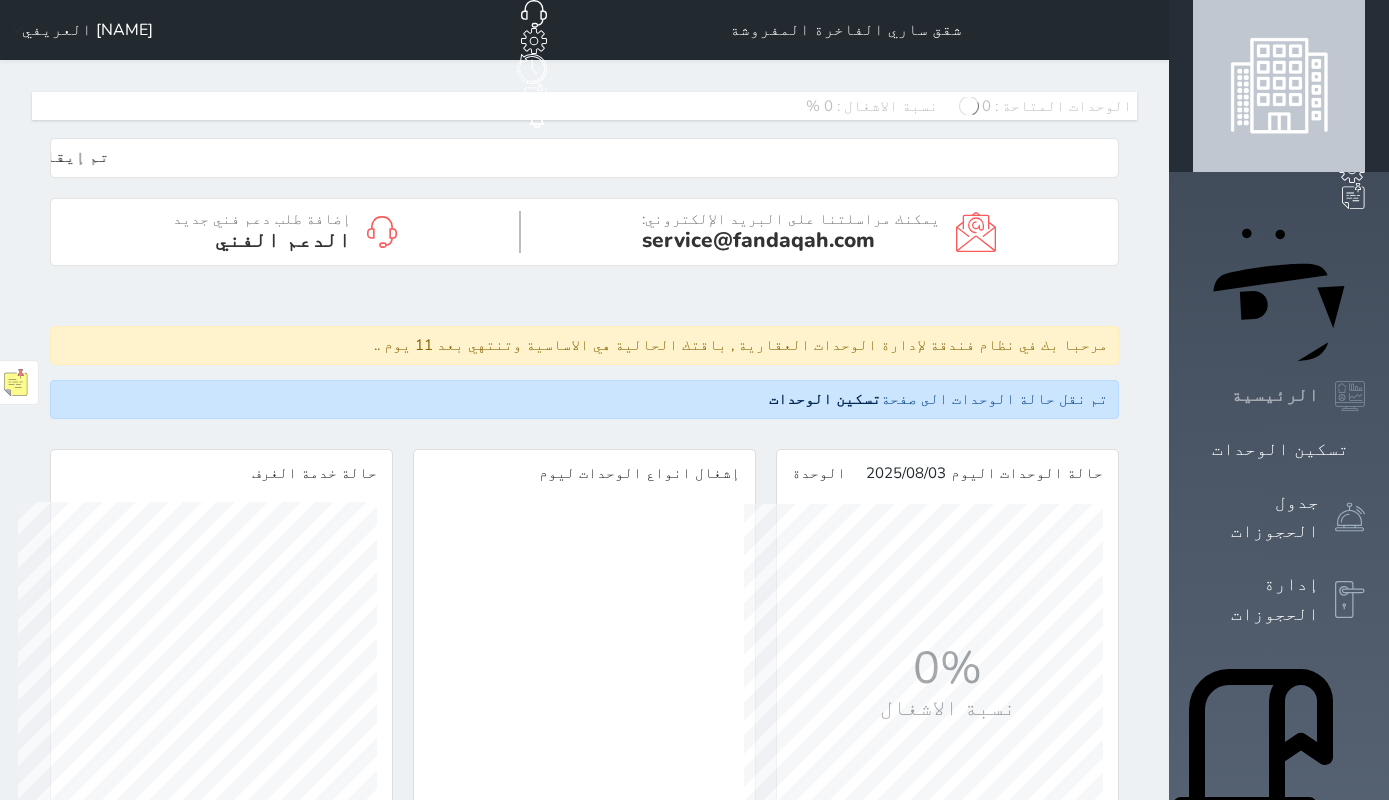 scroll, scrollTop: 0, scrollLeft: 0, axis: both 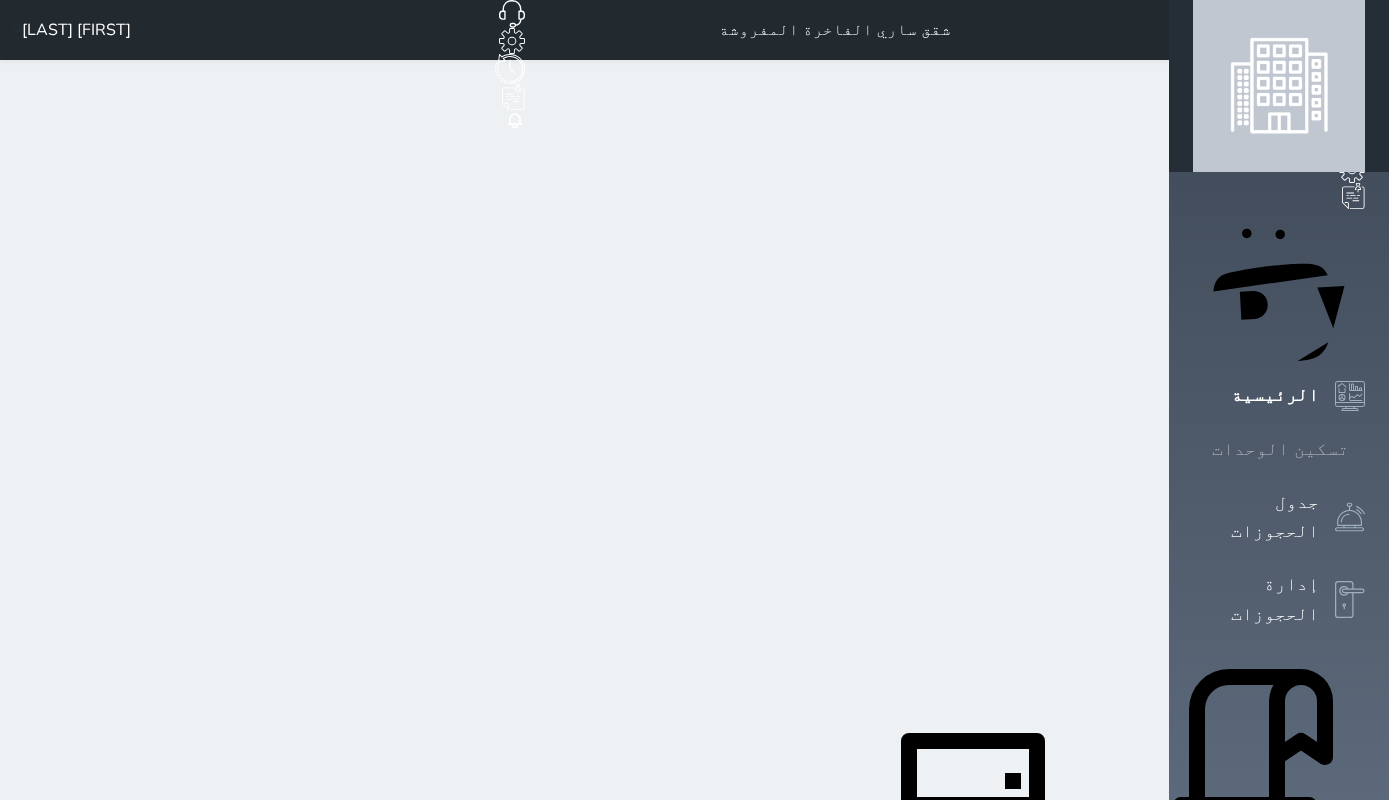 click on "تسكين الوحدات" at bounding box center (1279, 449) 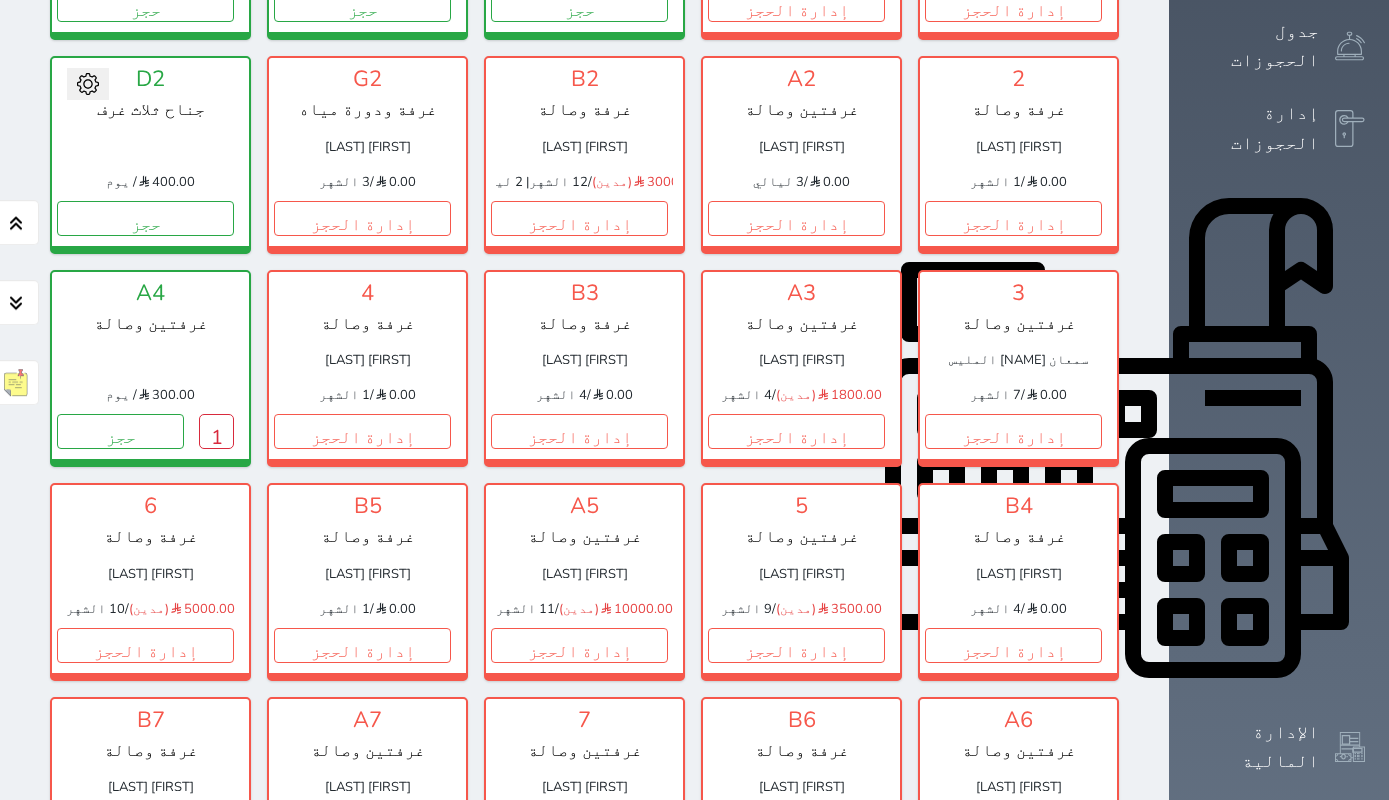 scroll, scrollTop: 500, scrollLeft: 0, axis: vertical 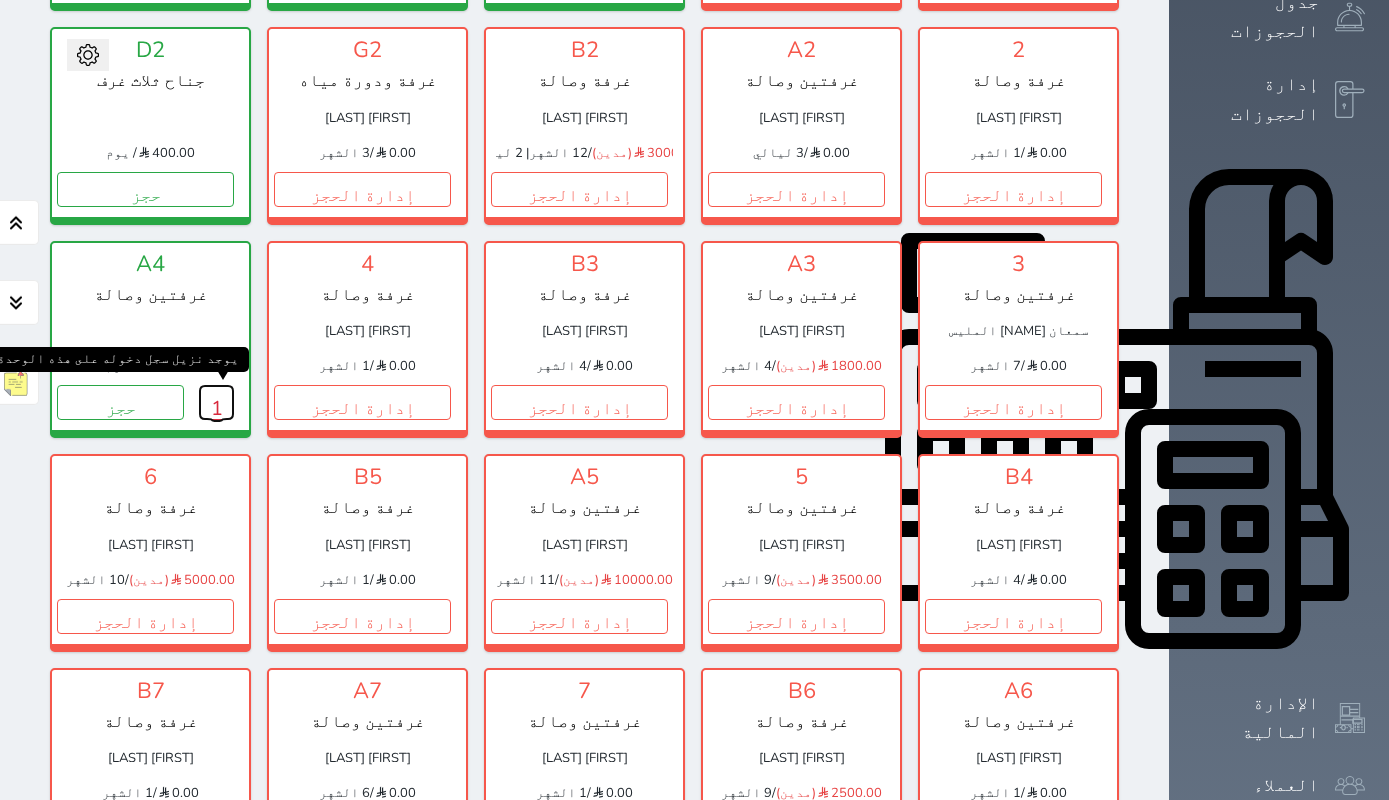 click on "1" at bounding box center (216, 402) 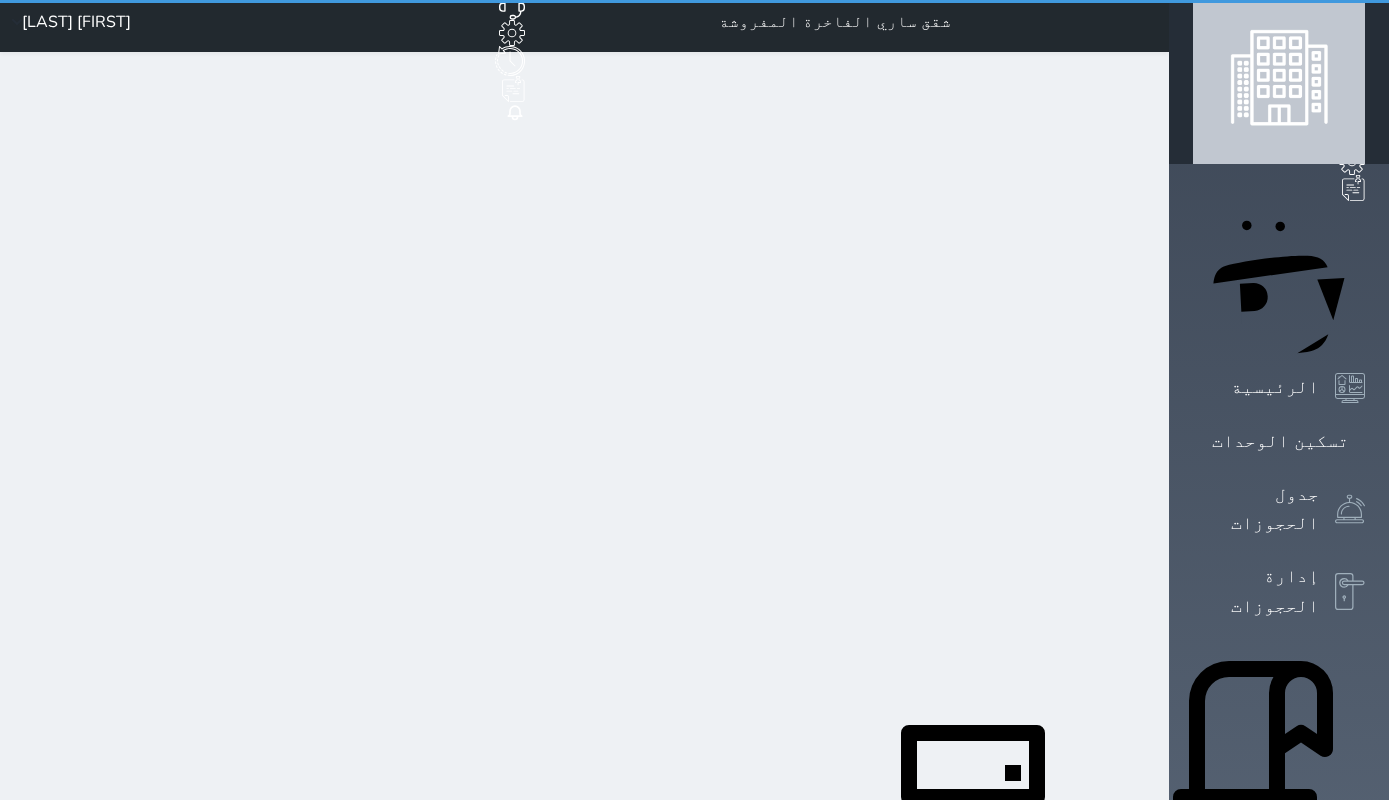 scroll, scrollTop: 0, scrollLeft: 0, axis: both 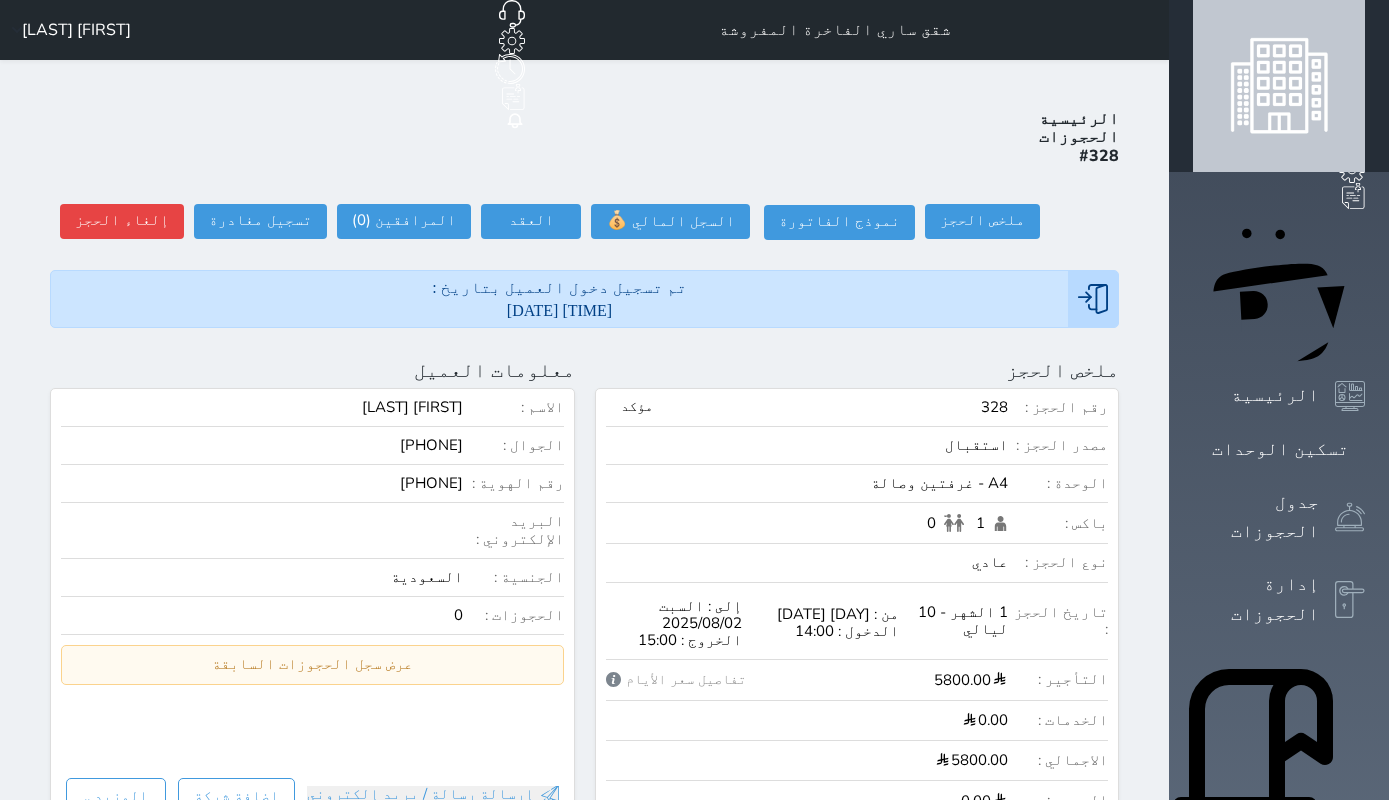 select 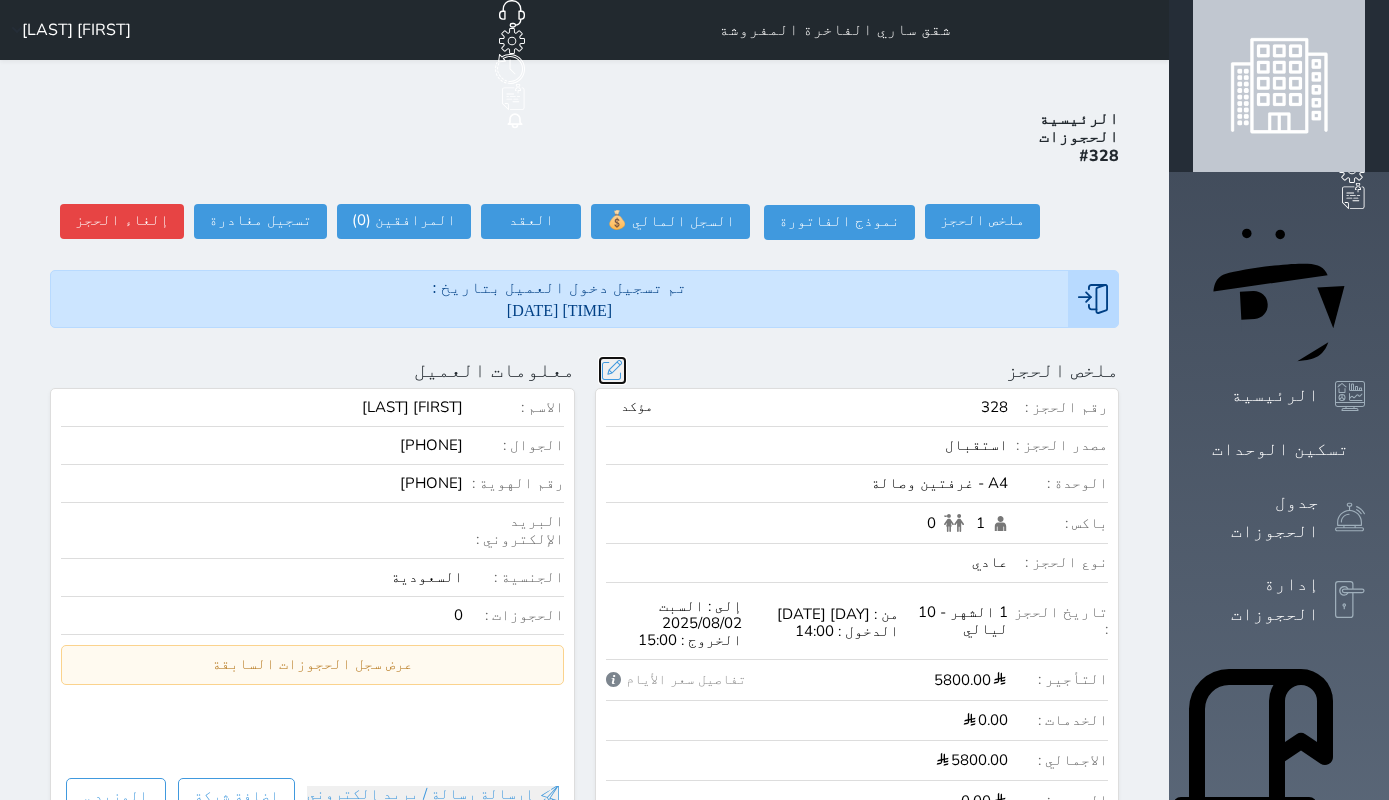 click at bounding box center (612, 370) 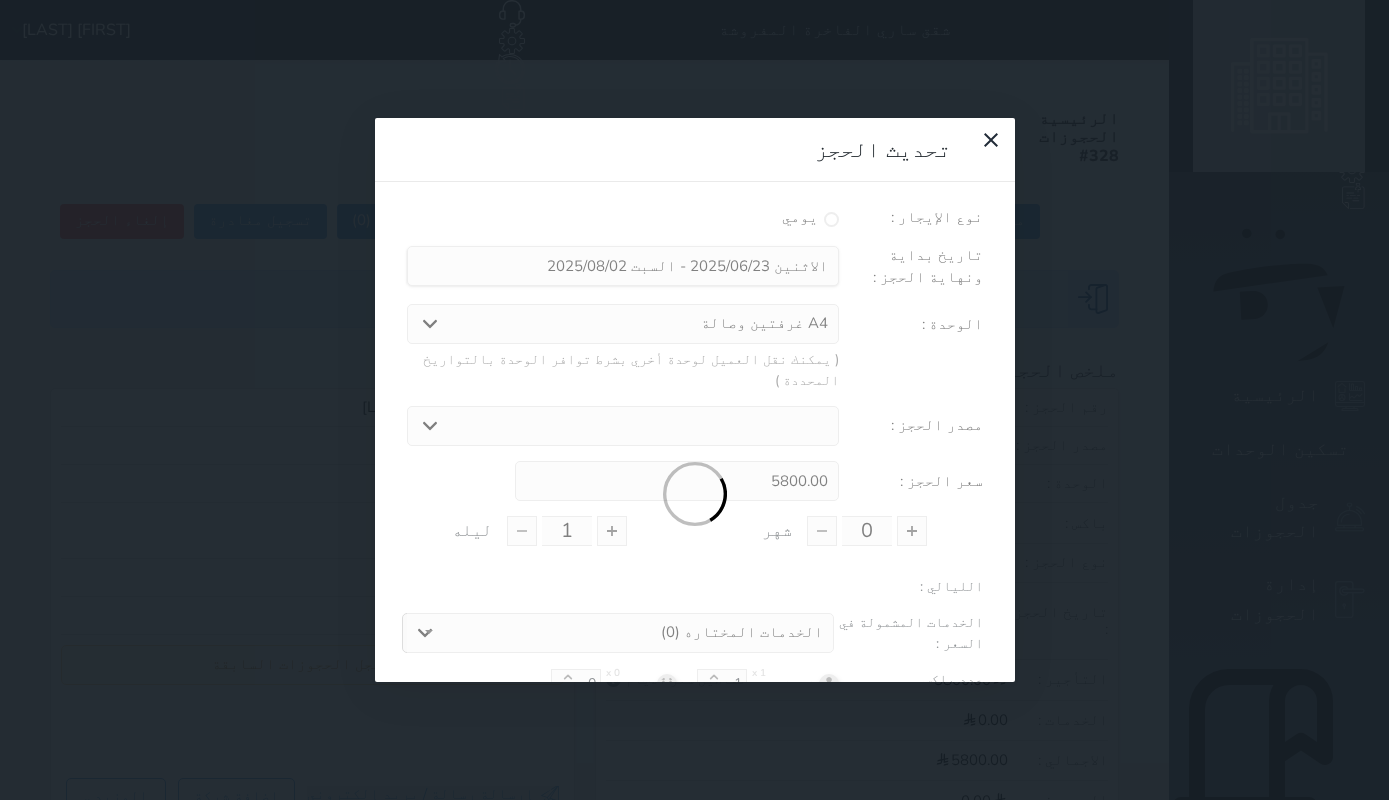 type on "1" 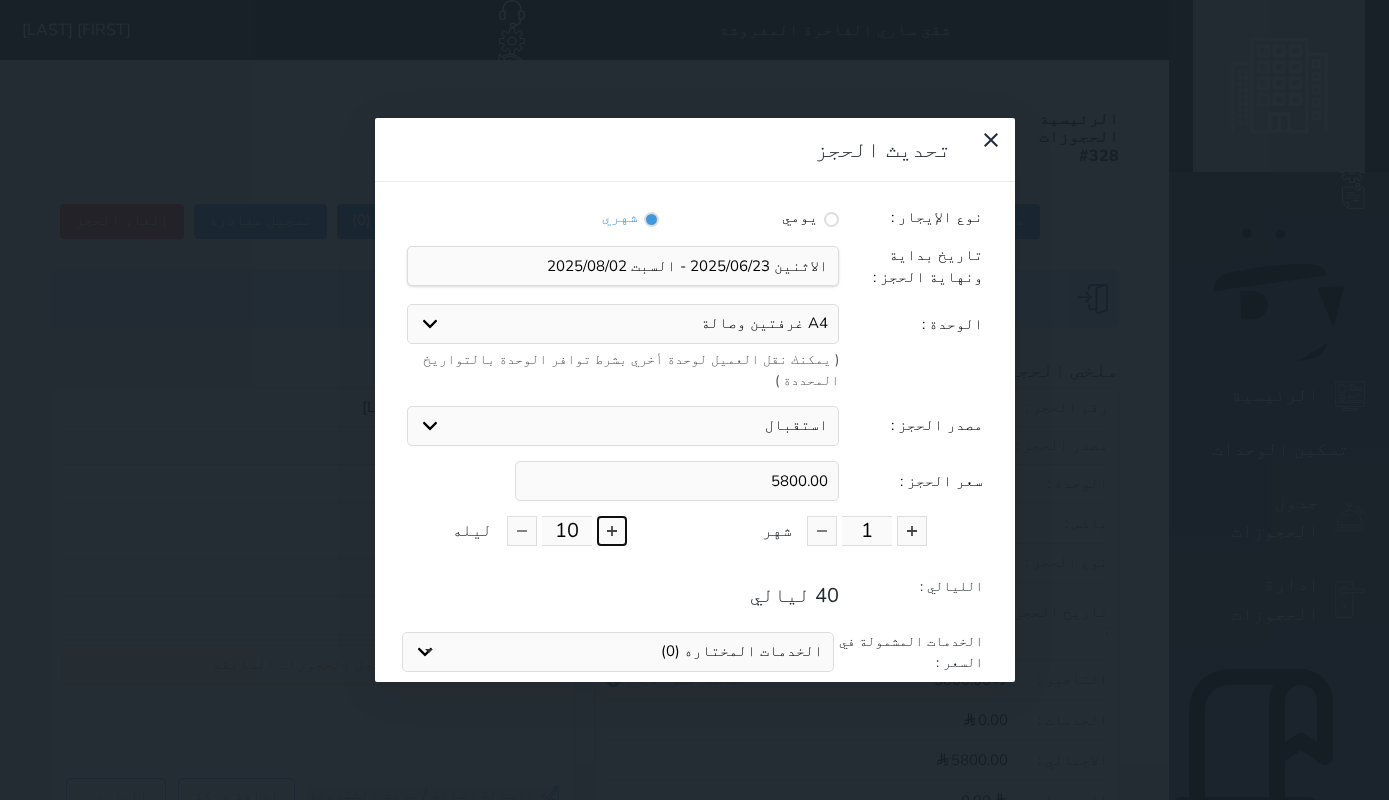 click at bounding box center [612, 531] 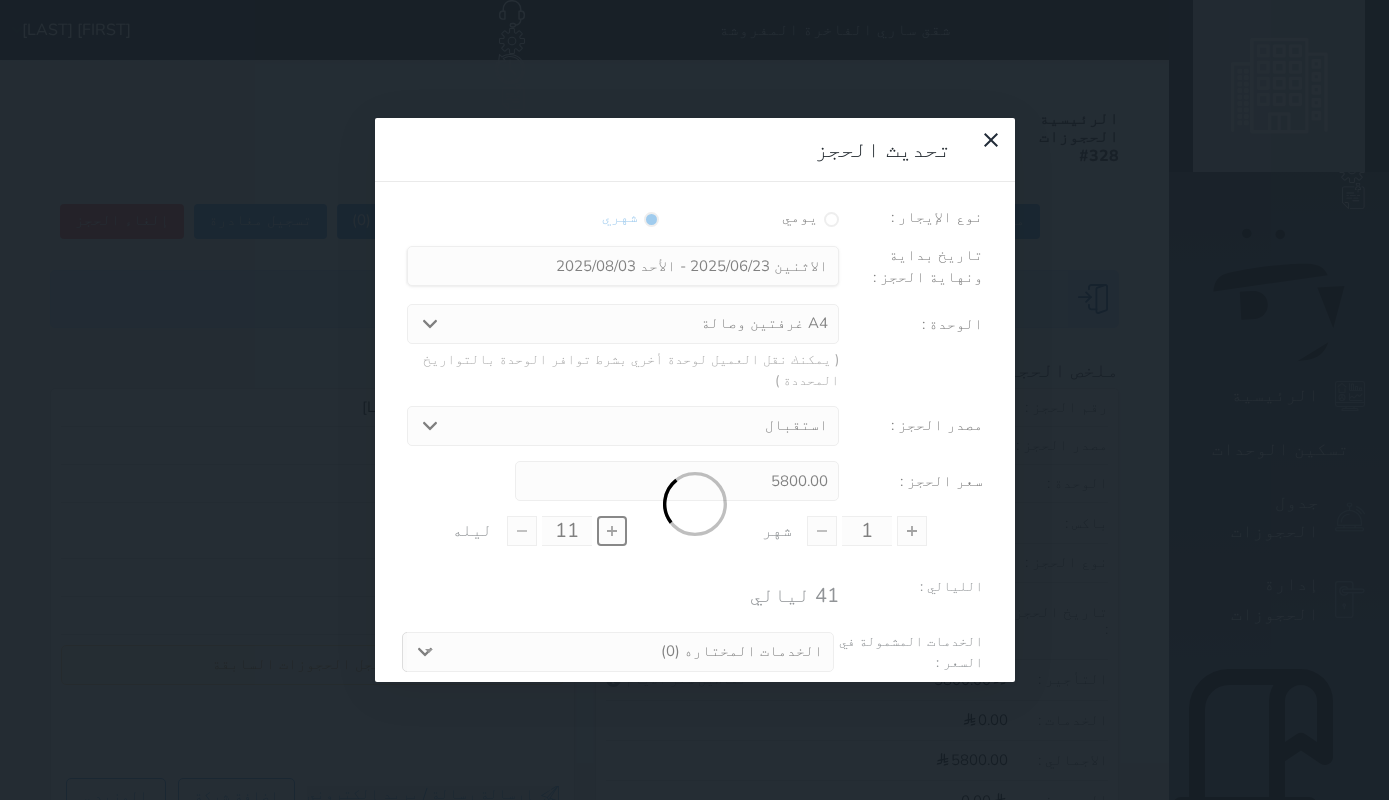 type on "5945.01" 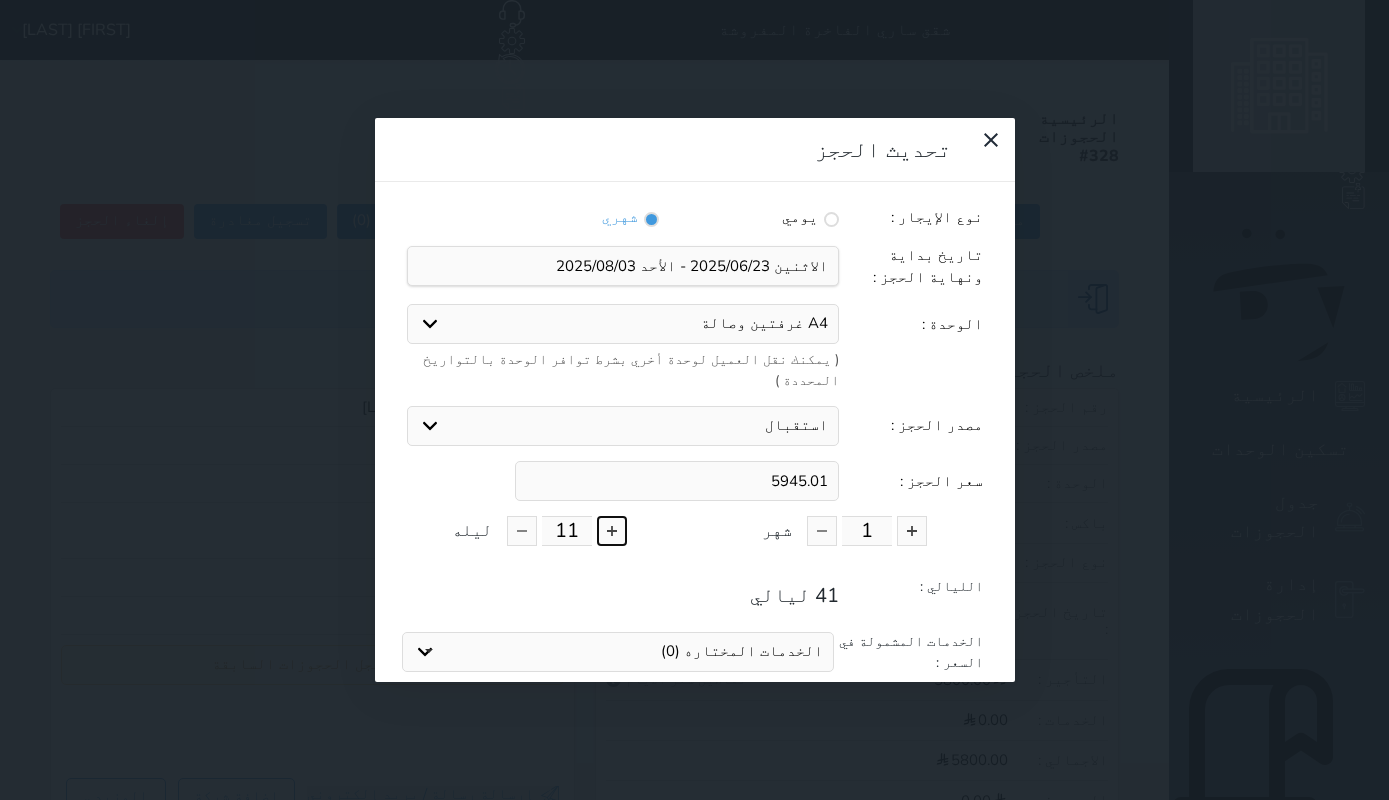 click at bounding box center [612, 531] 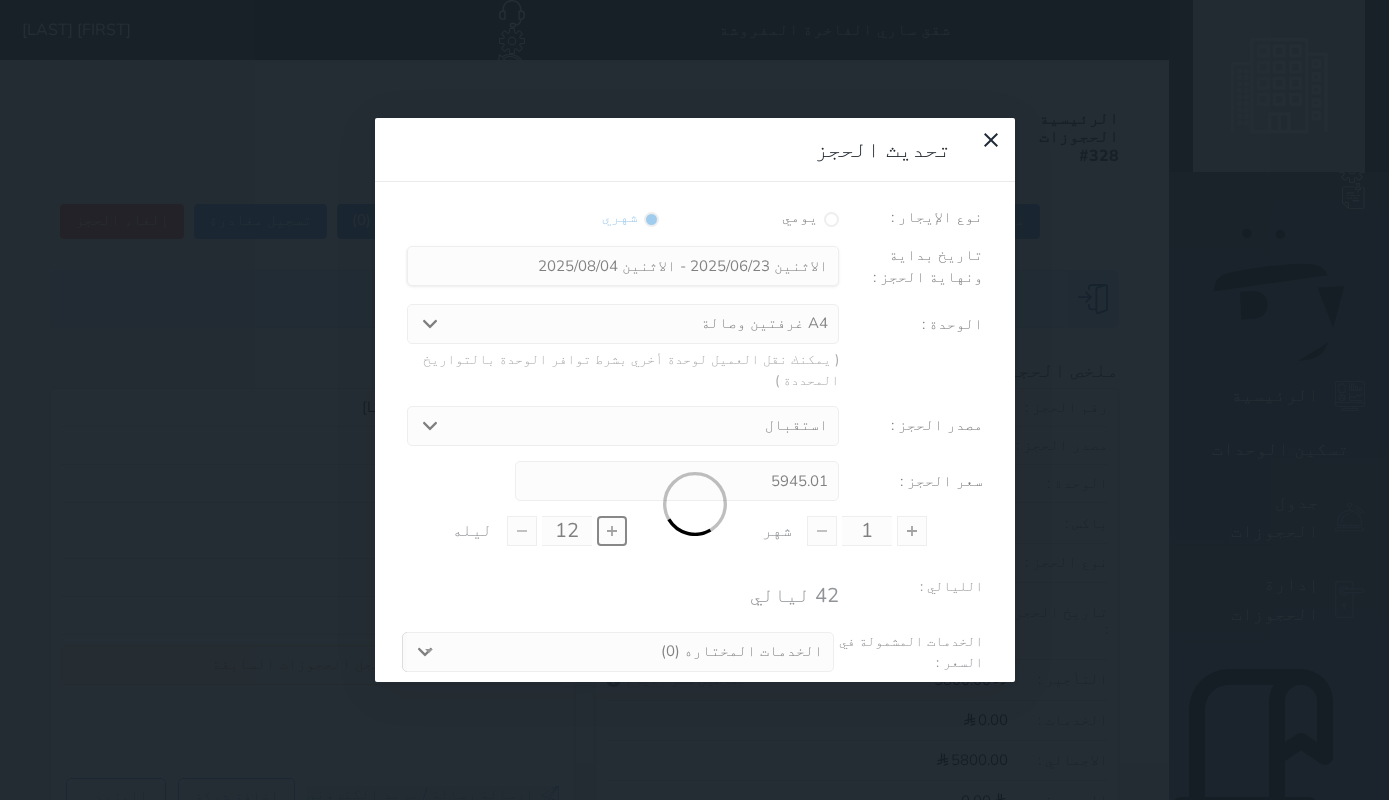 type on "6090.00" 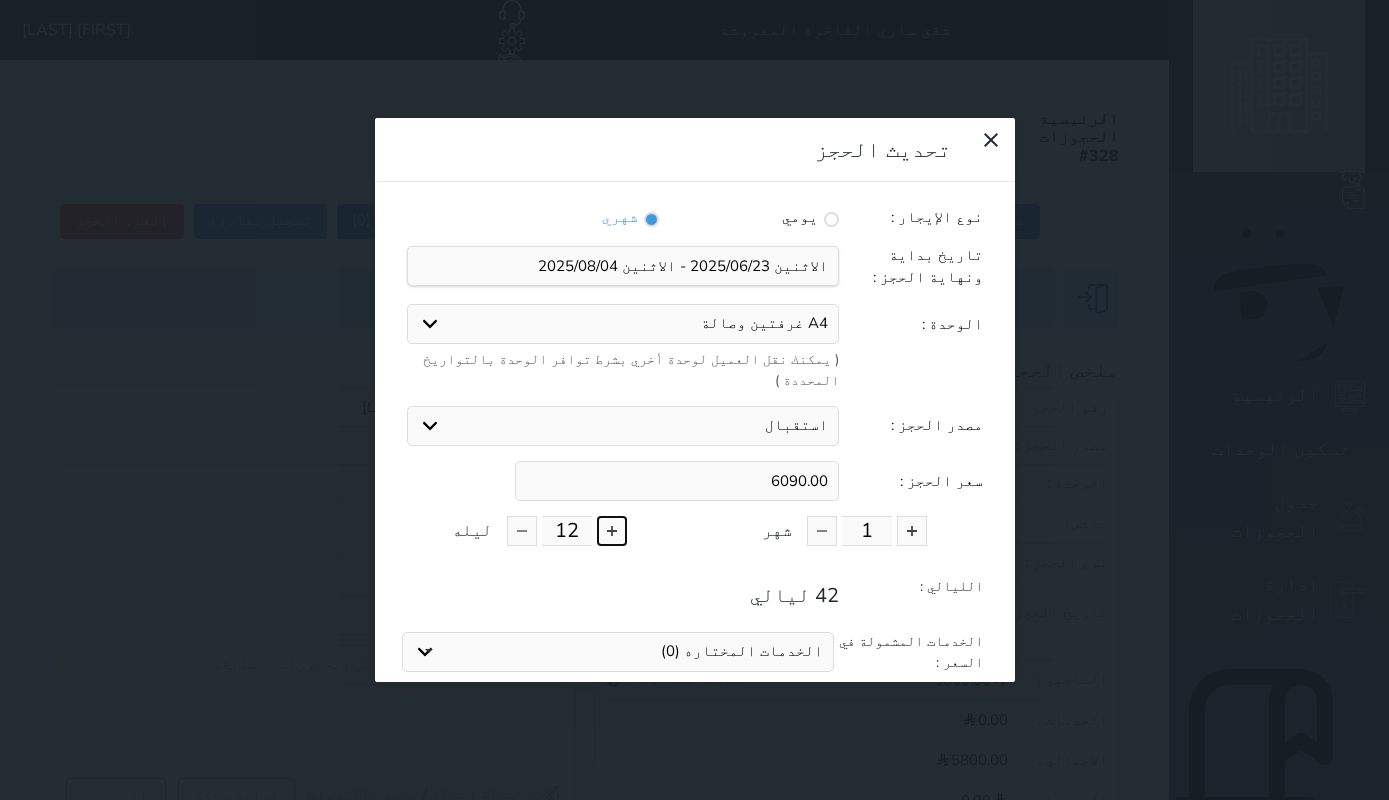 click at bounding box center (612, 531) 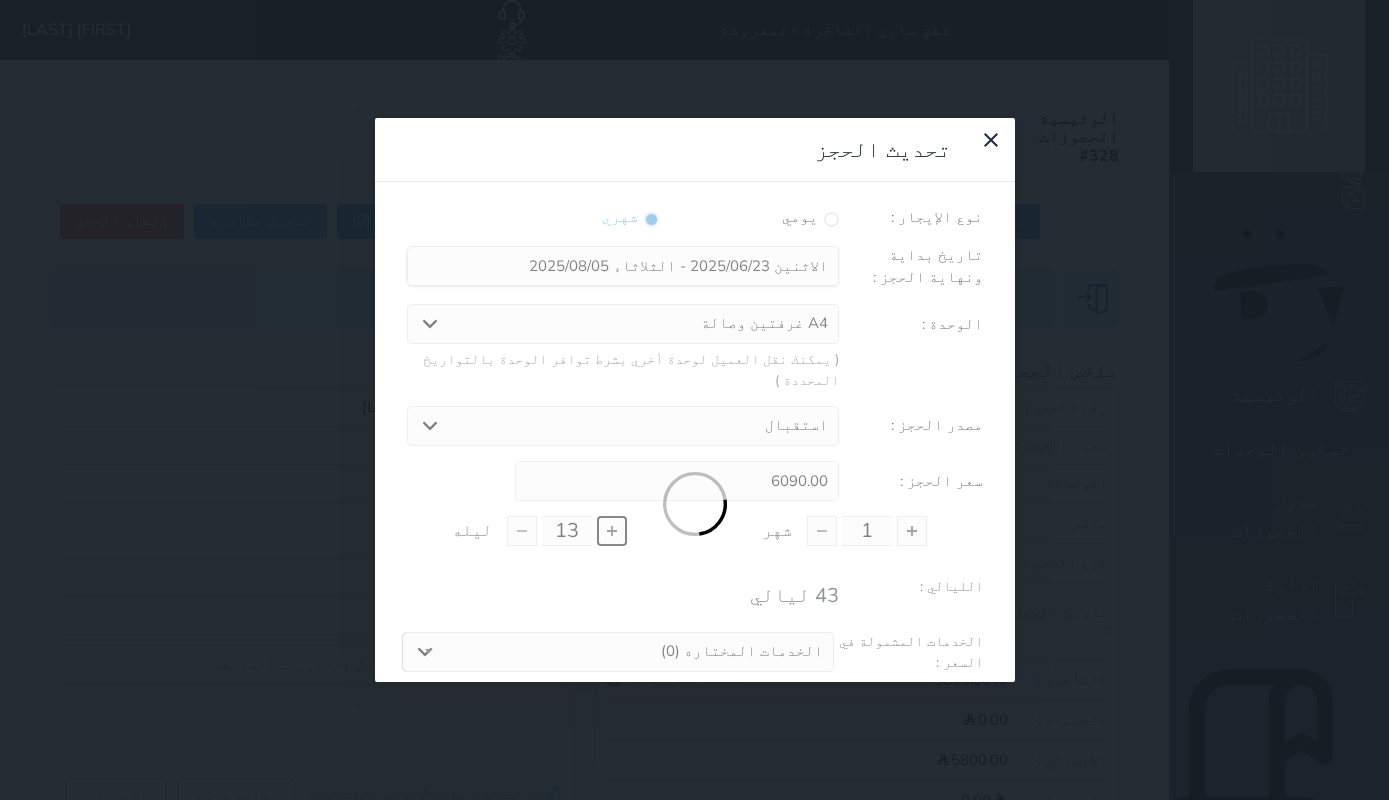 type on "6235.00" 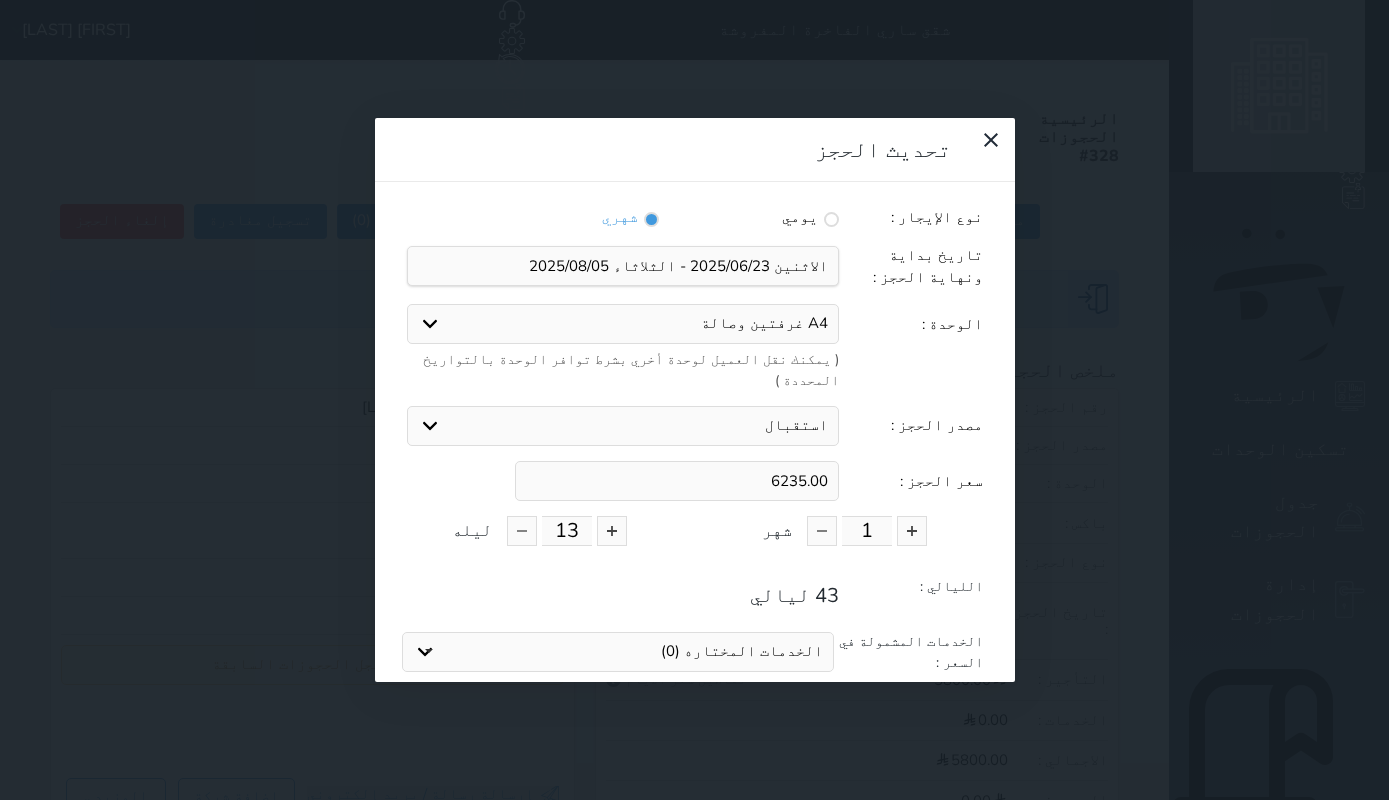 click on "1     شهر     13     ليله" at bounding box center (695, 538) 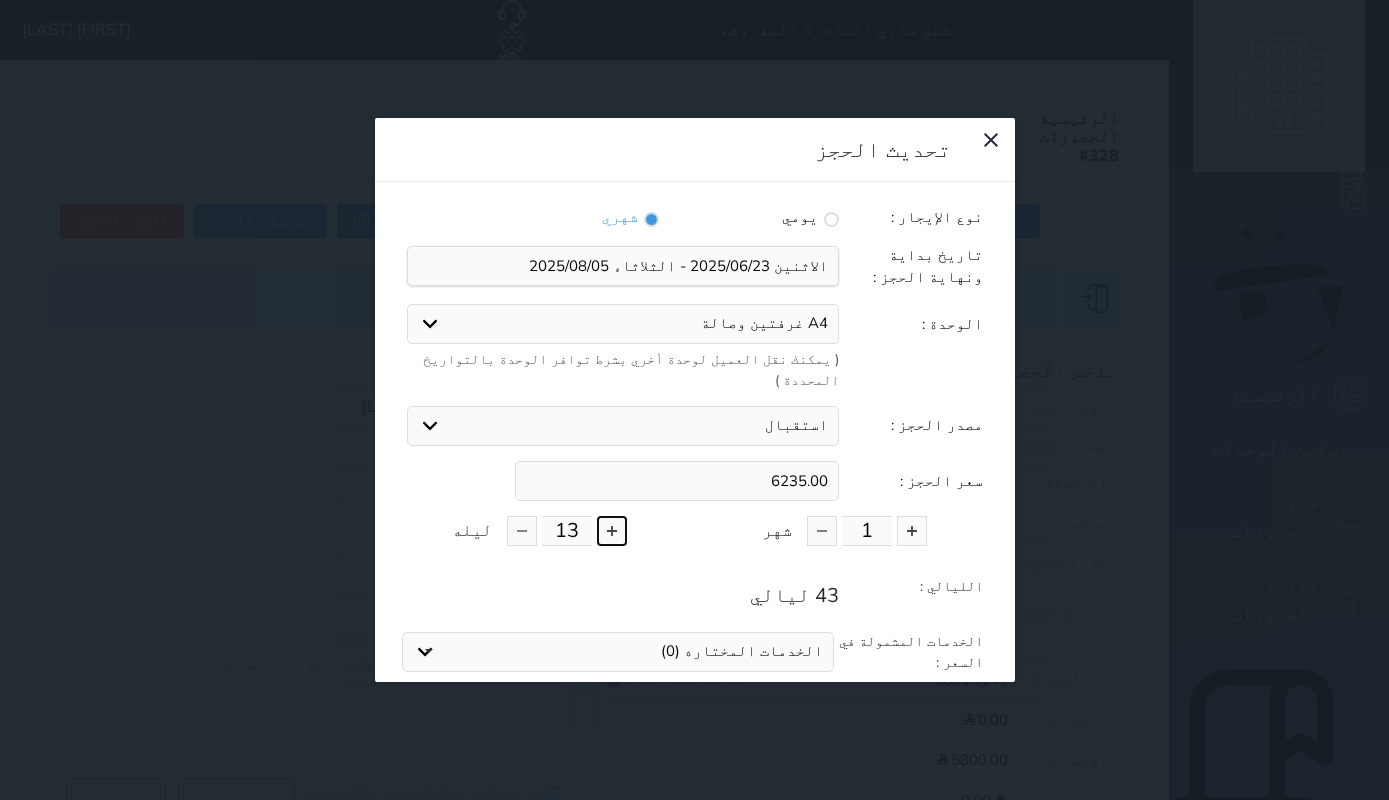 click at bounding box center [612, 531] 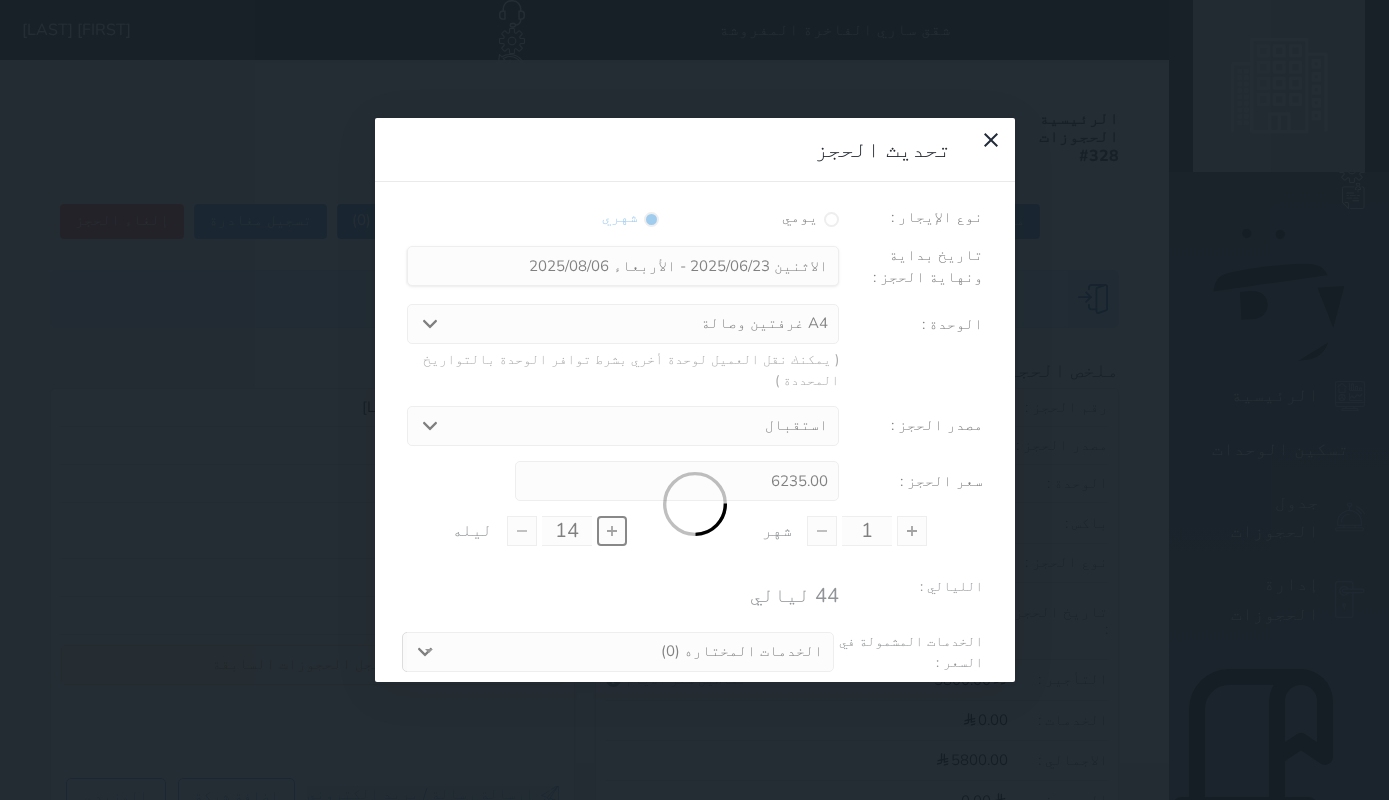 type on "6380.01" 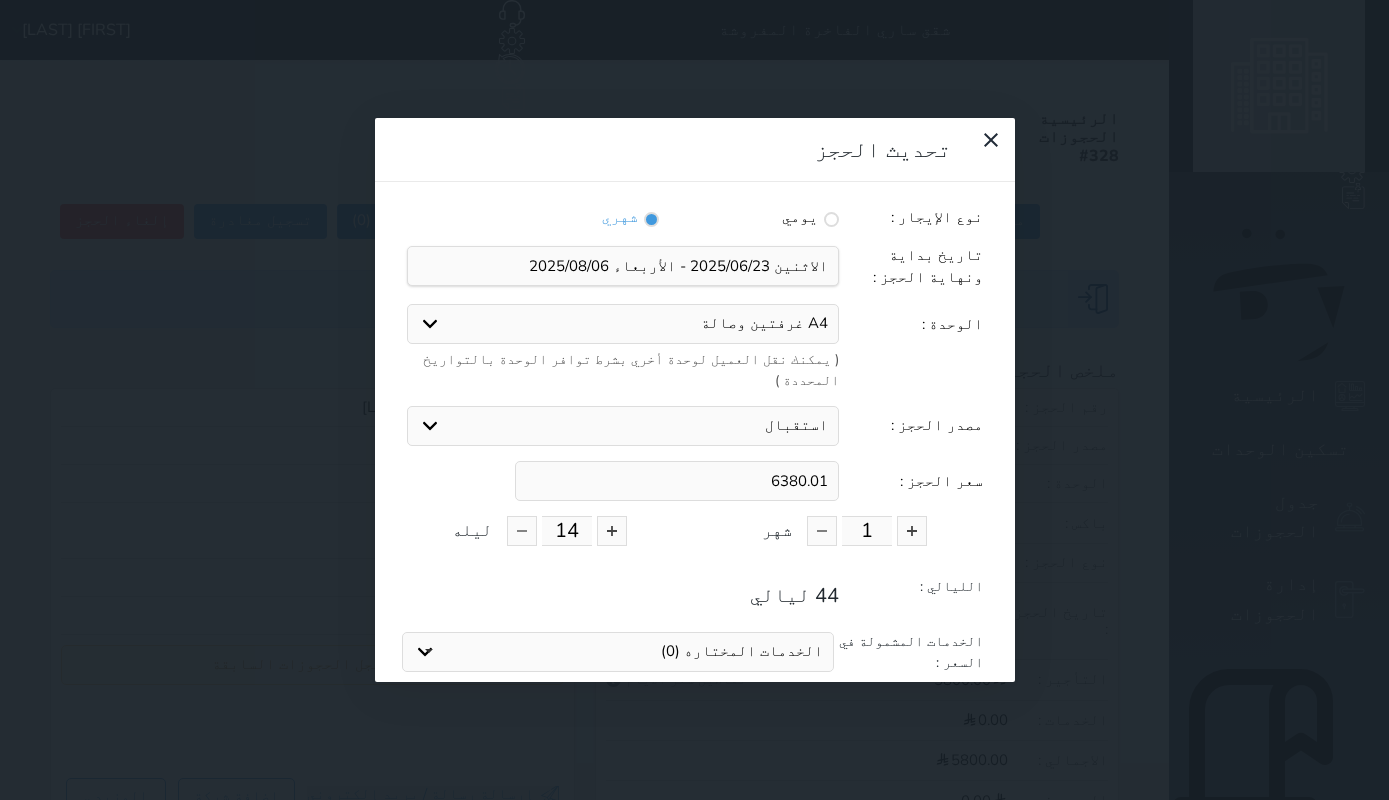 click on "1     شهر     14     ليله" at bounding box center [695, 538] 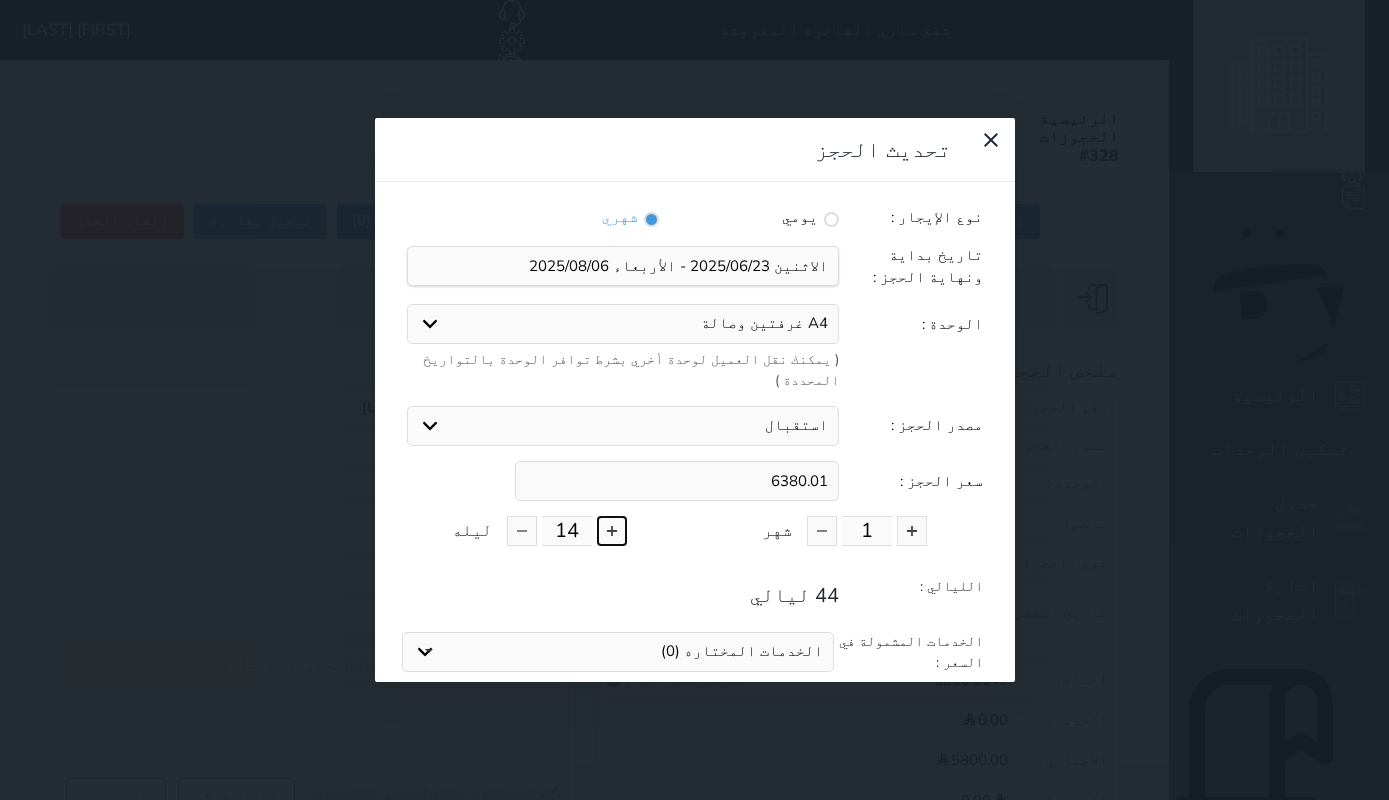 click at bounding box center [612, 531] 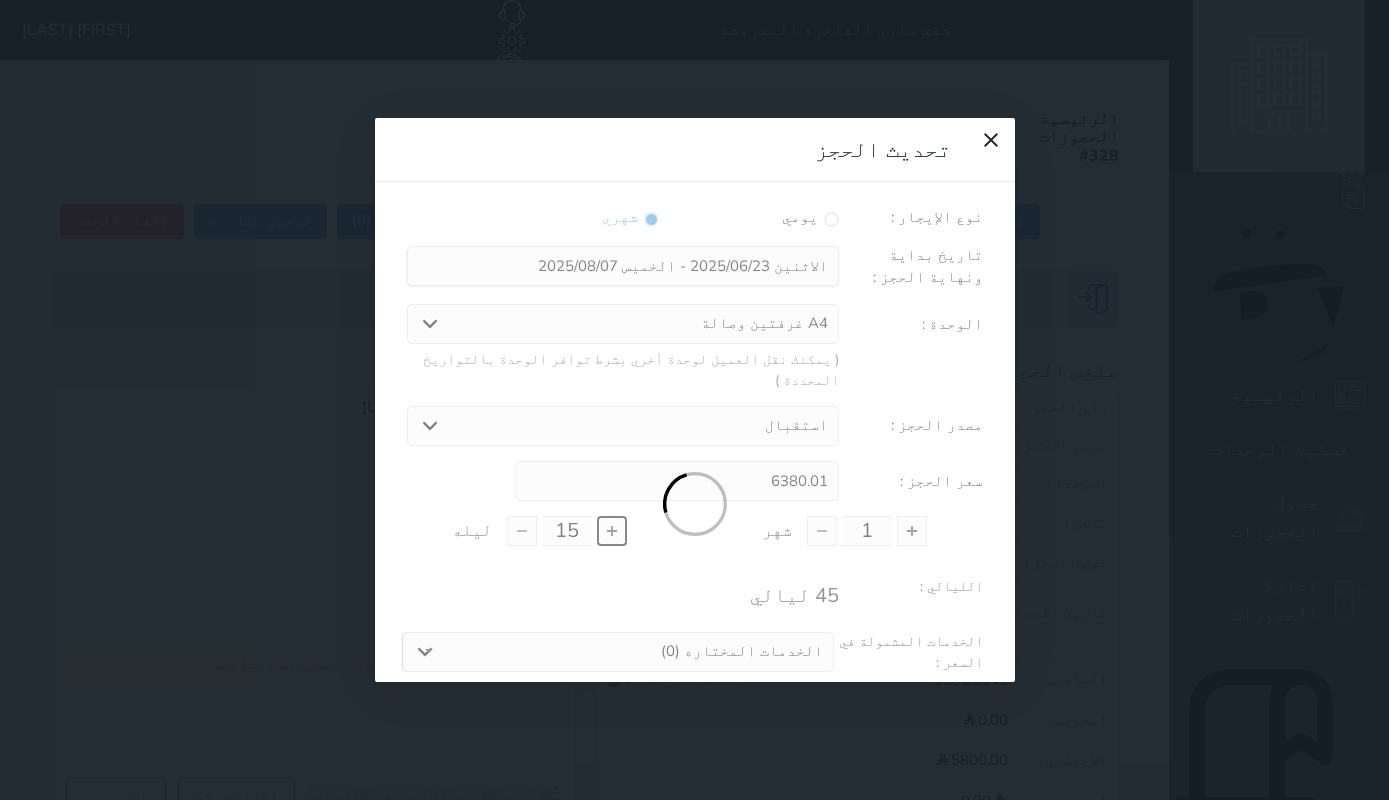 type on "6525.00" 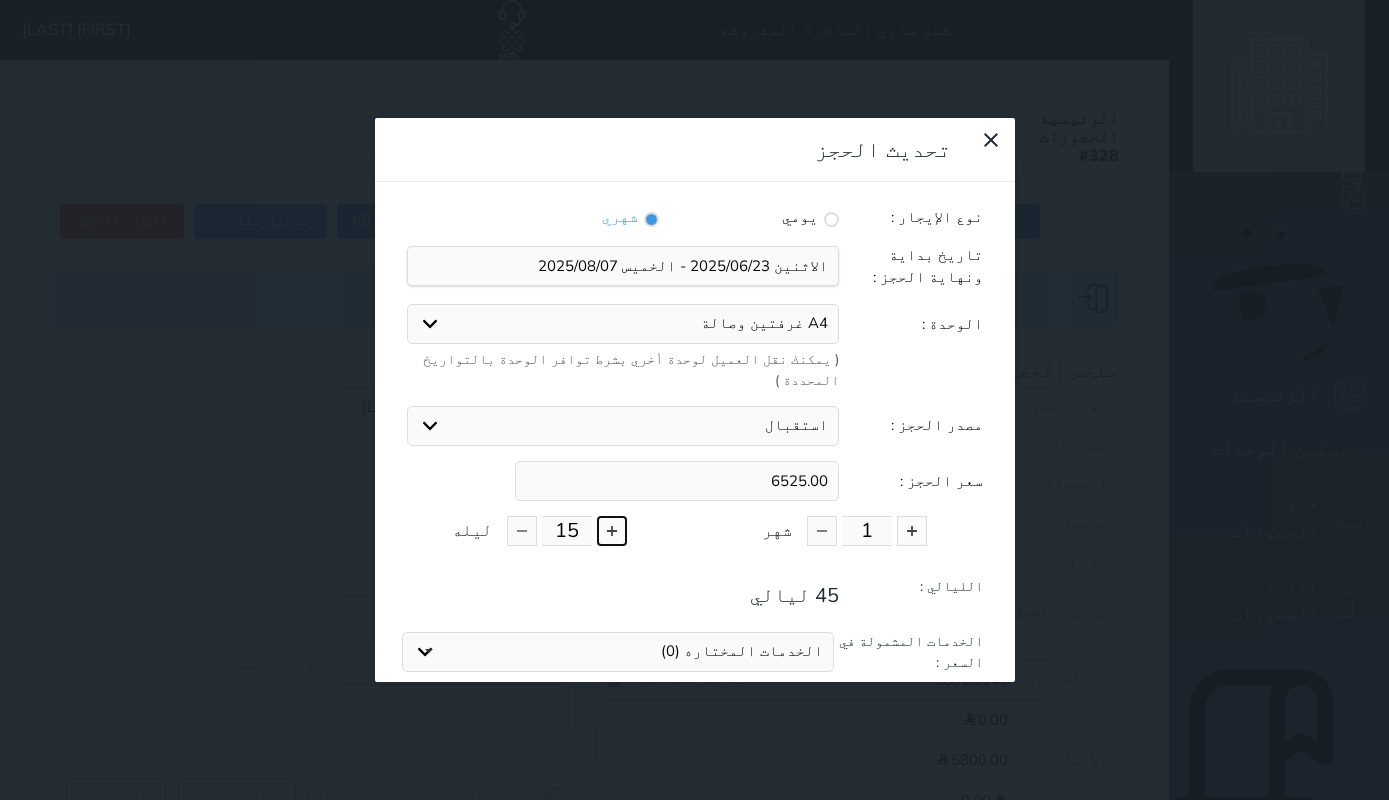 click at bounding box center [612, 531] 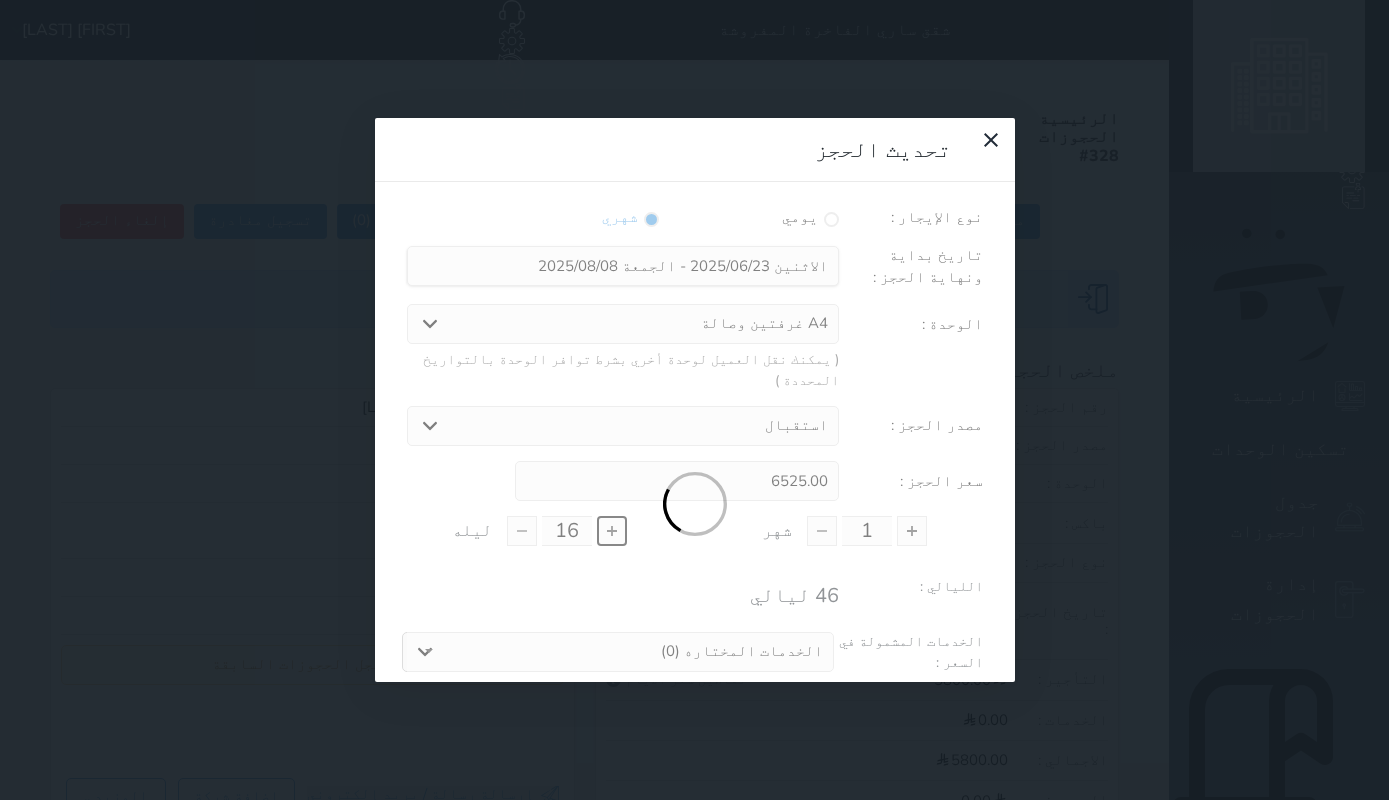type on "6670.00" 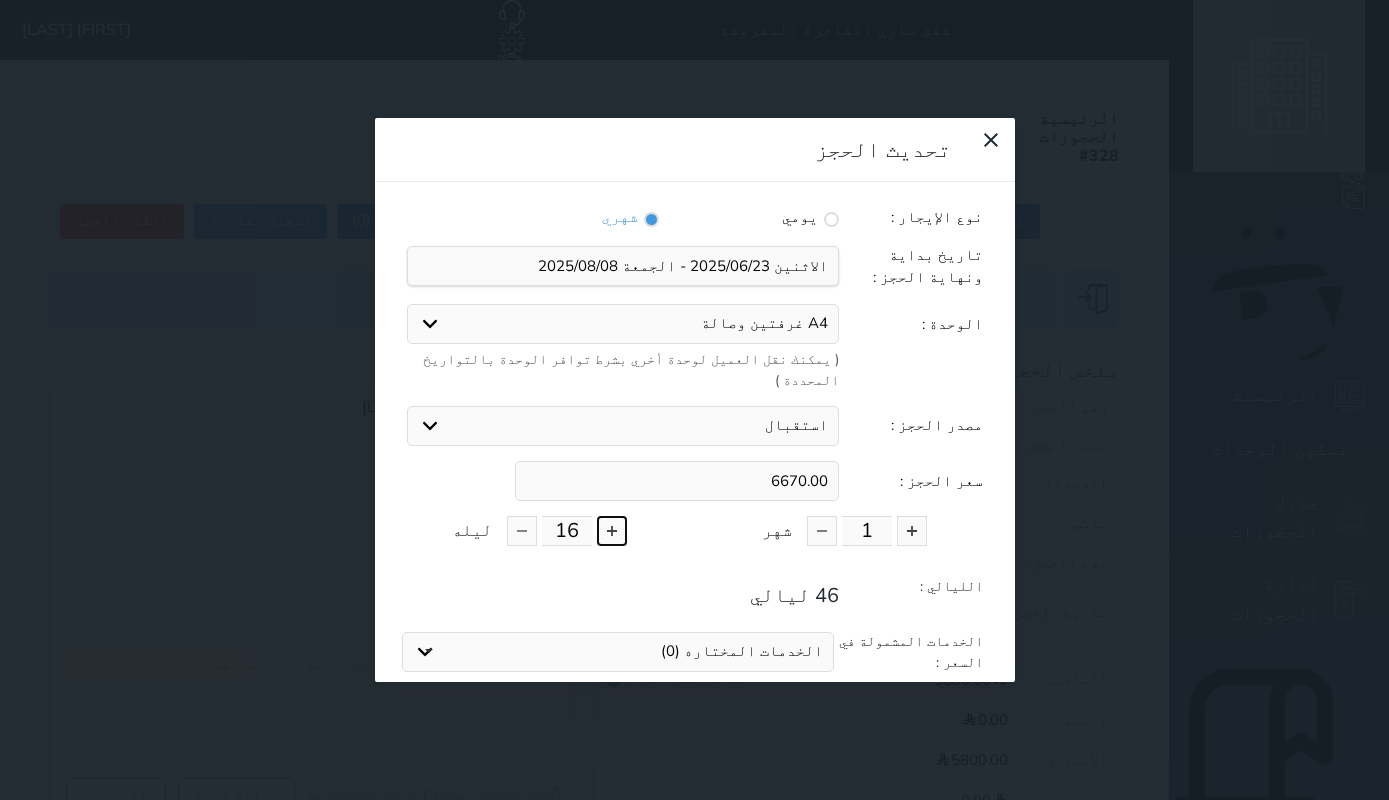 click at bounding box center (612, 531) 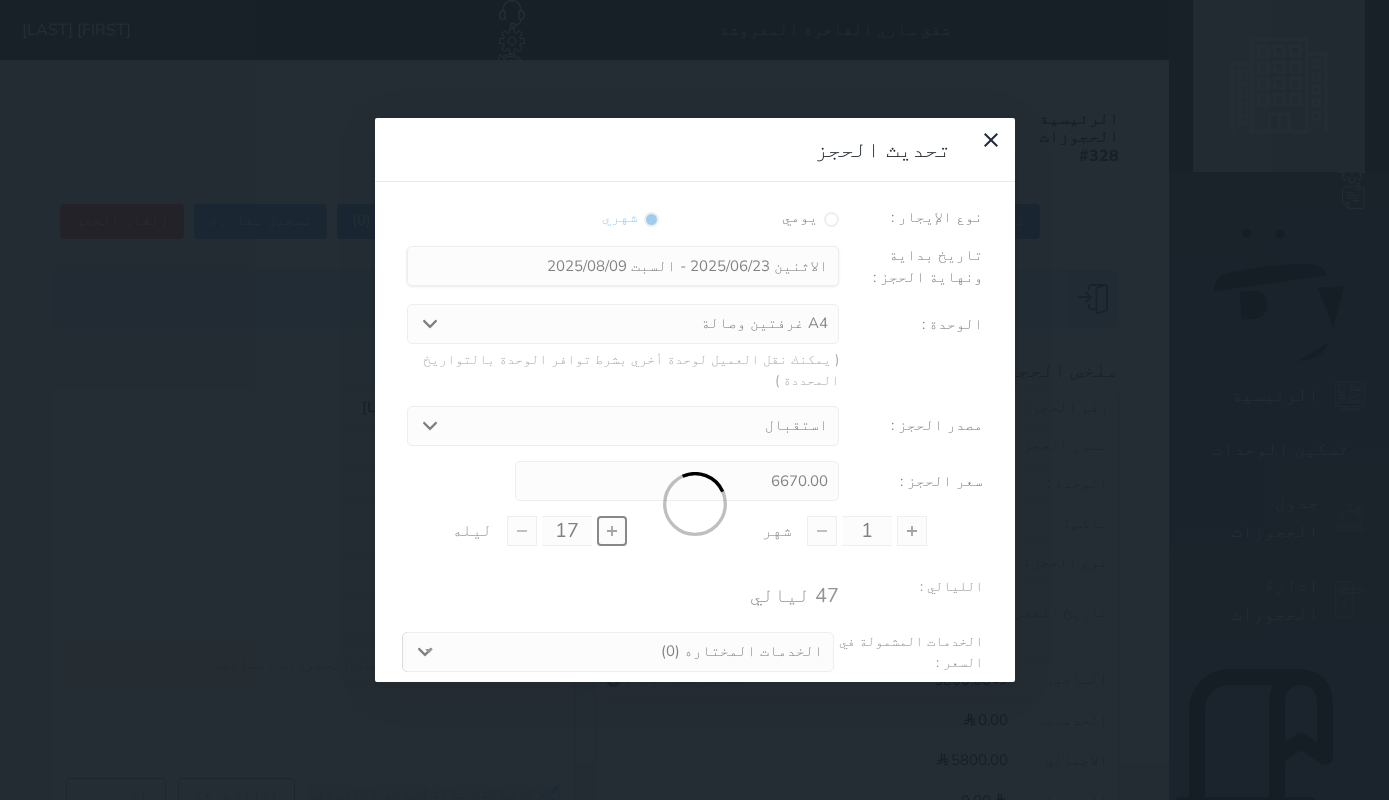 type on "6815.01" 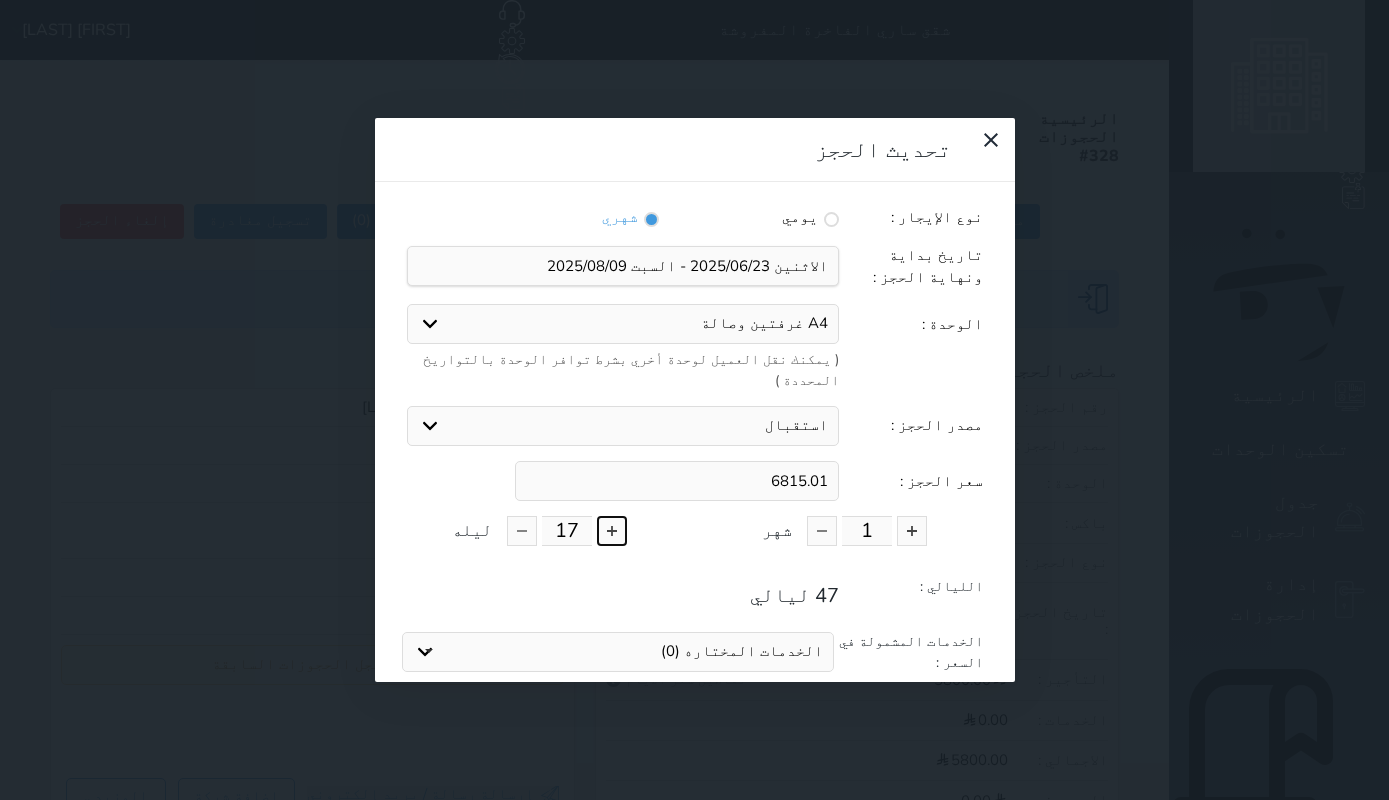 click at bounding box center [612, 531] 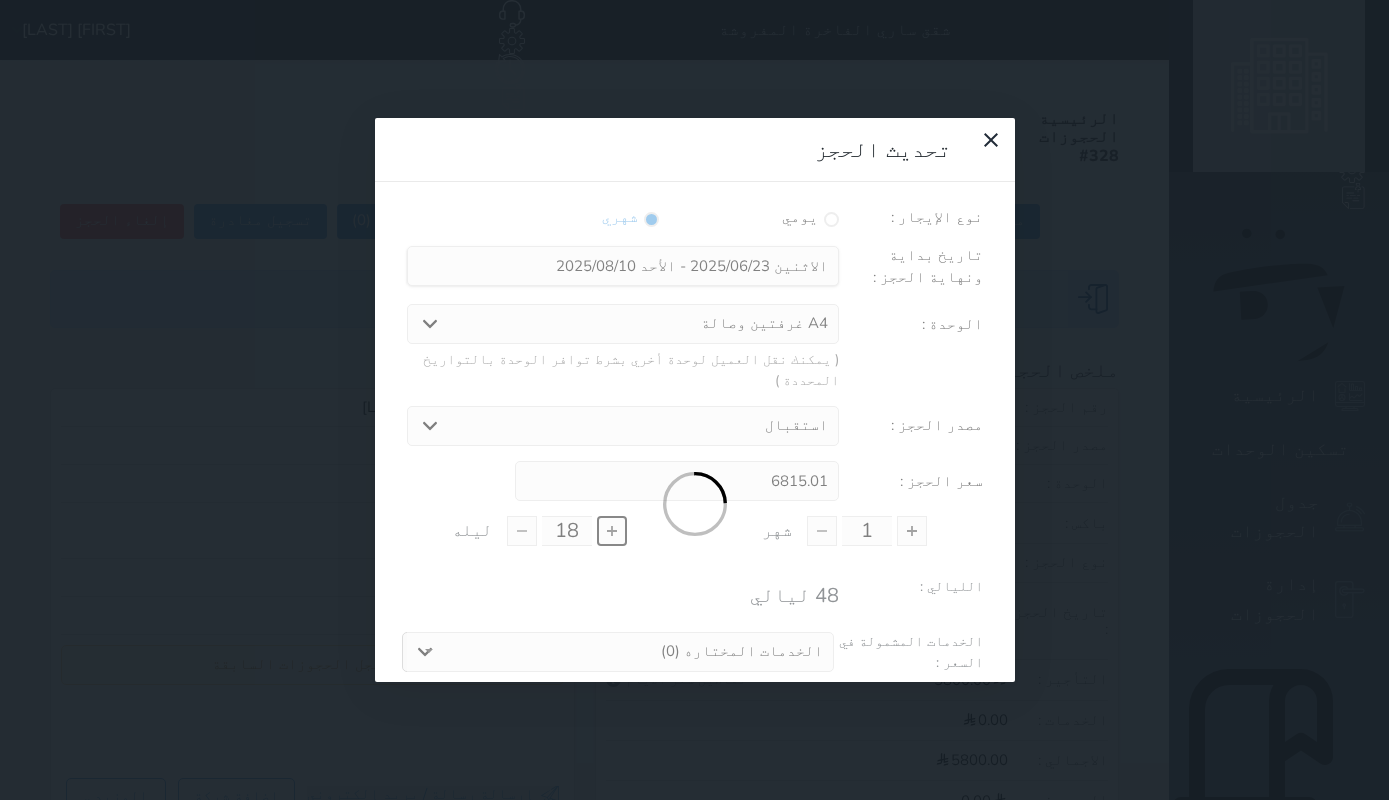 type on "6960.00" 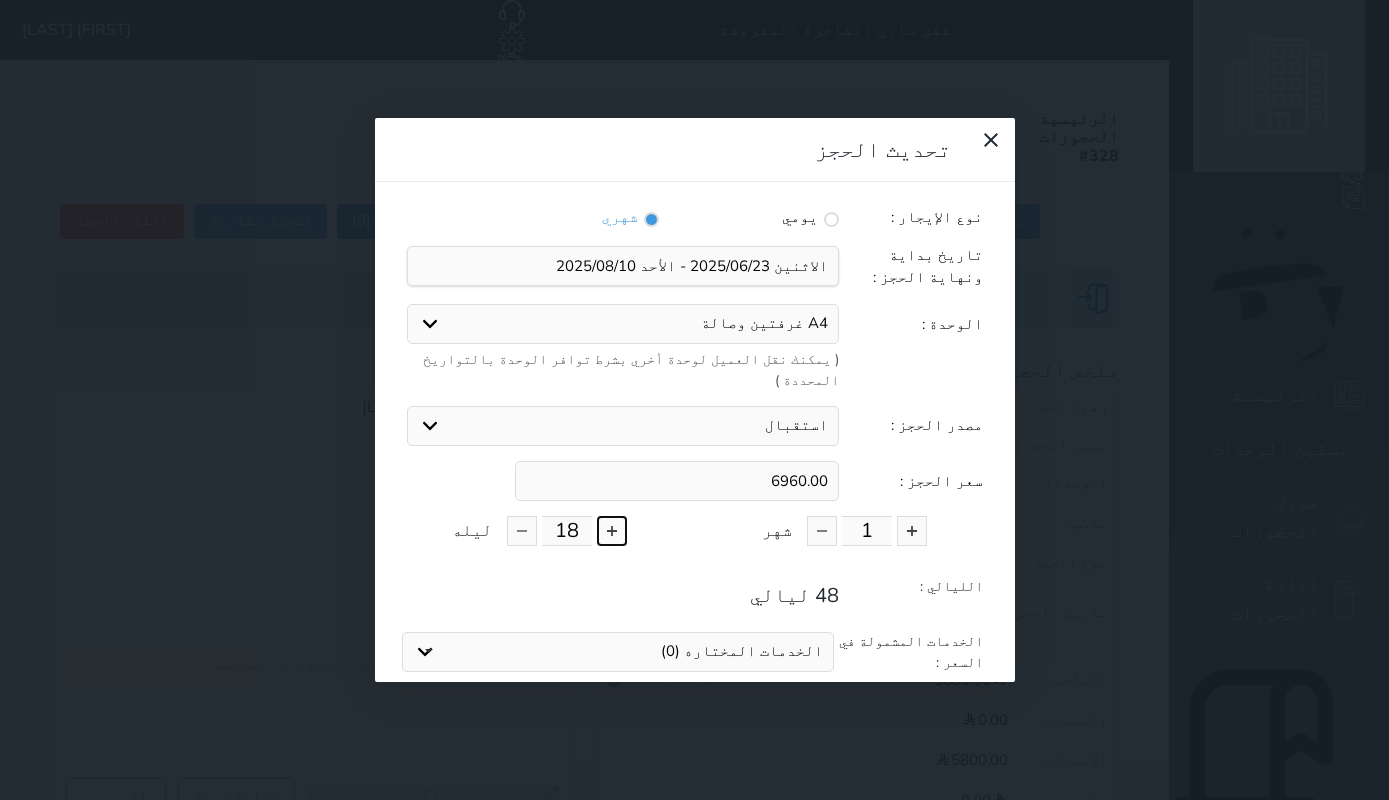 click at bounding box center (612, 531) 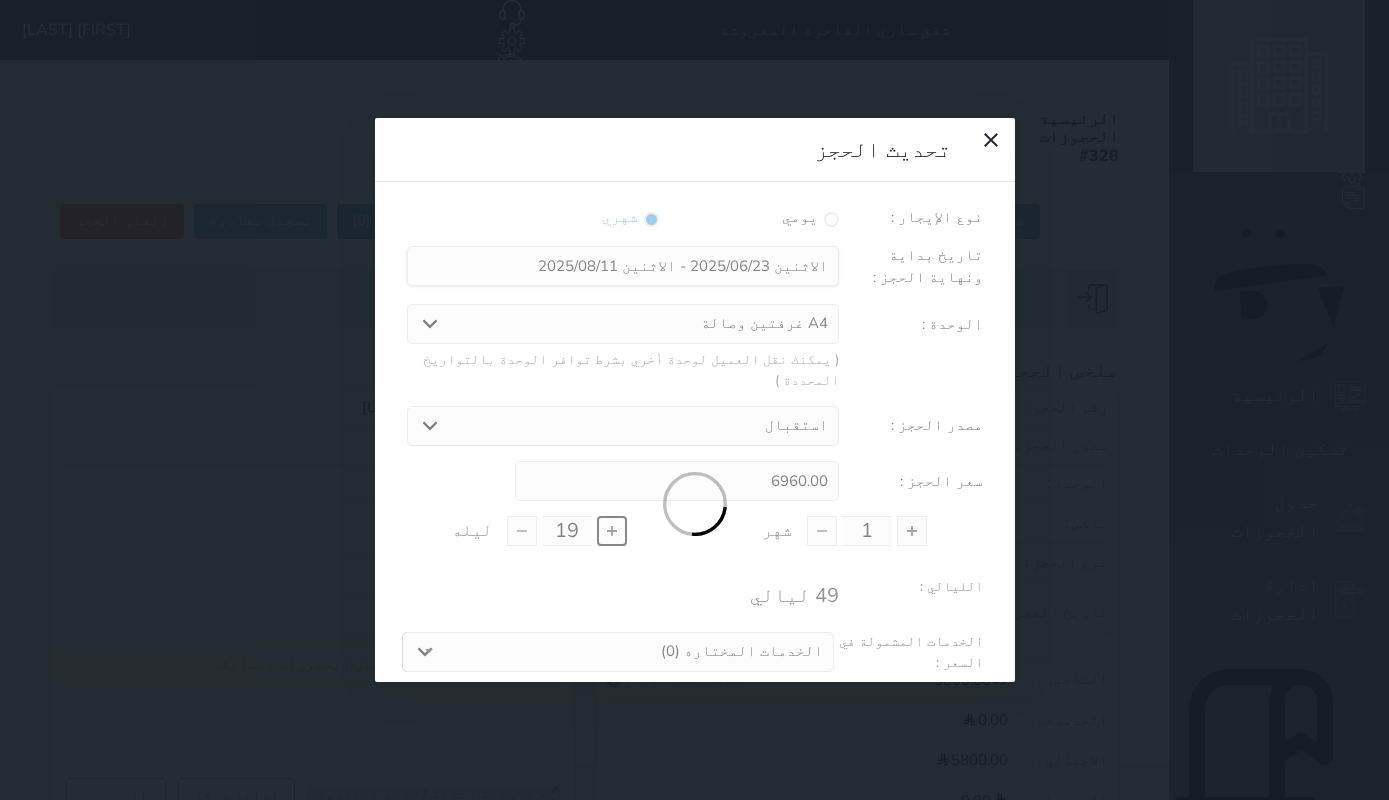 type on "7105.00" 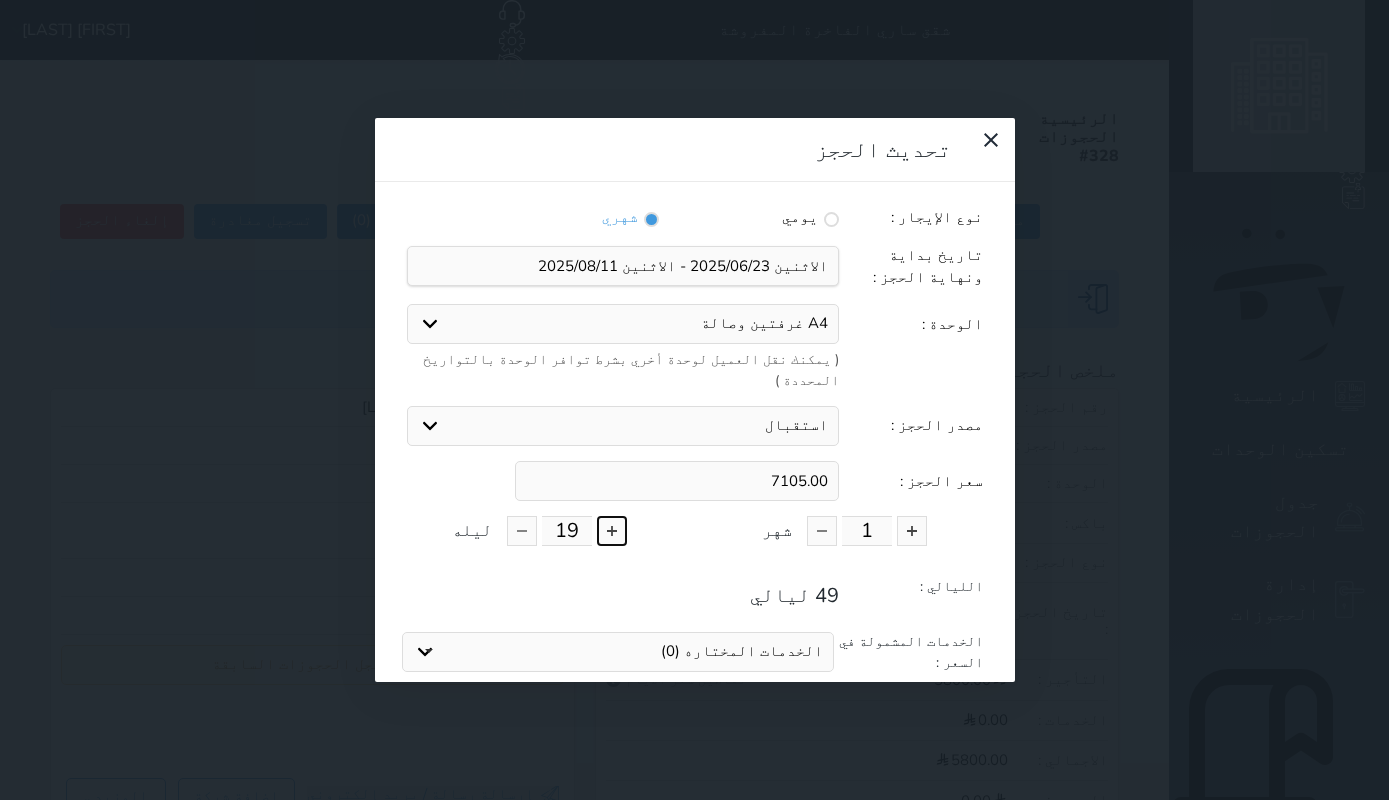 click at bounding box center (612, 531) 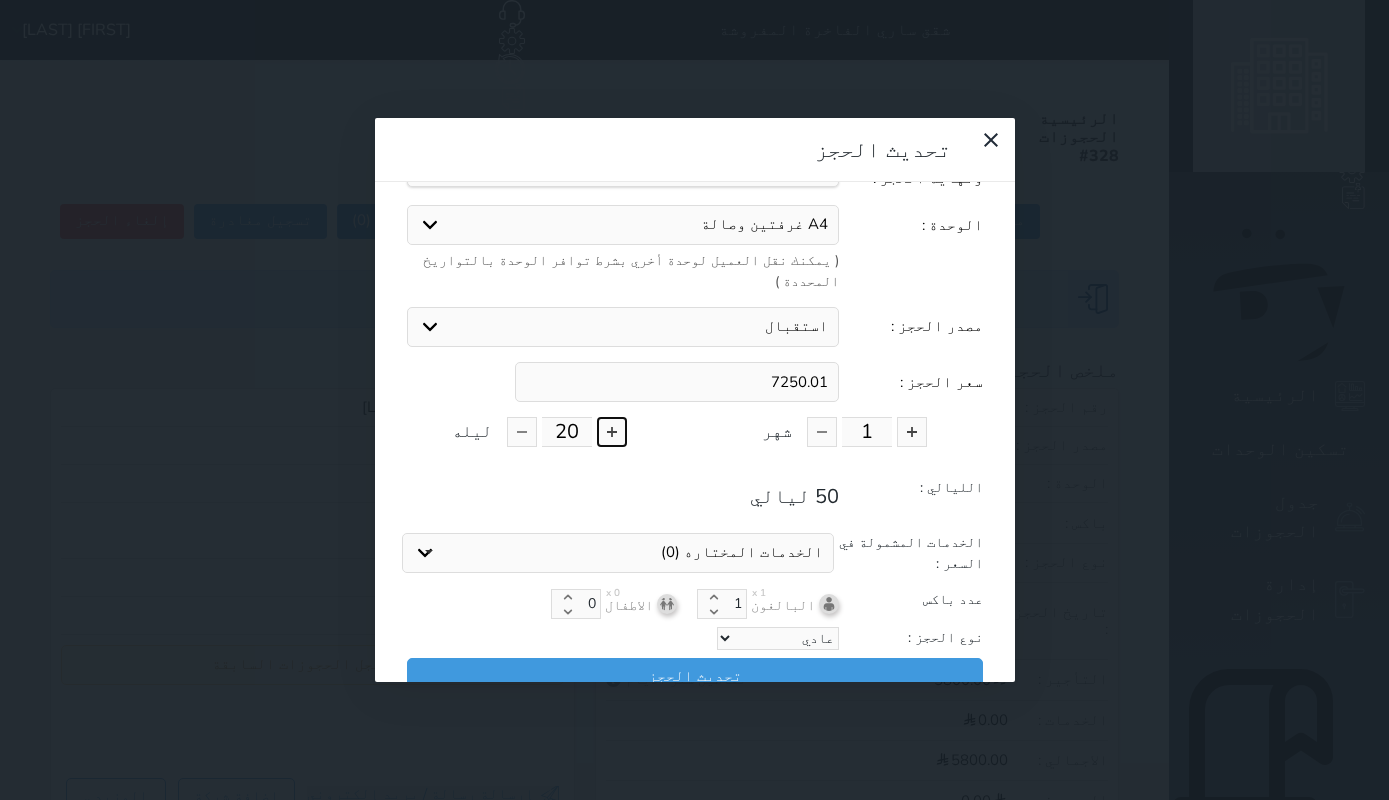 scroll, scrollTop: 104, scrollLeft: 0, axis: vertical 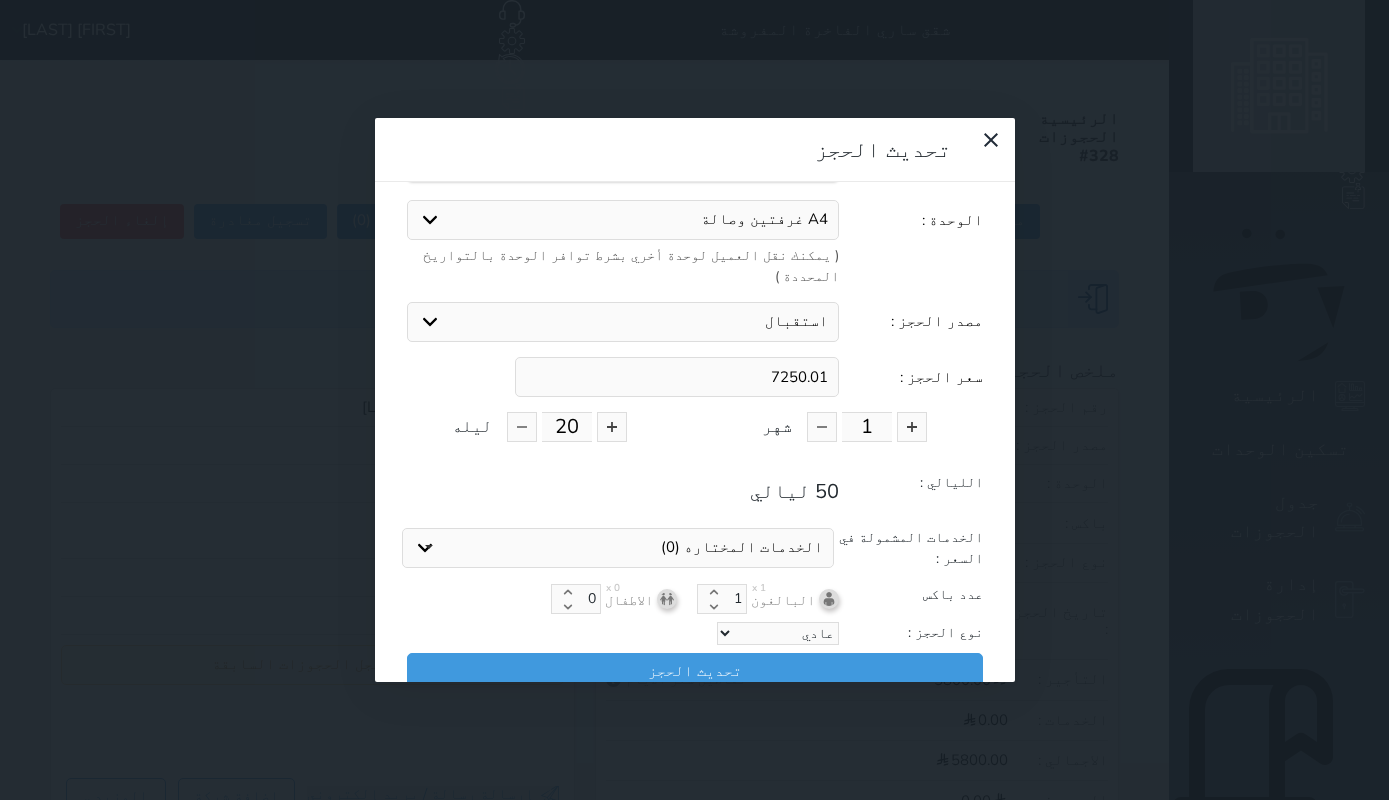 click on "7250.01" at bounding box center (677, 377) 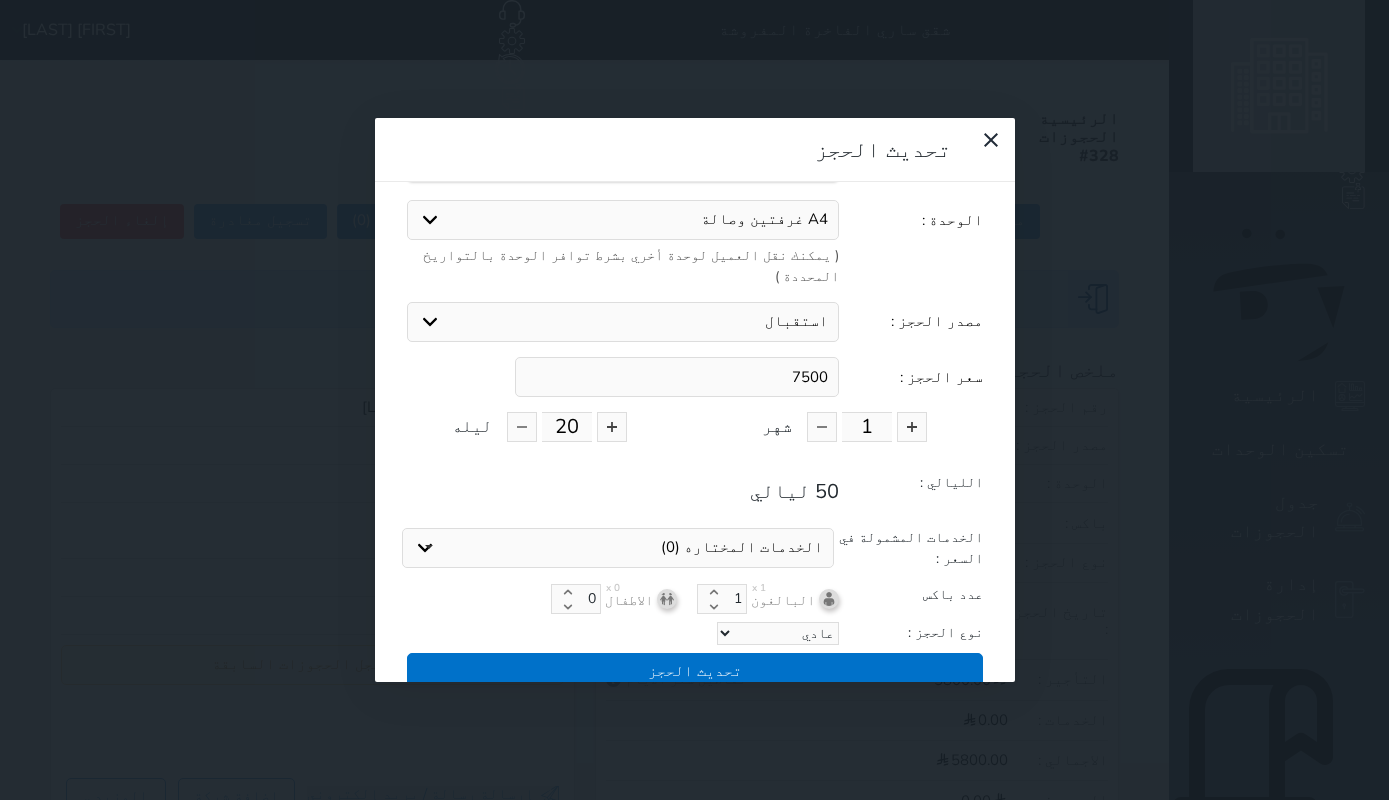 type on "7500" 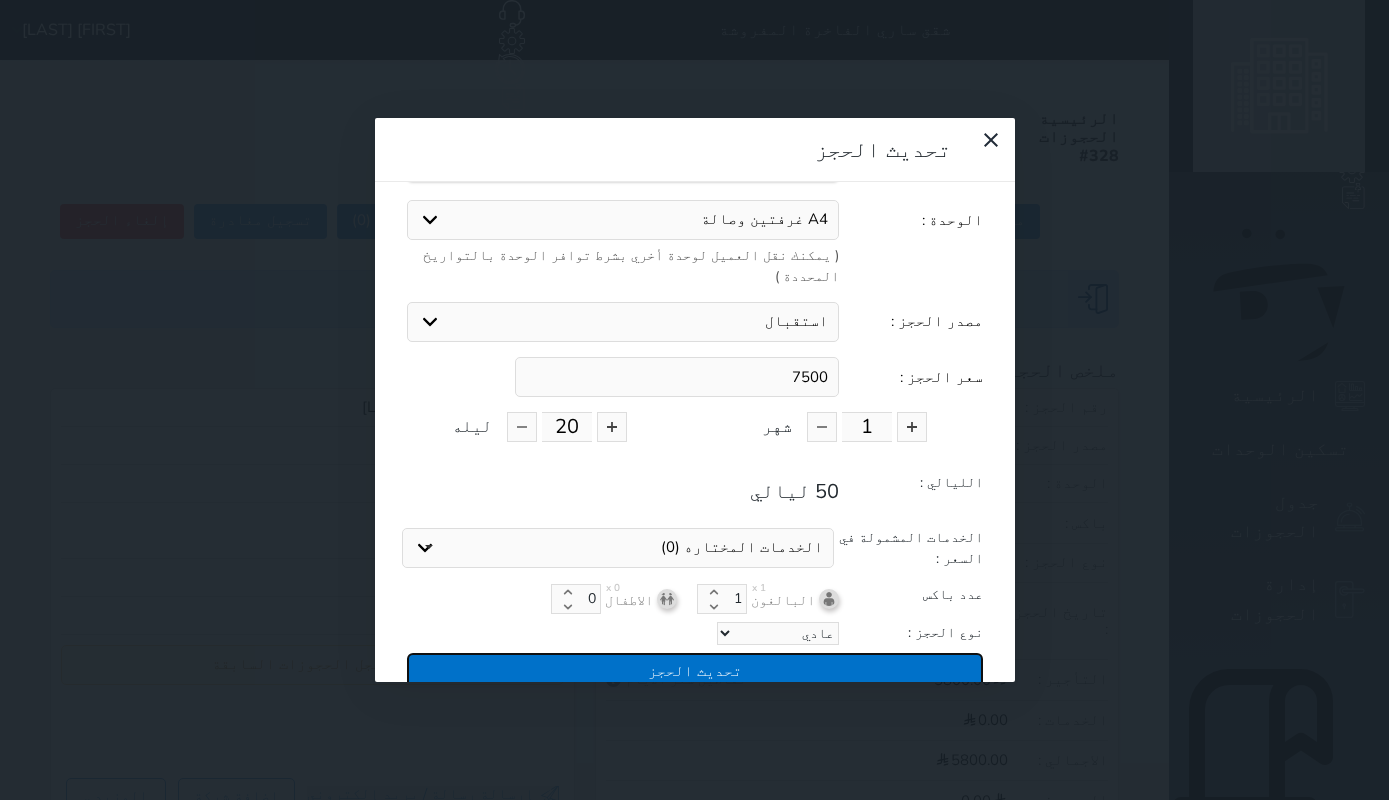click on "تحديث الحجز" at bounding box center (695, 670) 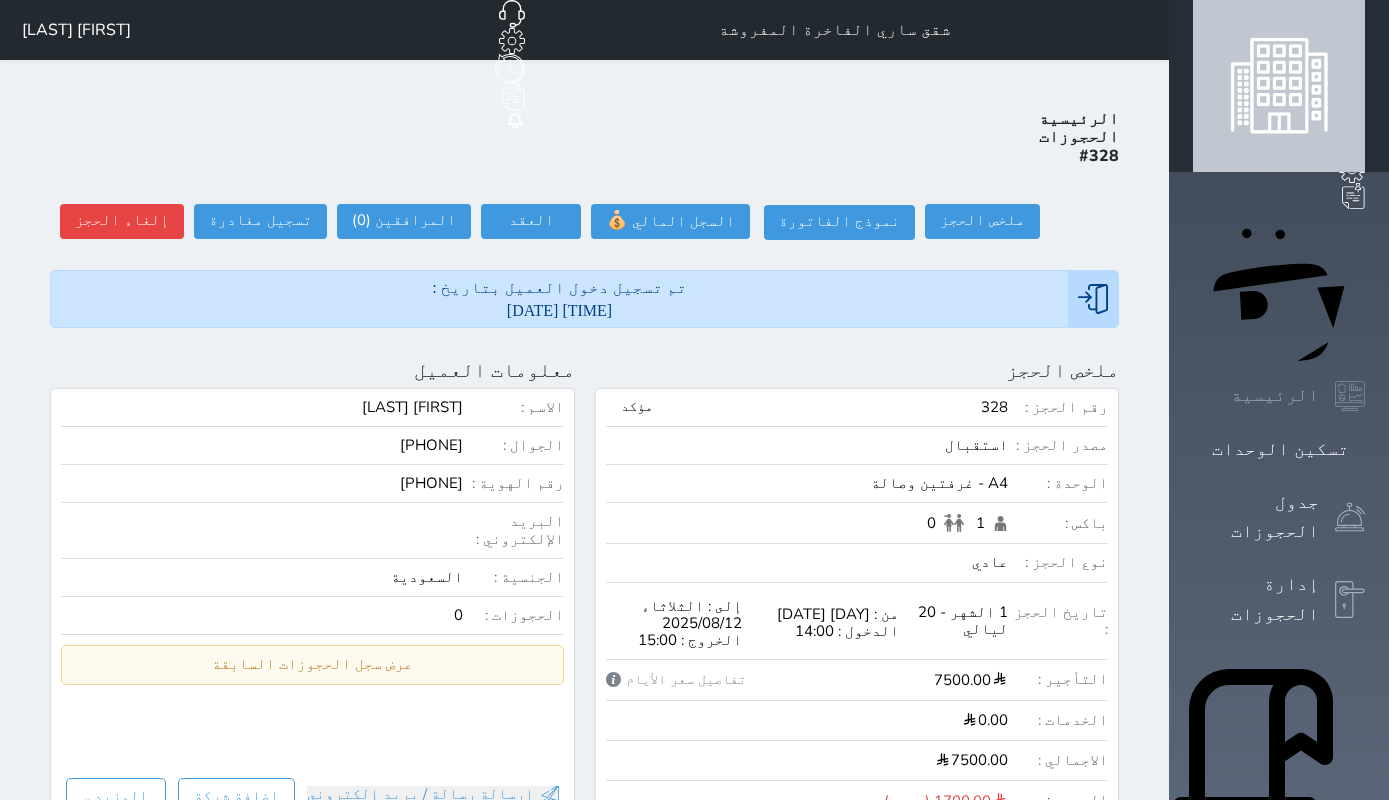 click on "الرئيسية" at bounding box center (1275, 395) 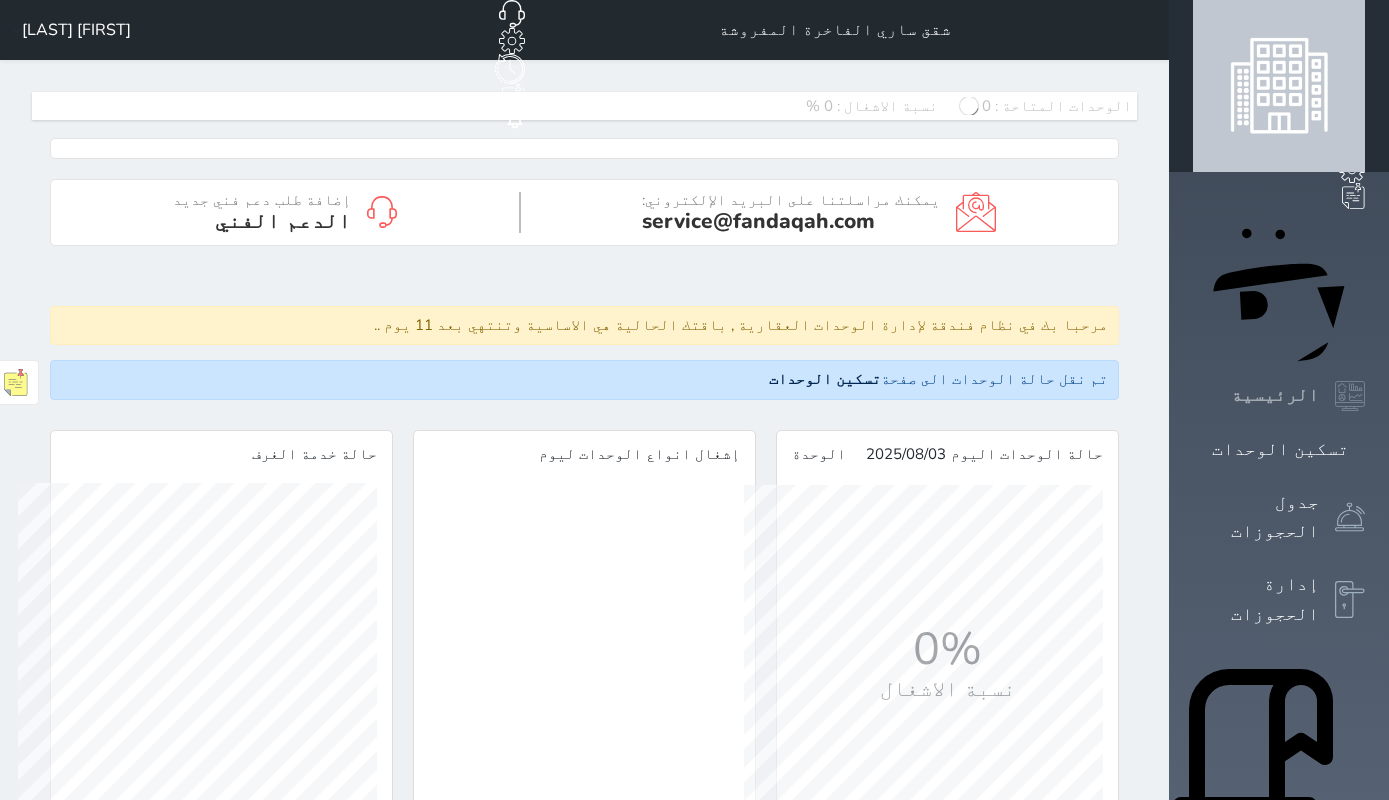 scroll, scrollTop: 999641, scrollLeft: 999641, axis: both 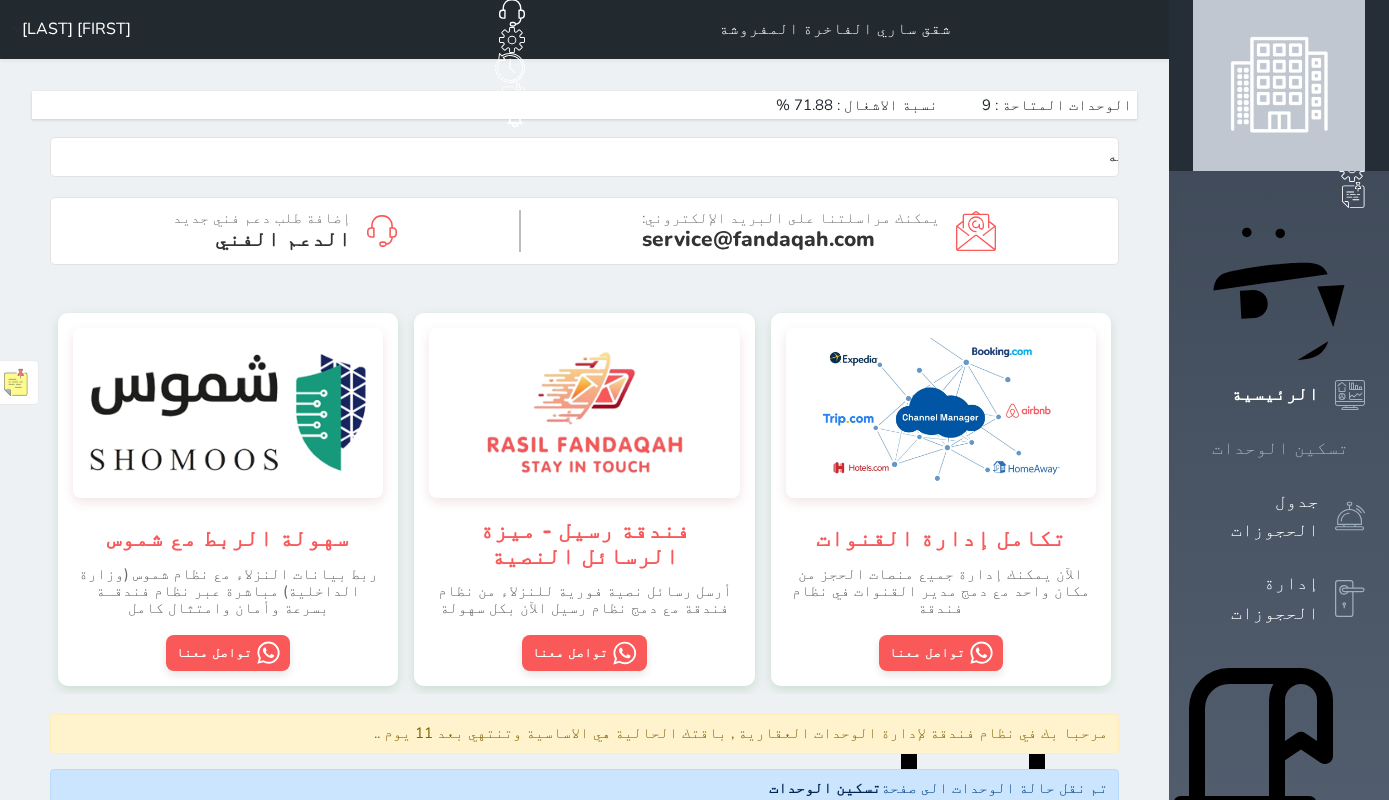 click on "تسكين الوحدات" at bounding box center (1280, 448) 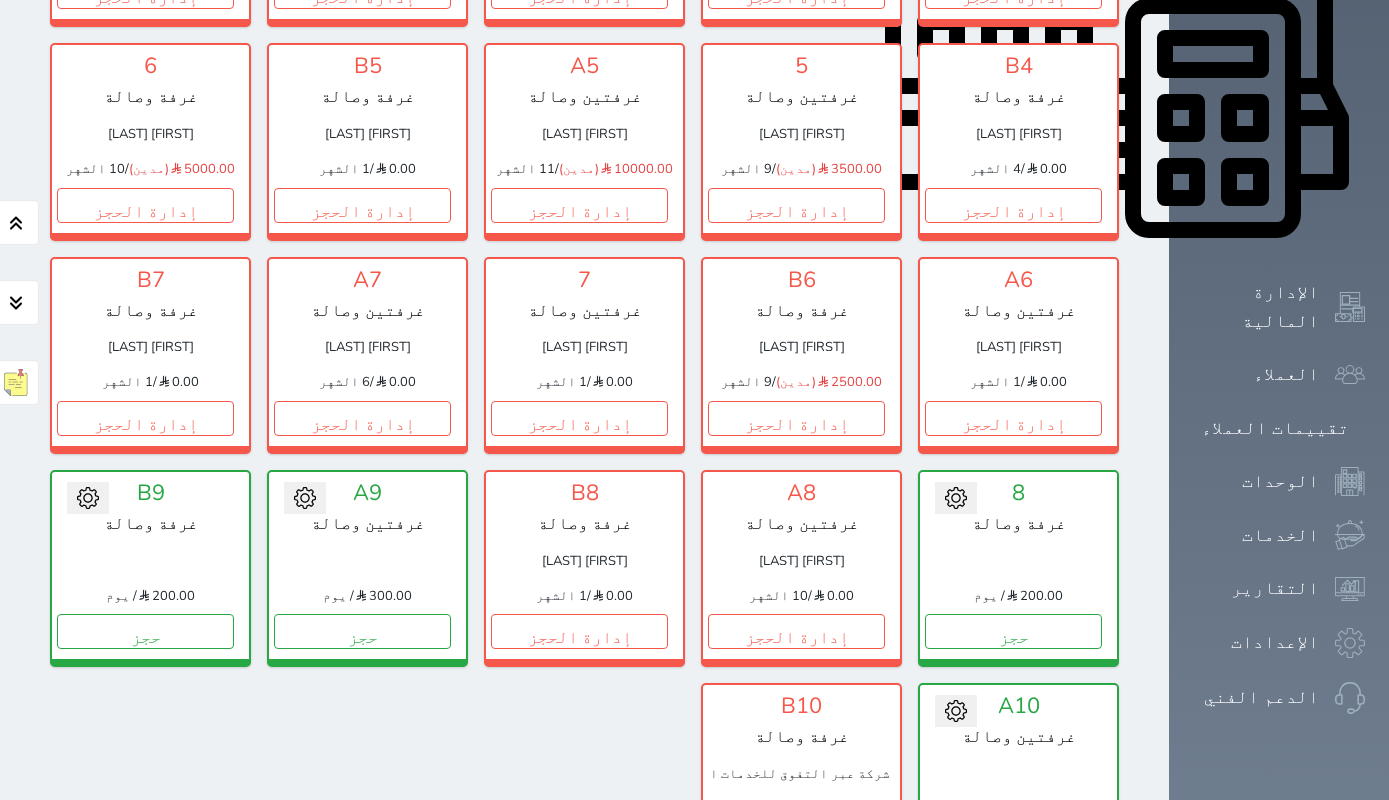 scroll, scrollTop: 912, scrollLeft: 0, axis: vertical 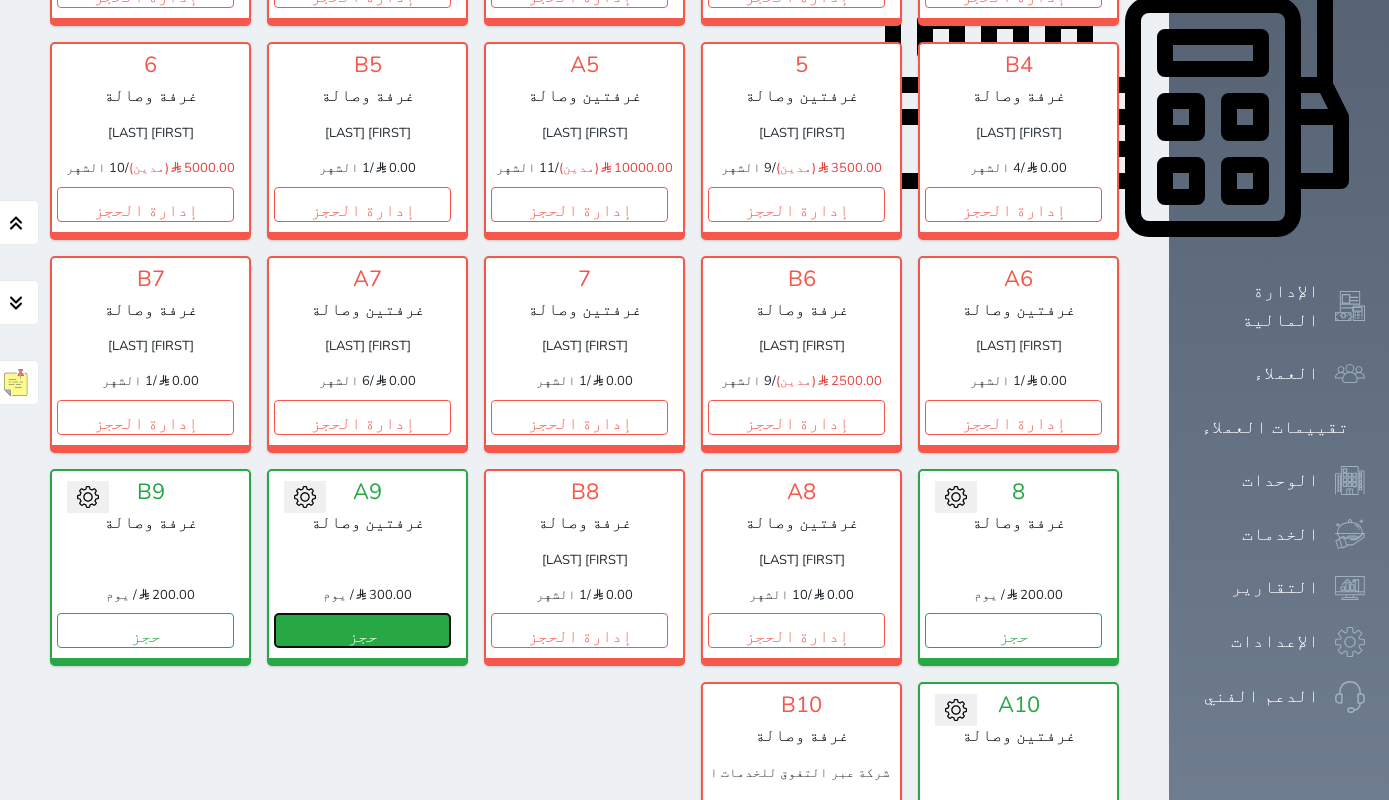click on "حجز" at bounding box center (362, 630) 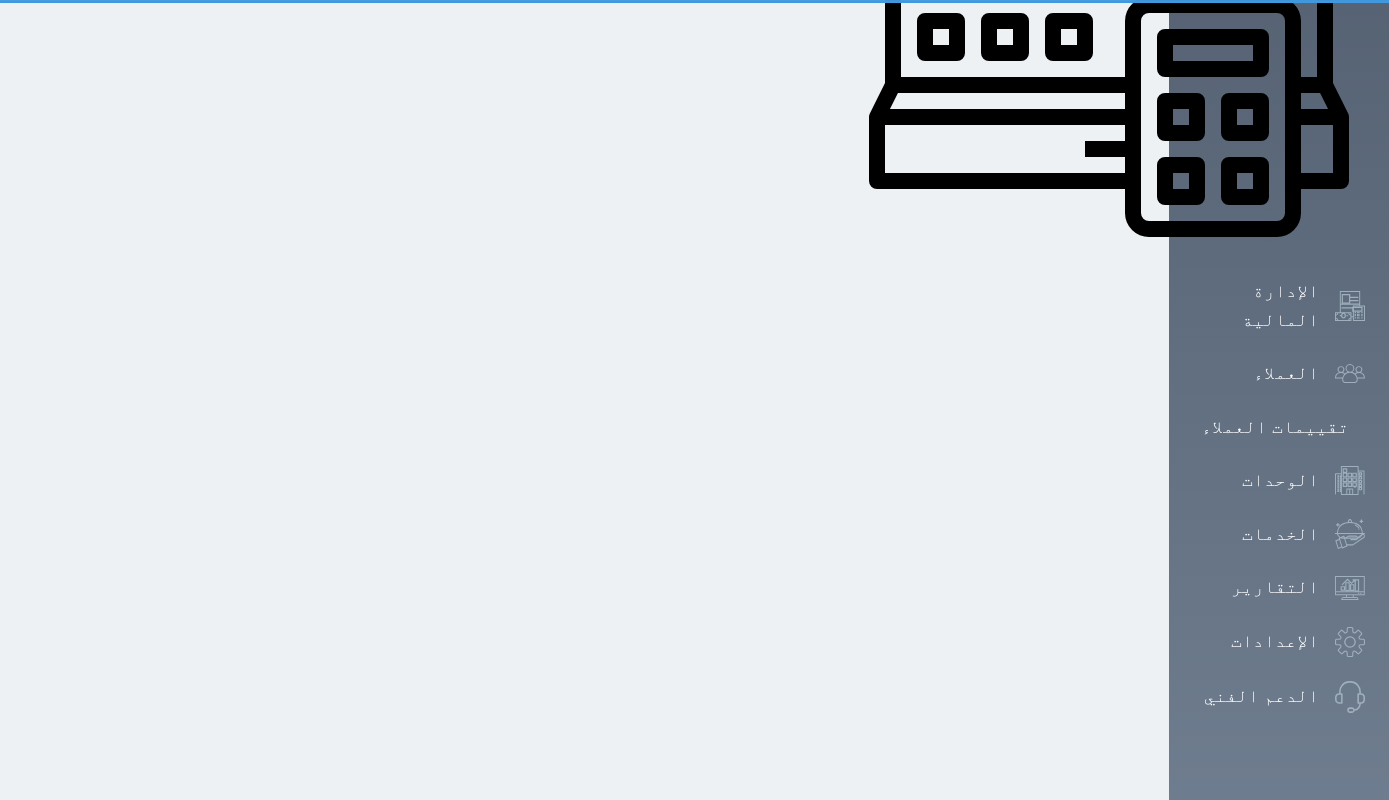 scroll, scrollTop: 28, scrollLeft: 0, axis: vertical 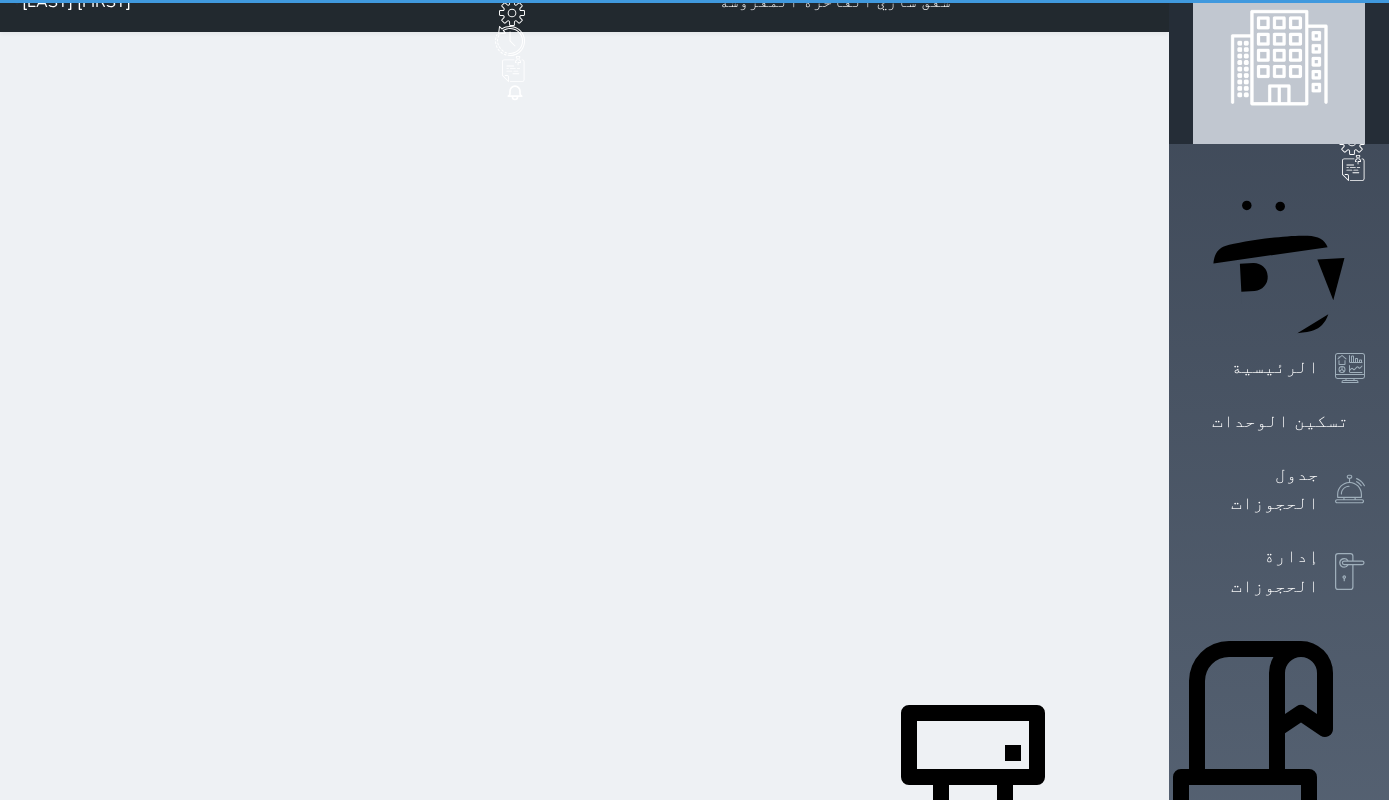 select on "1" 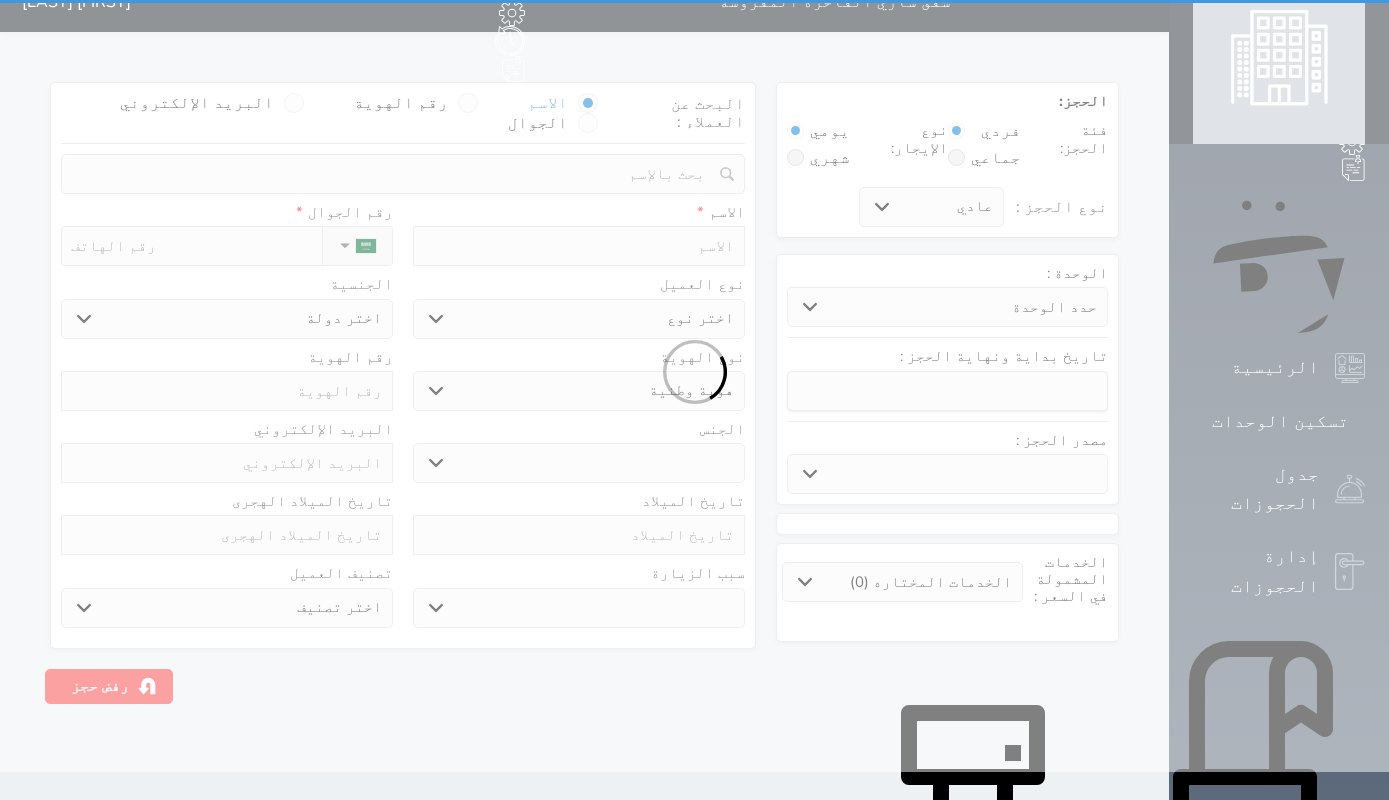 scroll, scrollTop: 0, scrollLeft: 0, axis: both 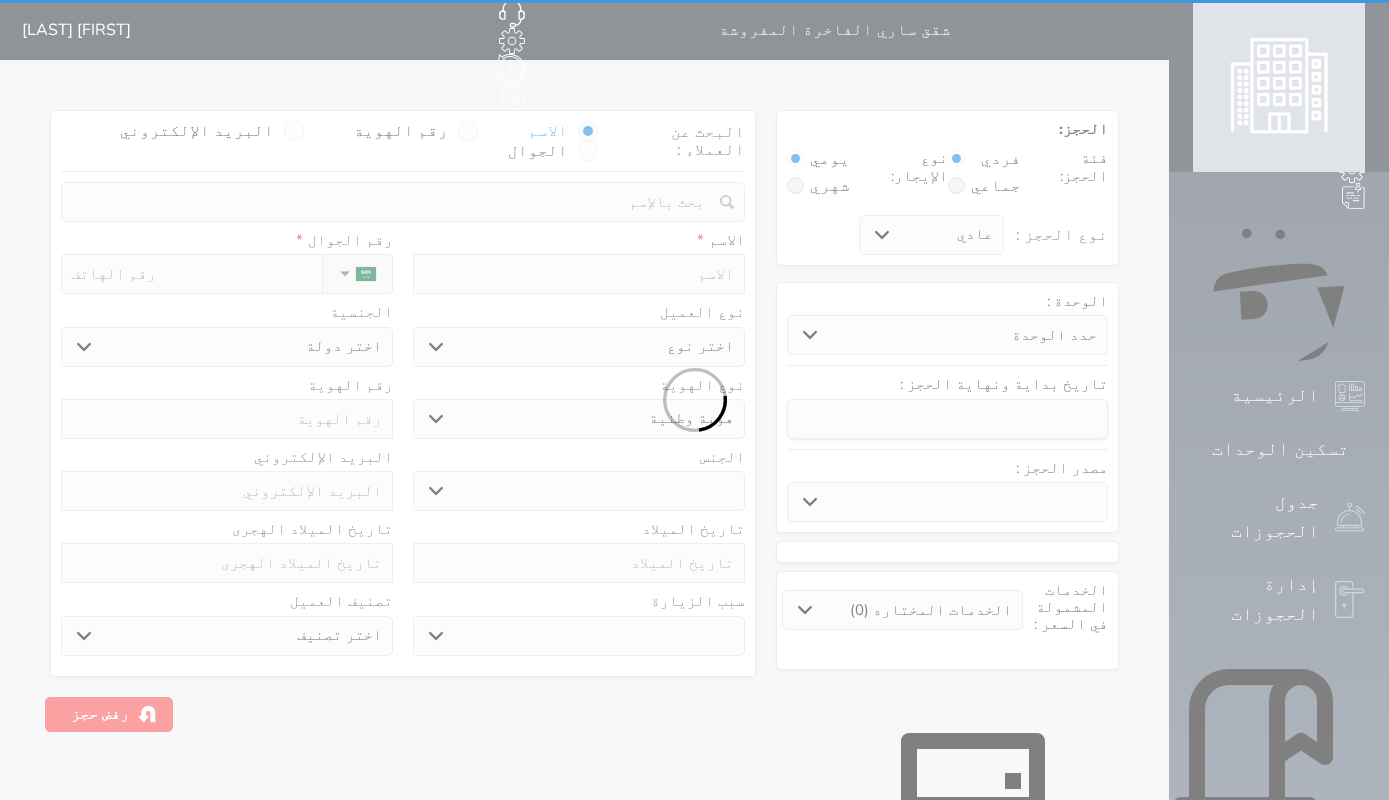 select 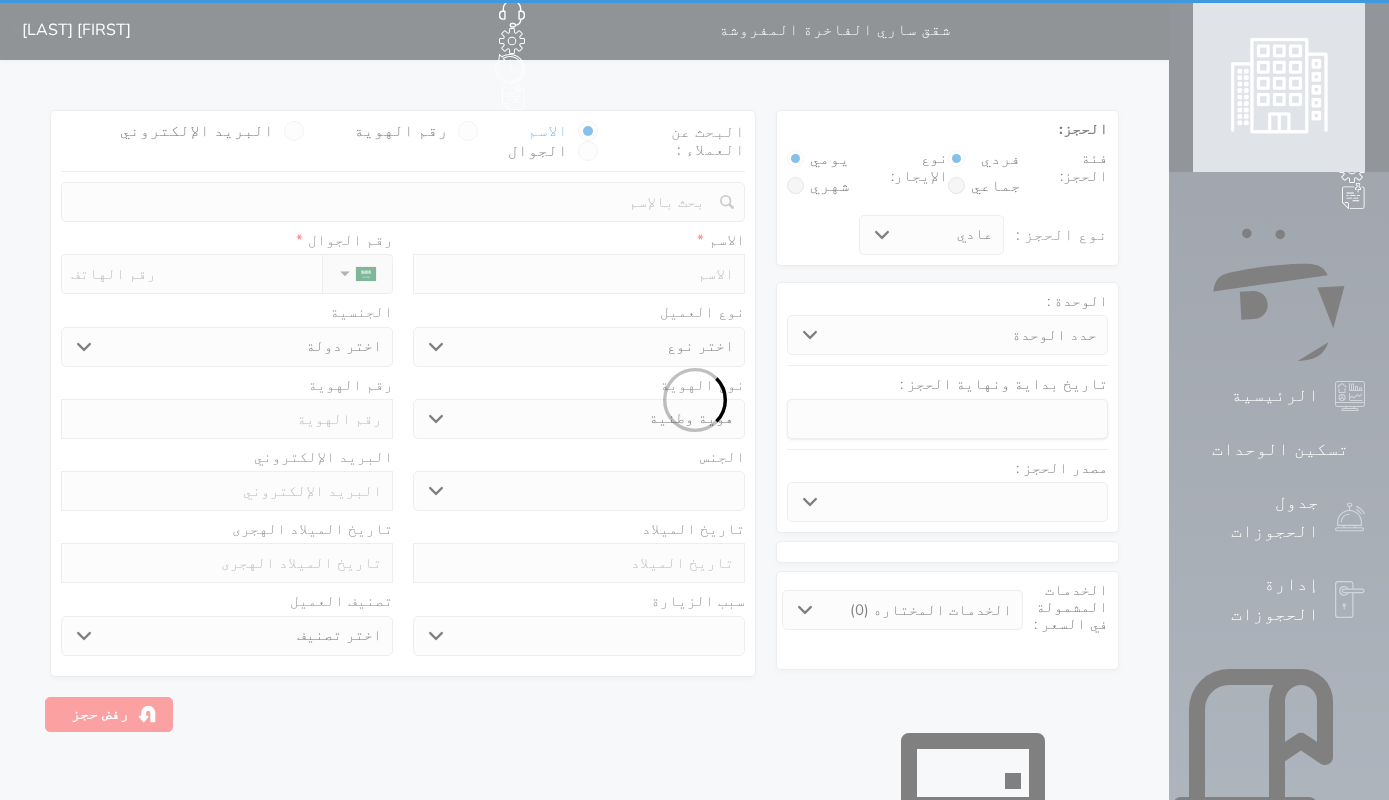 select on "31487" 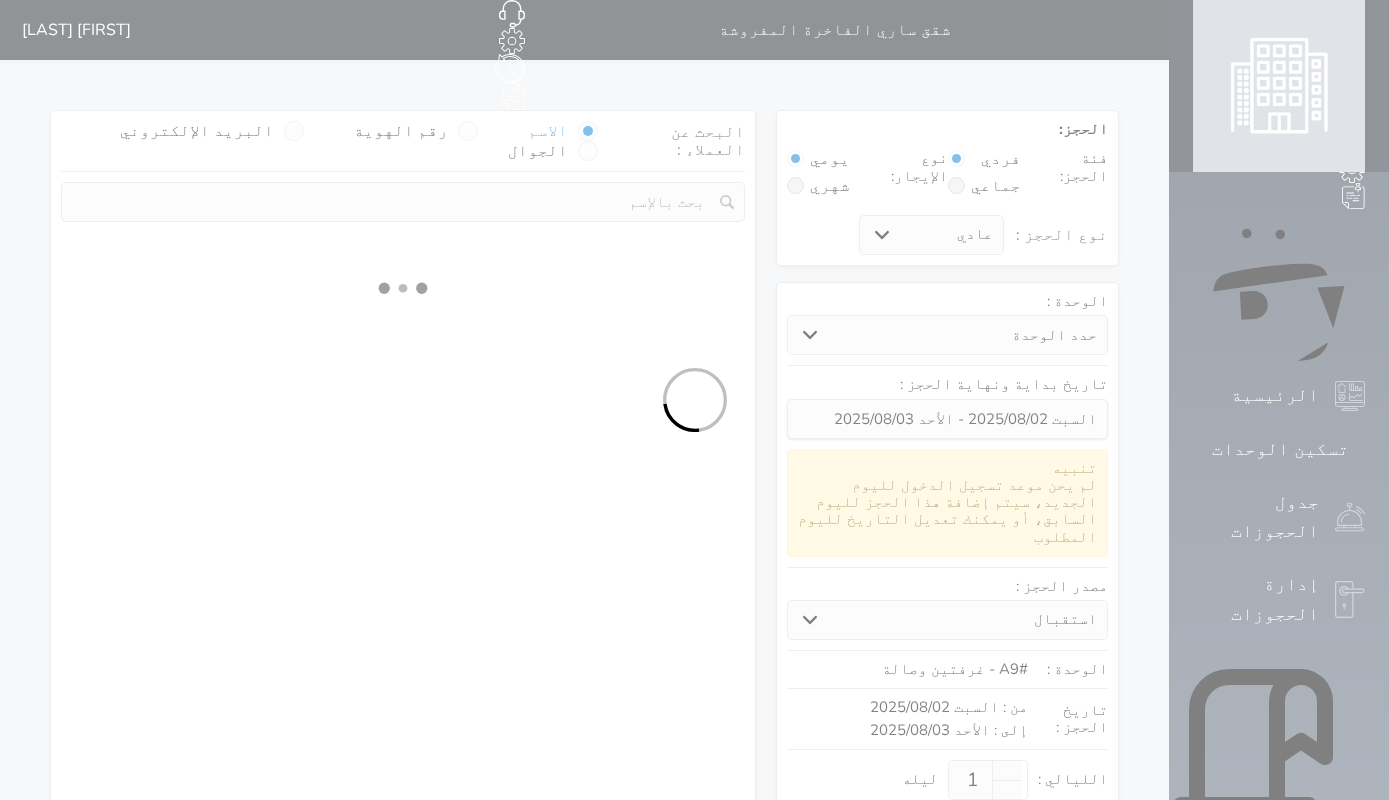 select 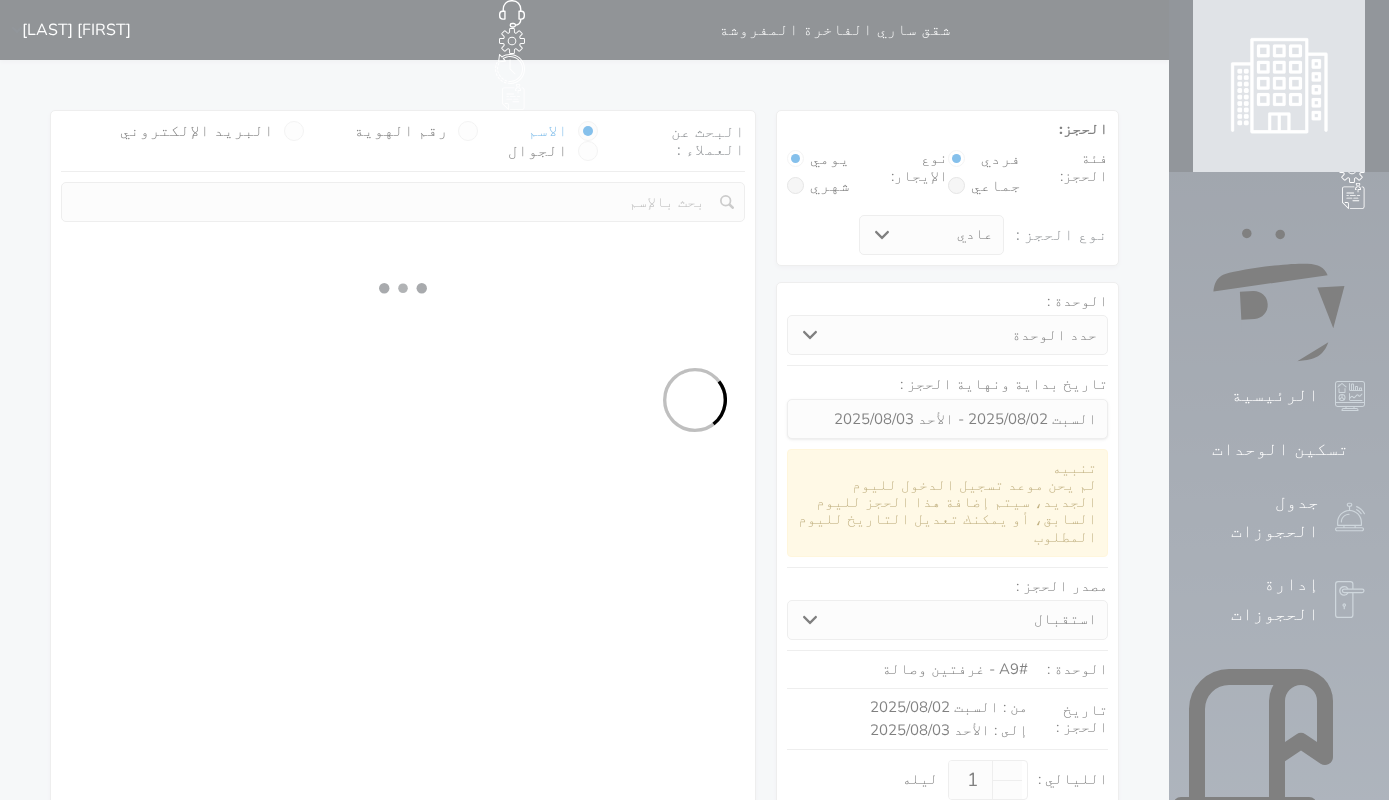 select on "1" 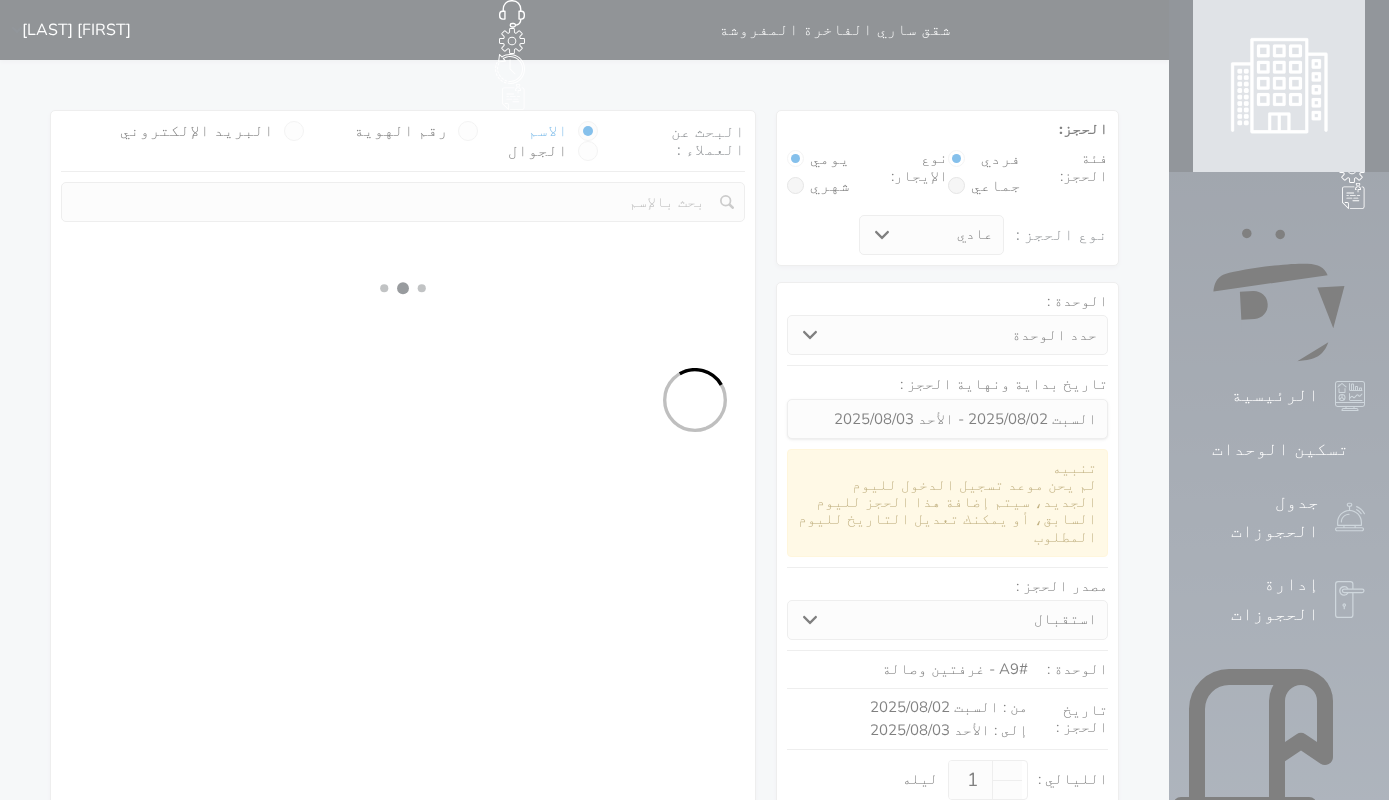 select on "113" 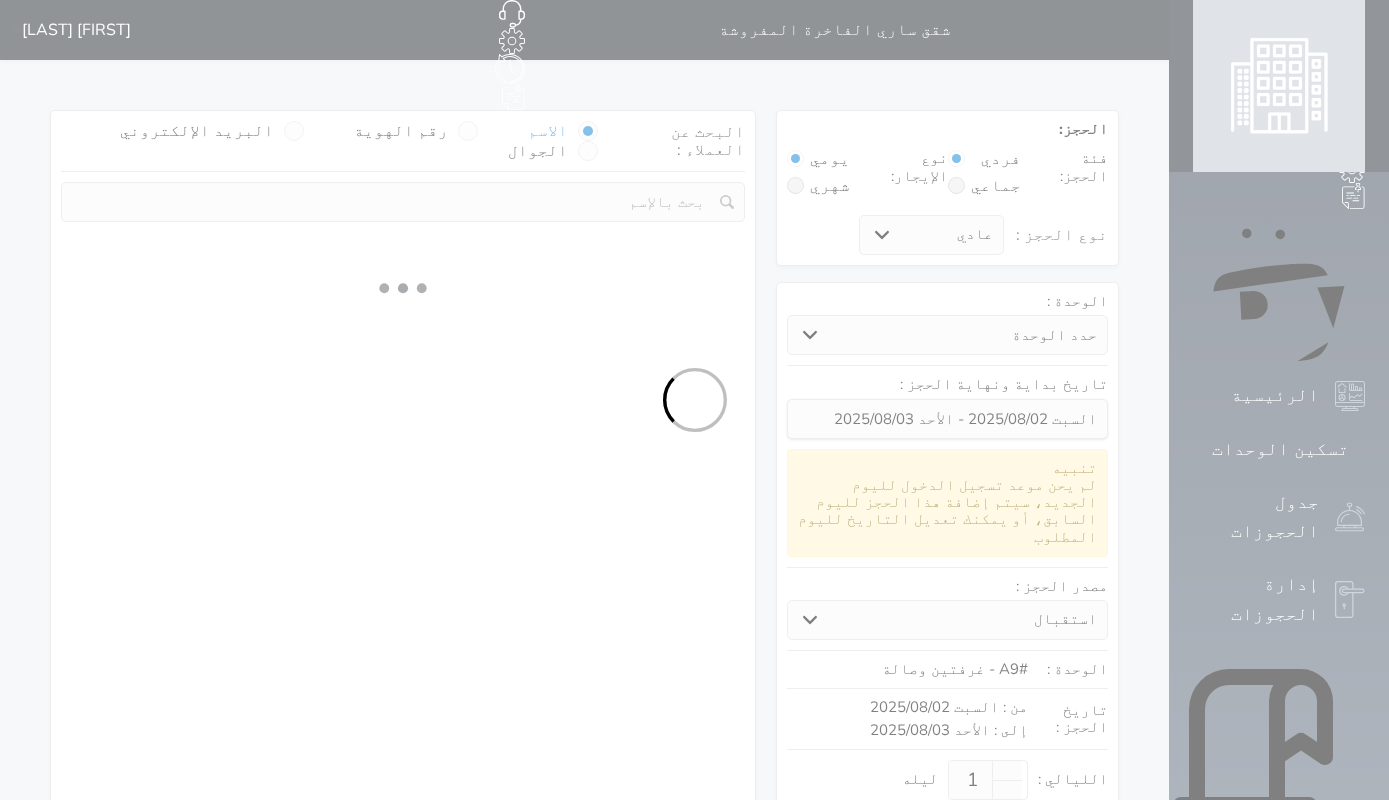 select on "1" 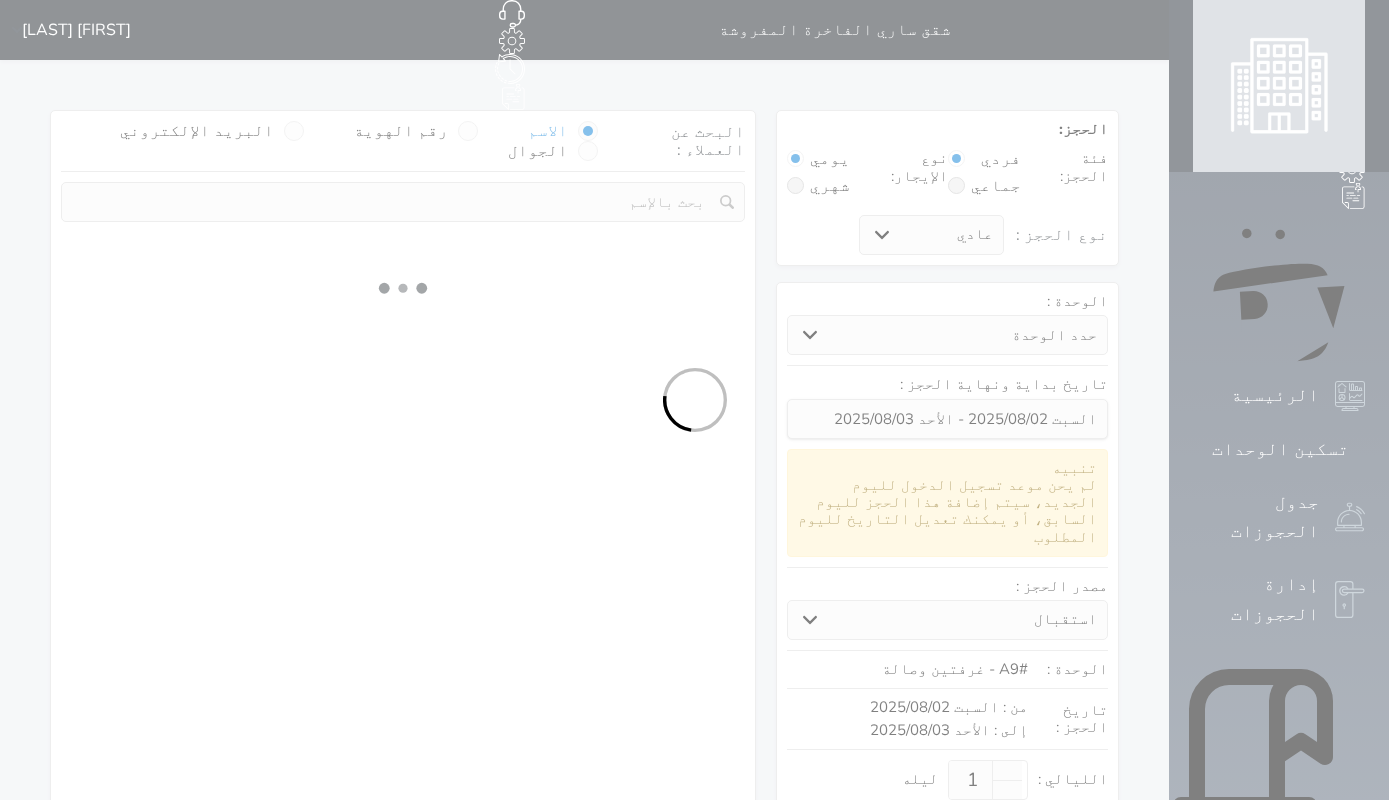 select 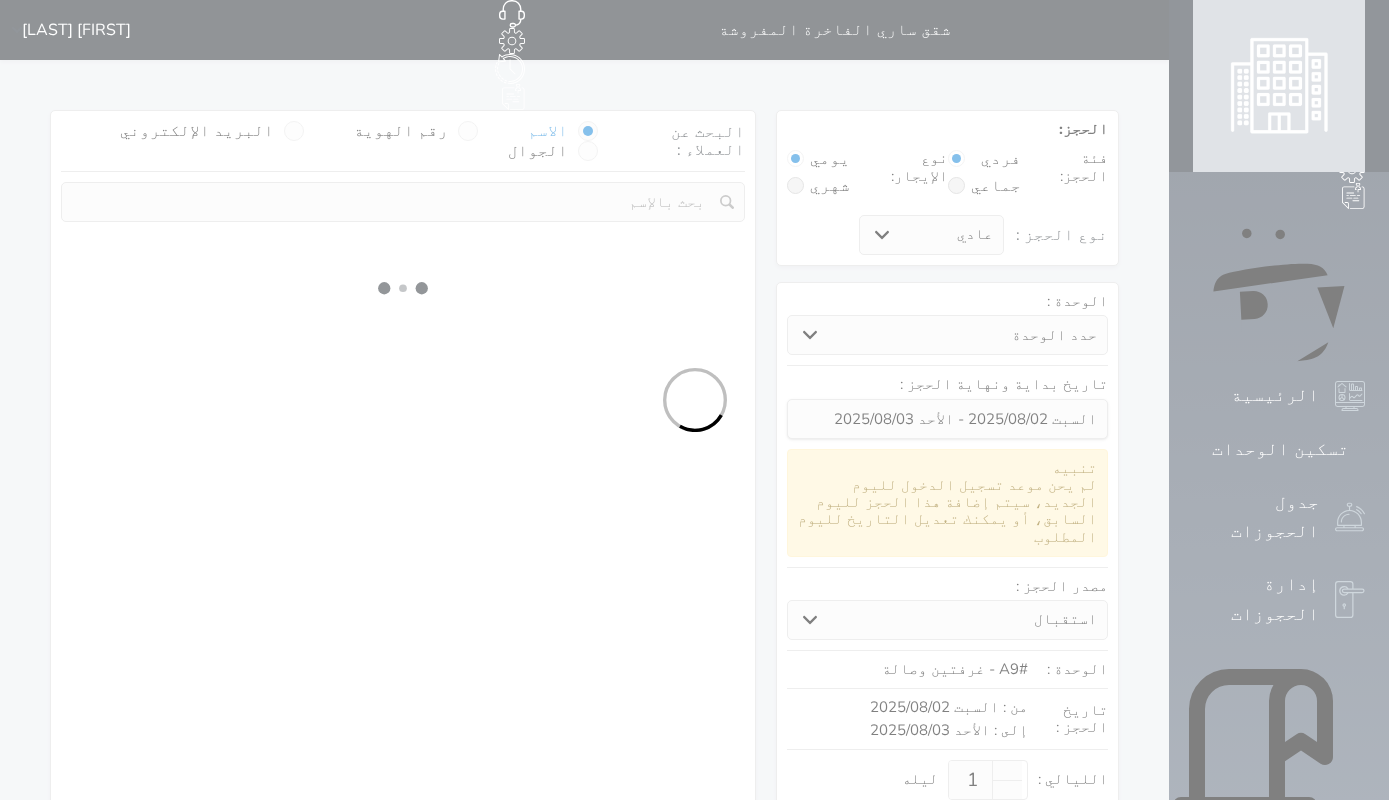 select on "7" 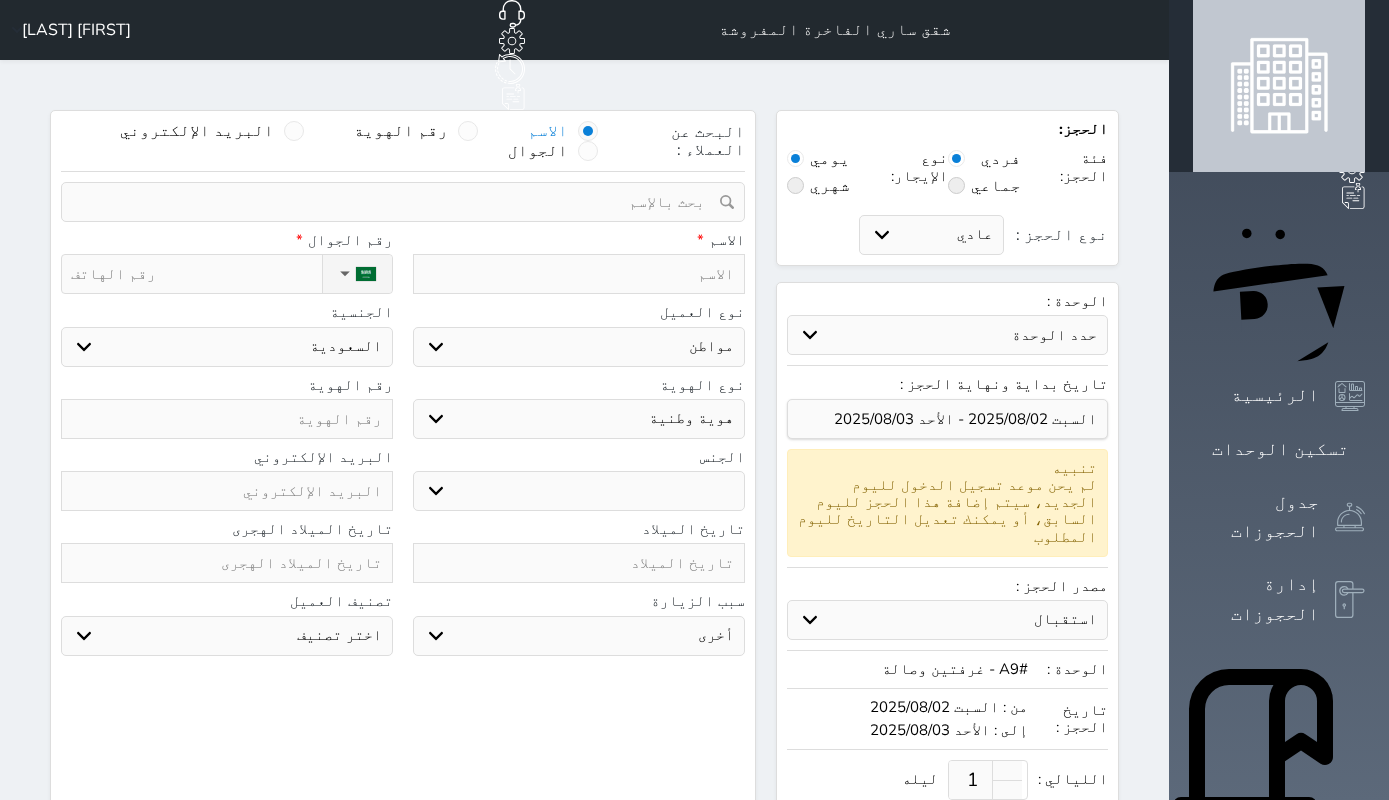 select 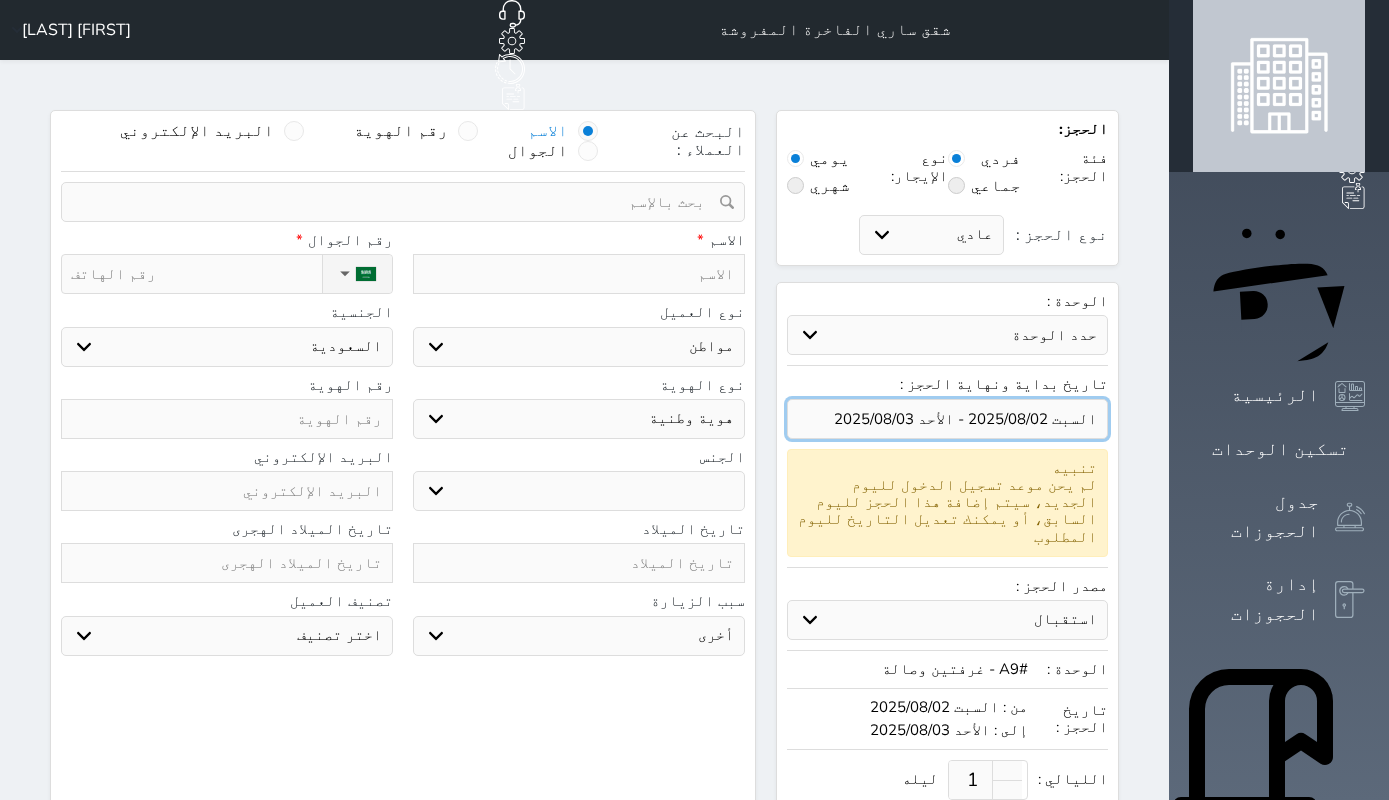click at bounding box center [947, 419] 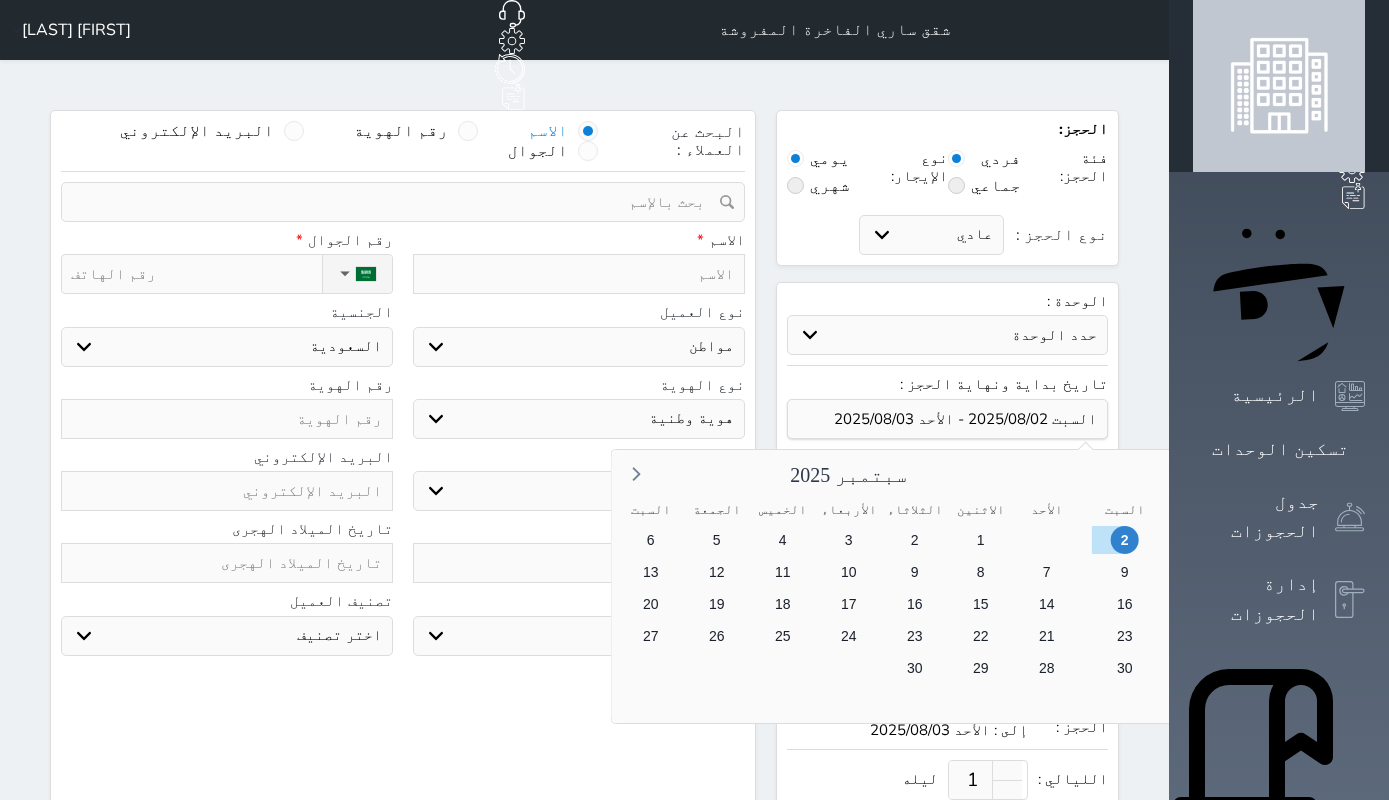 click on "1" at bounding box center [1190, 540] 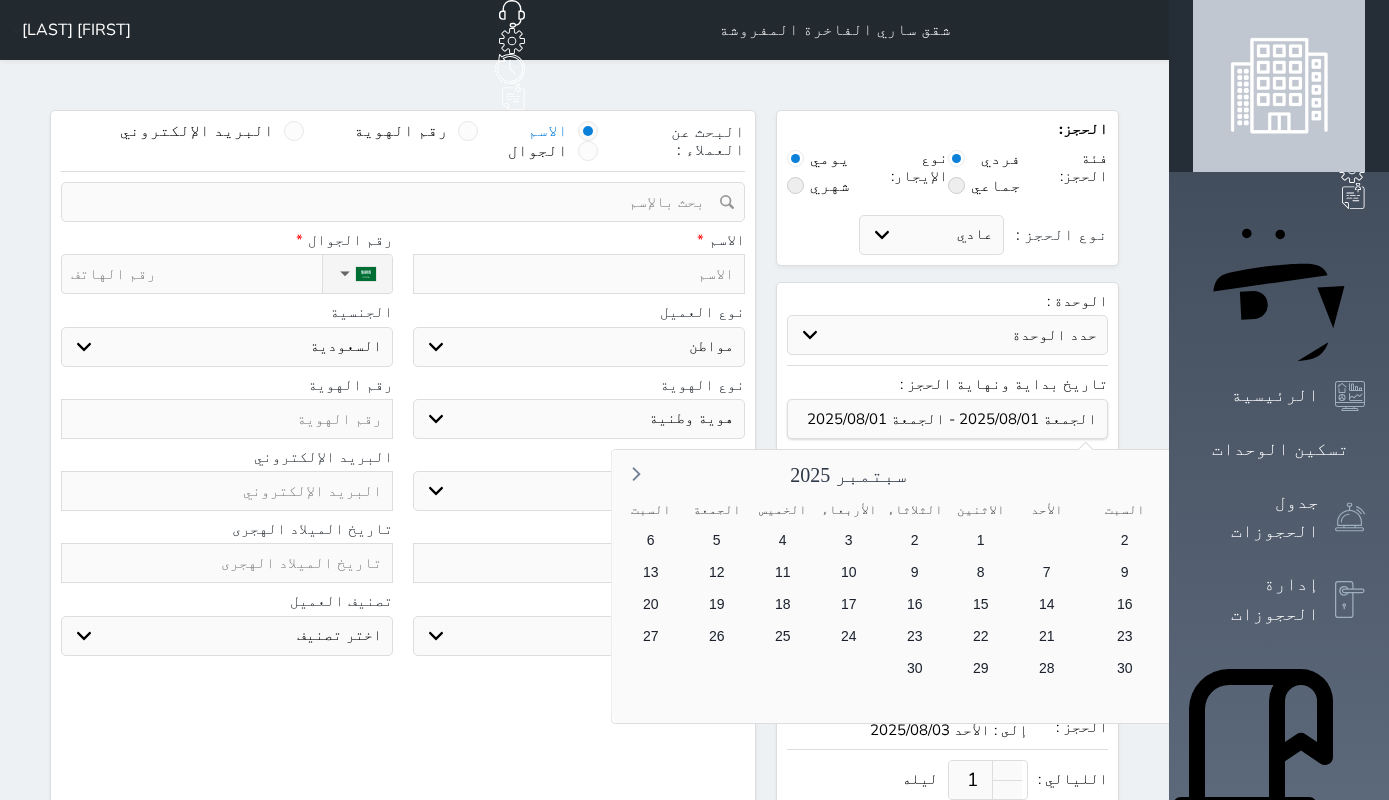 click on "15" at bounding box center (1190, 604) 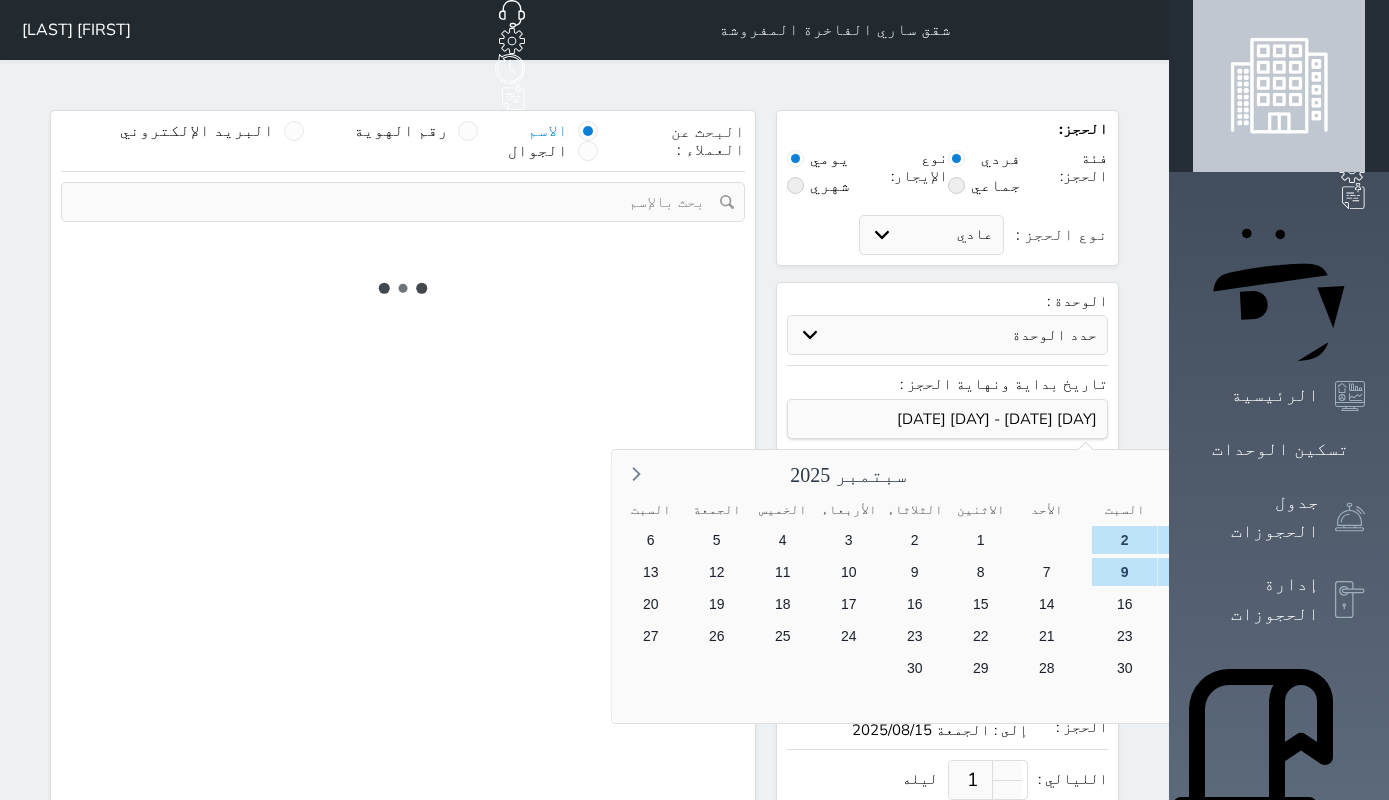 type on "14" 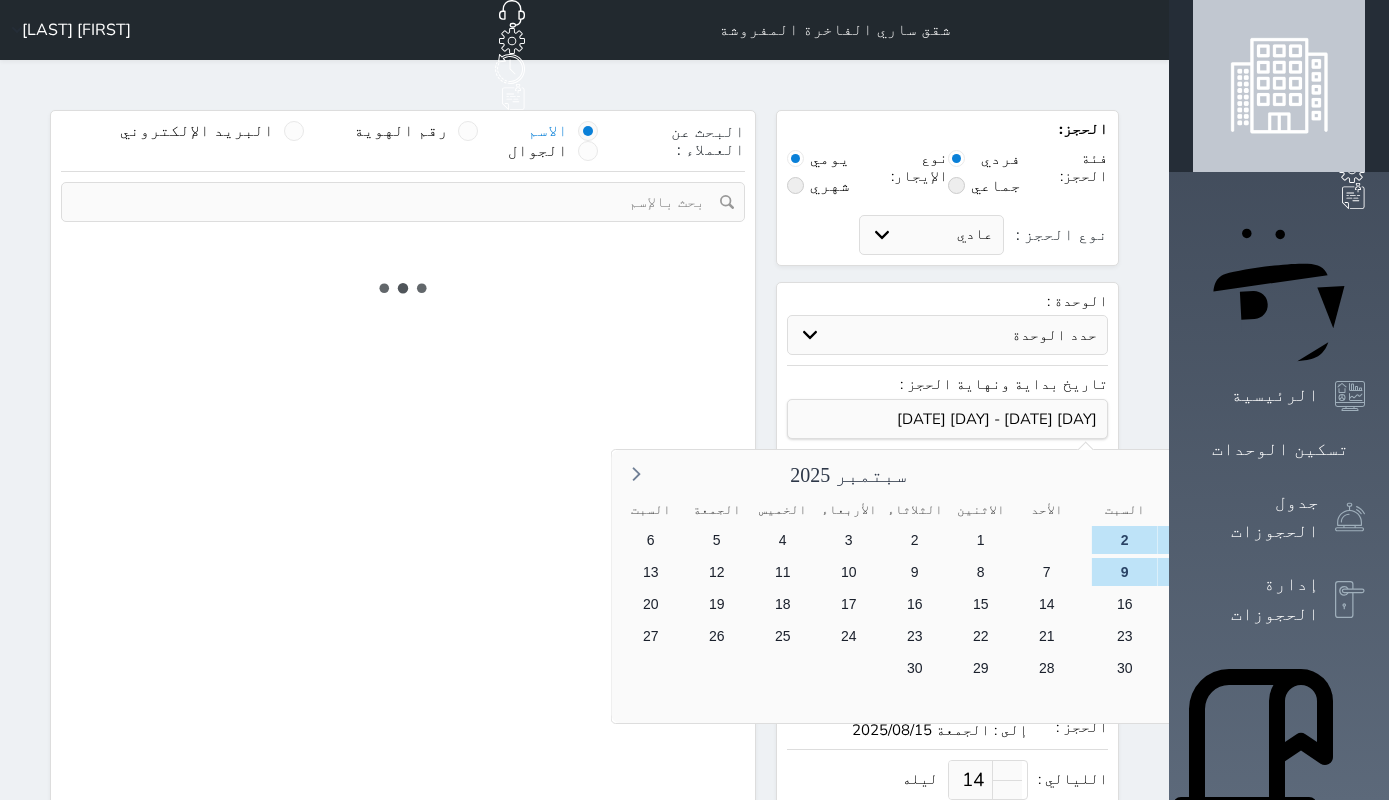 select on "1" 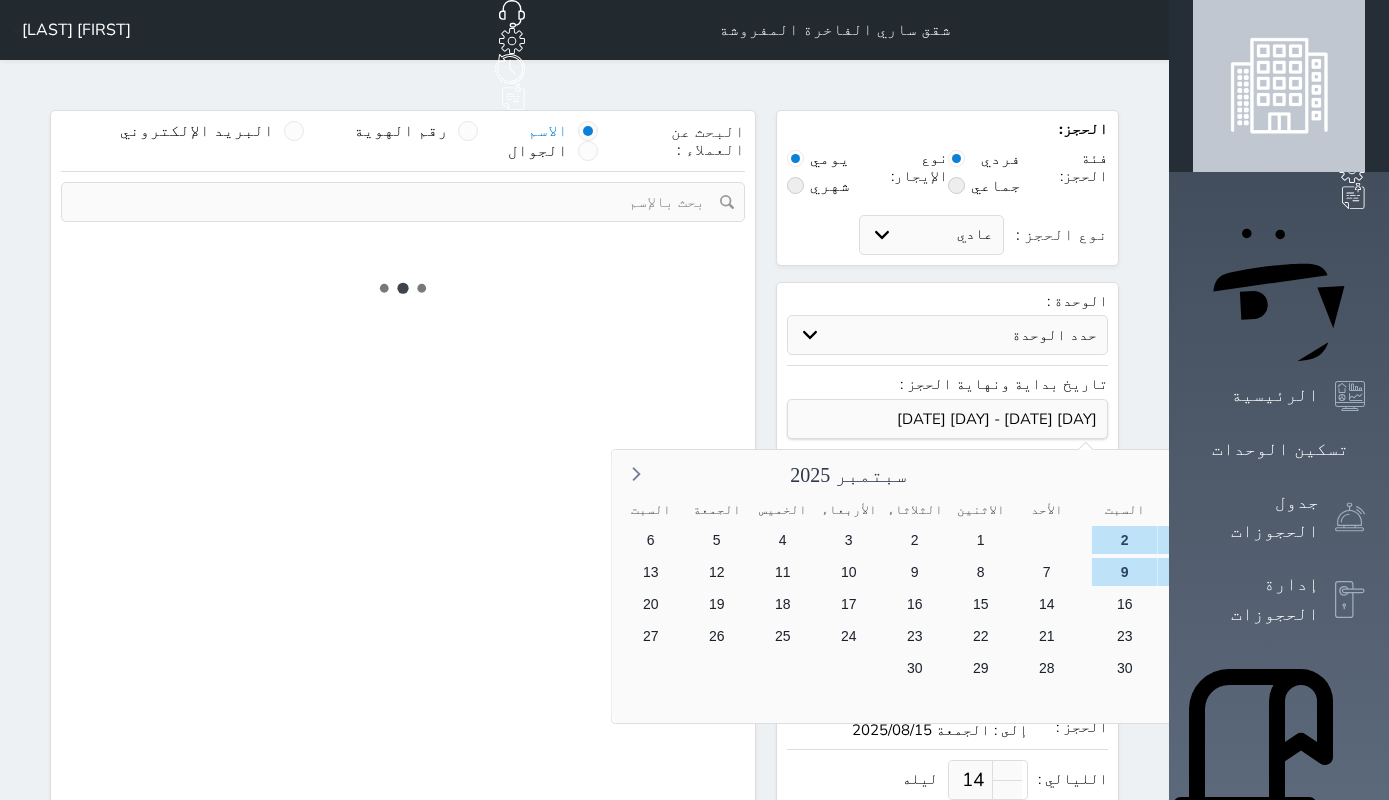 select on "113" 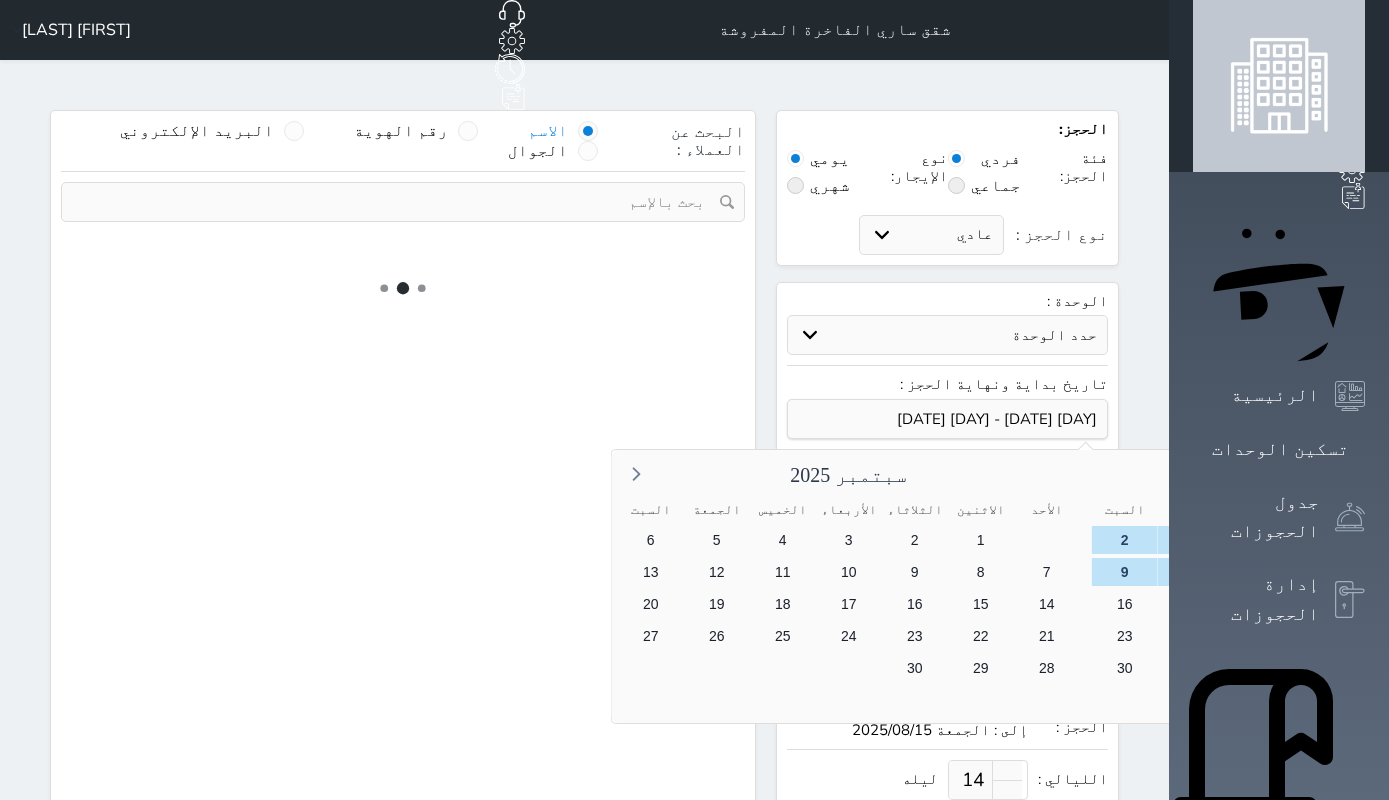 select on "1" 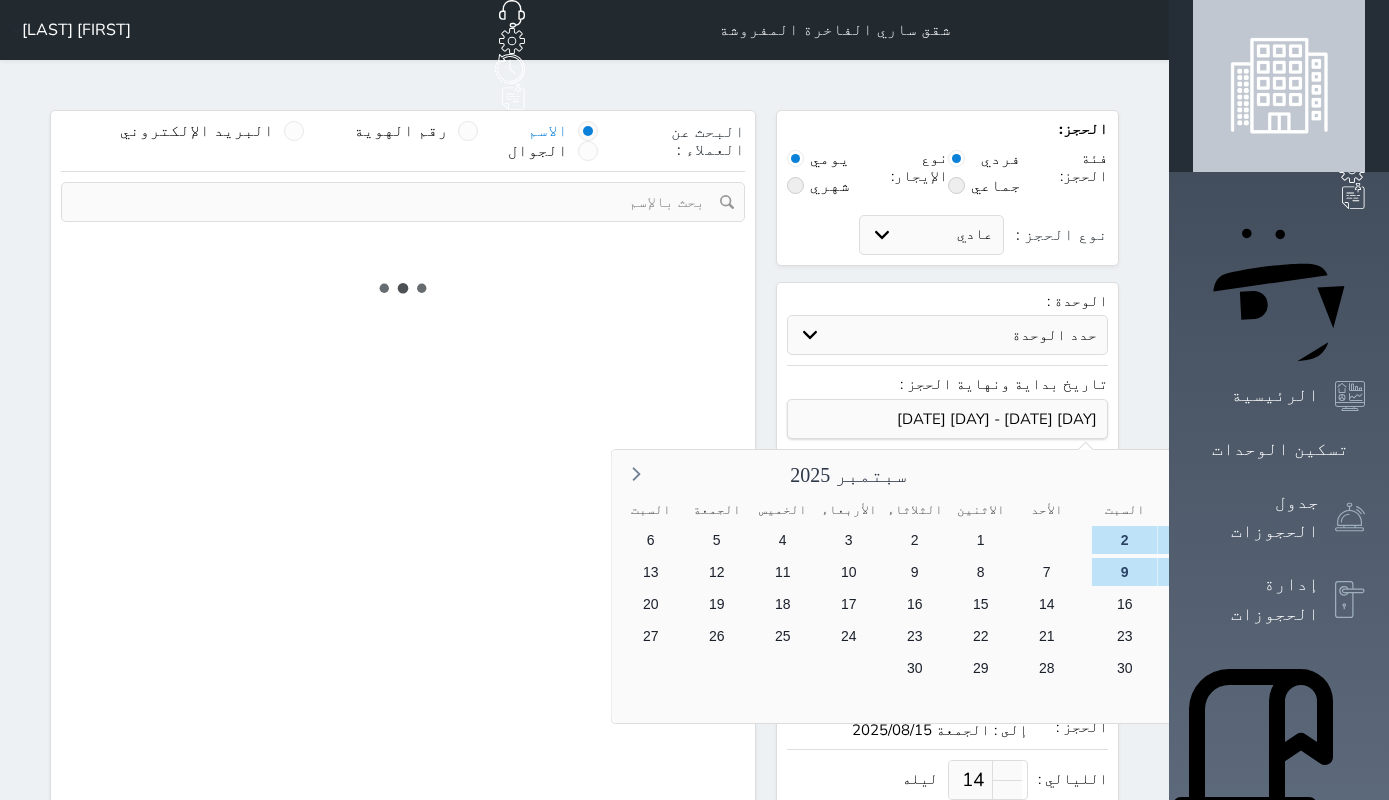 select 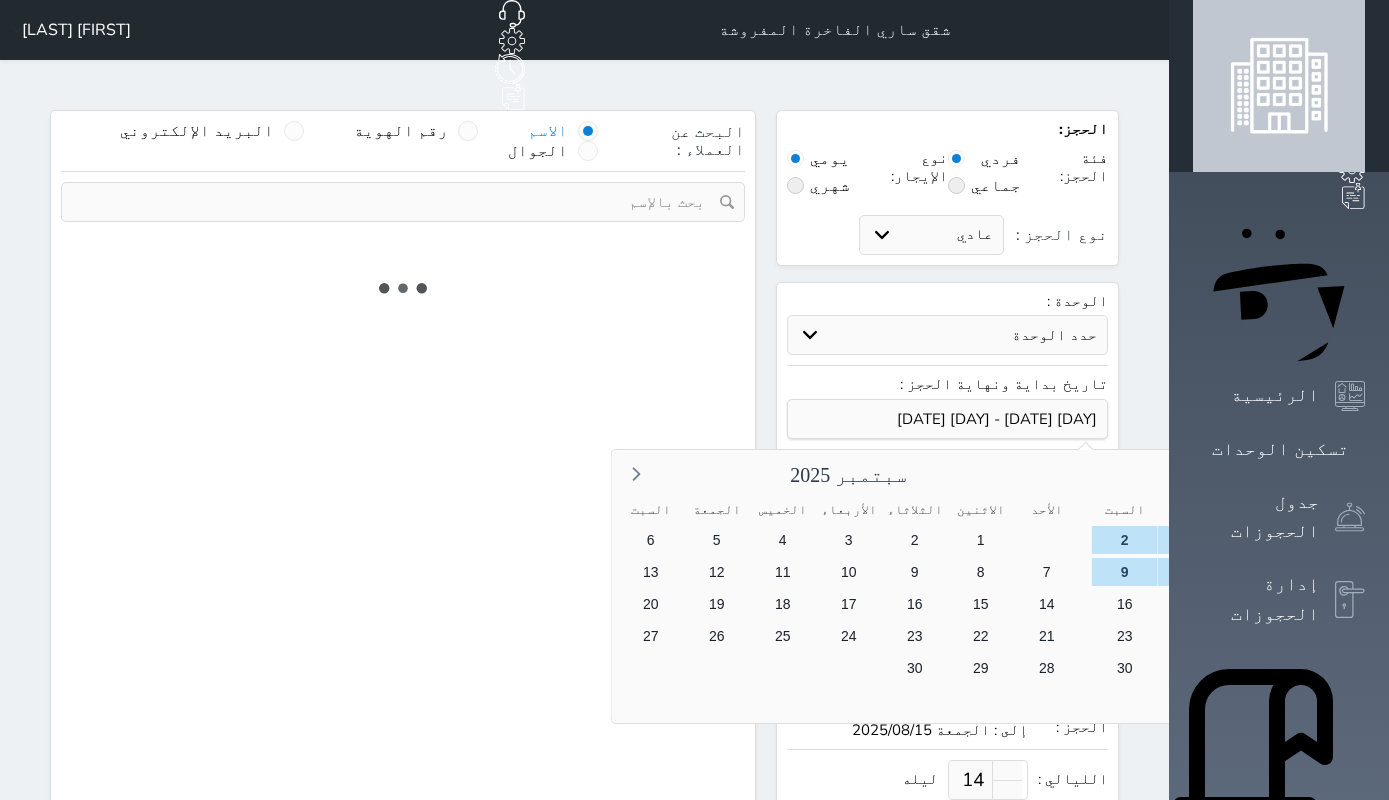 select on "7" 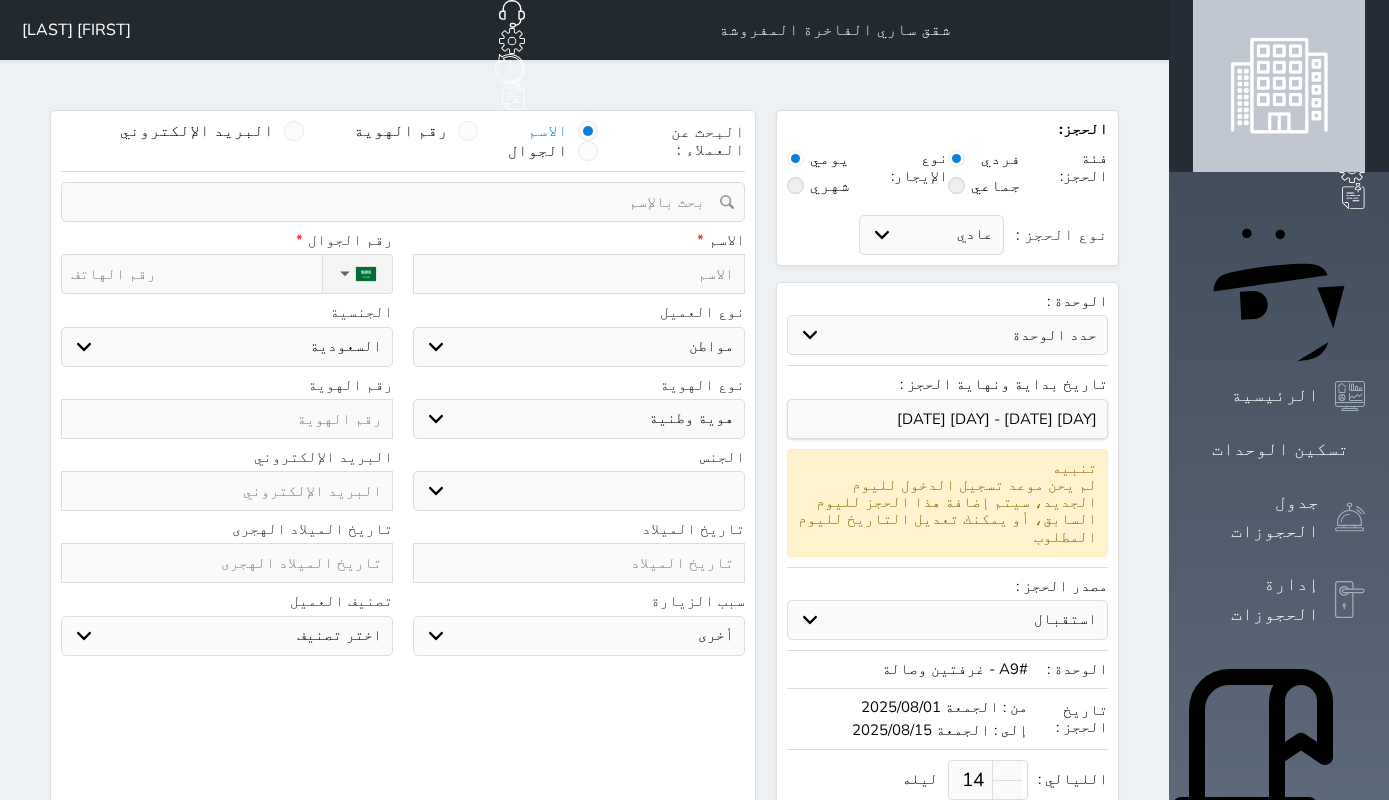 select 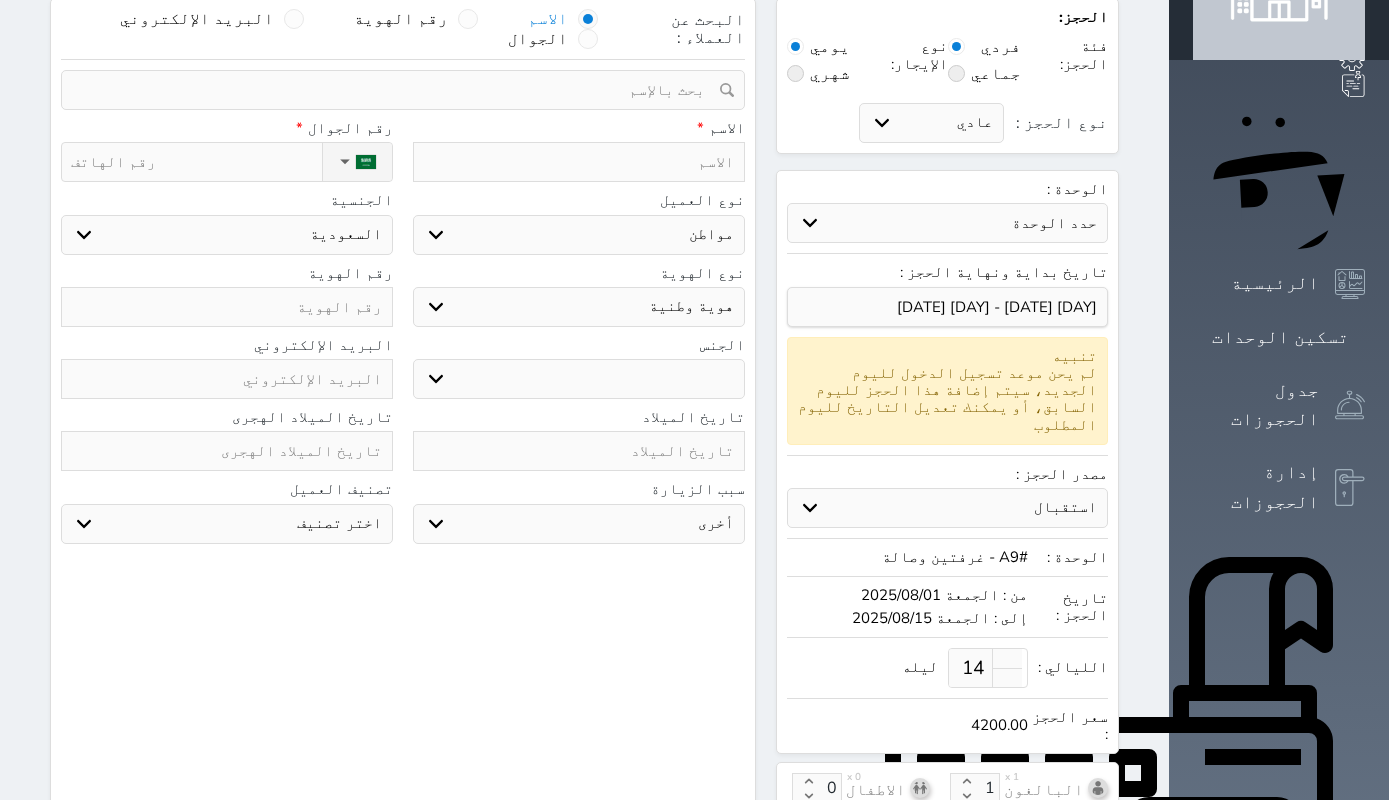 scroll, scrollTop: 0, scrollLeft: 0, axis: both 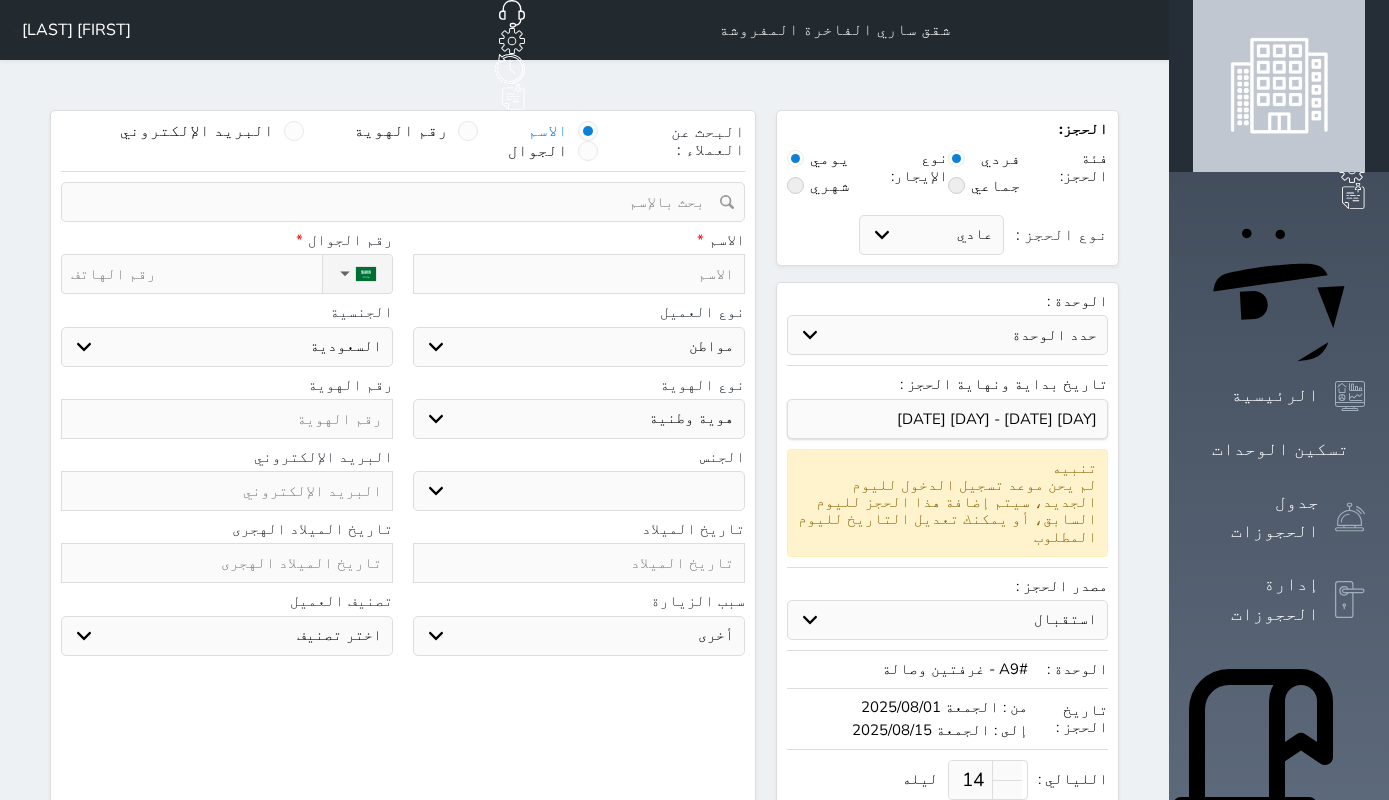 click at bounding box center [579, 274] 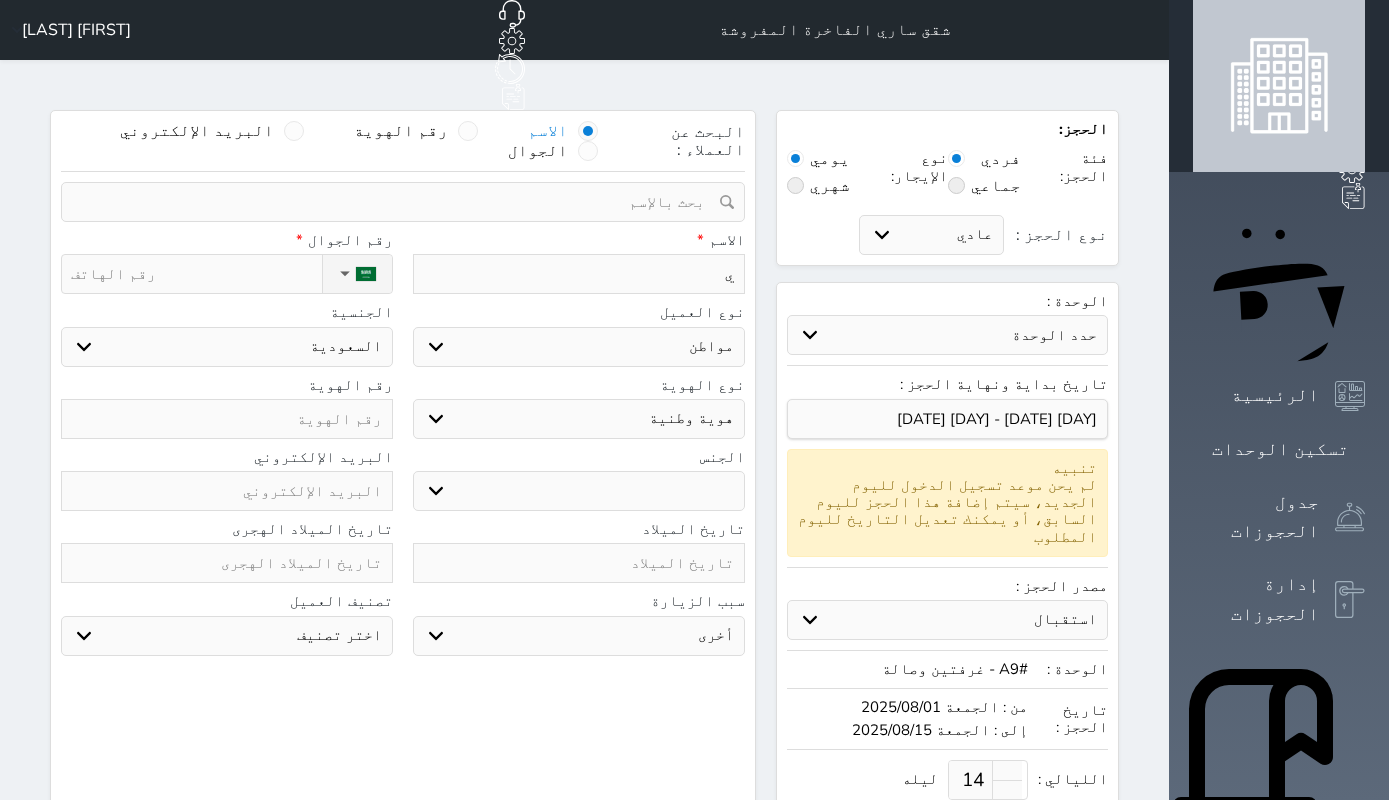 type on "يو" 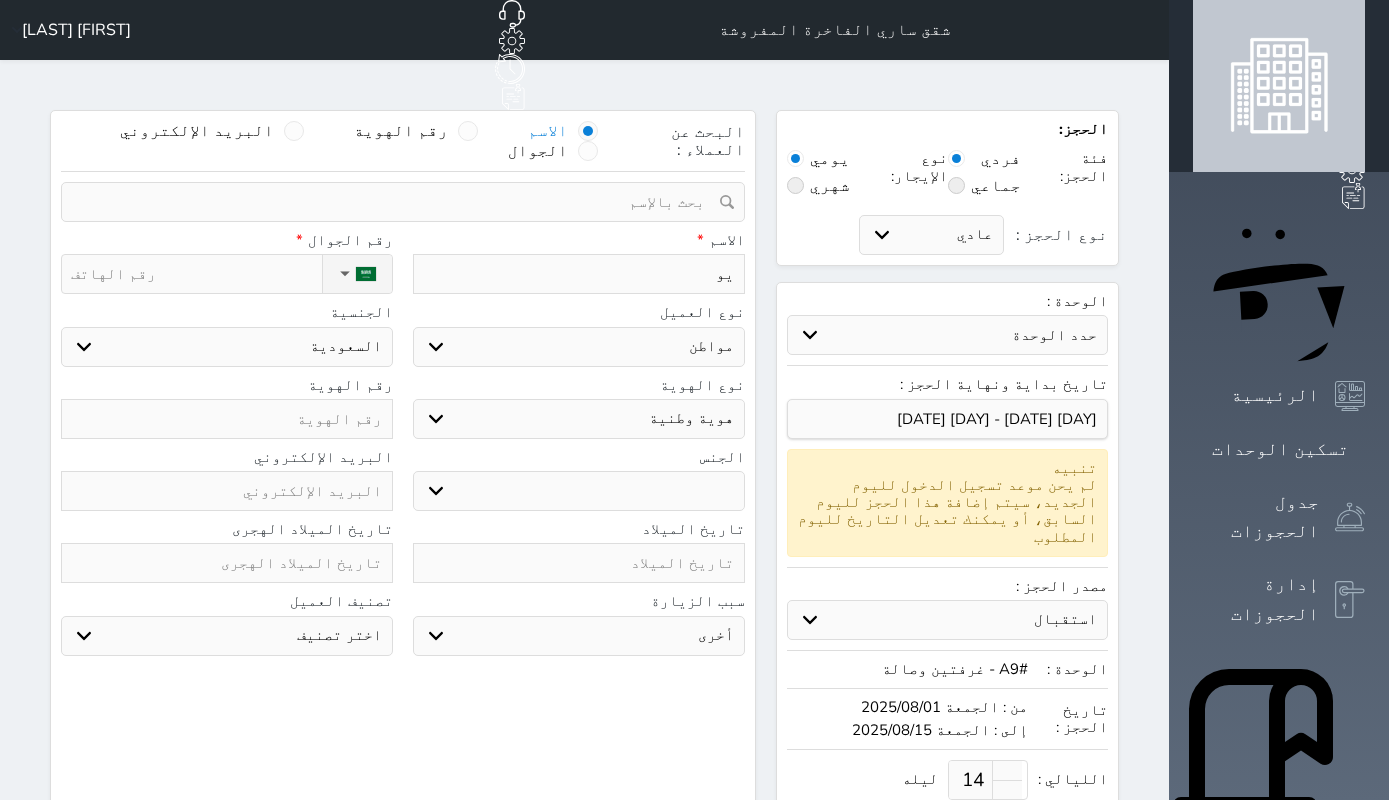 type on "يوس" 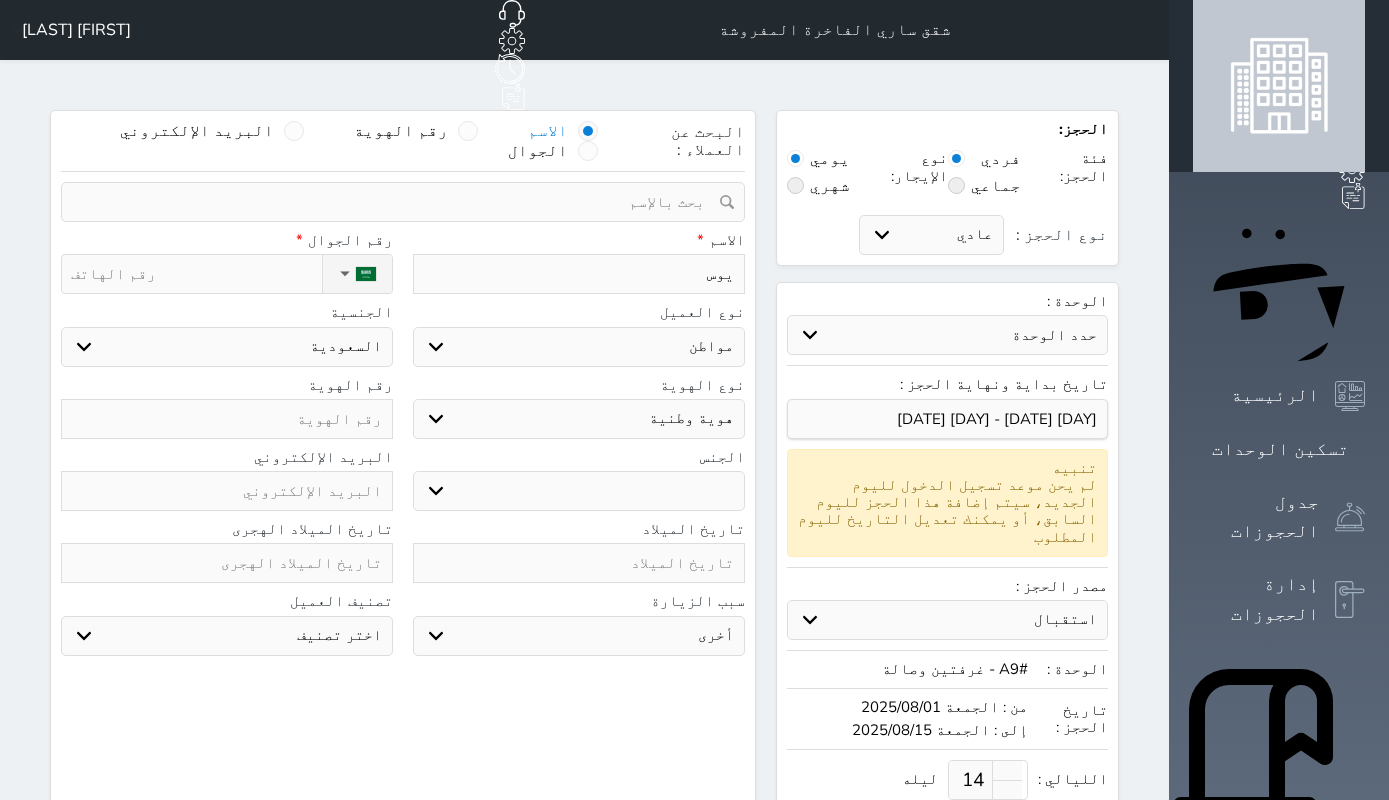 type on "يوسف" 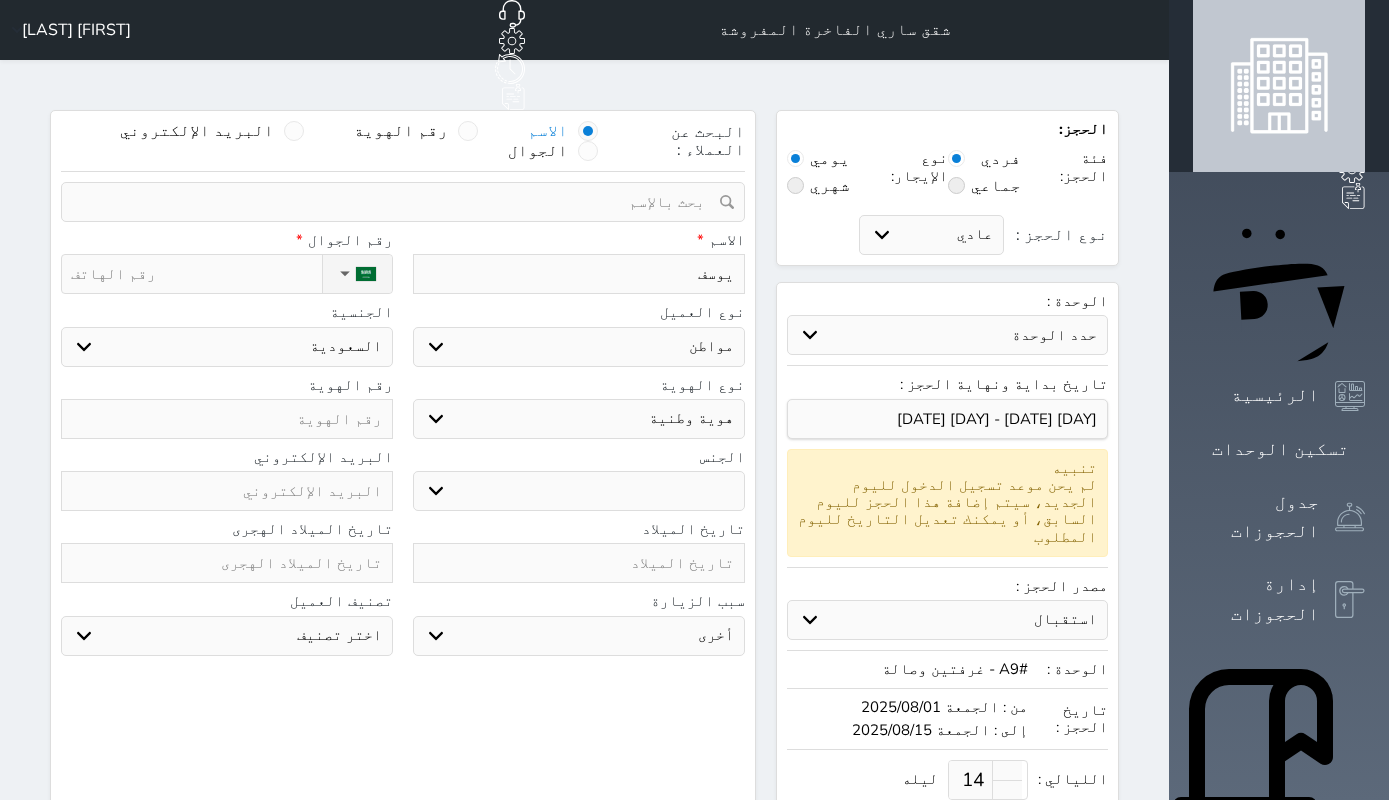 type on "يوسف" 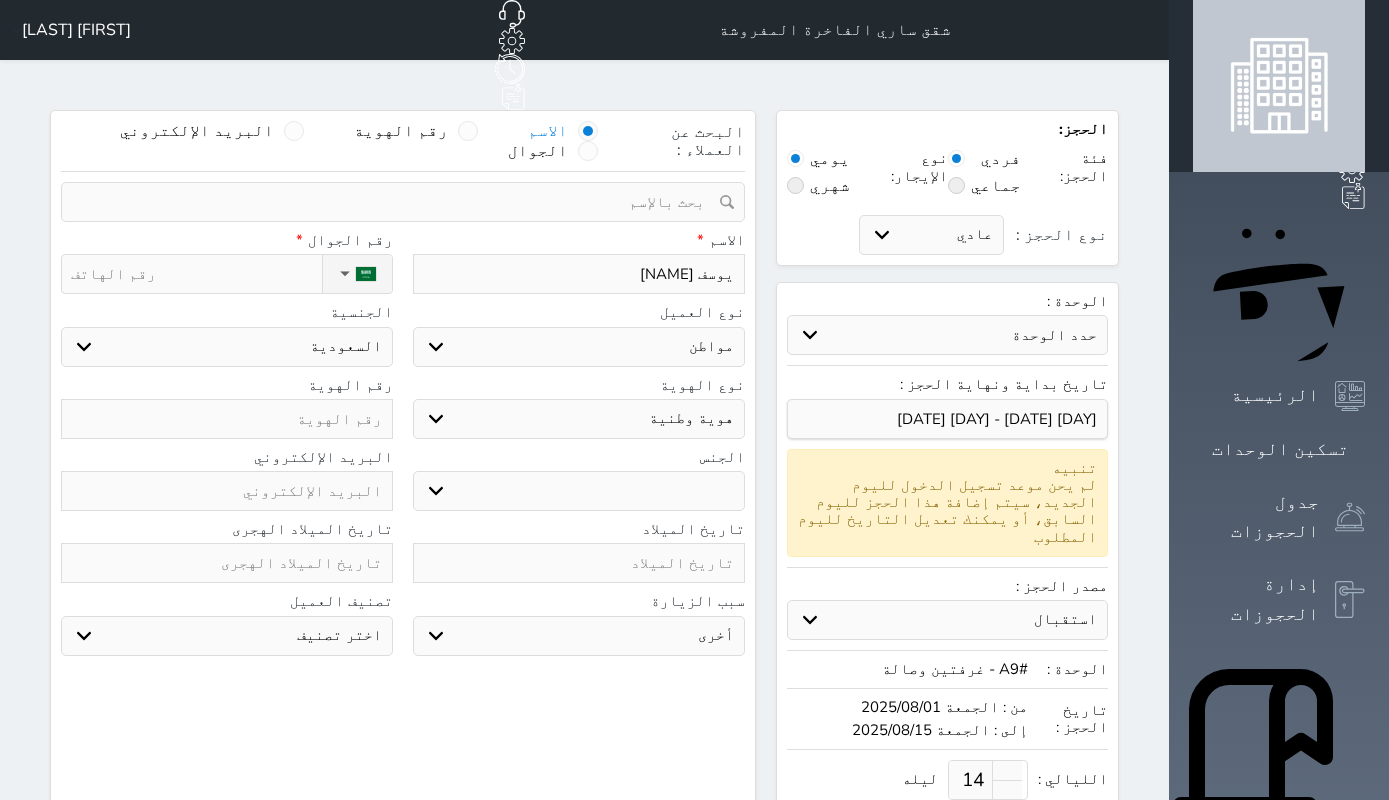 type on "يوسف مح" 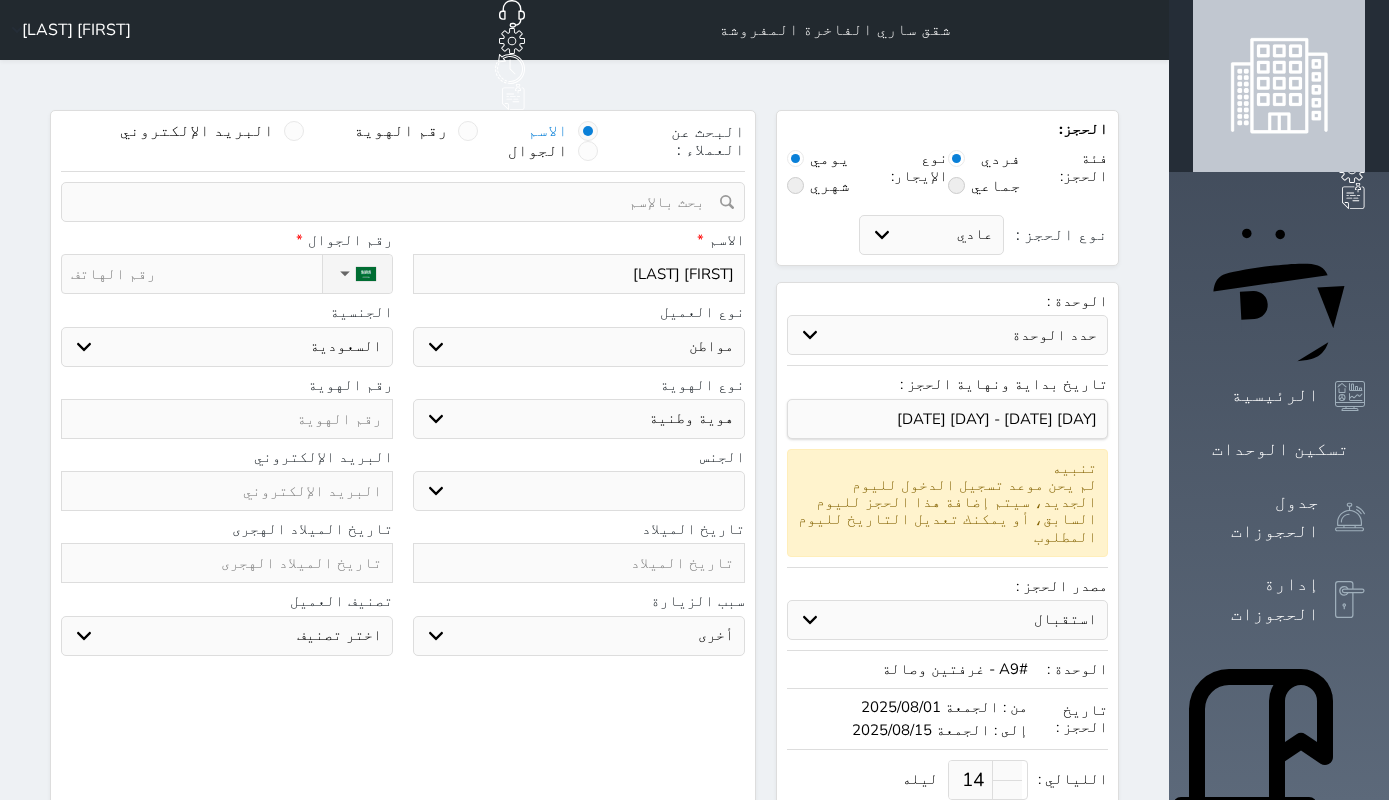 type on "يوسف محم" 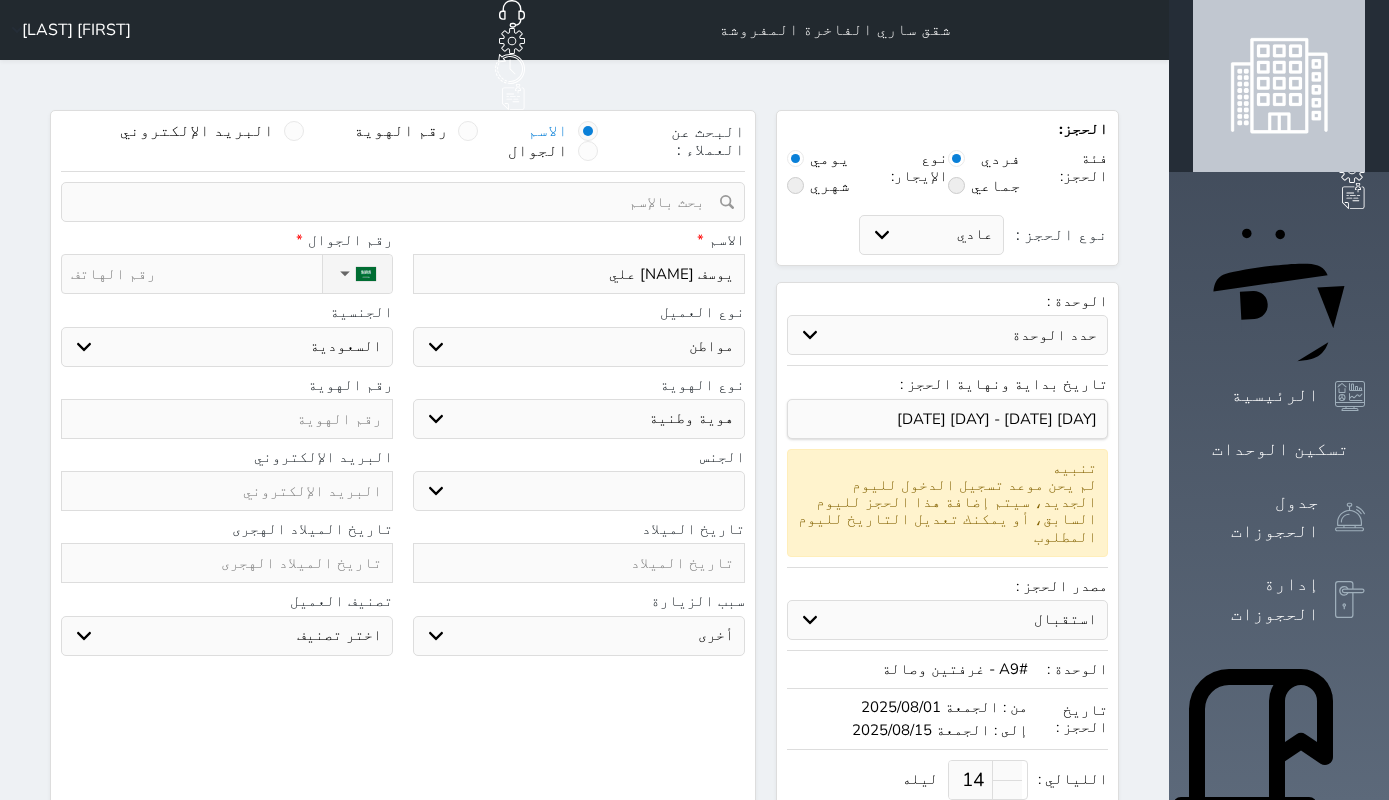 type on "يوسف محمد علي" 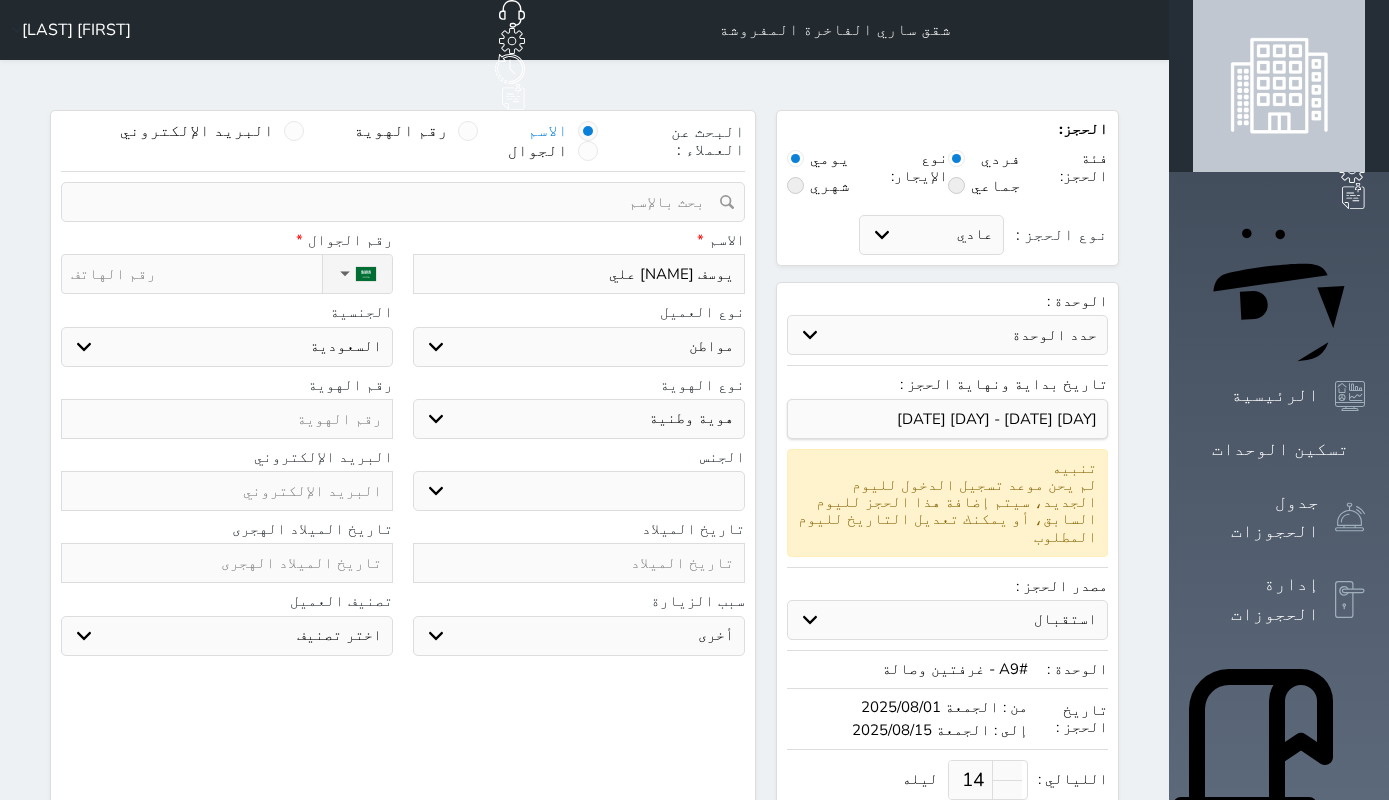 type on "يوسف محمد علي" 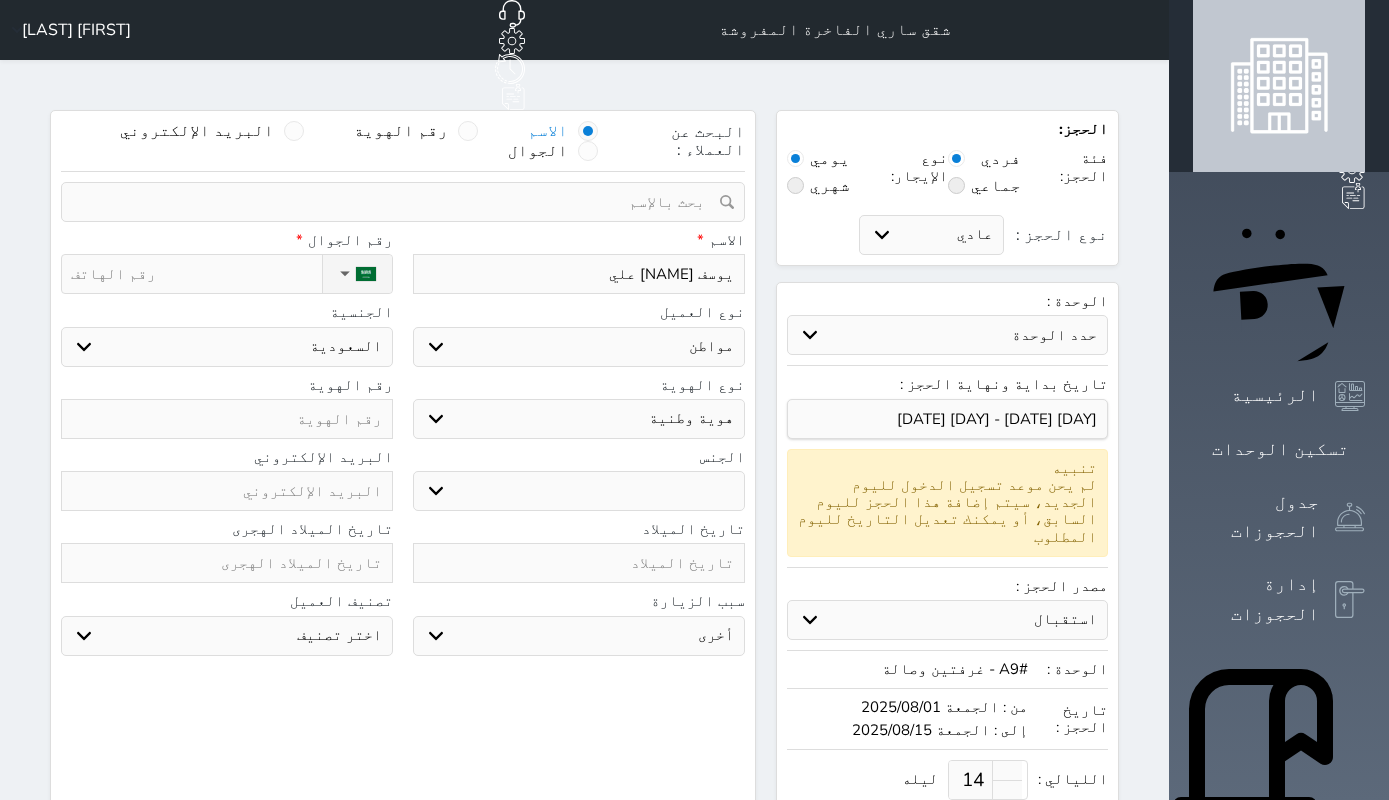 type on "يوسف محمد عل" 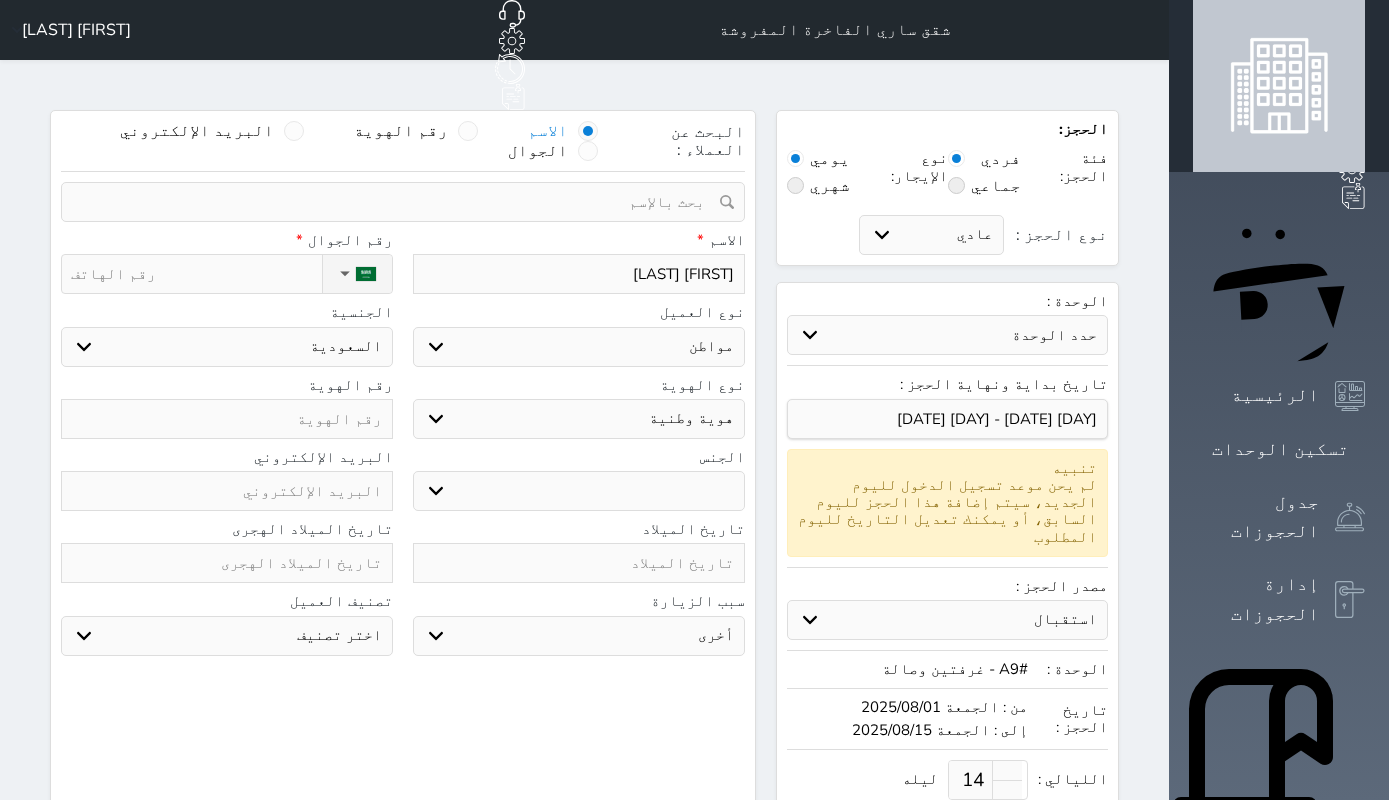 type on "يوسف محمد ع" 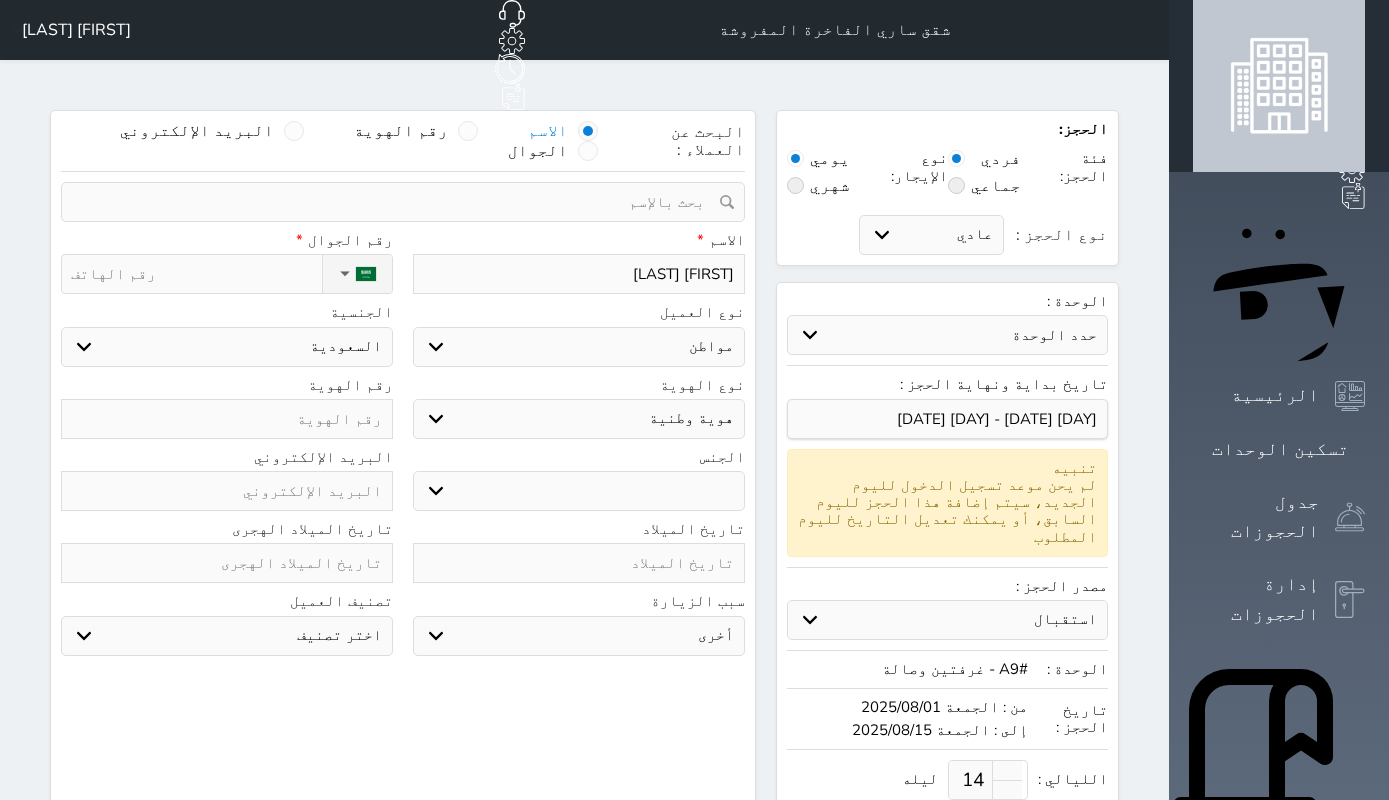 type on "يوسف محمد ع" 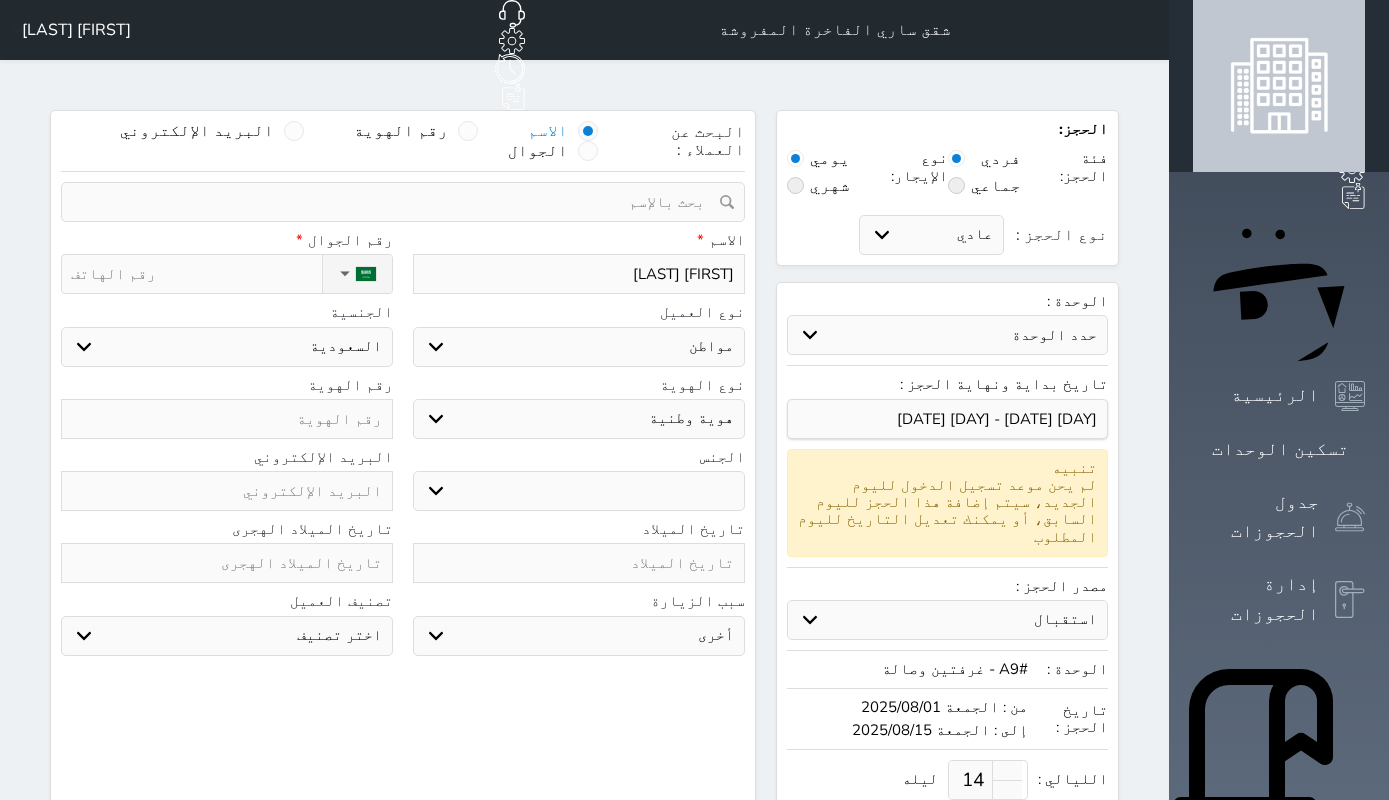 type on "يوسف محمد عب" 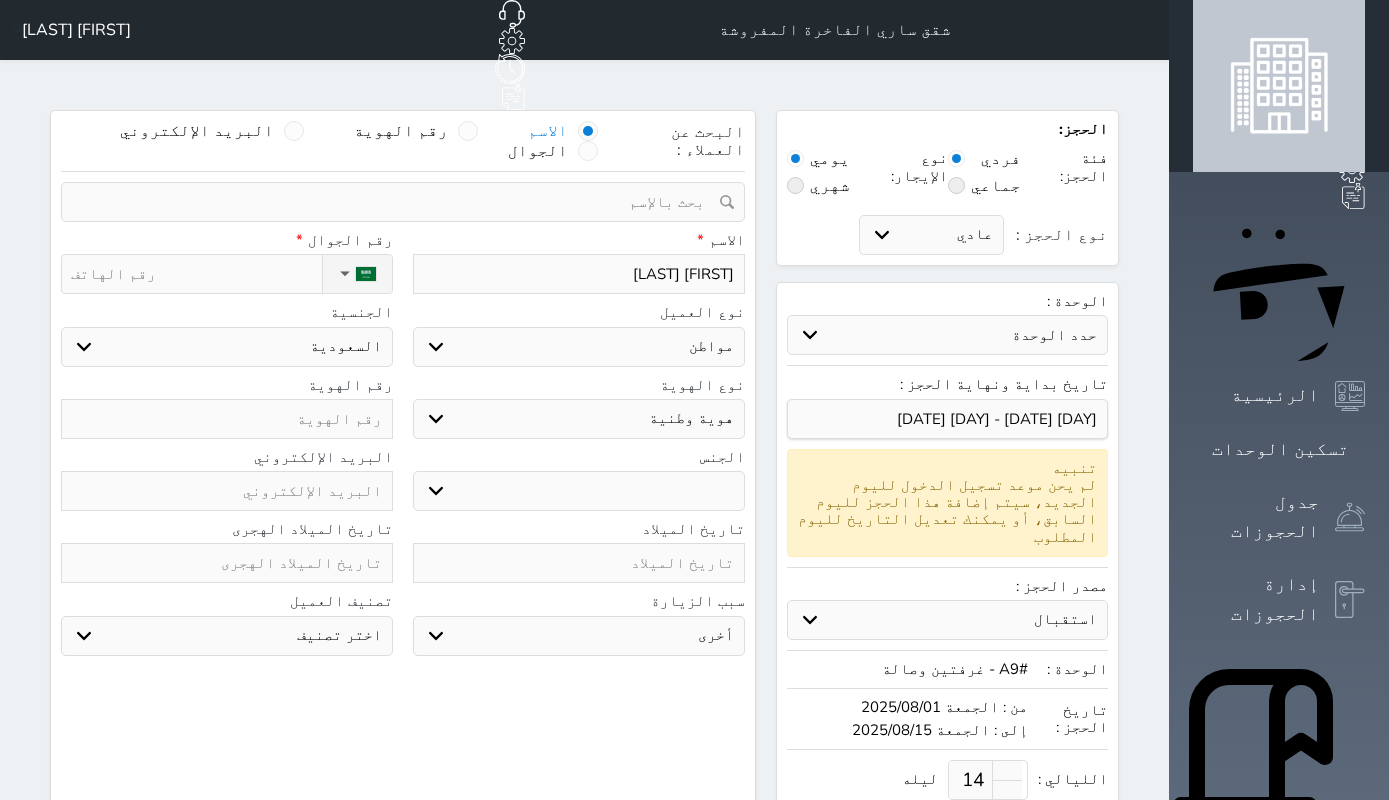 type on "يوسف محمد عباس ع" 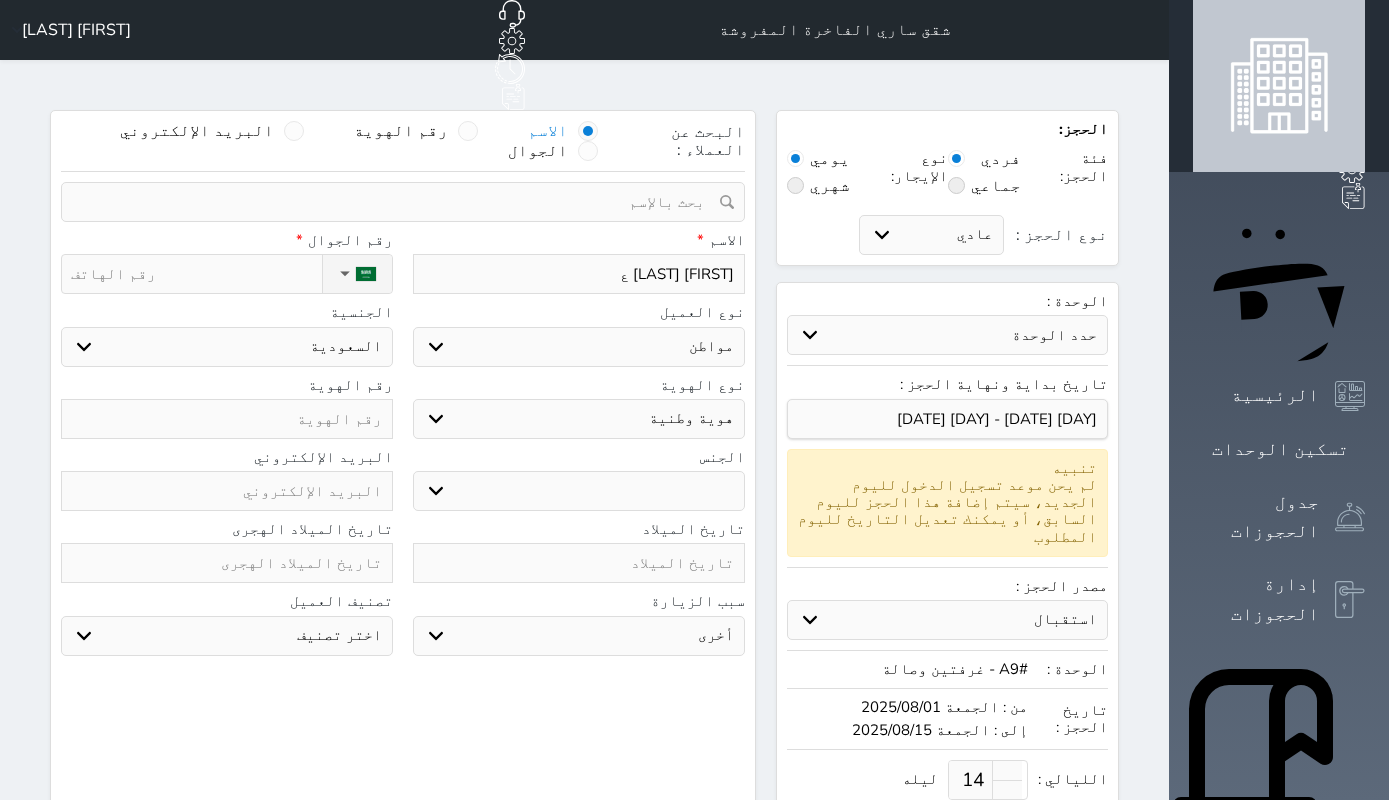 select 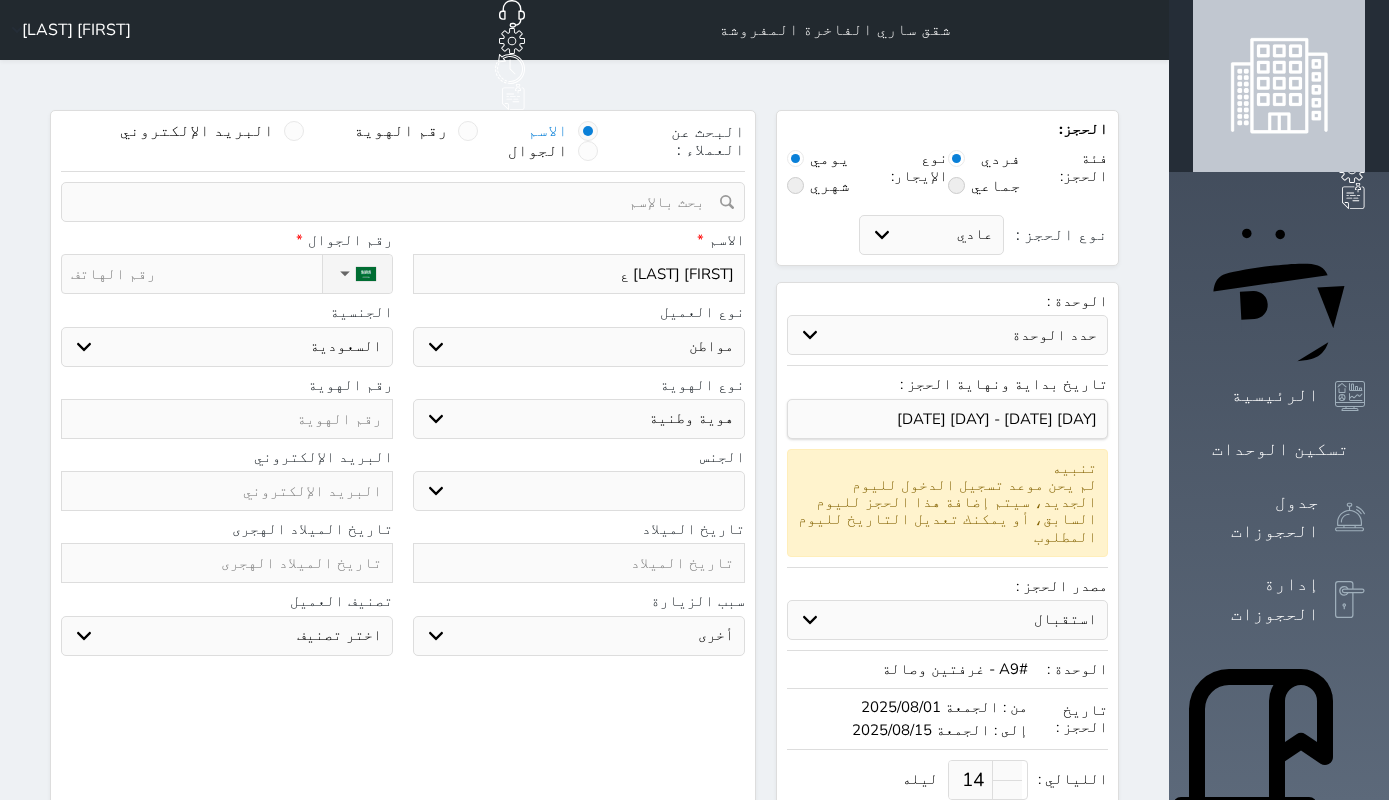 type on "يوسف محمد عباس عل" 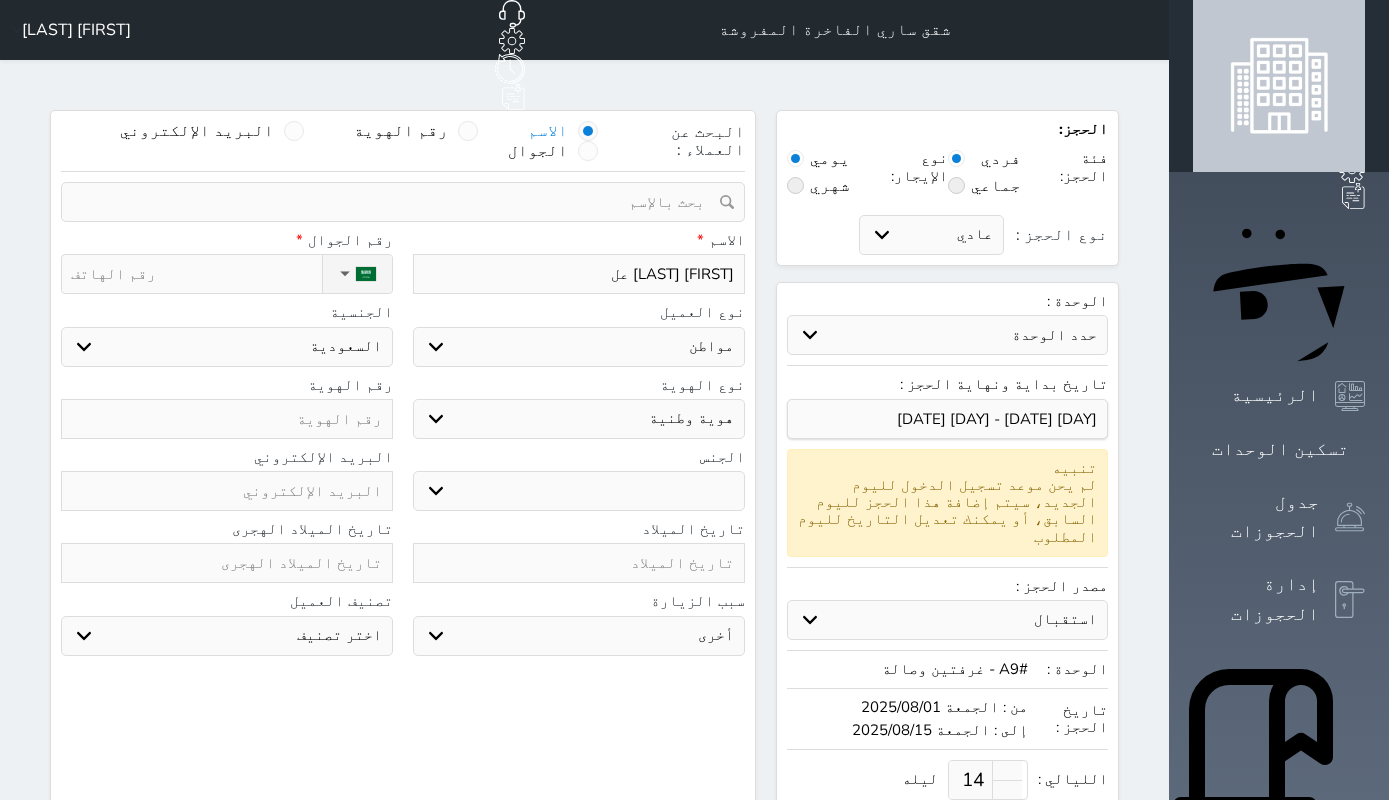 type on "يوسف محمد عباس علي" 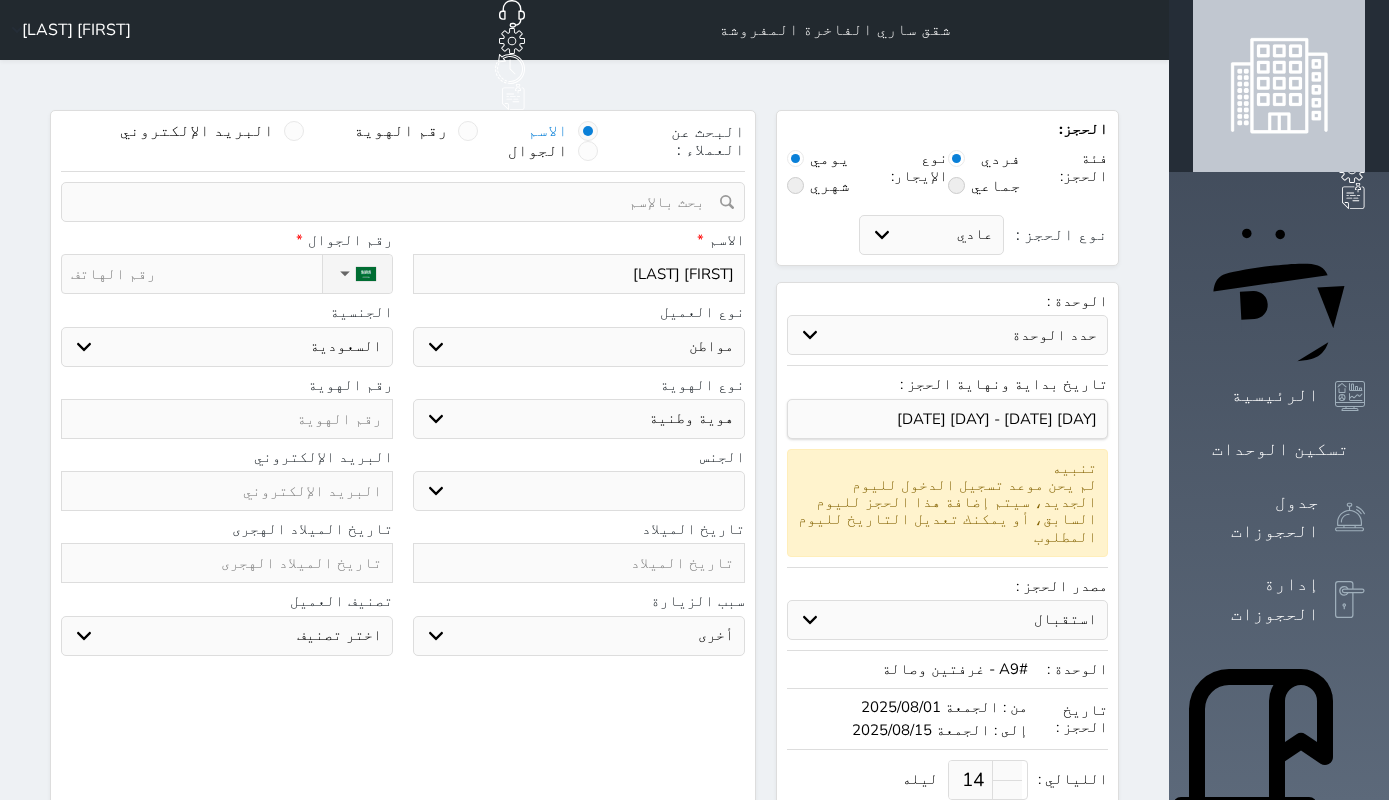 select 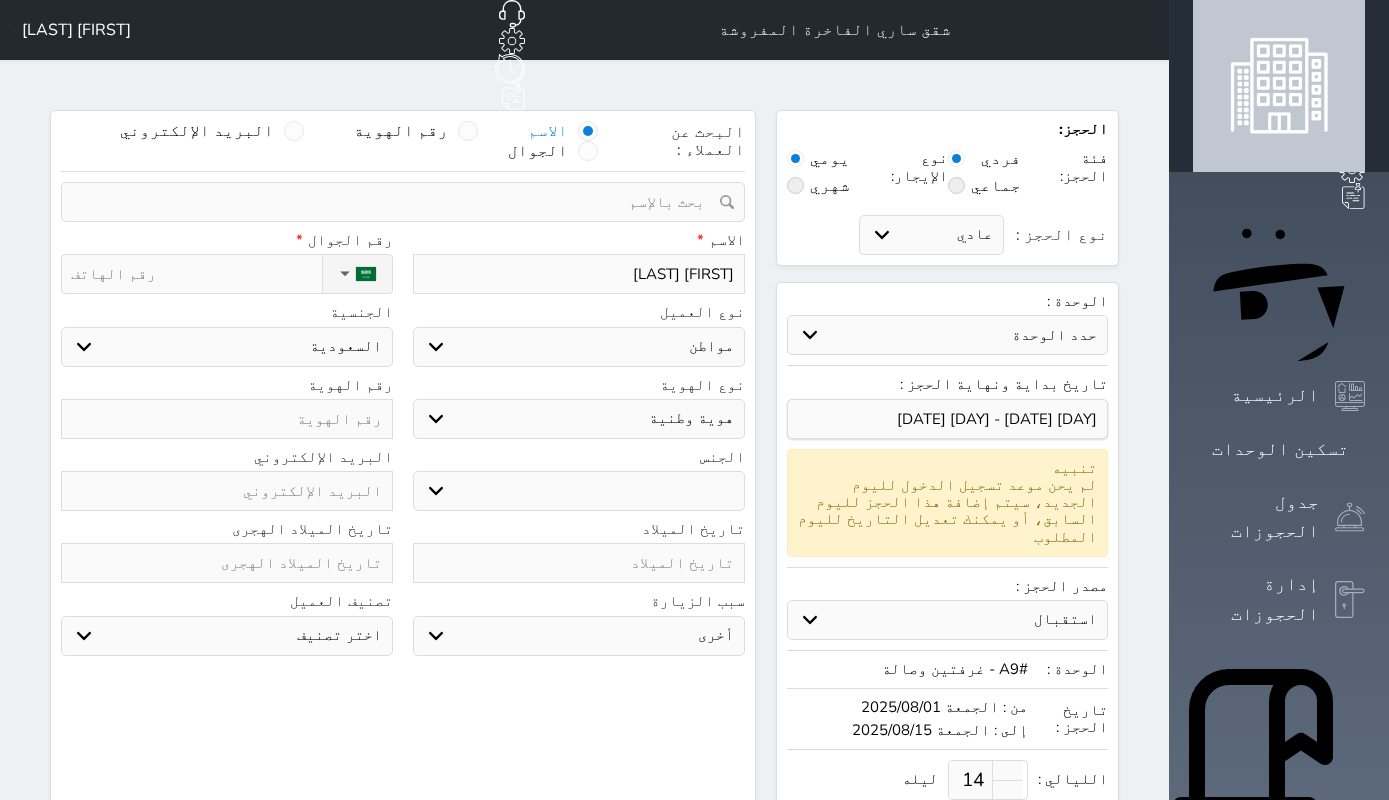 type on "يوسف محمد عباس علي" 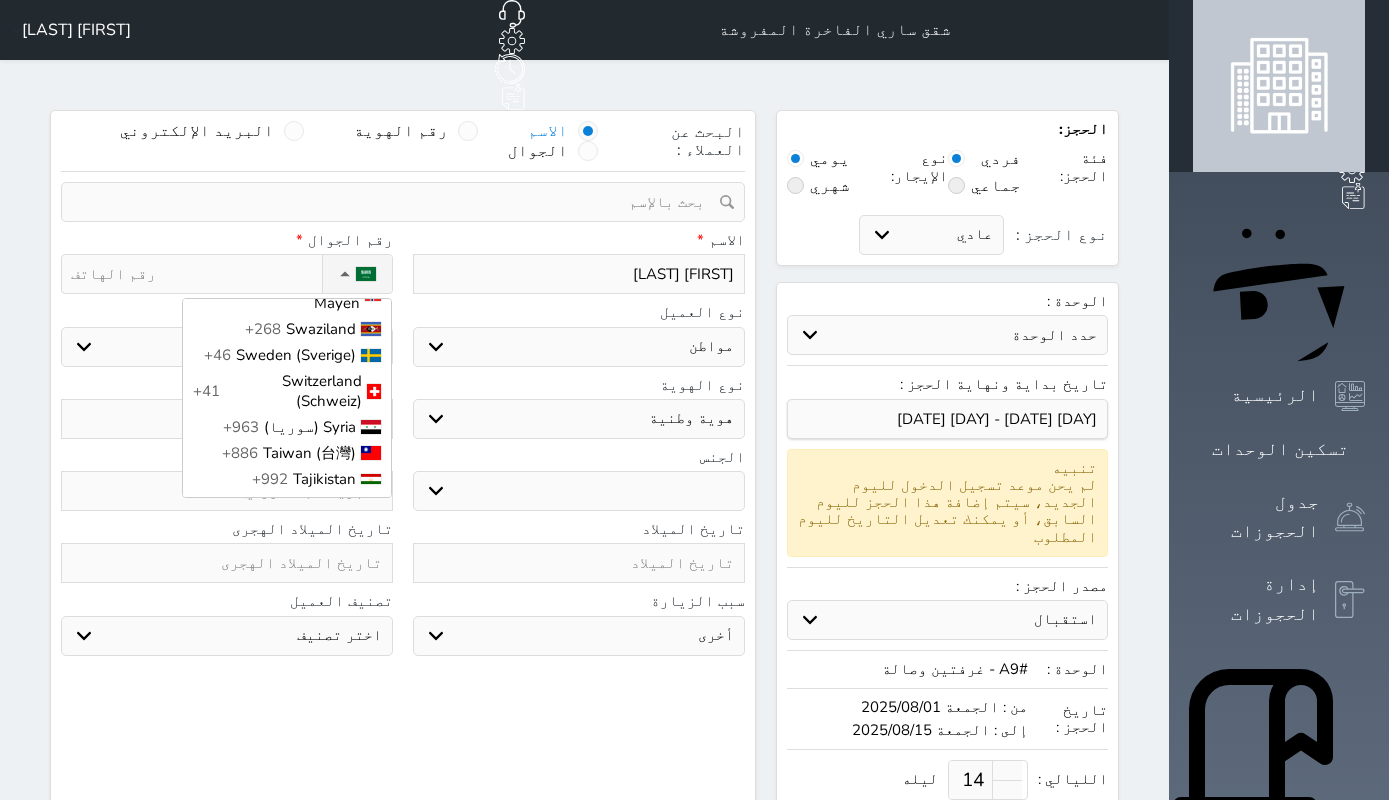 scroll, scrollTop: 7167, scrollLeft: 0, axis: vertical 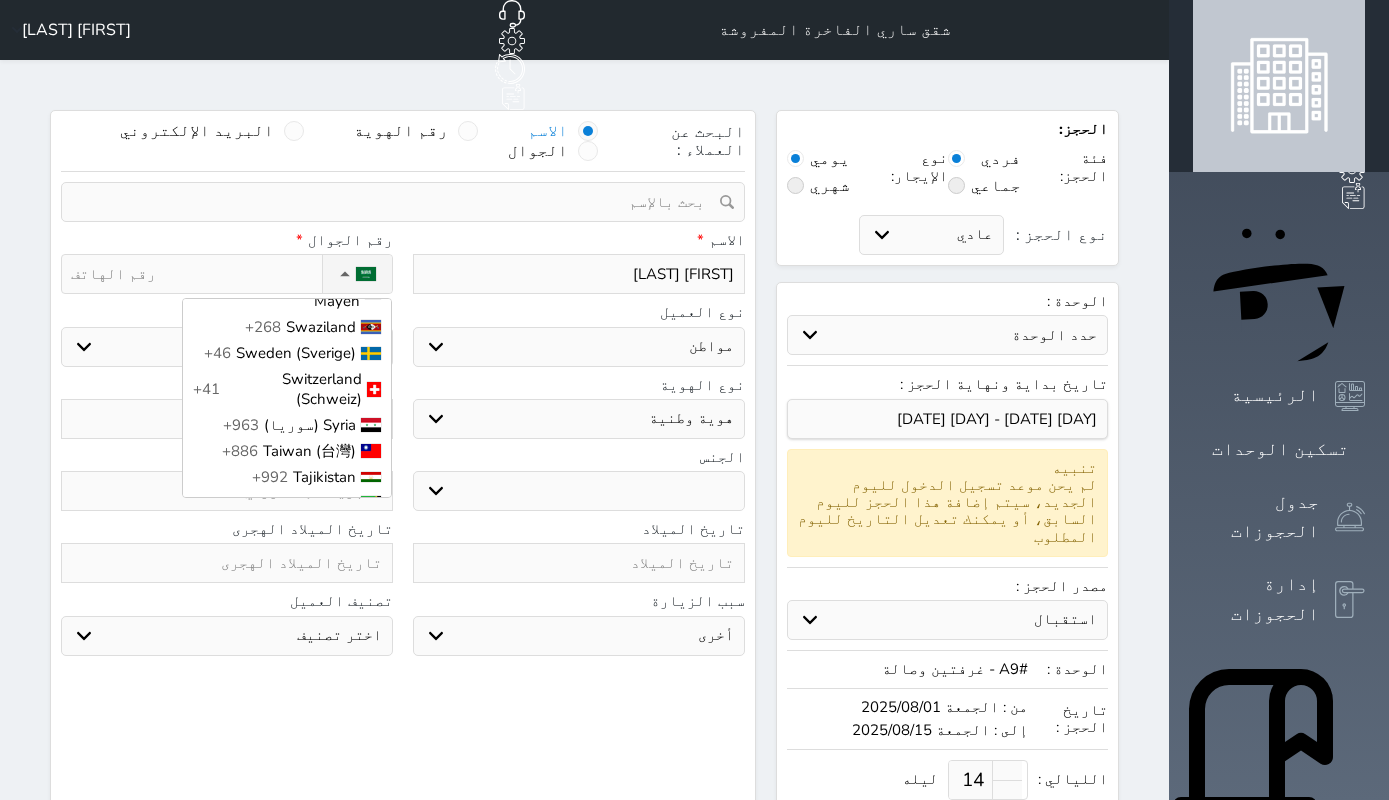 click on "United Arab Emirates (‫الإمارات العربية المتحدة‬‎)" at bounding box center (301, 983) 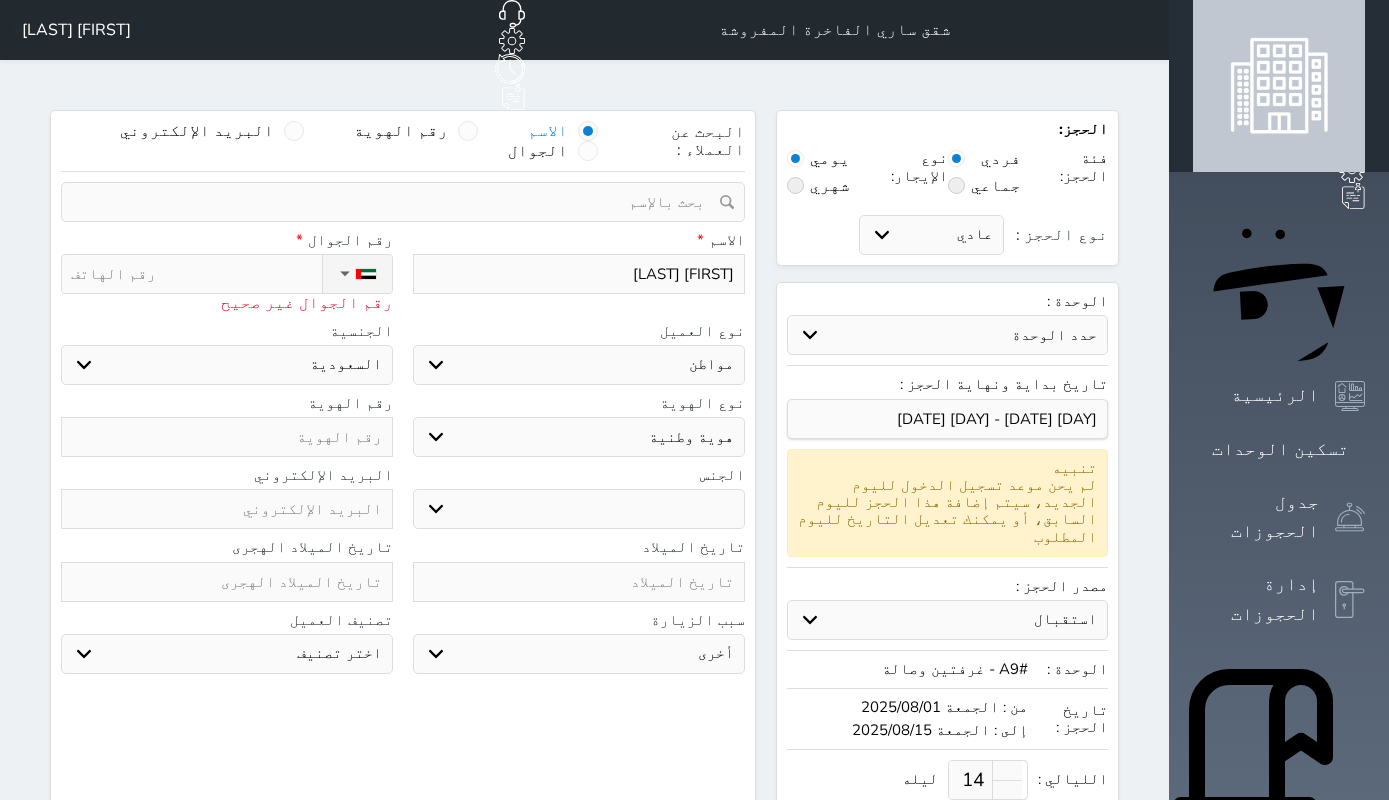 click on "رقم الجوال غير صحيح" at bounding box center (227, 303) 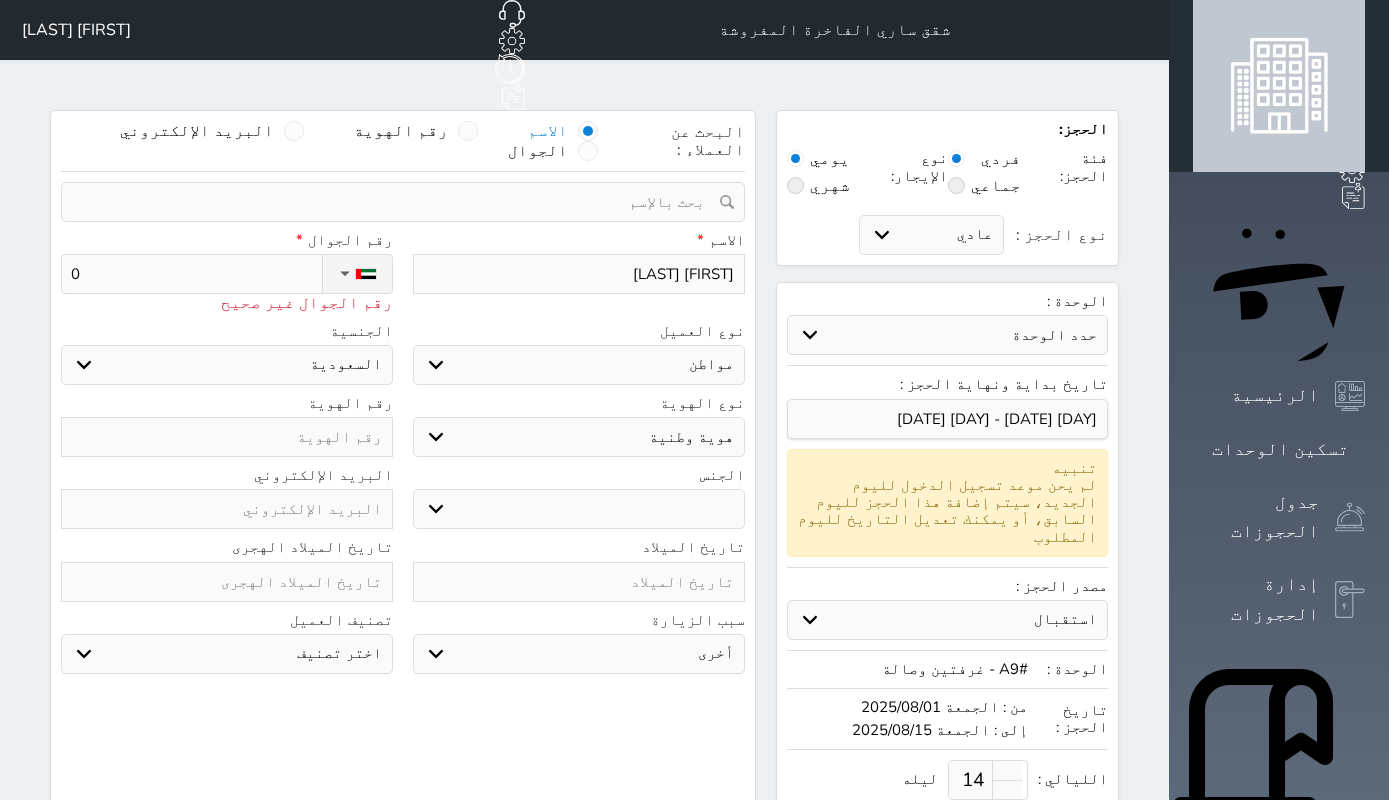 type on "00" 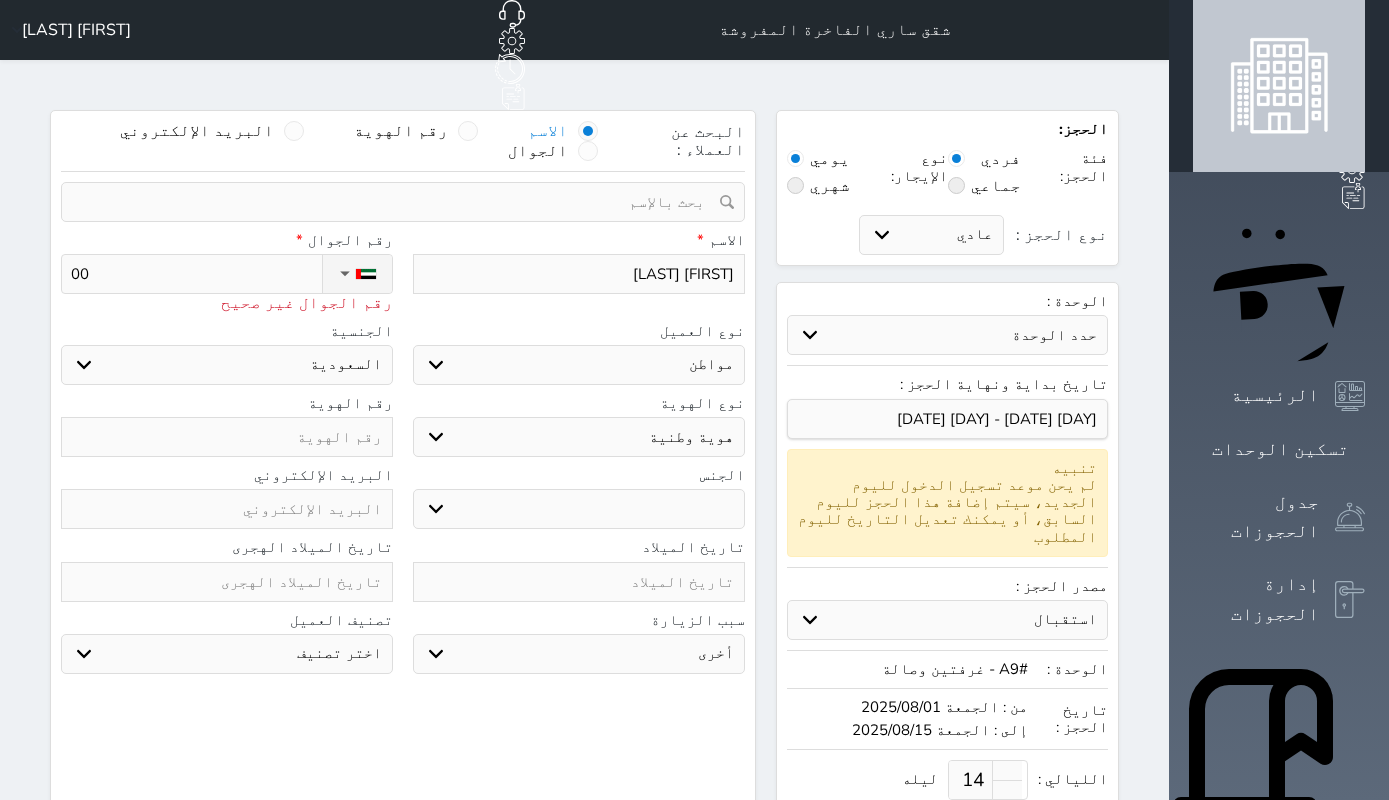 type on "009" 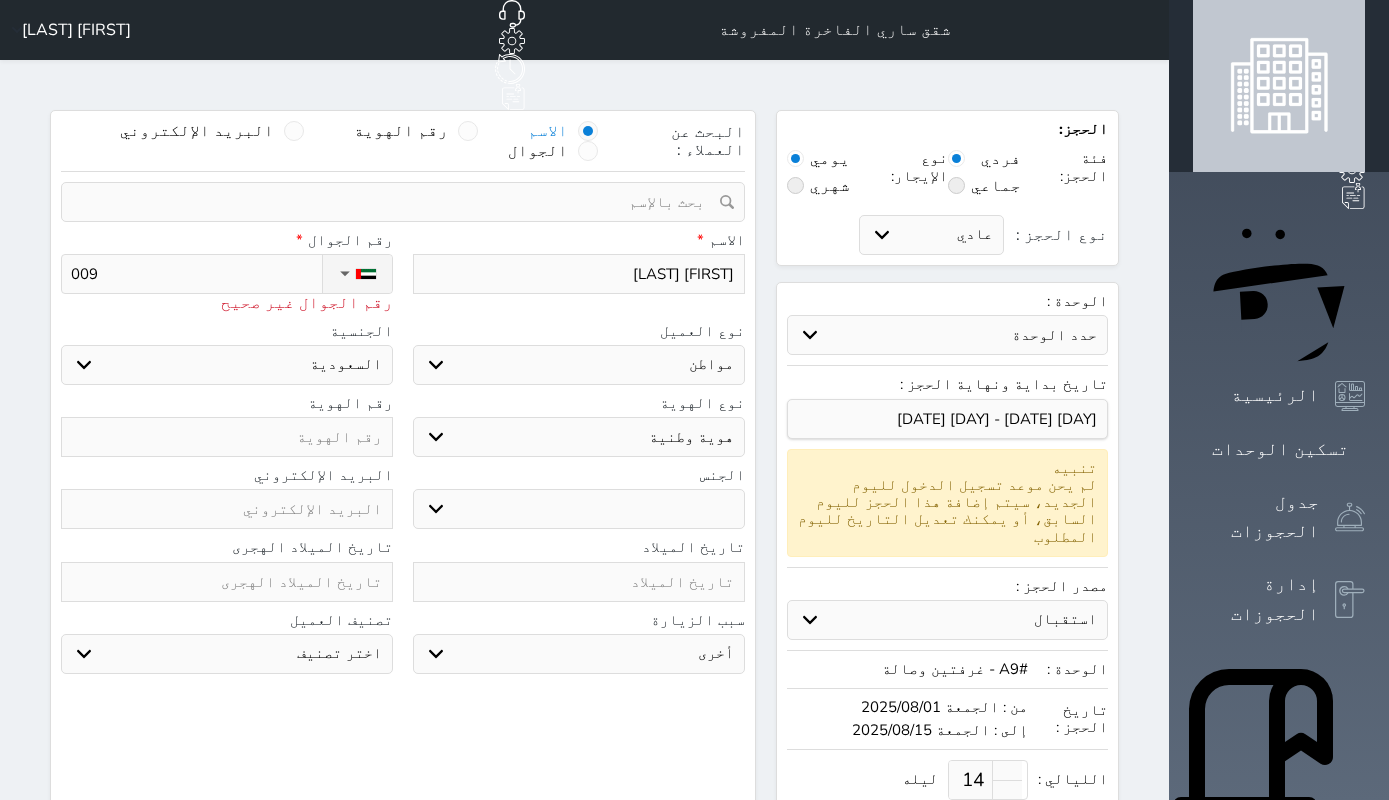 type on "0096" 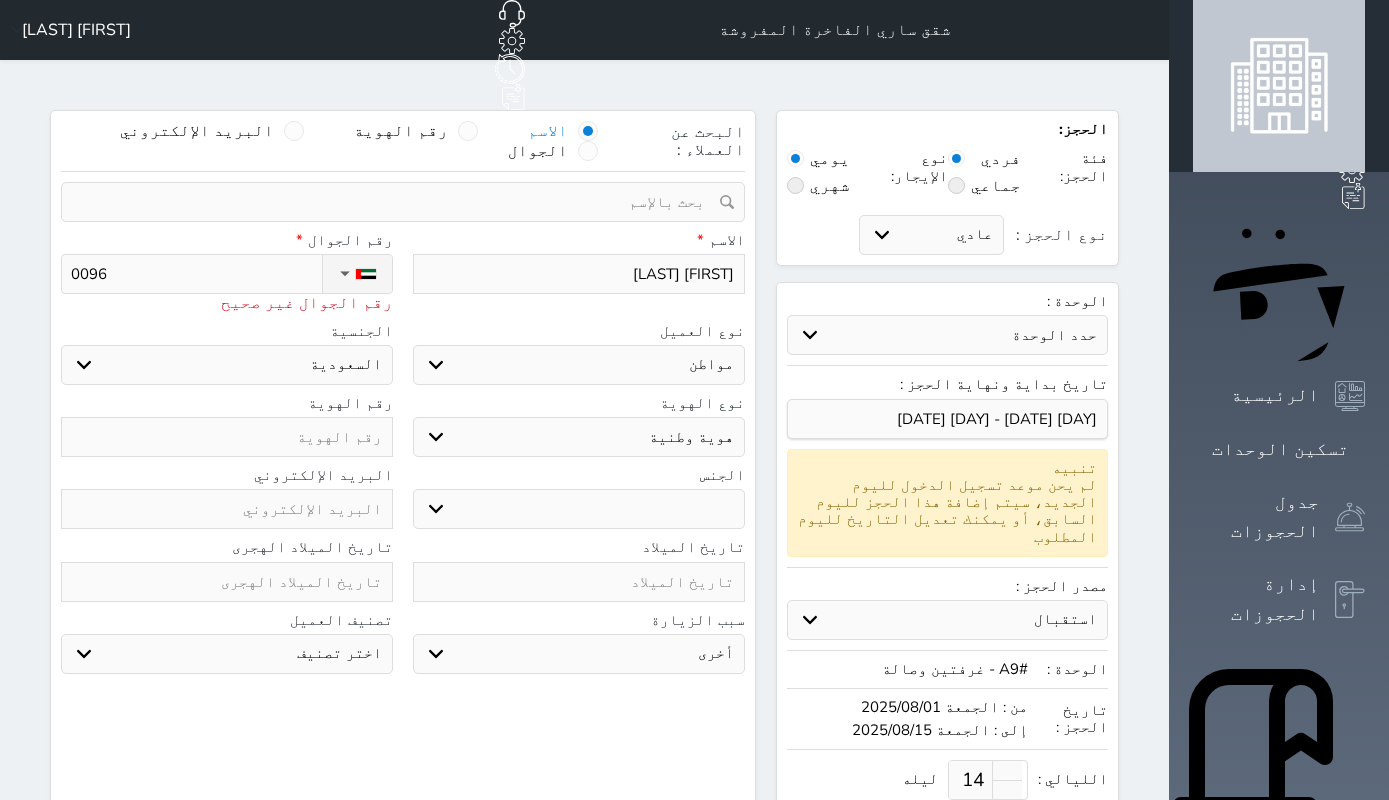 type on "009" 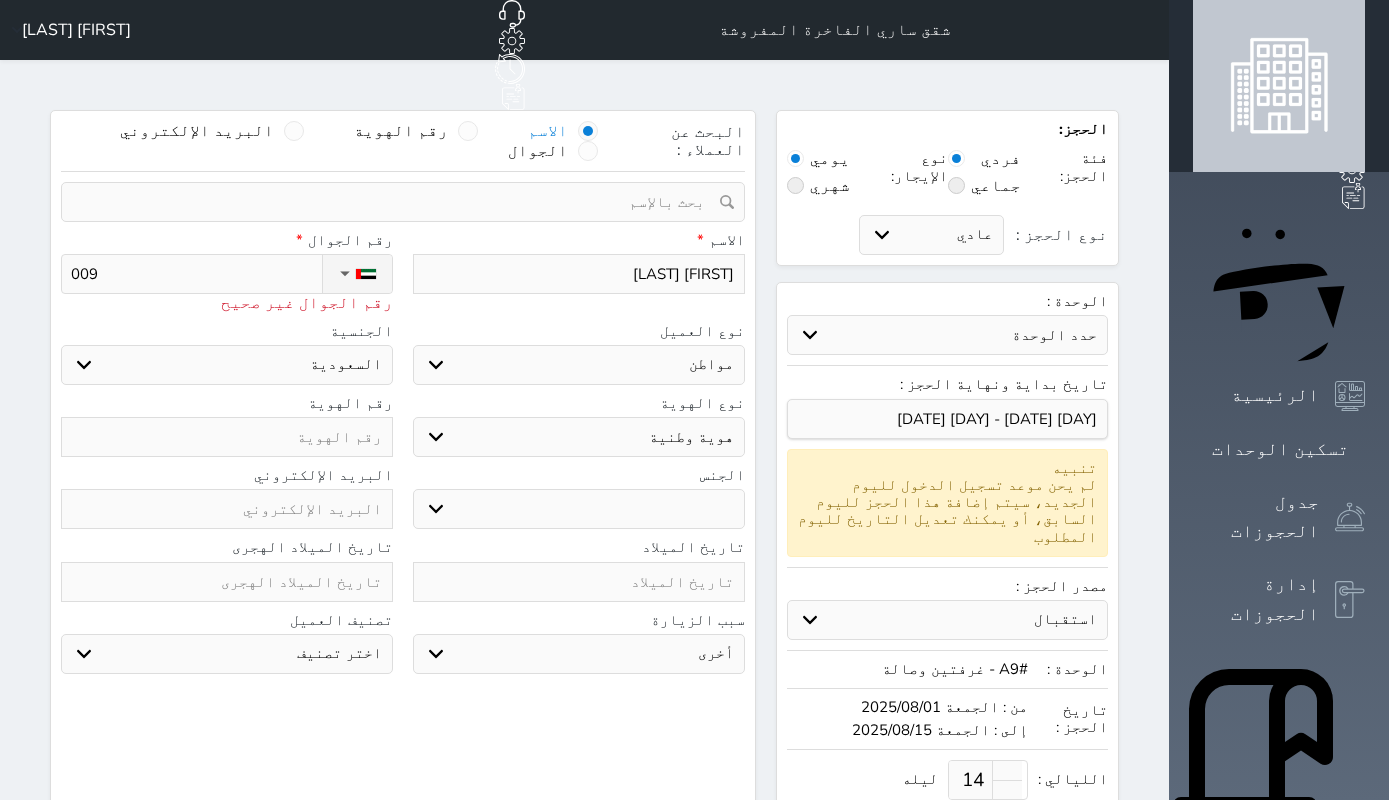 type on "0097" 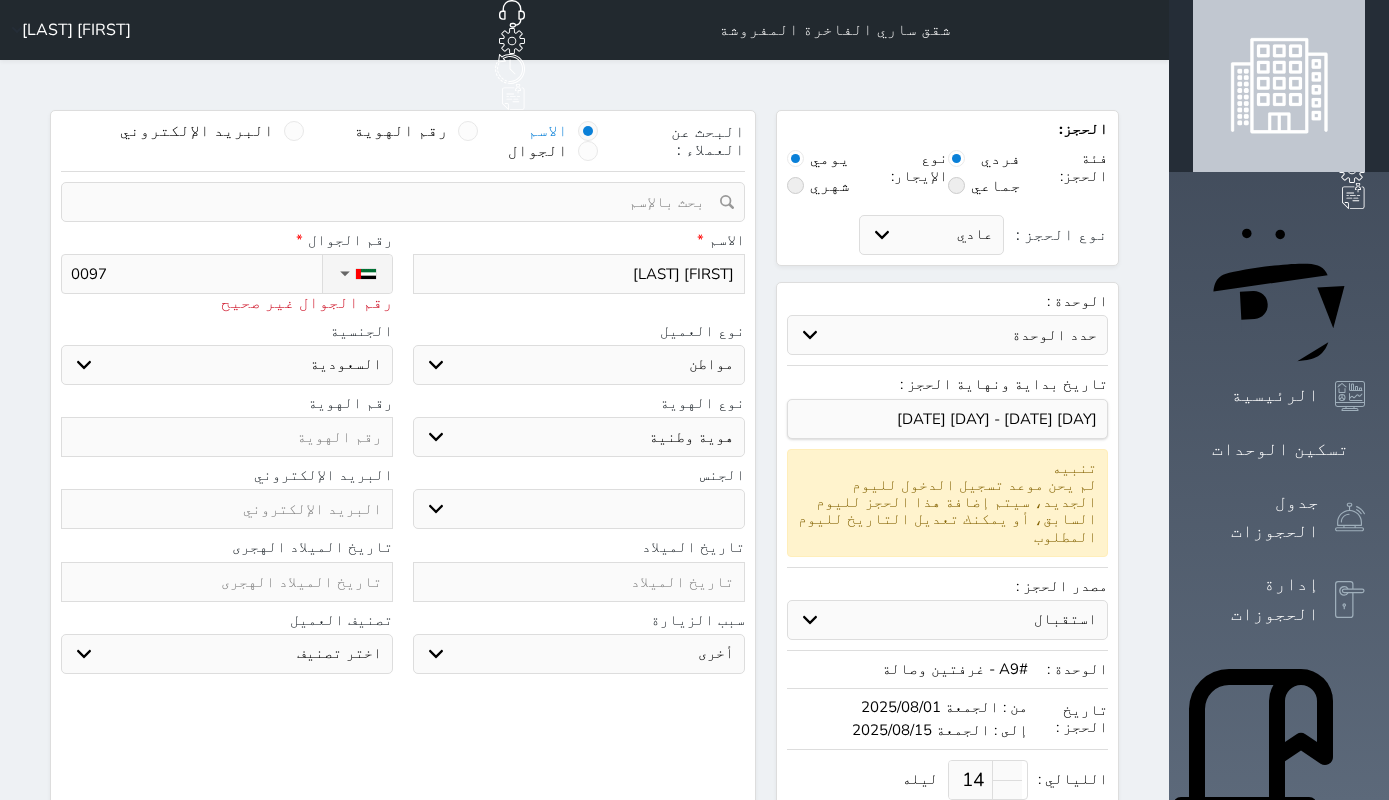 select 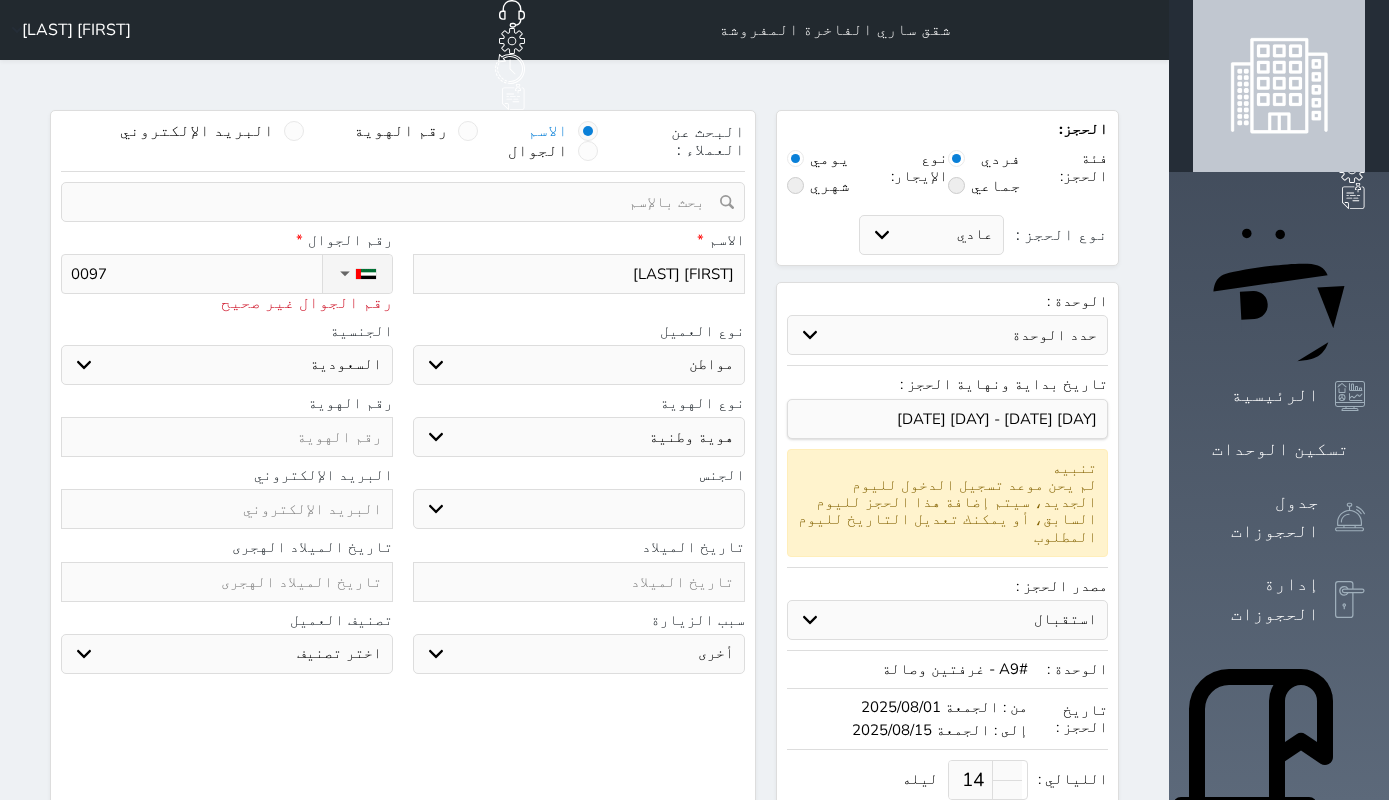 type on "00971" 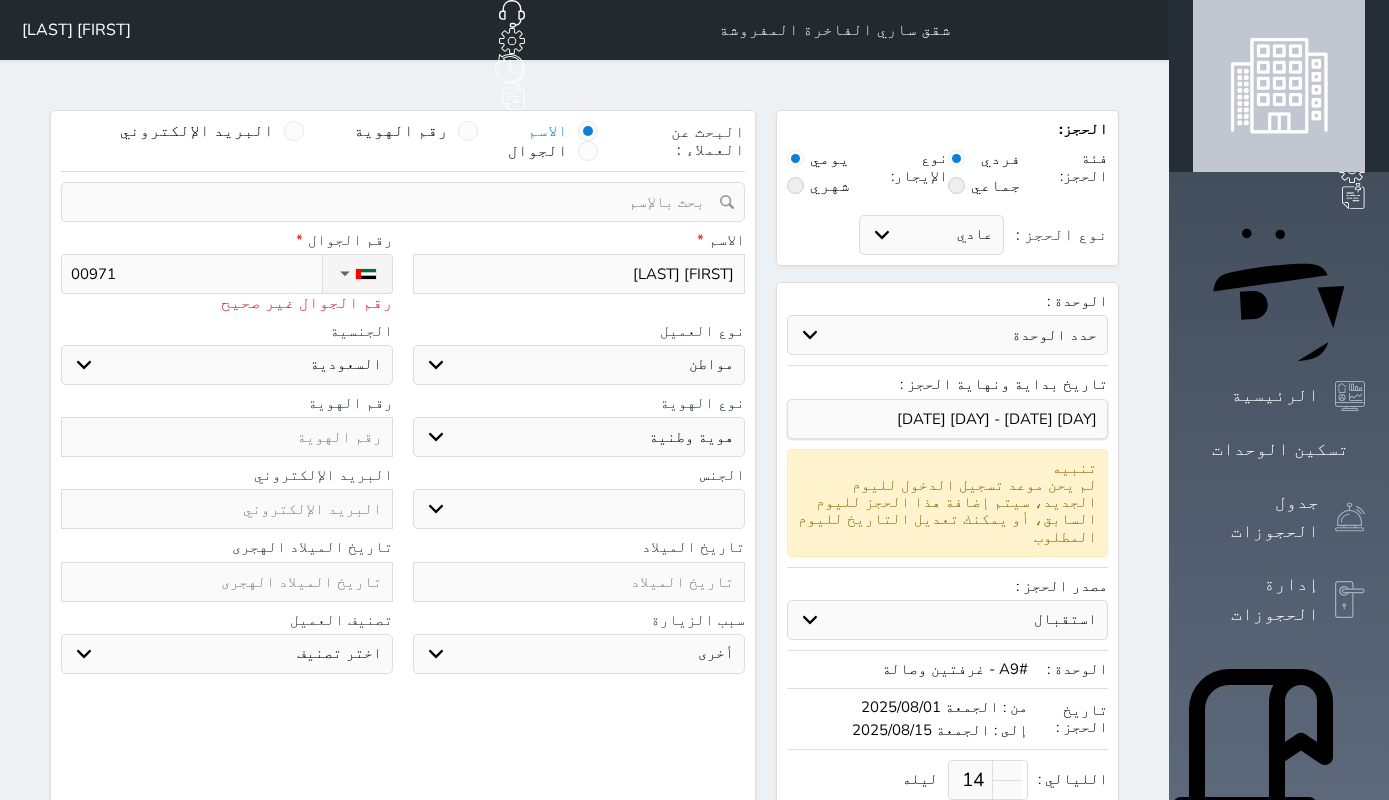 select 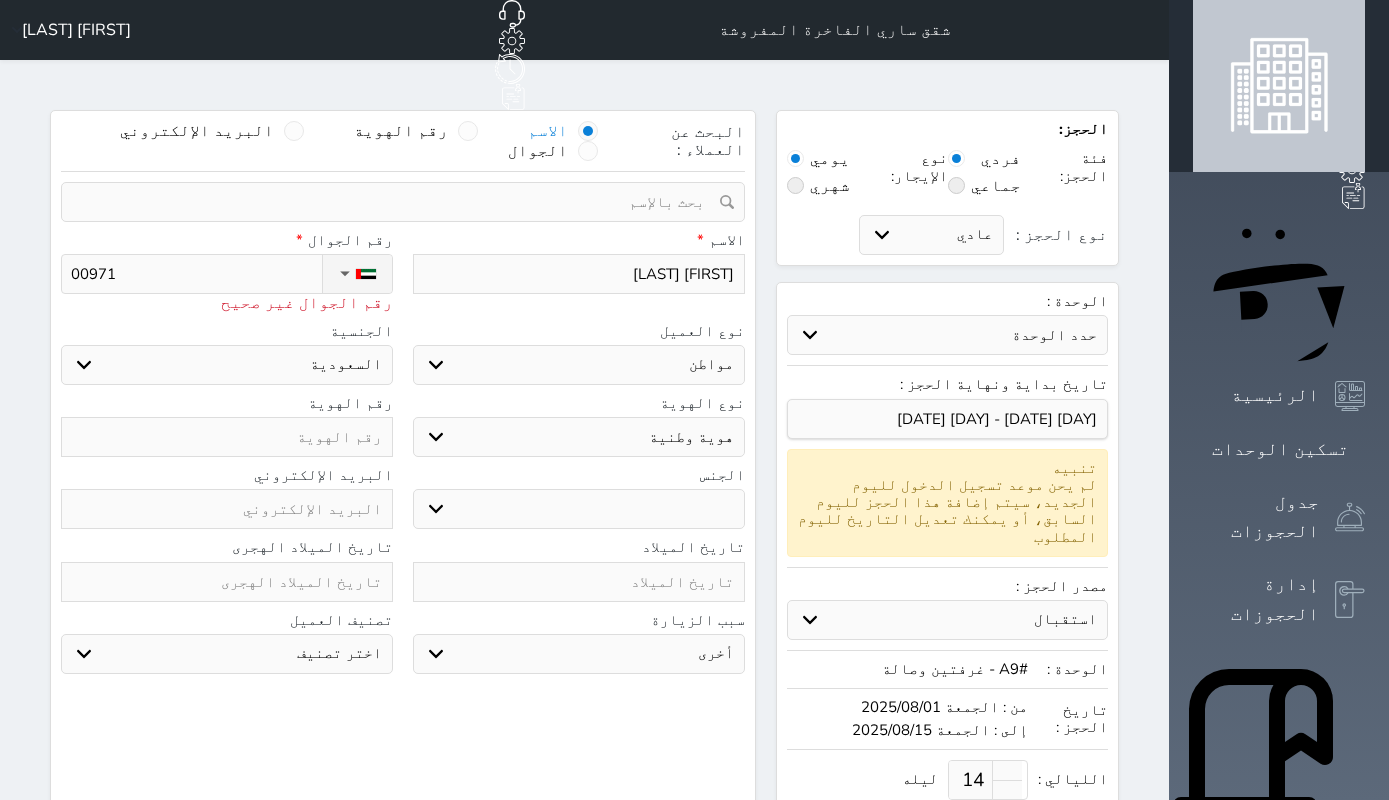type on "009715" 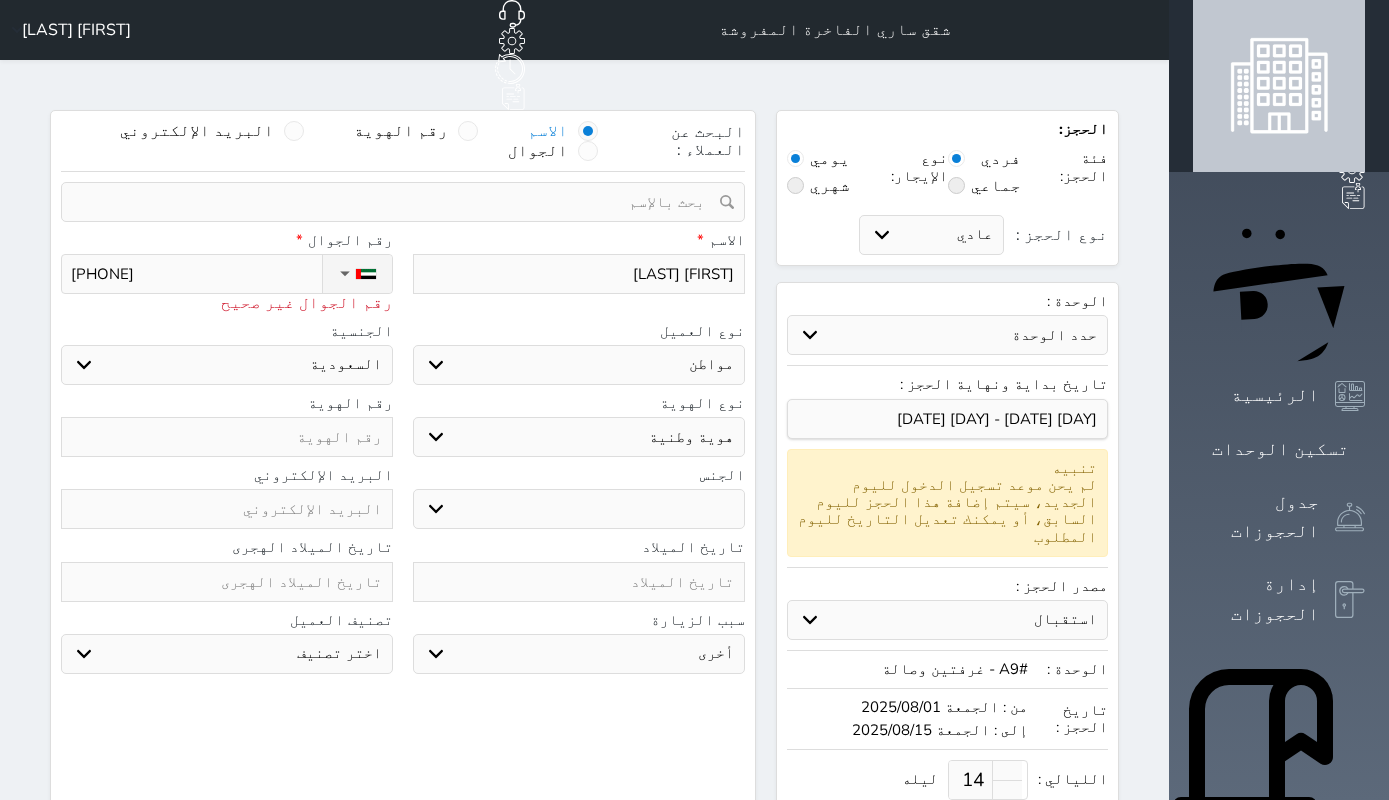type on "0097156" 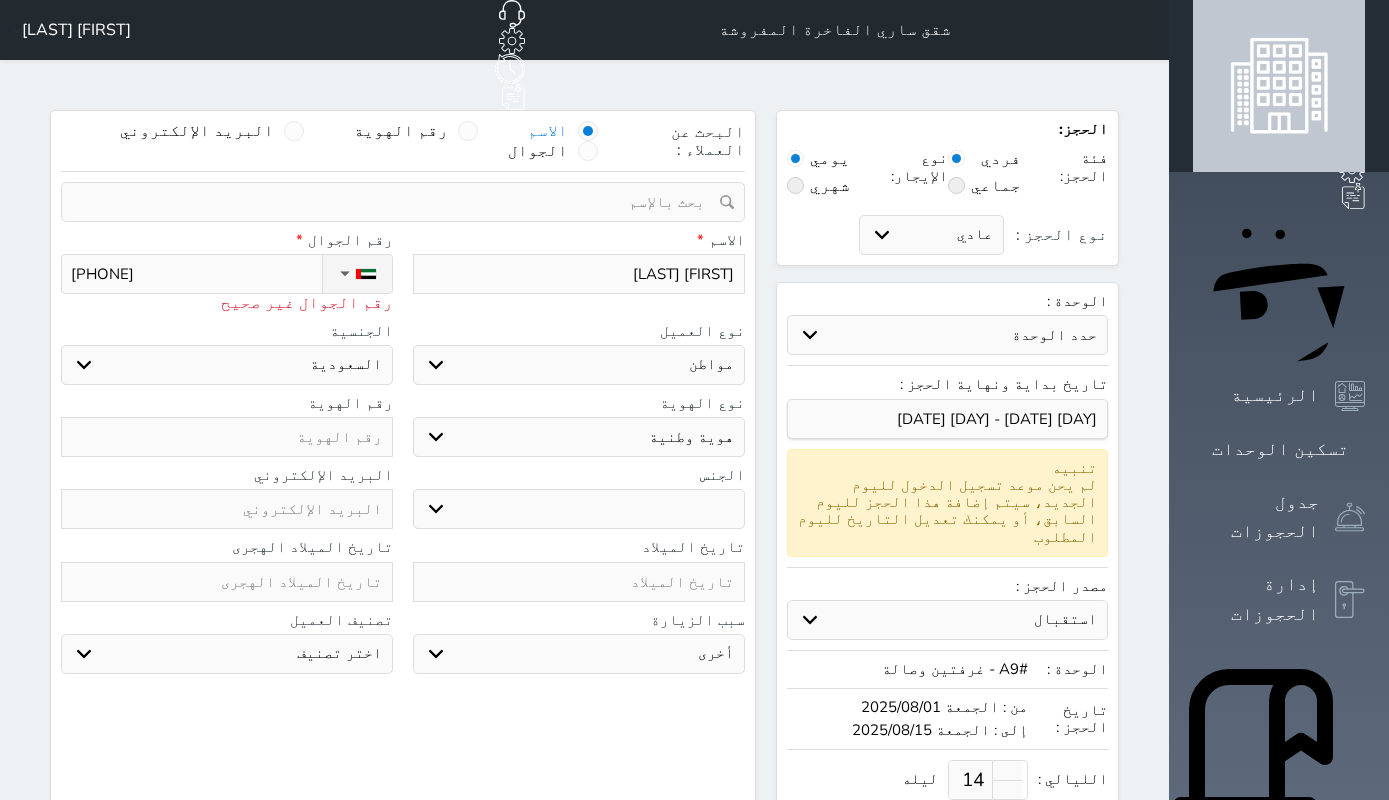 type on "00971568" 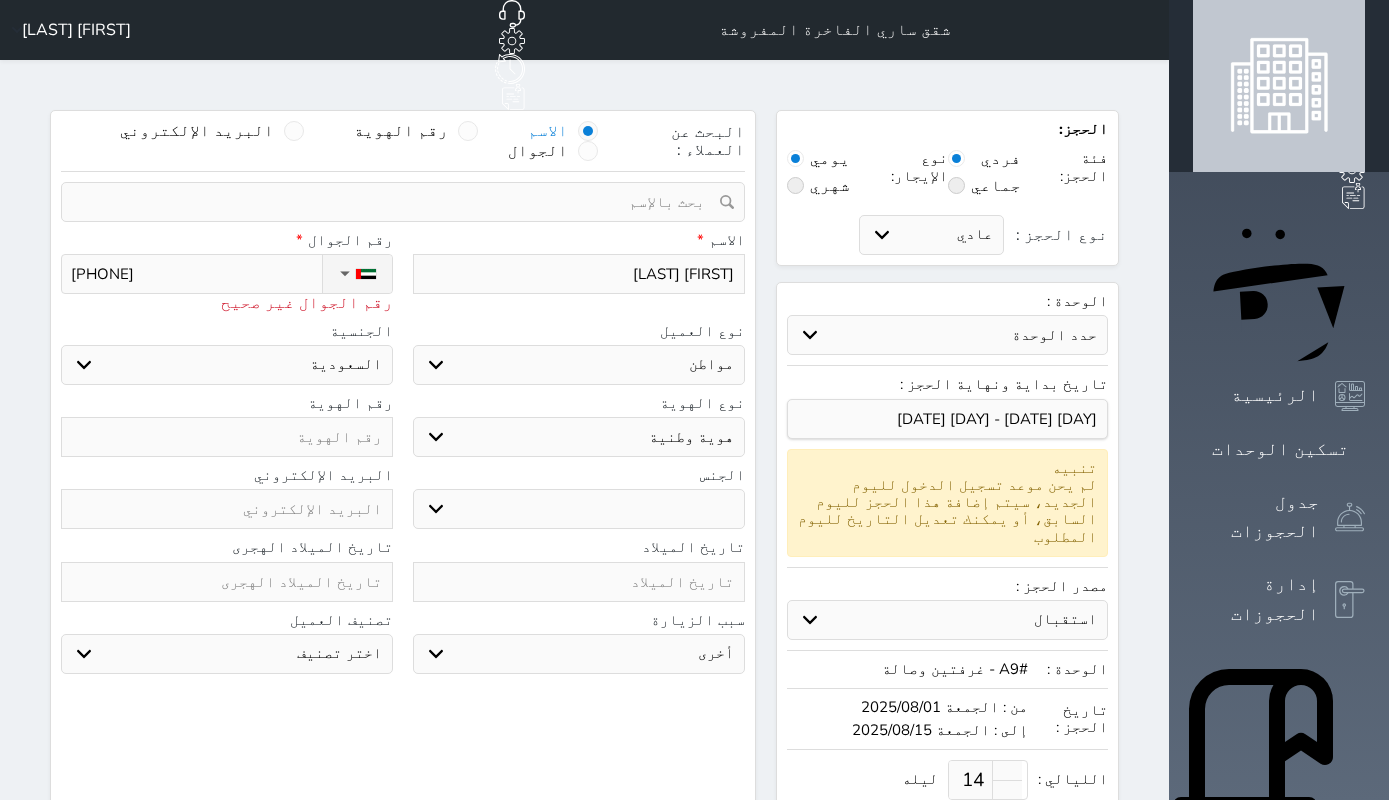 type on "009715684" 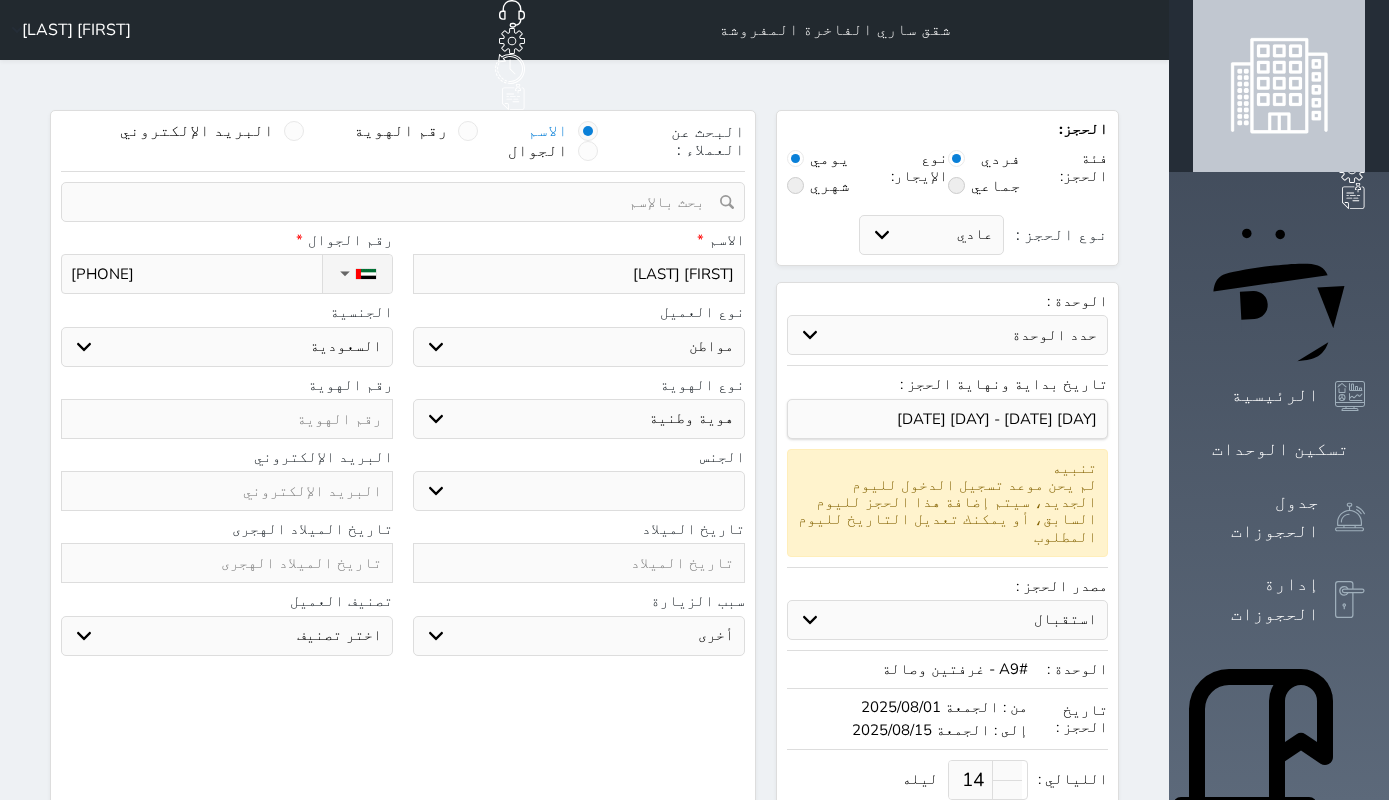 type on "+971 9 715 68447" 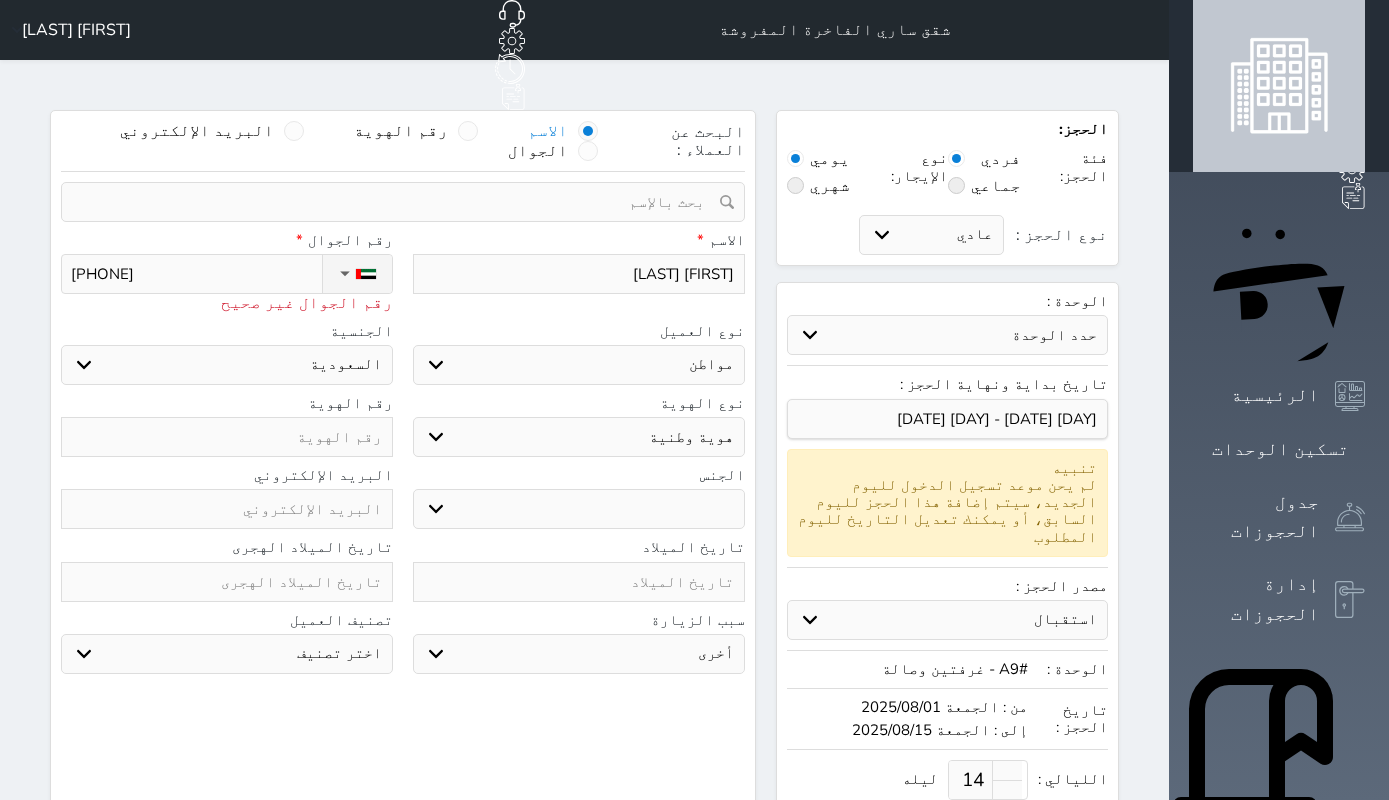 type on "+971 9 715 684477" 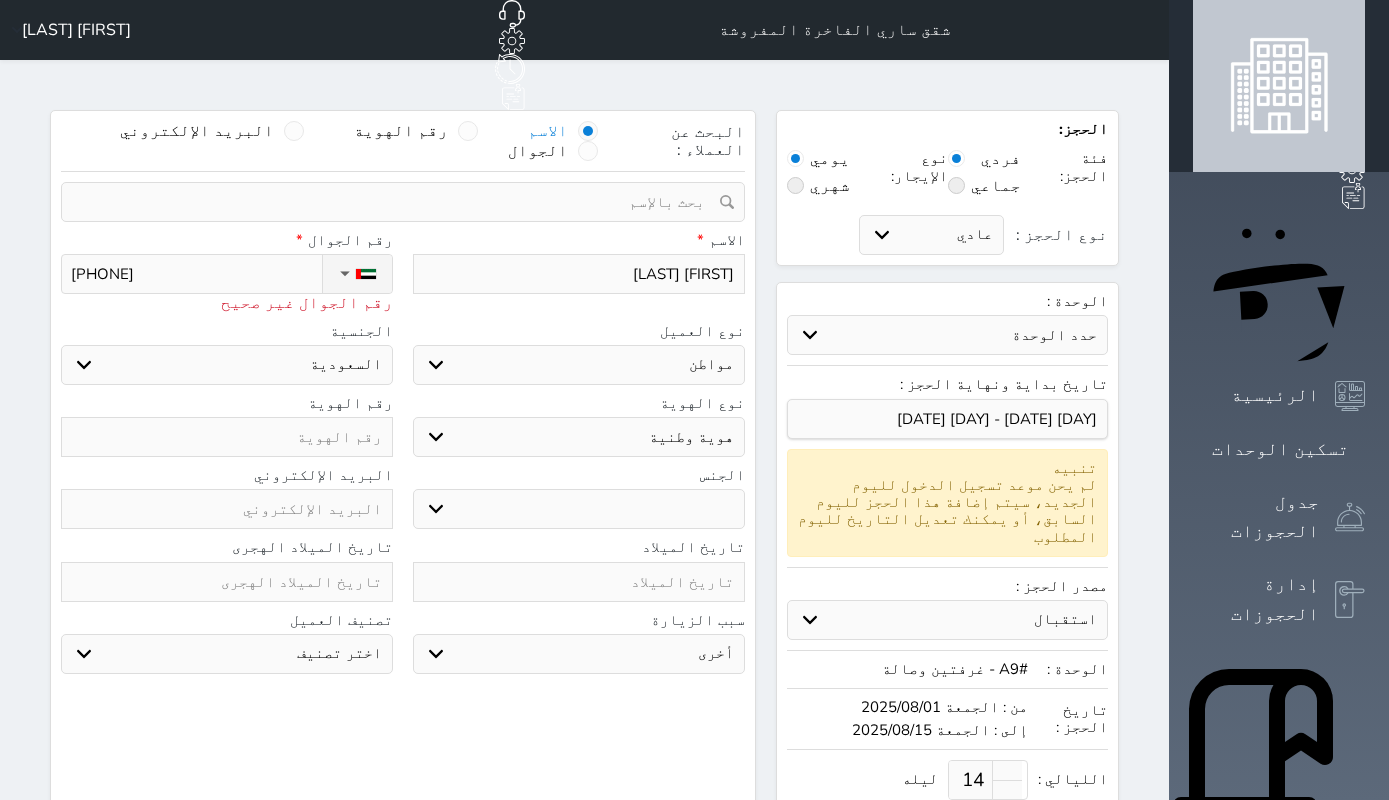 type on "+971 9 715 6844778" 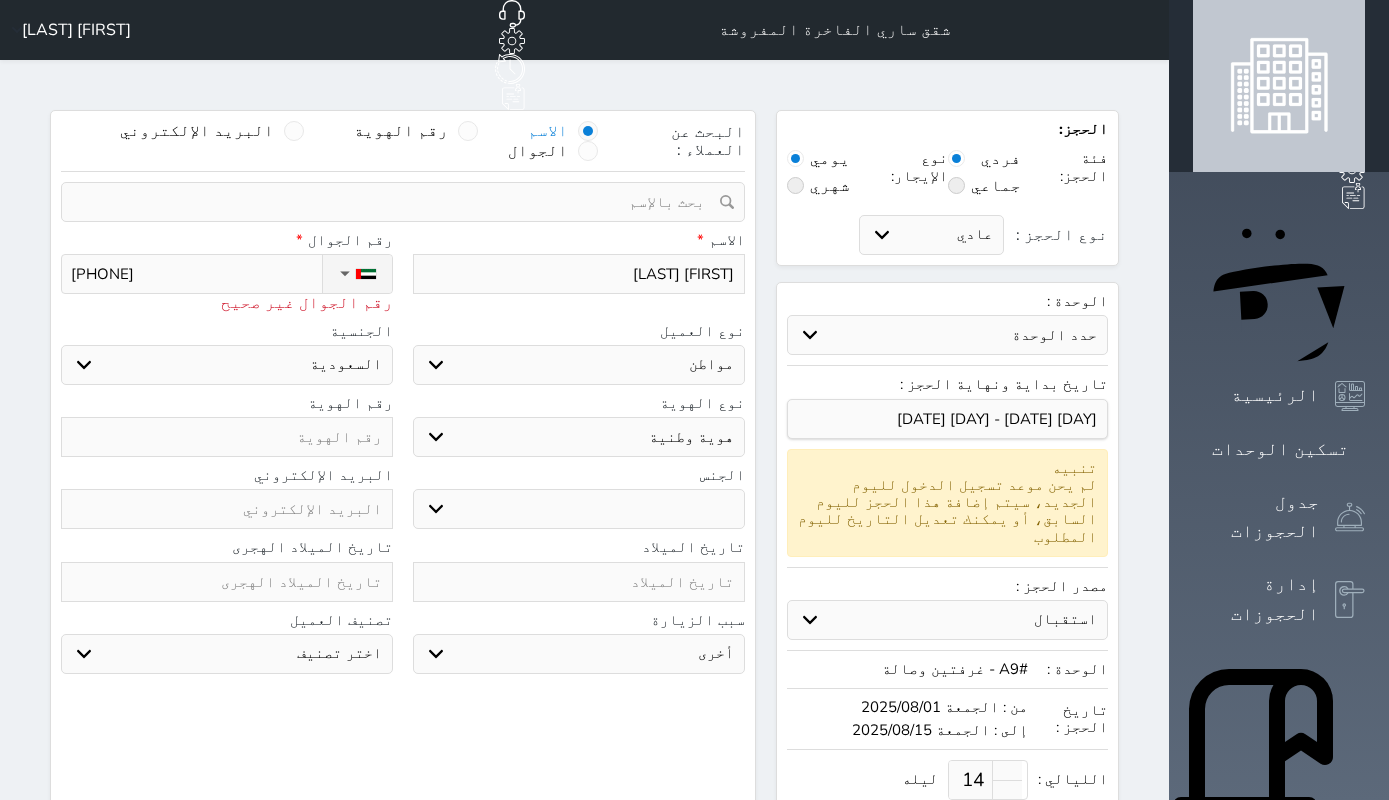 type on "+971 9 715 68447784" 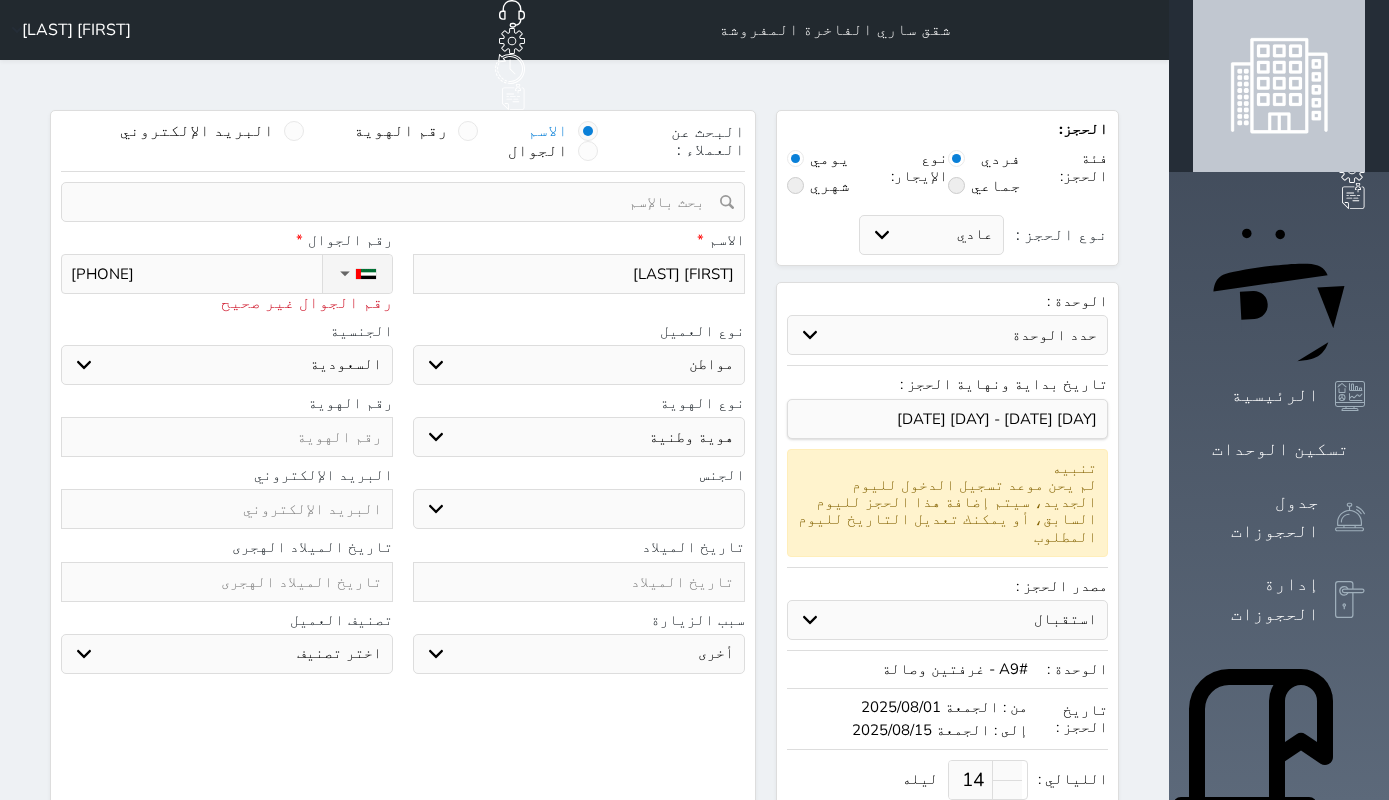type on "+971 9 715 684477844" 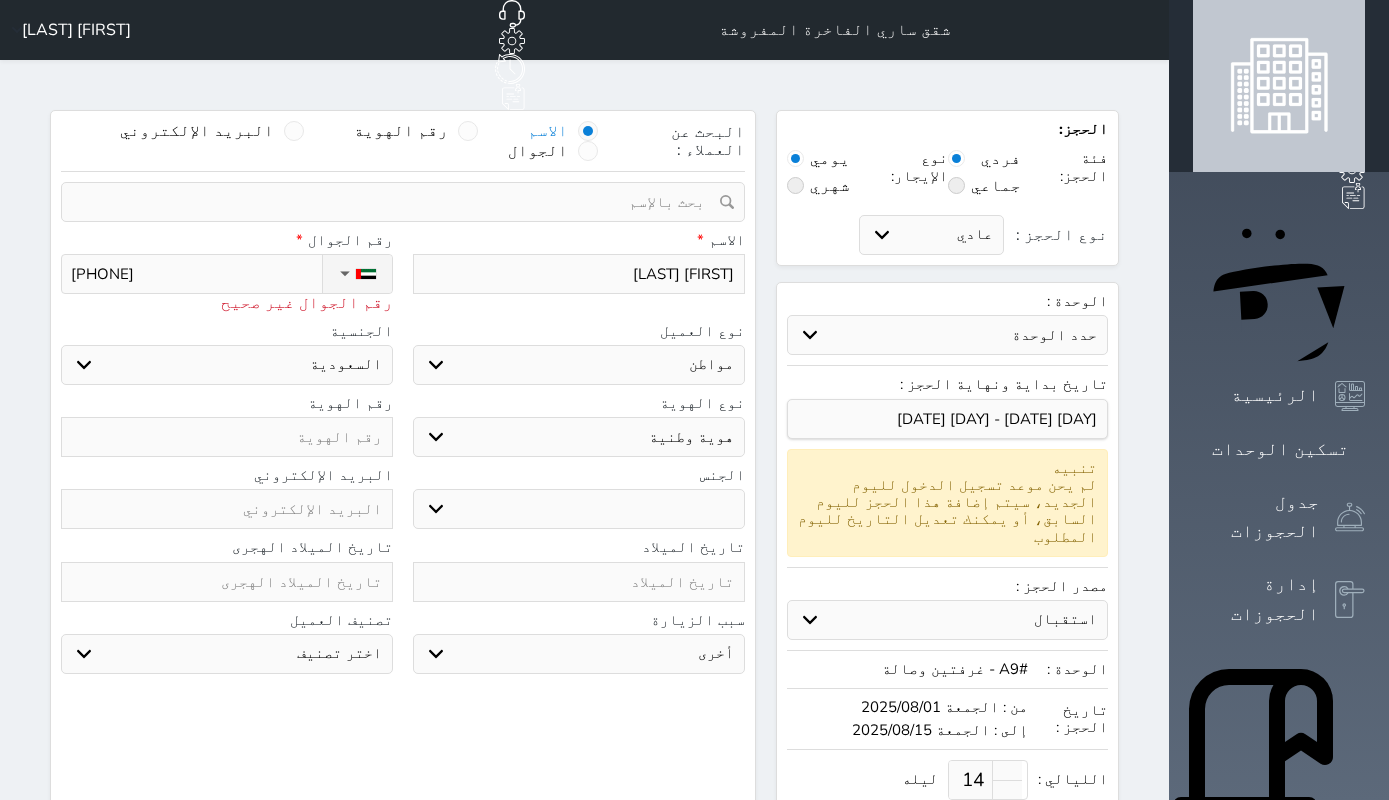 click on "ذكر   انثى" at bounding box center (579, 509) 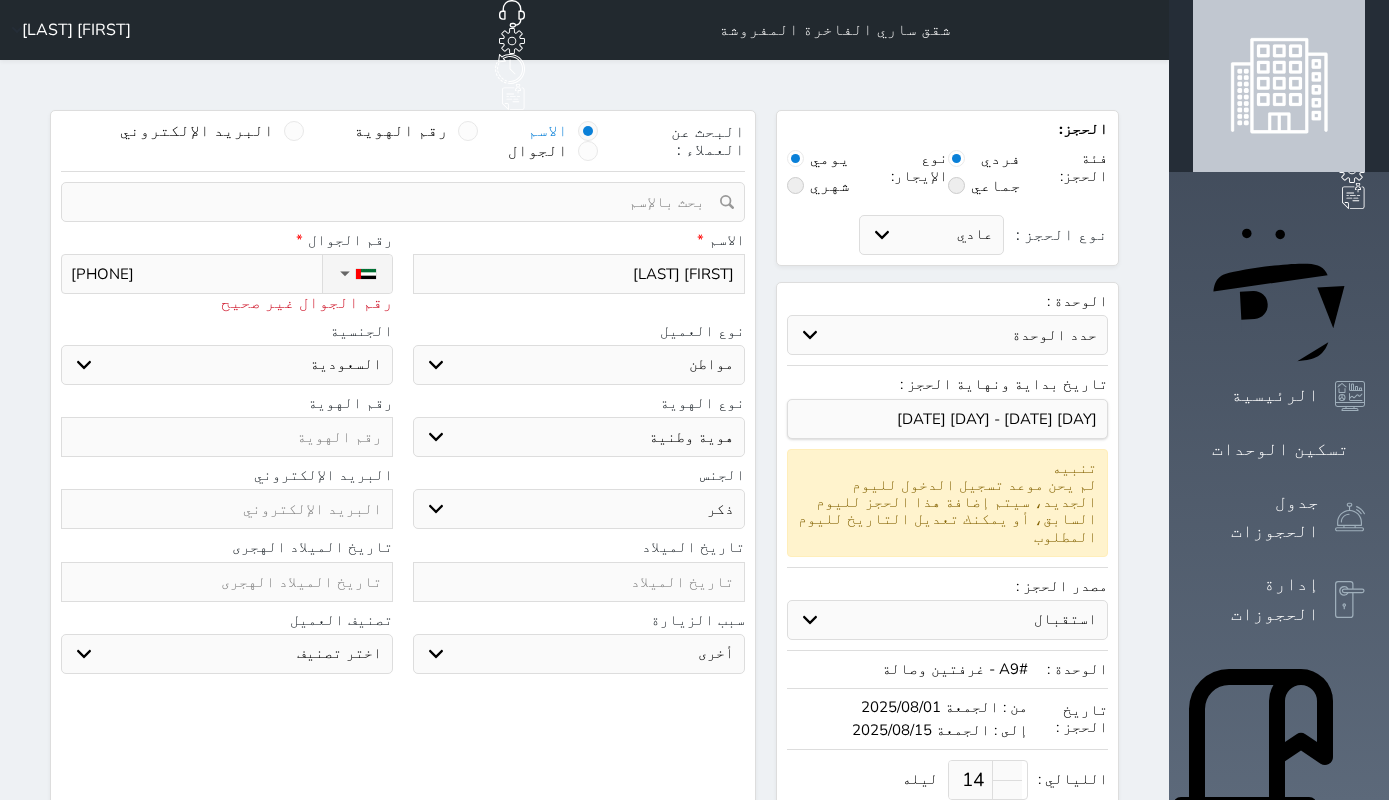 click on "+971 9 715 68447784" at bounding box center [196, 274] 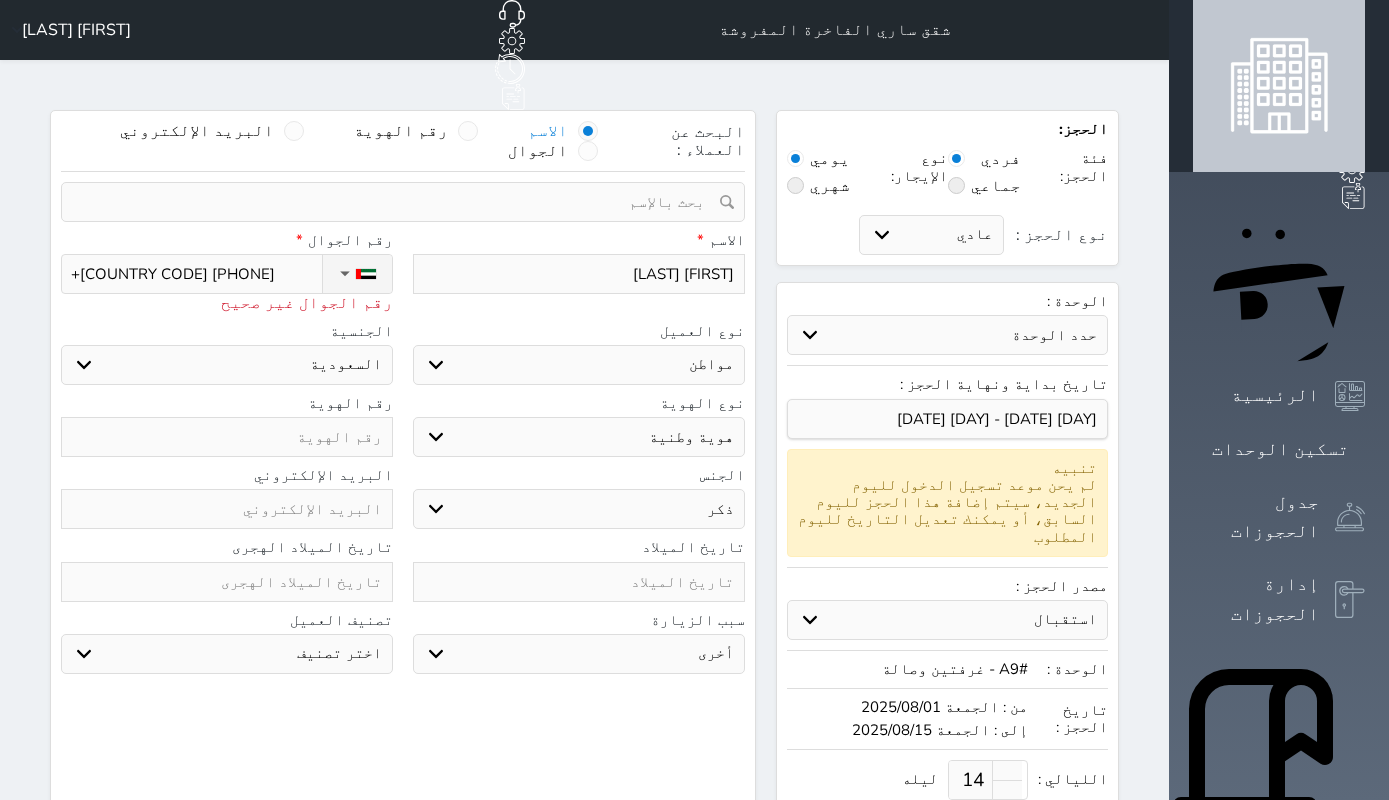 click on "+971 715 68447784" at bounding box center [196, 274] 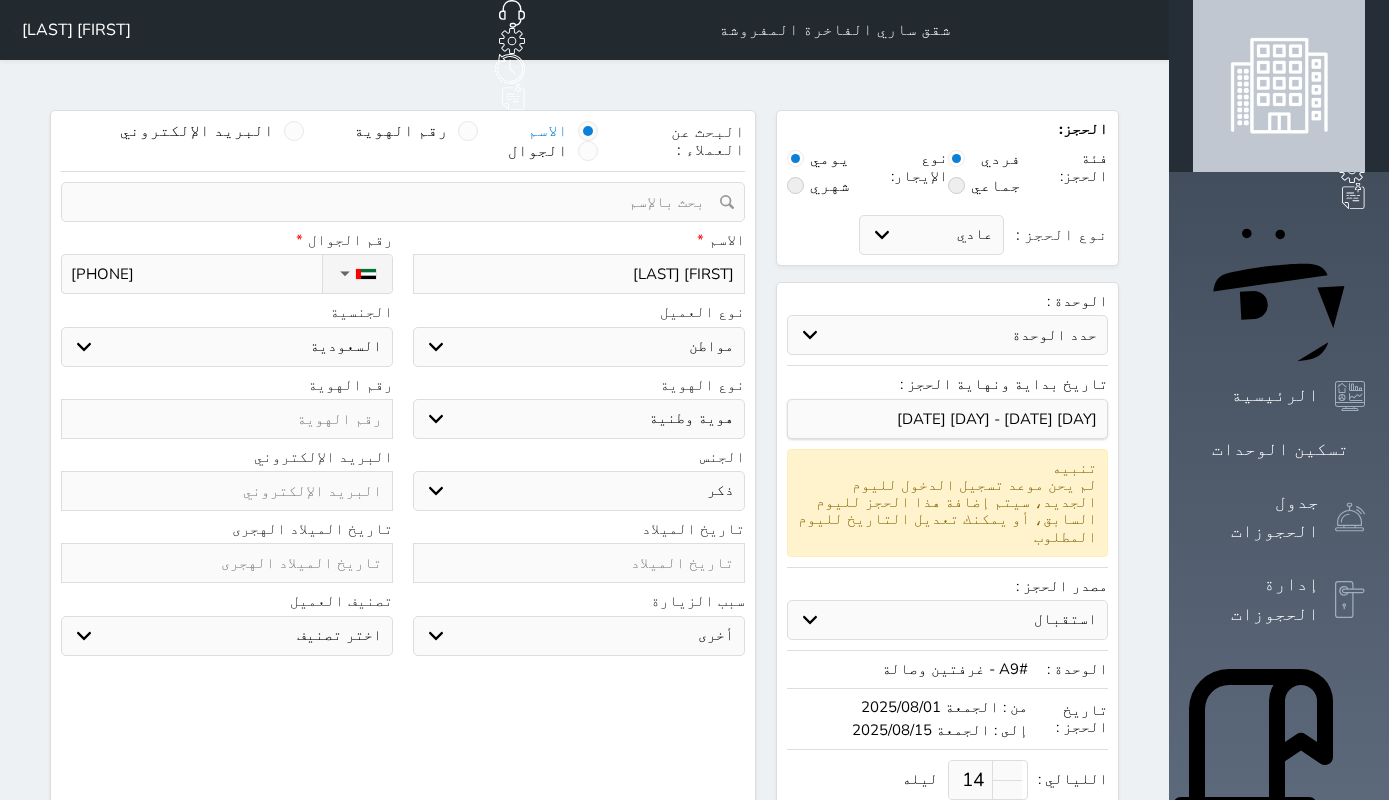 type on "+971 56 844 7784" 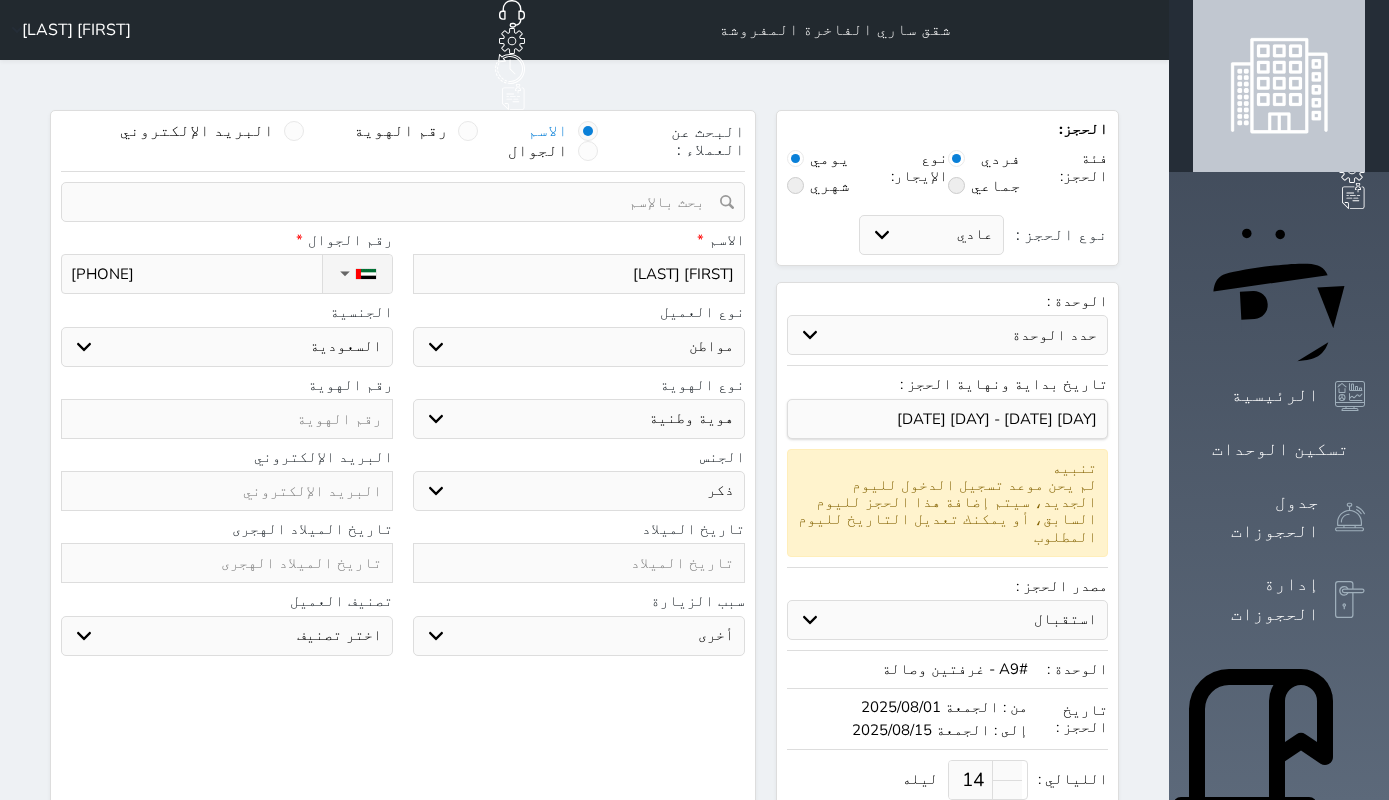 click on "اختر نوع   مواطن مواطن خليجي زائر مقيم" at bounding box center [579, 347] 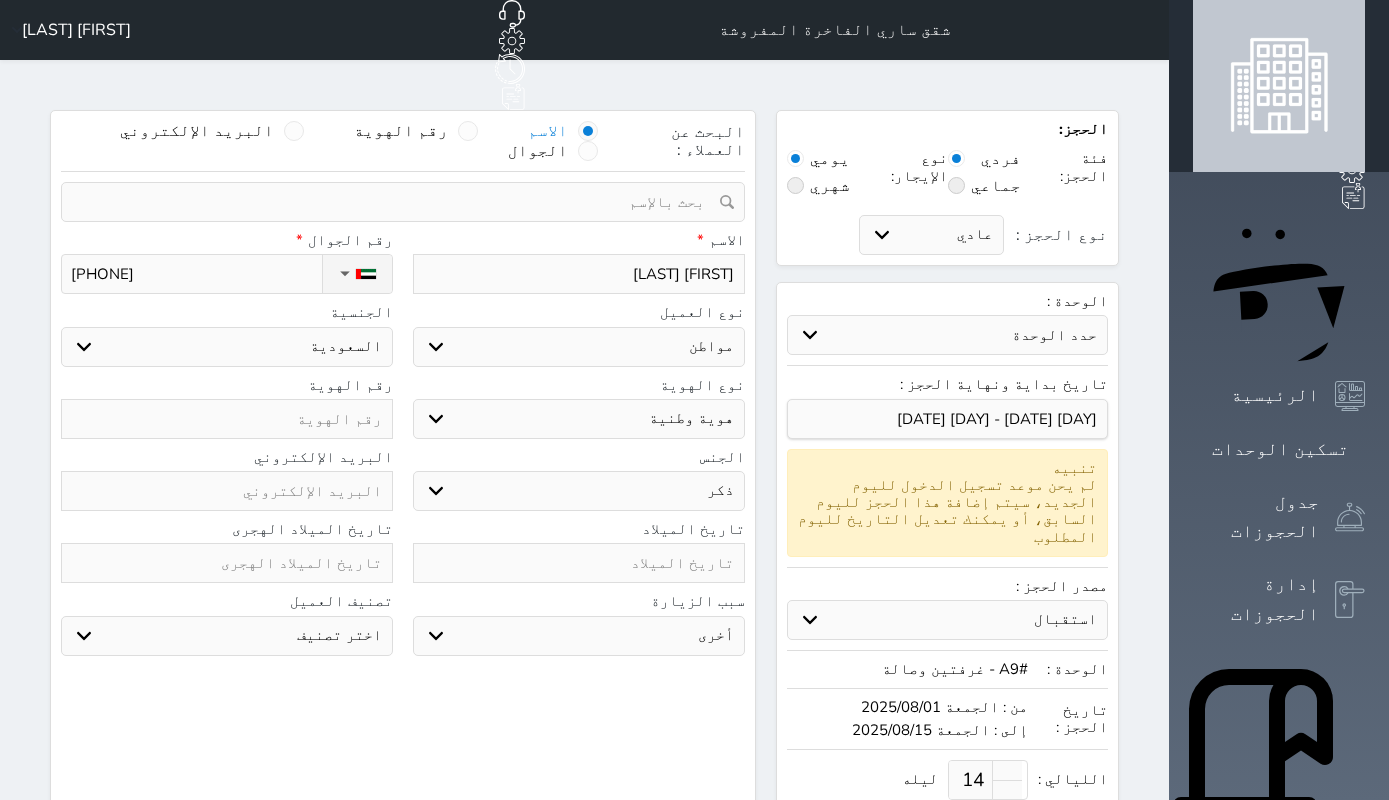 select on "2" 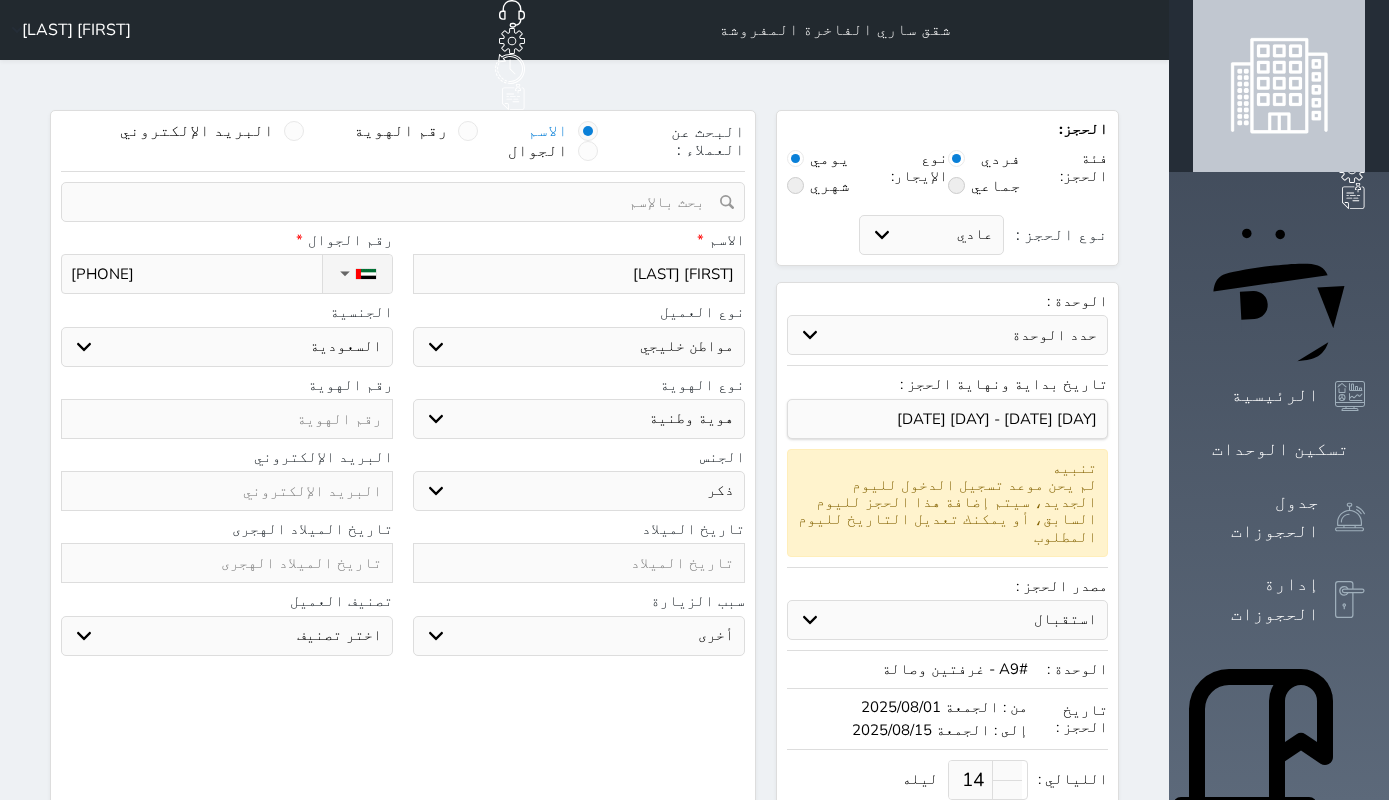 click on "مواطن خليجي" at bounding box center (0, 0) 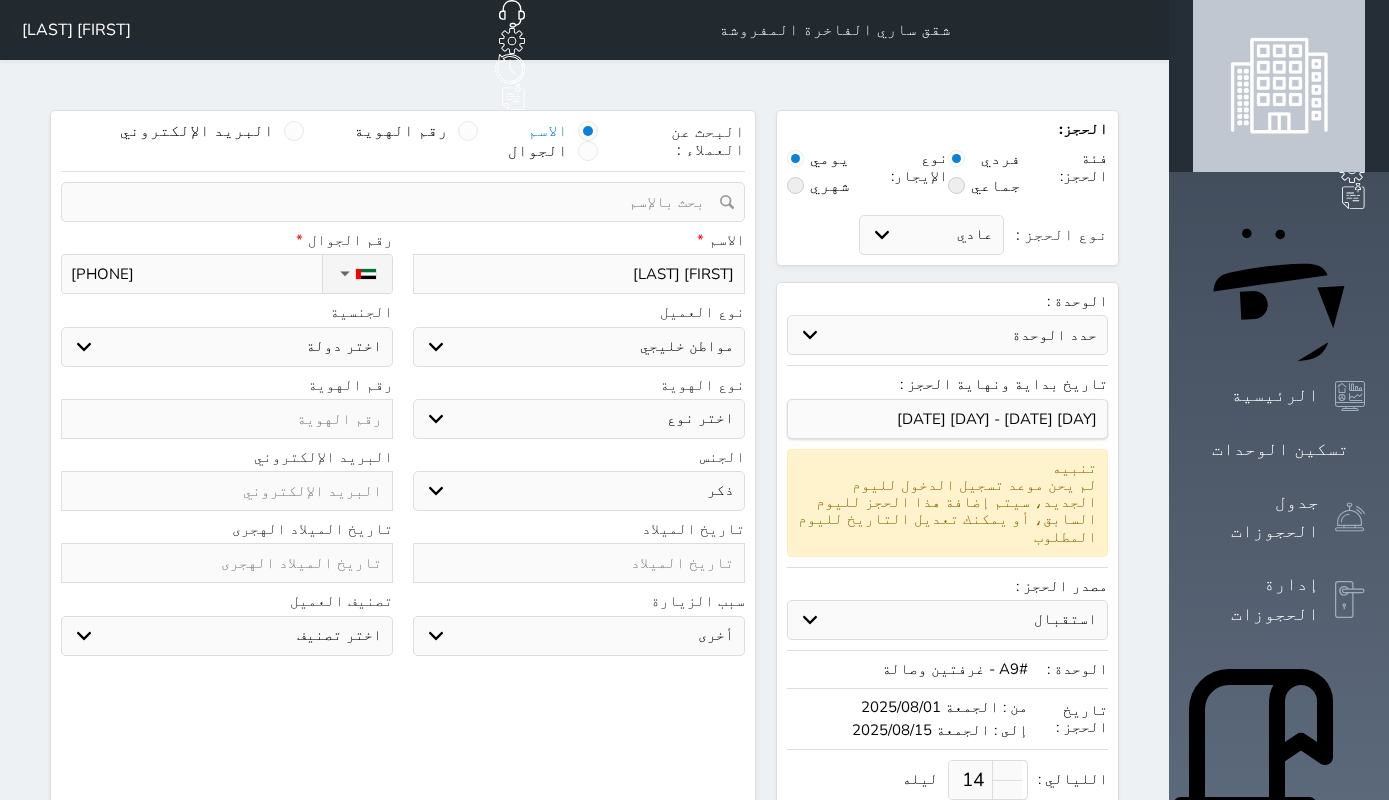 click on "اختر دولة
الامارات العربية
البحرين
الكويت
عمان
قطر" at bounding box center (227, 347) 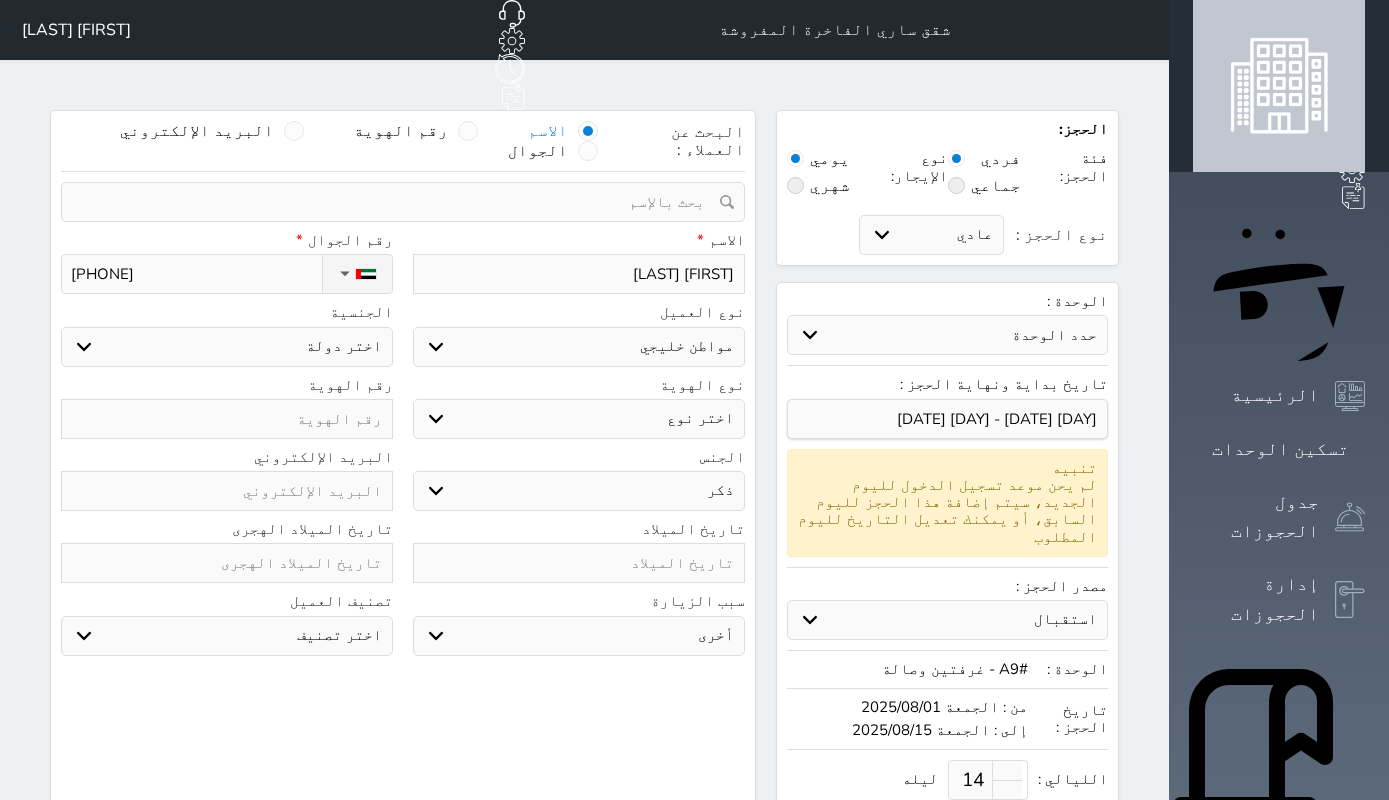select on "101" 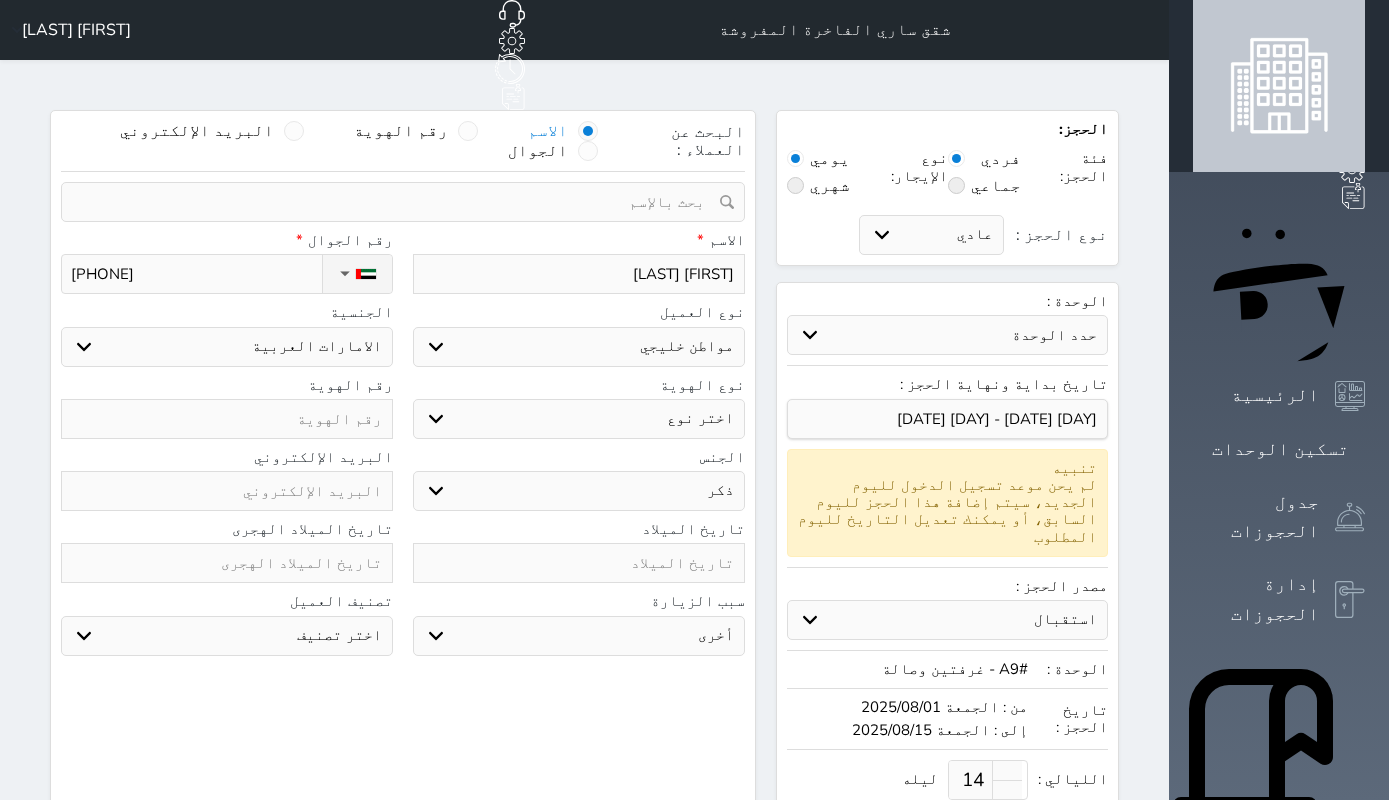 click on "اختر نوع   هوية خليجية جواز السفر" at bounding box center [579, 419] 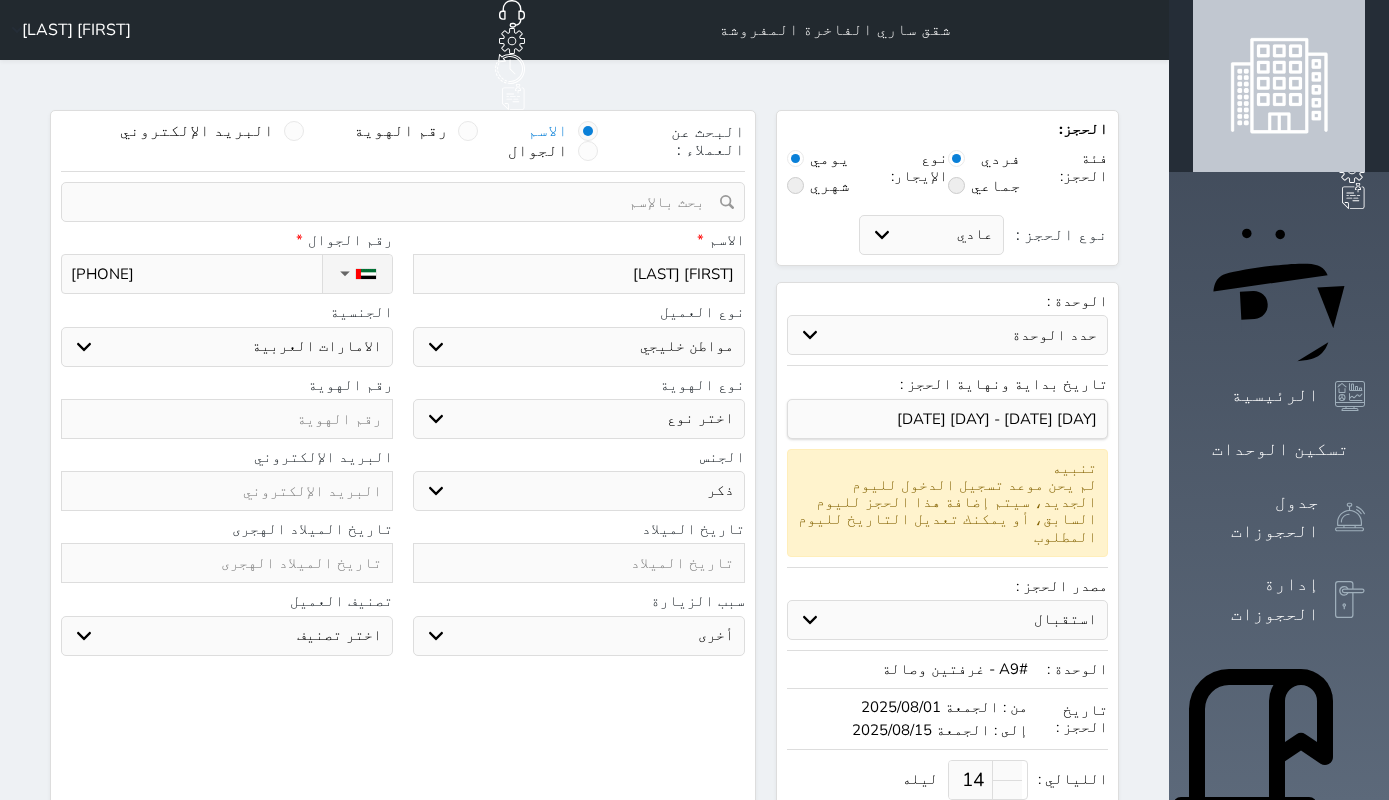 select on "3" 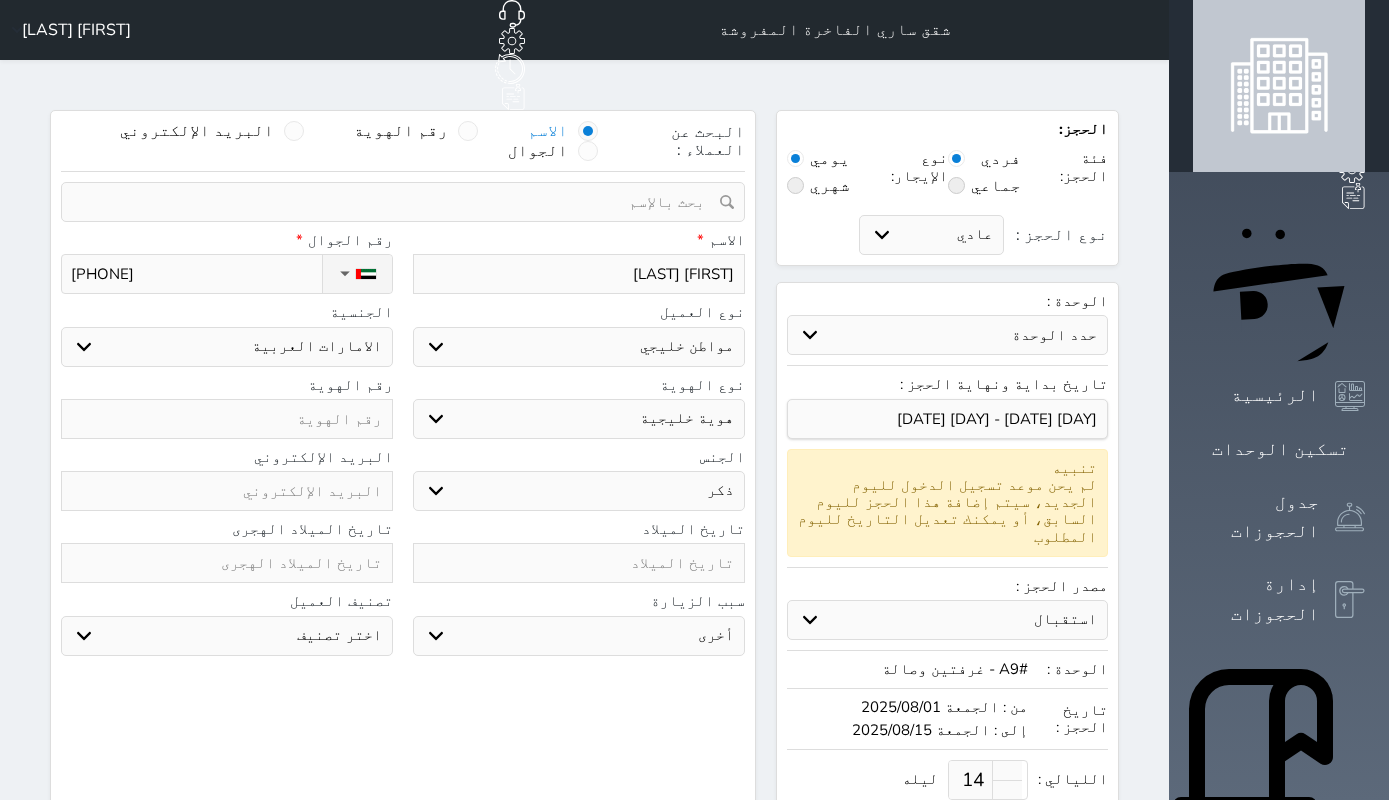 click on "هوية خليجية" at bounding box center (0, 0) 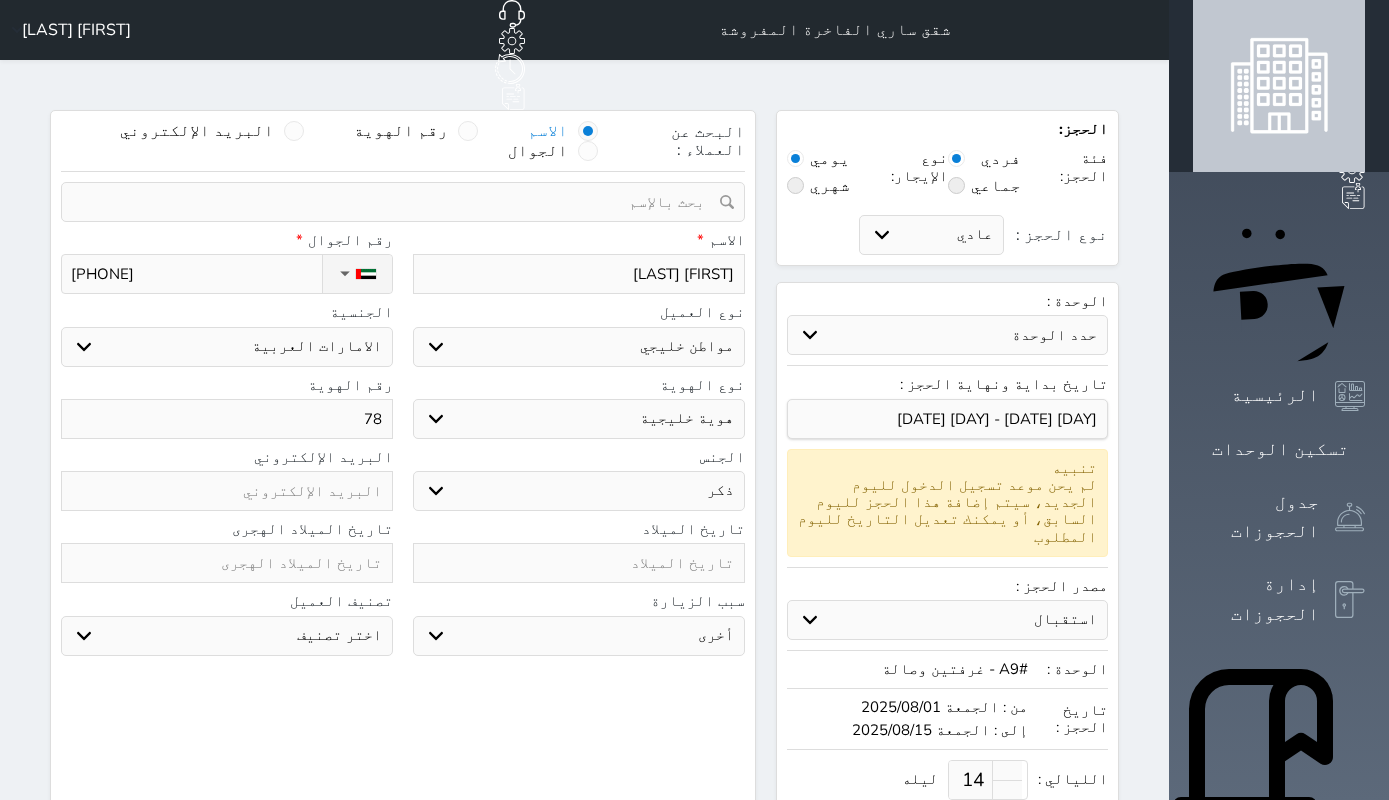 type on "7" 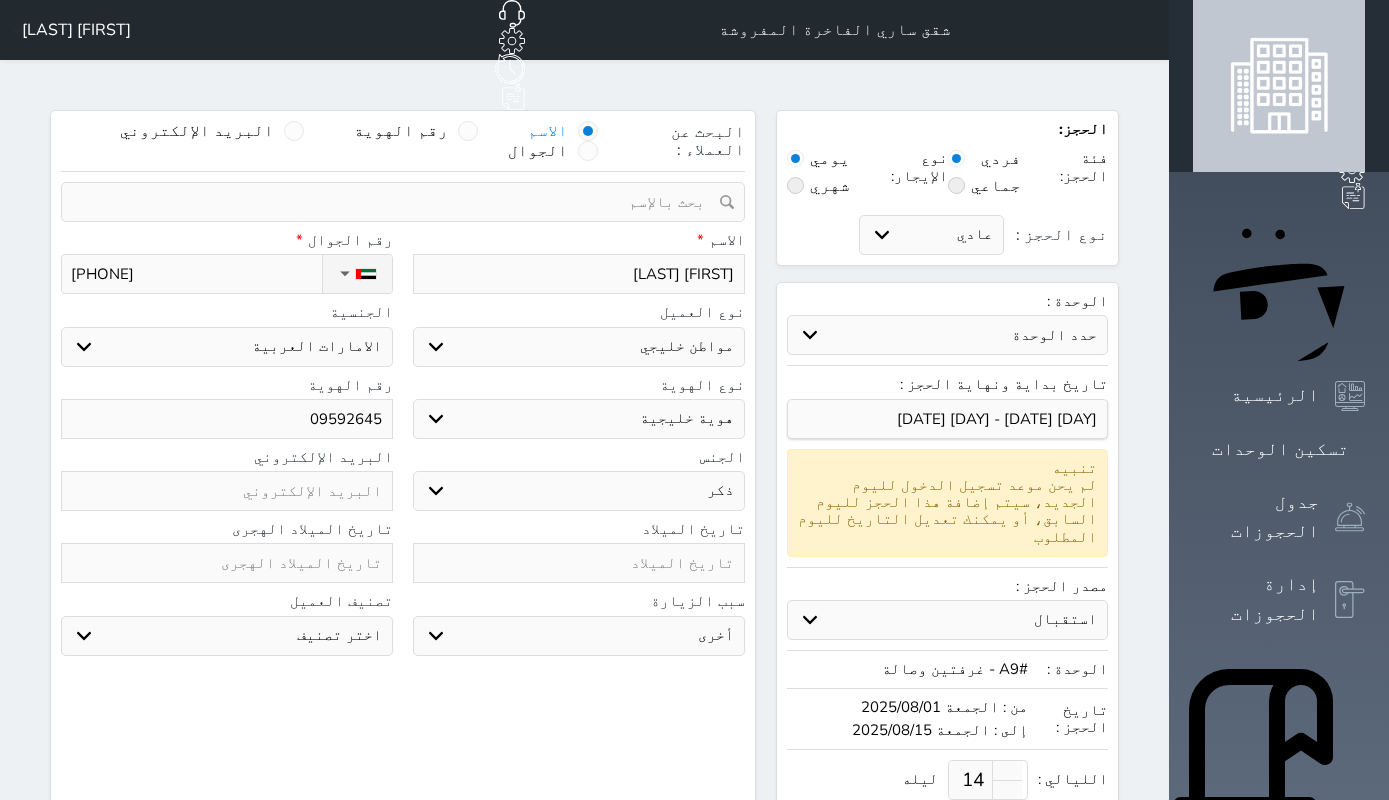 type on "095926453" 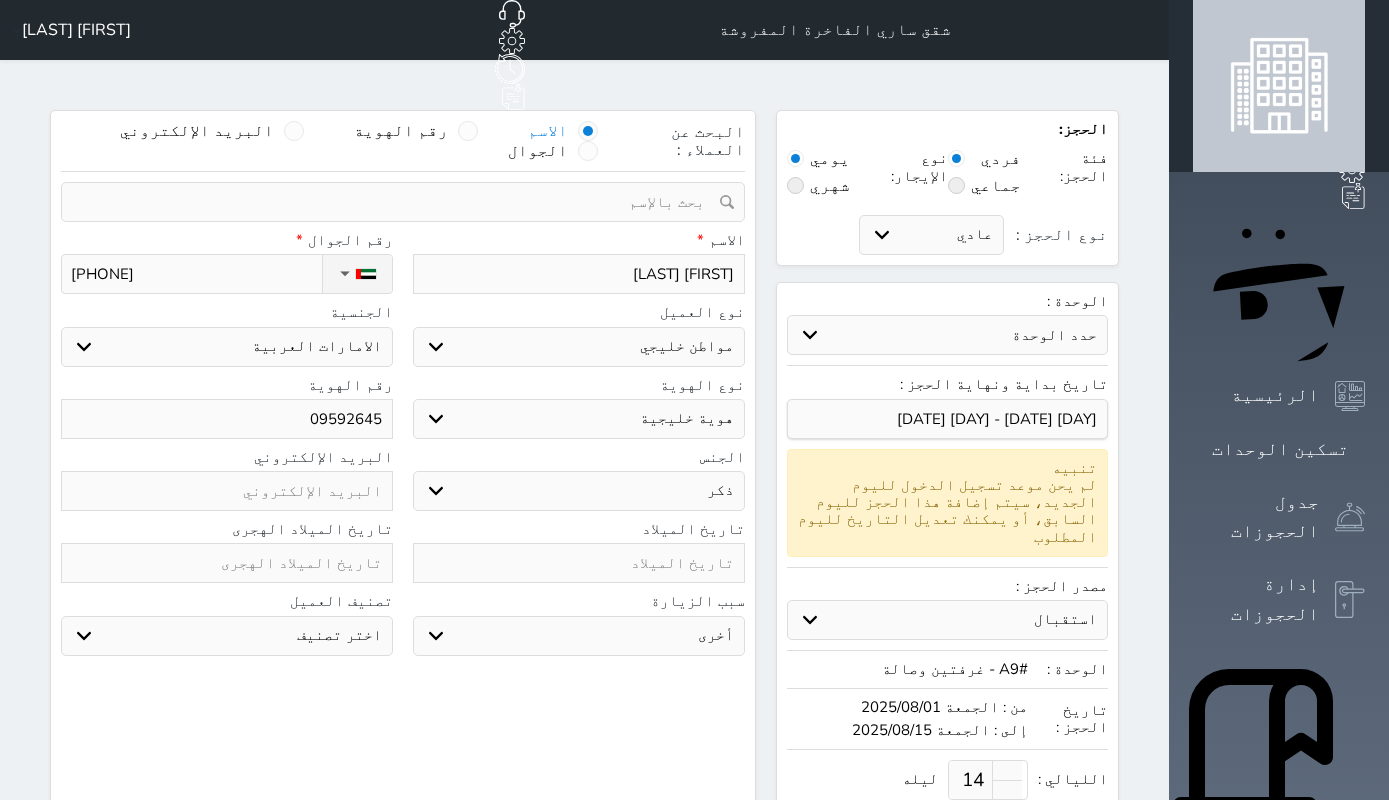 click on "سياحة زيارة الاهل والاصدقاء زيارة دينية زيارة عمل زيارة رياضية زيارة ترفيهية أخرى موظف ديوان عمل نزيل حجر موظف وزارة الصحة" at bounding box center (579, 636) 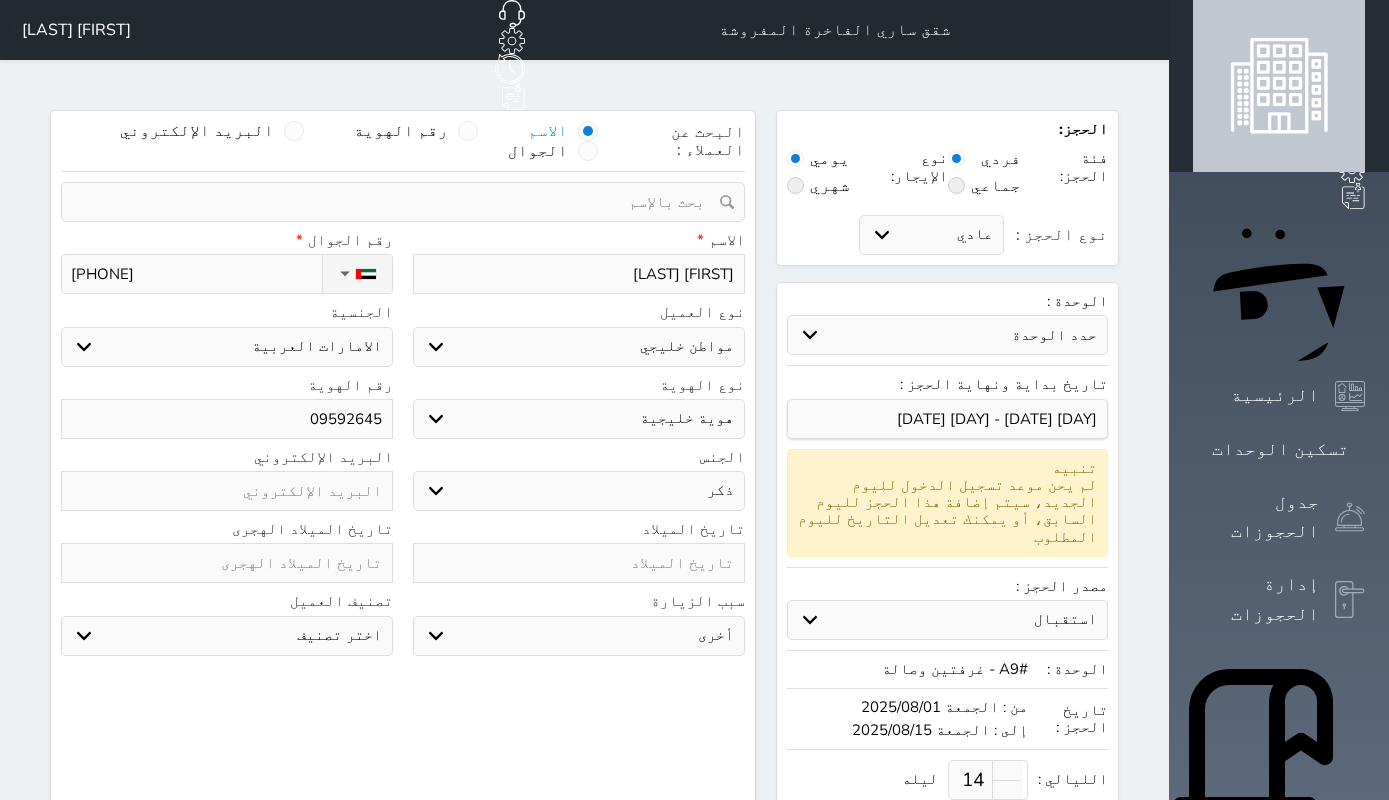 select on "3" 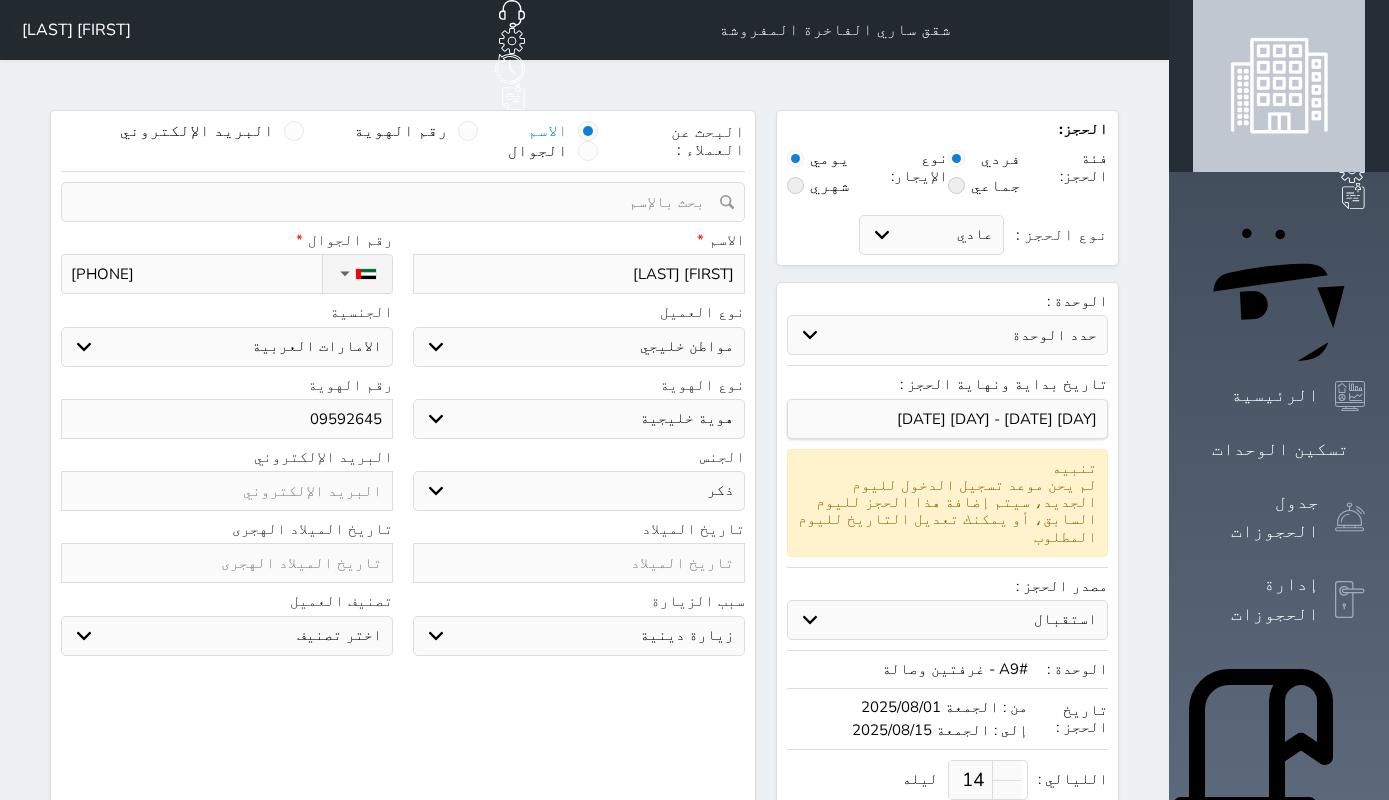 click on "زيارة دينية" at bounding box center (0, 0) 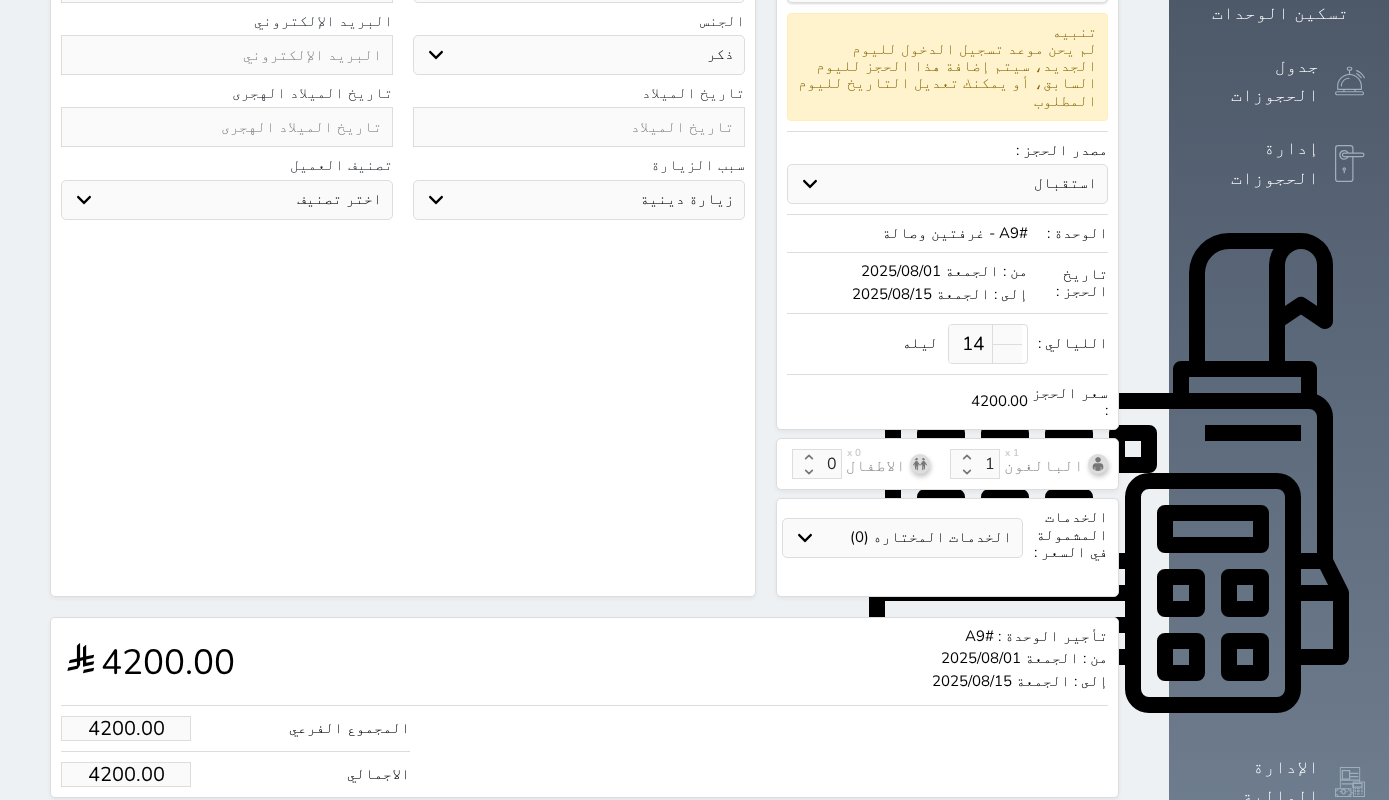 scroll, scrollTop: 444, scrollLeft: 0, axis: vertical 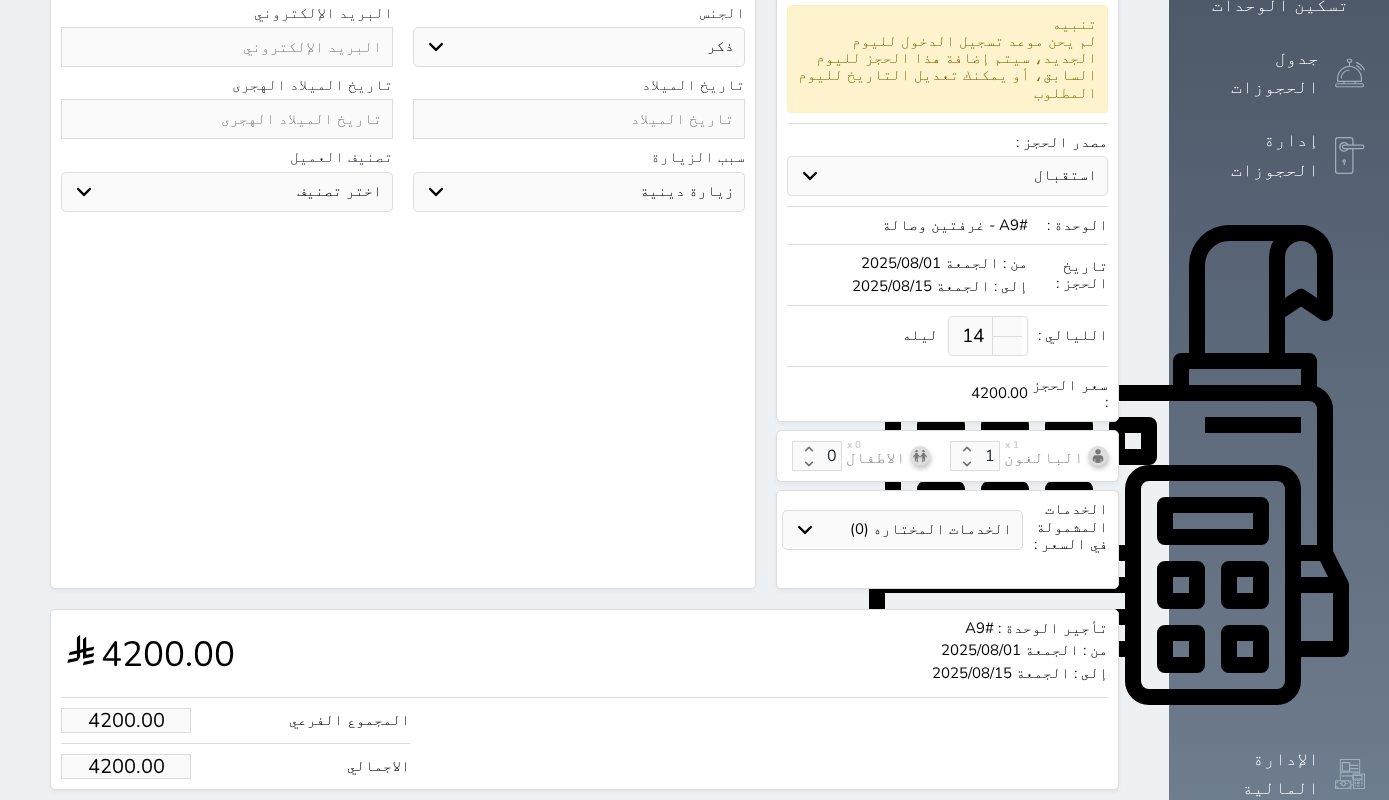 click on "4200.00" at bounding box center [126, 720] 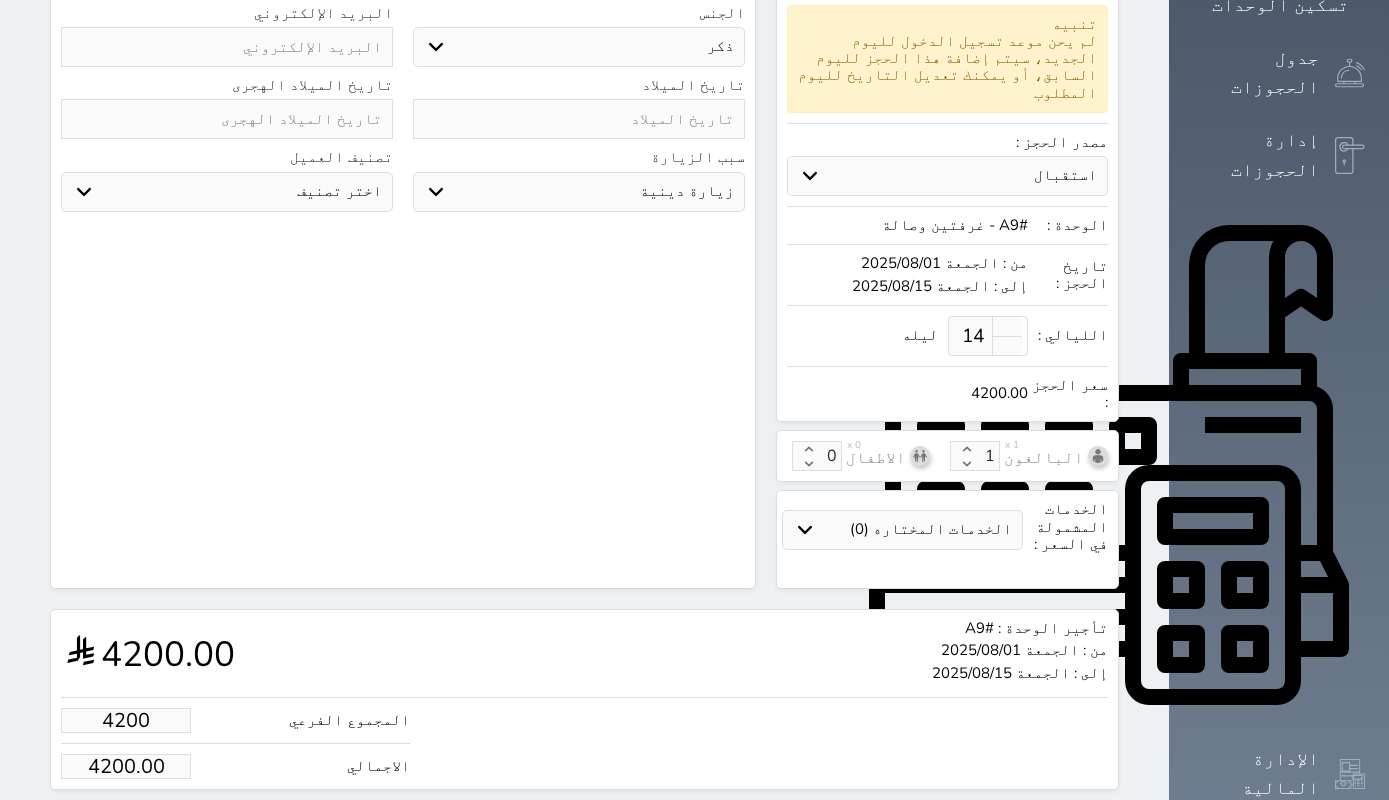 type on "420" 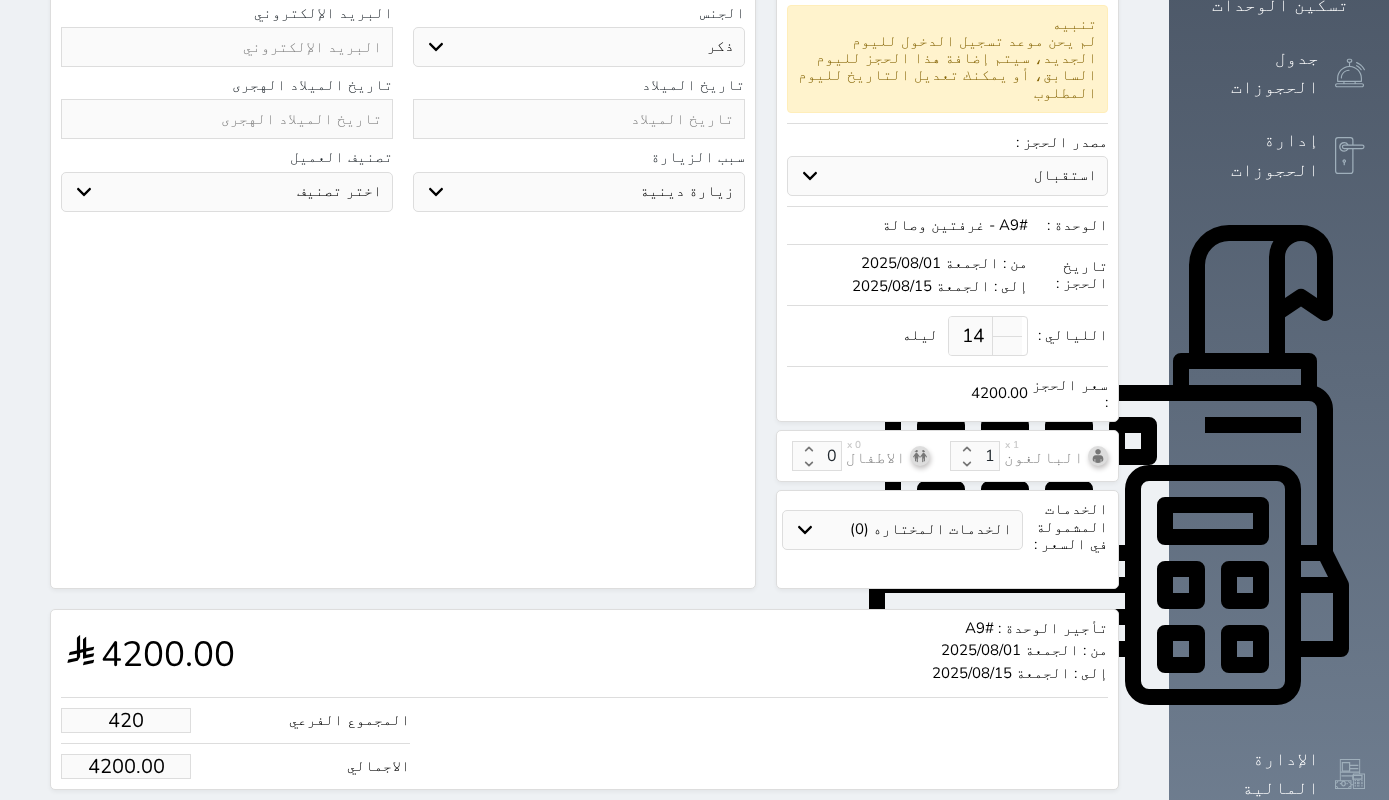 type on "420.00" 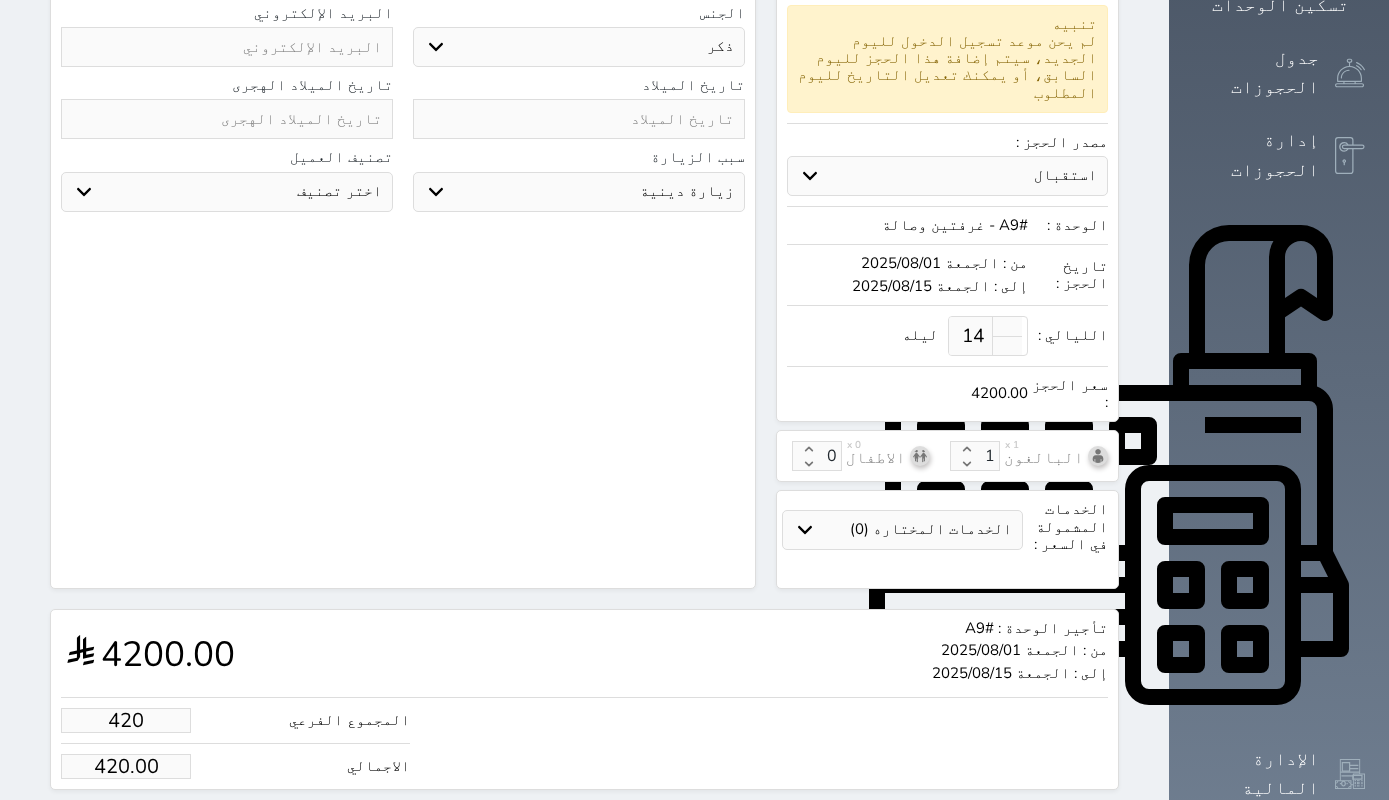 type on "42" 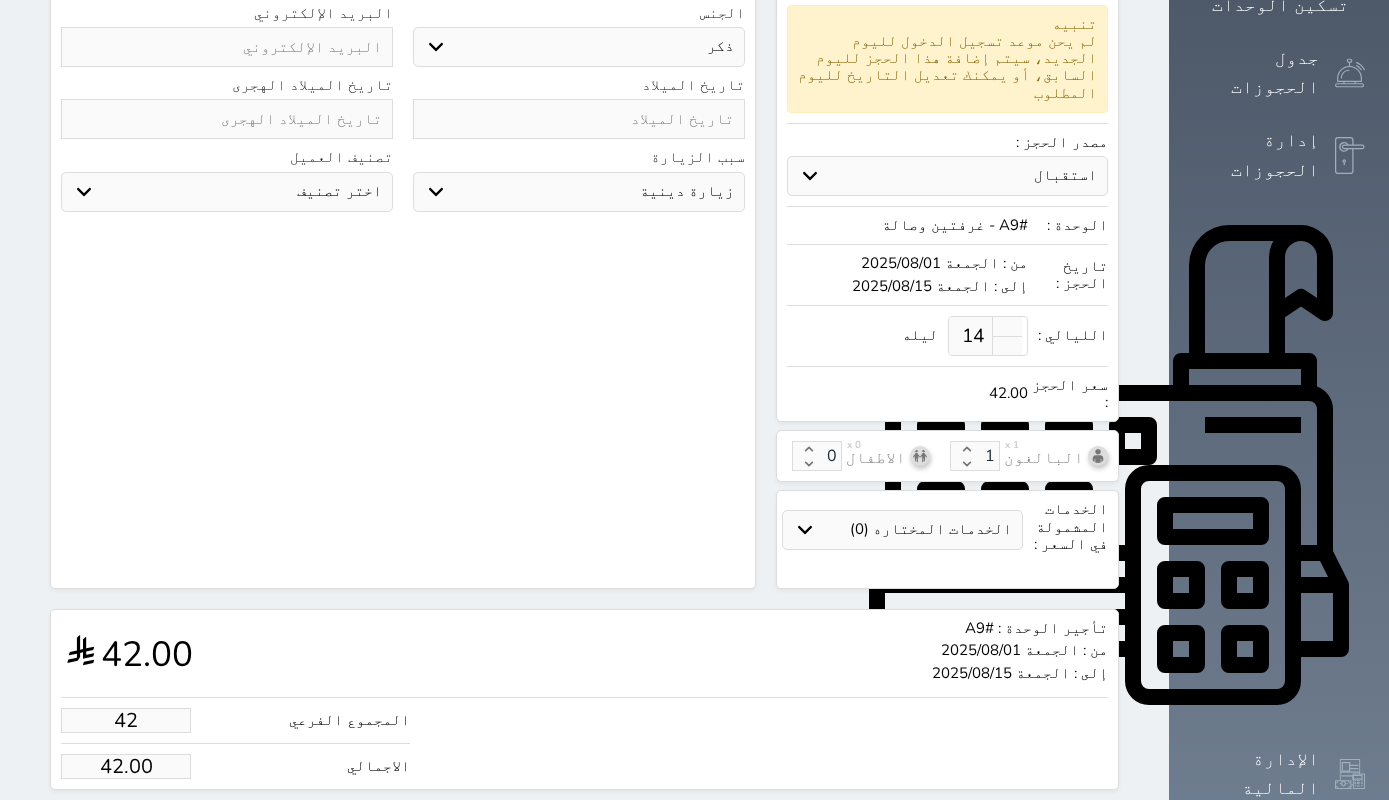 type on "4" 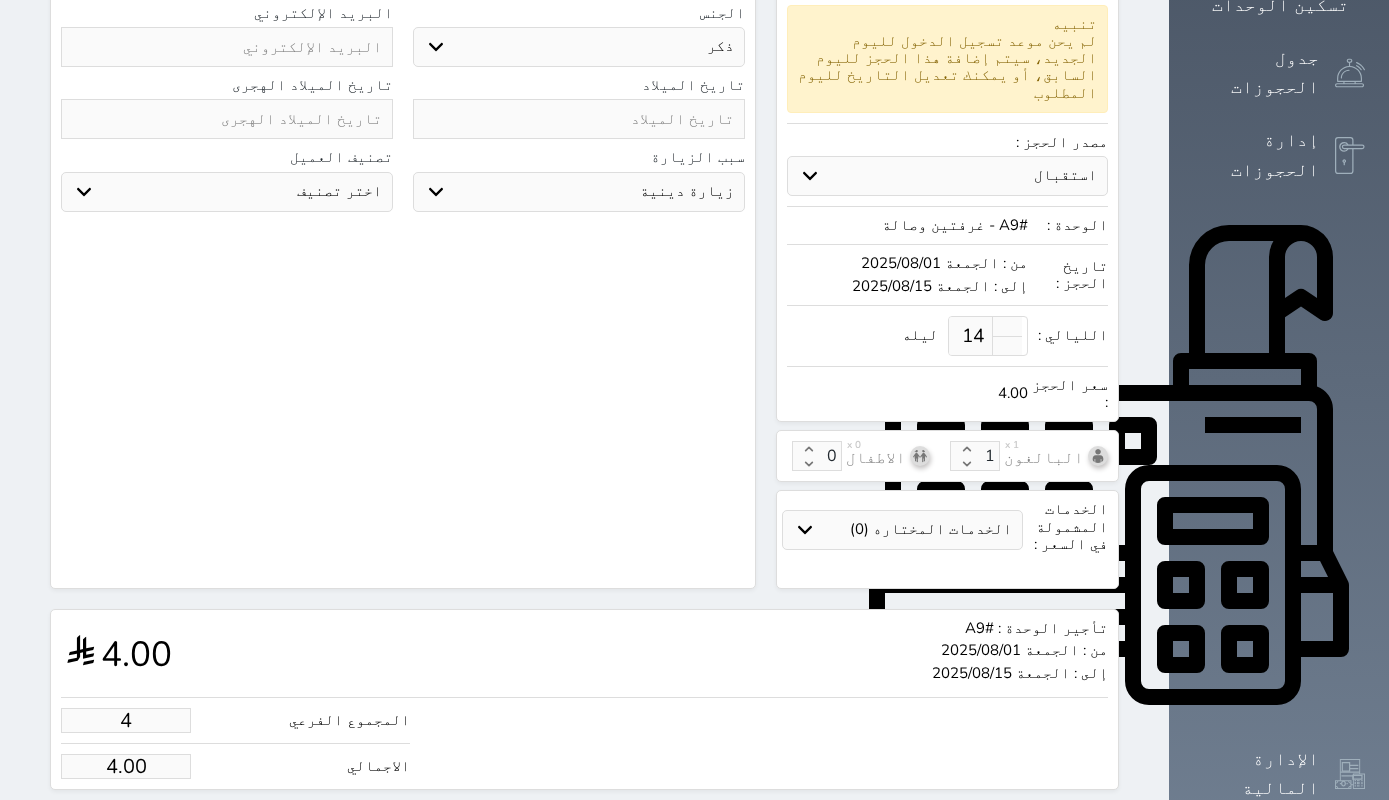 type on "1" 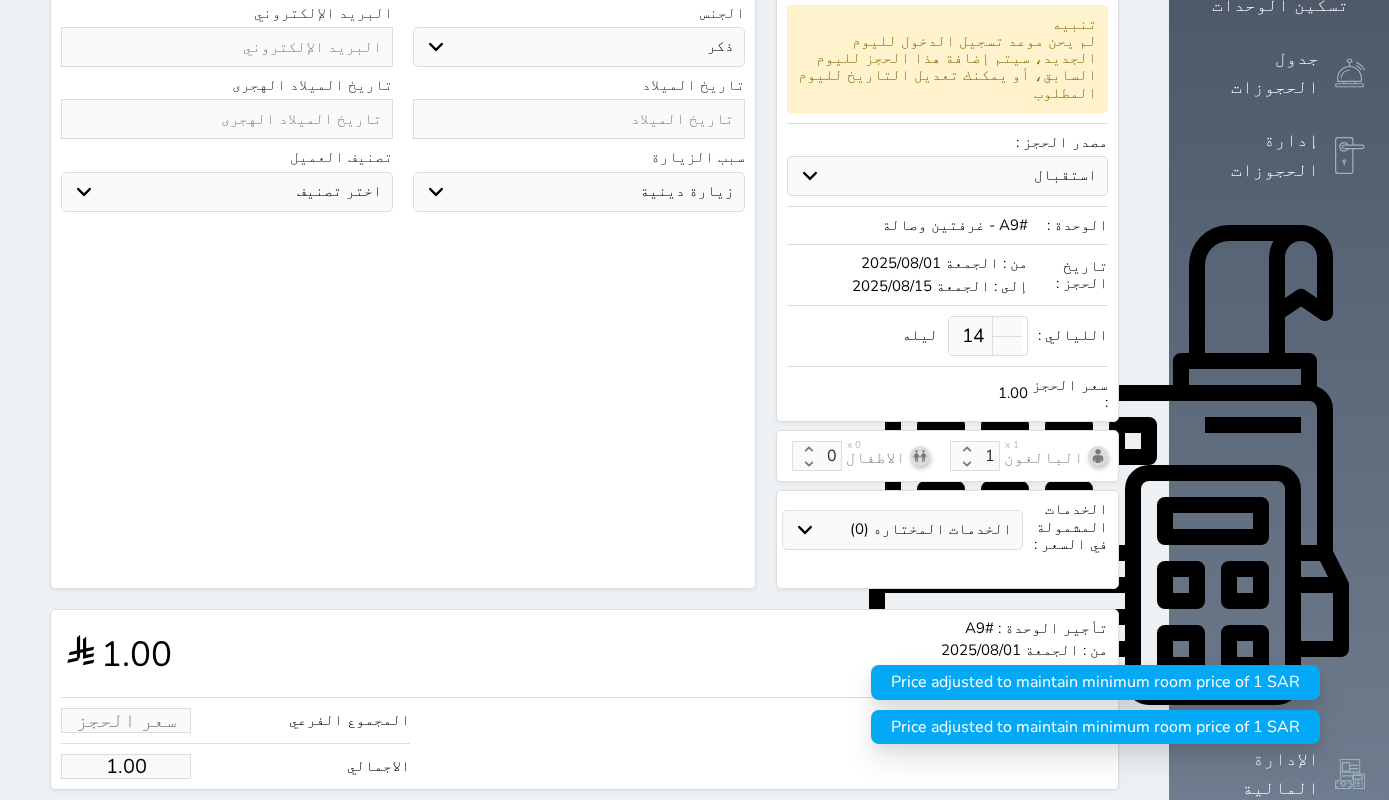 type on "2" 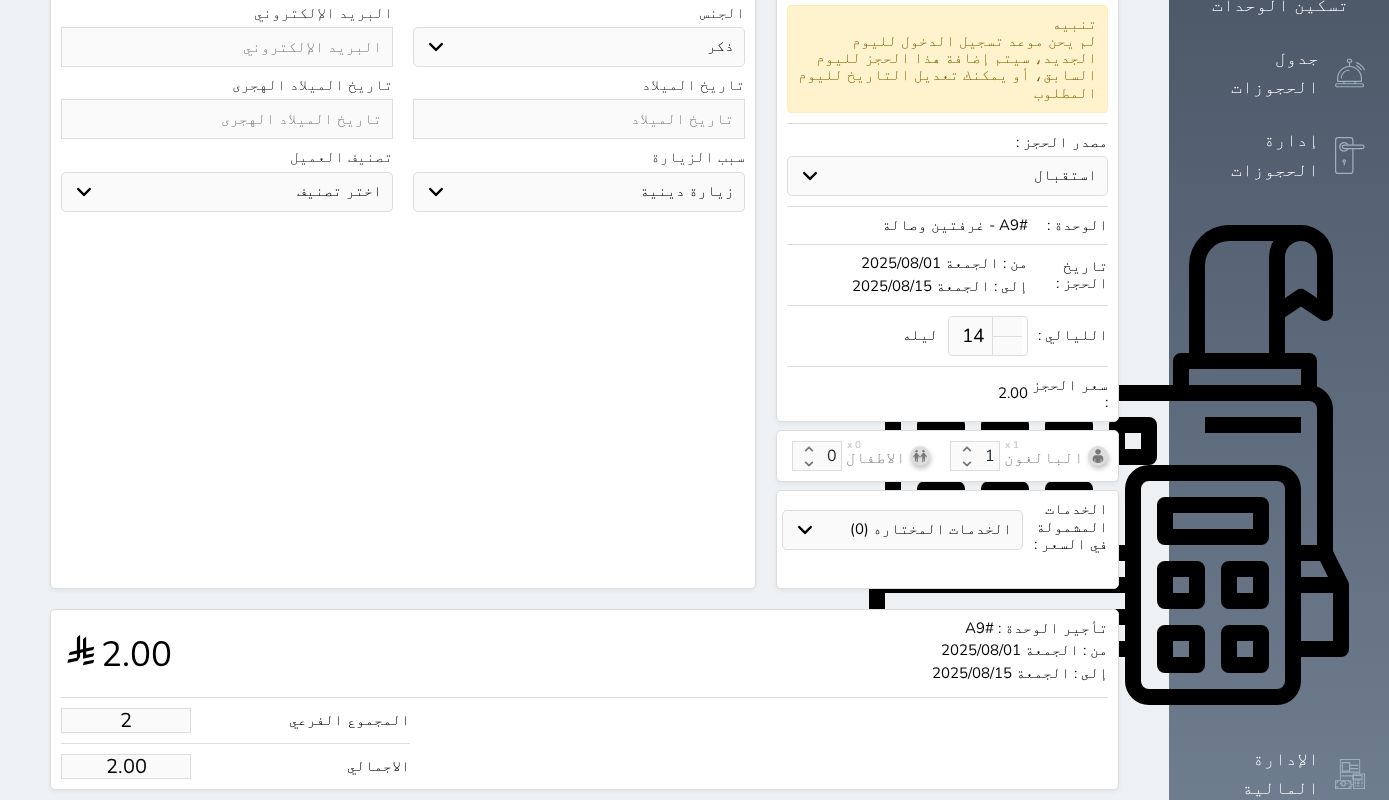 type on "25" 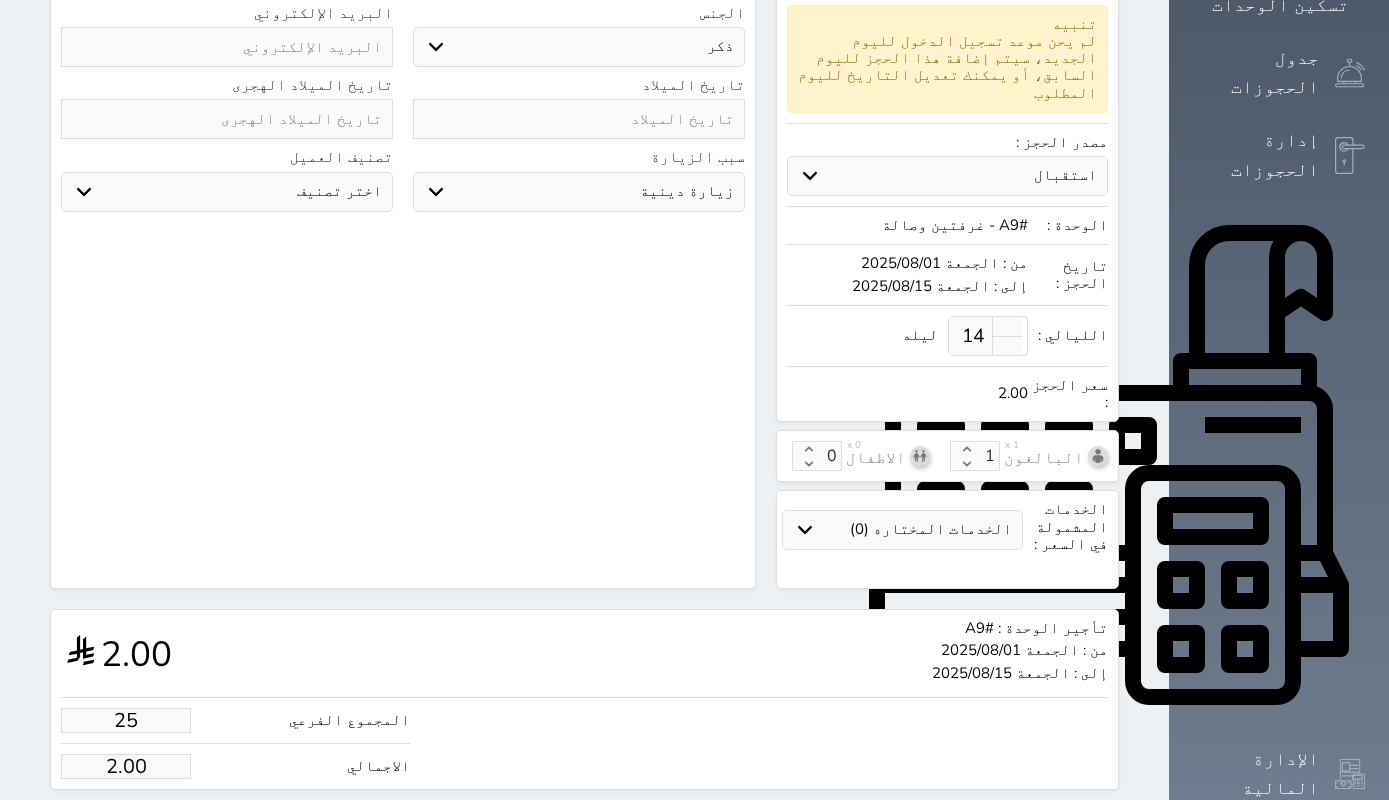 type on "25.00" 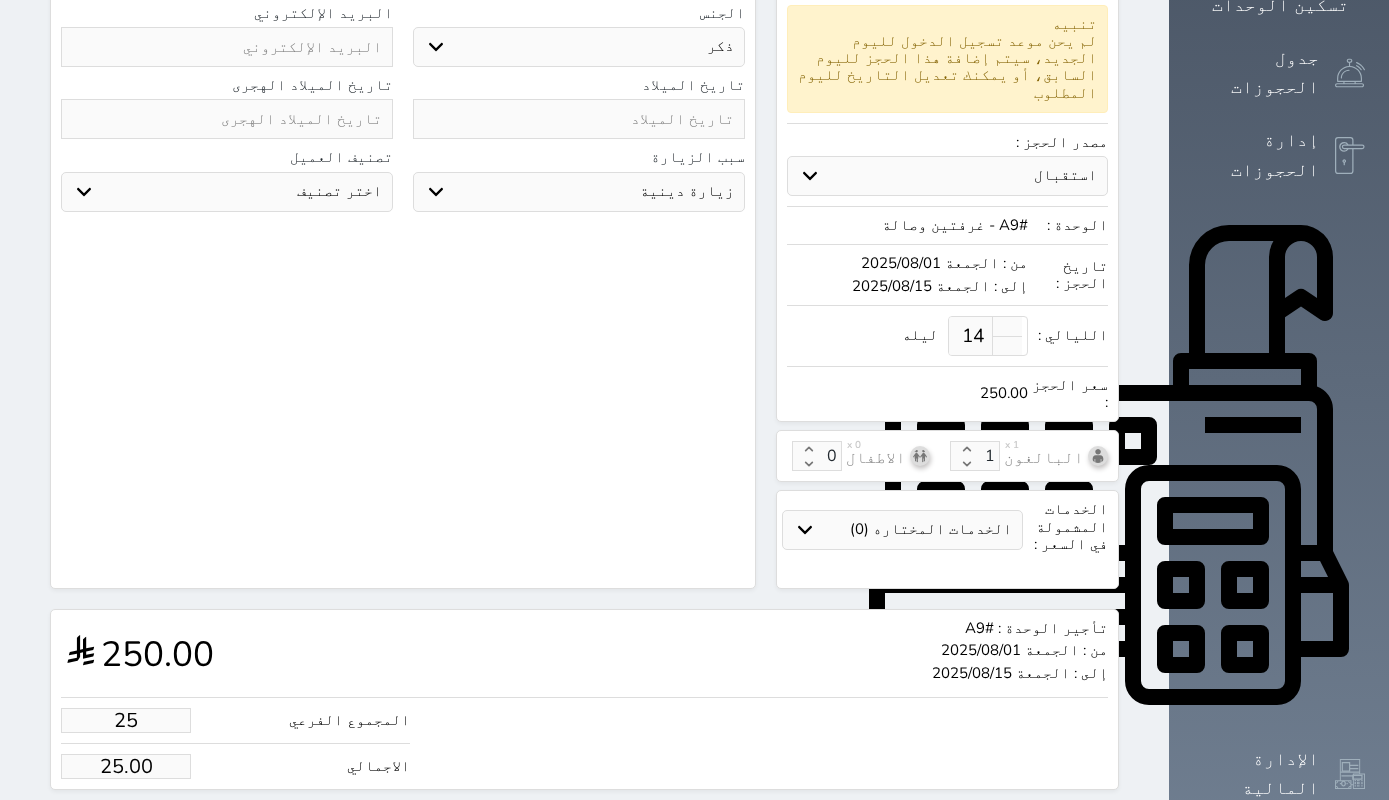 type on "250" 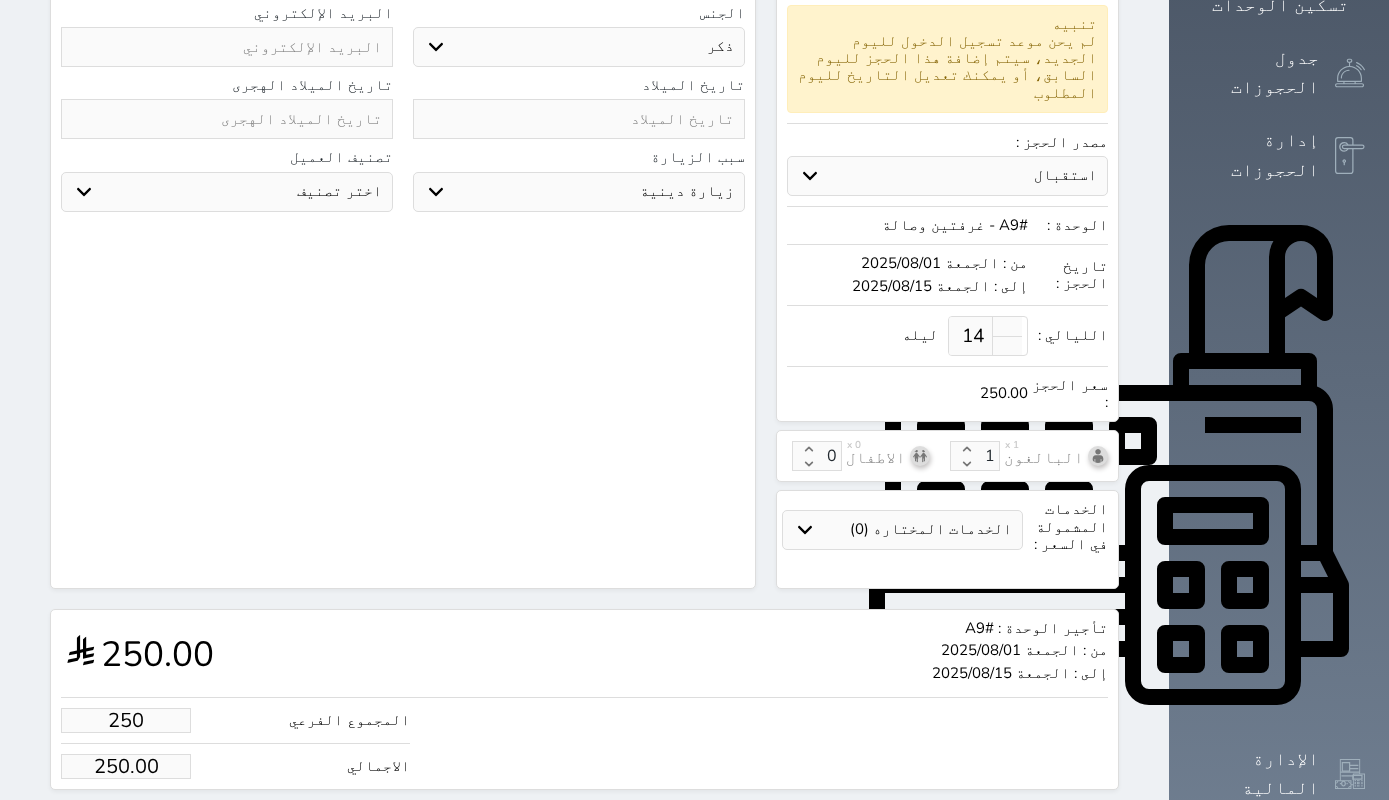 type on "2500" 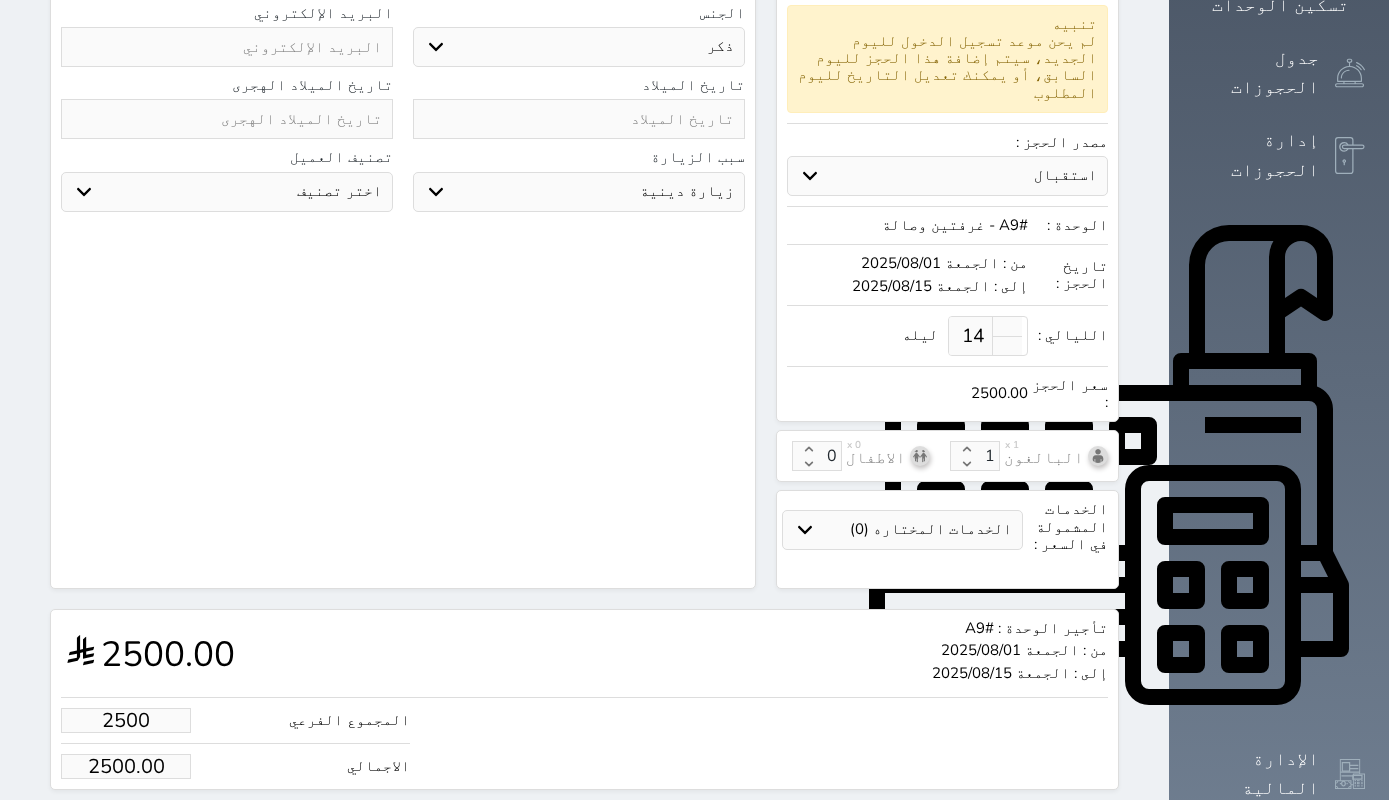 click on "حجز" at bounding box center [153, 827] 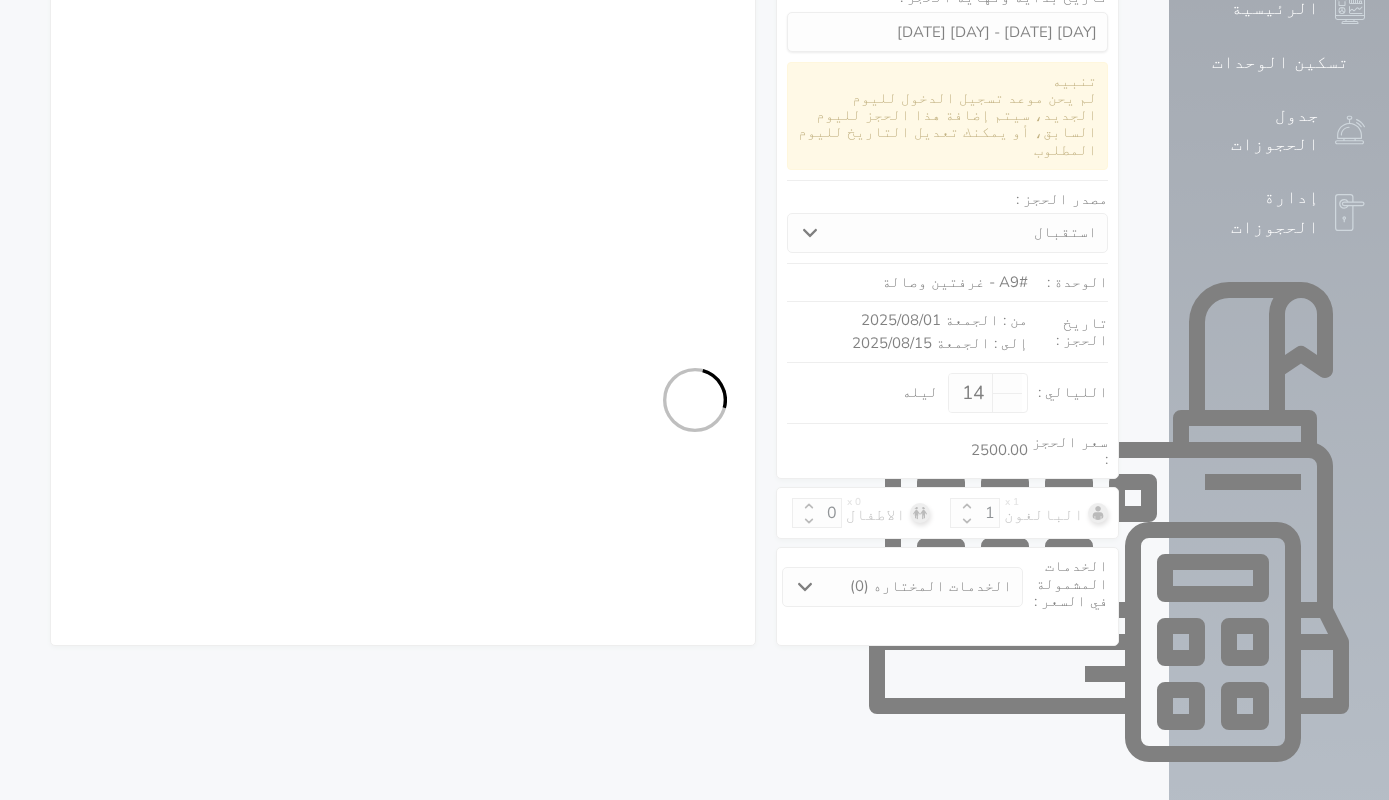 select on "2" 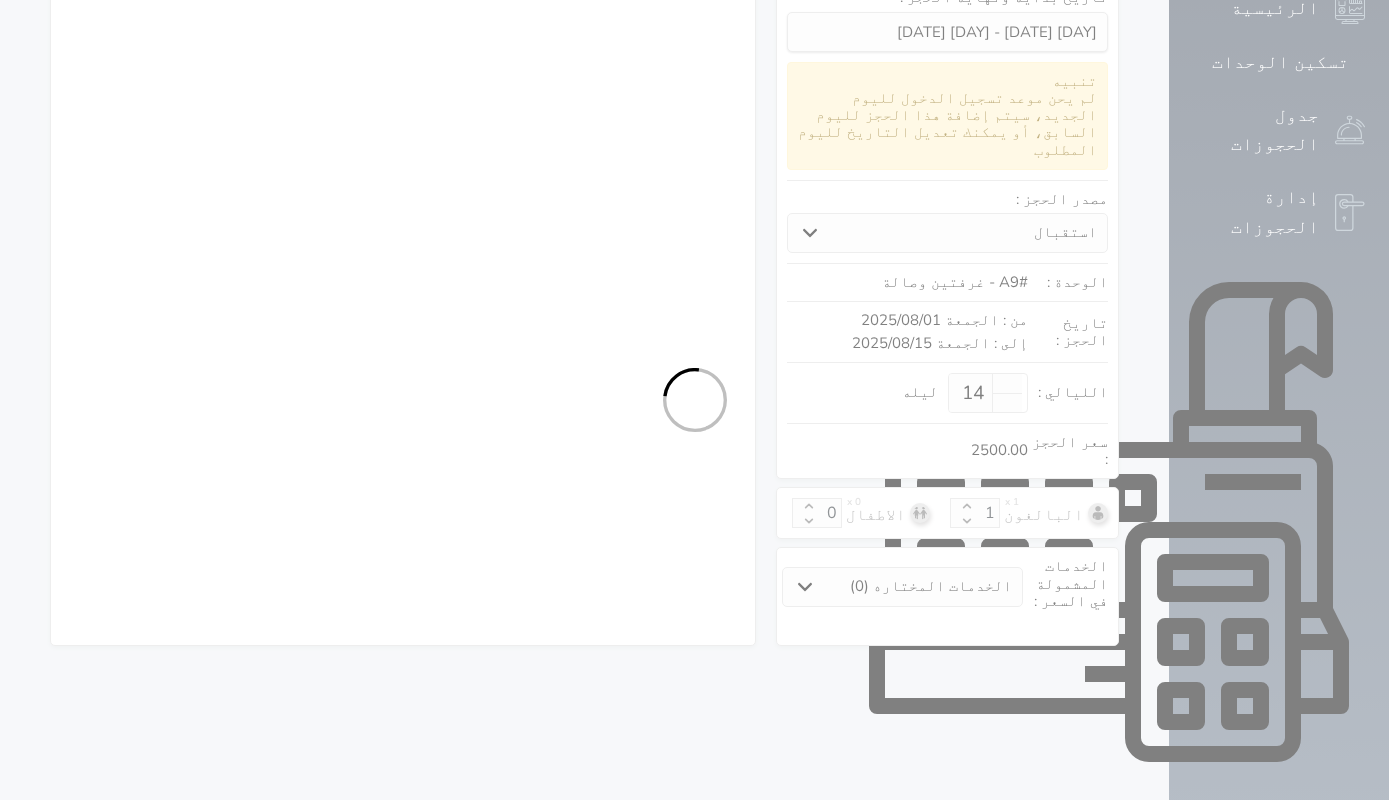 select on "101" 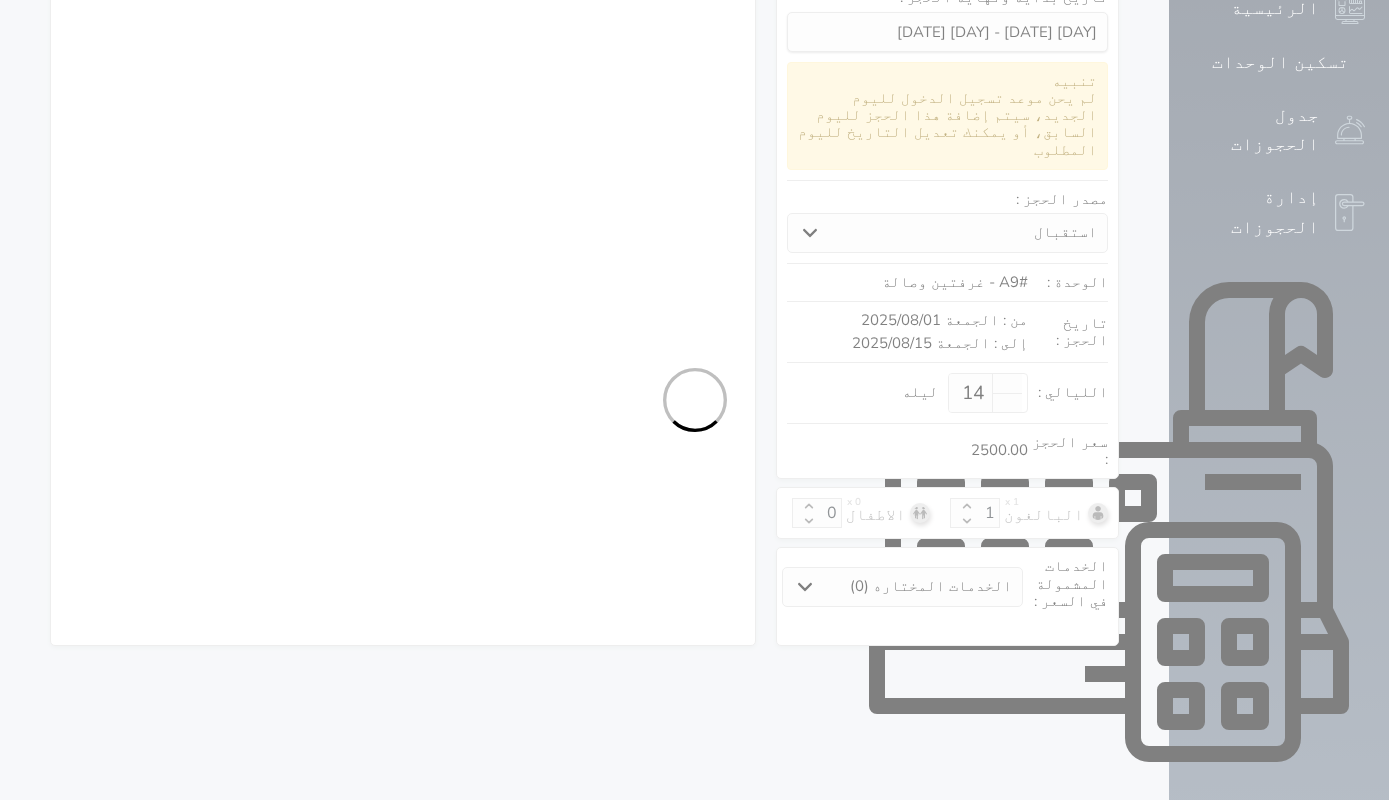 select on "3" 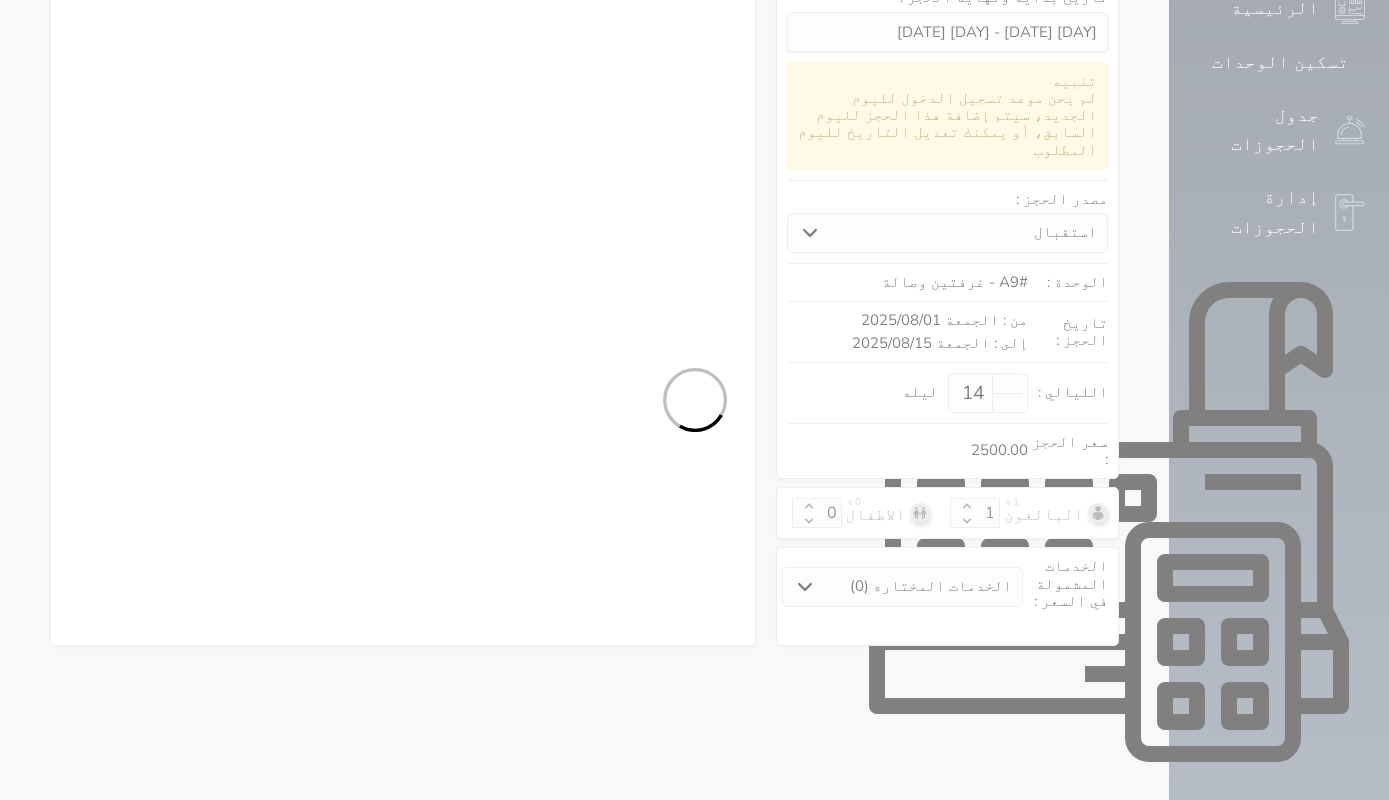 select on "3" 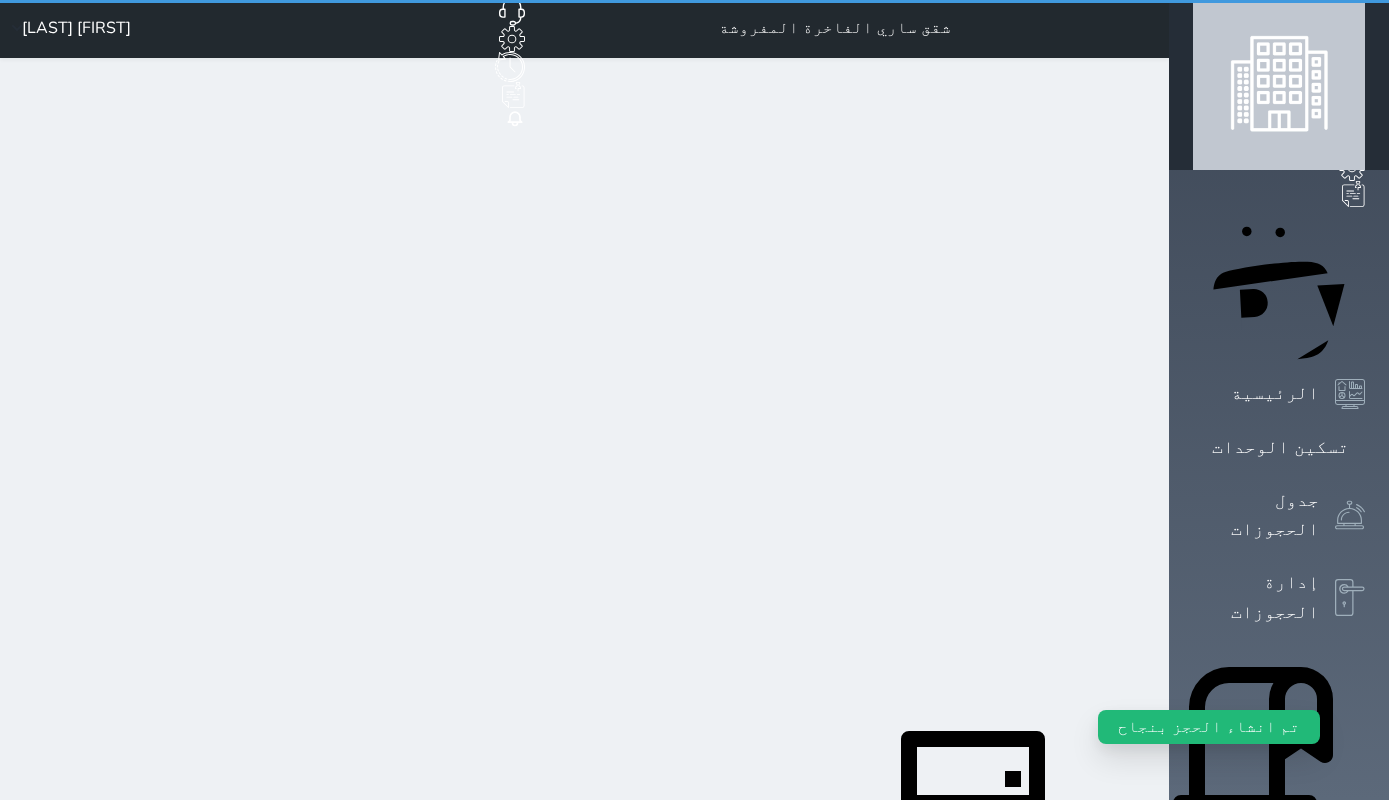 scroll, scrollTop: 0, scrollLeft: 0, axis: both 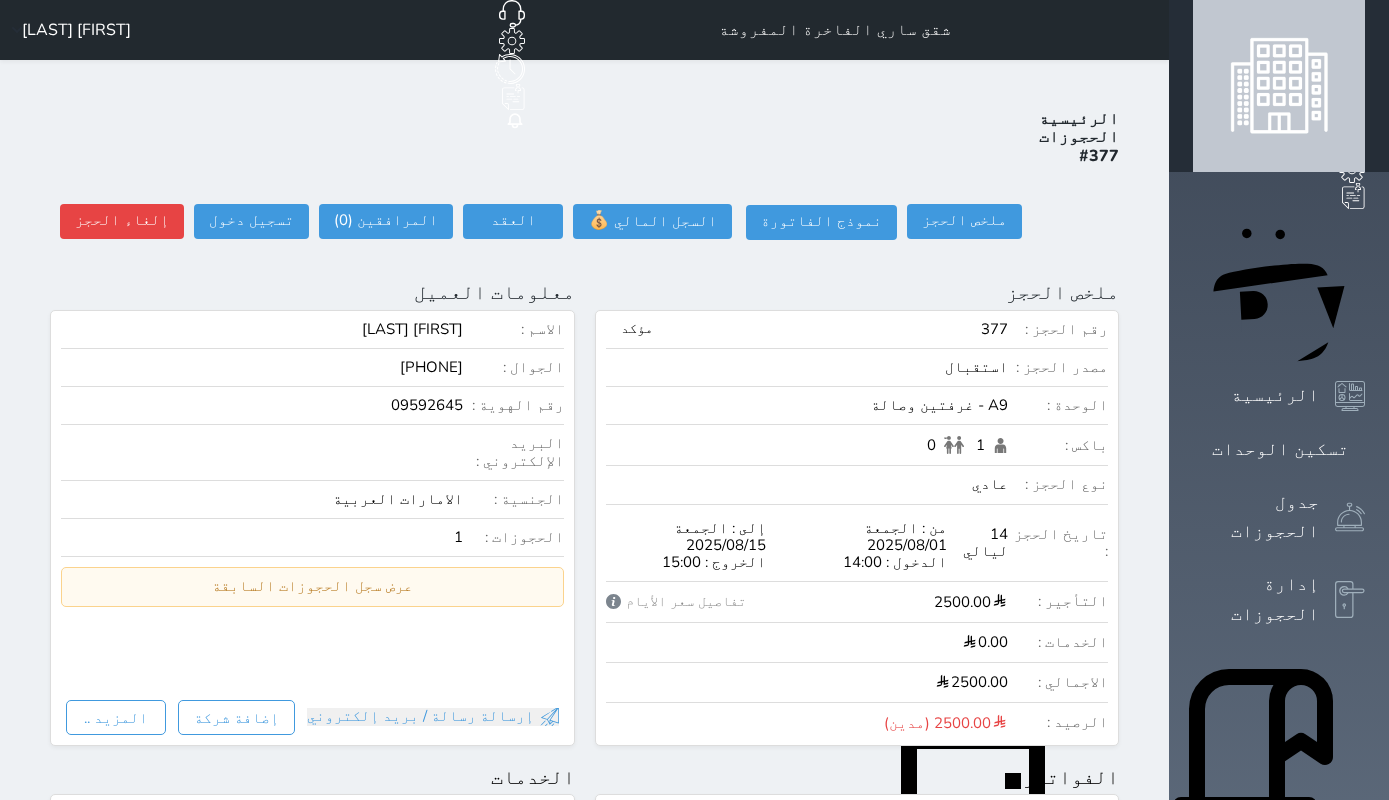 click on "حجز جماعي جديد   حجز جديد             الرئيسية     تسكين الوحدات     جدول الحجوزات     إدارة الحجوزات     POS     الإدارة المالية     العملاء     تقييمات العملاء     الوحدات     الخدمات     التقارير     الإعدادات     الدعم الفني" at bounding box center [1279, 874] 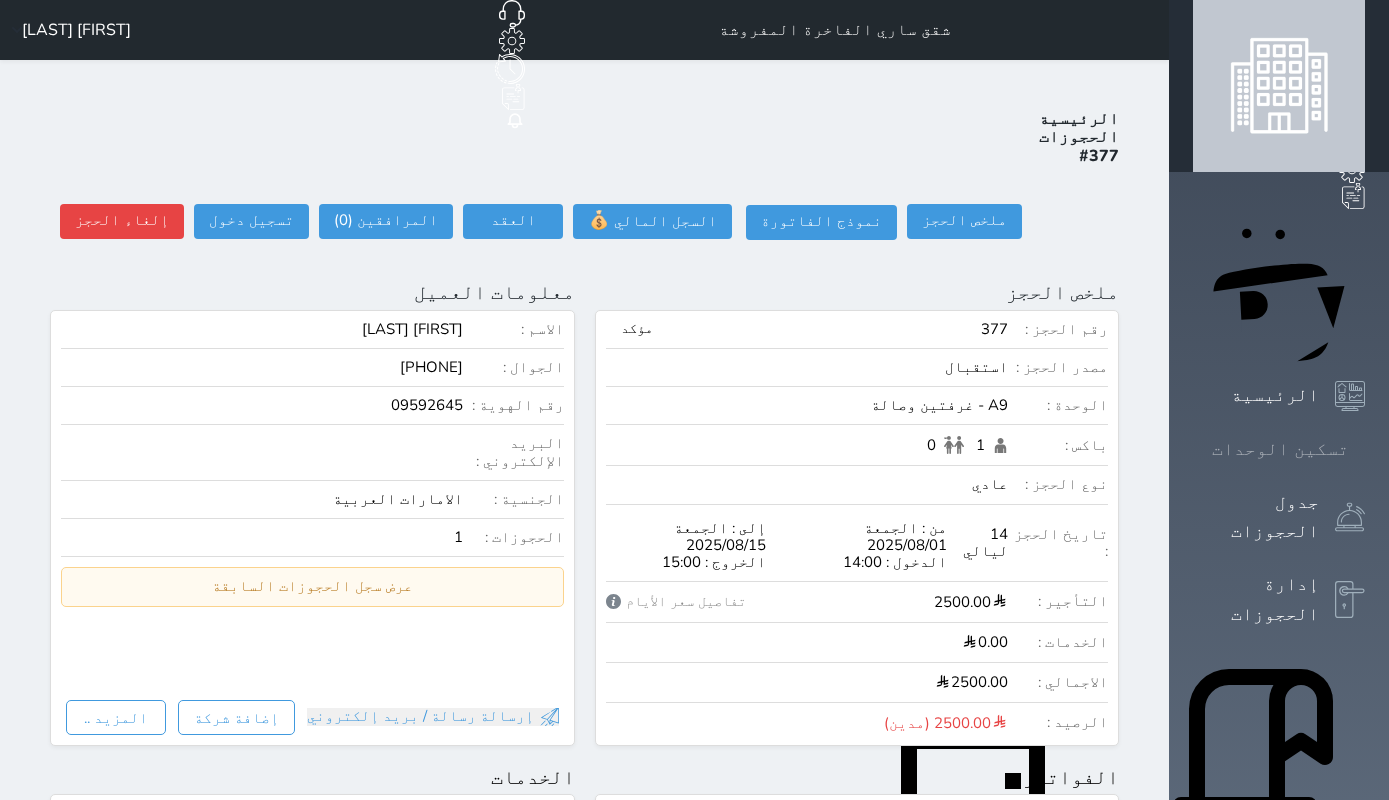 click 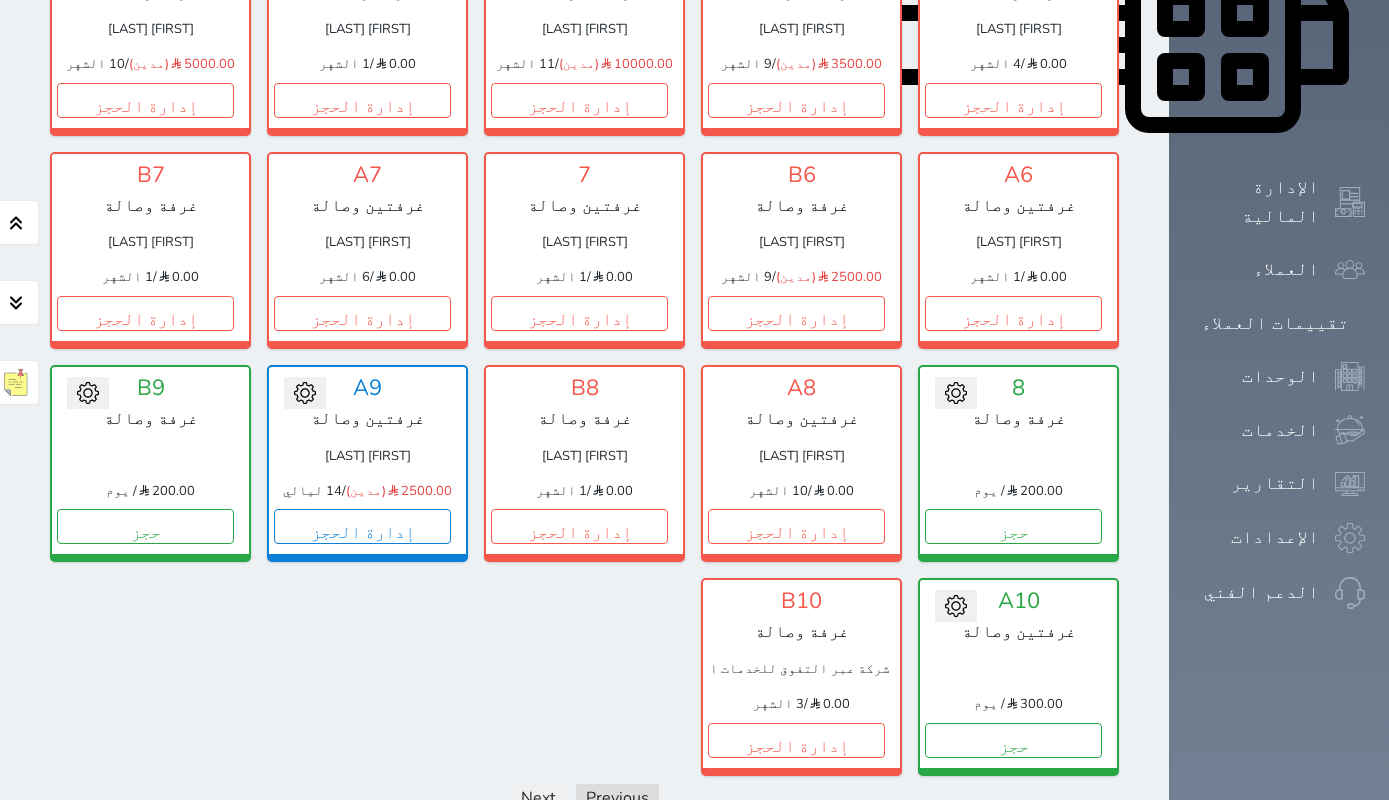 scroll, scrollTop: 1017, scrollLeft: 0, axis: vertical 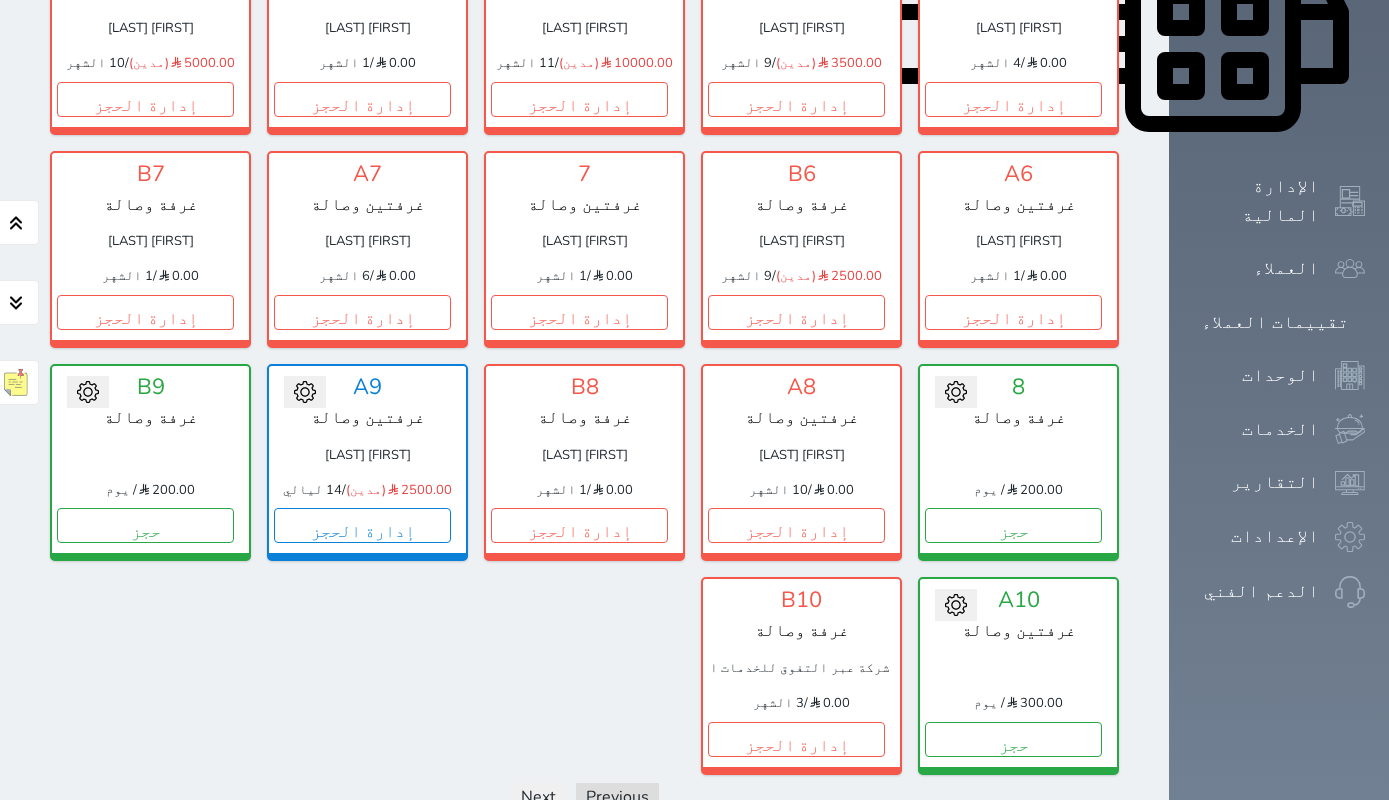 click 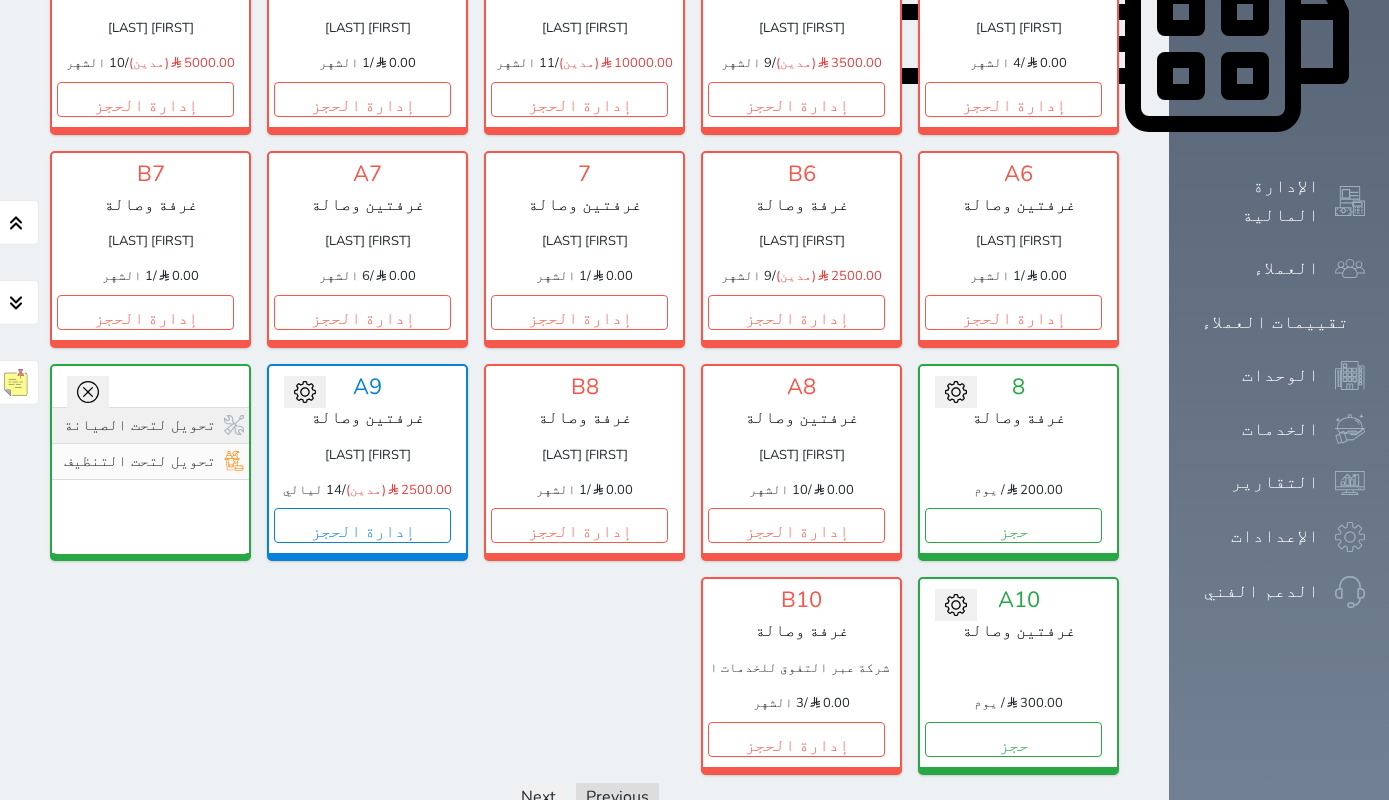 click on "تحويل لتحت الصيانة" at bounding box center [150, 425] 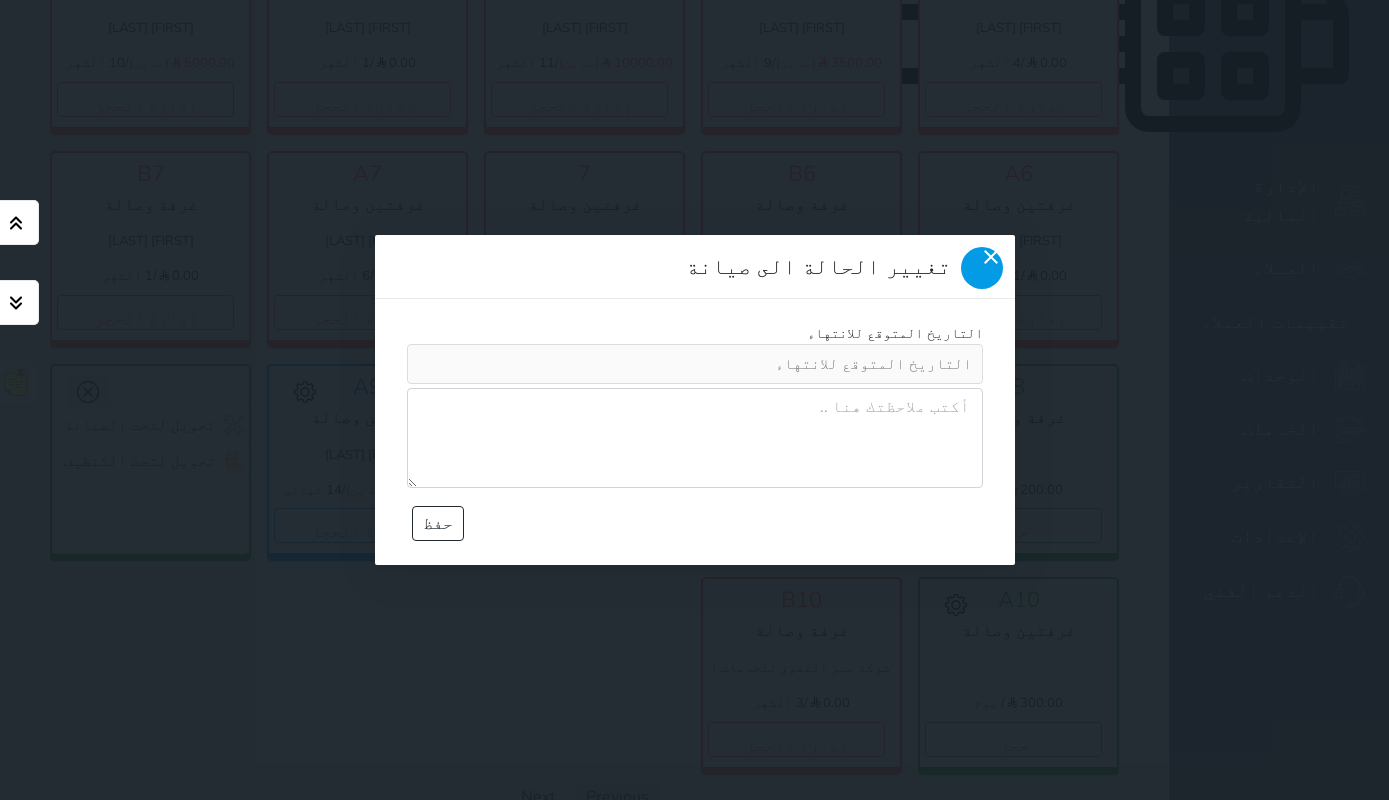 click 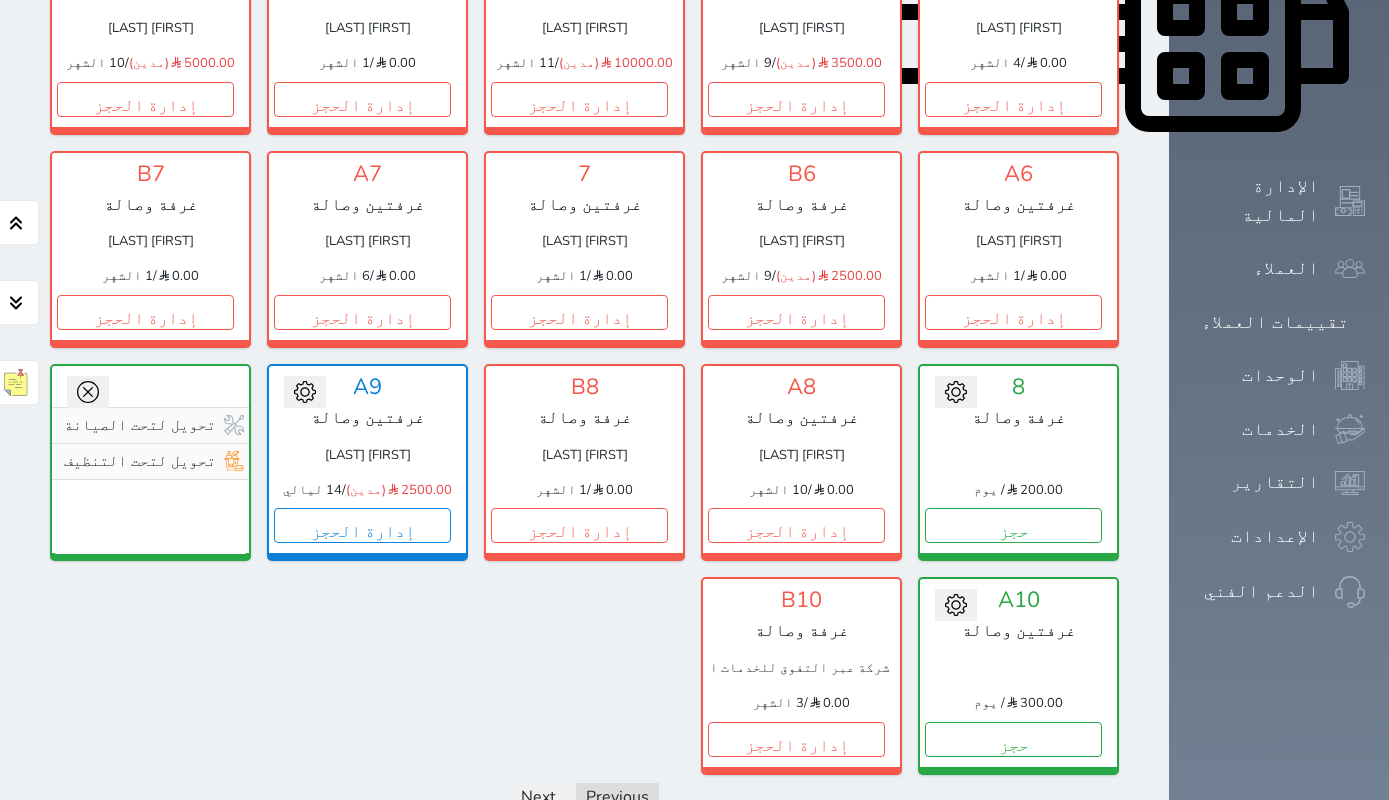 click on "1   غرفتين وصالة
محمود احمد محمود ابو صليح
0.00
/
2 الشهر
إدارة الحجز               تغيير الحالة الى صيانة                   التاريخ المتوقع للانتهاء       حفظ                   A1   غرفتين وصالة
ضياء الدين يحي شركة الفنار مساهمه مقفله
0.00
/
1 الشهر
إدارة الحجز               تغيير الحالة الى صيانة                   التاريخ المتوقع للانتهاء       حفظ
تحويل لتحت الصيانة
تحويل لتحت التنظيف
B1   غرفة وصالة
200.00
/ يوم       حجز" at bounding box center (584, 36) 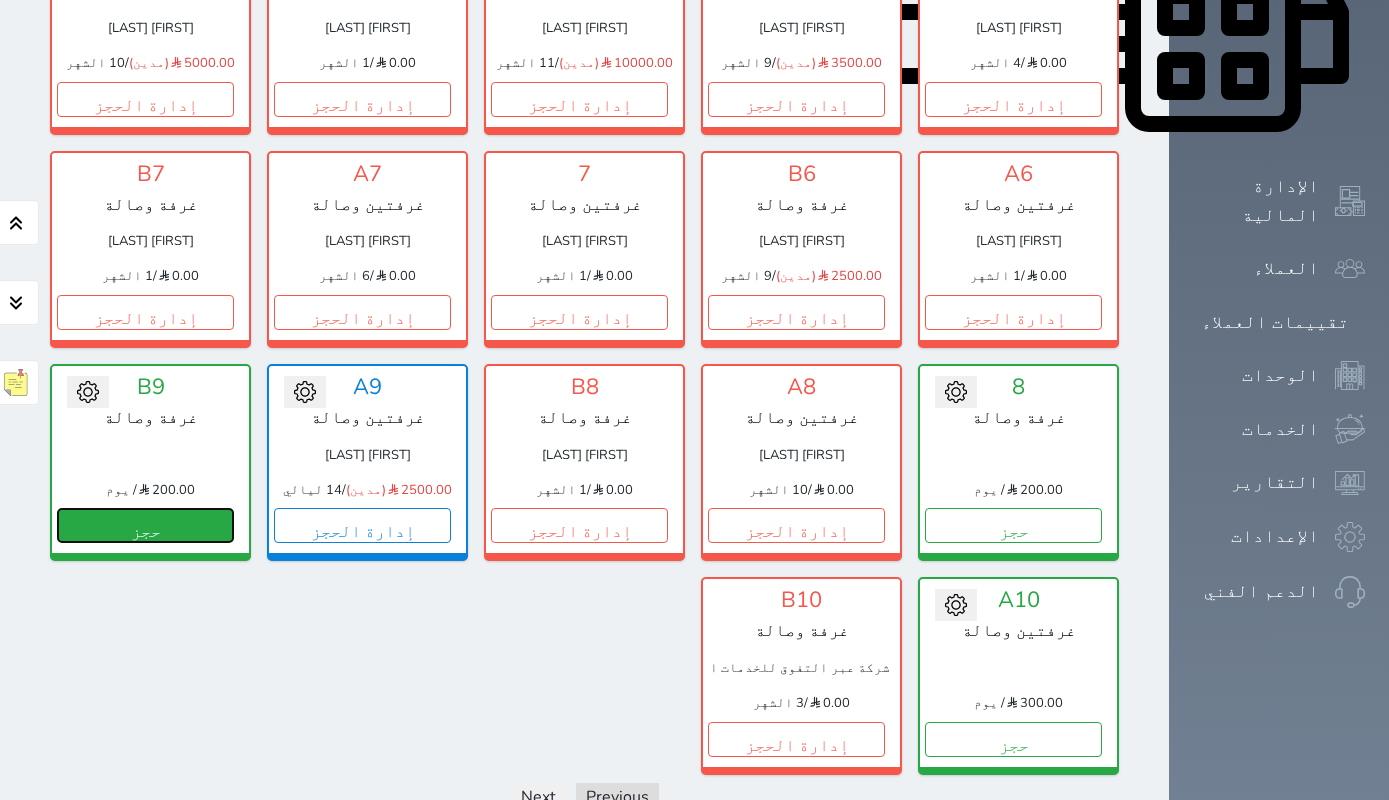 click on "حجز" at bounding box center [145, 525] 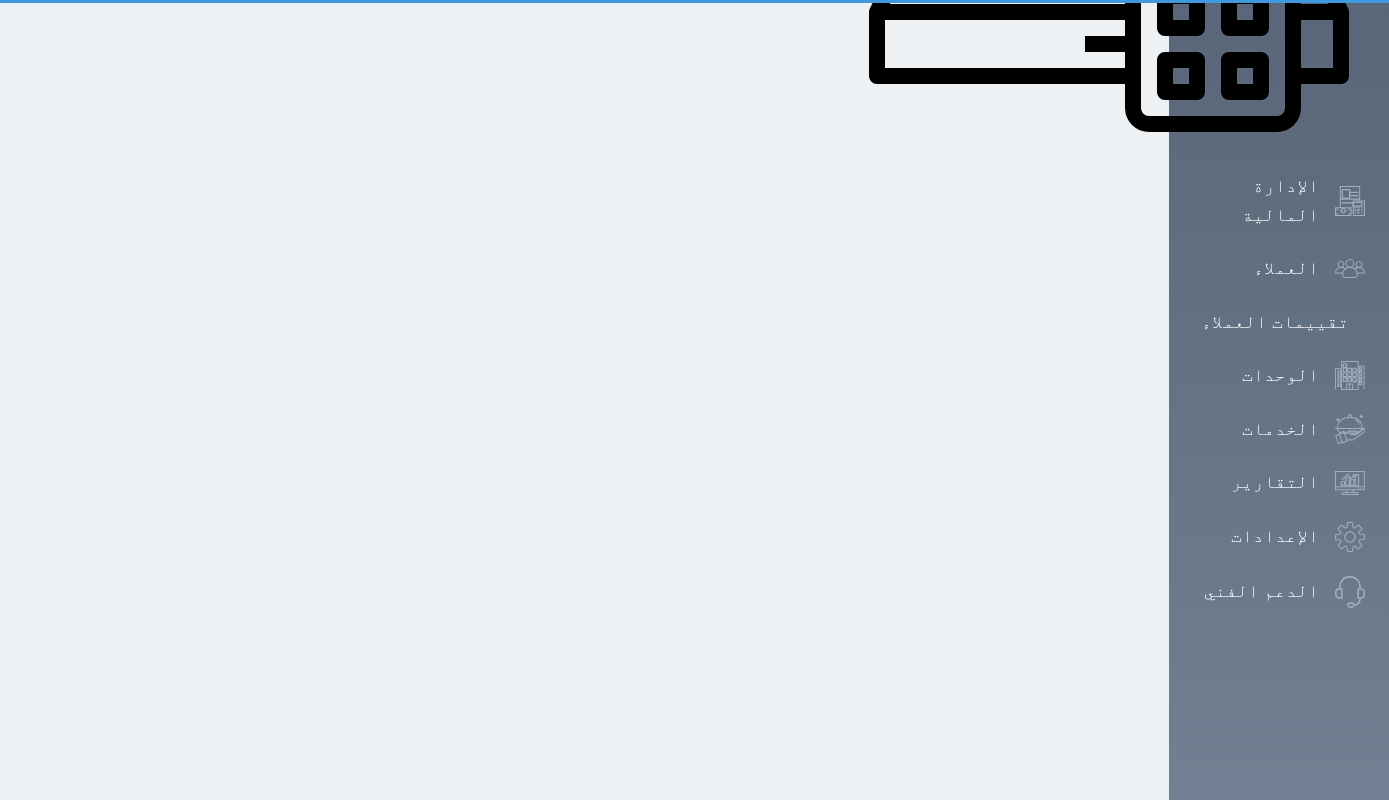 scroll, scrollTop: 47, scrollLeft: 0, axis: vertical 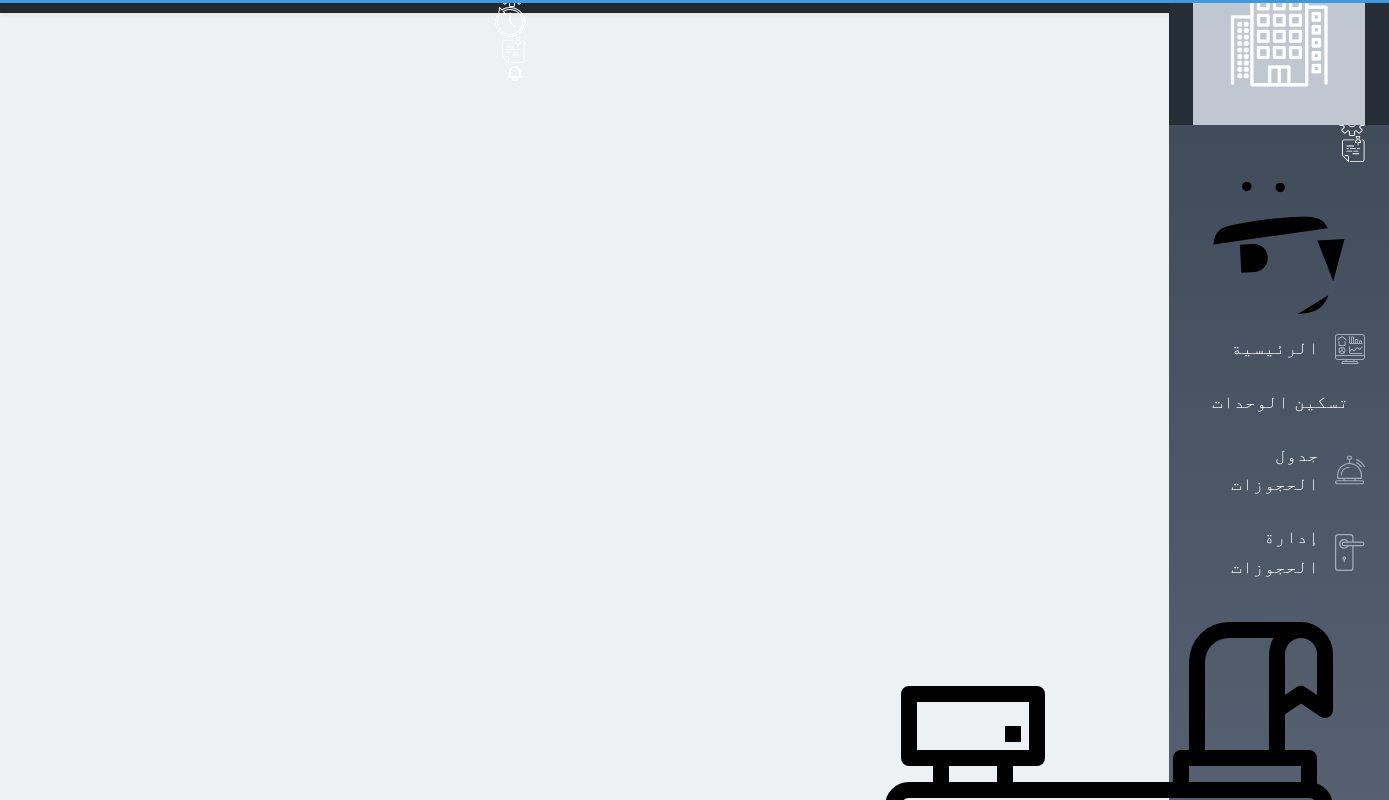 select on "1" 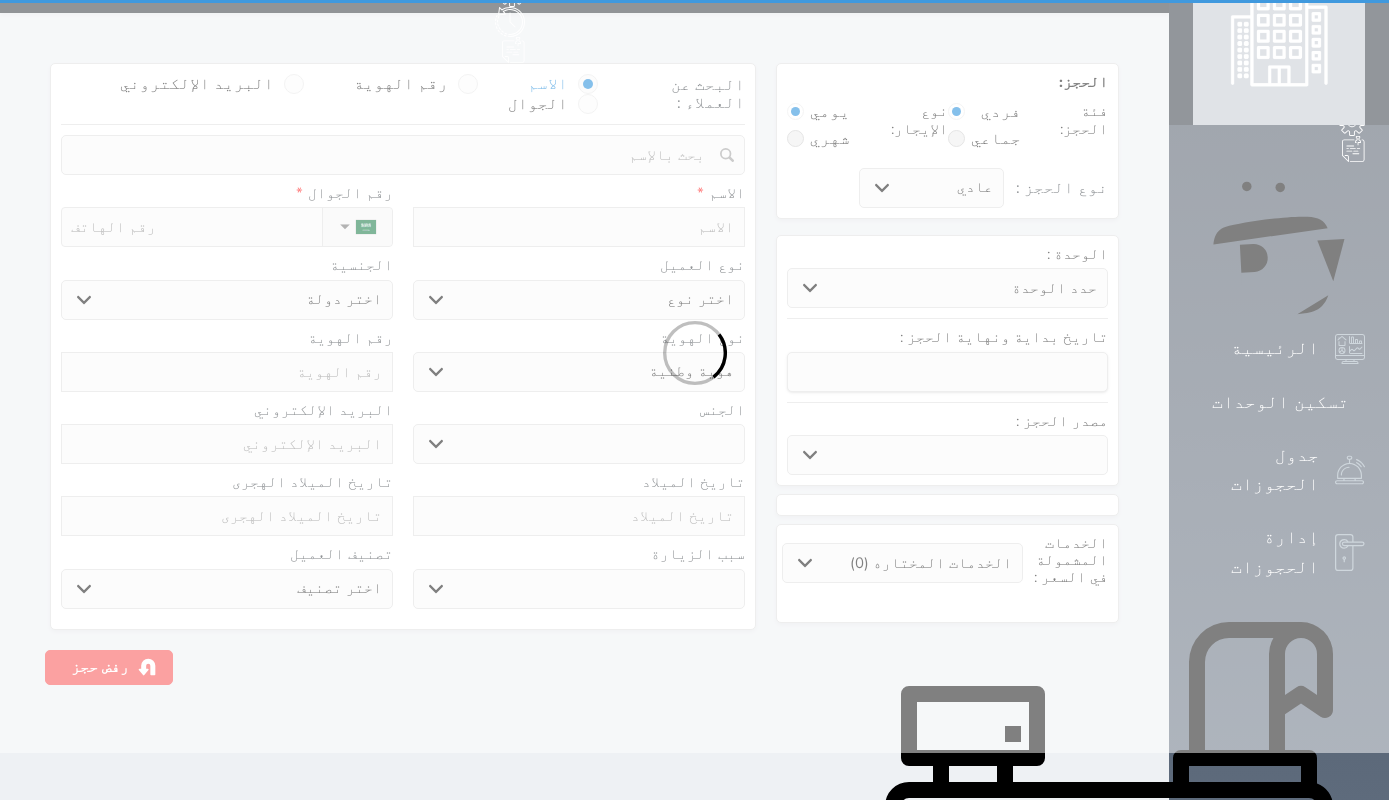 scroll, scrollTop: 0, scrollLeft: 0, axis: both 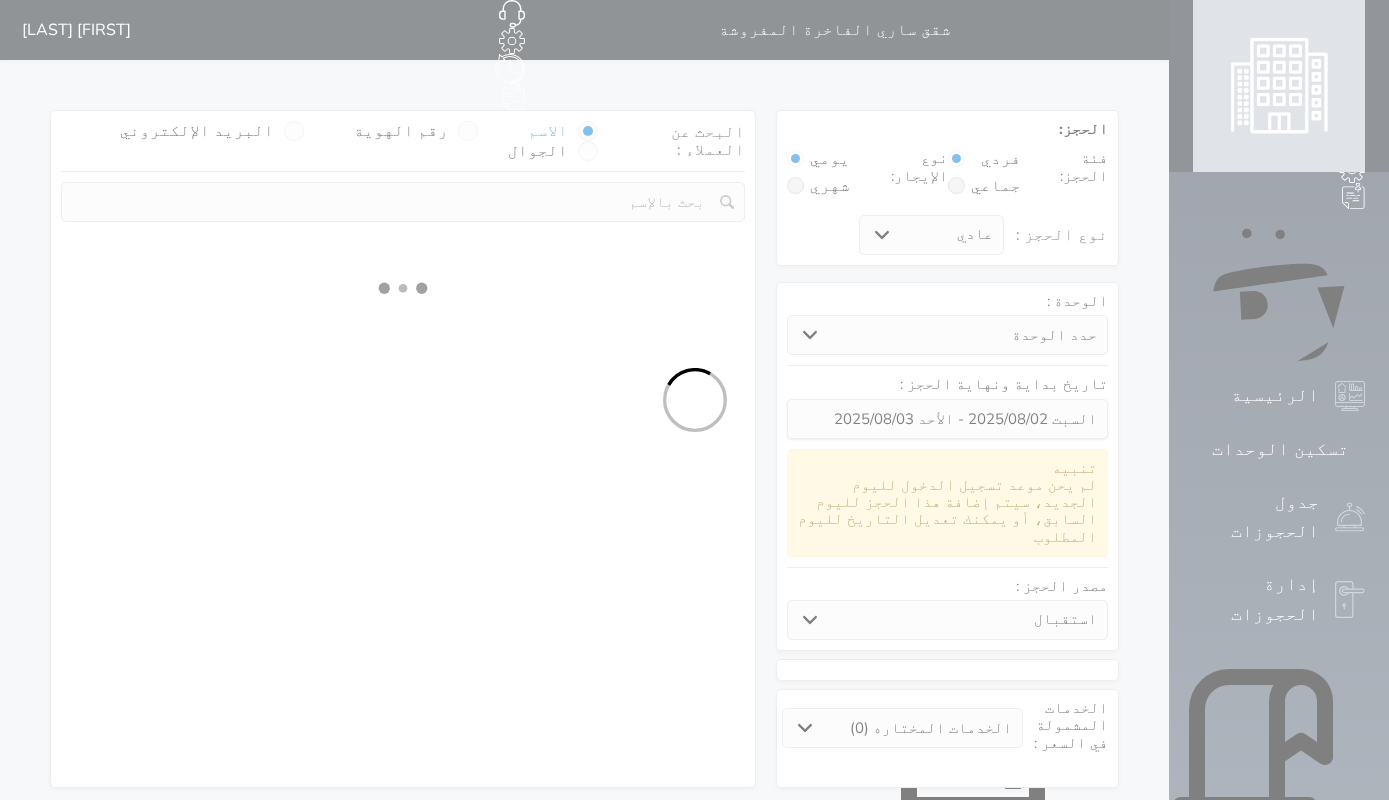 select 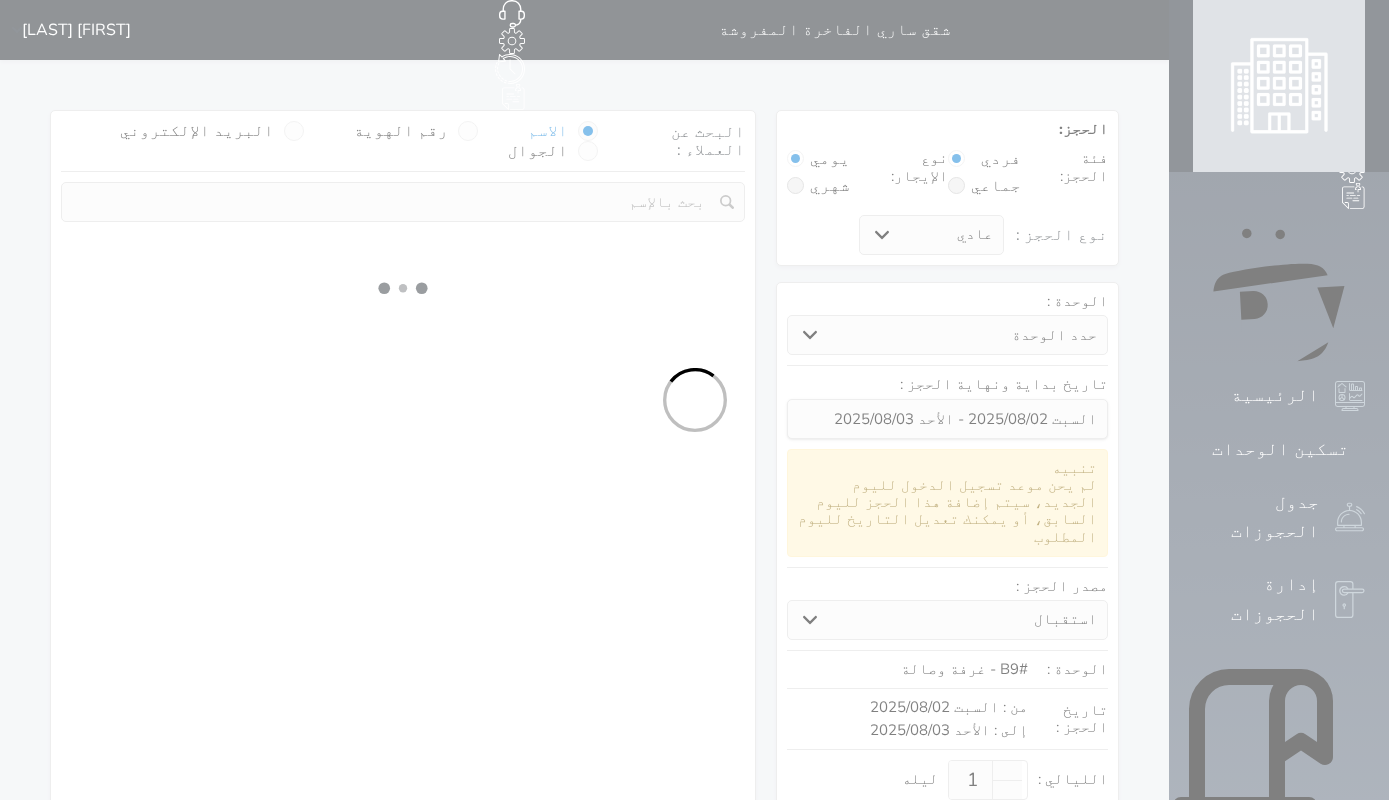 select on "1" 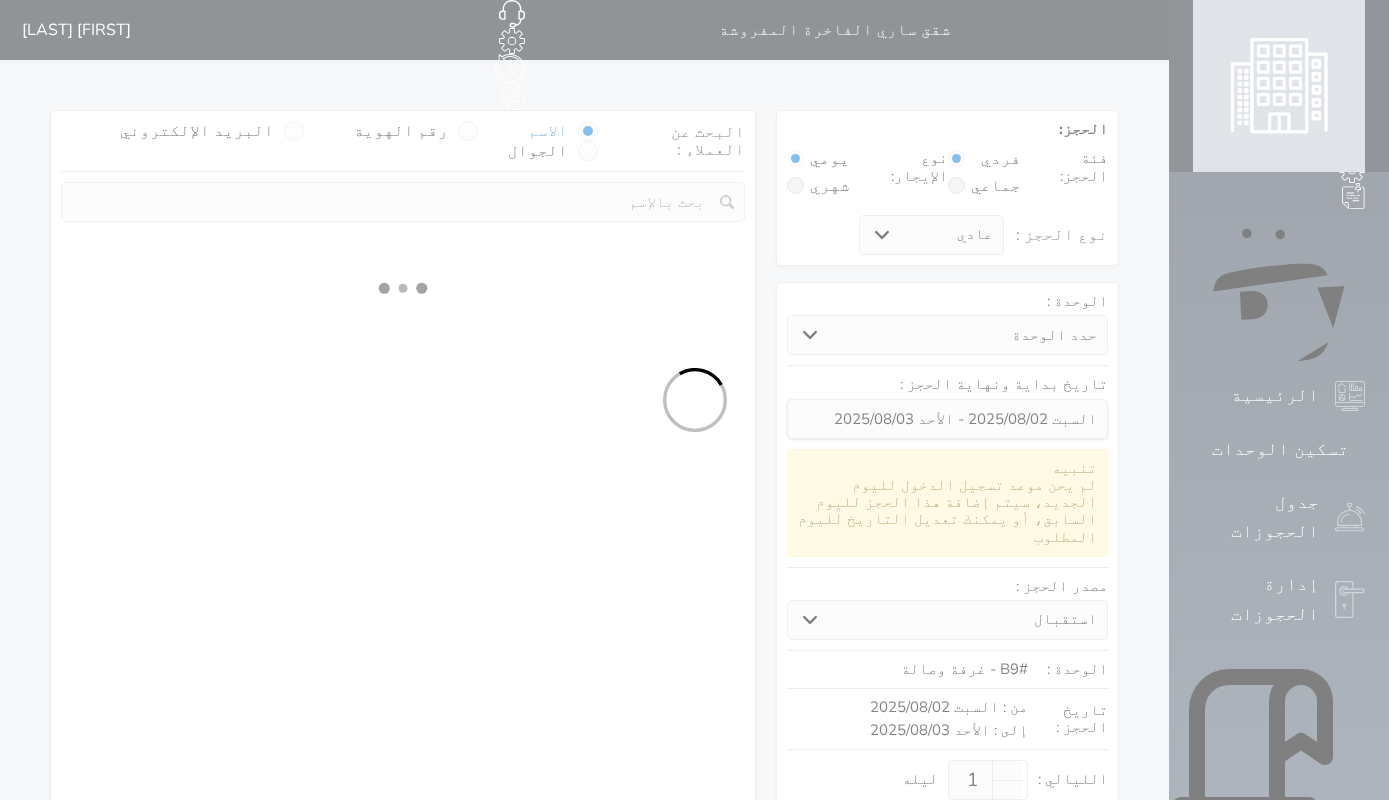 select on "113" 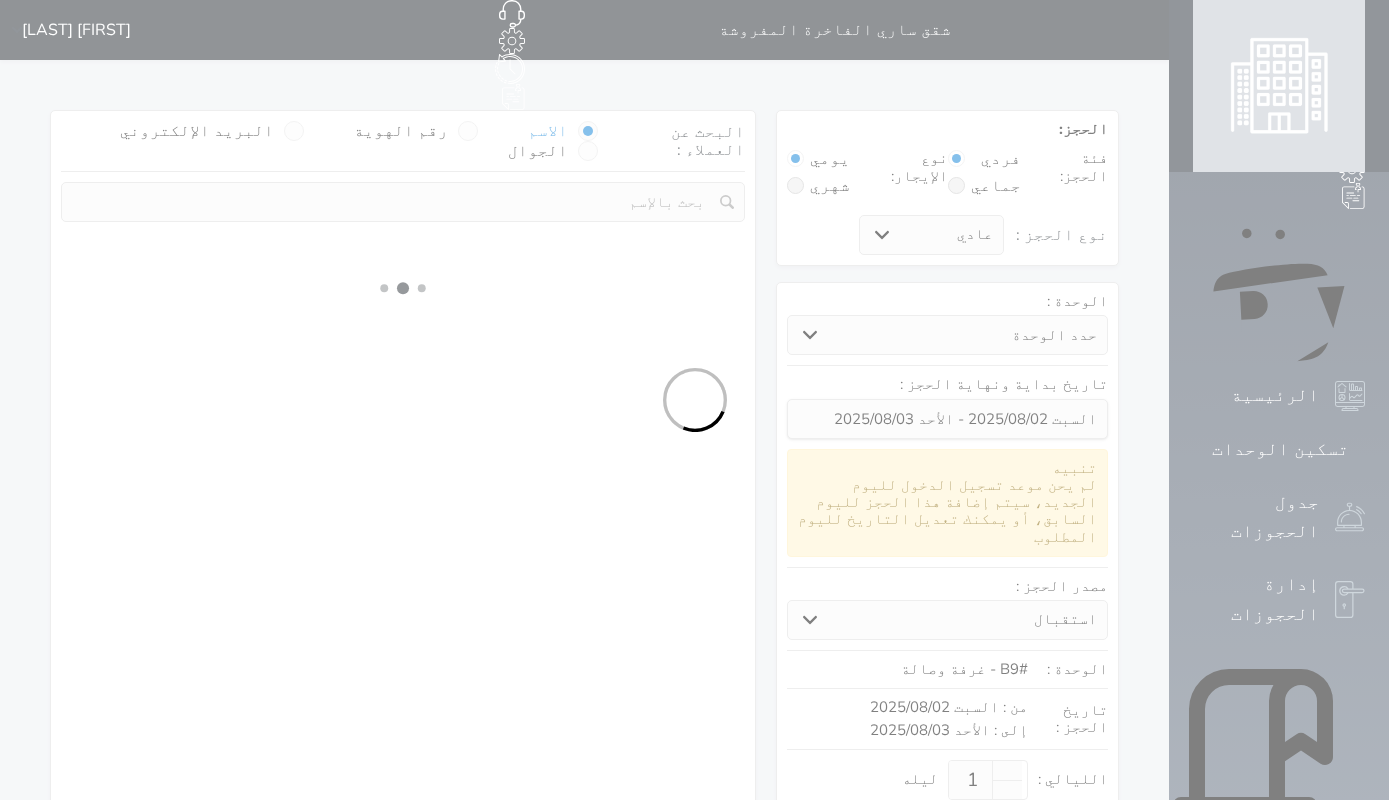 select on "1" 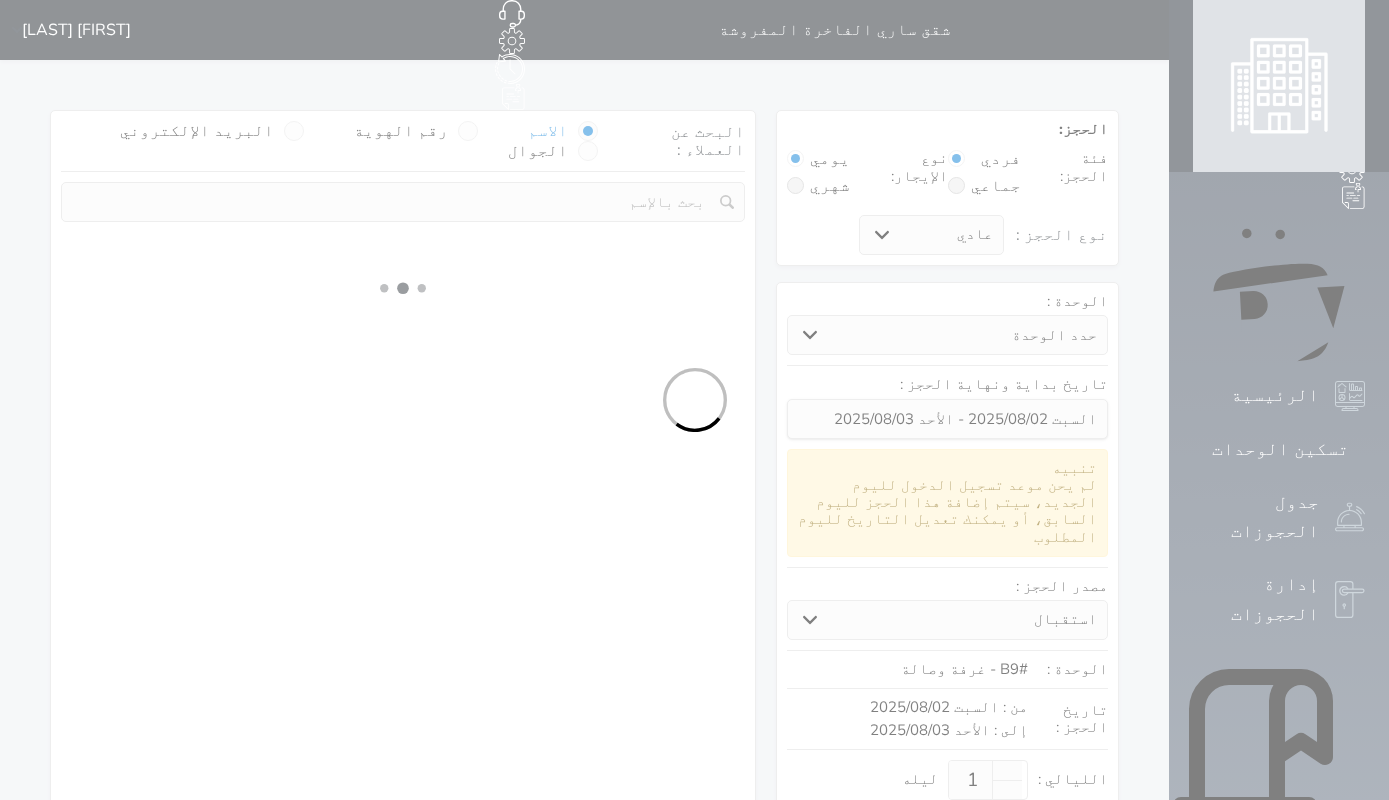select 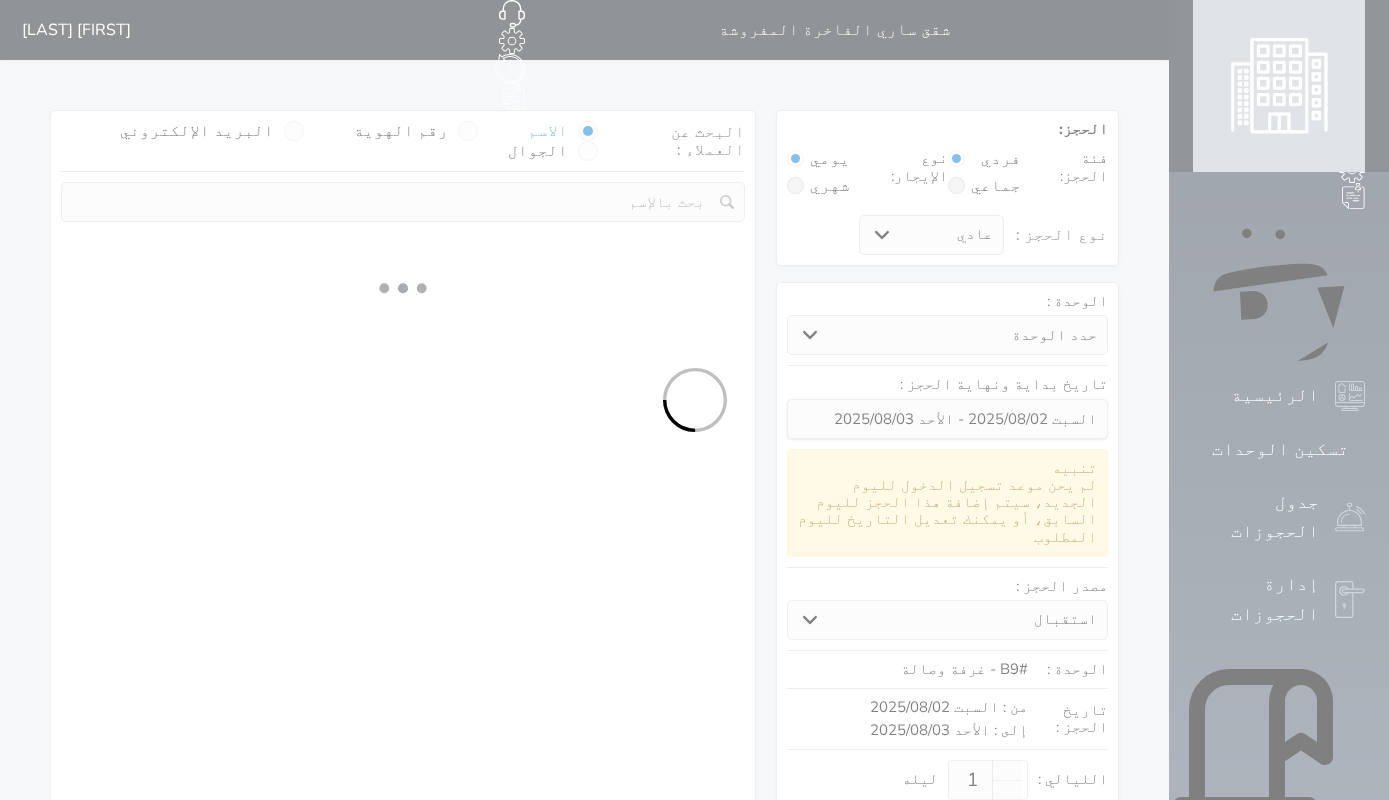 select on "7" 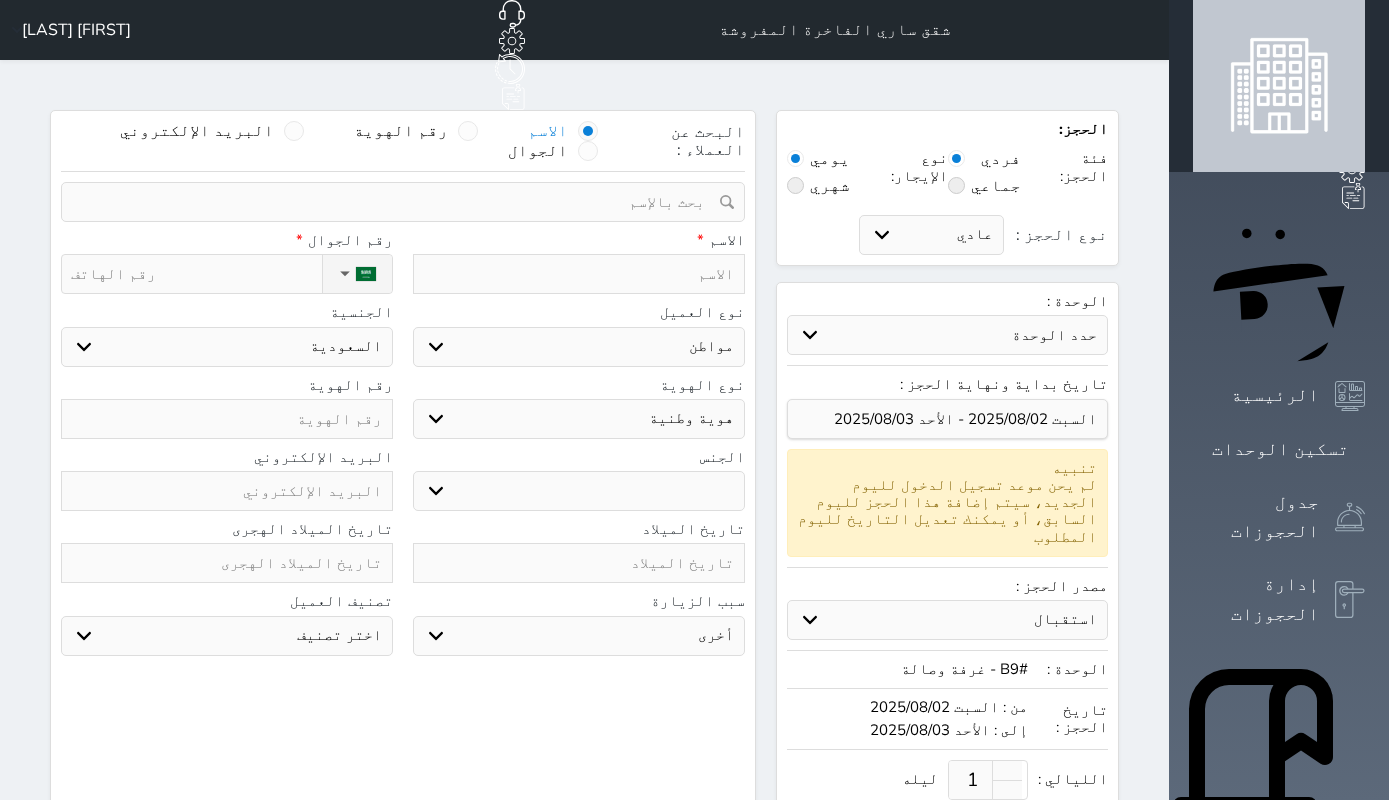 click on "البحث عن العملاء :        الاسم       رقم الهوية       البريد الإلكتروني       الجوال" at bounding box center [403, 146] 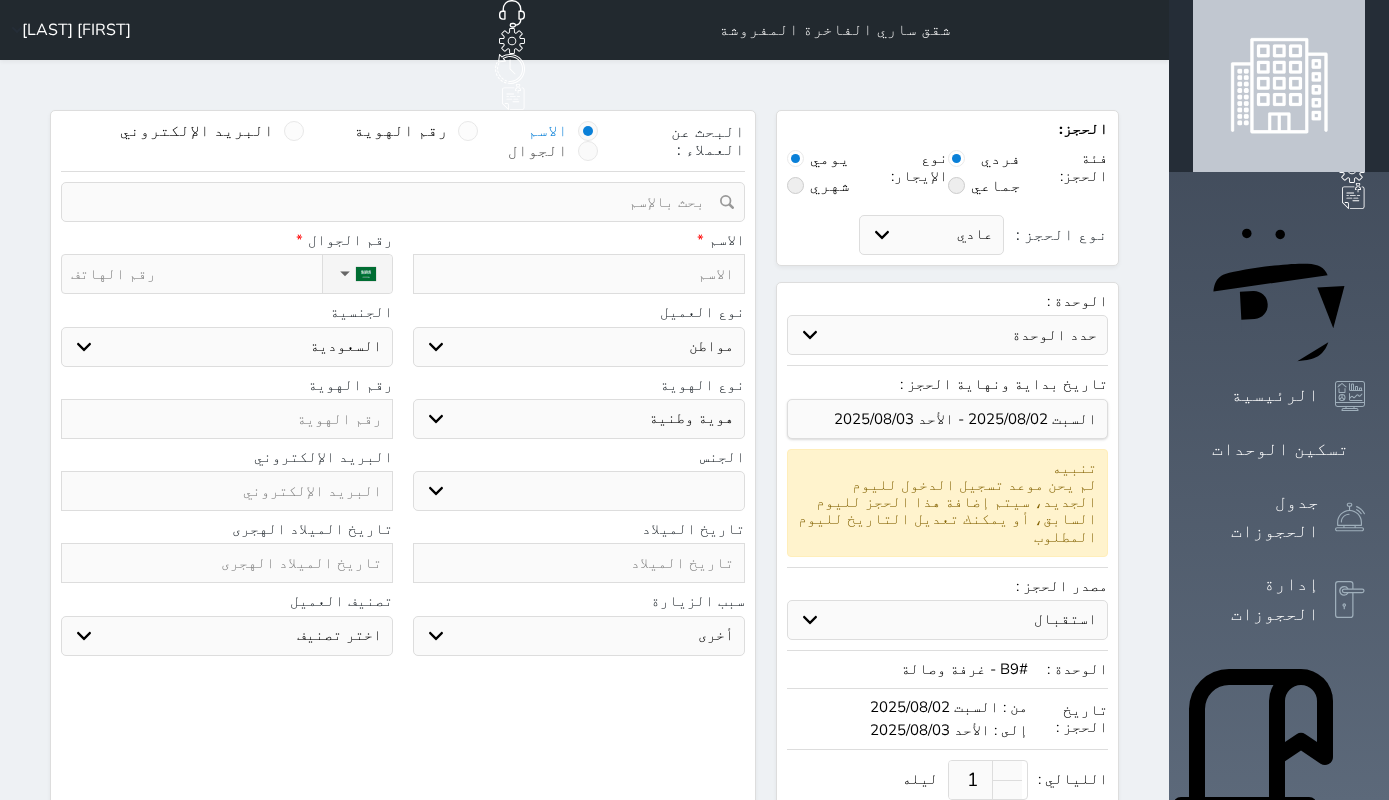 click at bounding box center (588, 151) 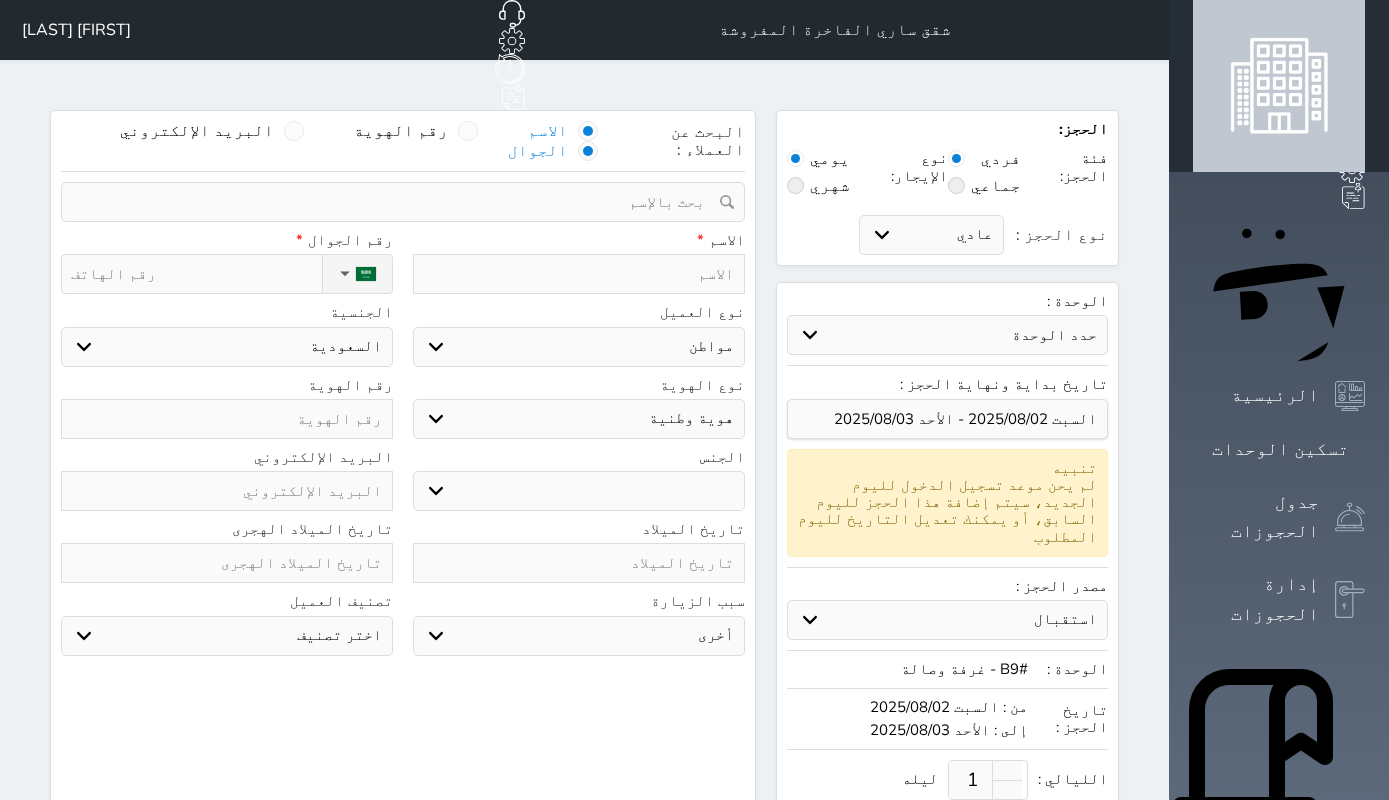 select 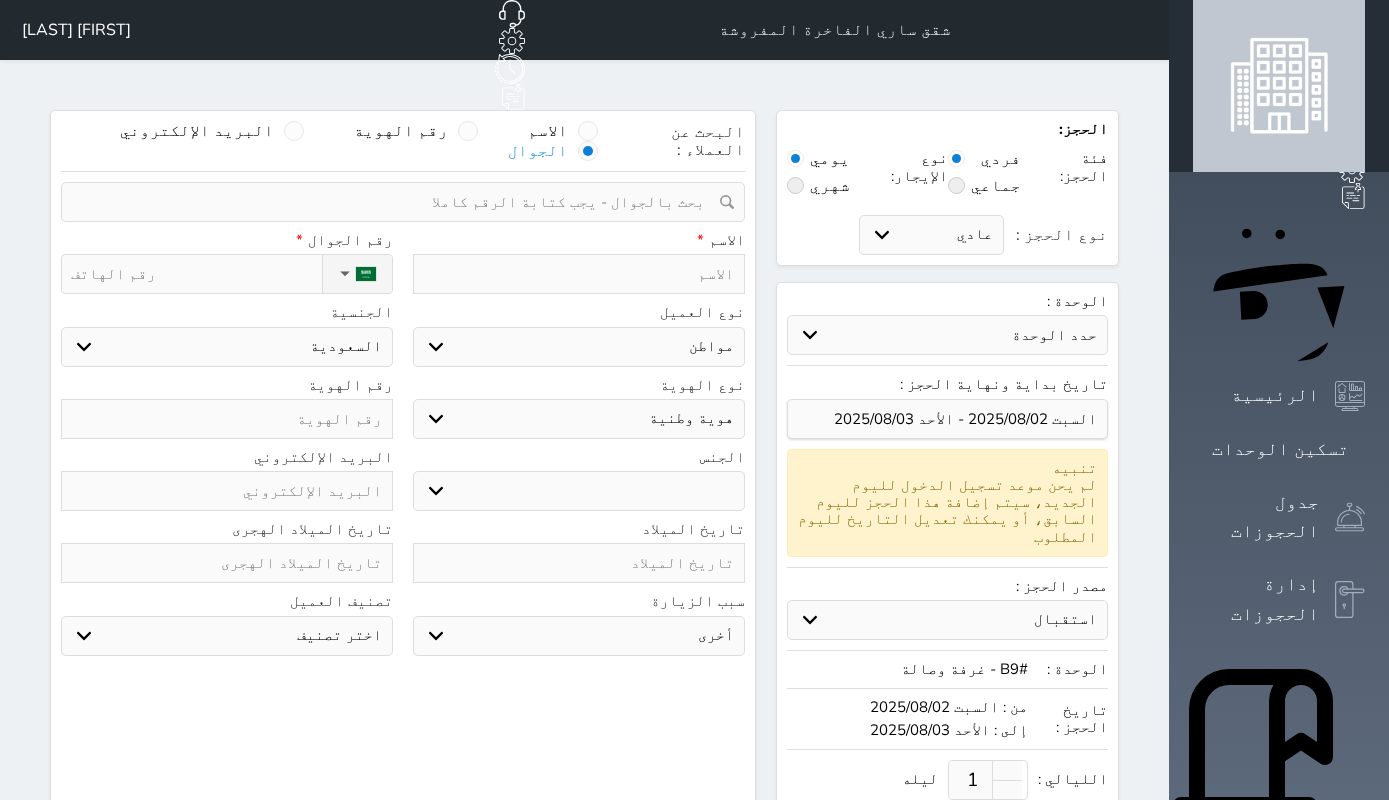 click on "البحث عن العملاء :        الاسم       رقم الهوية       البريد الإلكتروني       الجوال           تغيير العميل                      ملاحظات                           سجل حجوزات العميل undefined                   إجمالى رصيد العميل : 0 ريال     رقم الحجز   الوحدة   من   إلى   نوع الحجز   الرصيد   الاجرائات         النتائج  : من (  ) - إلى  (  )   العدد  :              سجل الكمبيالات الغير محصلة على العميل undefined                 رقم الحجز   المبلغ الكلى    المبلغ المحصل    المبلغ المتبقى    تاريخ الإستحقاق         النتائج  : من (  ) - إلى  (  )   العدد  :      الاسم *     رقم الجوال *       ▼     Afghanistan (‫افغانستان‬‎)   +93   Albania (Shqipëri)   +355   Algeria (‫الجزائر‬‎)   +213   American Samoa" at bounding box center (403, 571) 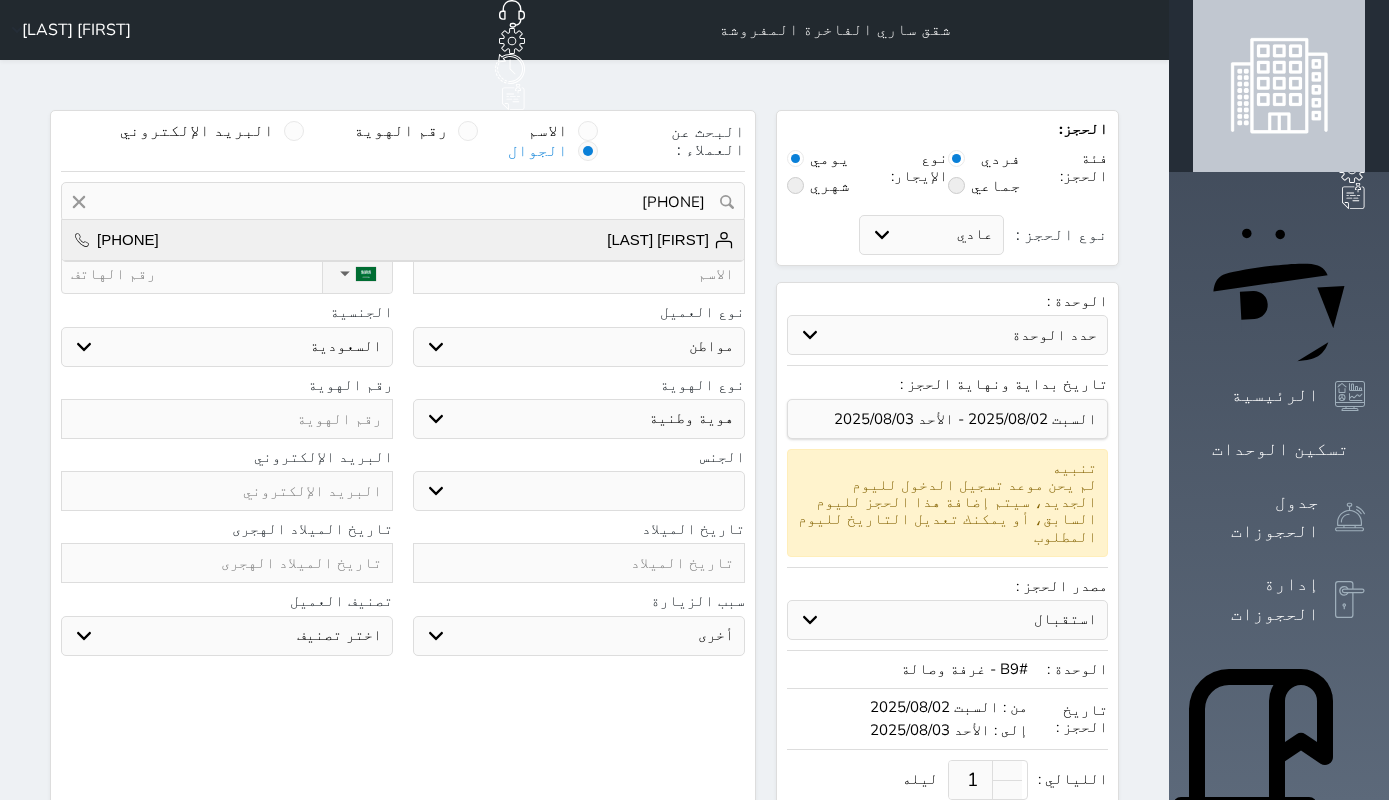 click on "يوسف محمد عباس علي" at bounding box center (670, 240) 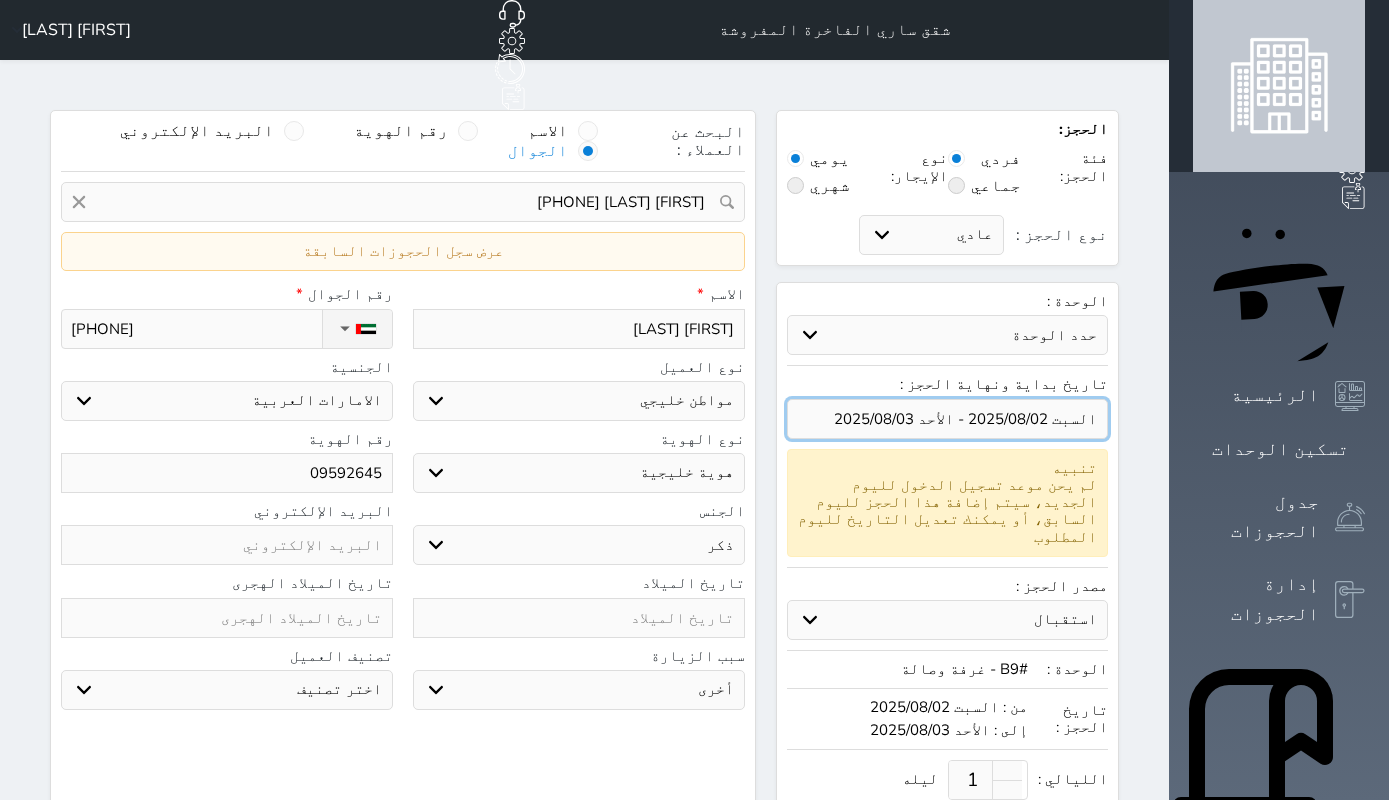 click at bounding box center [947, 419] 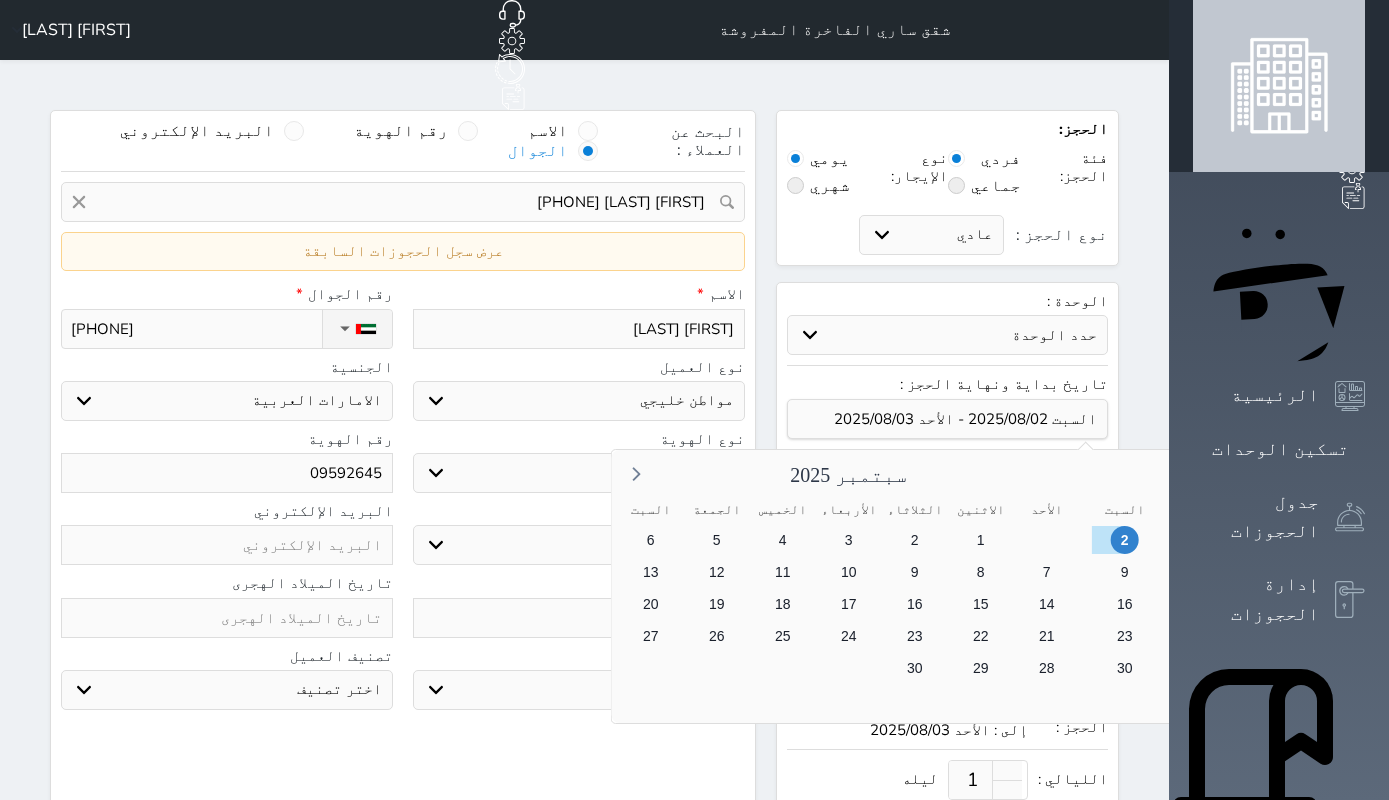 click on "1" at bounding box center (1190, 540) 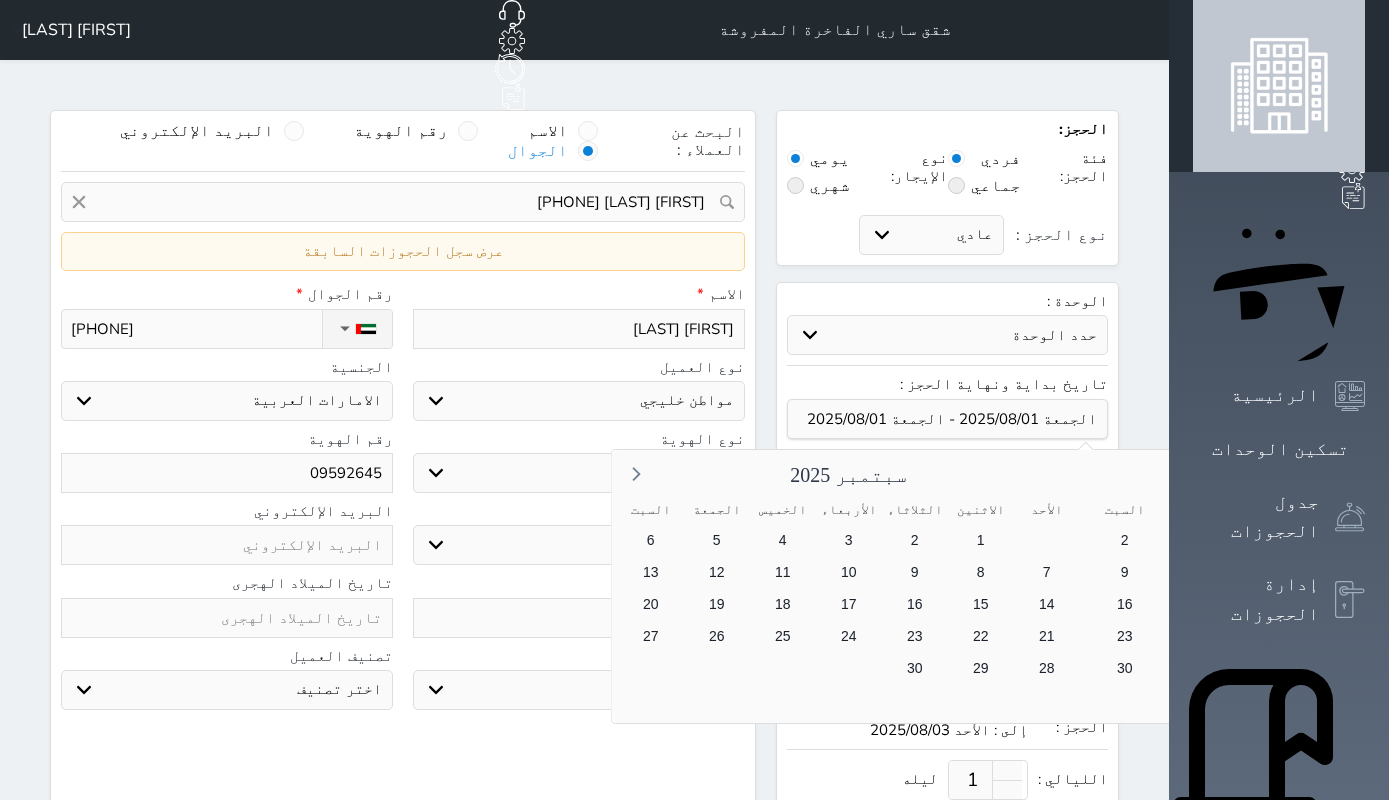 click on "15" at bounding box center [1190, 604] 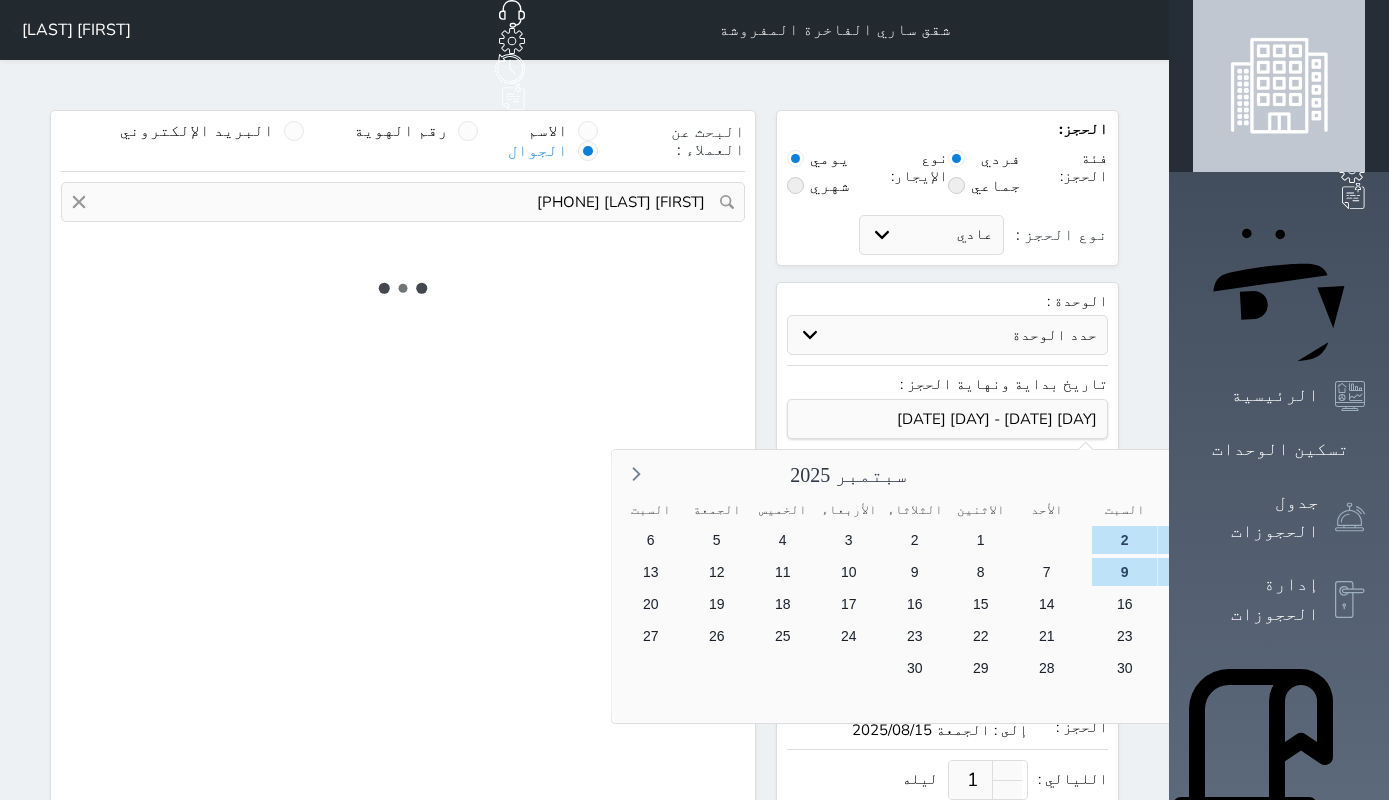 type on "14" 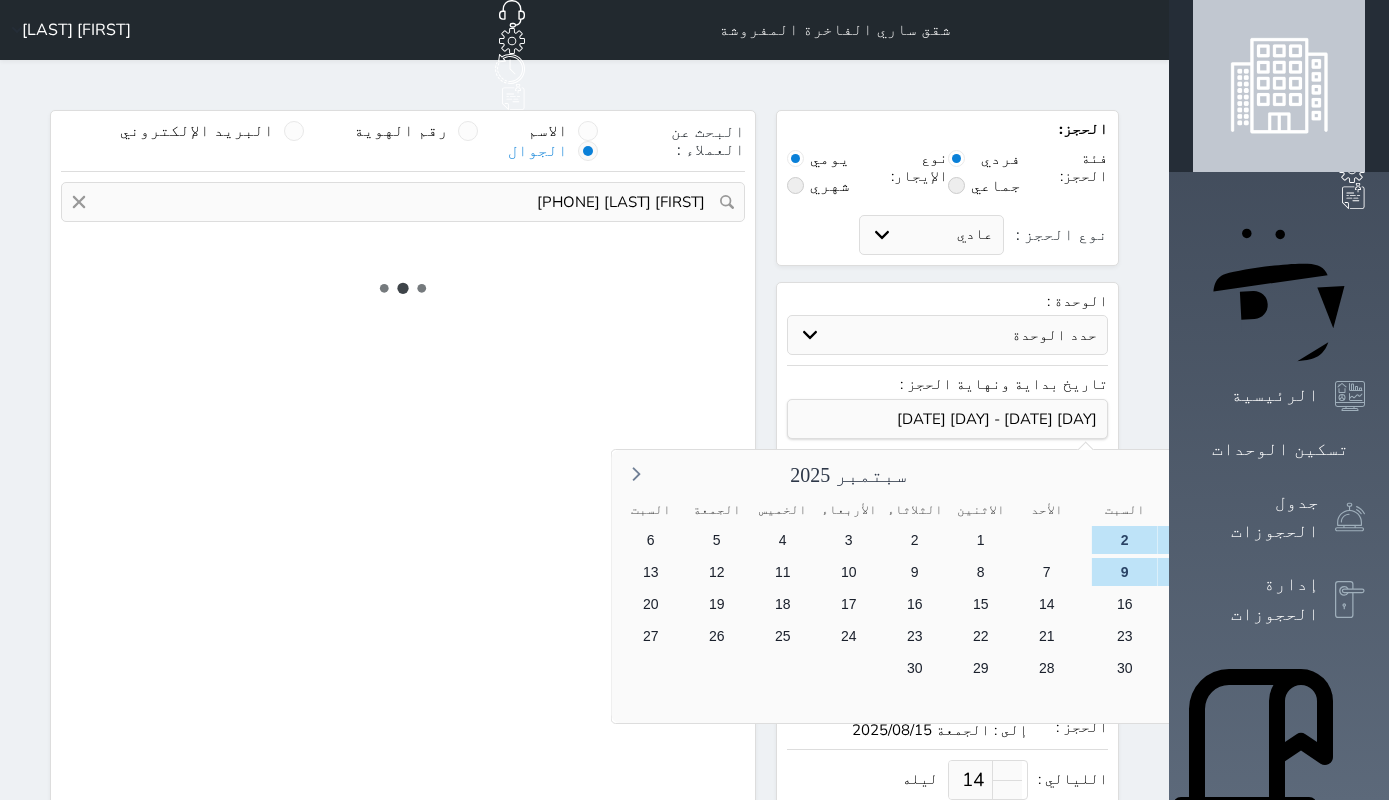 select on "2" 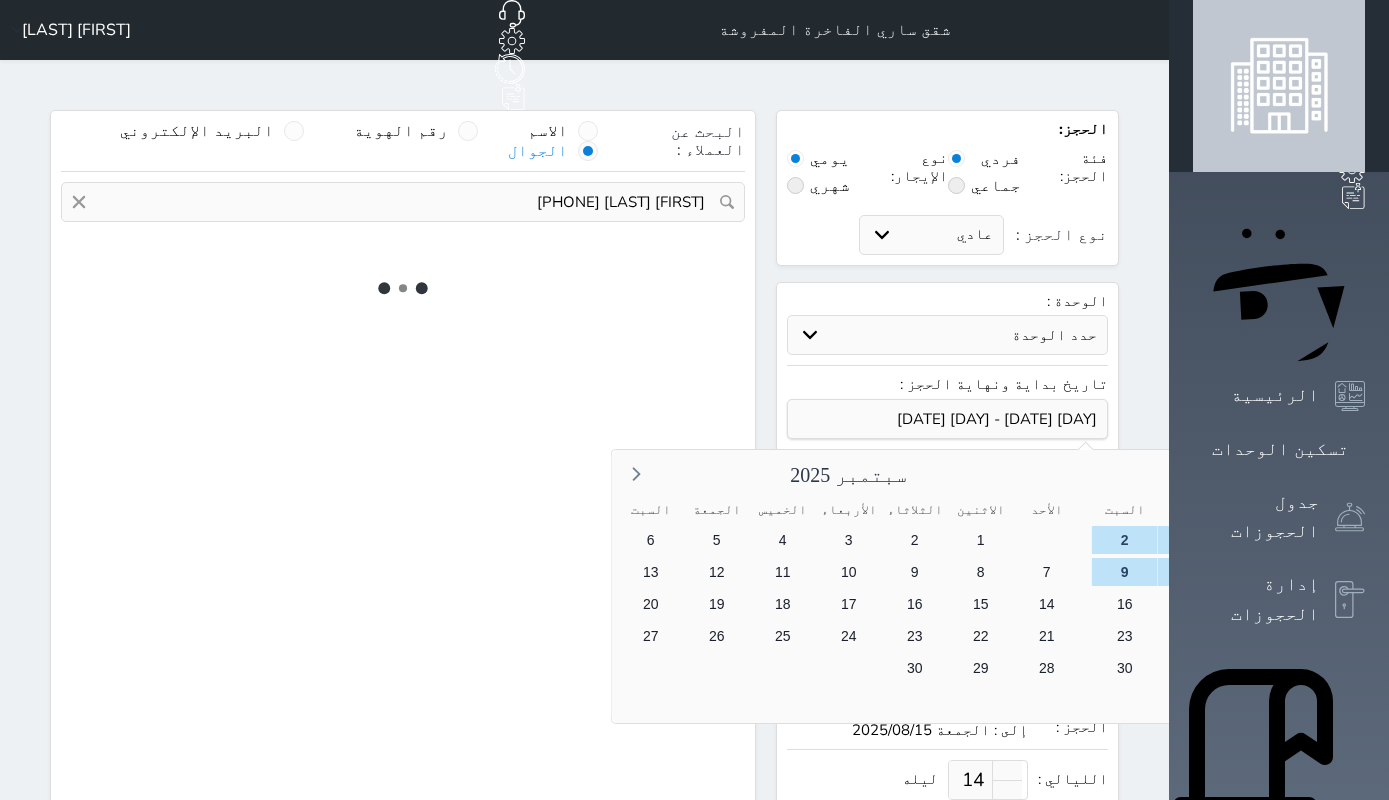 select on "101" 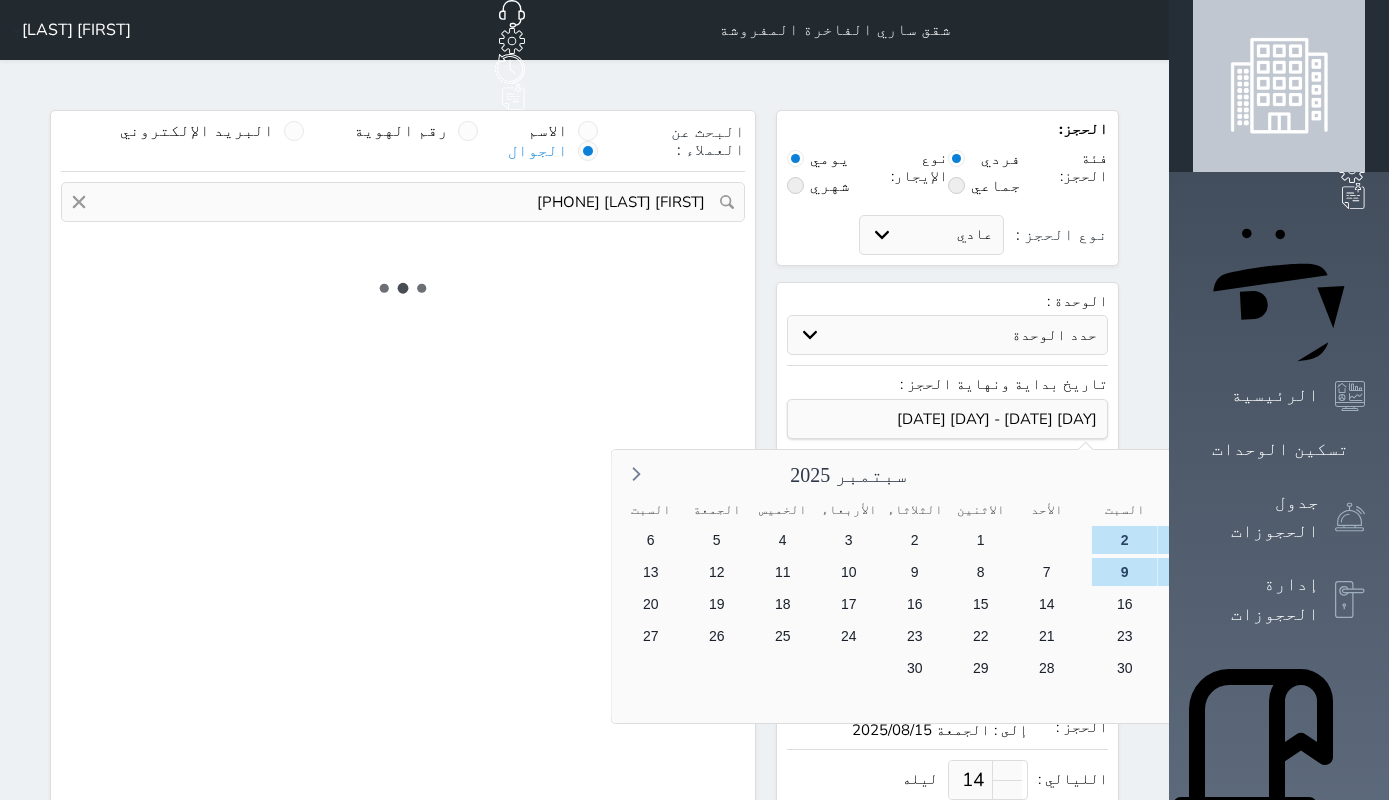 select on "3" 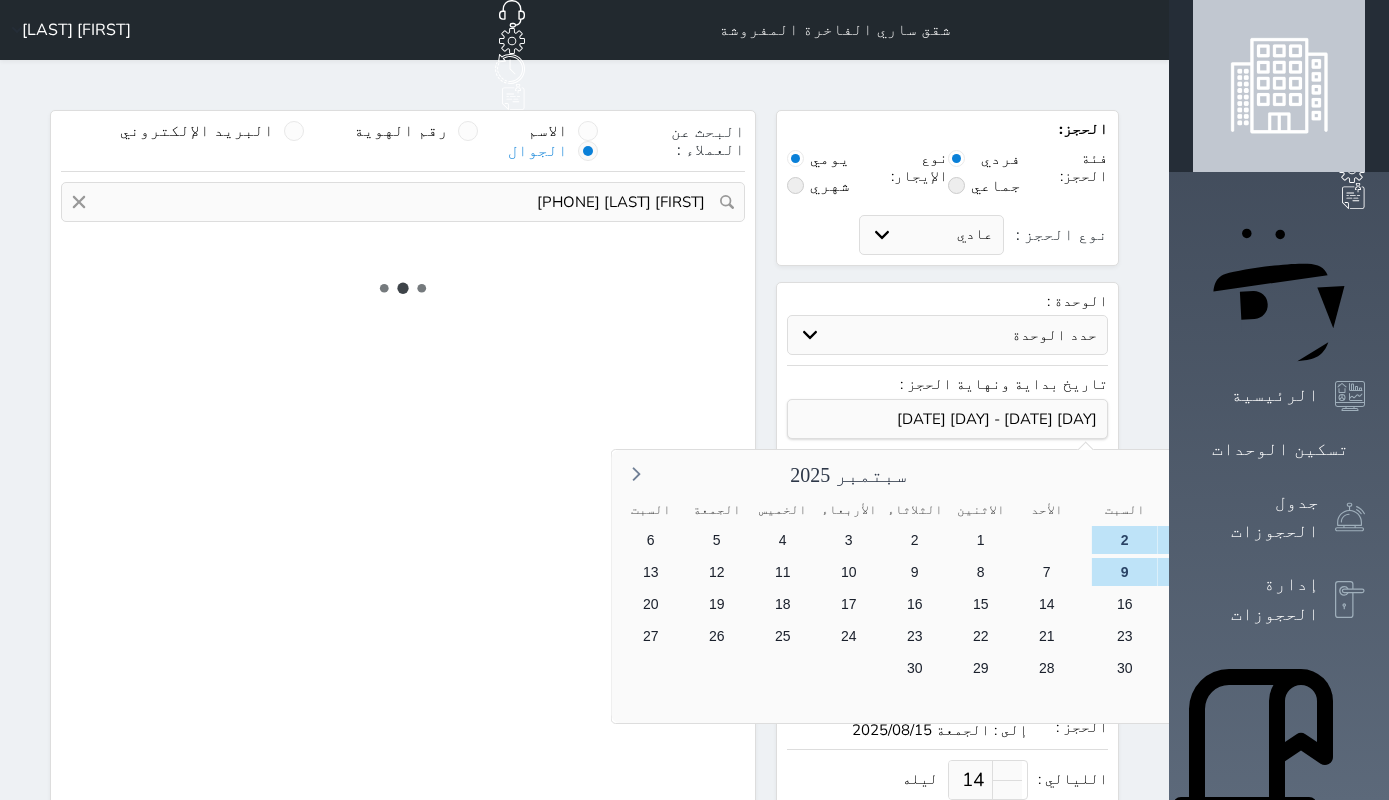 select on "7" 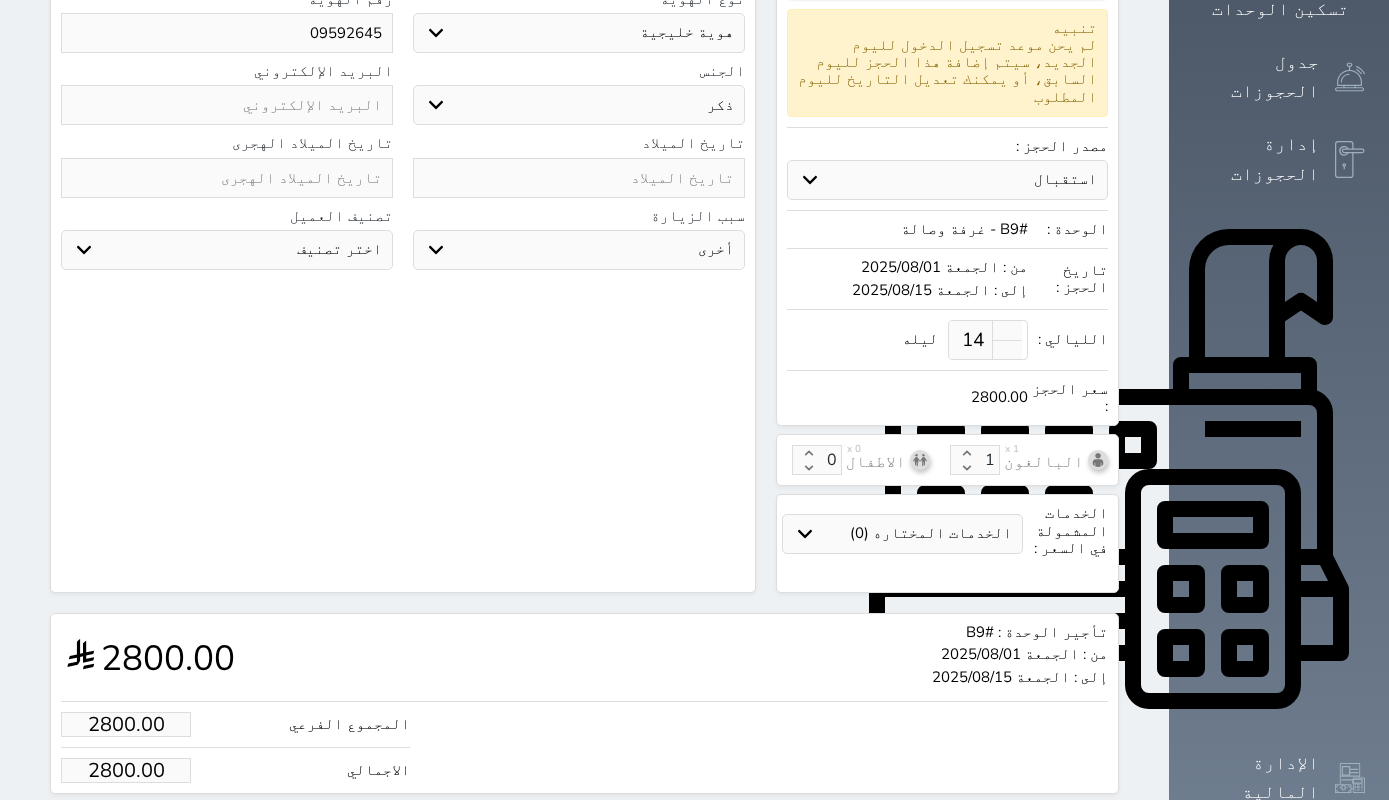 scroll, scrollTop: 439, scrollLeft: 0, axis: vertical 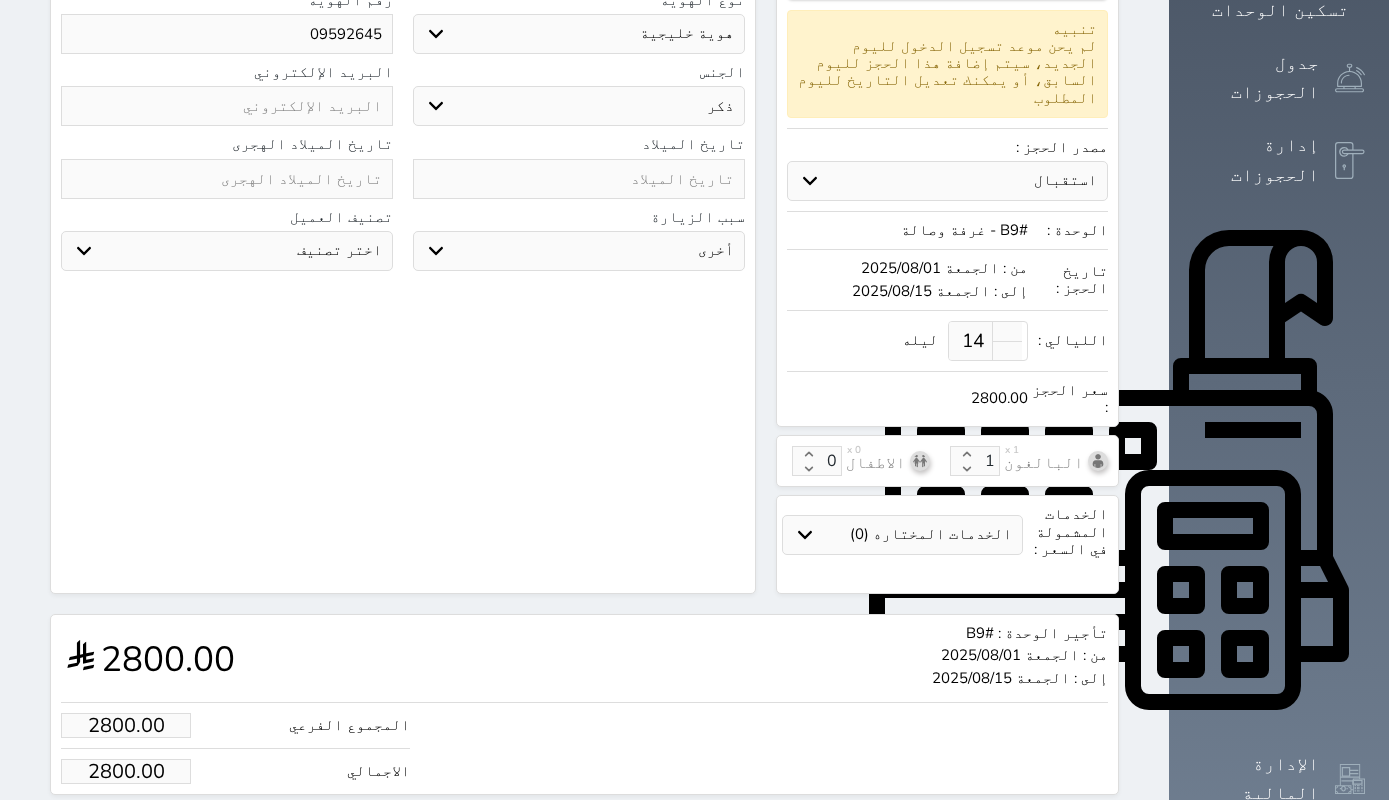 click on "2800.00" at bounding box center [126, 771] 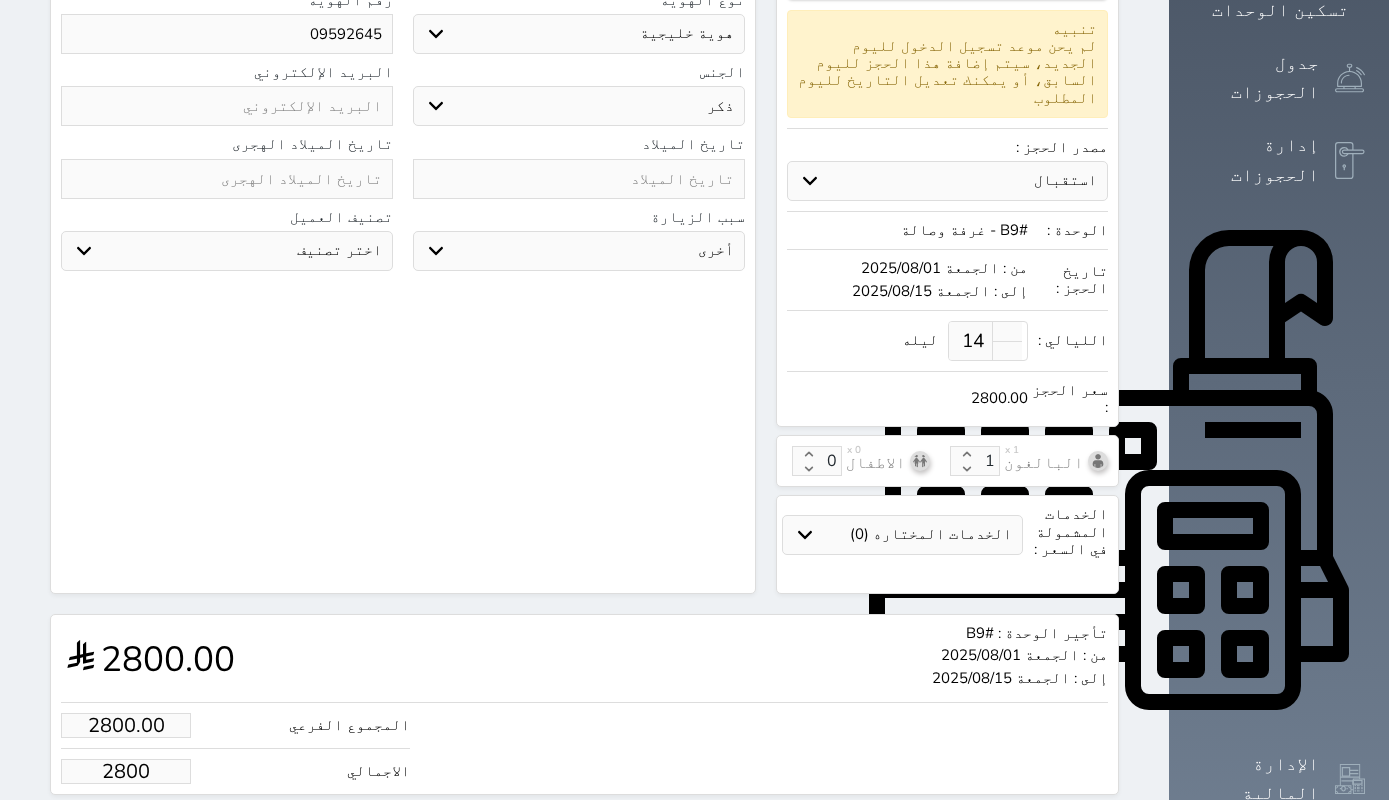 type on "280.00" 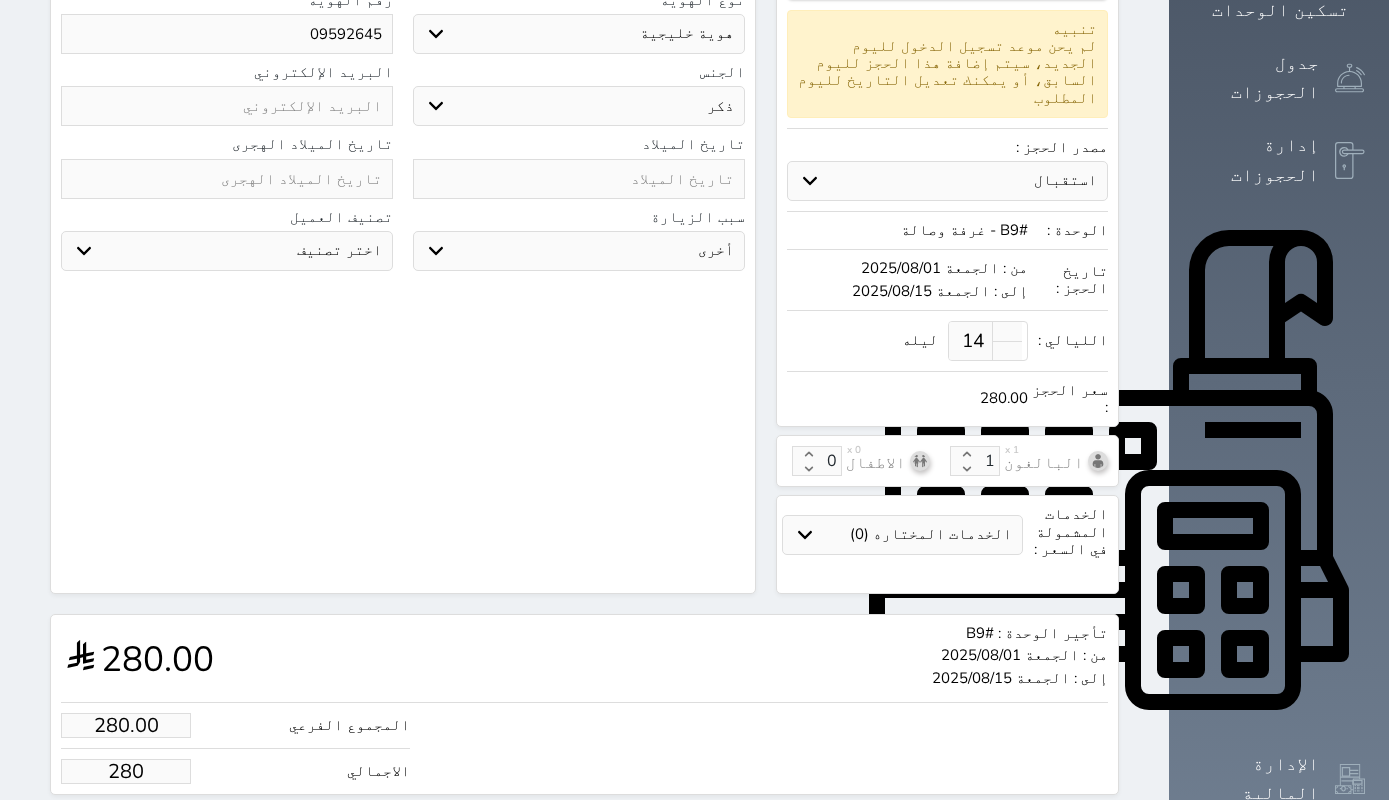 type on "28.00" 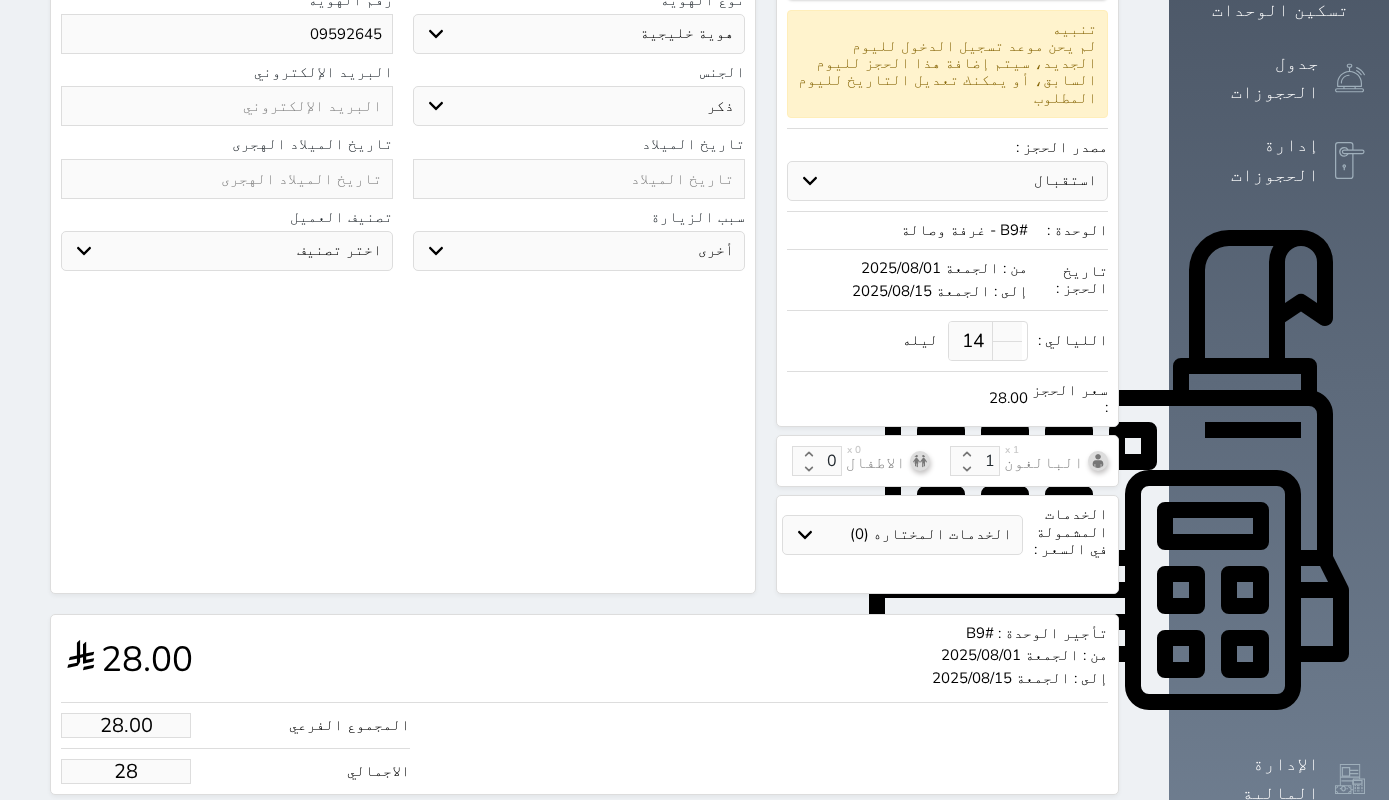 type on "2.00" 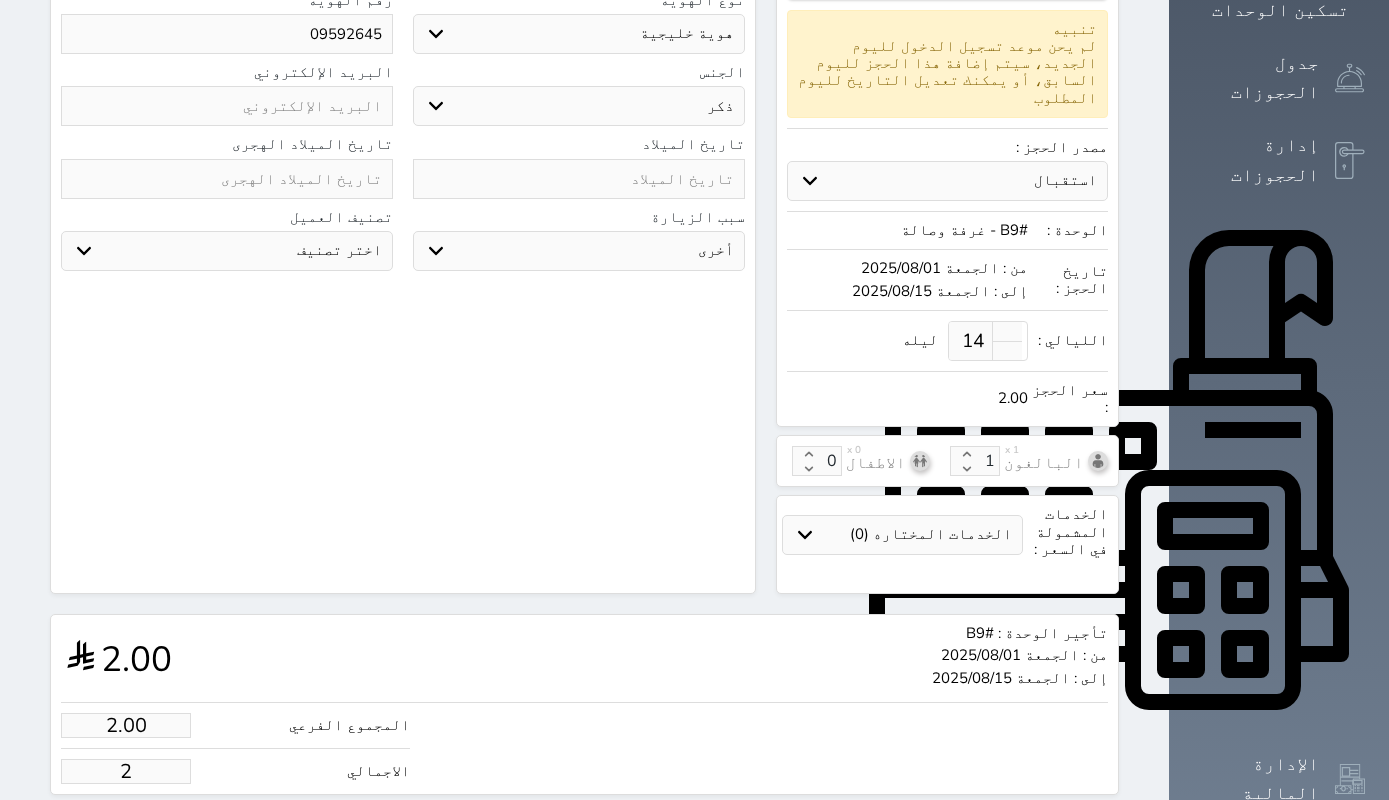 type on "1.00" 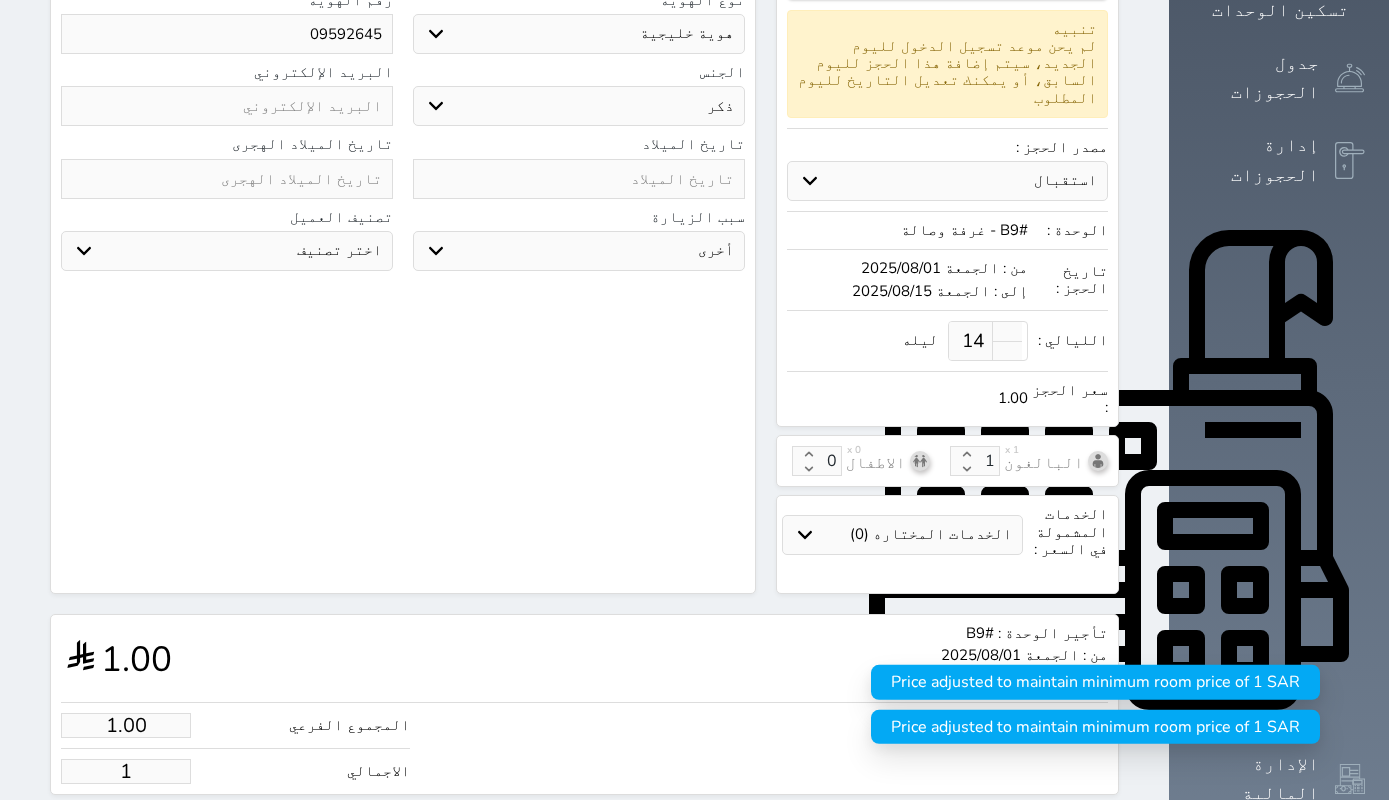 type on "15.00" 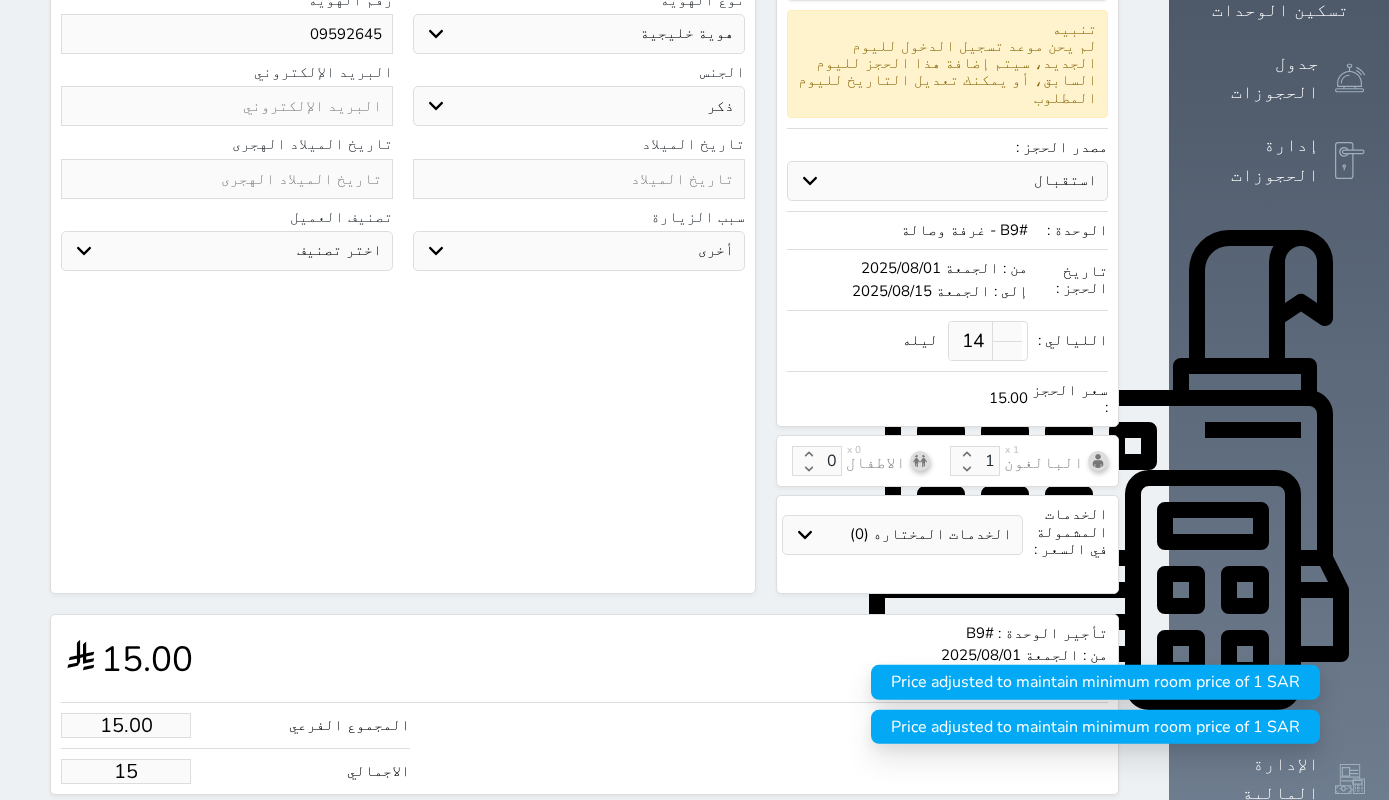 type on "150.00" 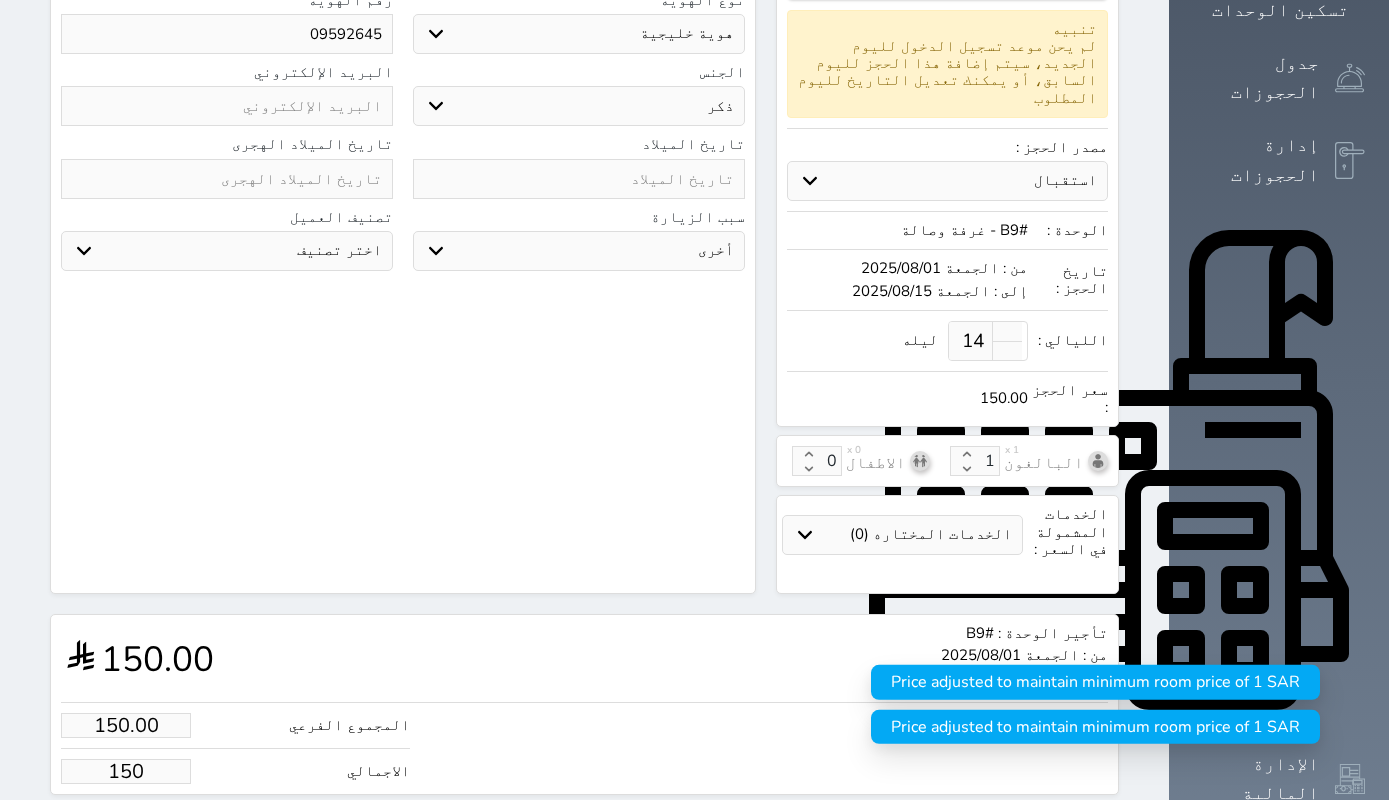 type on "1500.00" 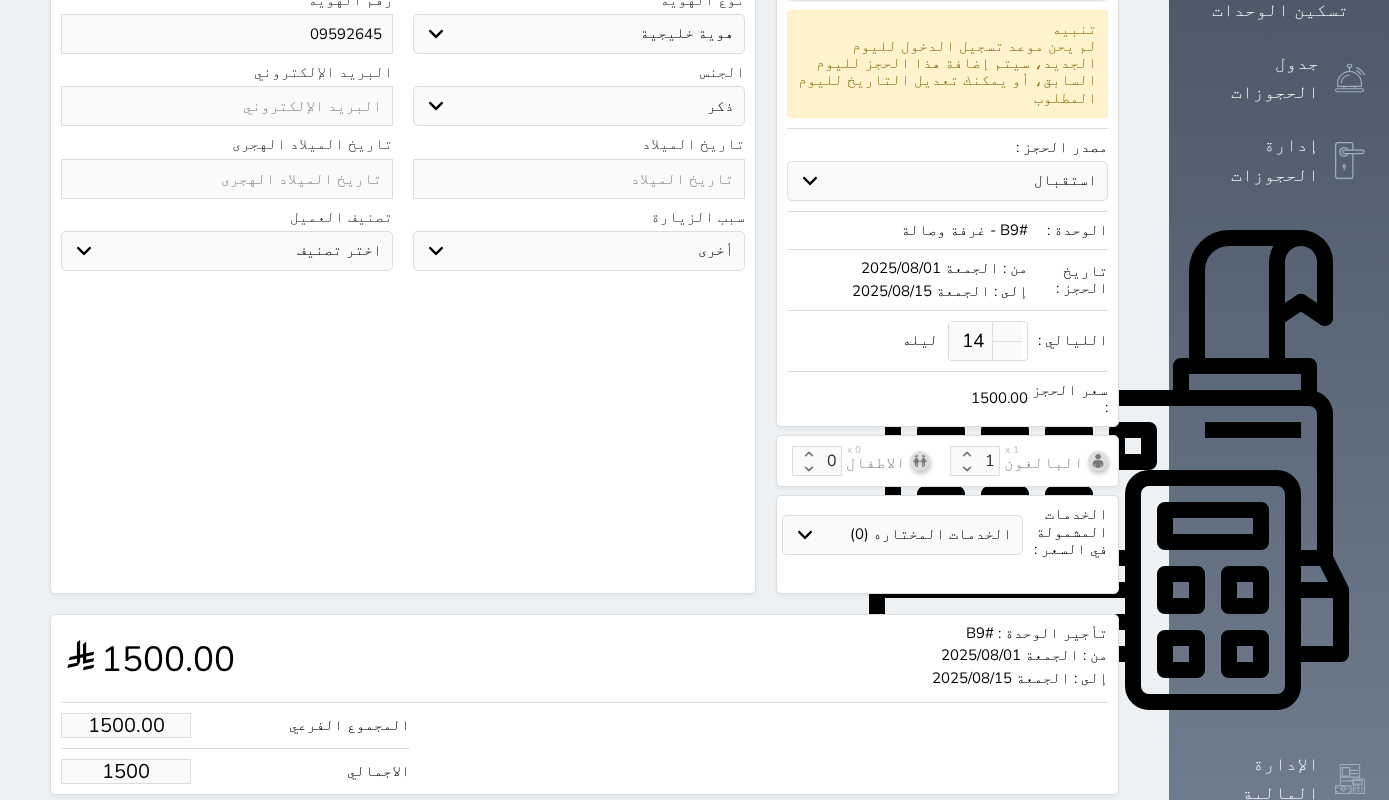 click on "حجز" at bounding box center [153, 832] 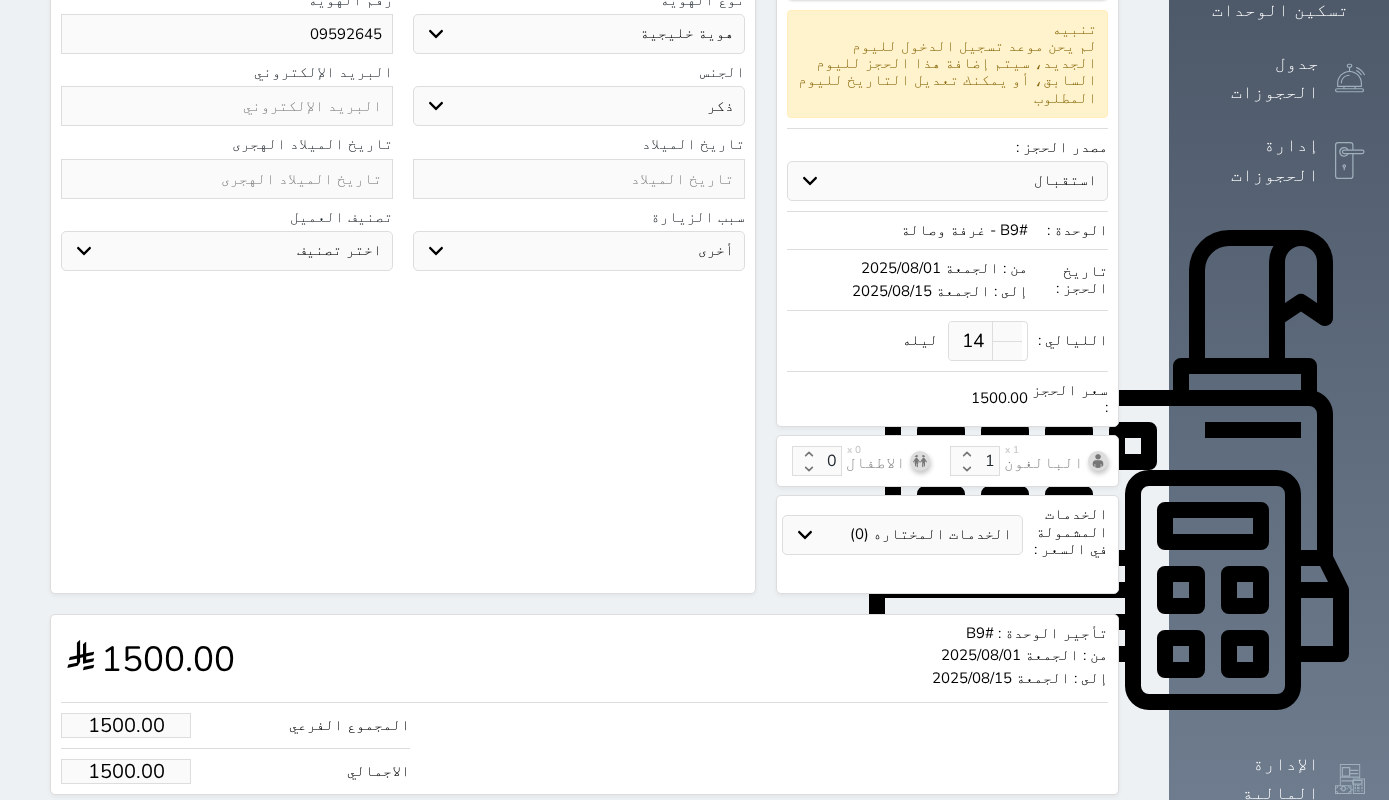 scroll, scrollTop: 387, scrollLeft: 0, axis: vertical 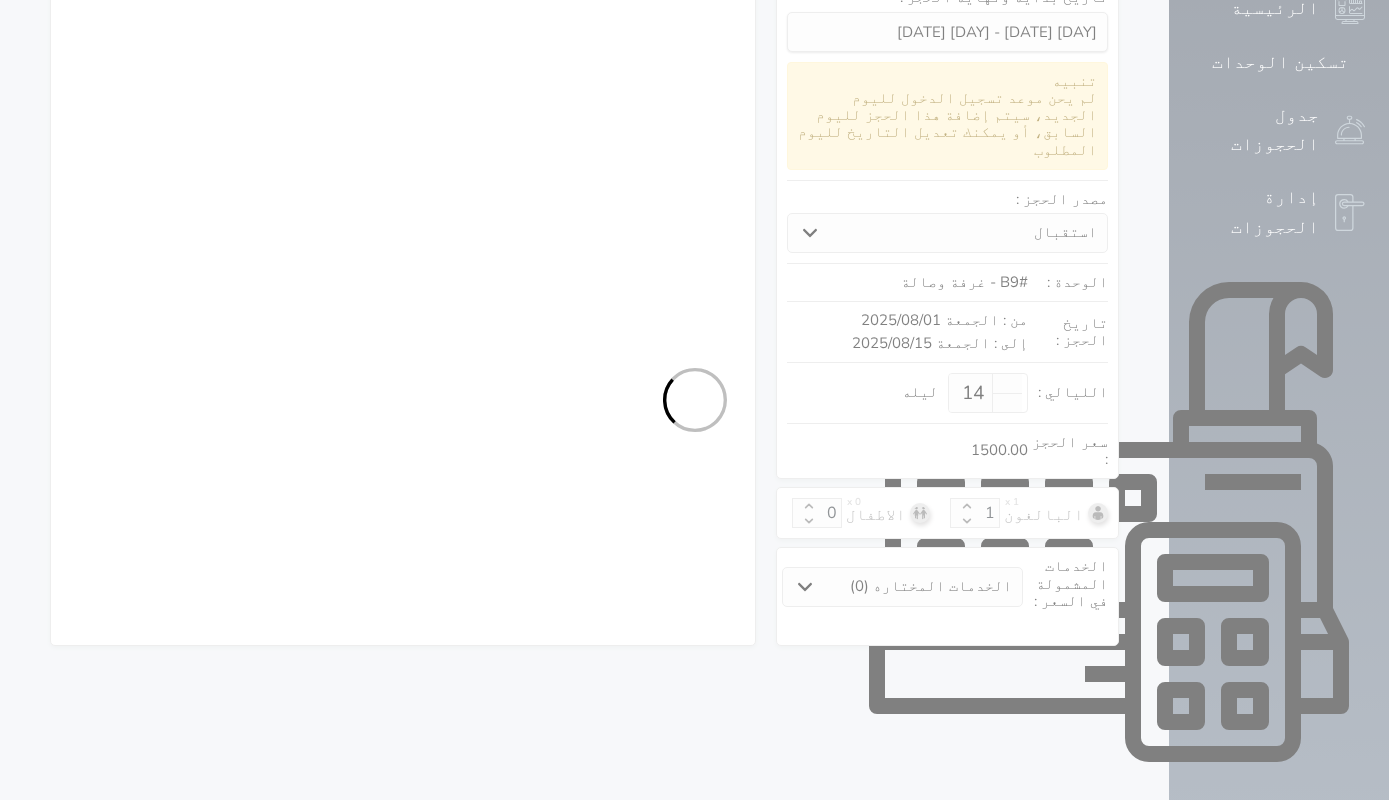 type 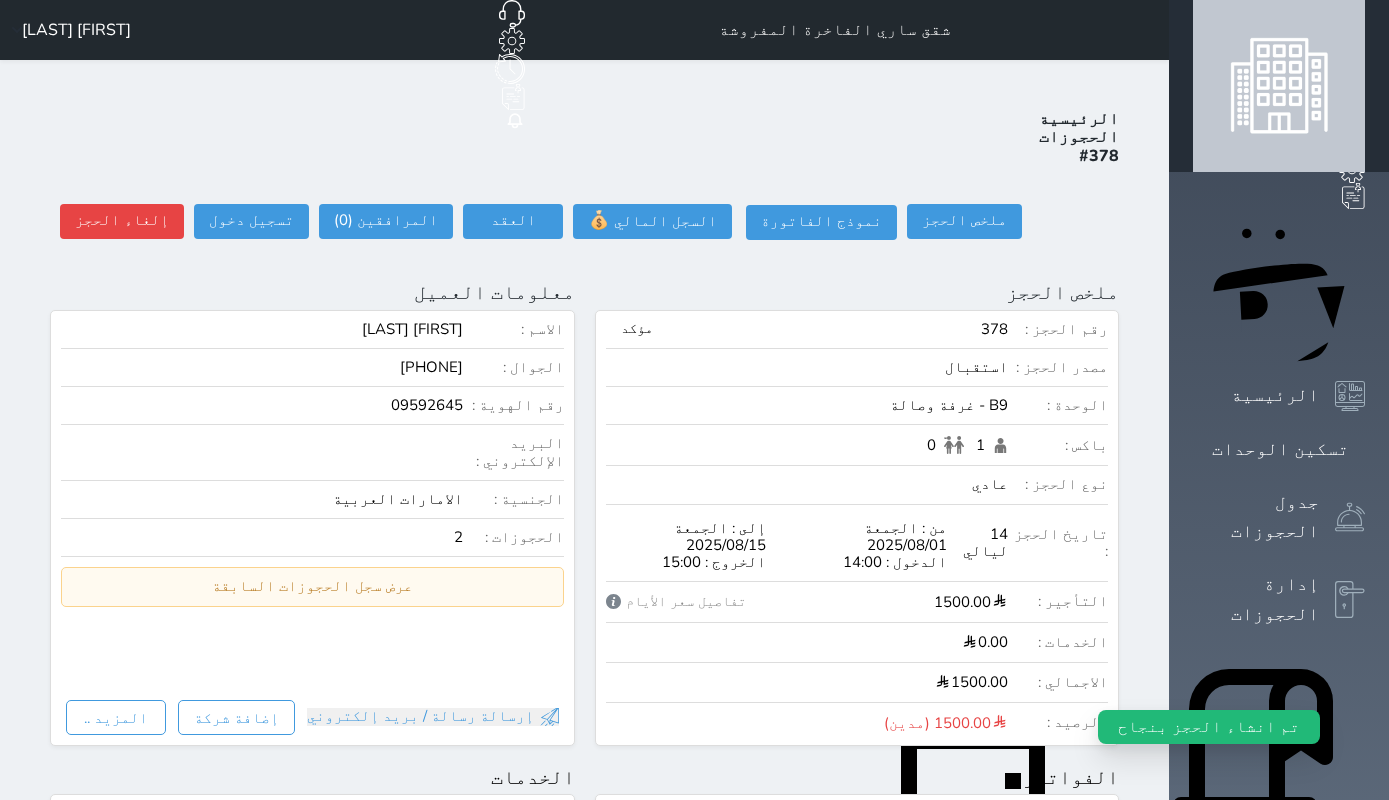 scroll, scrollTop: 2, scrollLeft: 0, axis: vertical 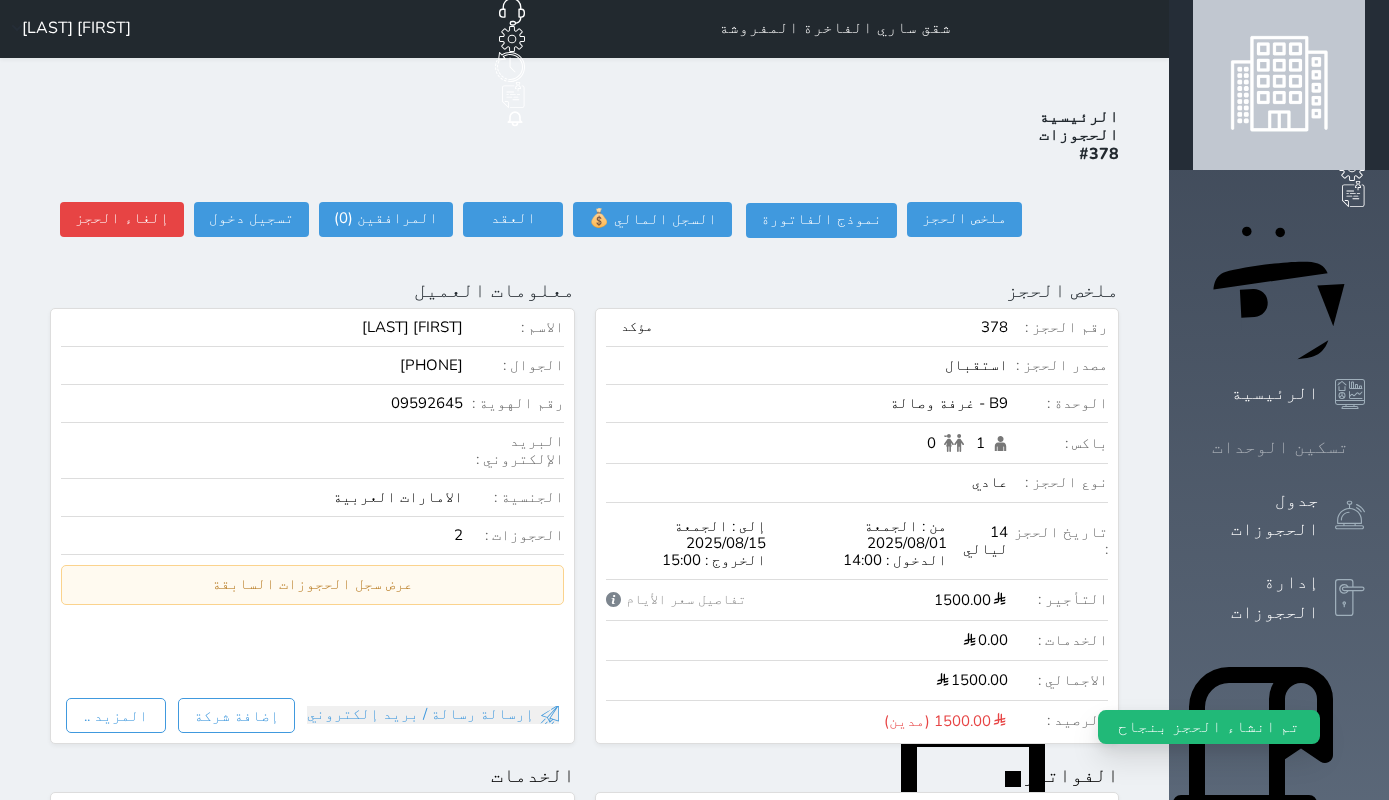 click 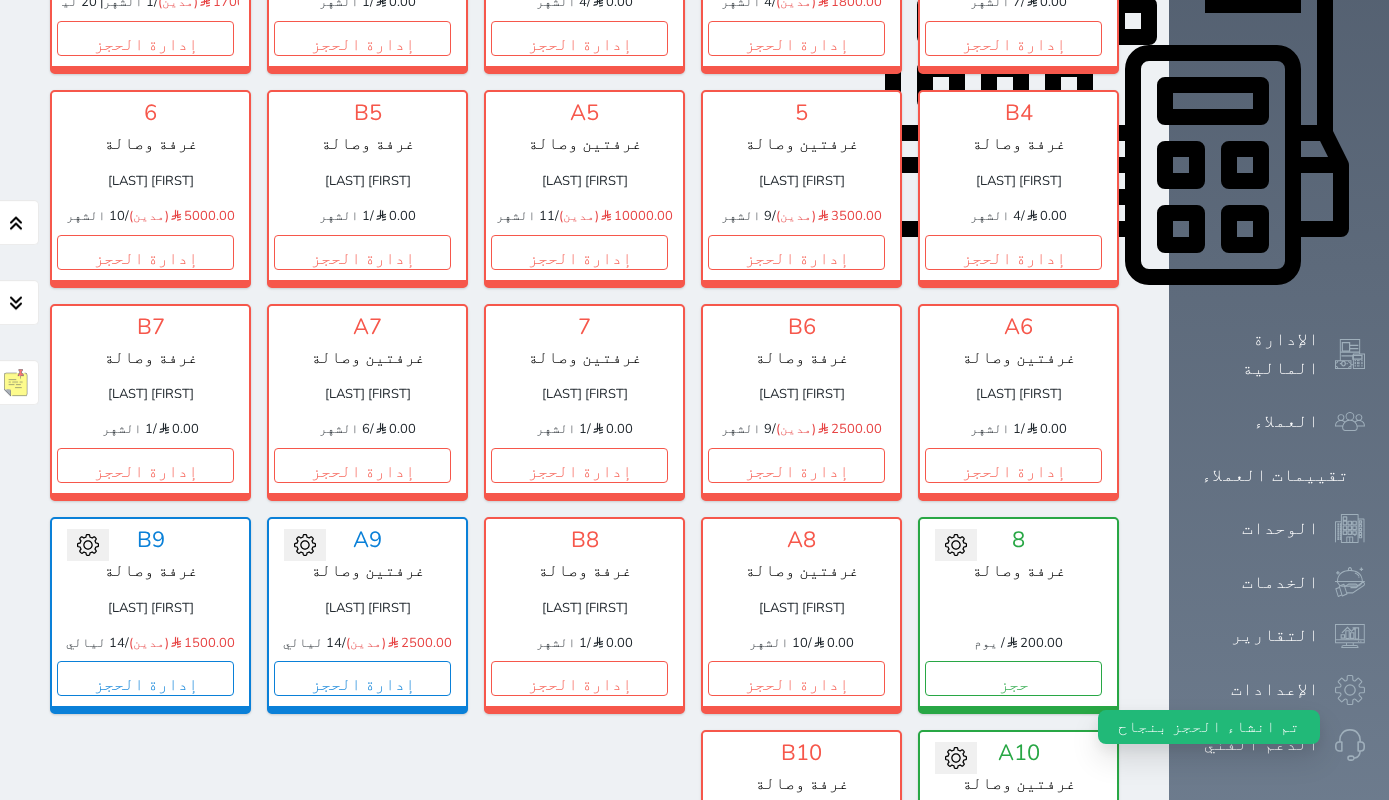 scroll, scrollTop: 910, scrollLeft: 0, axis: vertical 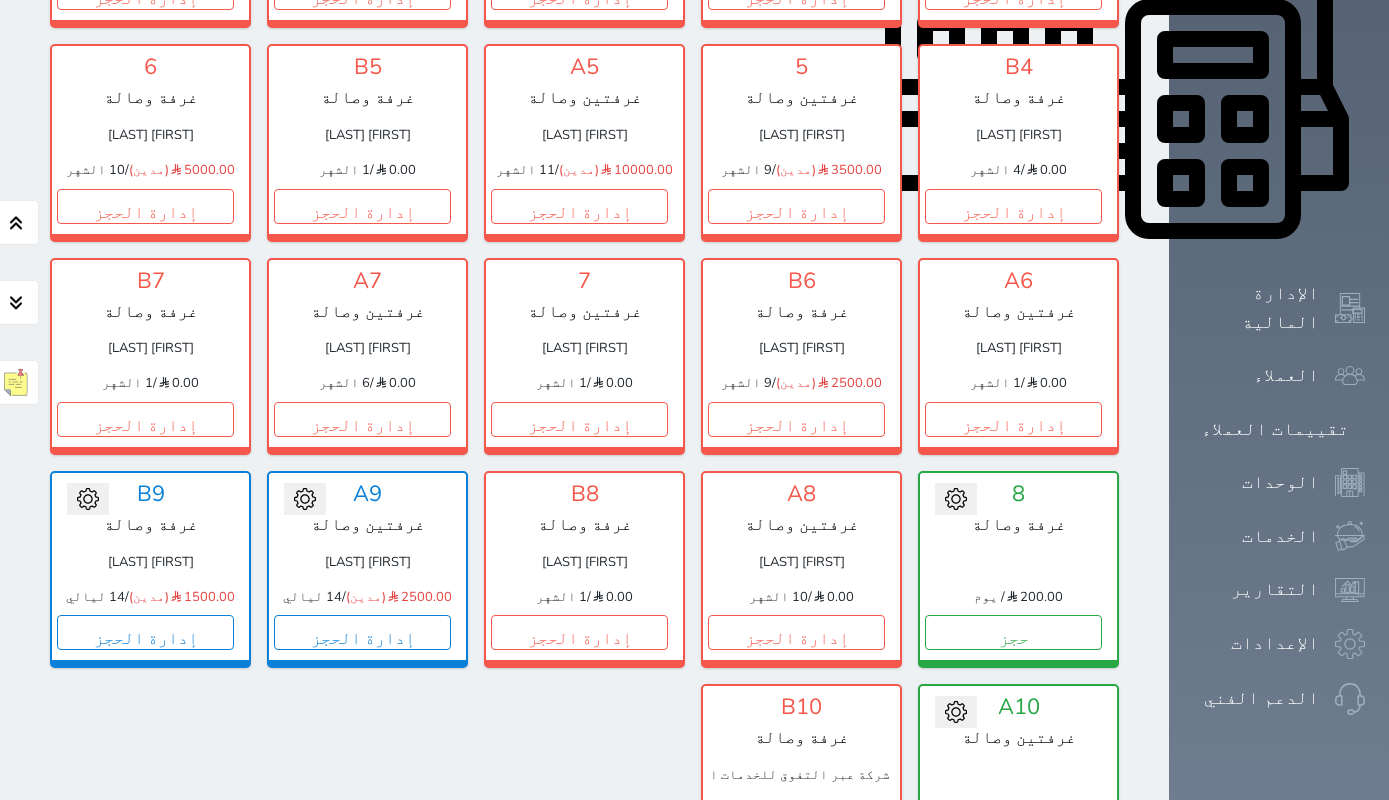 click 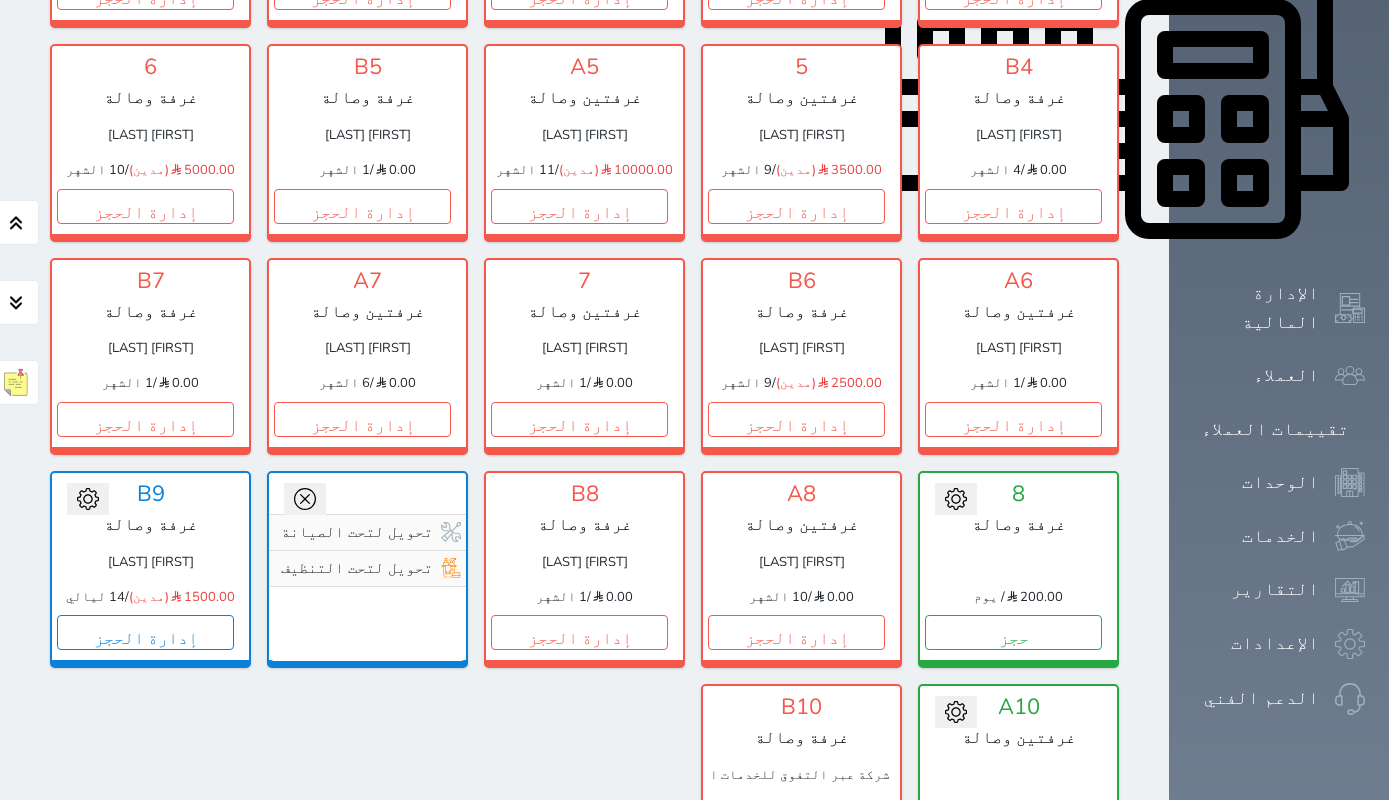 click on "1   غرفتين وصالة
محمود احمد محمود ابو صليح
0.00
/
2 الشهر
إدارة الحجز               تغيير الحالة الى صيانة                   التاريخ المتوقع للانتهاء       حفظ                   A1   غرفتين وصالة
ضياء الدين يحي شركة الفنار مساهمه مقفله
0.00
/
1 الشهر
إدارة الحجز               تغيير الحالة الى صيانة                   التاريخ المتوقع للانتهاء       حفظ
تحويل لتحت الصيانة
تحويل لتحت التنظيف
B1   غرفة وصالة
200.00
/ يوم       حجز" at bounding box center [584, 143] 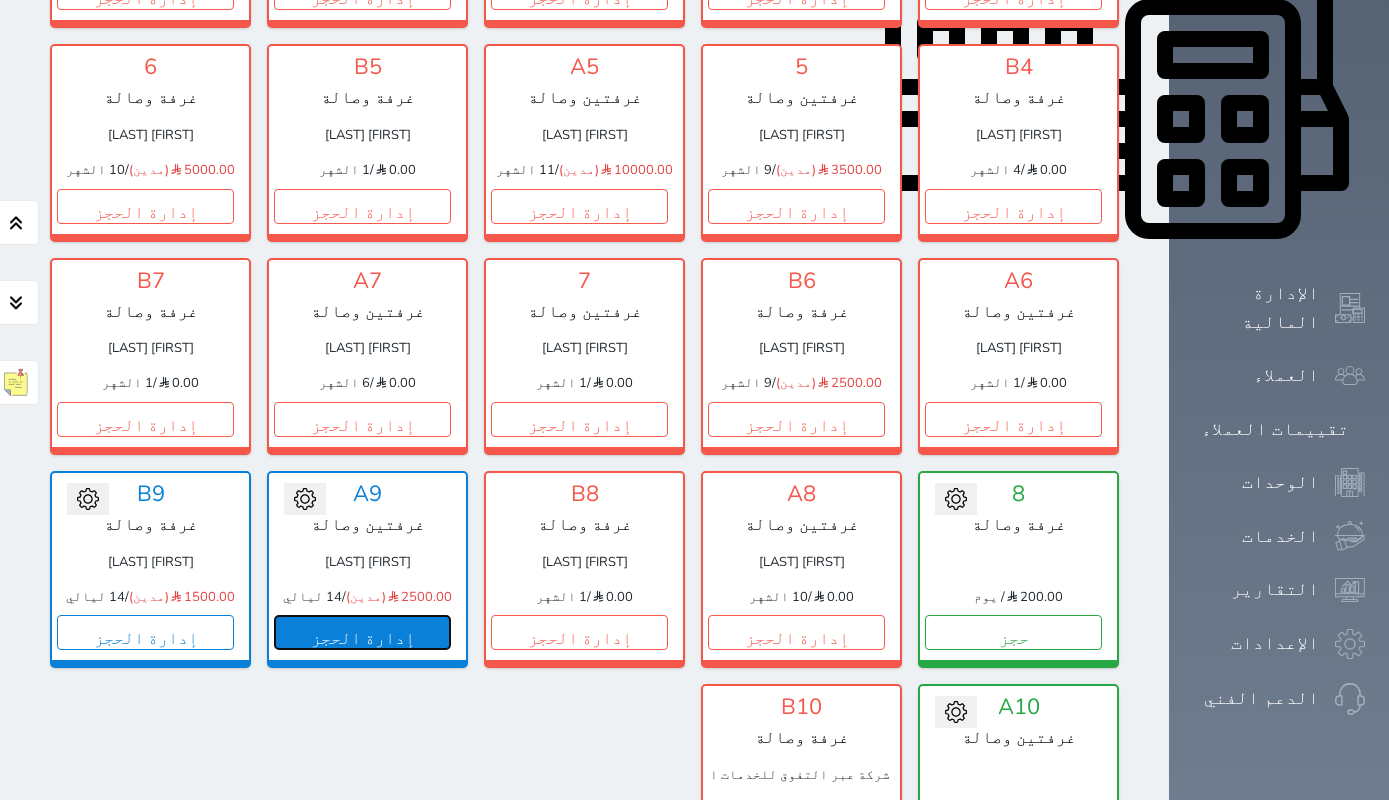 click on "إدارة الحجز" at bounding box center [362, 632] 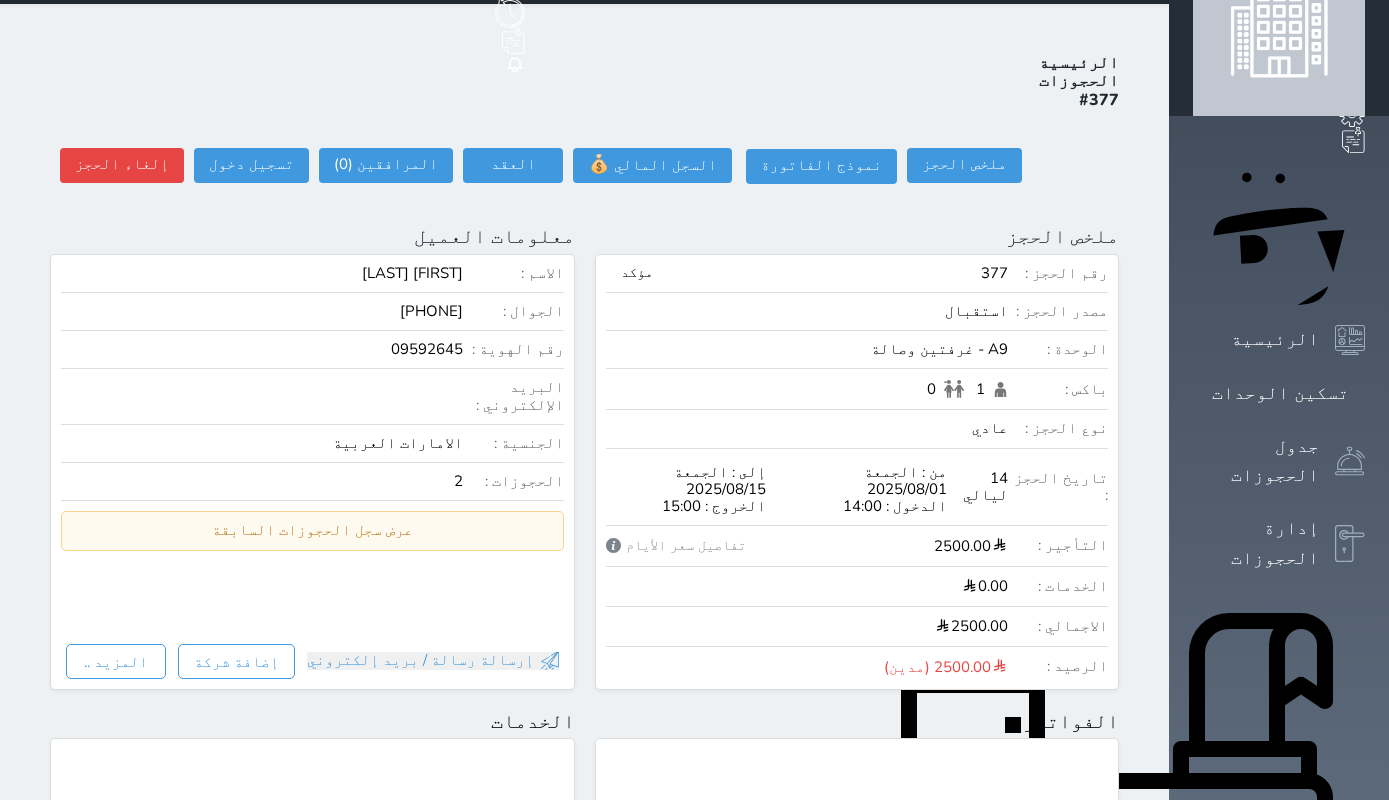 scroll, scrollTop: 60, scrollLeft: 0, axis: vertical 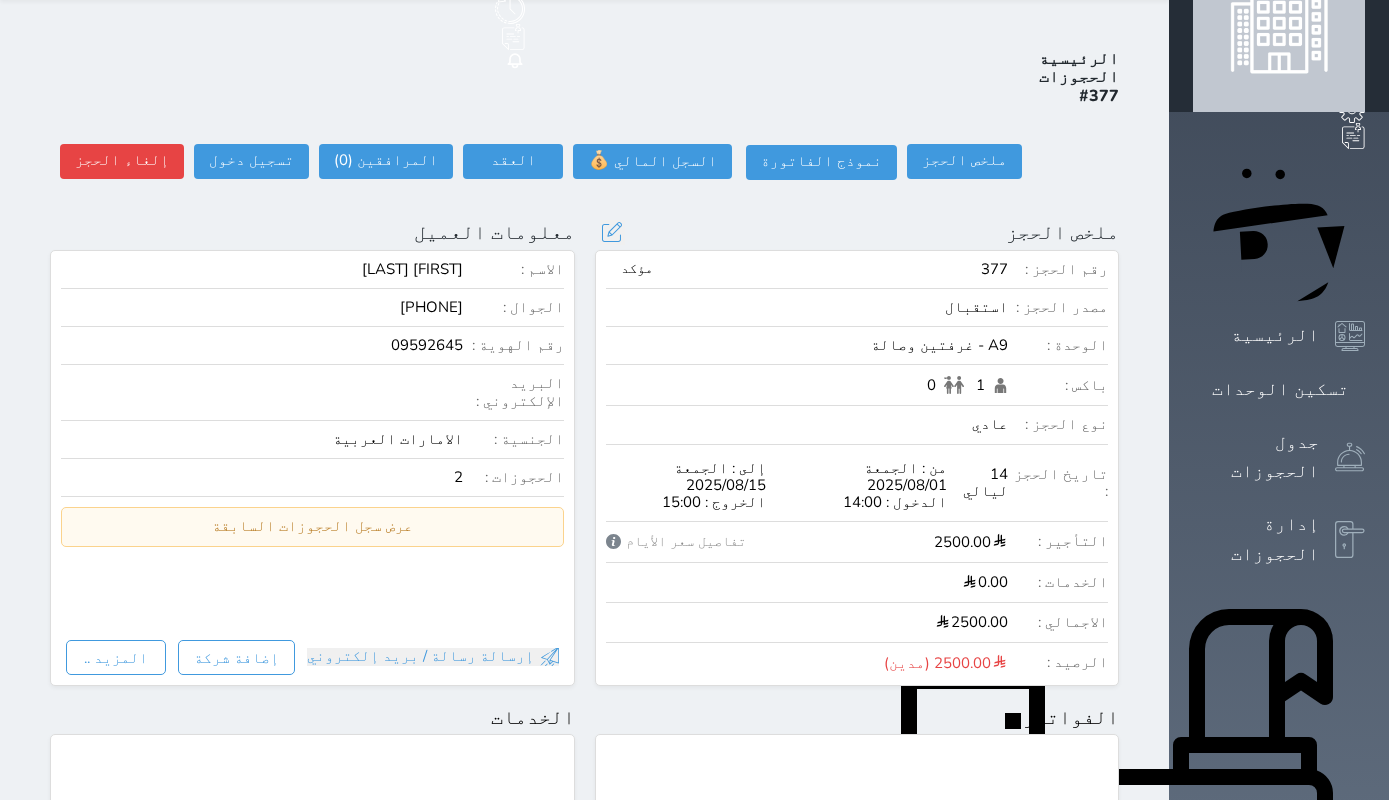 click on "مؤكد" at bounding box center [637, 269] 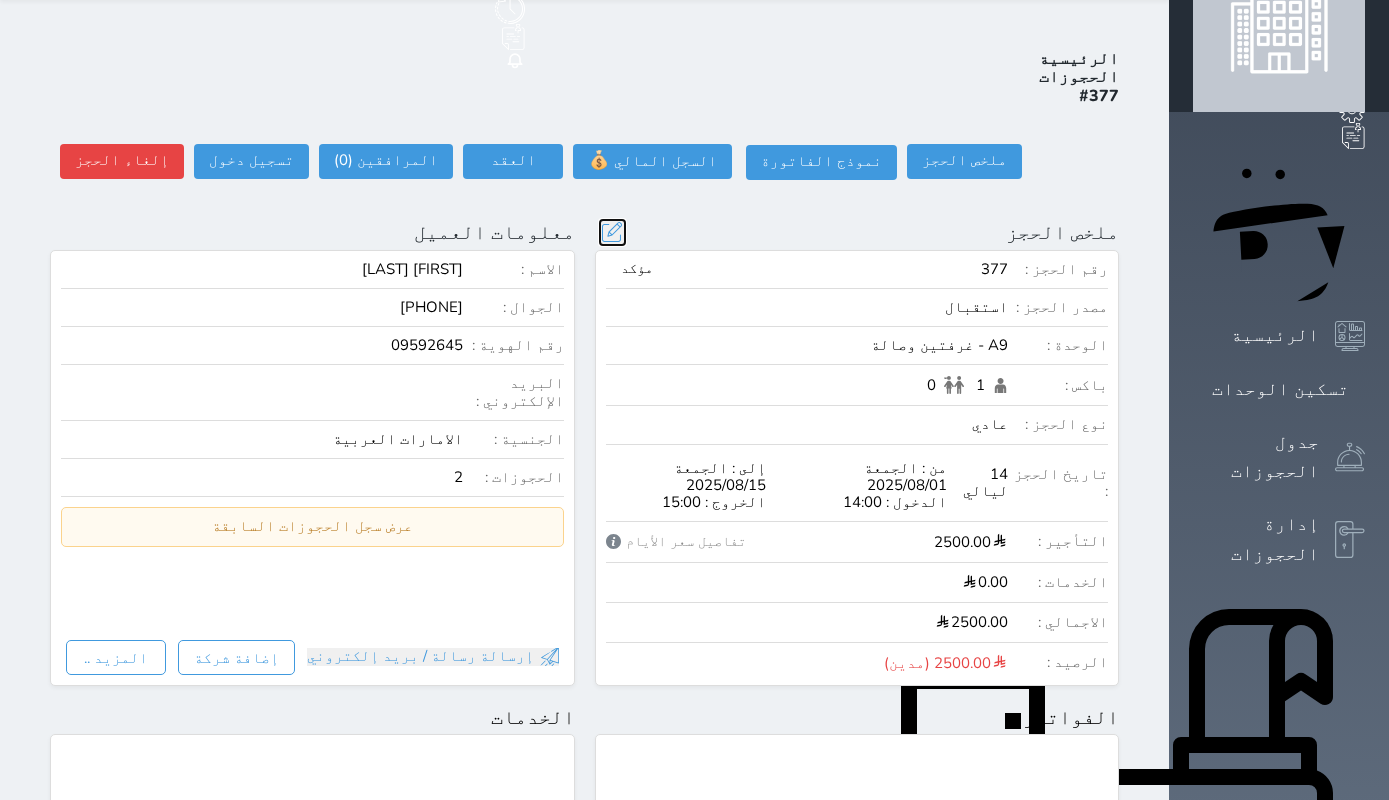 click at bounding box center [612, 232] 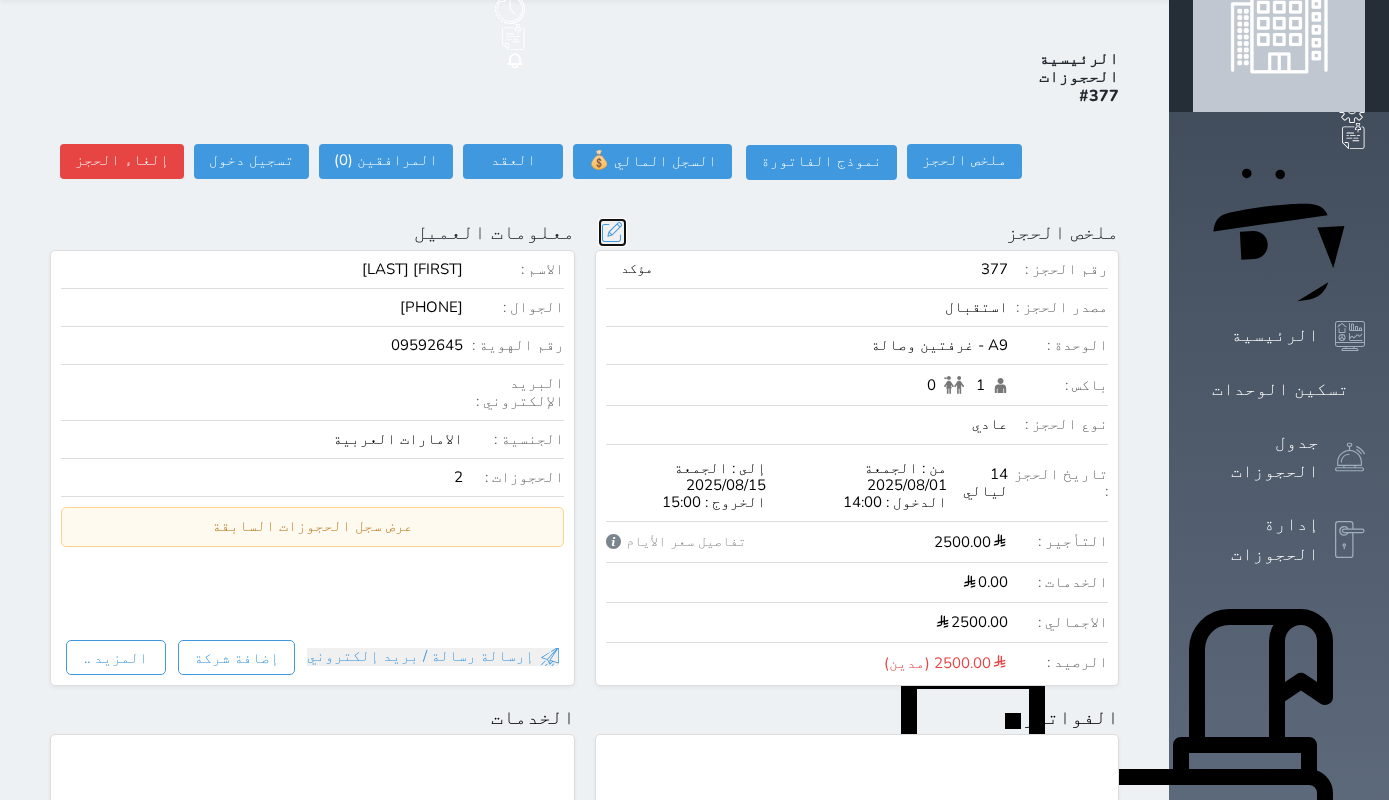 scroll, scrollTop: 44, scrollLeft: 0, axis: vertical 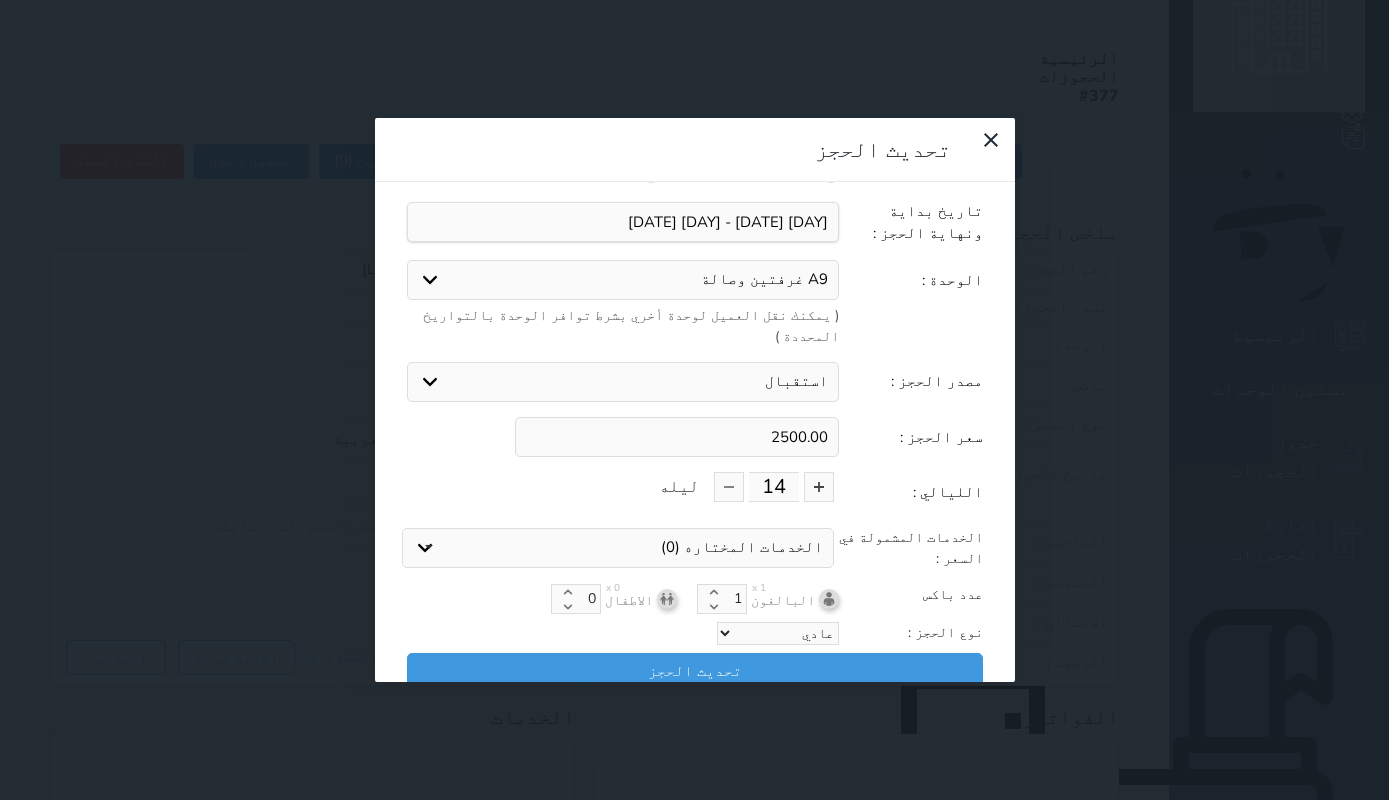 click on "2500.00" at bounding box center [677, 437] 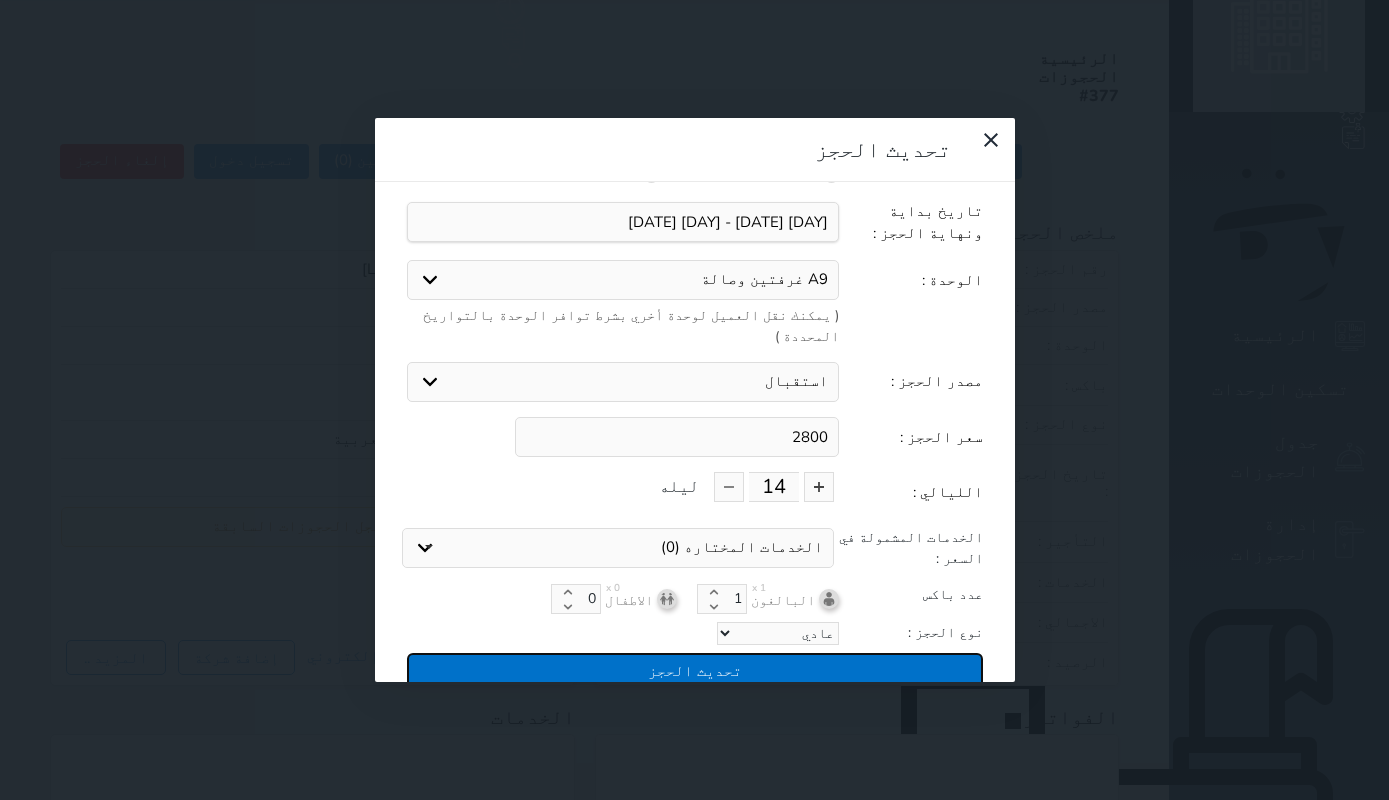 click on "تحديث الحجز" at bounding box center (695, 670) 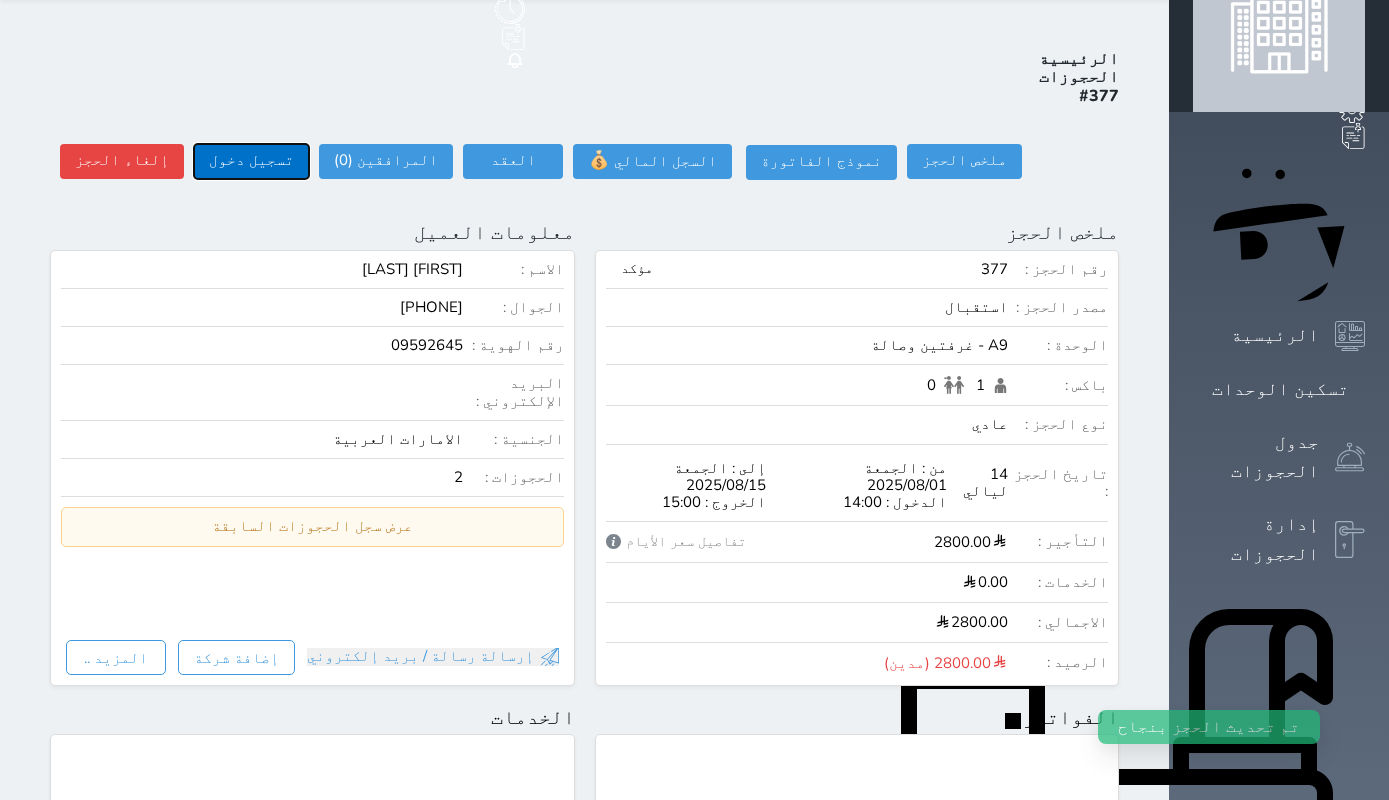 click on "تسجيل دخول" at bounding box center [251, 161] 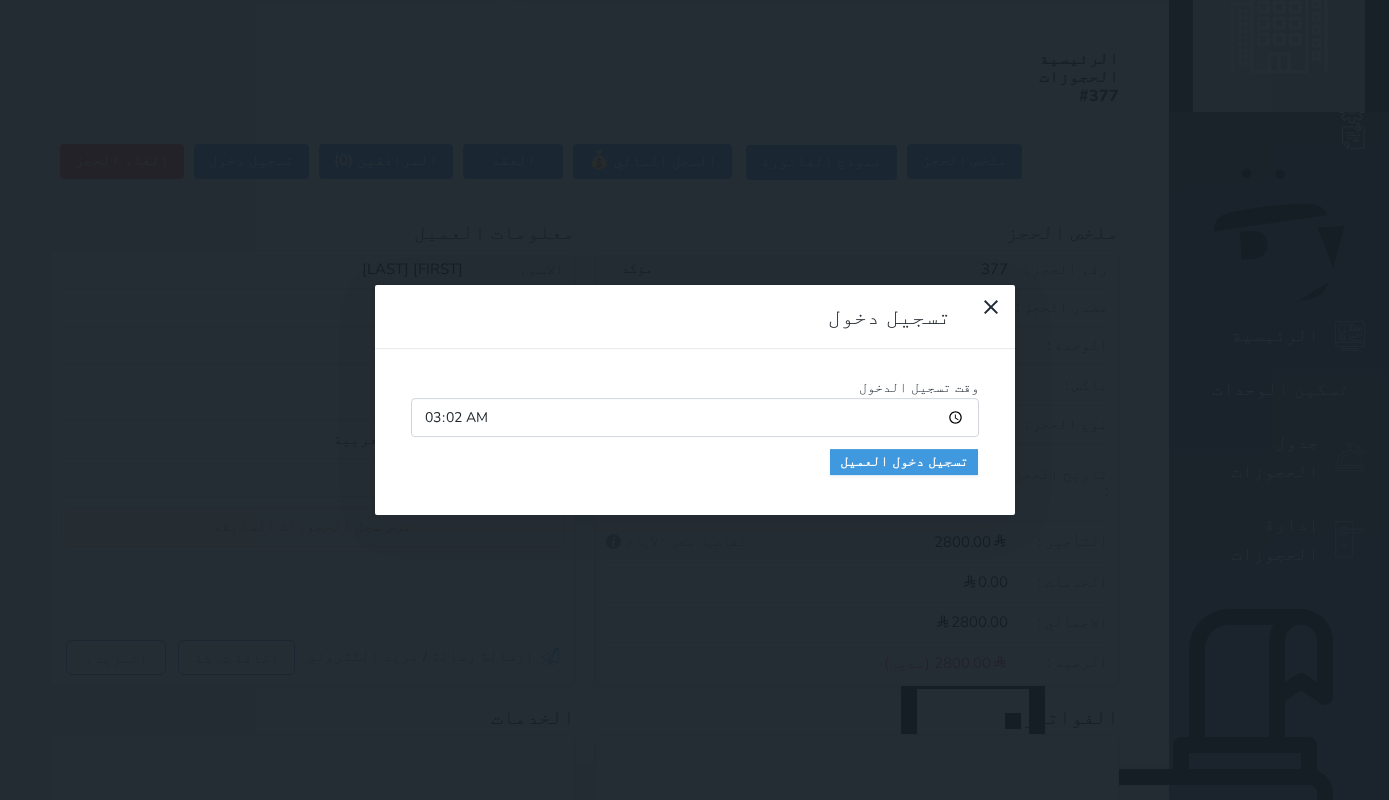 click on "03:02" at bounding box center [695, 417] 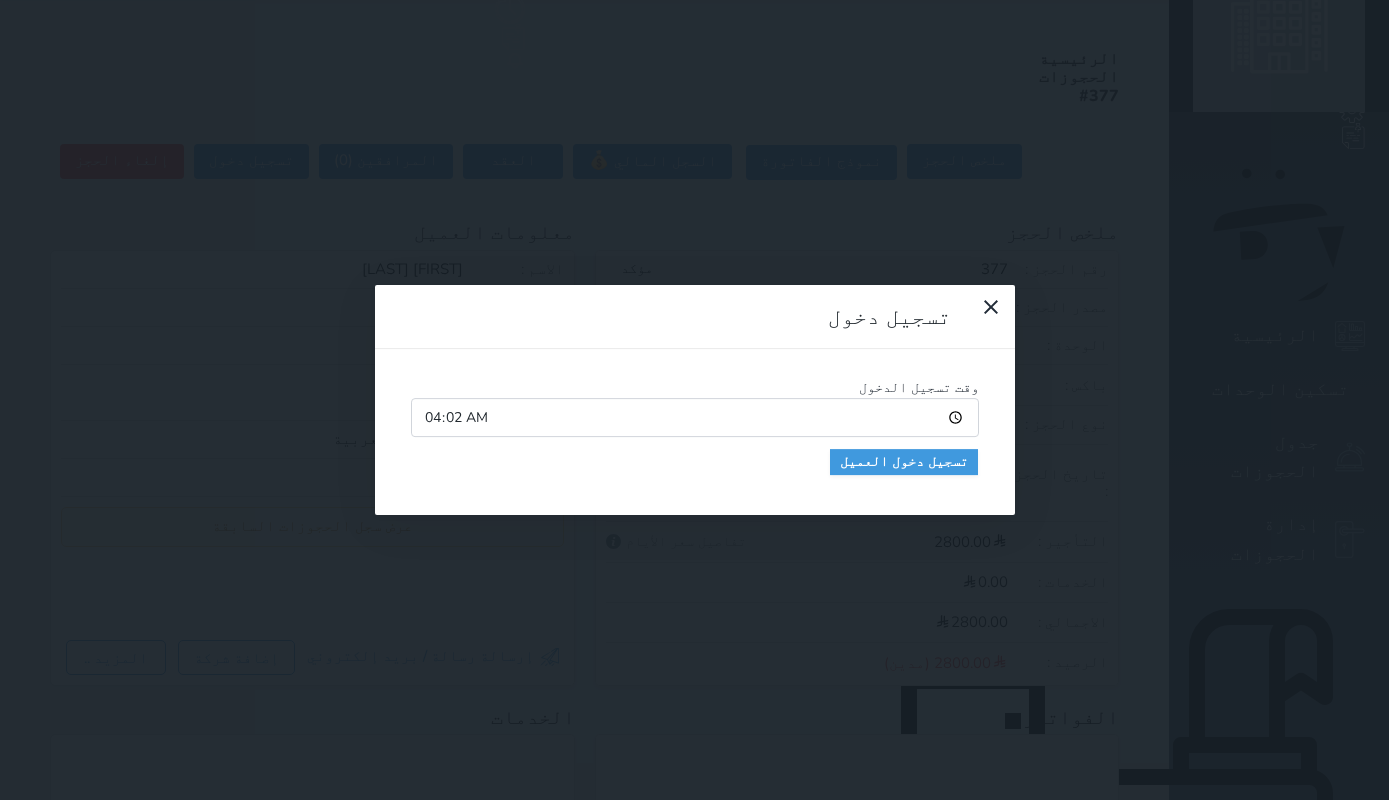 click on "04:02" at bounding box center [695, 417] 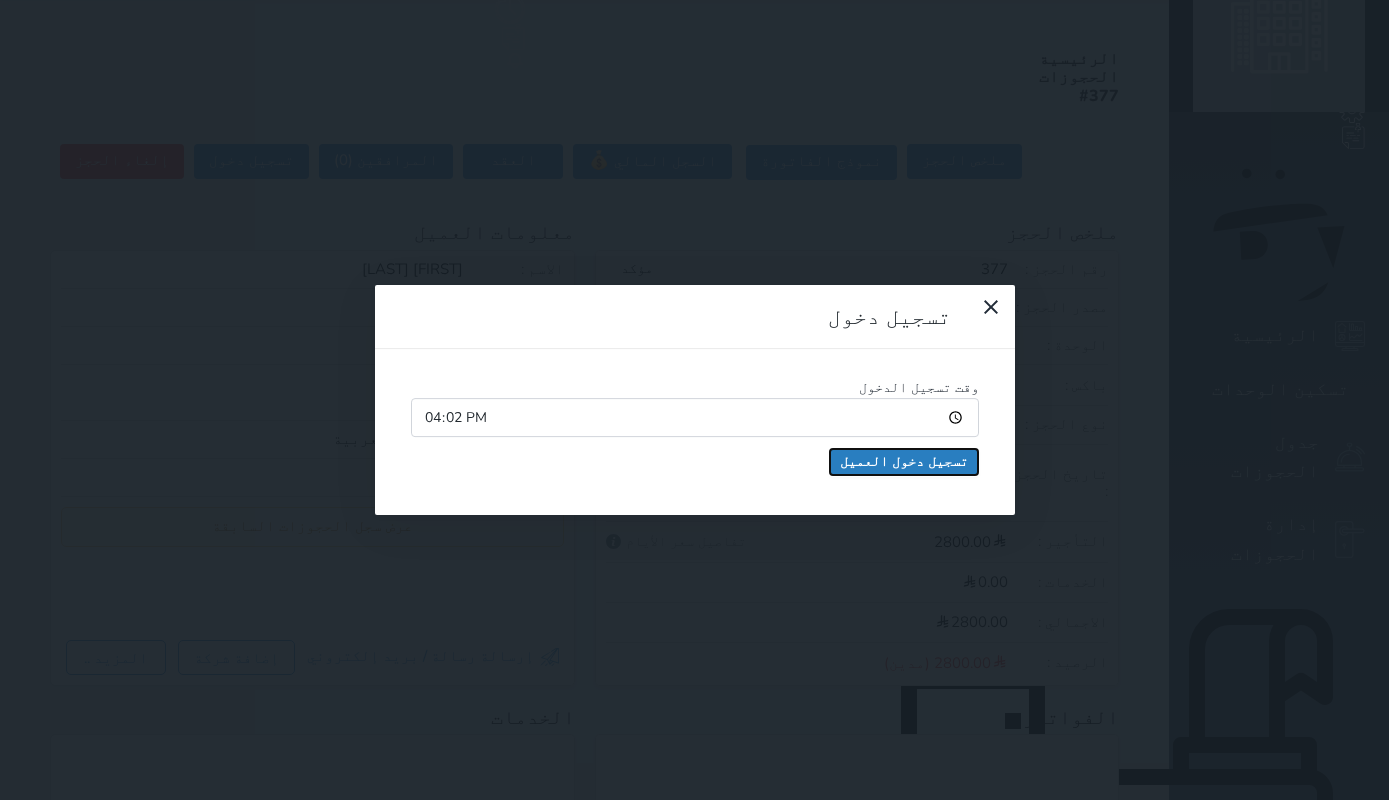 click on "تسجيل دخول العميل" at bounding box center (904, 462) 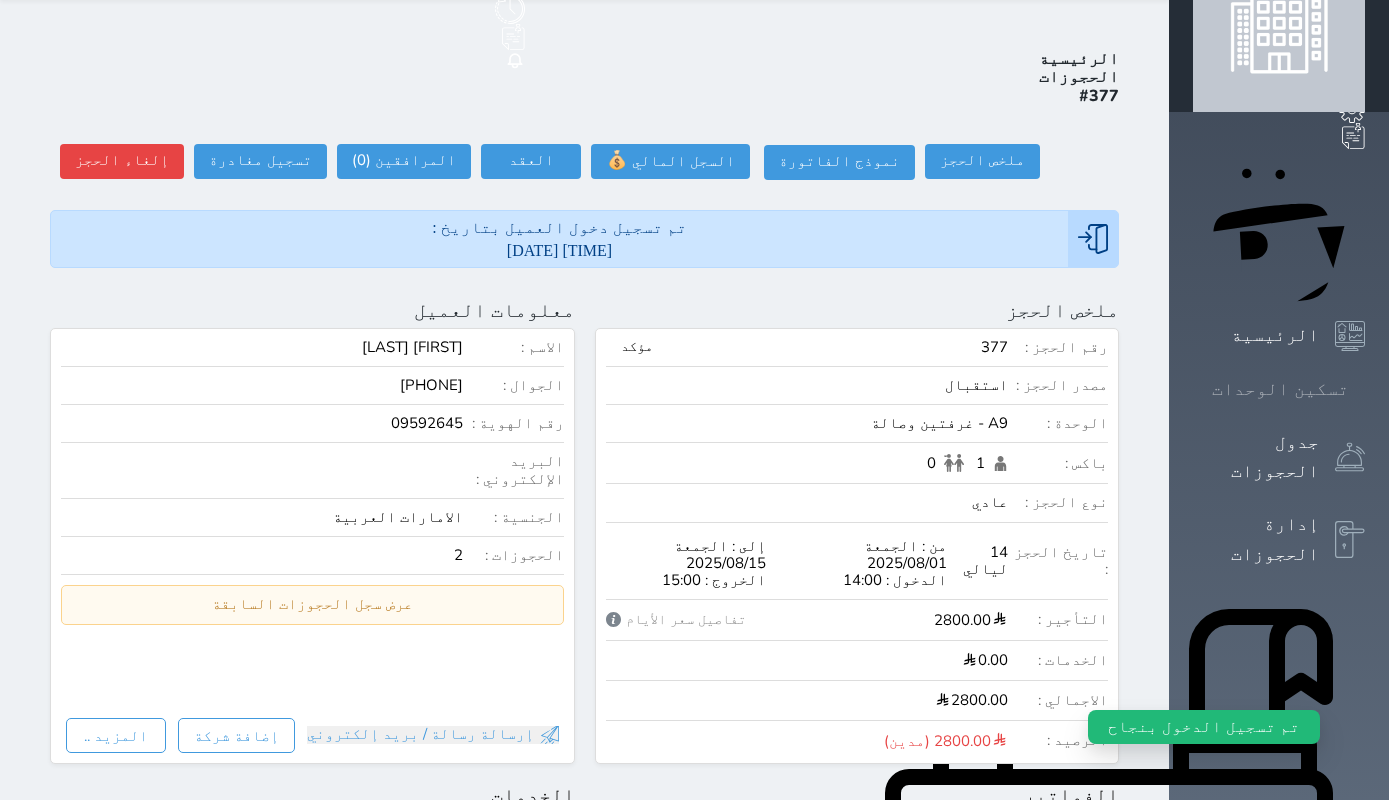 click on "تسكين الوحدات" at bounding box center [1279, 389] 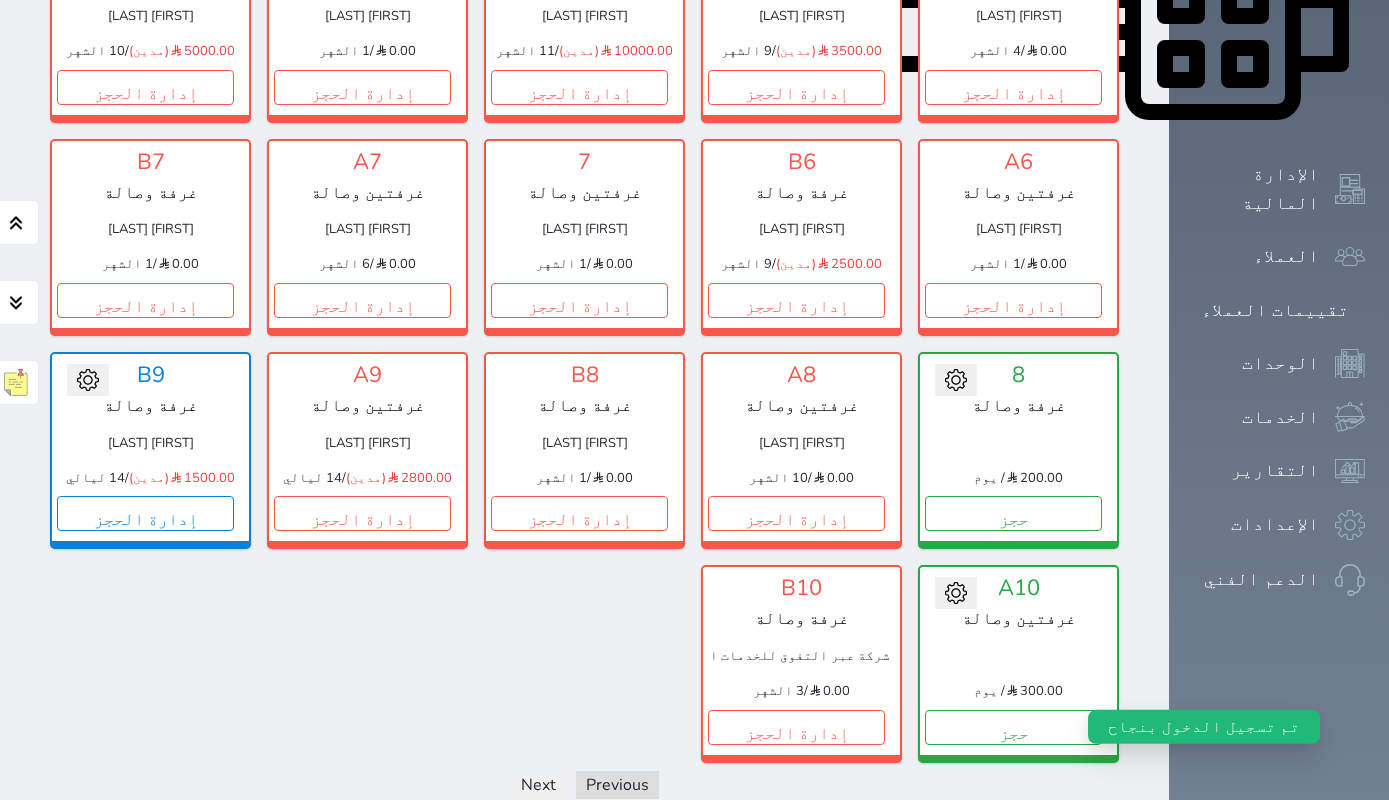 scroll, scrollTop: 1068, scrollLeft: 0, axis: vertical 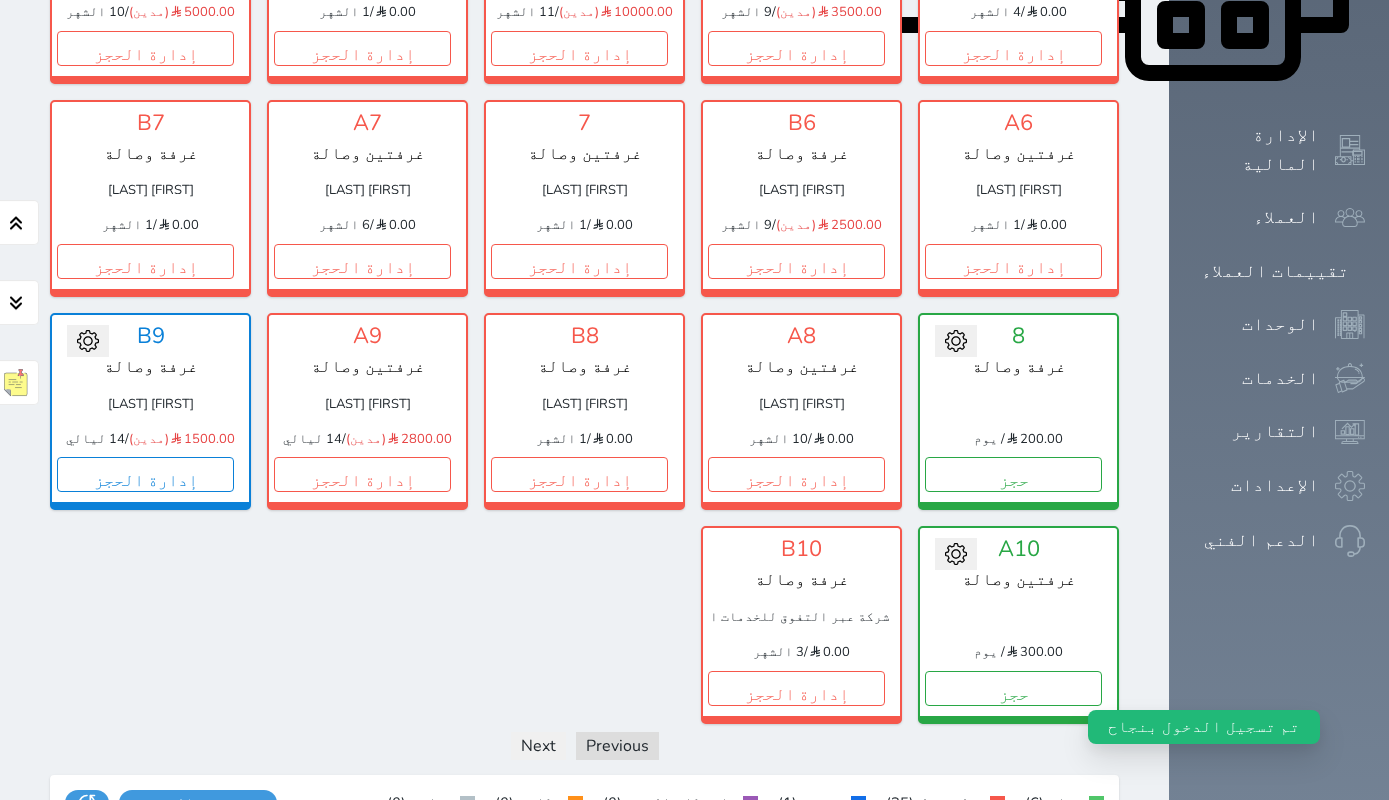 click 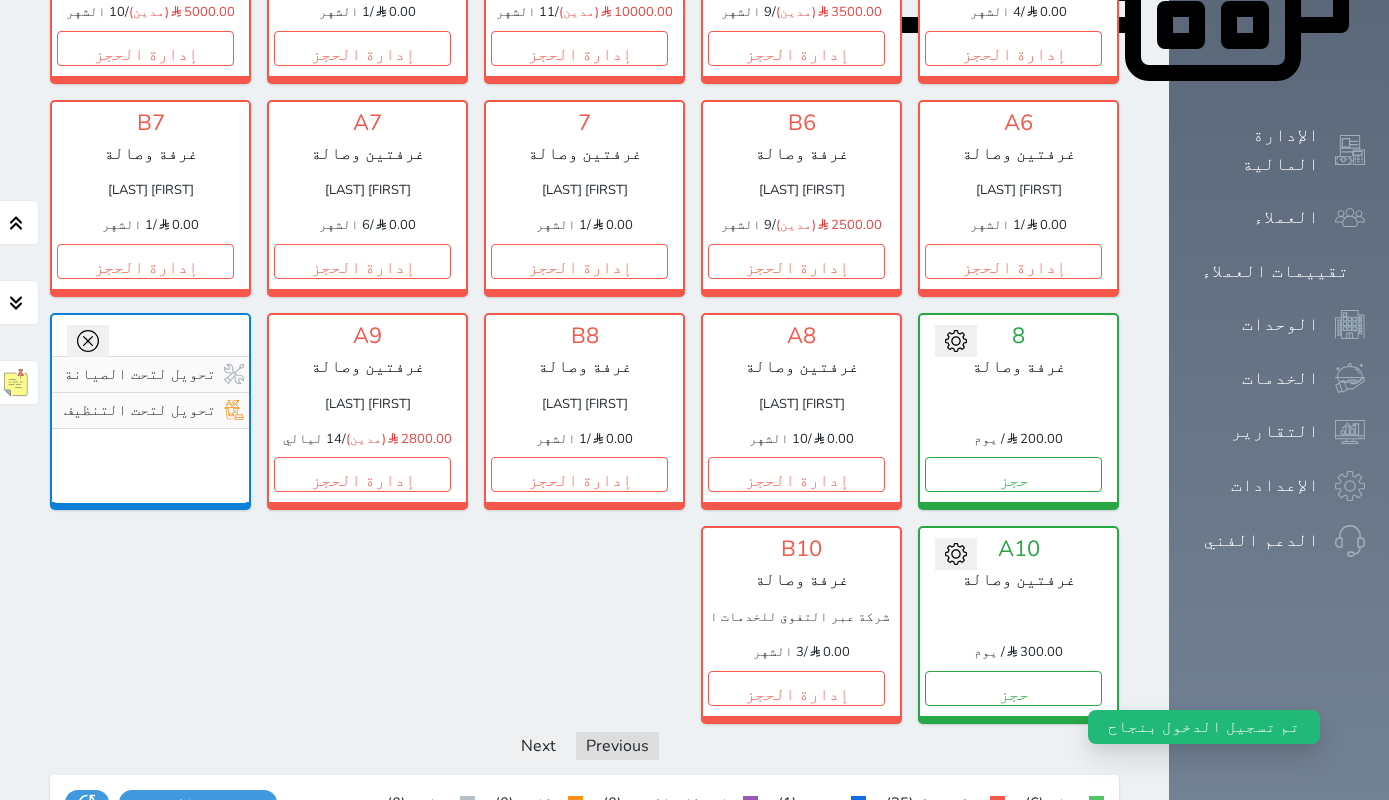 click 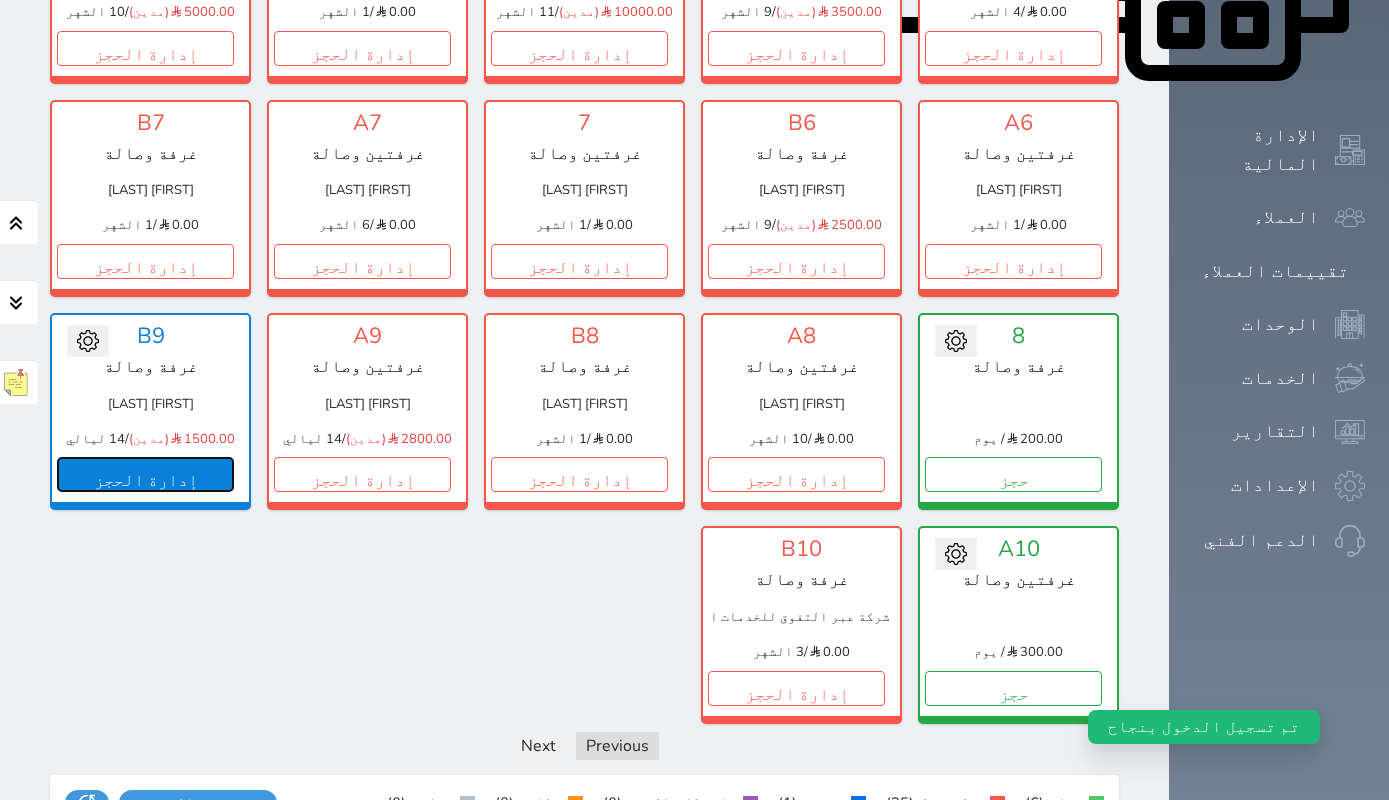 click on "إدارة الحجز" at bounding box center (145, 474) 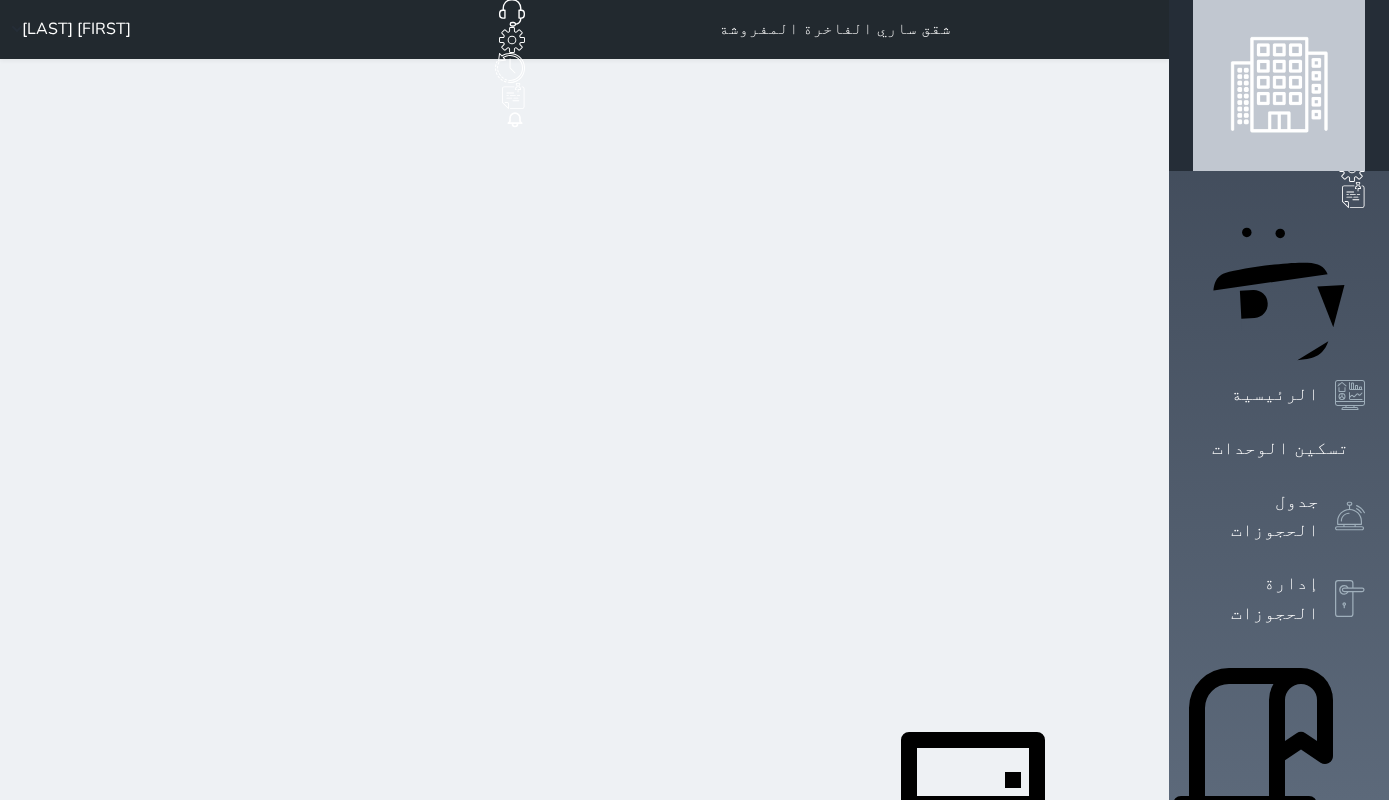 scroll, scrollTop: 0, scrollLeft: 0, axis: both 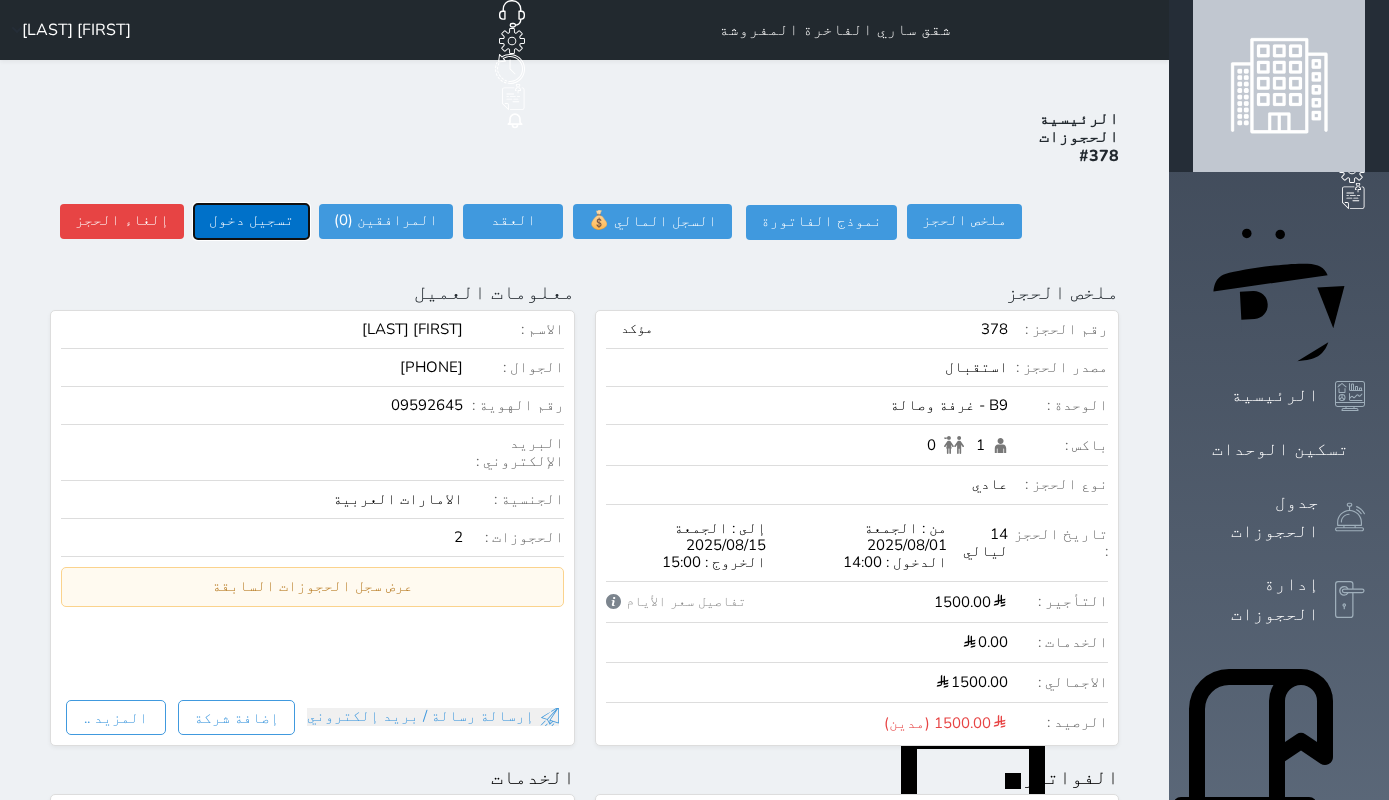 click on "تسجيل دخول" at bounding box center (251, 221) 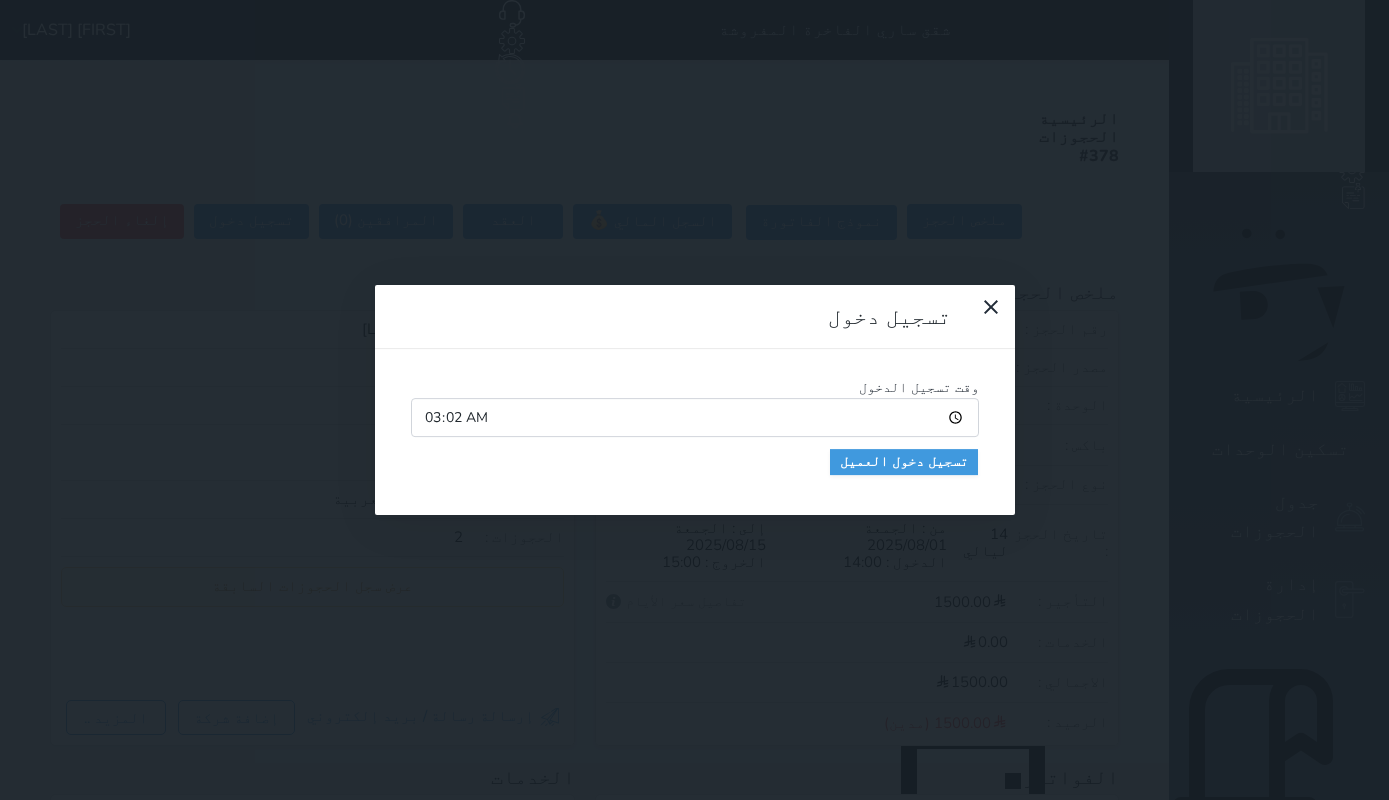 click on "03:02" at bounding box center [695, 417] 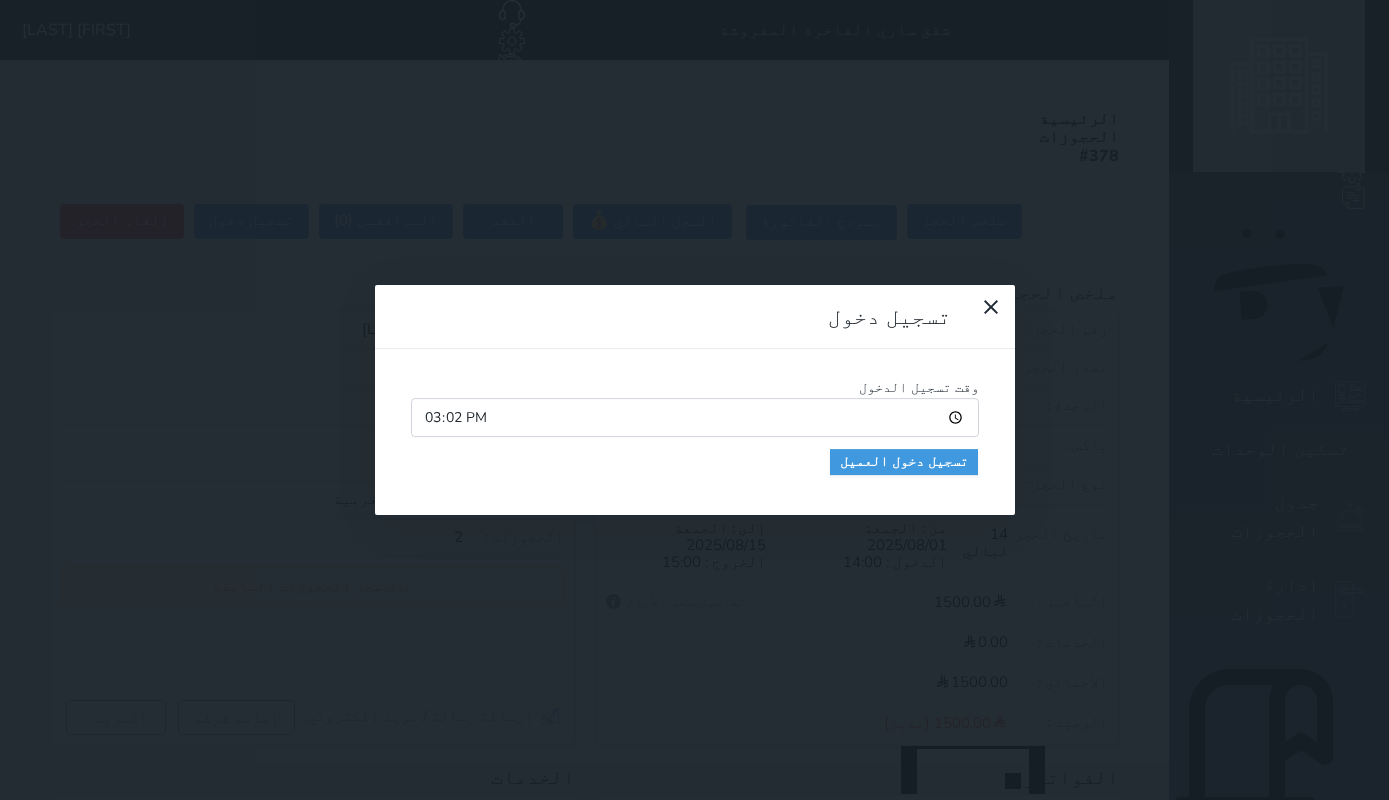 click on "15:02" at bounding box center (695, 417) 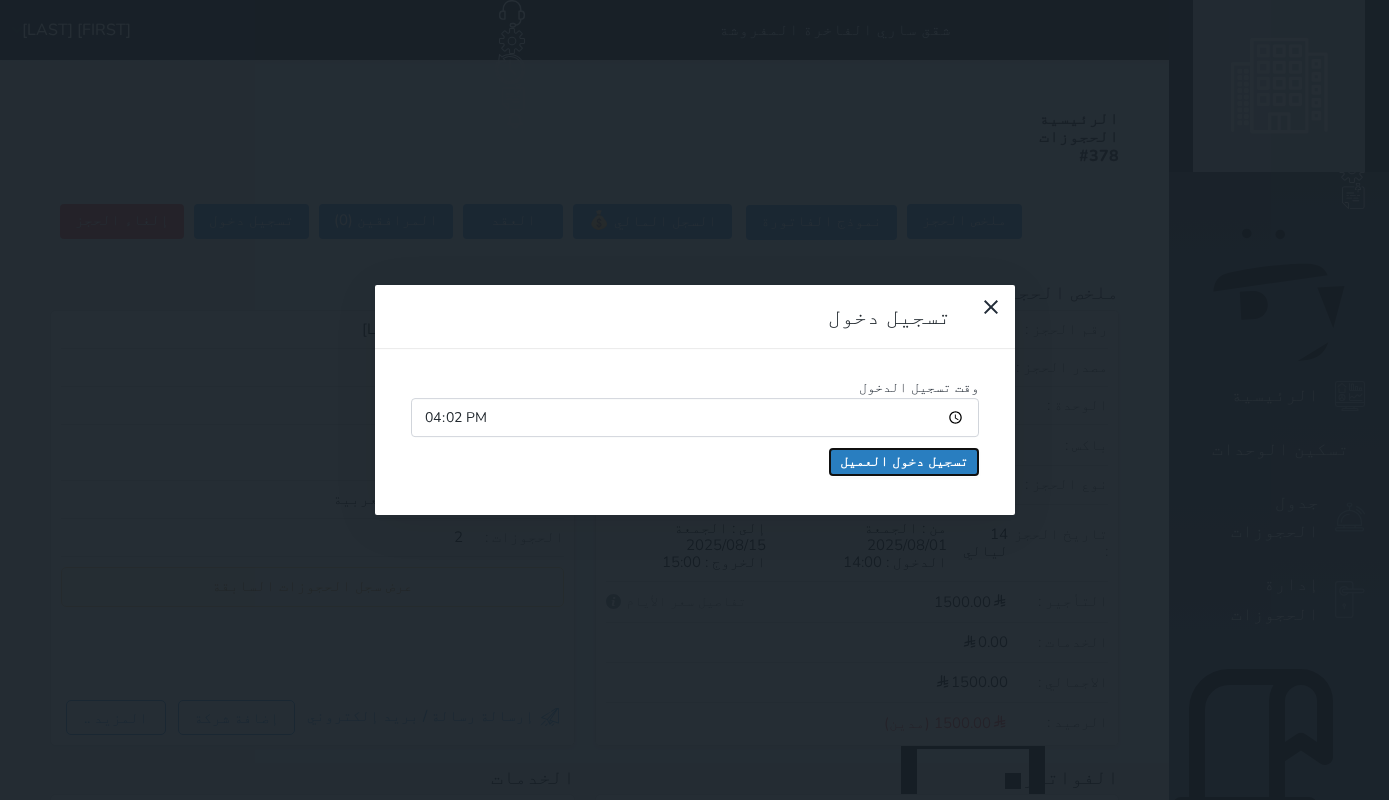 click on "تسجيل دخول العميل" at bounding box center (904, 462) 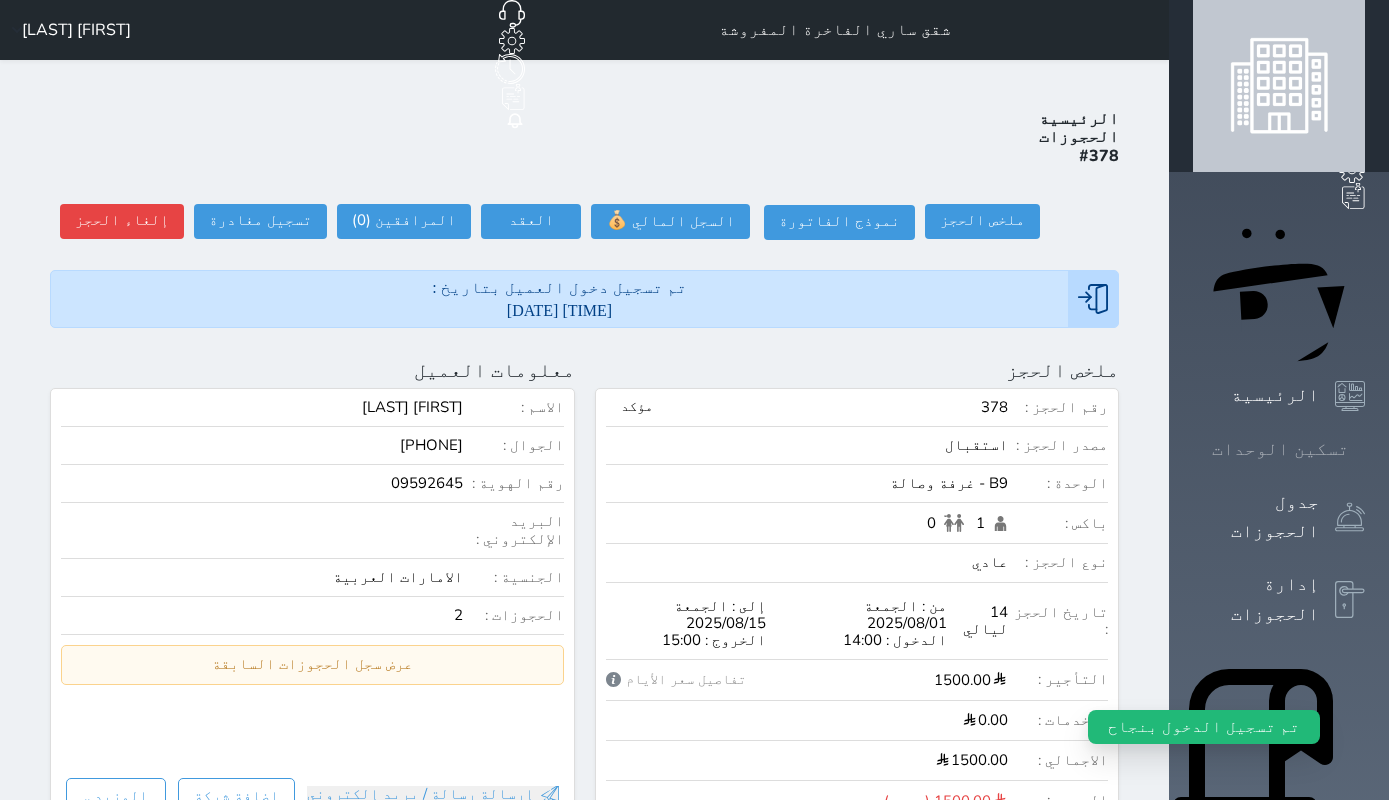 click 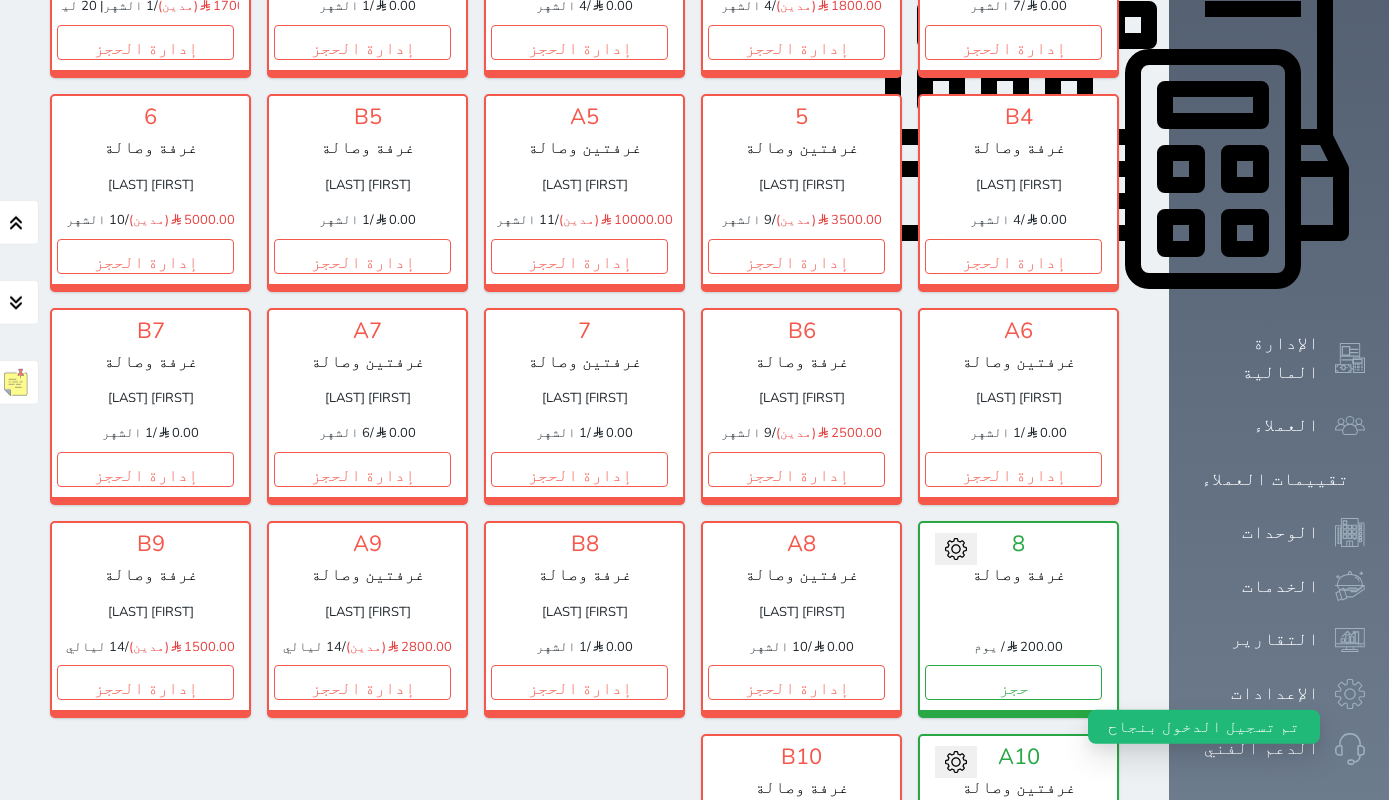 scroll, scrollTop: 860, scrollLeft: 0, axis: vertical 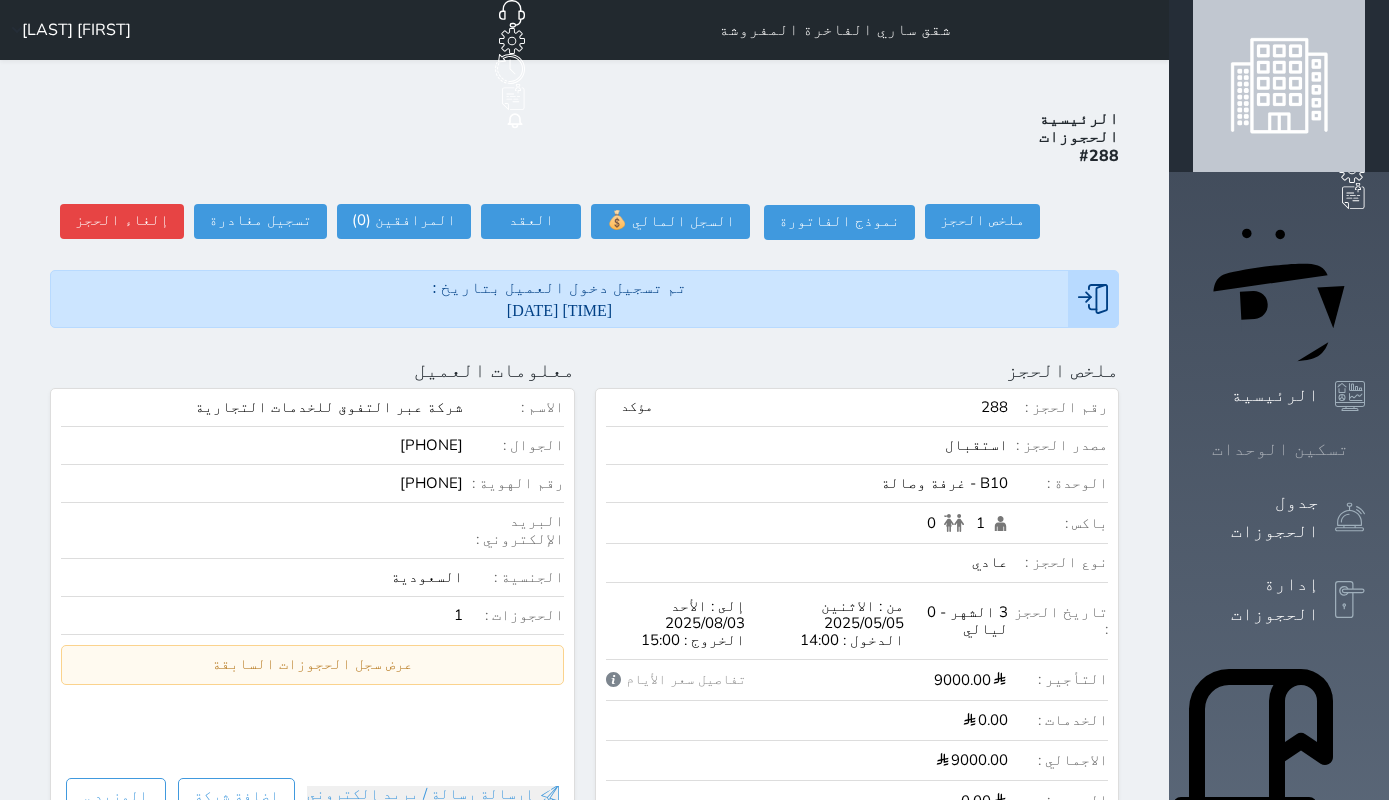 click on "تسكين الوحدات" at bounding box center (1280, 449) 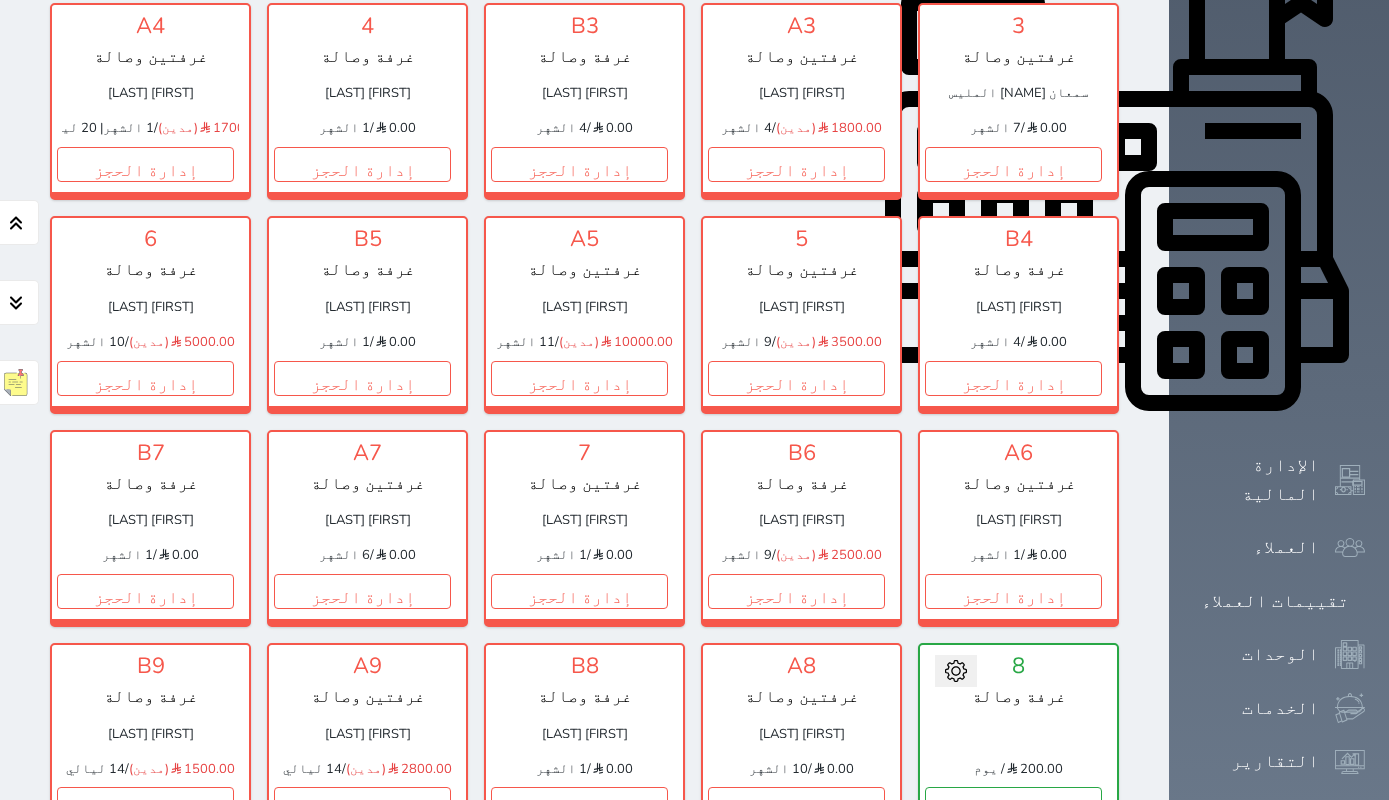 scroll, scrollTop: 739, scrollLeft: 0, axis: vertical 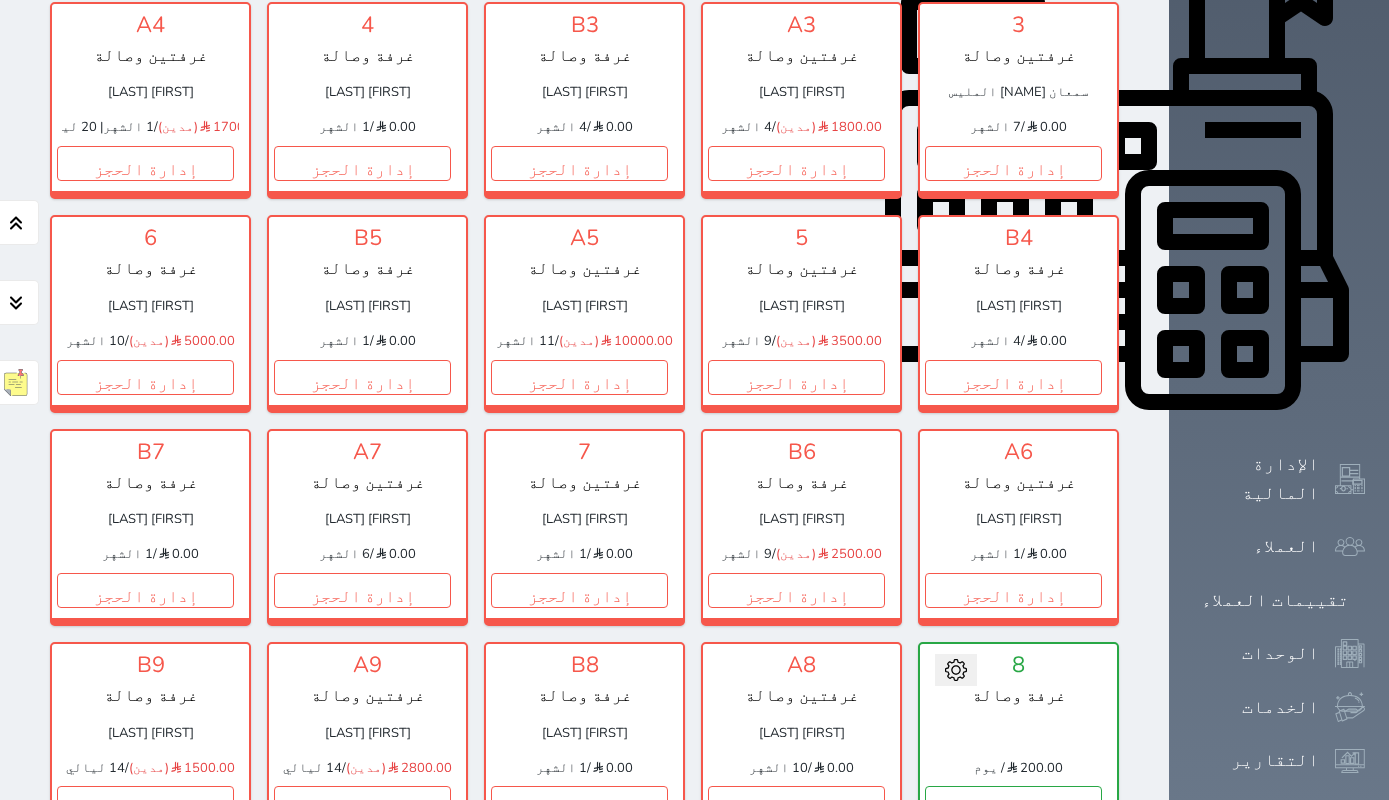 click 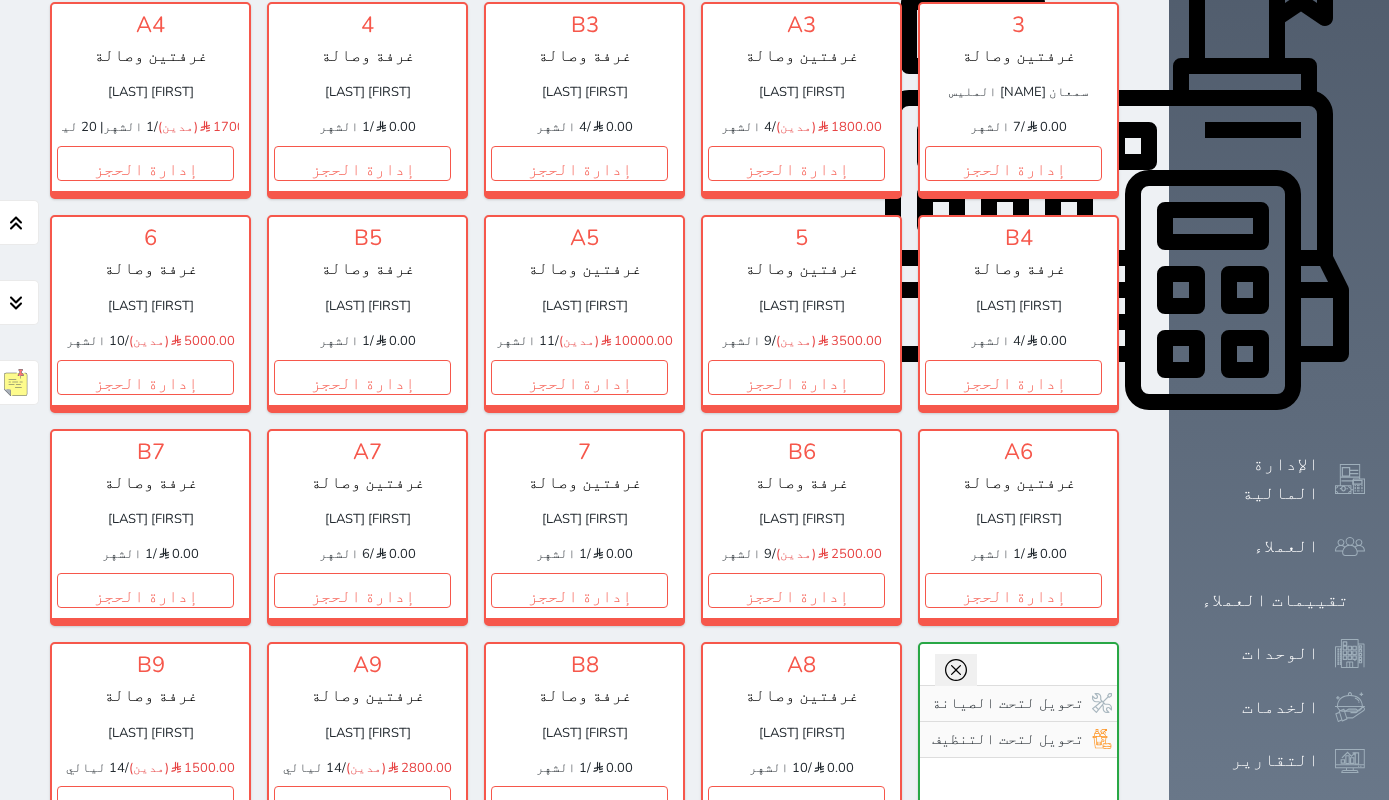 click at bounding box center [956, 670] 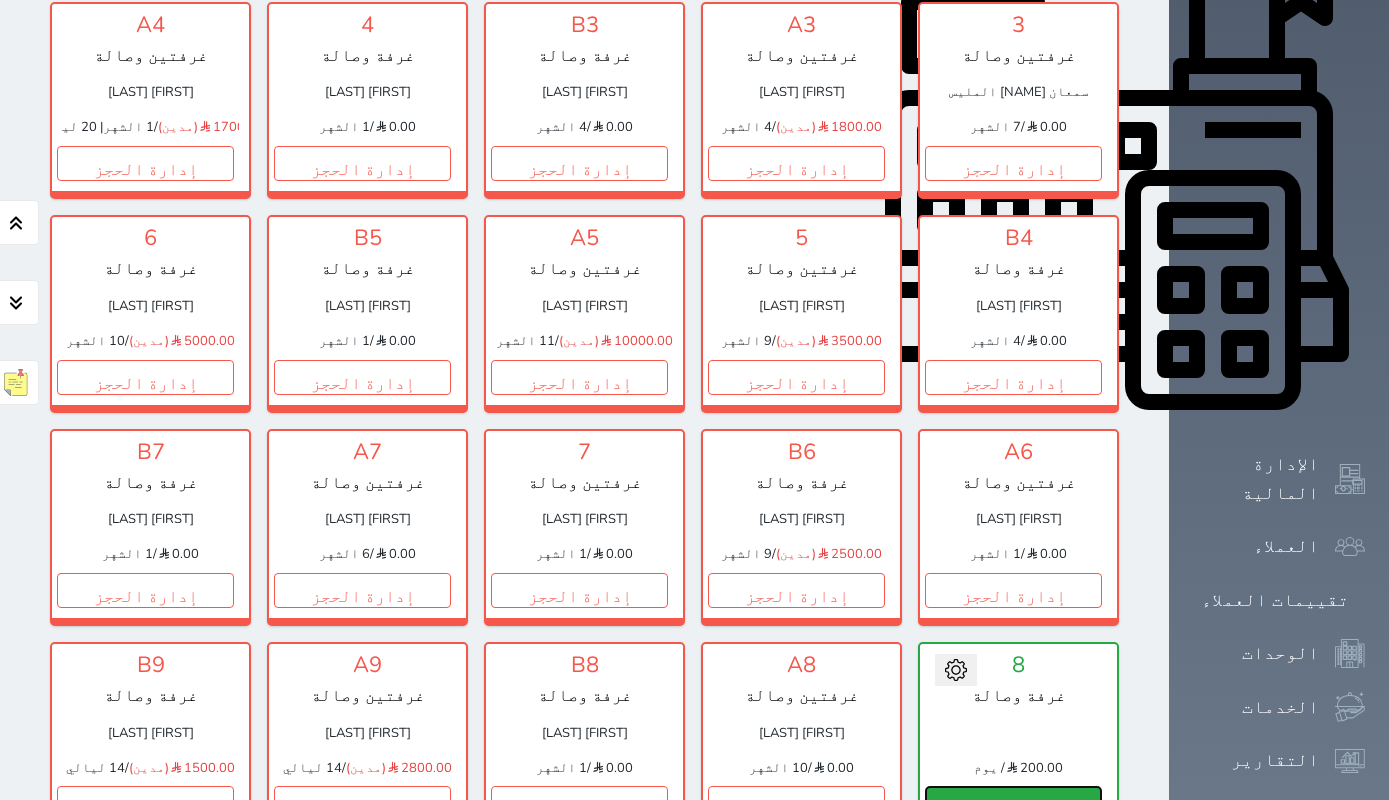 click on "حجز" at bounding box center [1013, 803] 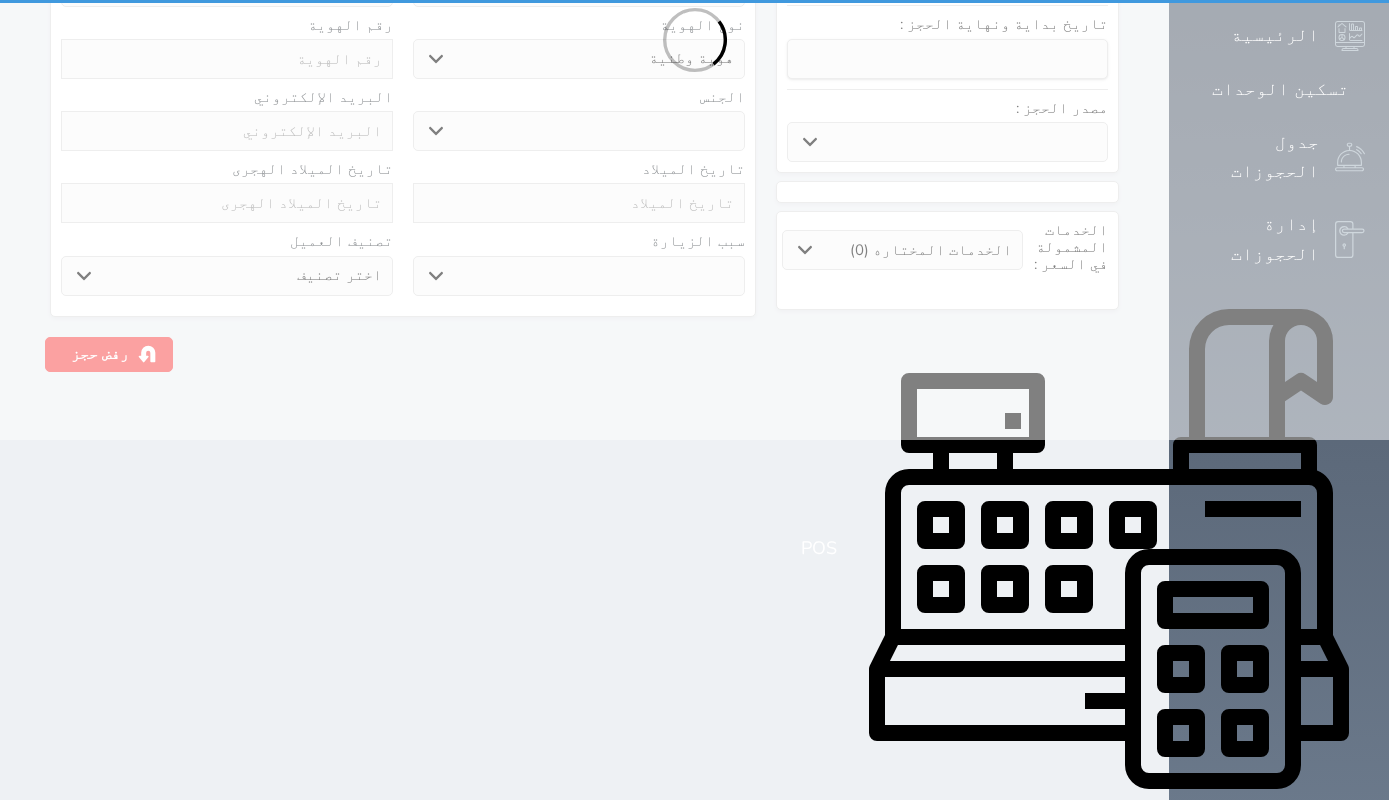 scroll, scrollTop: 0, scrollLeft: 0, axis: both 